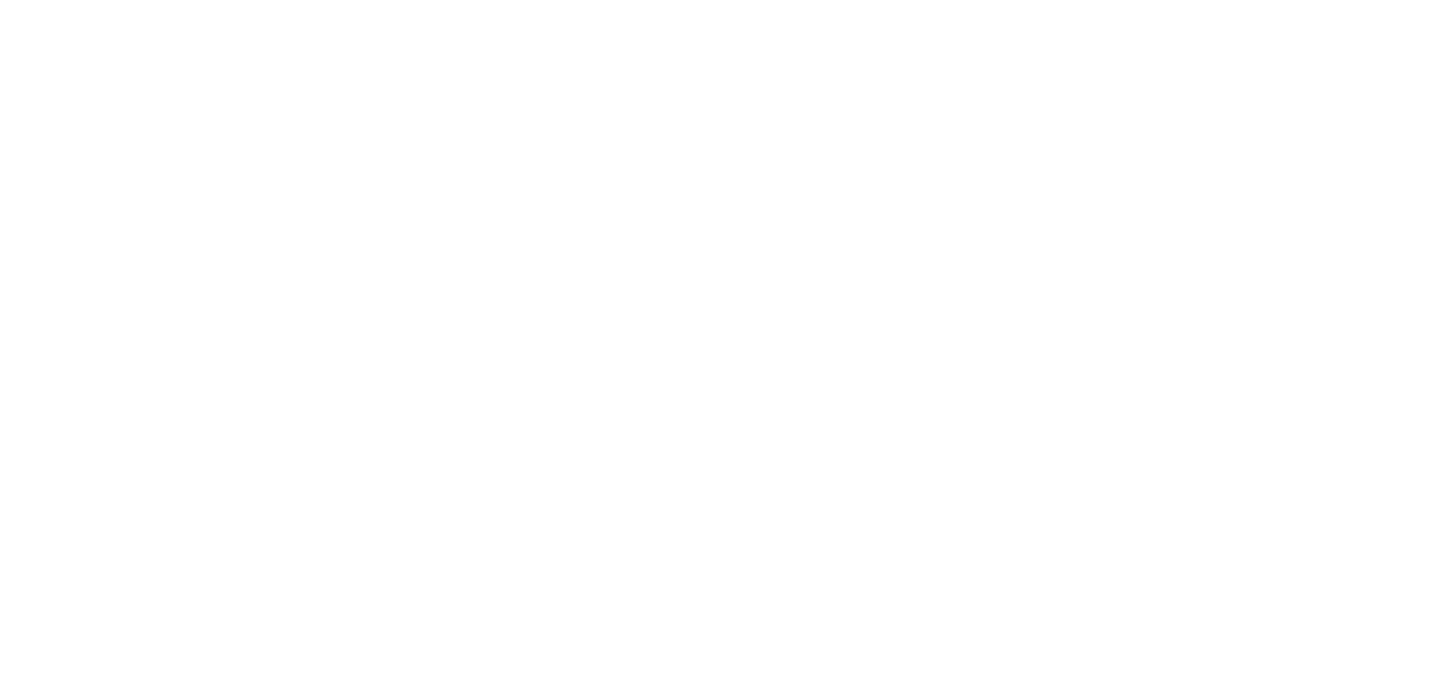 scroll, scrollTop: 0, scrollLeft: 0, axis: both 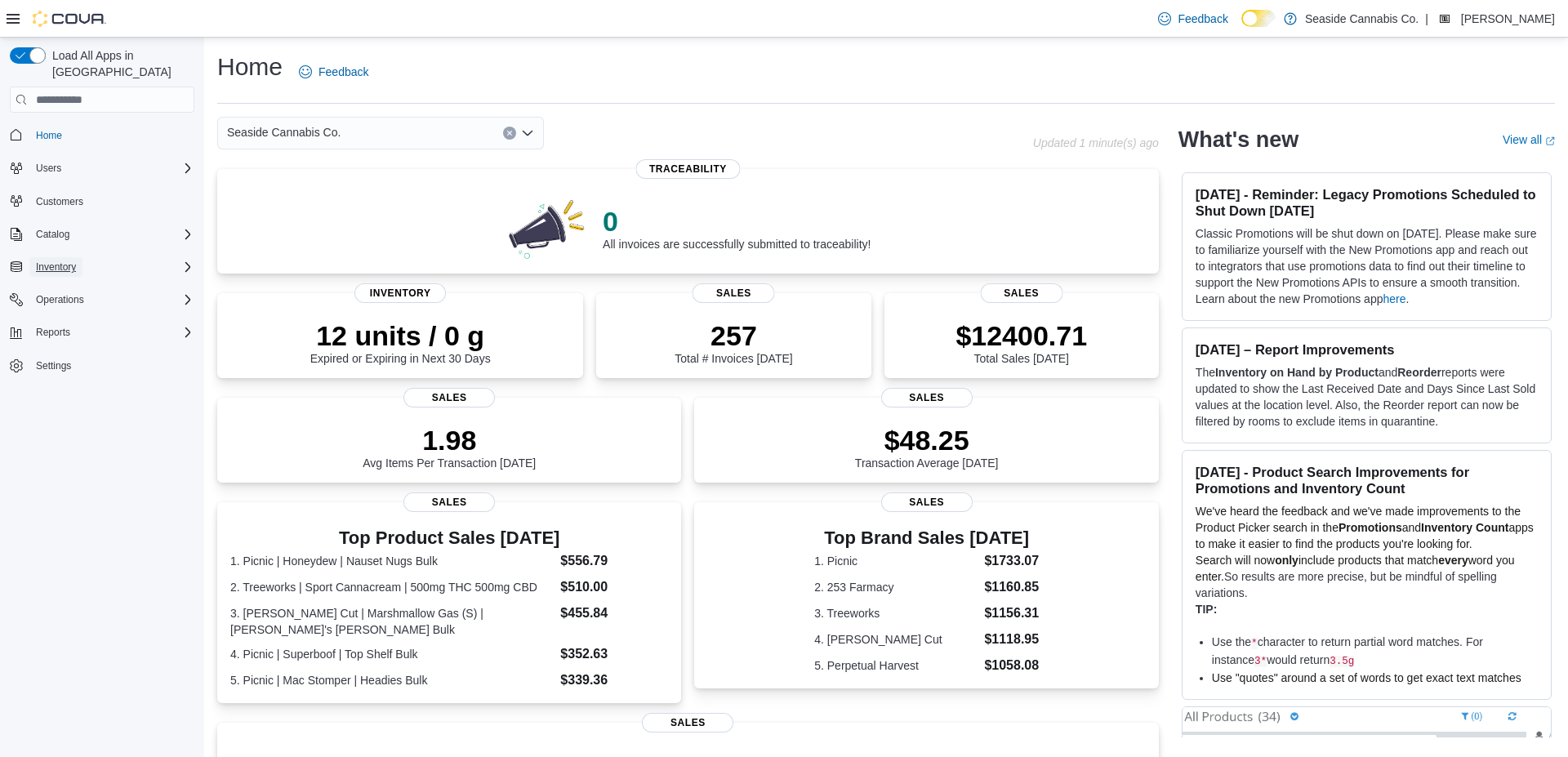 click on "Inventory" at bounding box center (56, 267) 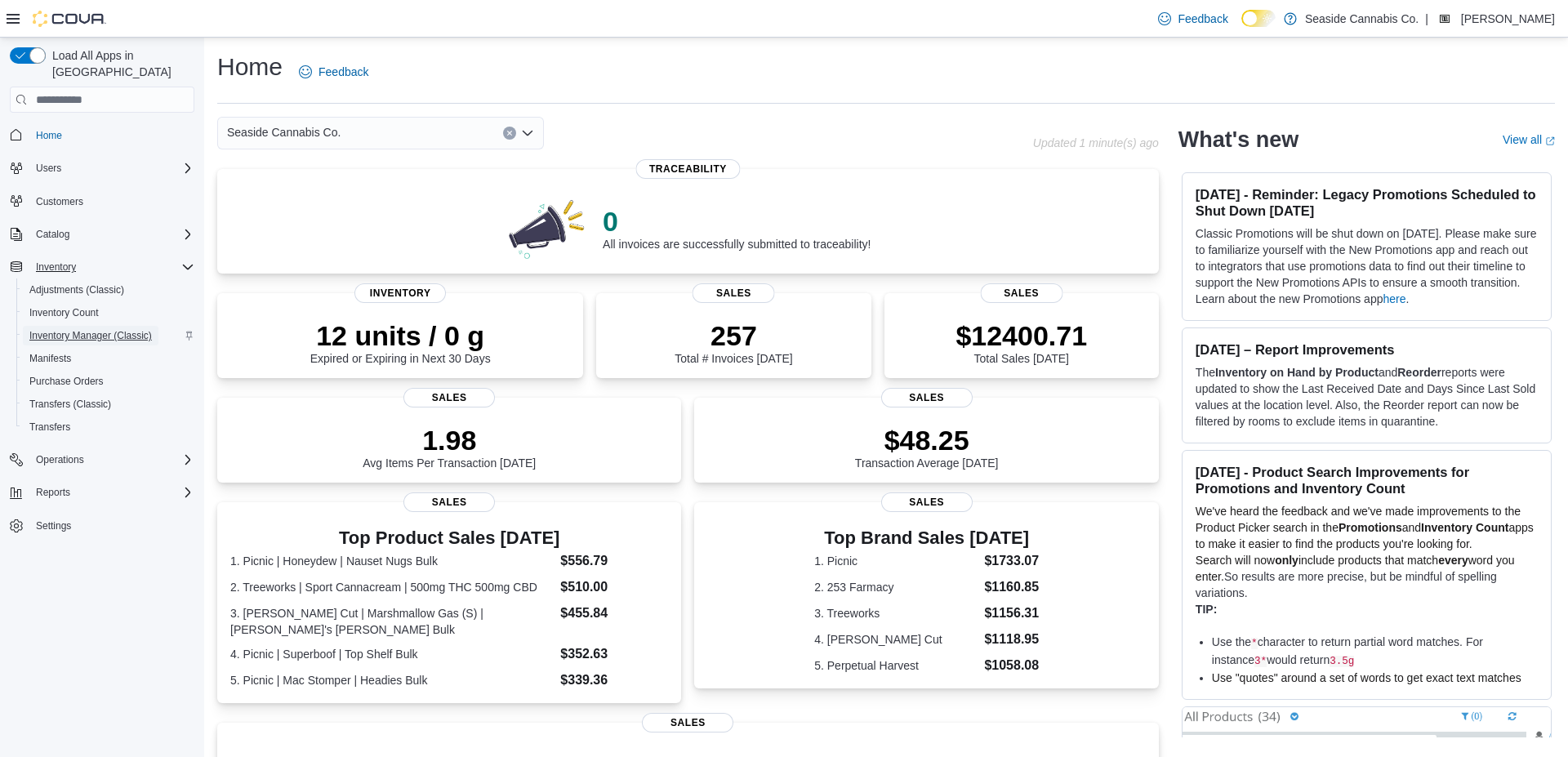 click on "Inventory Manager (Classic)" at bounding box center (91, 336) 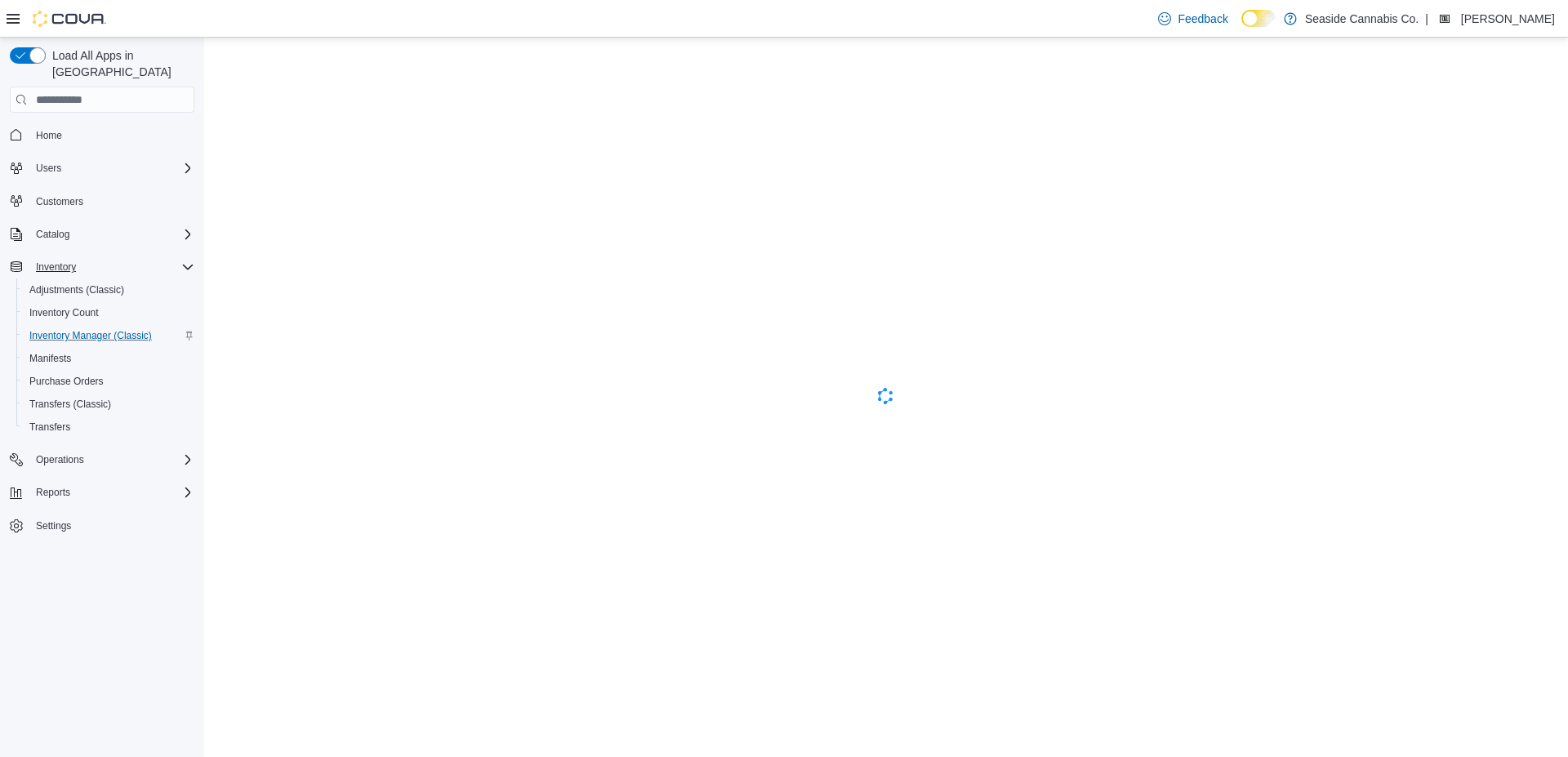 scroll, scrollTop: 0, scrollLeft: 0, axis: both 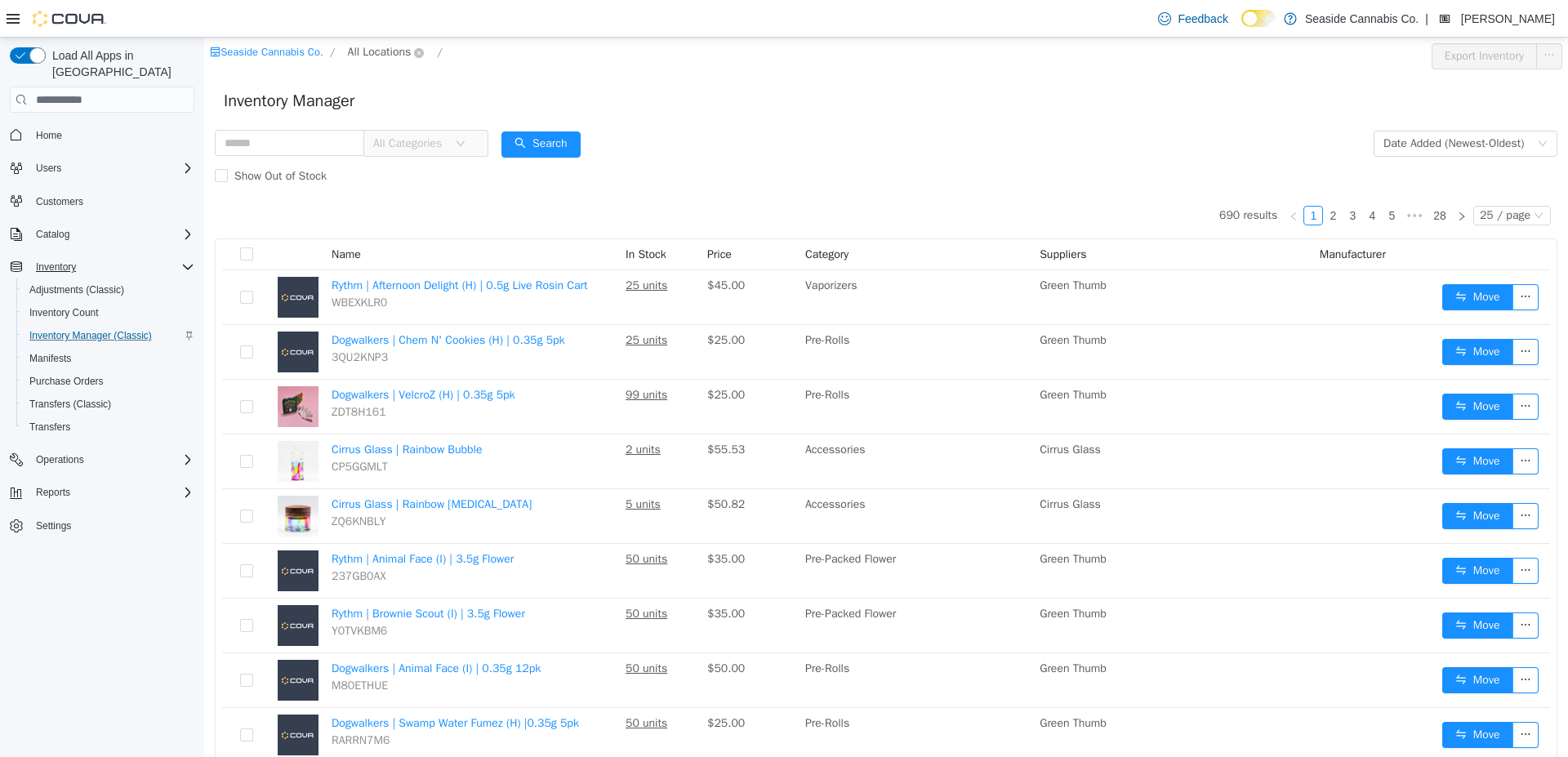 click on "All Locations" at bounding box center [380, 52] 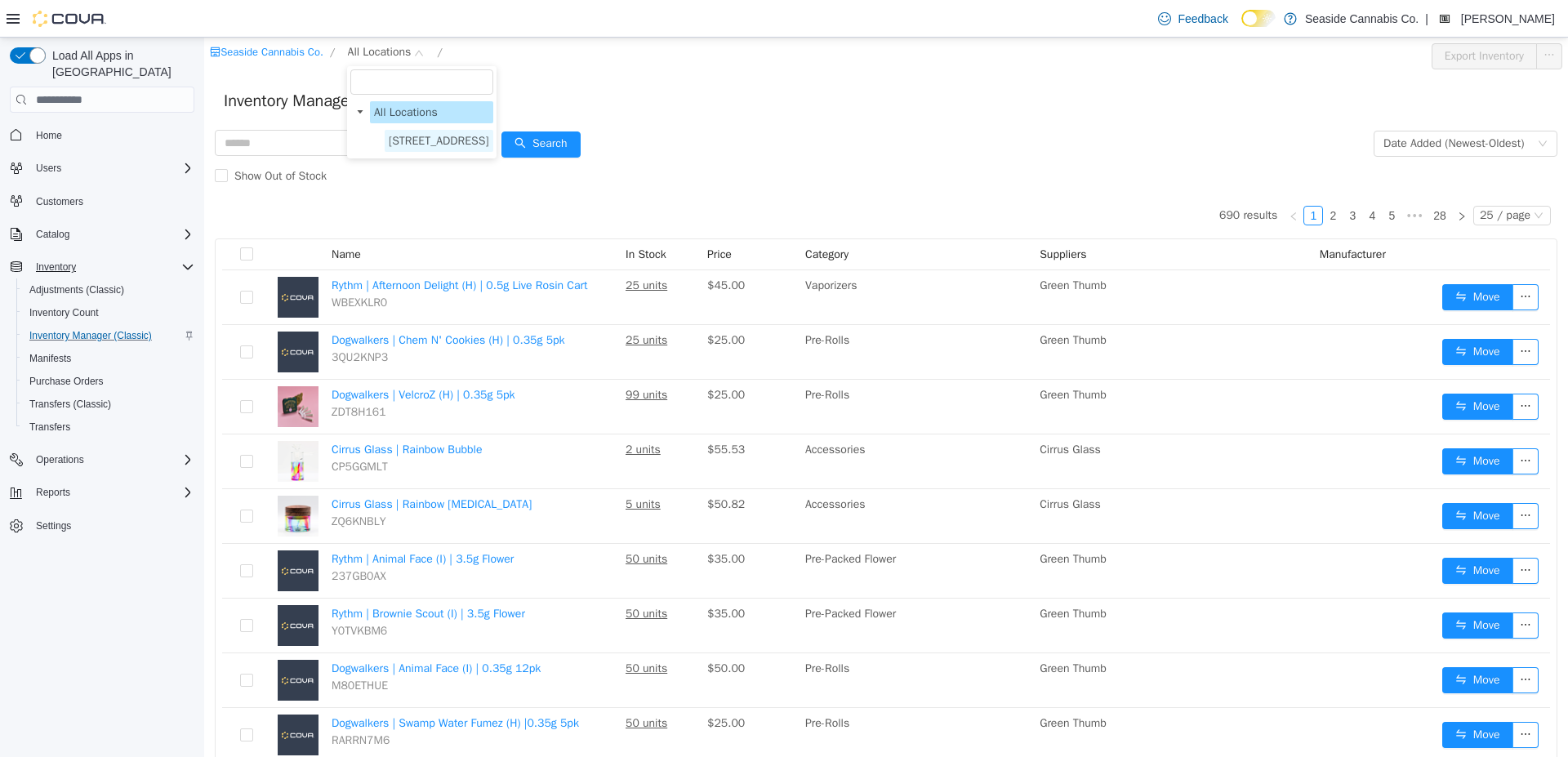 click on "14 Lots Hollow Road" at bounding box center (439, 140) 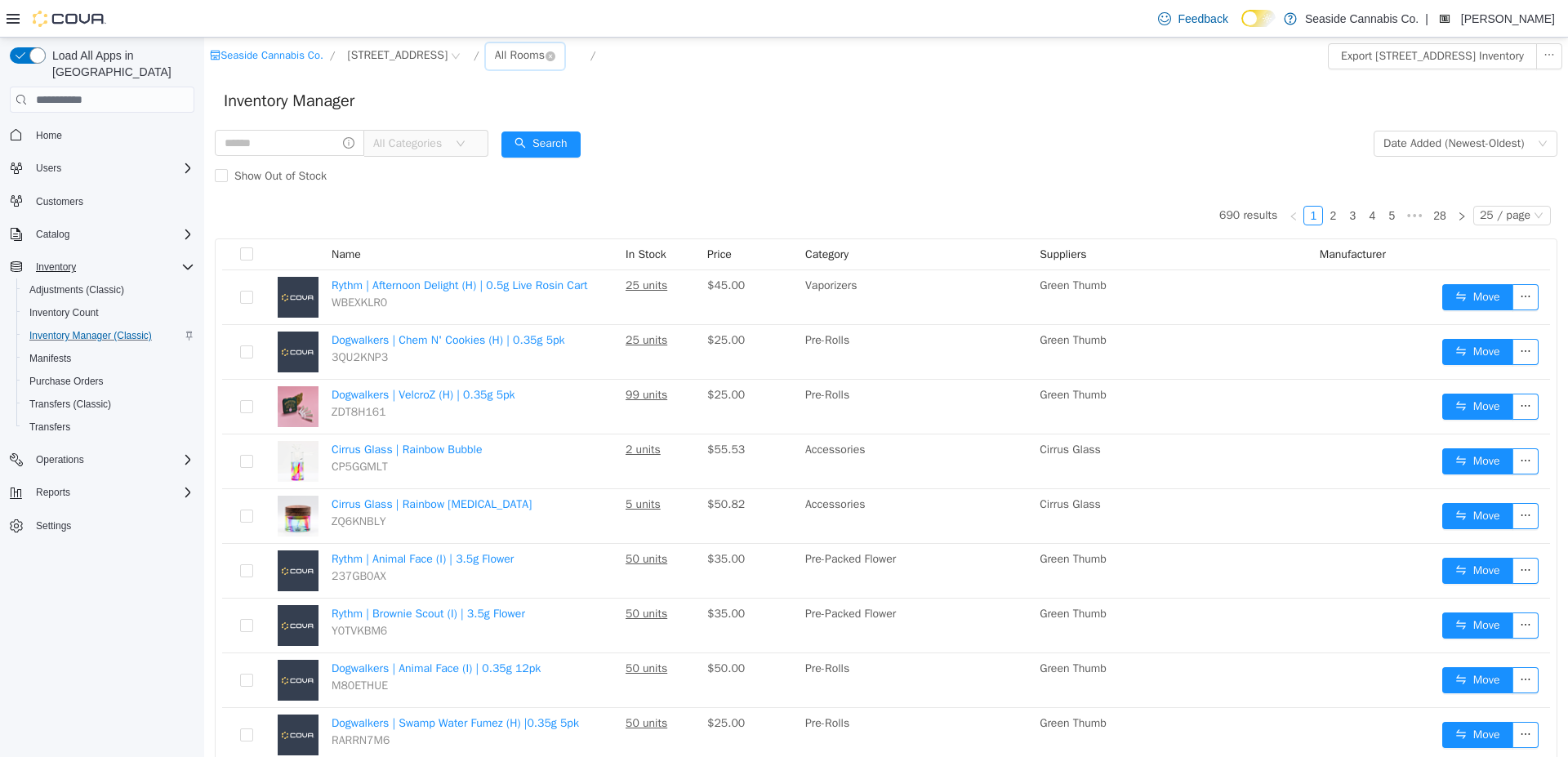 click on "All Rooms" at bounding box center (519, 56) 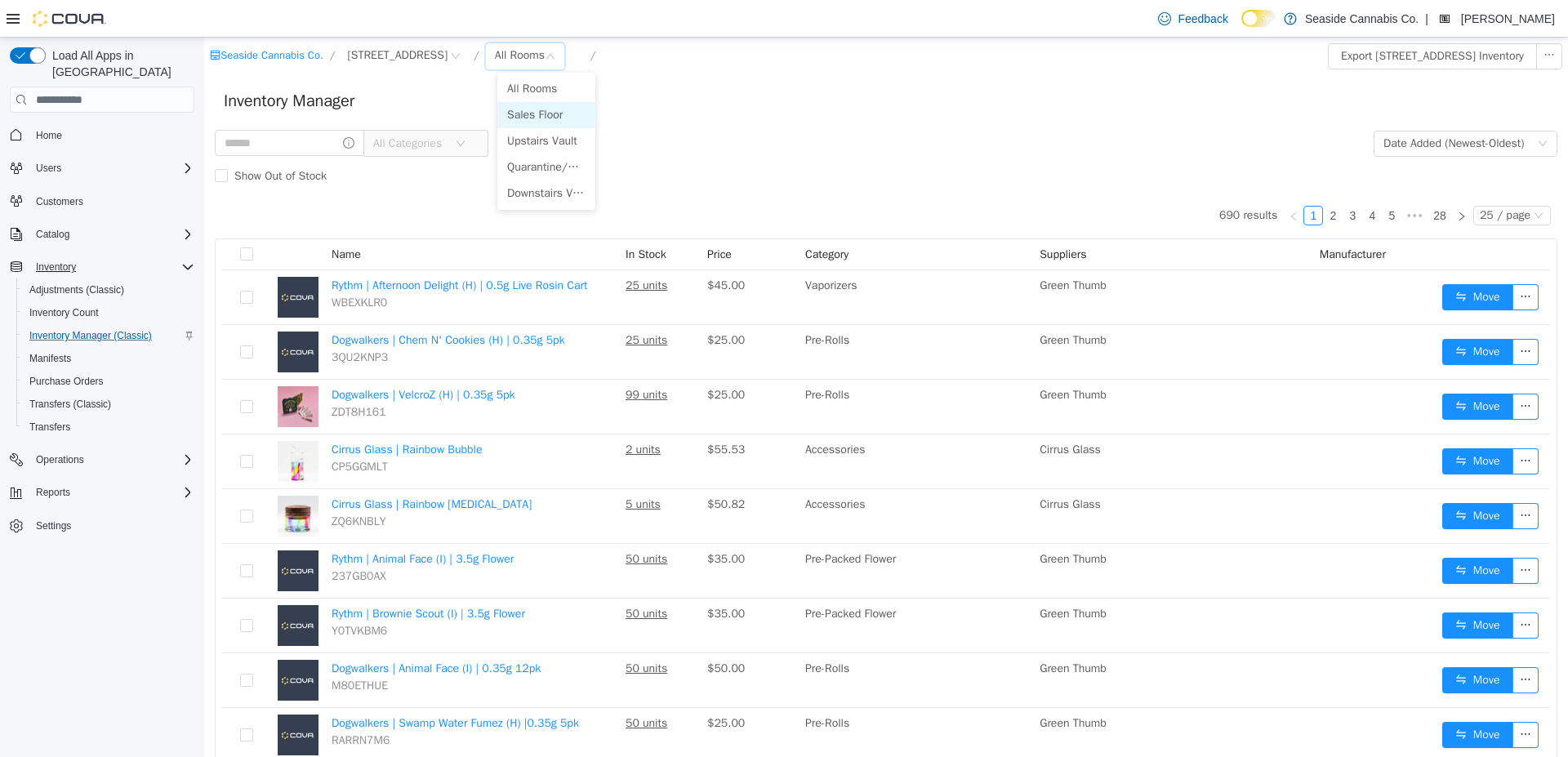 click on "Sales Floor" at bounding box center (546, 115) 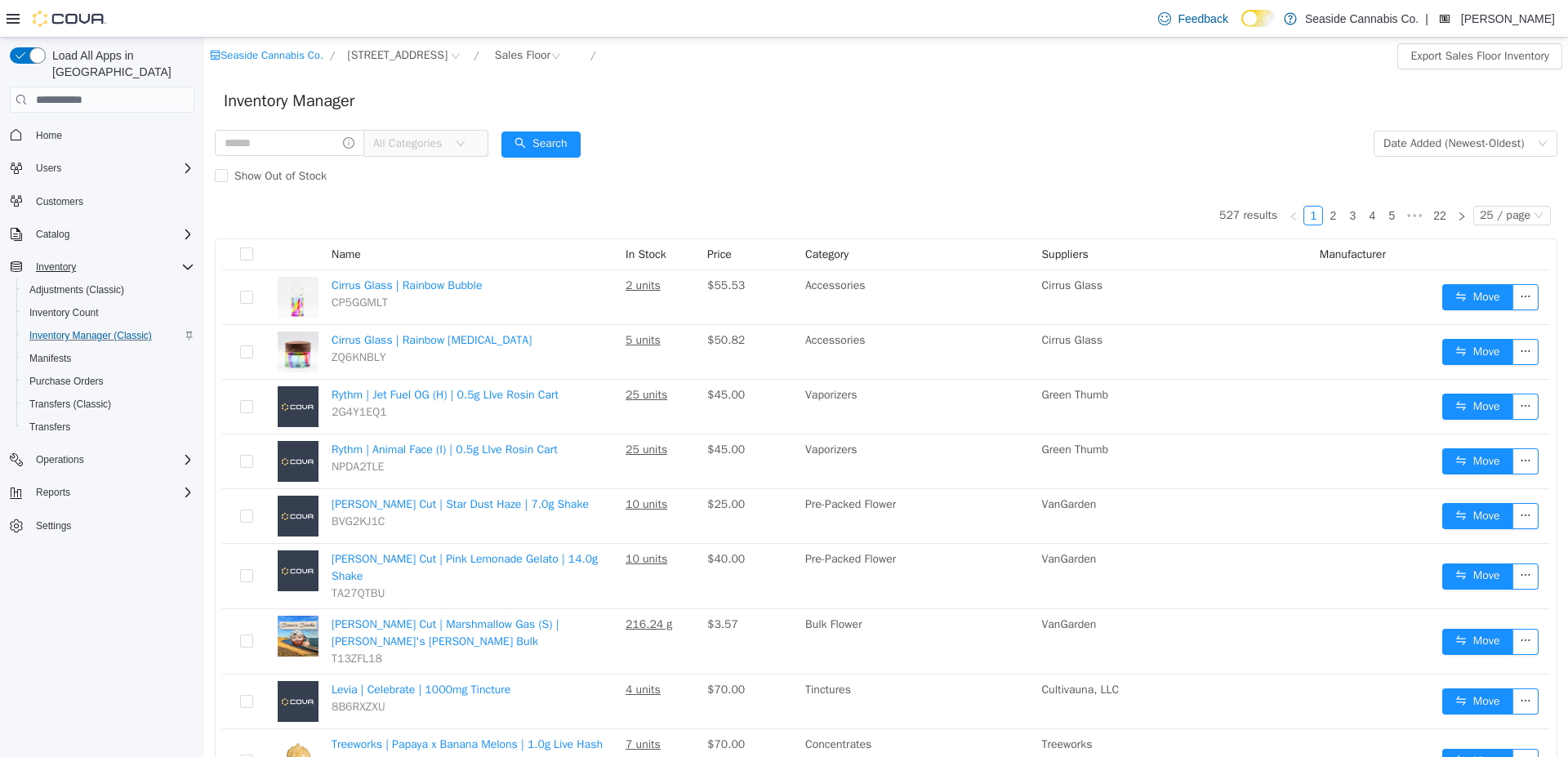 click on "All Categories" at bounding box center [410, 144] 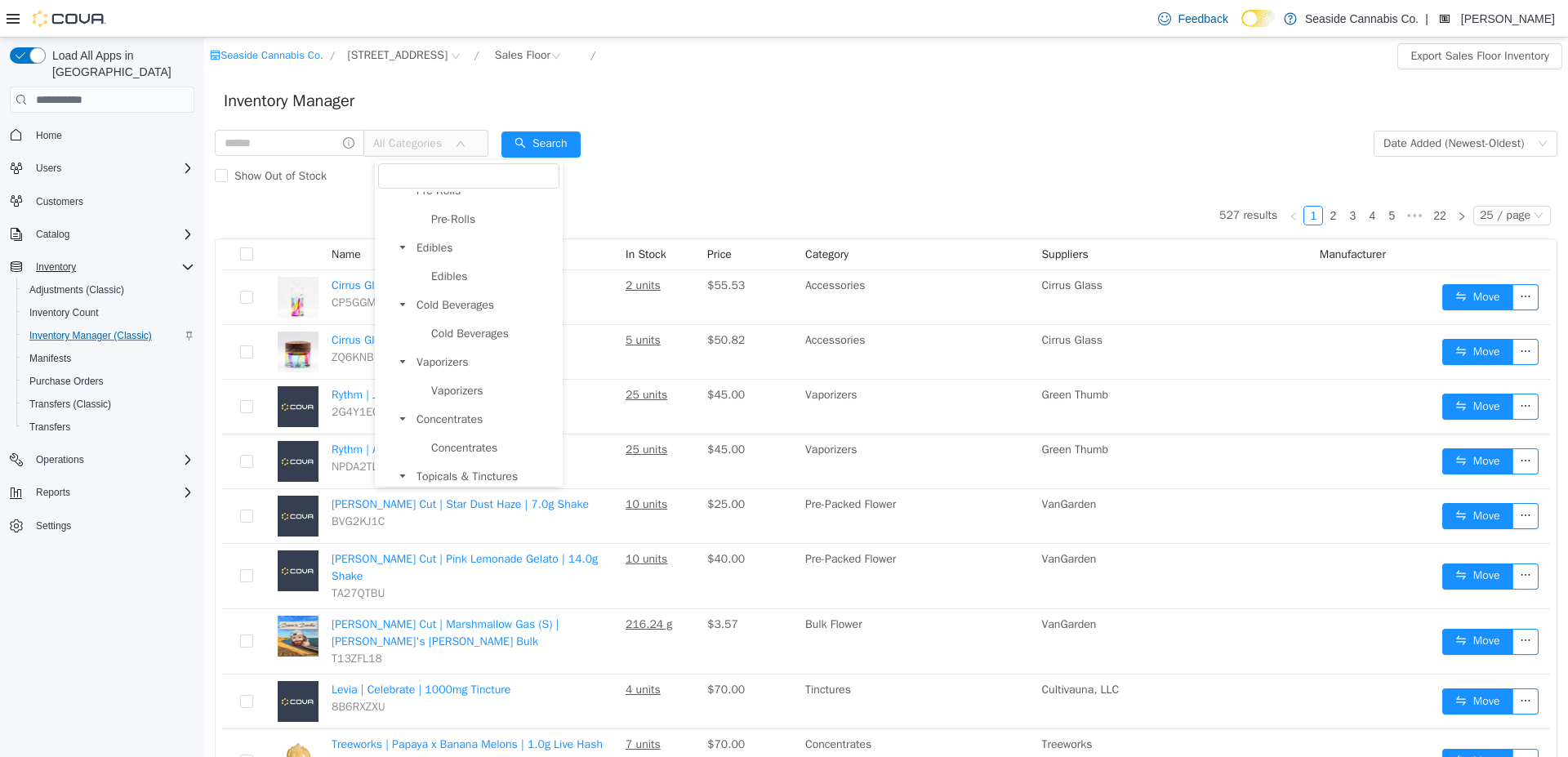 scroll, scrollTop: 210, scrollLeft: 0, axis: vertical 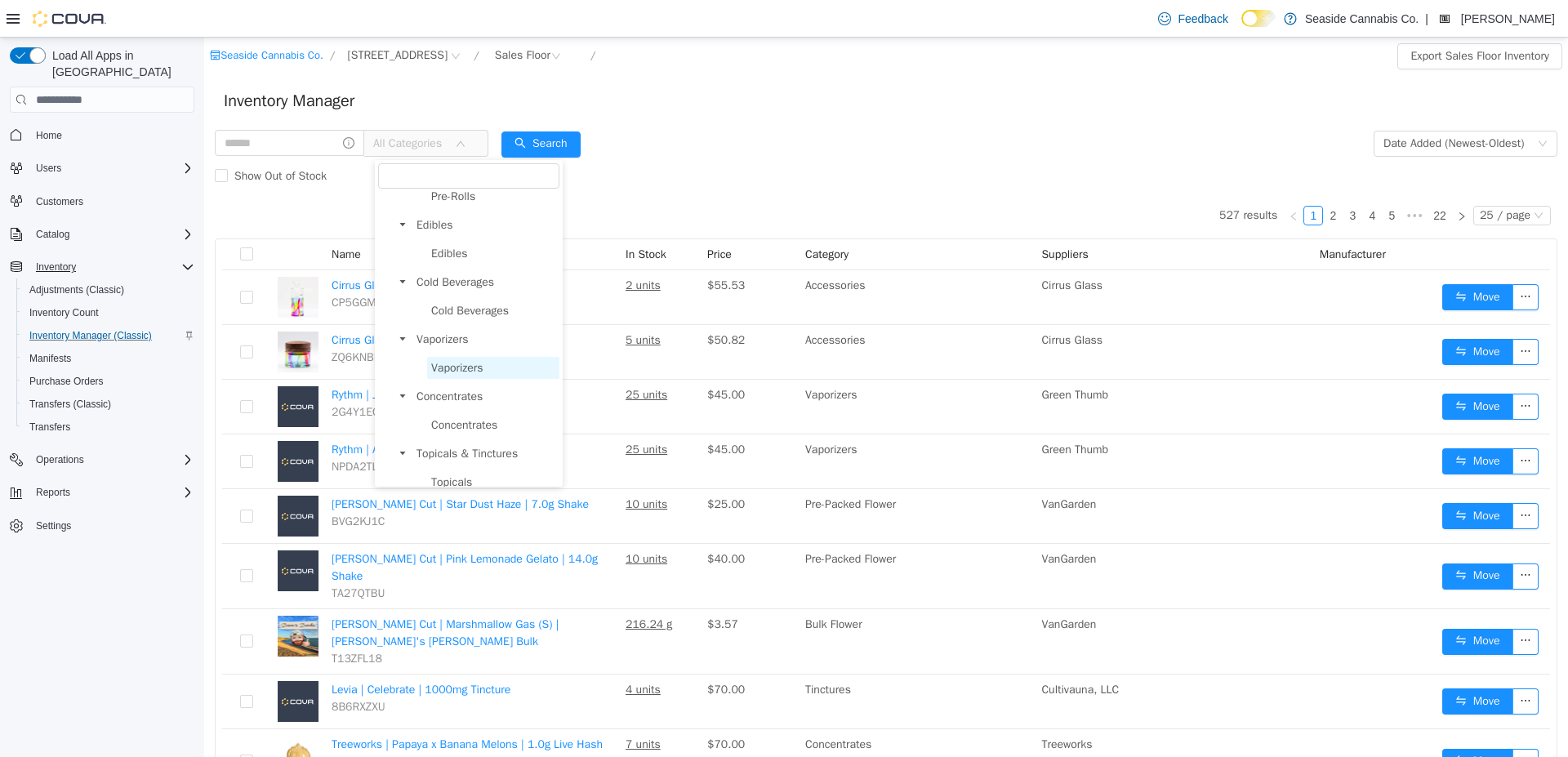 click on "Vaporizers" at bounding box center [457, 367] 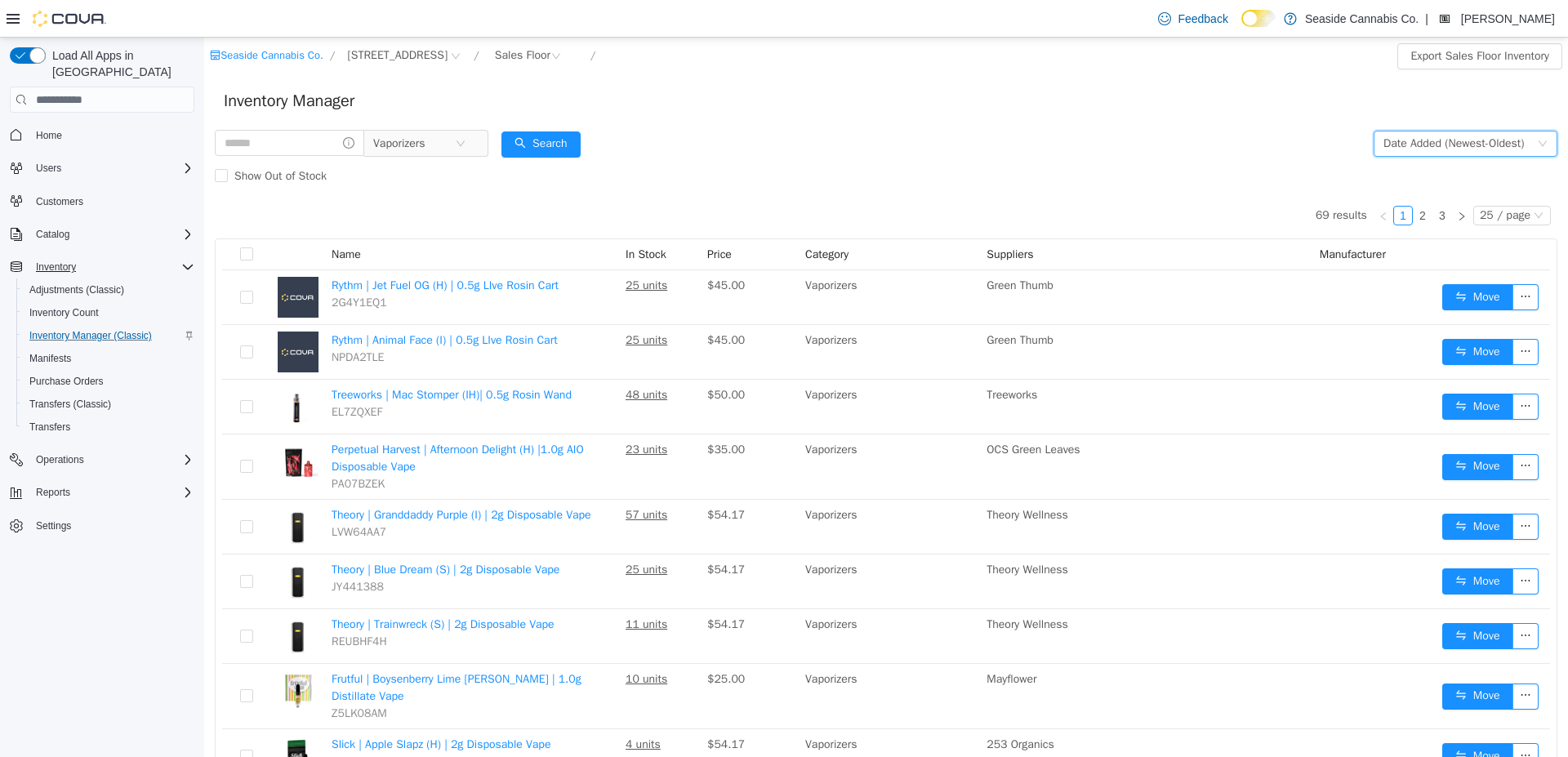click on "Date Added (Newest-Oldest)" at bounding box center (1454, 144) 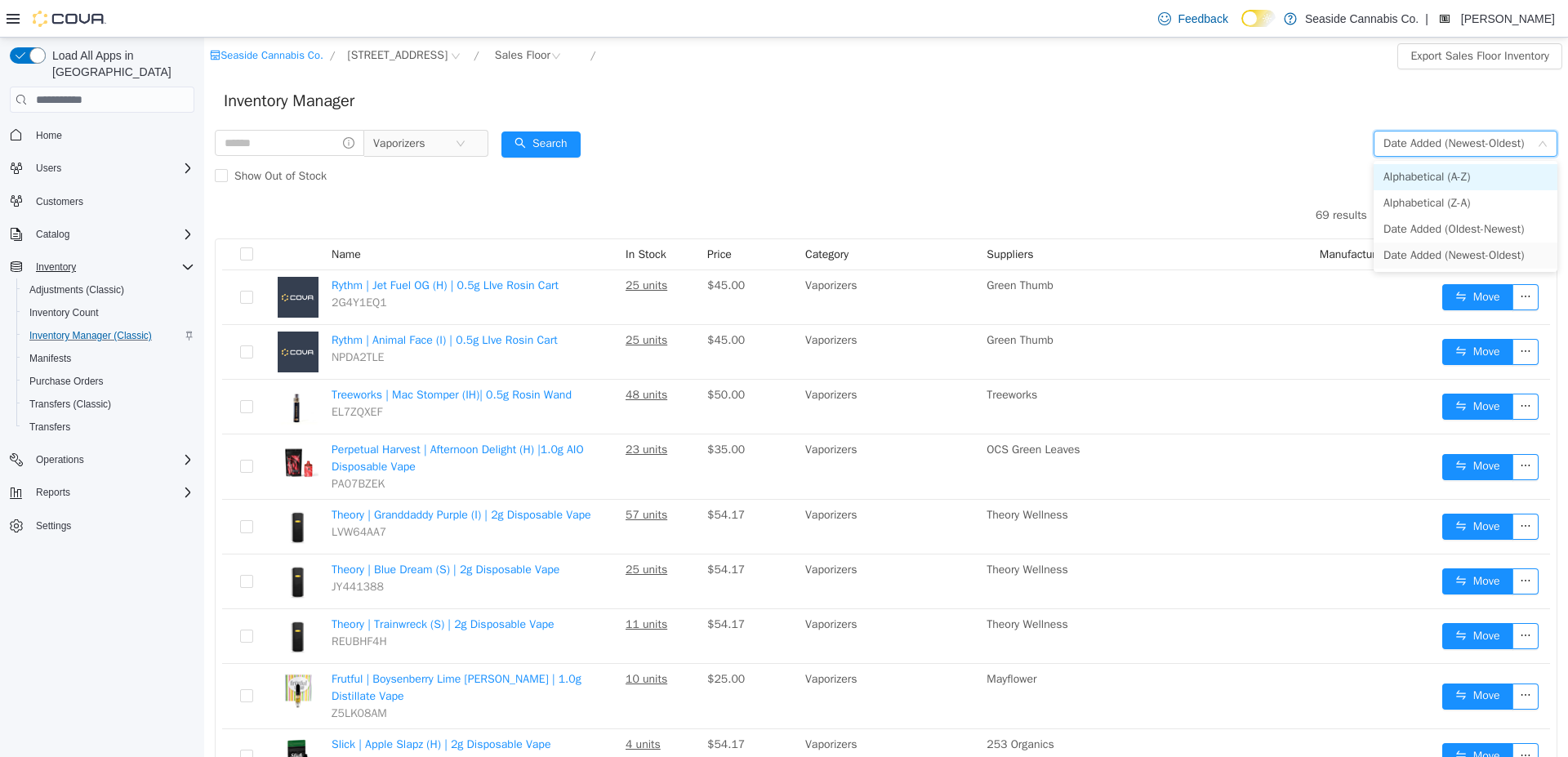 click on "Alphabetical (A-Z)" at bounding box center (1465, 177) 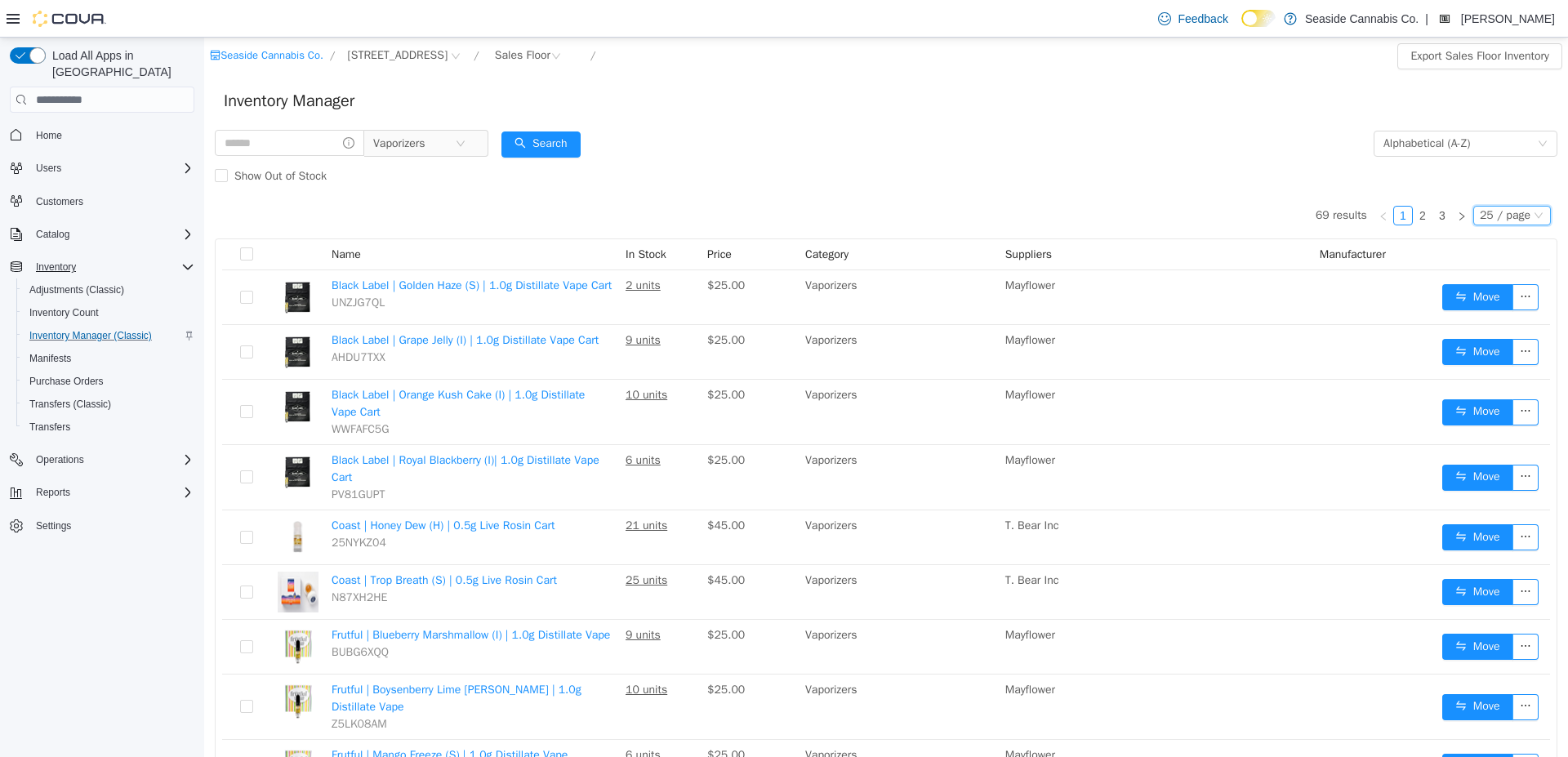 click on "25 / page" at bounding box center [1505, 216] 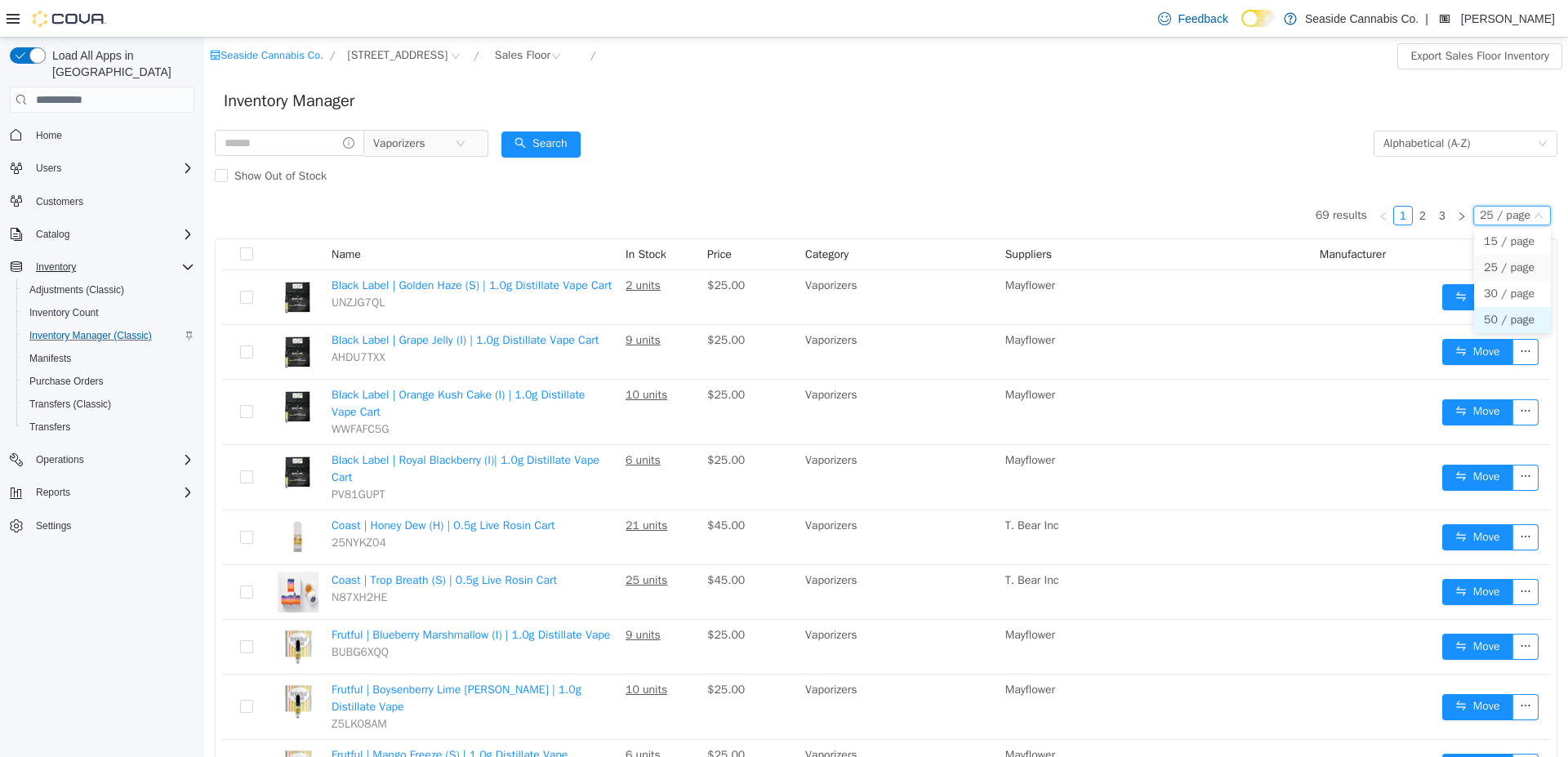click on "50 / page" at bounding box center [1512, 320] 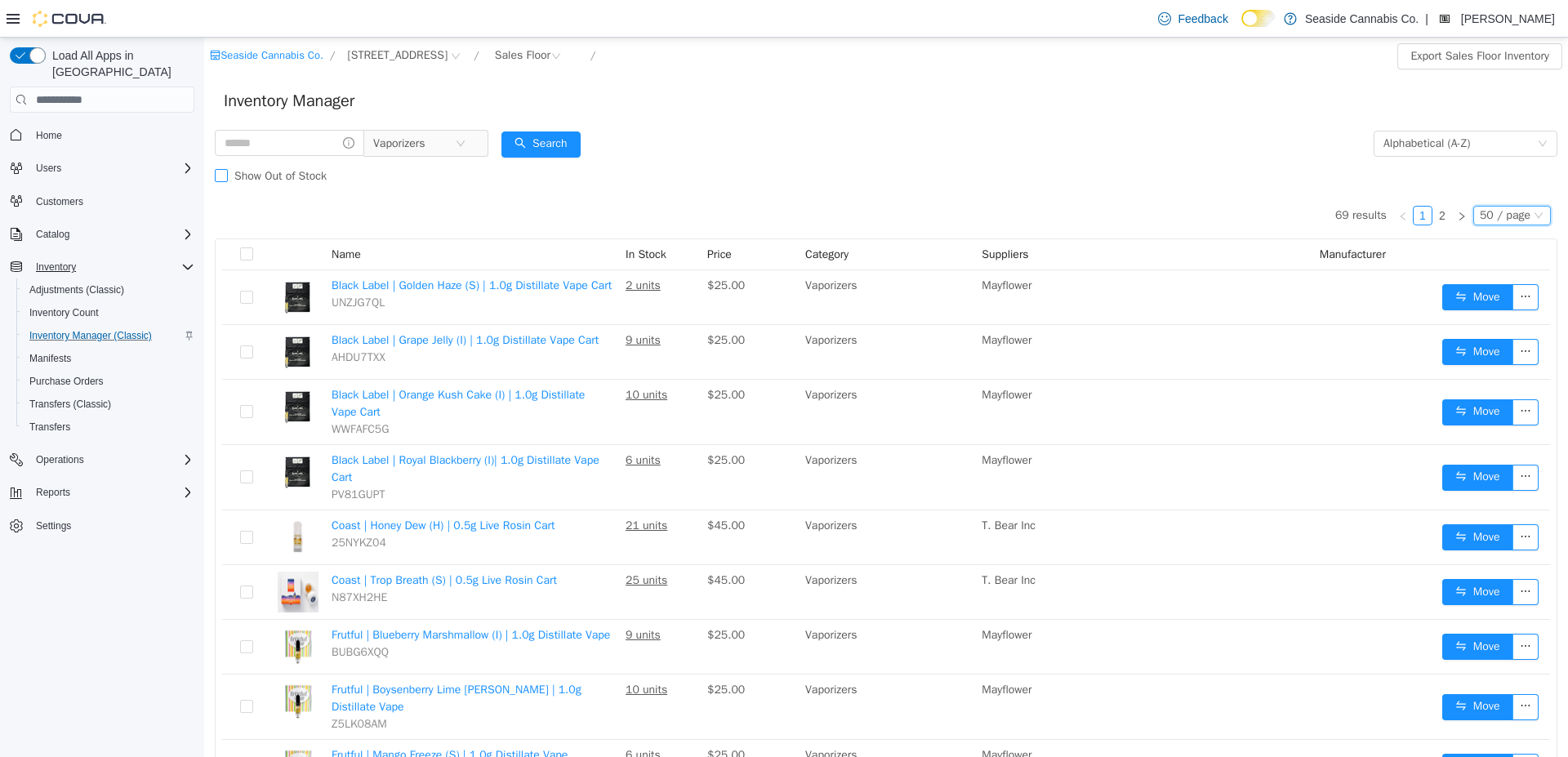 click on "Show Out of Stock" at bounding box center (280, 176) 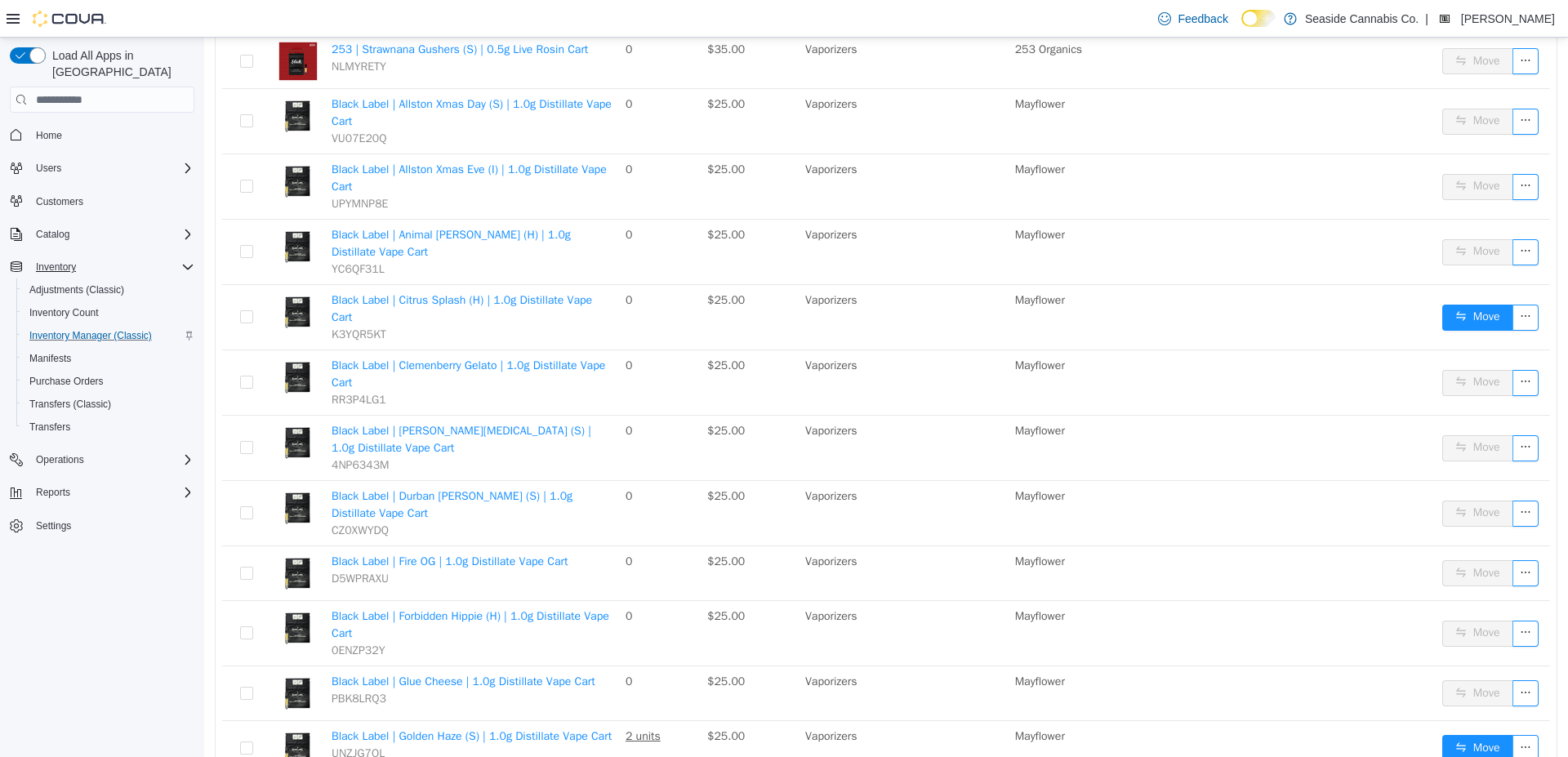 scroll, scrollTop: 1340, scrollLeft: 0, axis: vertical 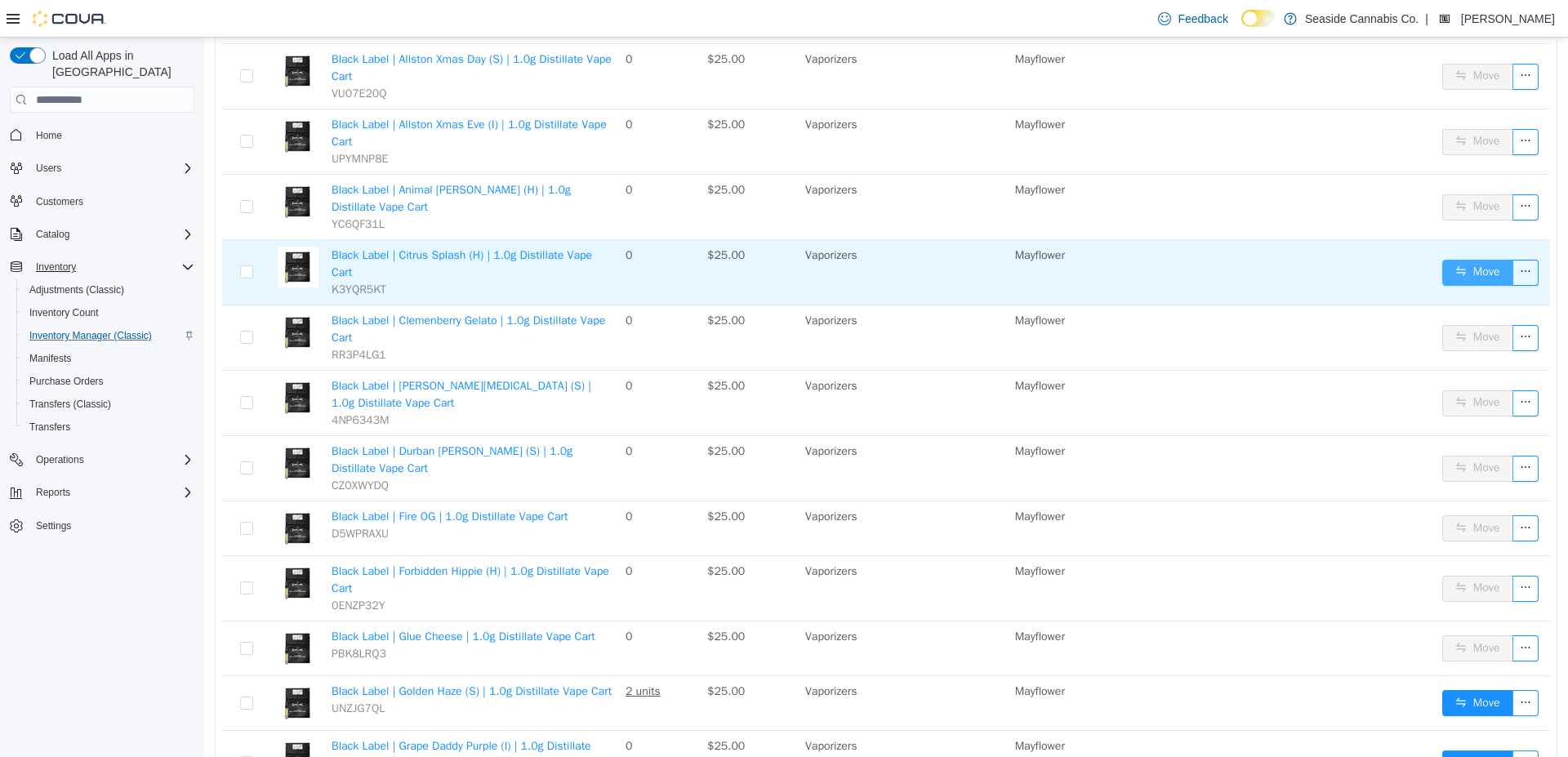 click on "Move" at bounding box center [1477, 273] 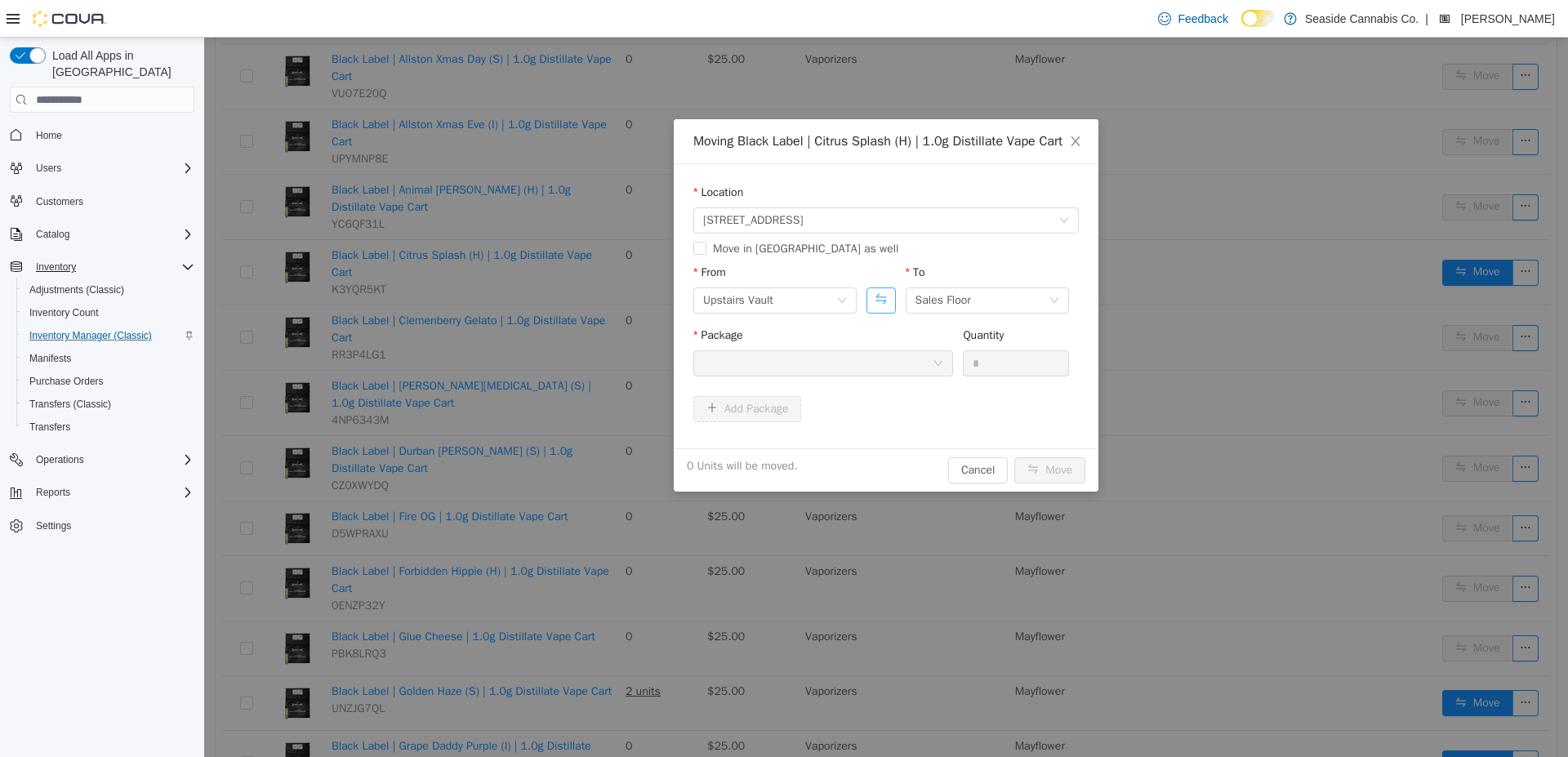 click at bounding box center (880, 301) 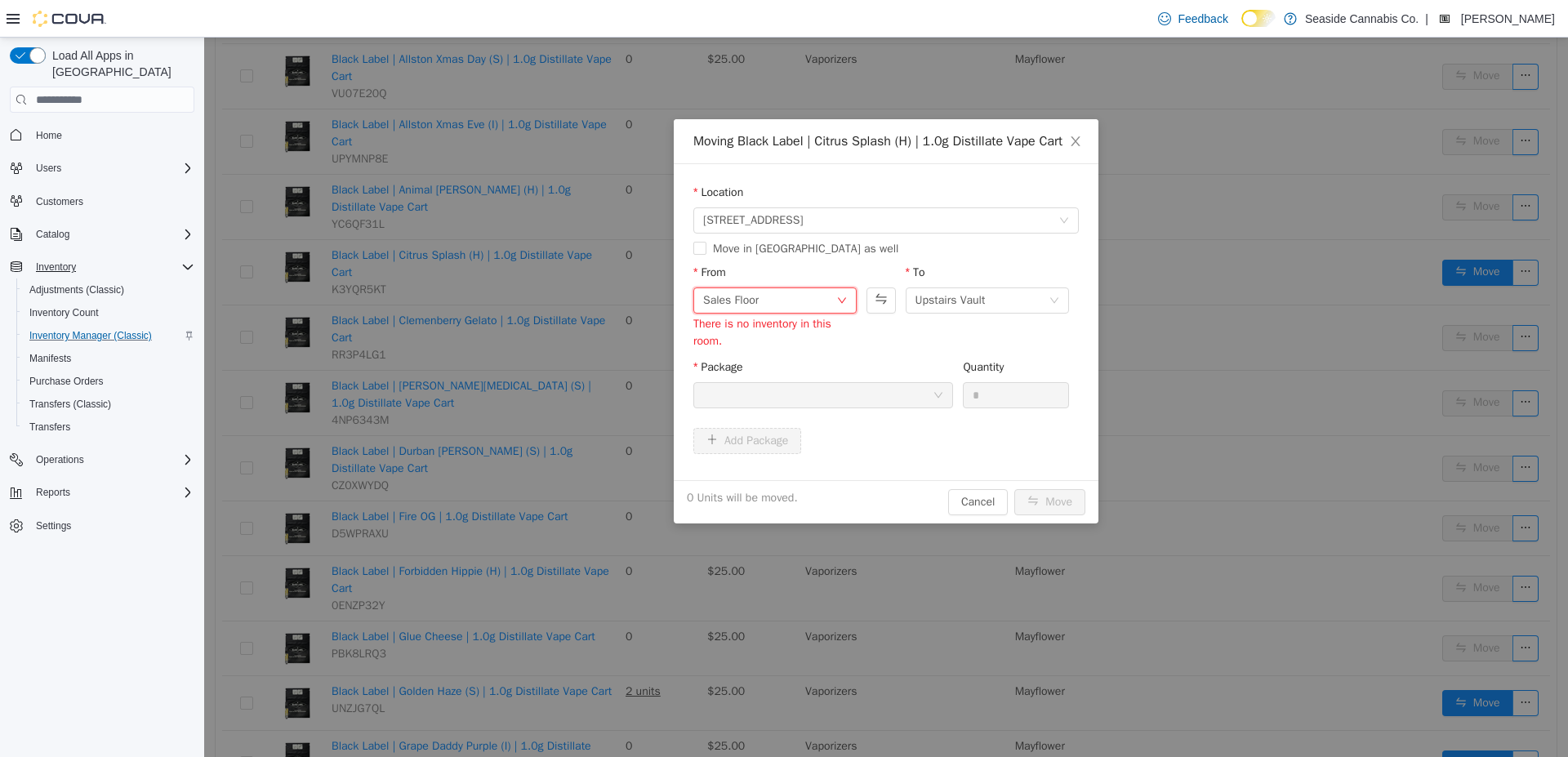 click on "Sales Floor" at bounding box center [769, 301] 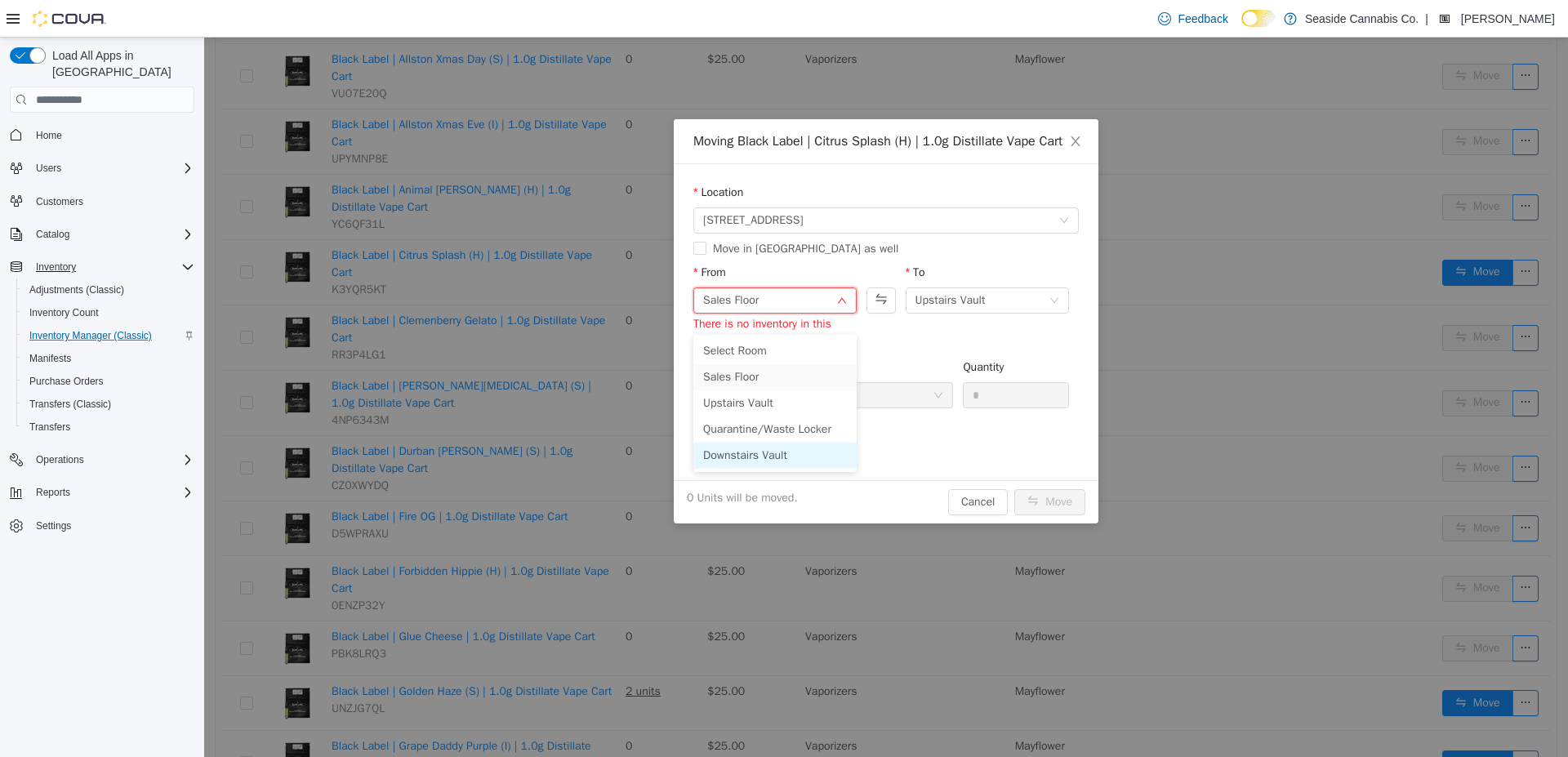 click on "Downstairs Vault" at bounding box center [775, 456] 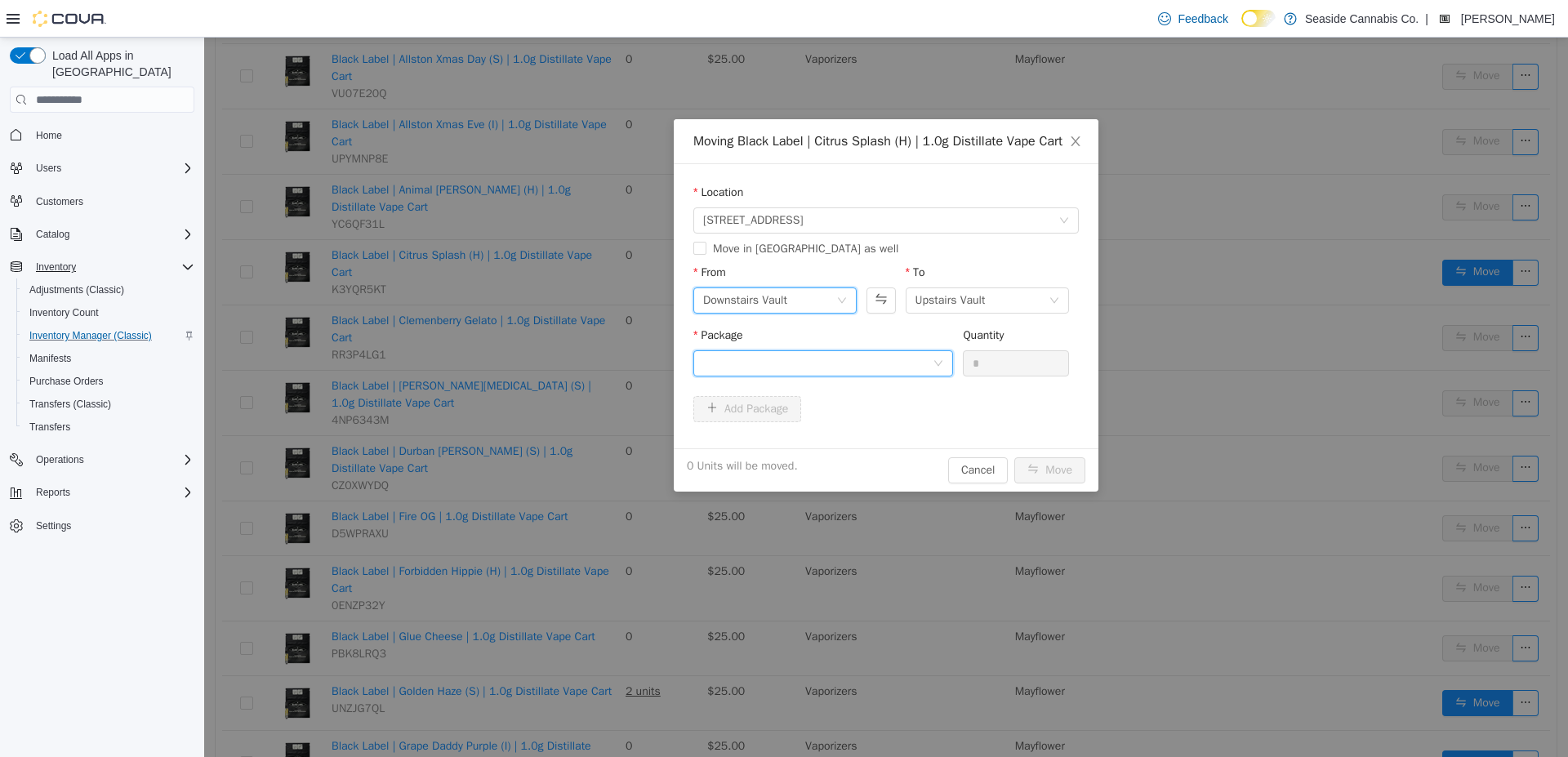 click at bounding box center (817, 363) 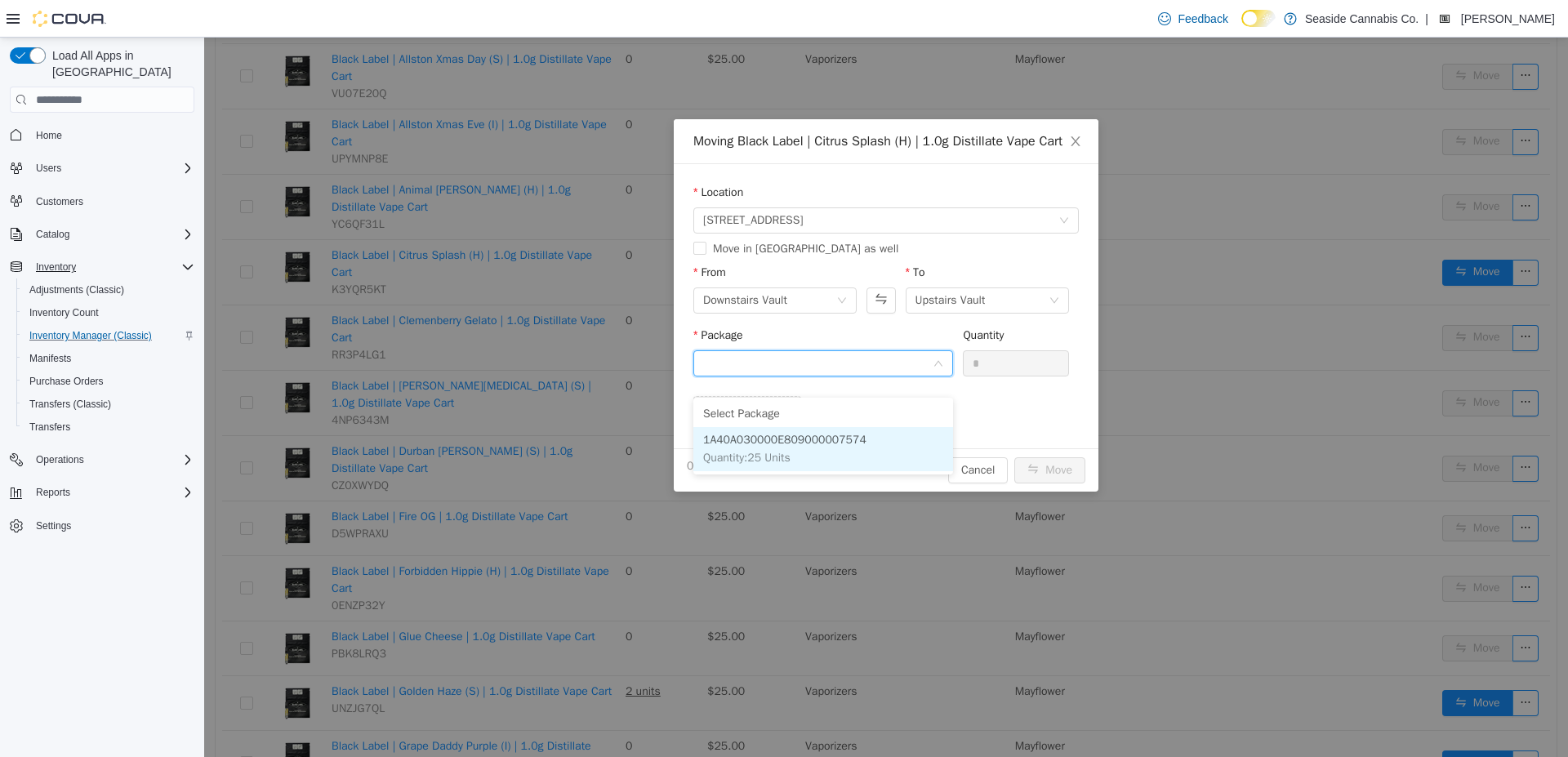 click on "1A40A030000E809000007574" at bounding box center [785, 439] 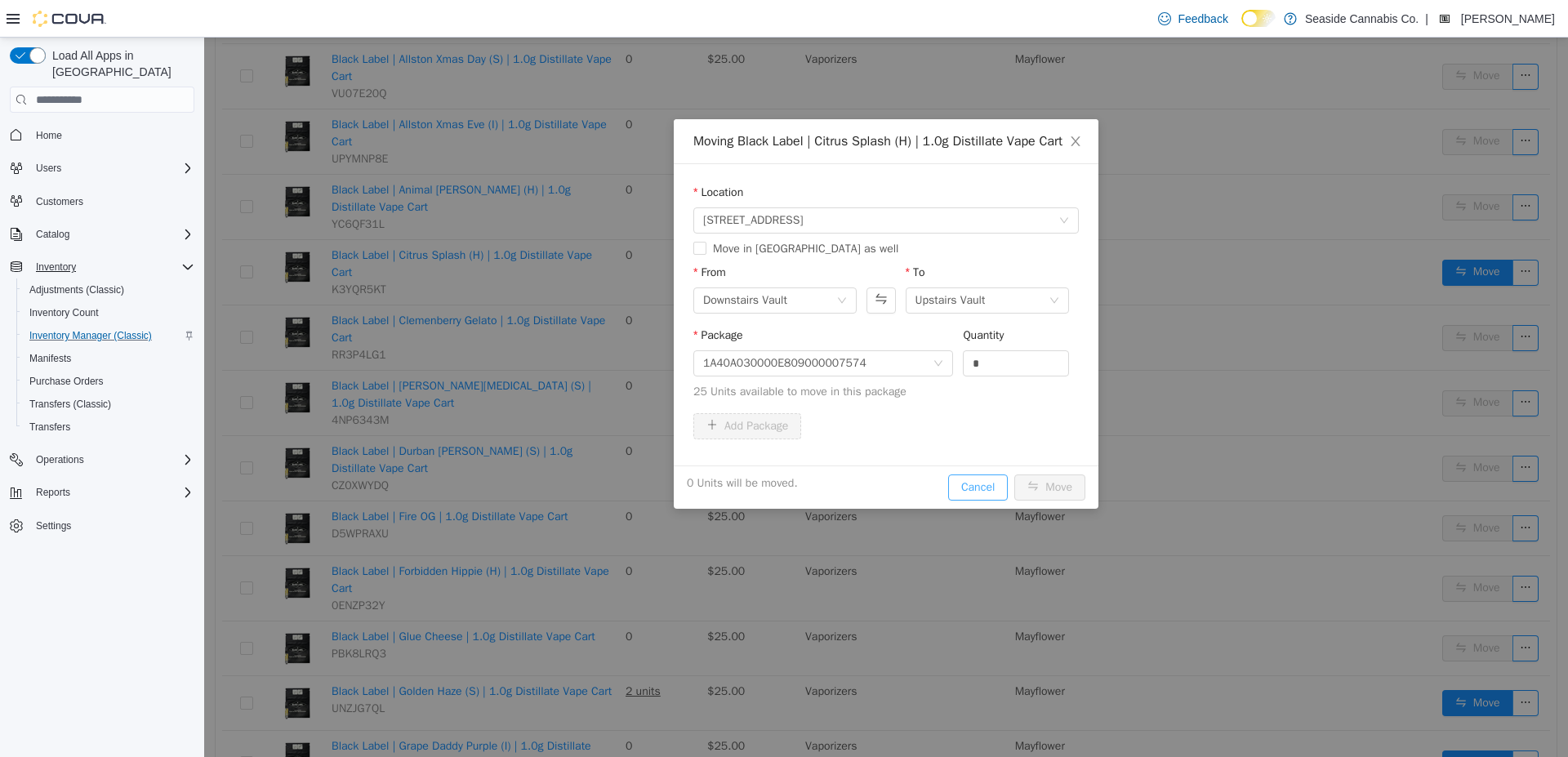 click on "Cancel" at bounding box center (978, 488) 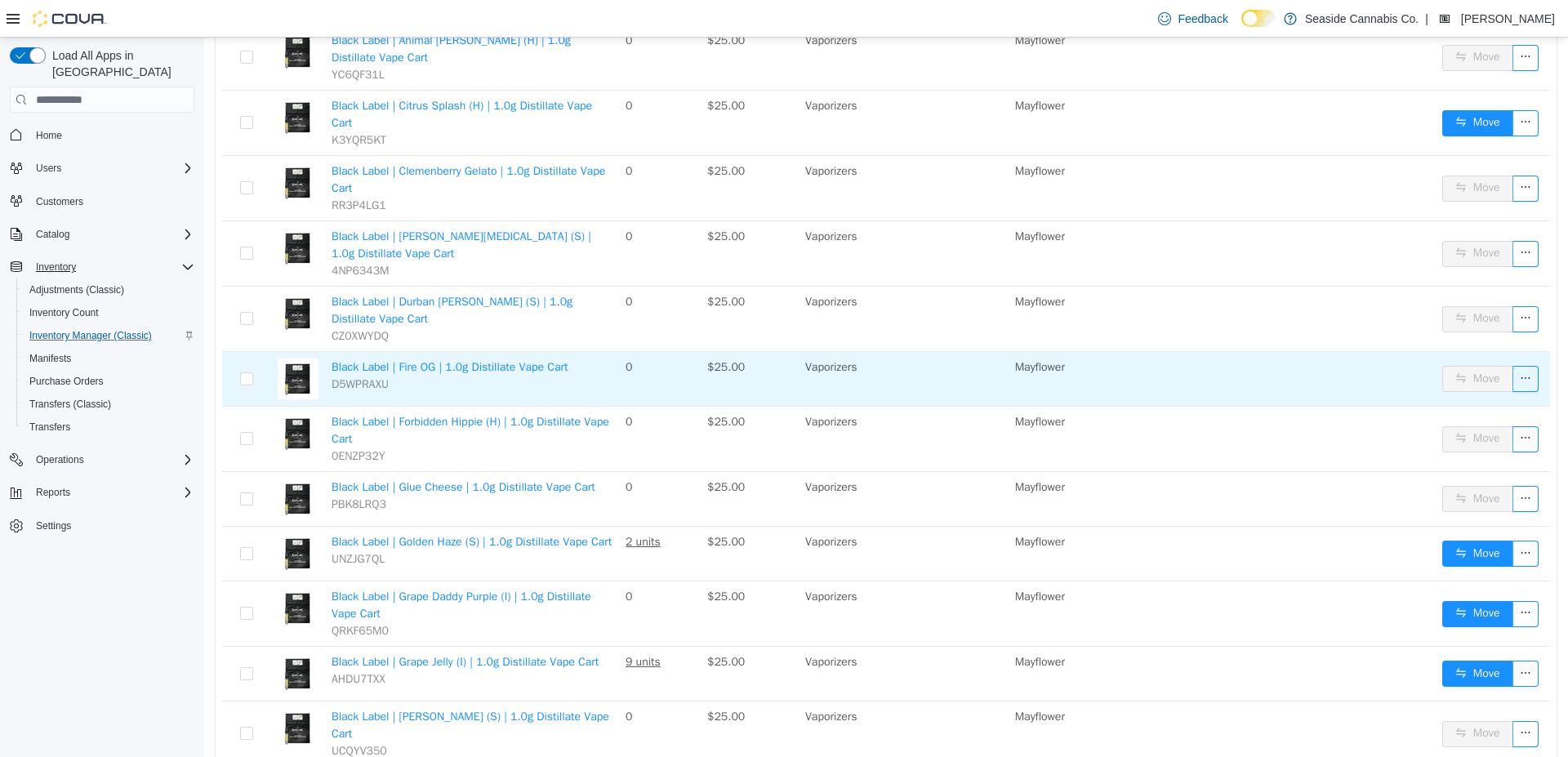 scroll, scrollTop: 1523, scrollLeft: 0, axis: vertical 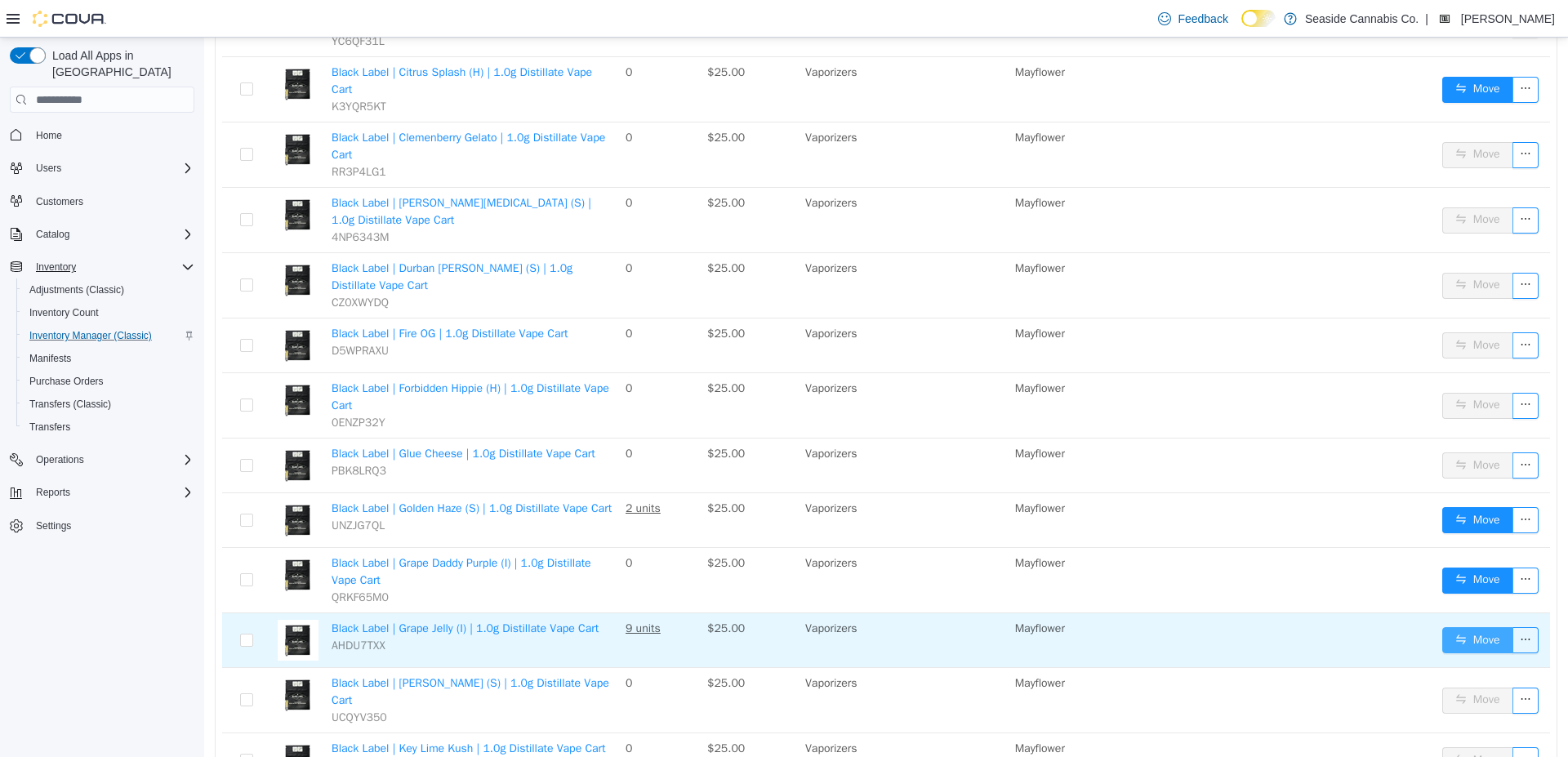 click on "Move" at bounding box center [1477, 640] 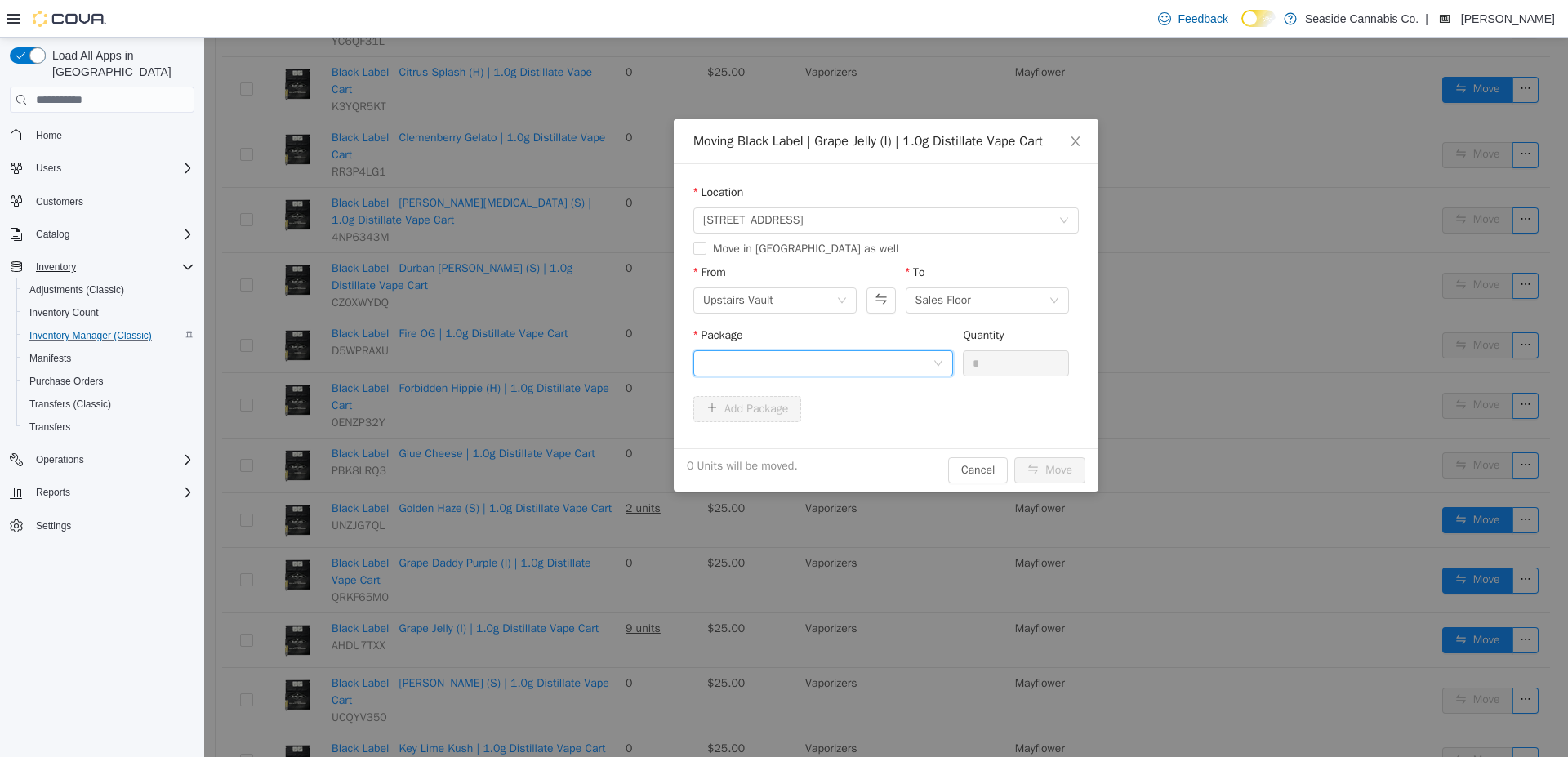 click at bounding box center [817, 363] 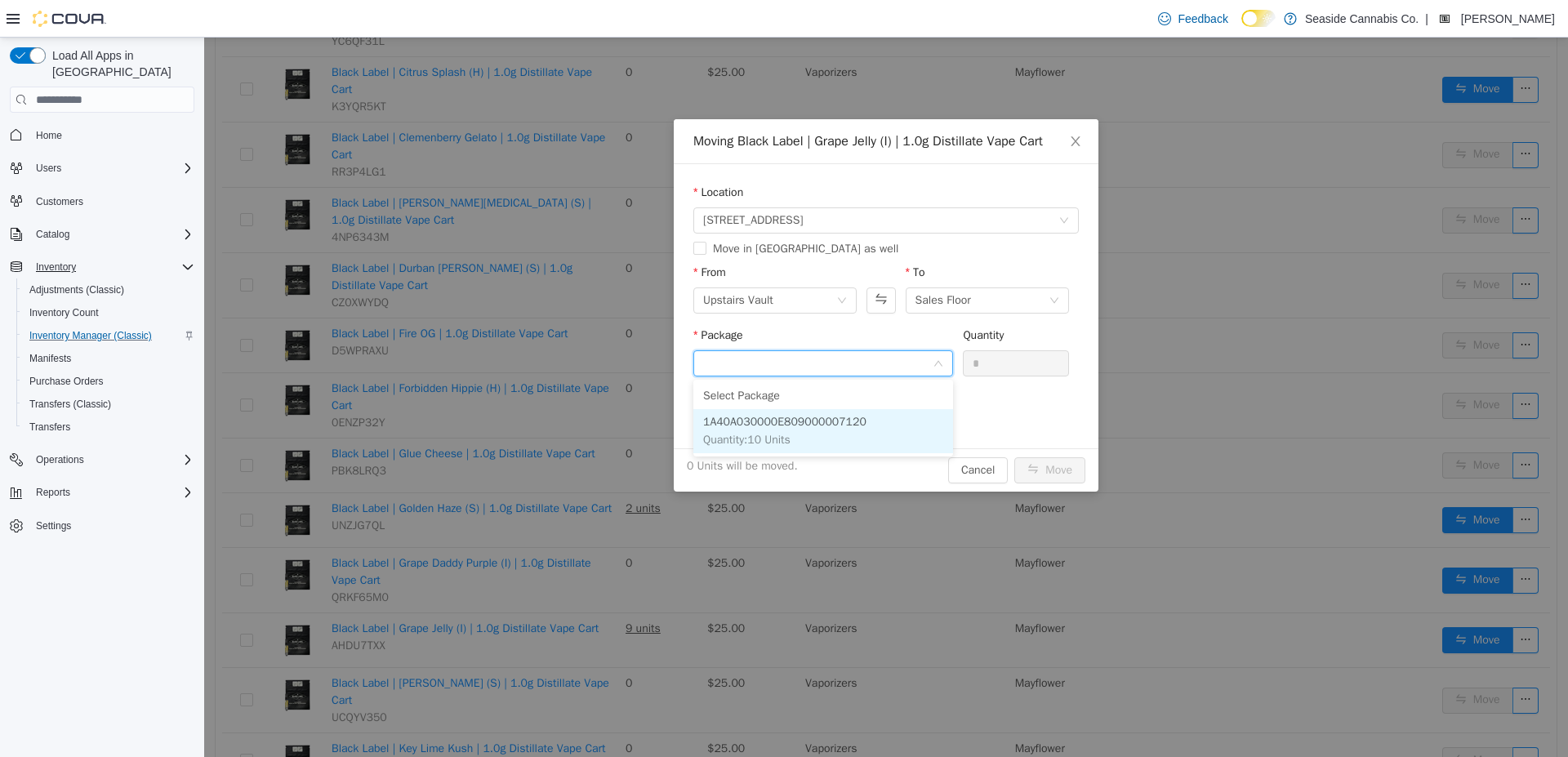 click on "1A40A030000E809000007120 Quantity :  10 Units" at bounding box center (823, 431) 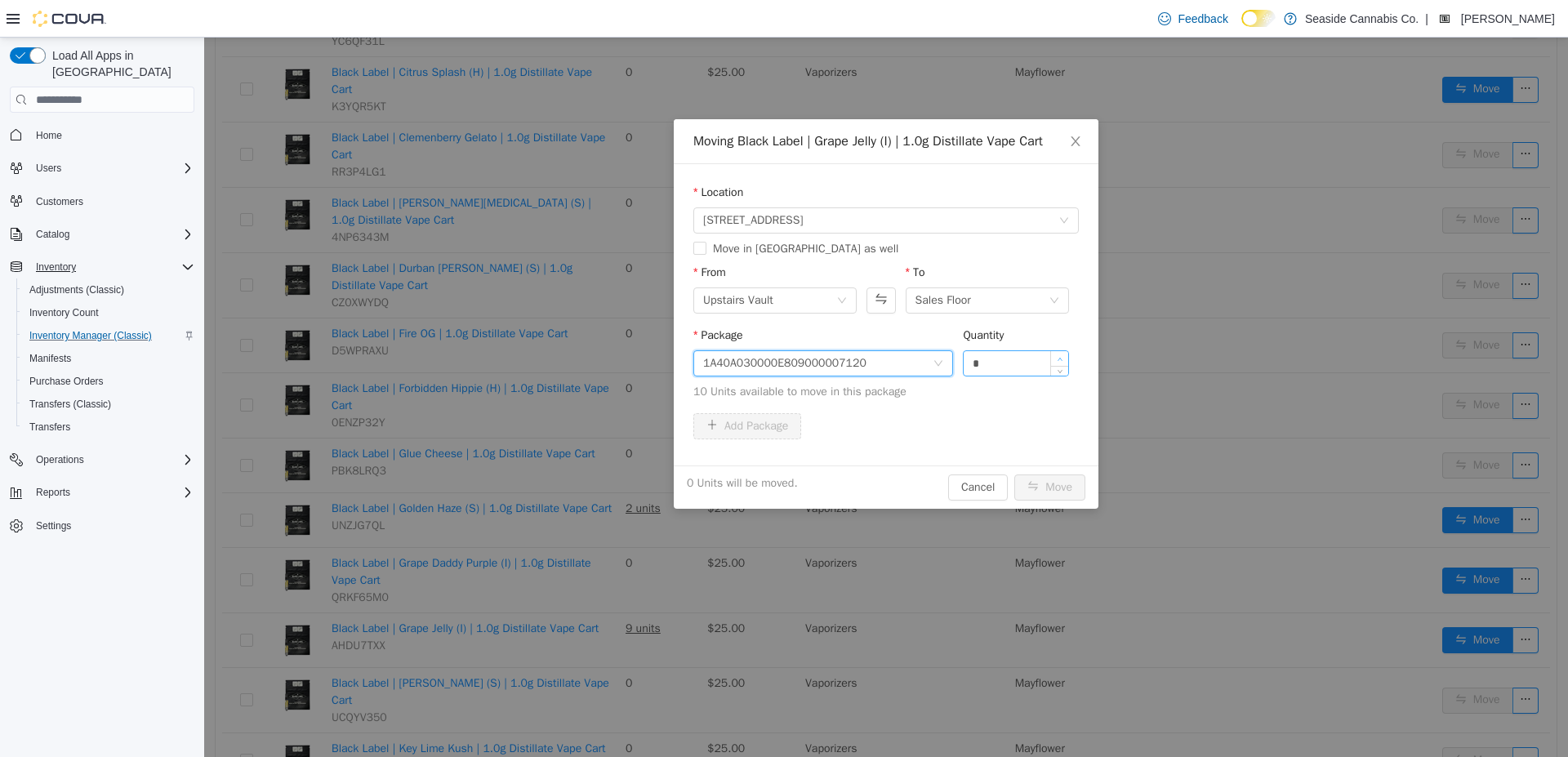 type on "*" 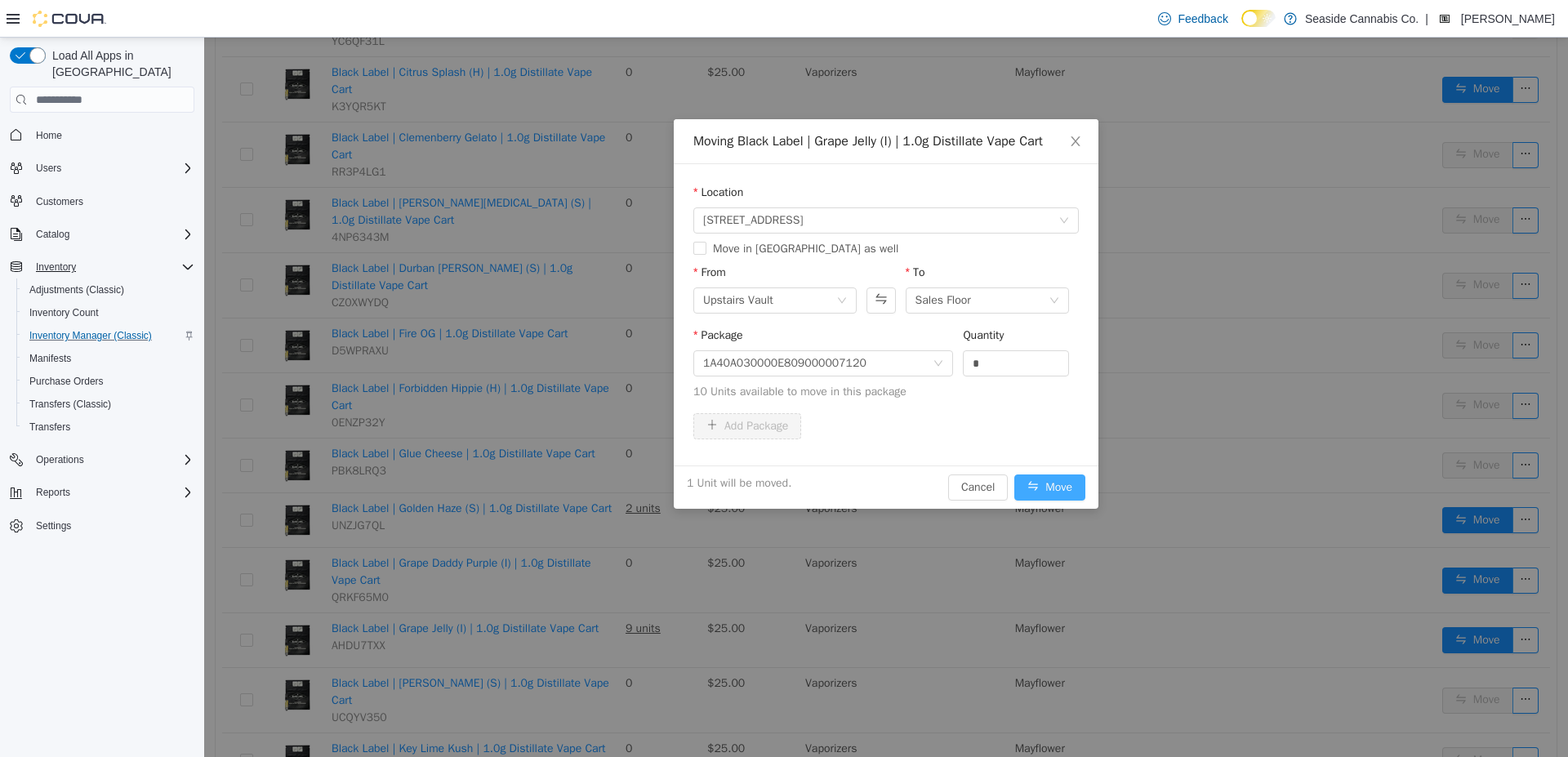 click on "Move" at bounding box center [1049, 488] 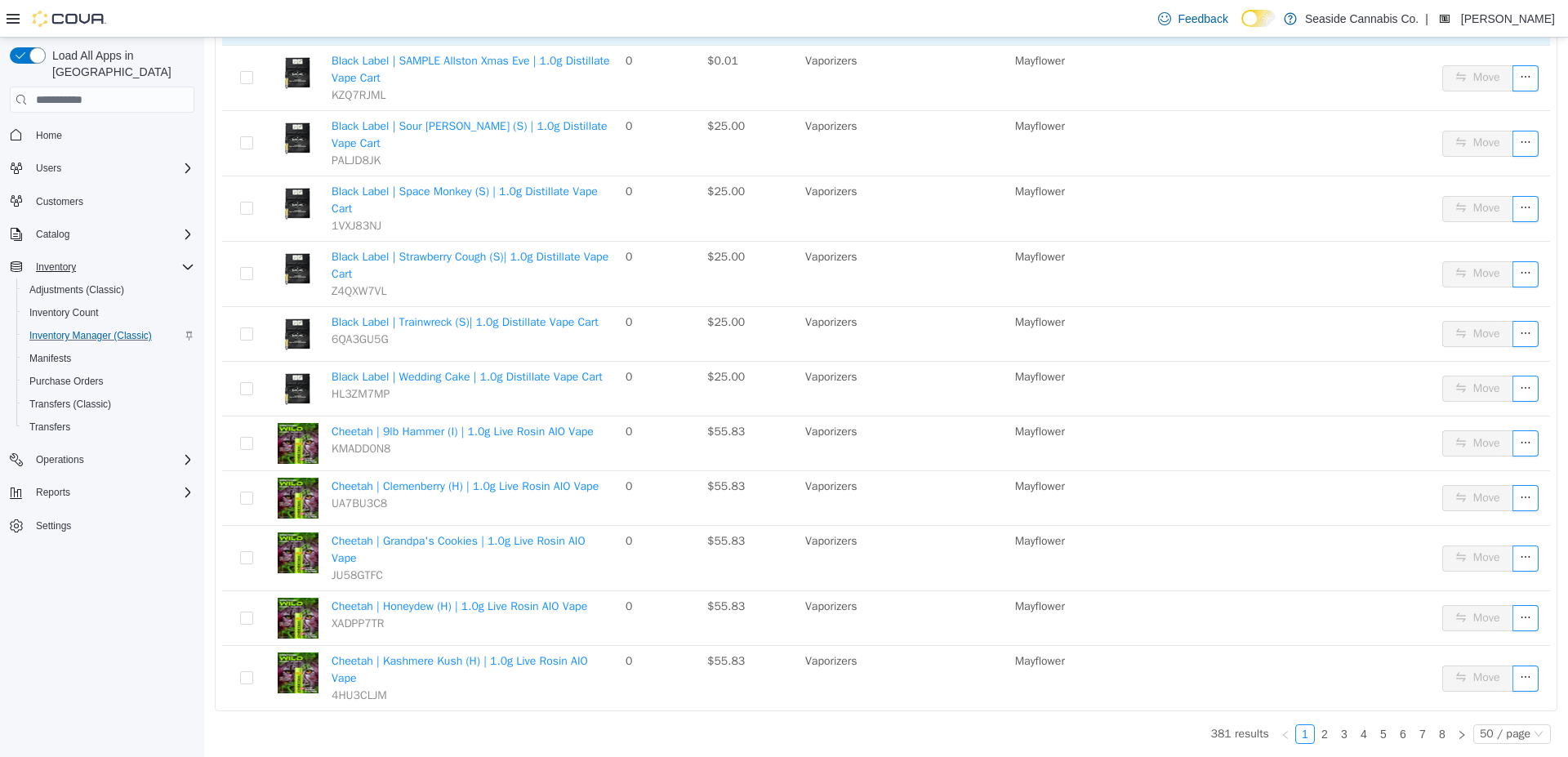 scroll, scrollTop: 2682, scrollLeft: 0, axis: vertical 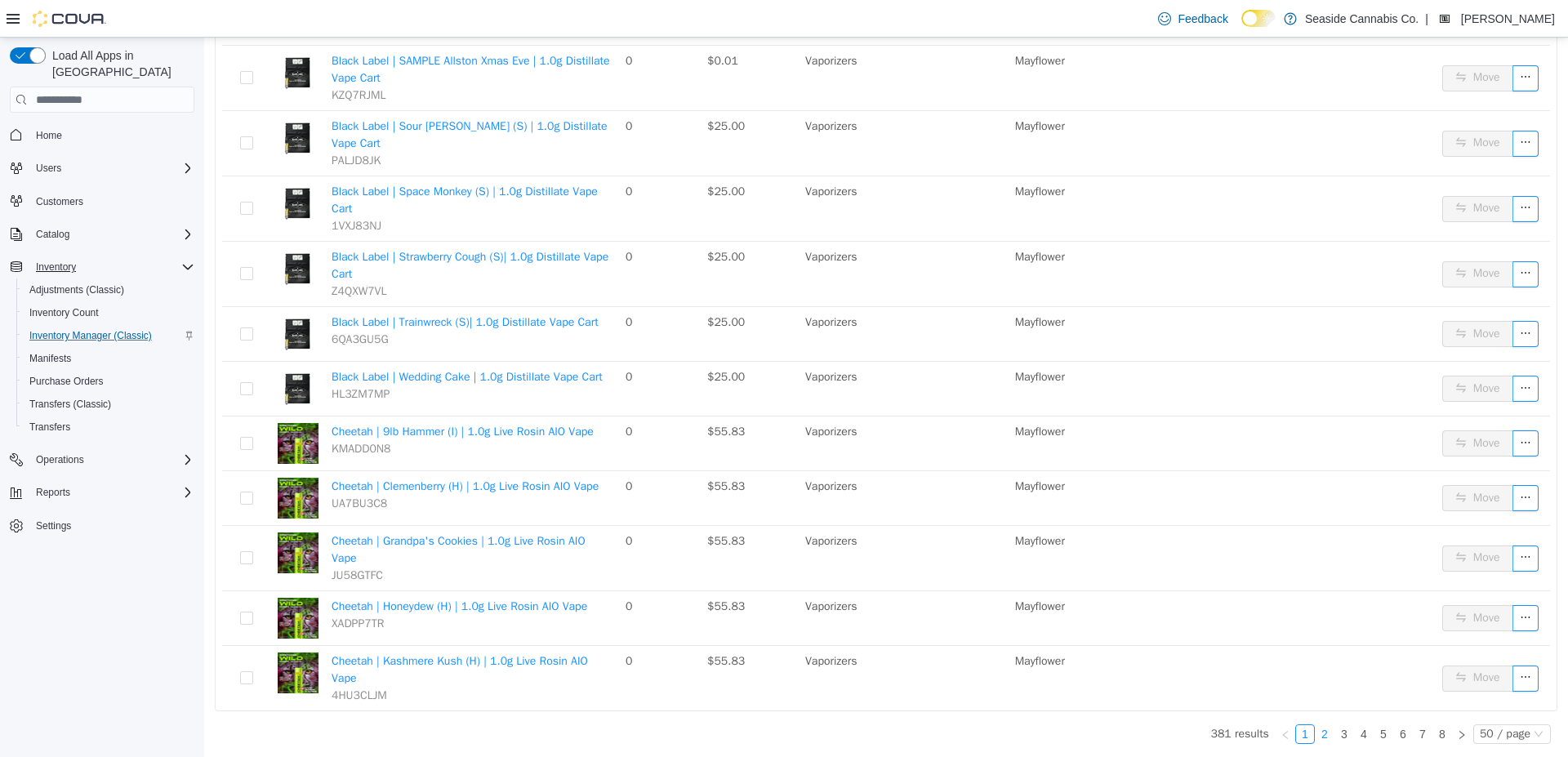 click on "2" at bounding box center [1325, 734] 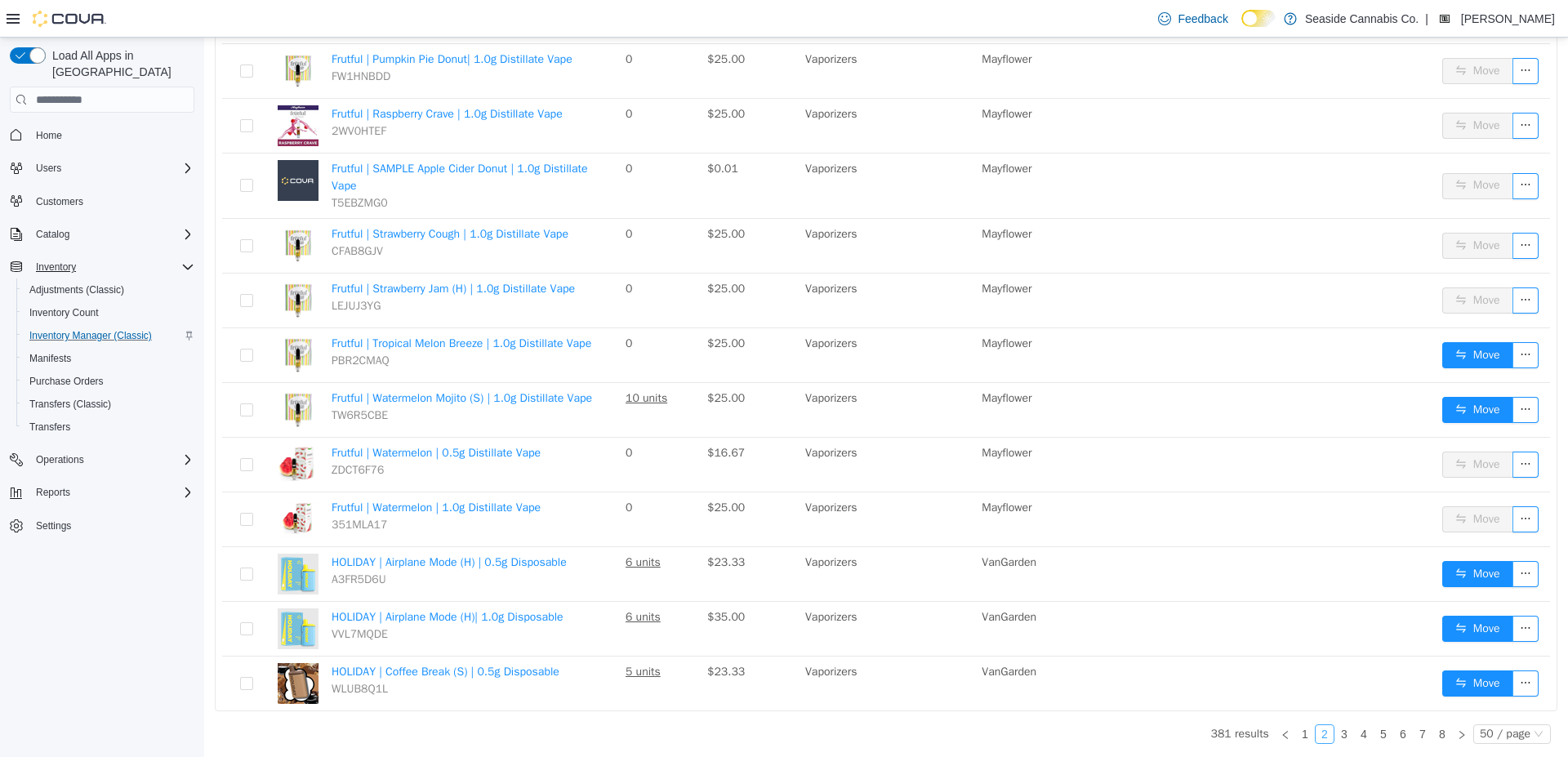scroll, scrollTop: 2408, scrollLeft: 0, axis: vertical 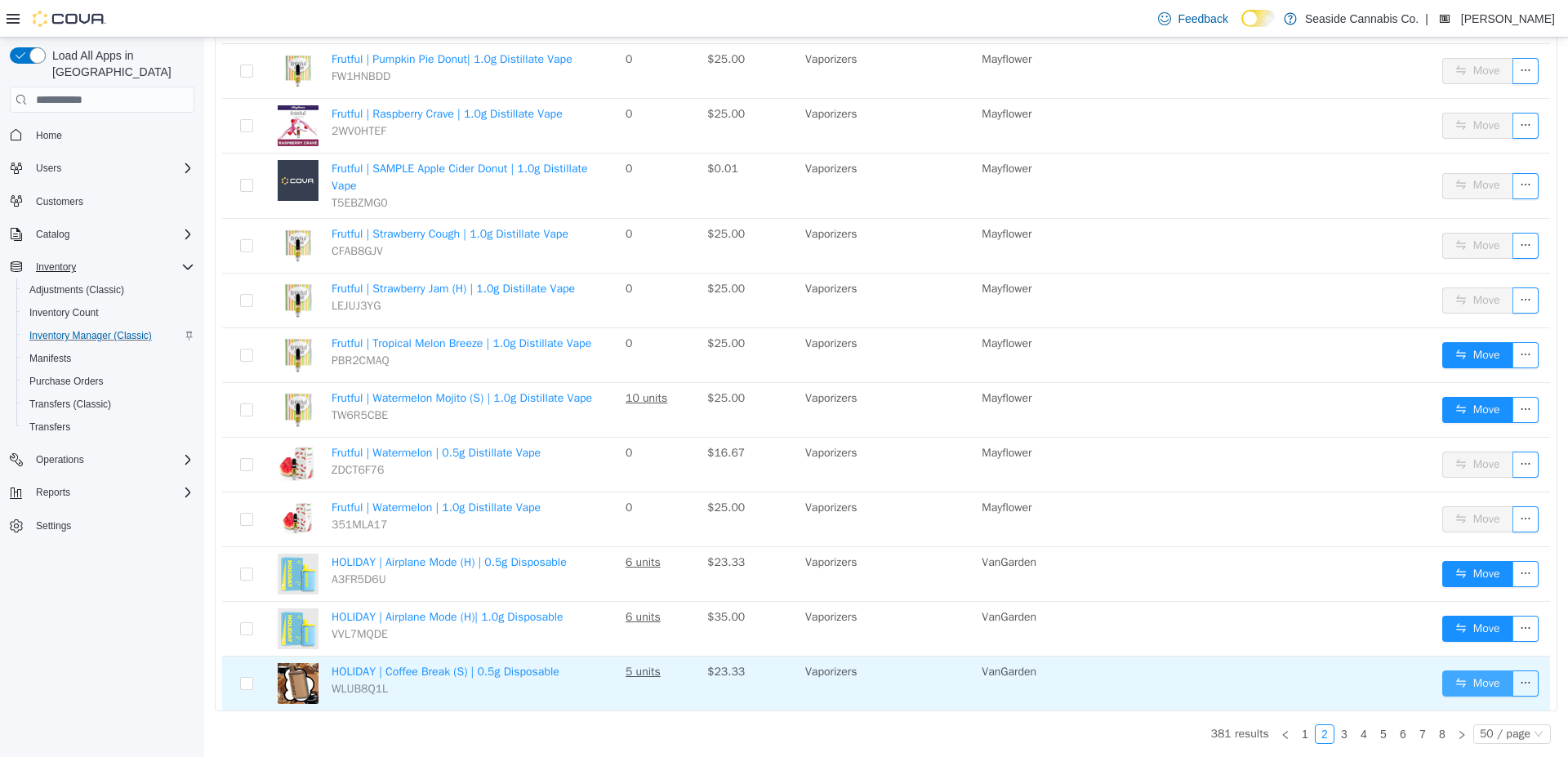 click on "Move" at bounding box center (1477, 684) 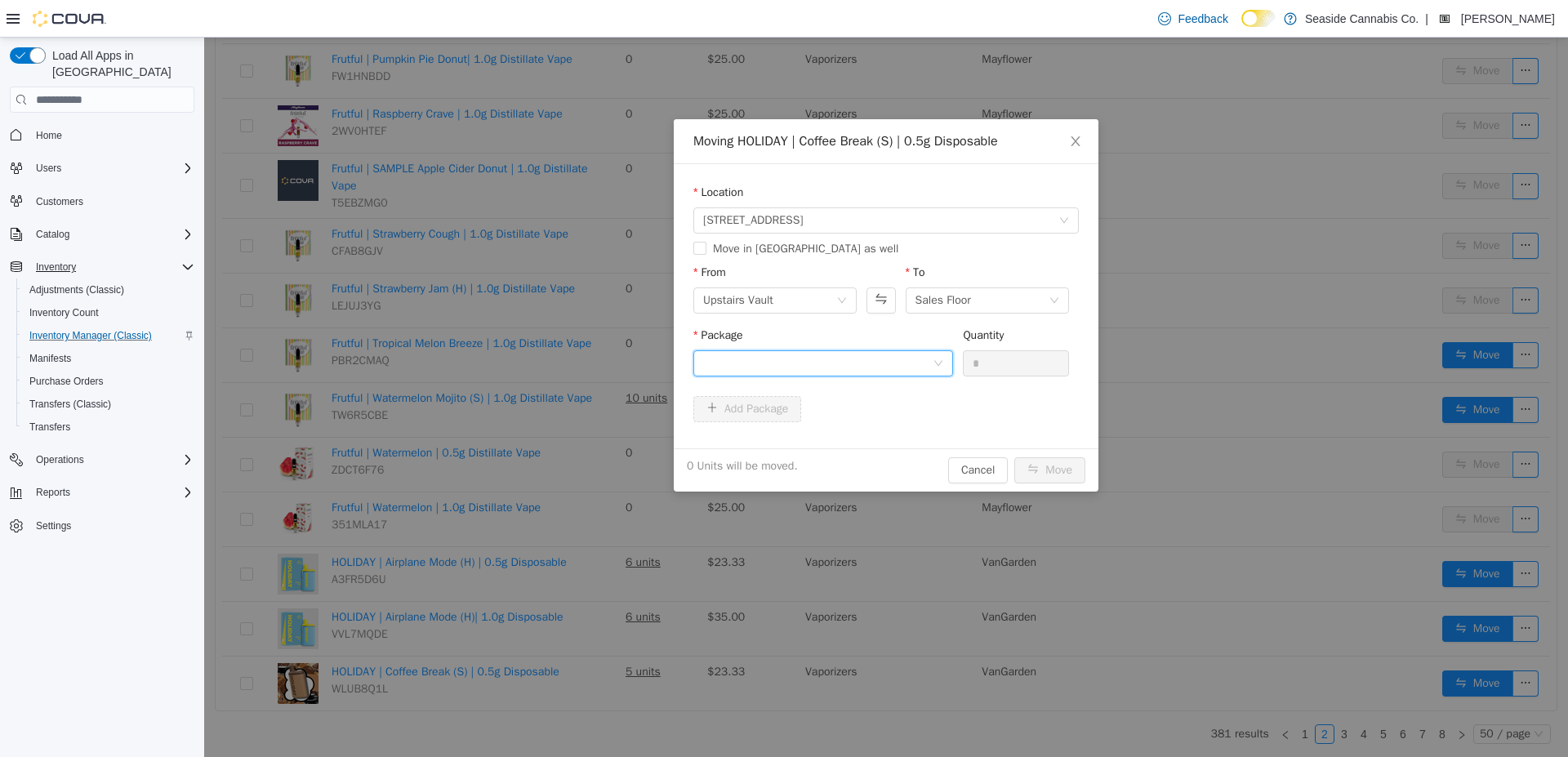 click at bounding box center (817, 363) 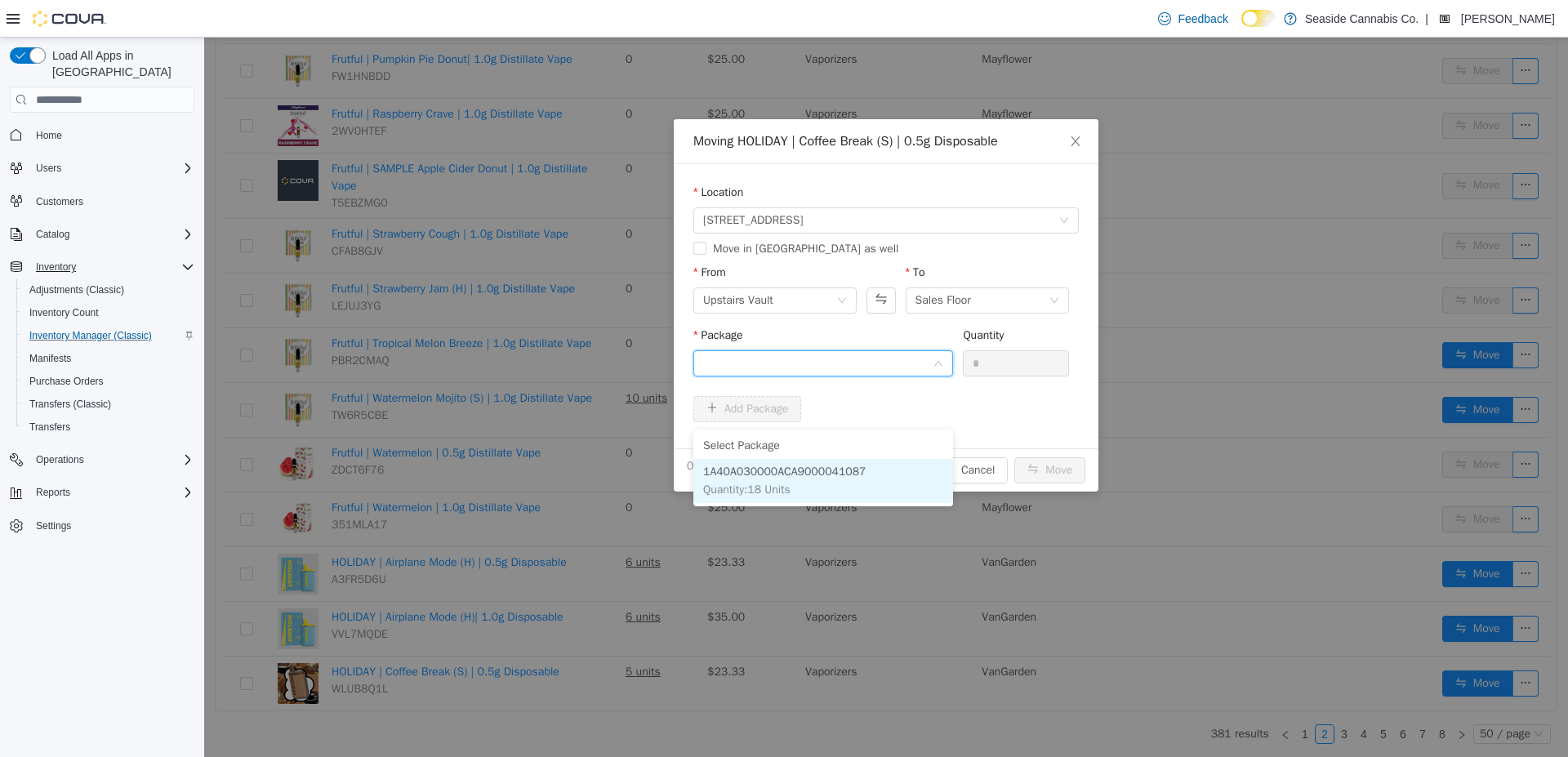 click on "1A40A030000ACA9000041087 Quantity :  18 Units" at bounding box center (823, 481) 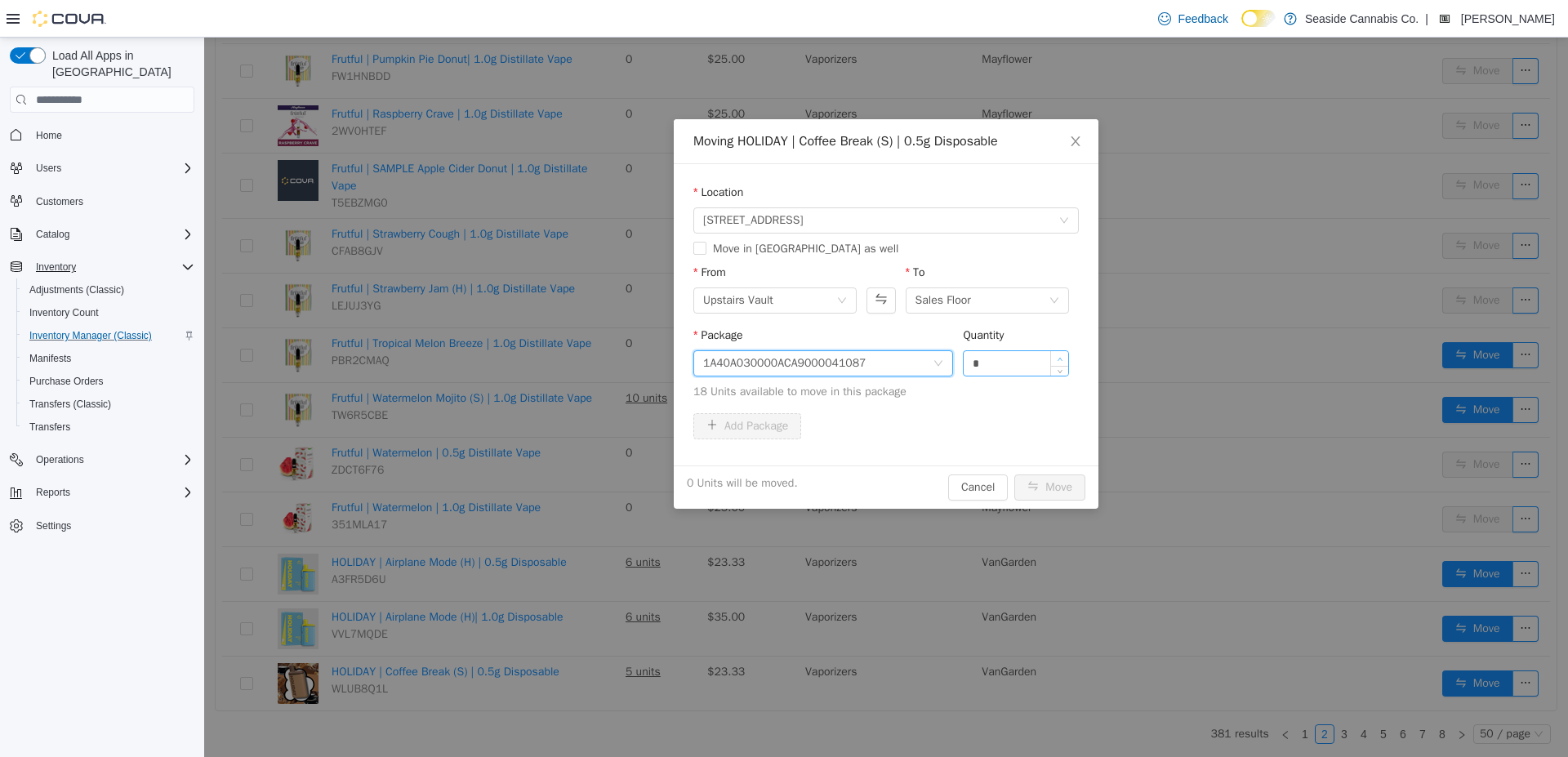 type on "*" 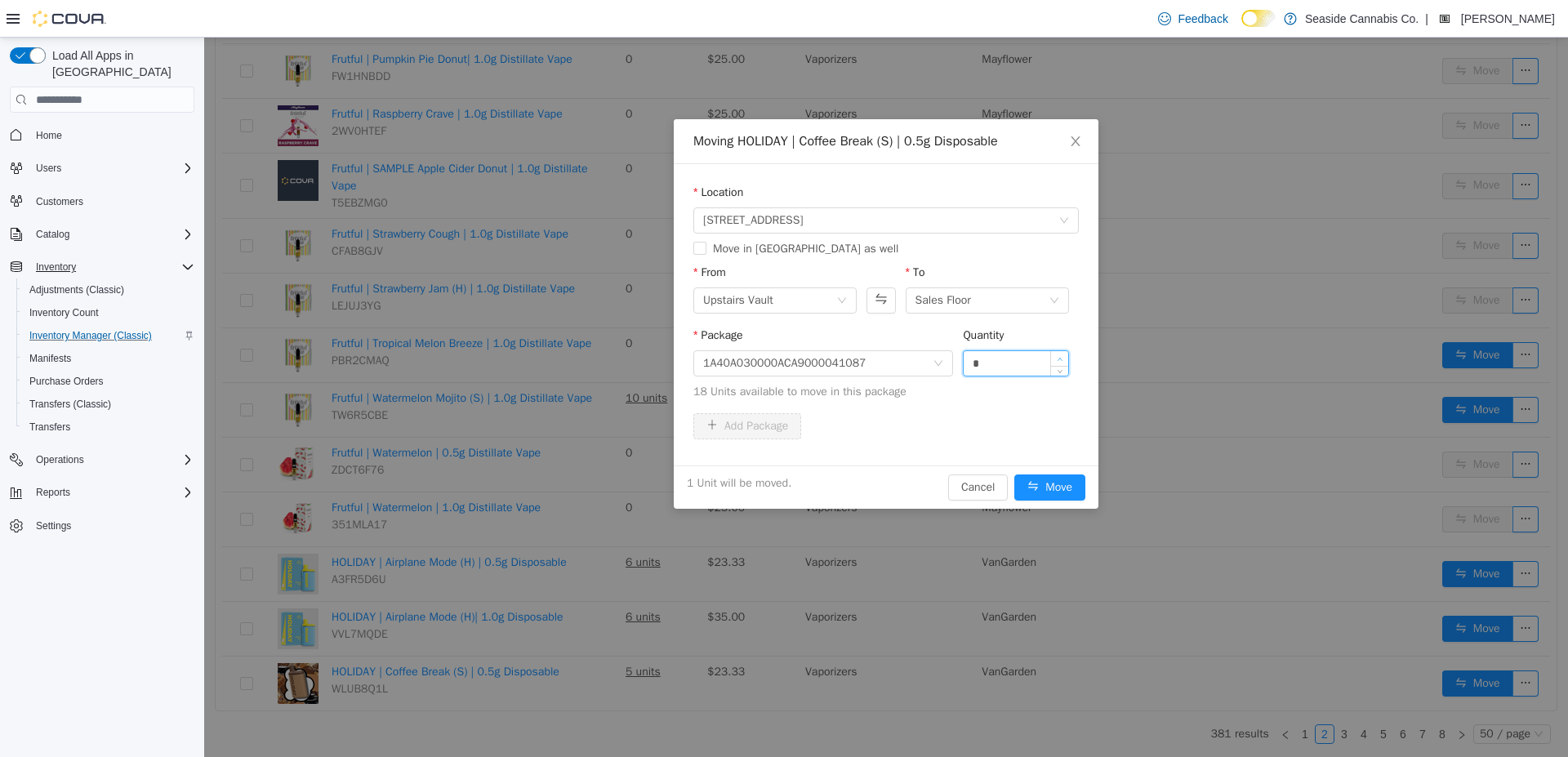 click at bounding box center [1059, 358] 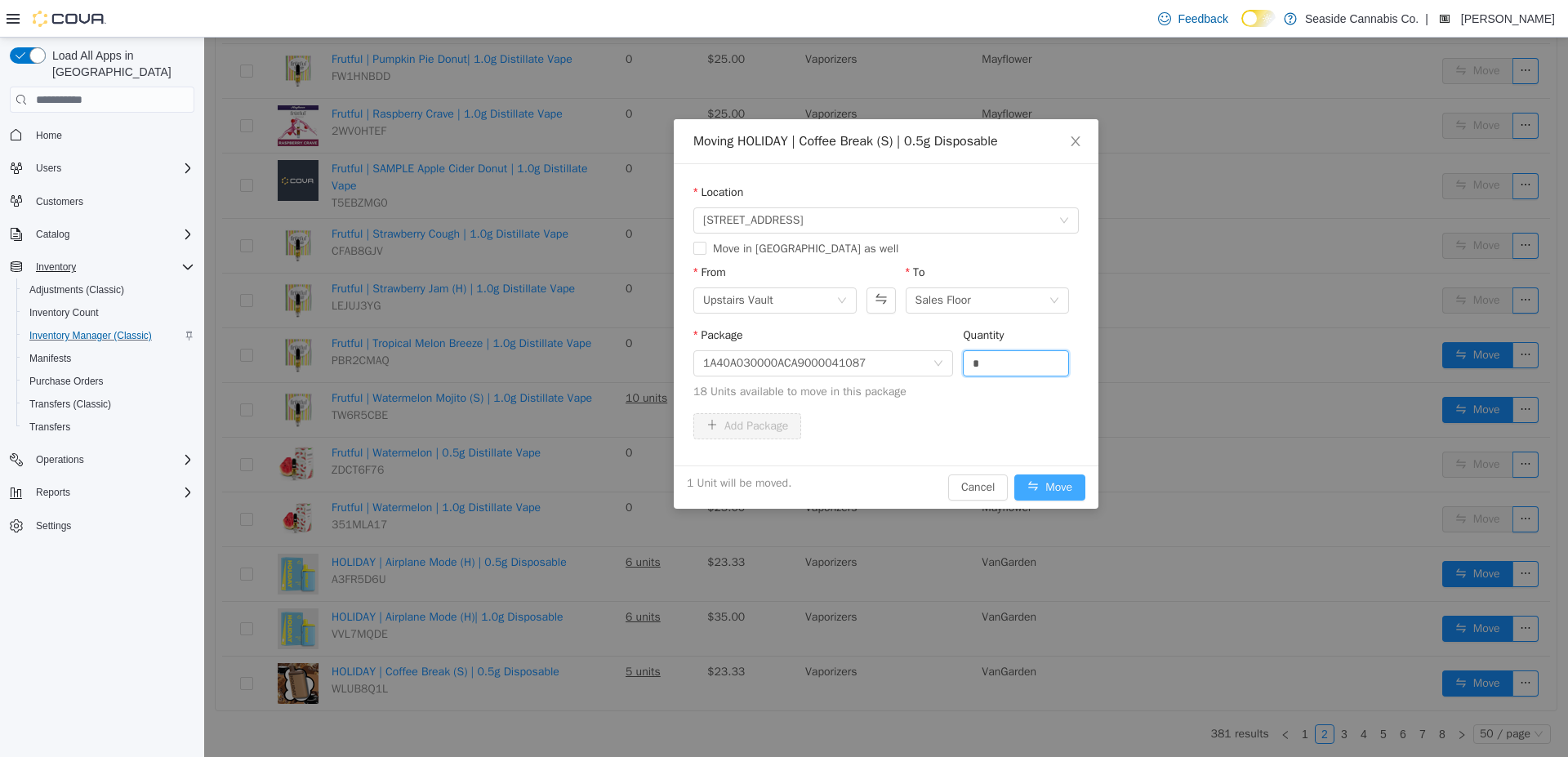 click on "Move" at bounding box center (1049, 488) 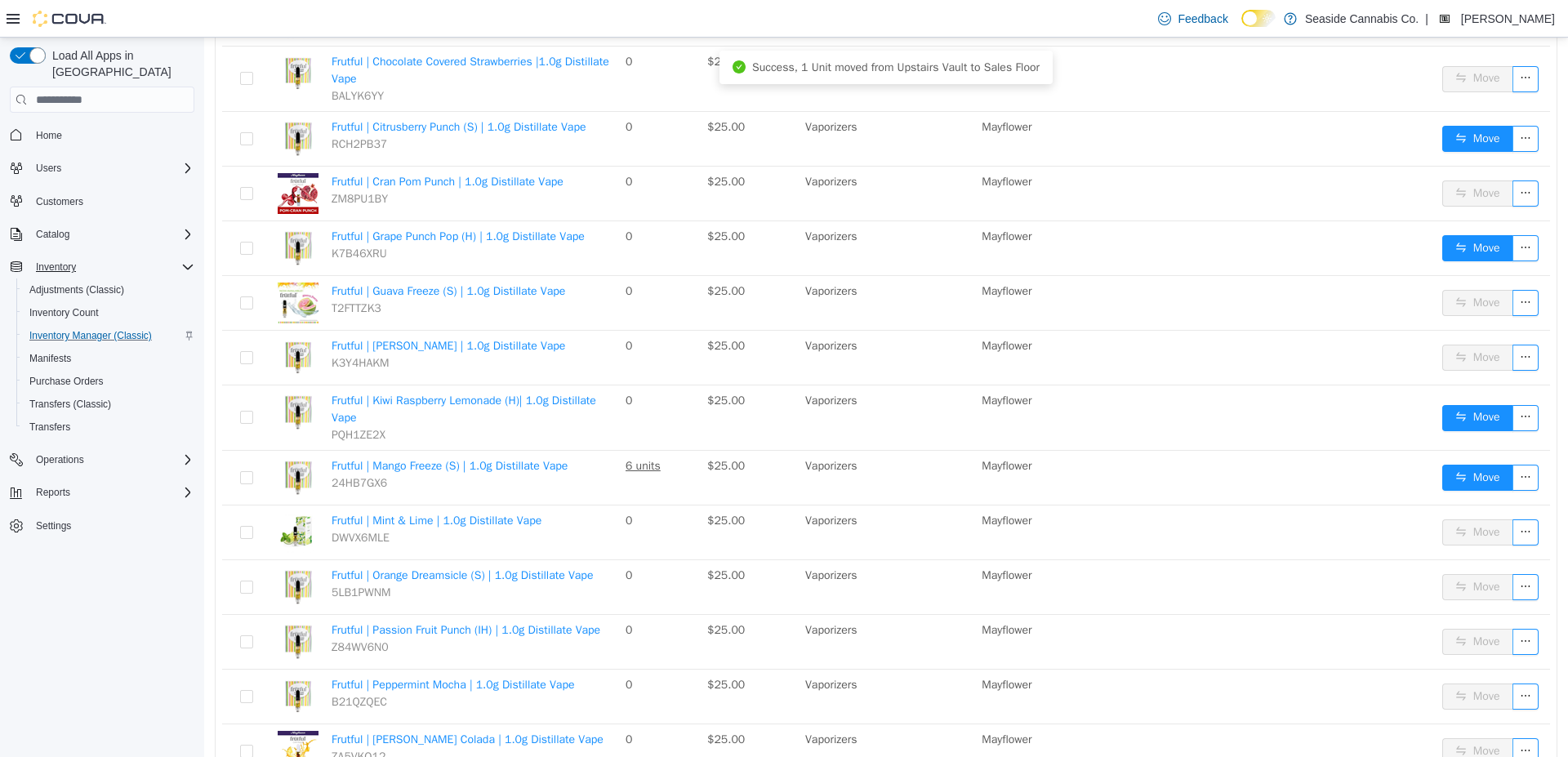scroll, scrollTop: 1570, scrollLeft: 0, axis: vertical 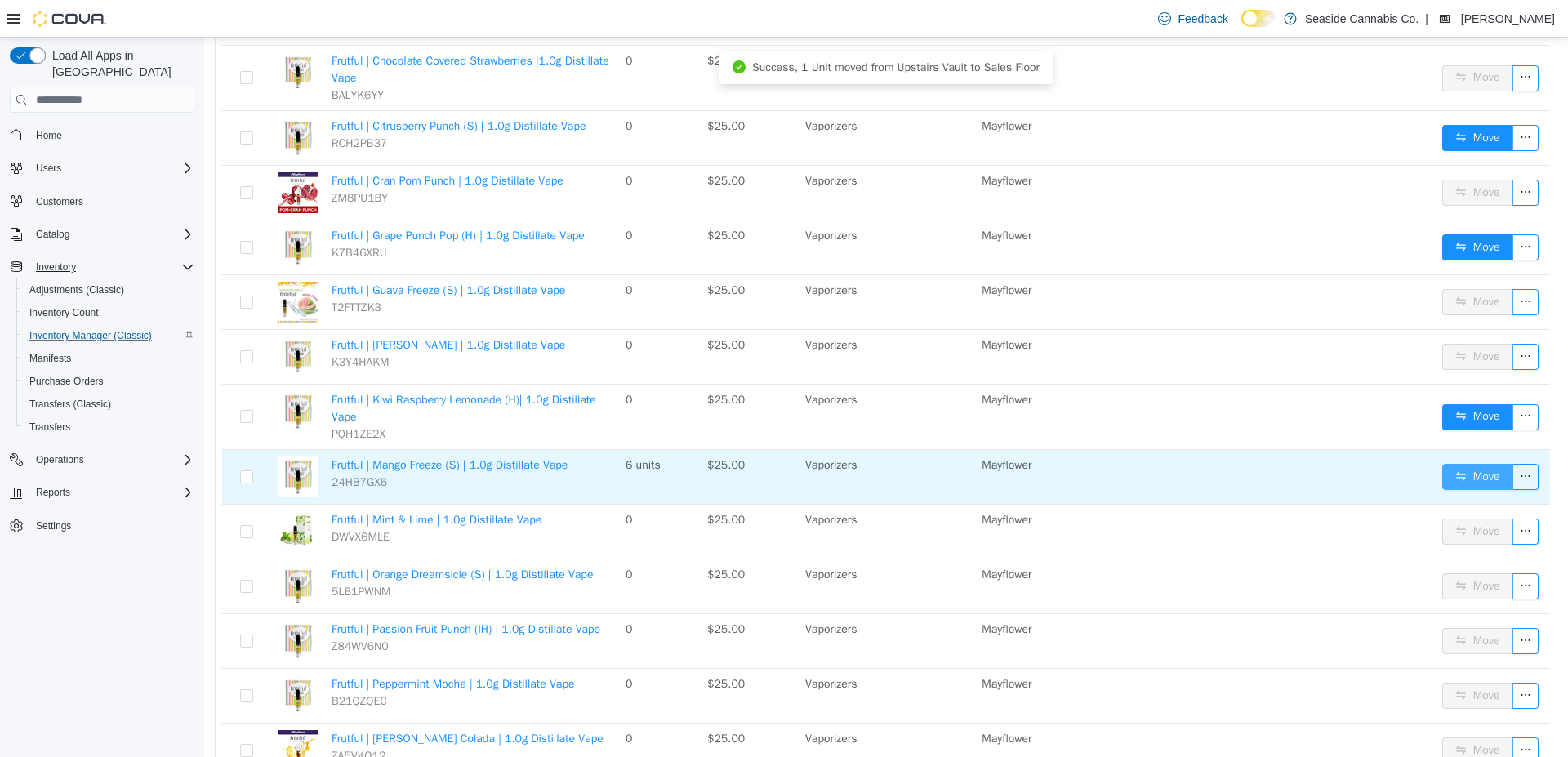click on "Move" at bounding box center (1477, 477) 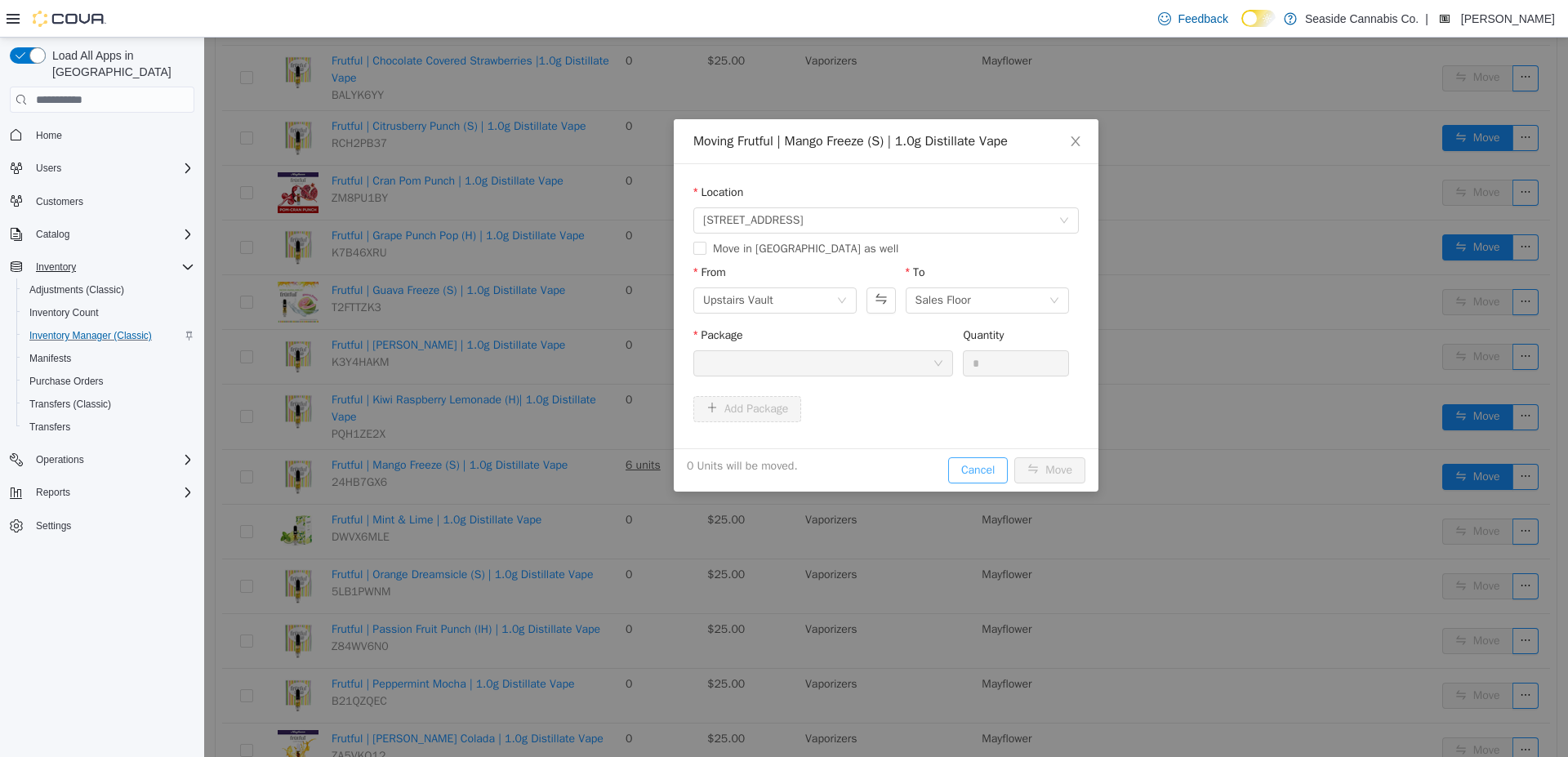 click on "Cancel" at bounding box center [978, 470] 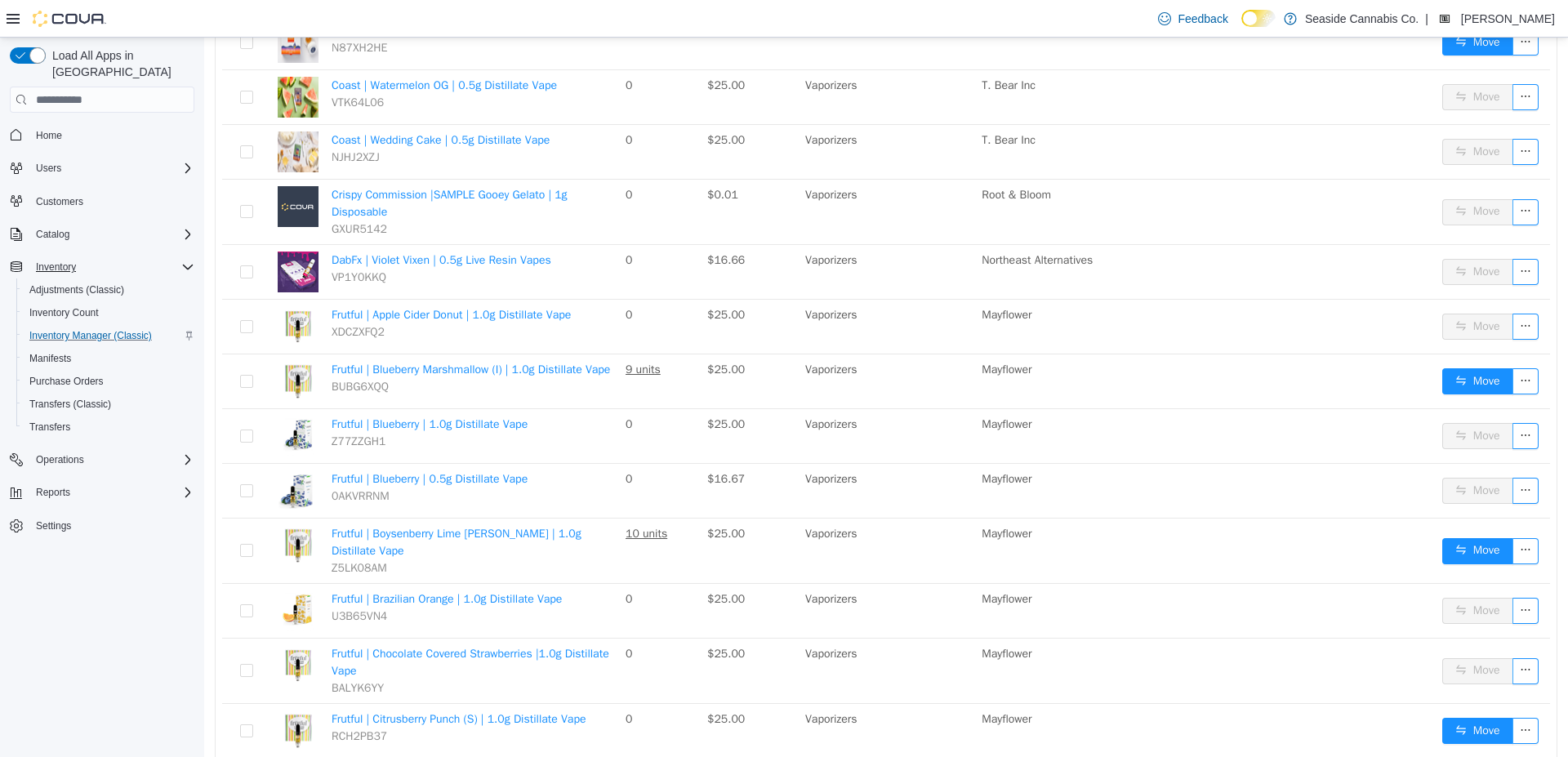 scroll, scrollTop: 971, scrollLeft: 0, axis: vertical 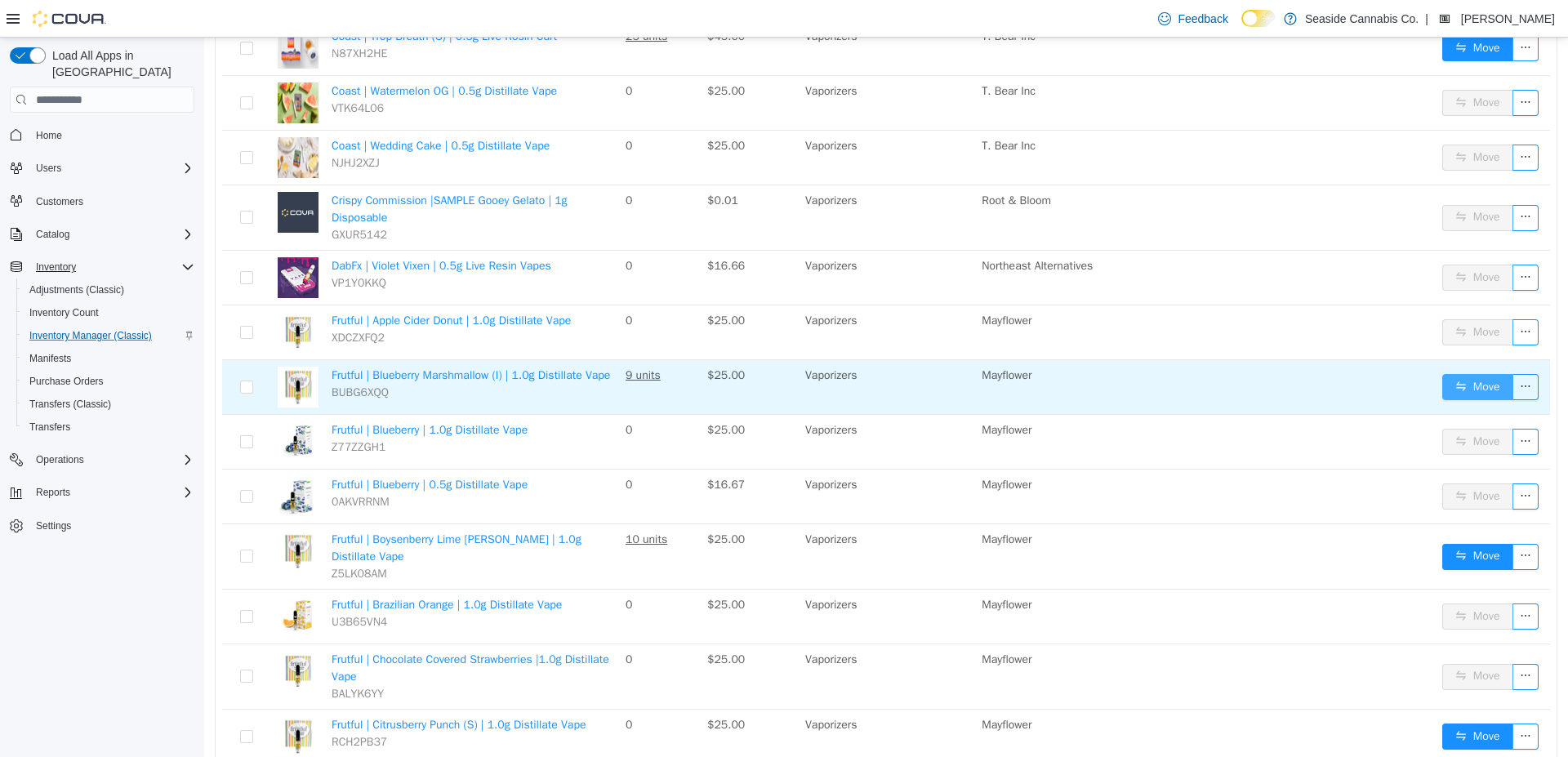 click on "Move" at bounding box center [1477, 387] 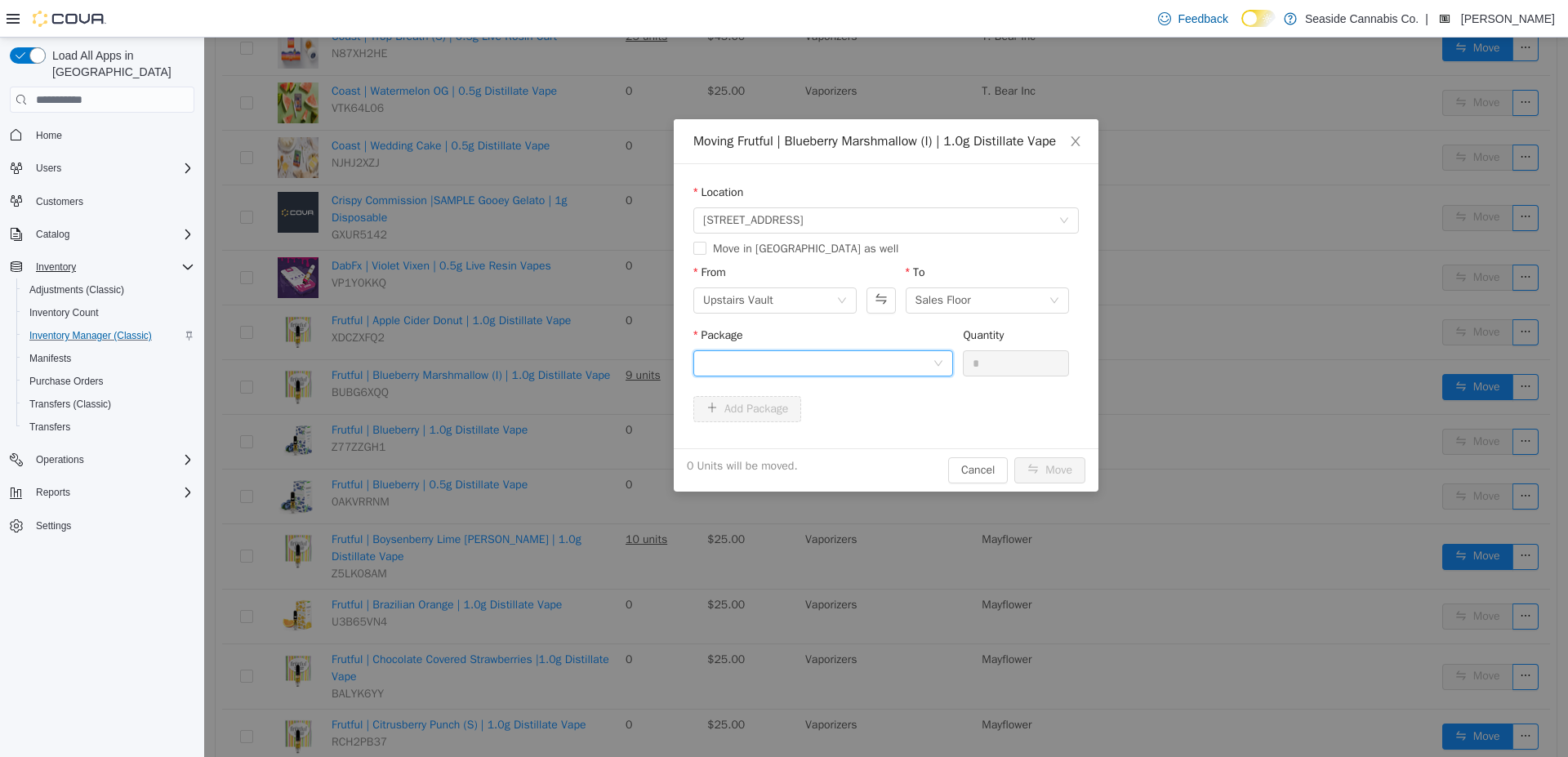click at bounding box center (817, 363) 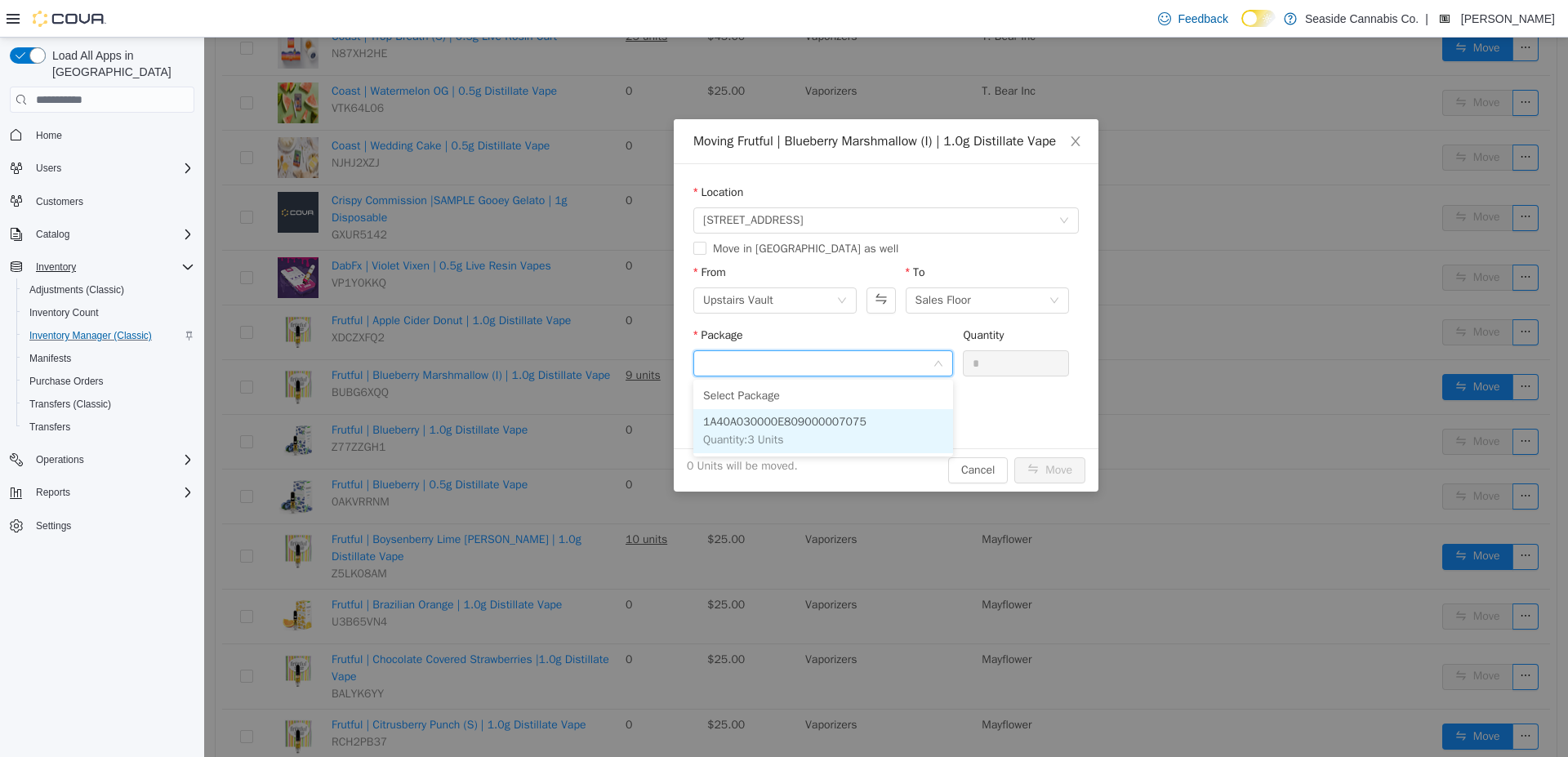 click on "1A40A030000E809000007075" at bounding box center (785, 421) 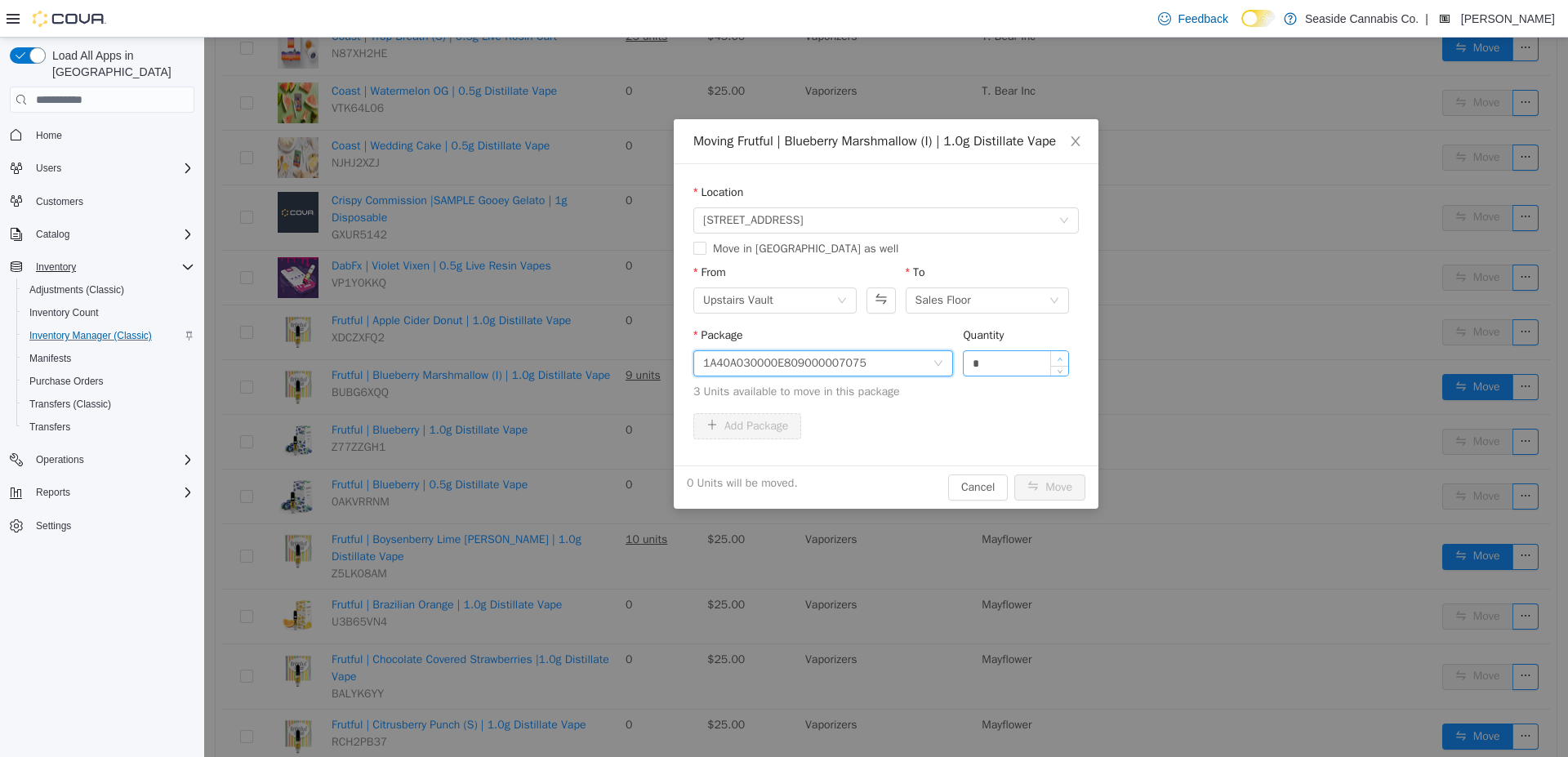 type on "*" 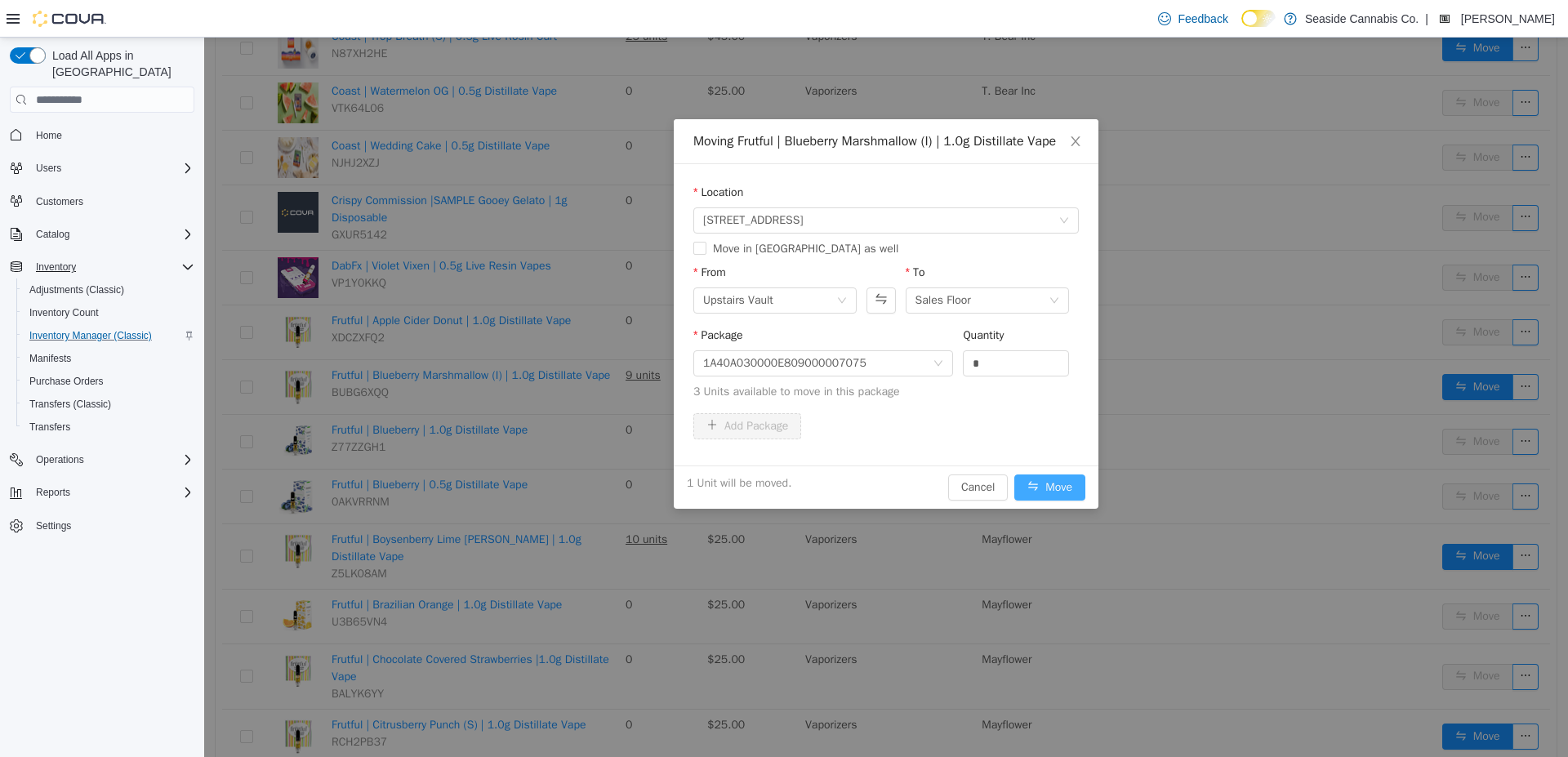 click on "Move" at bounding box center [1049, 488] 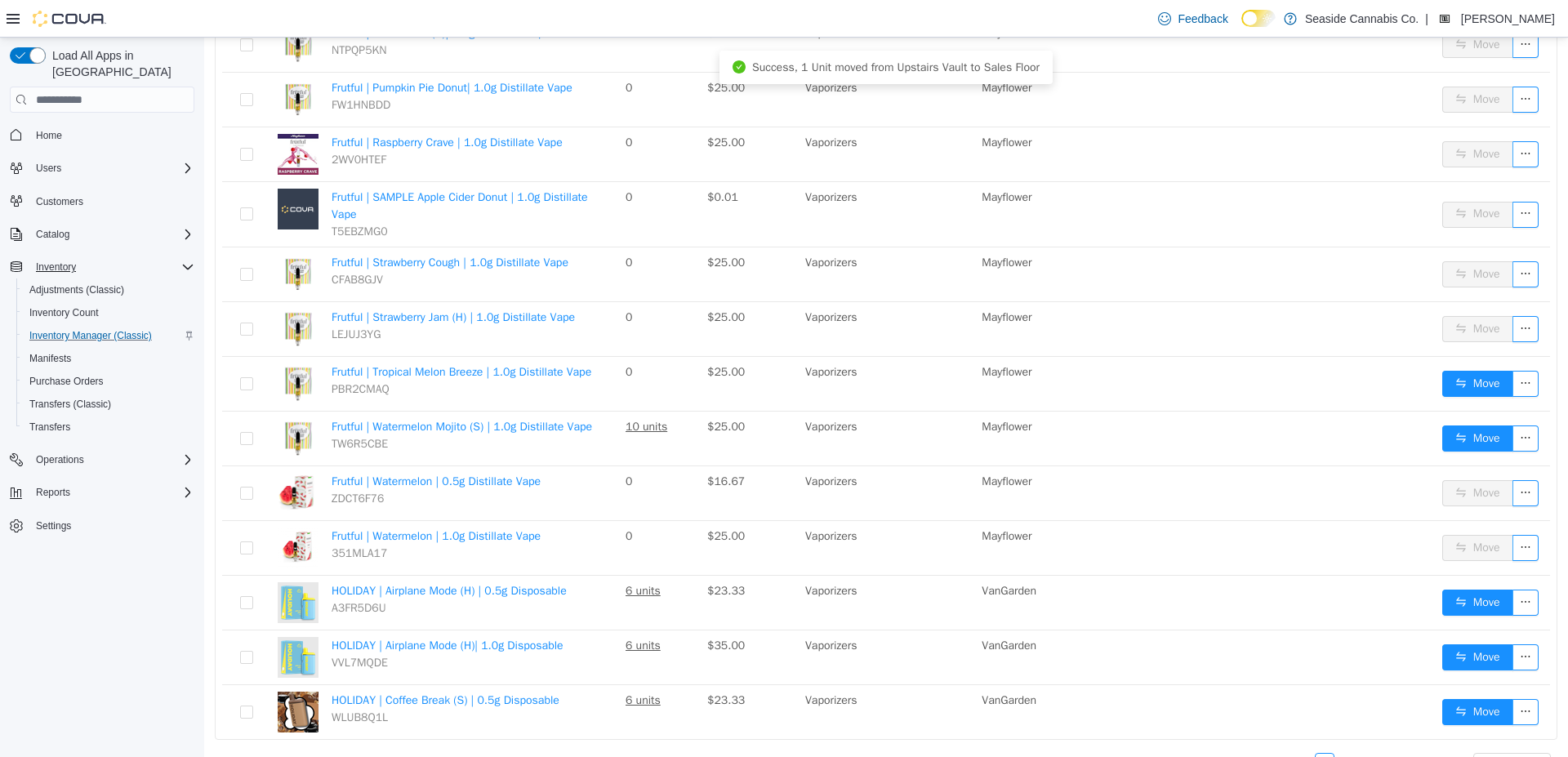 scroll, scrollTop: 2408, scrollLeft: 0, axis: vertical 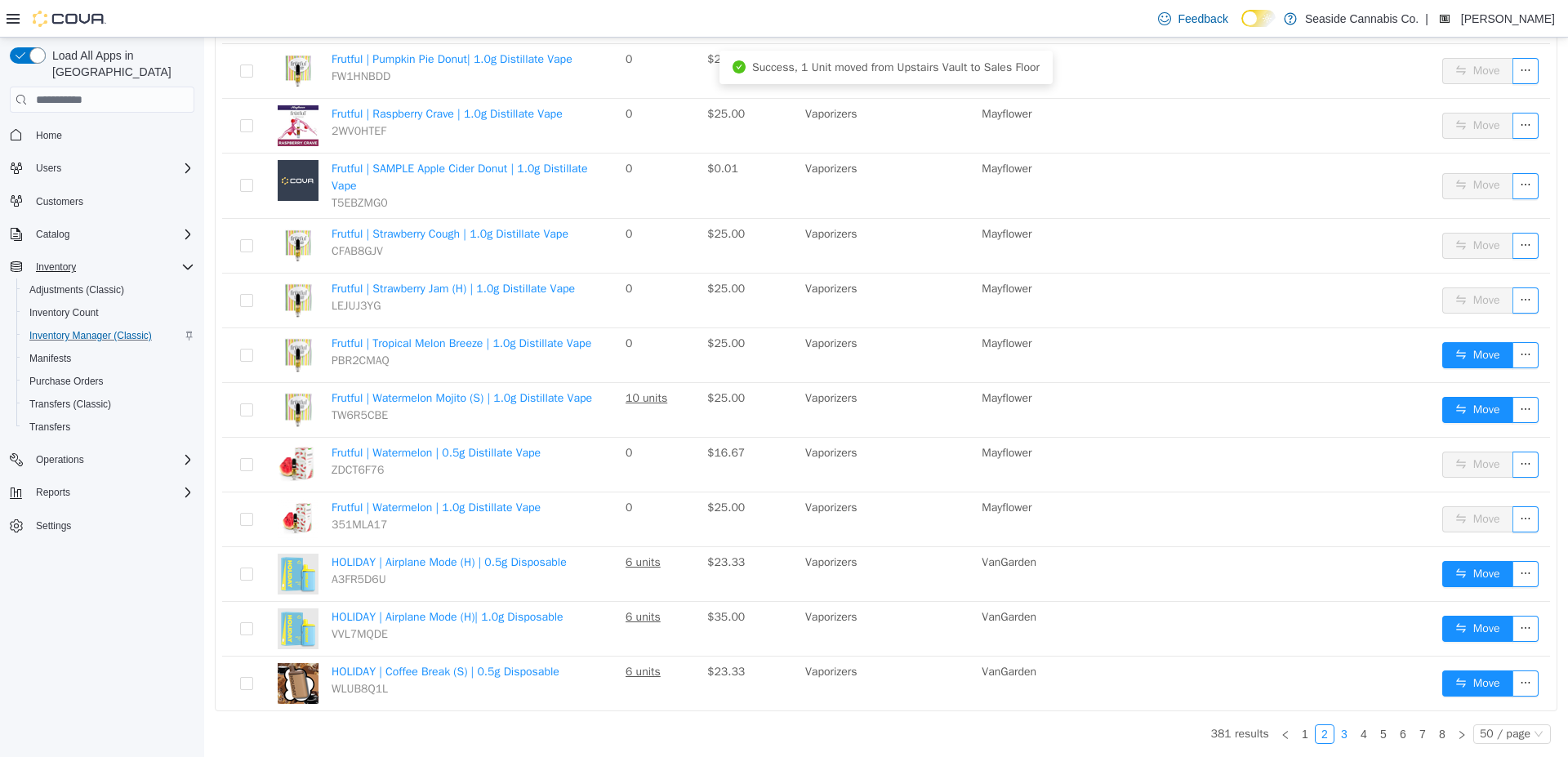 click on "3" at bounding box center [1344, 734] 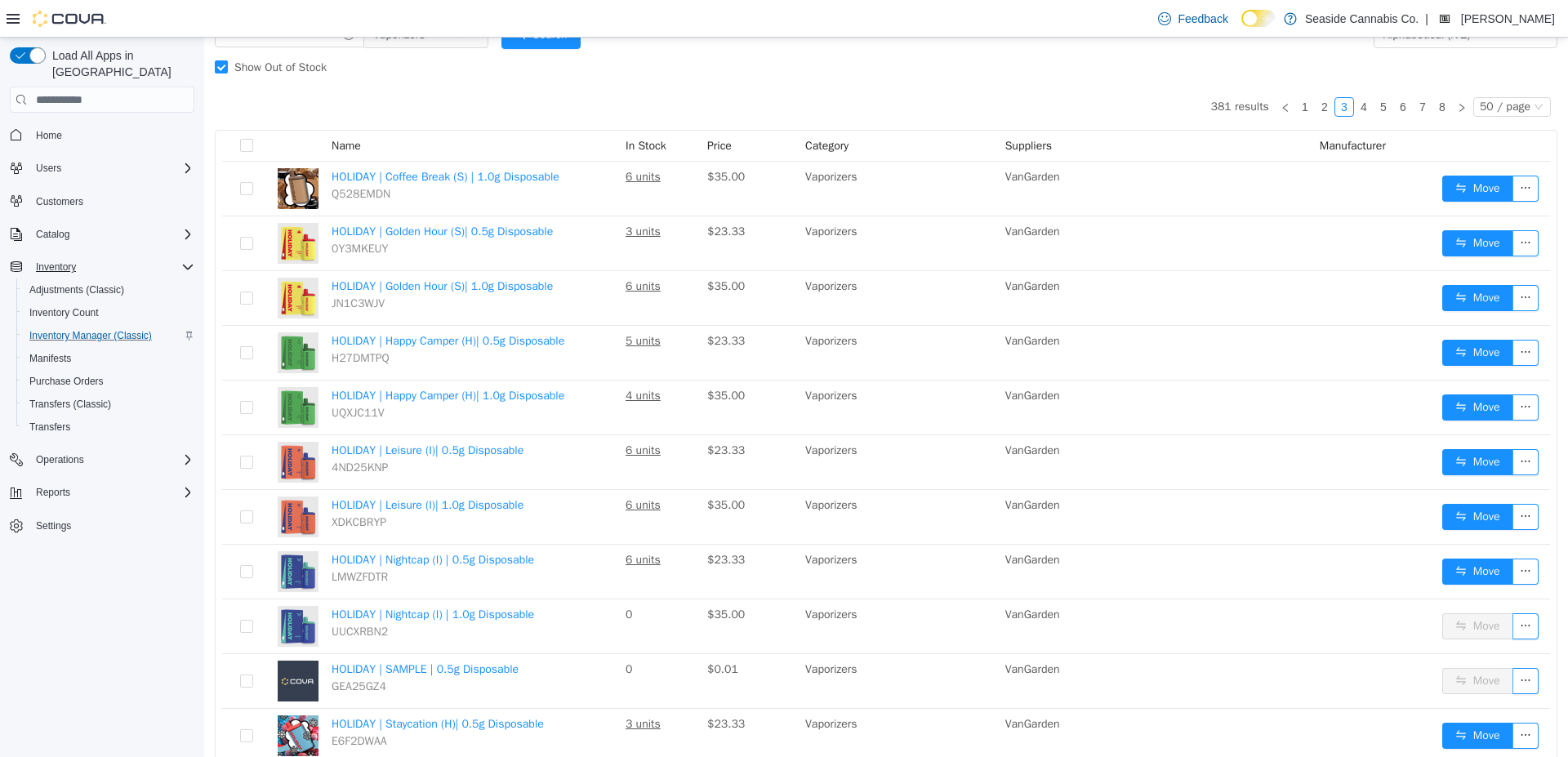 scroll, scrollTop: 0, scrollLeft: 0, axis: both 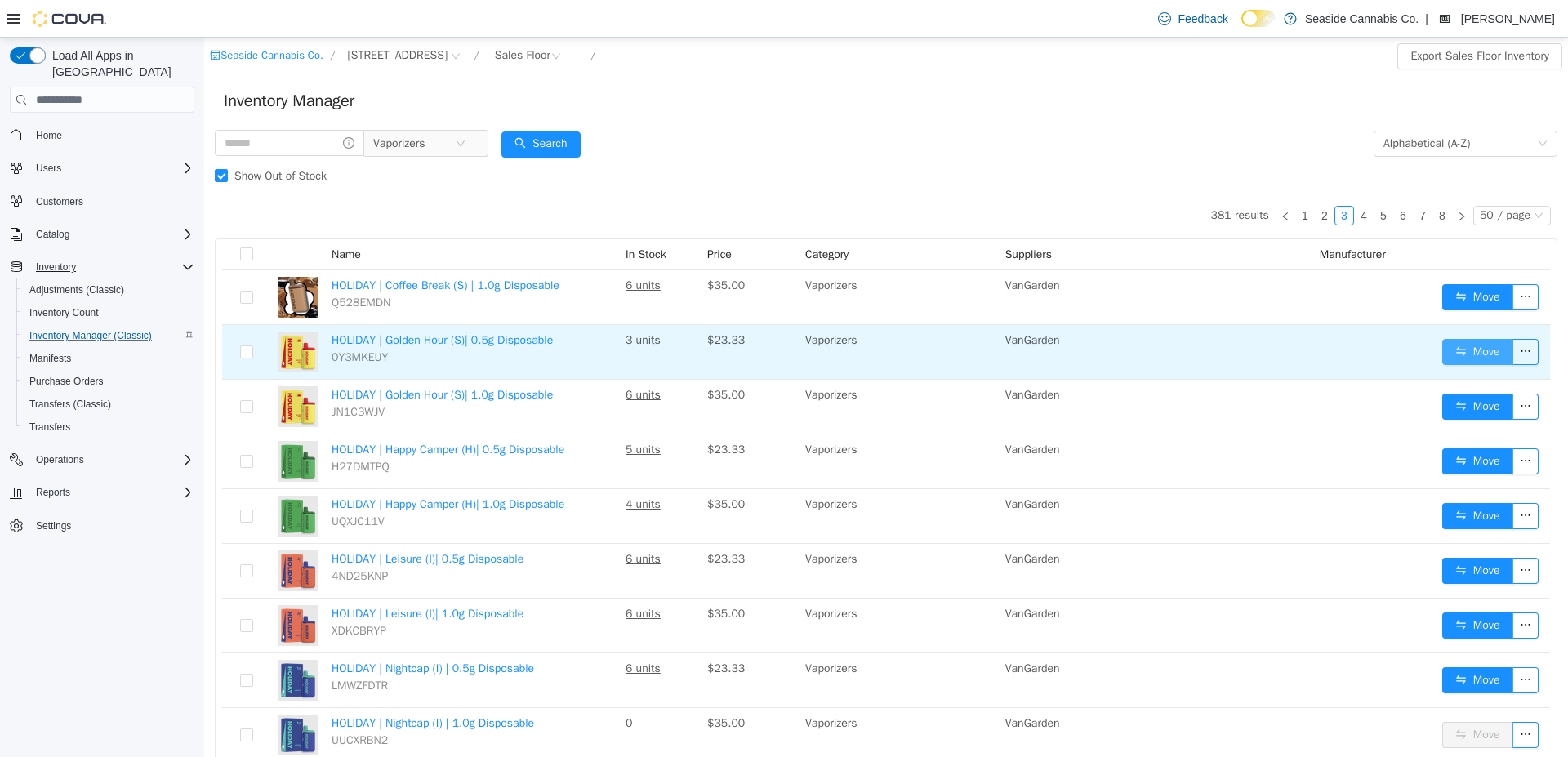 click on "Move" at bounding box center (1477, 352) 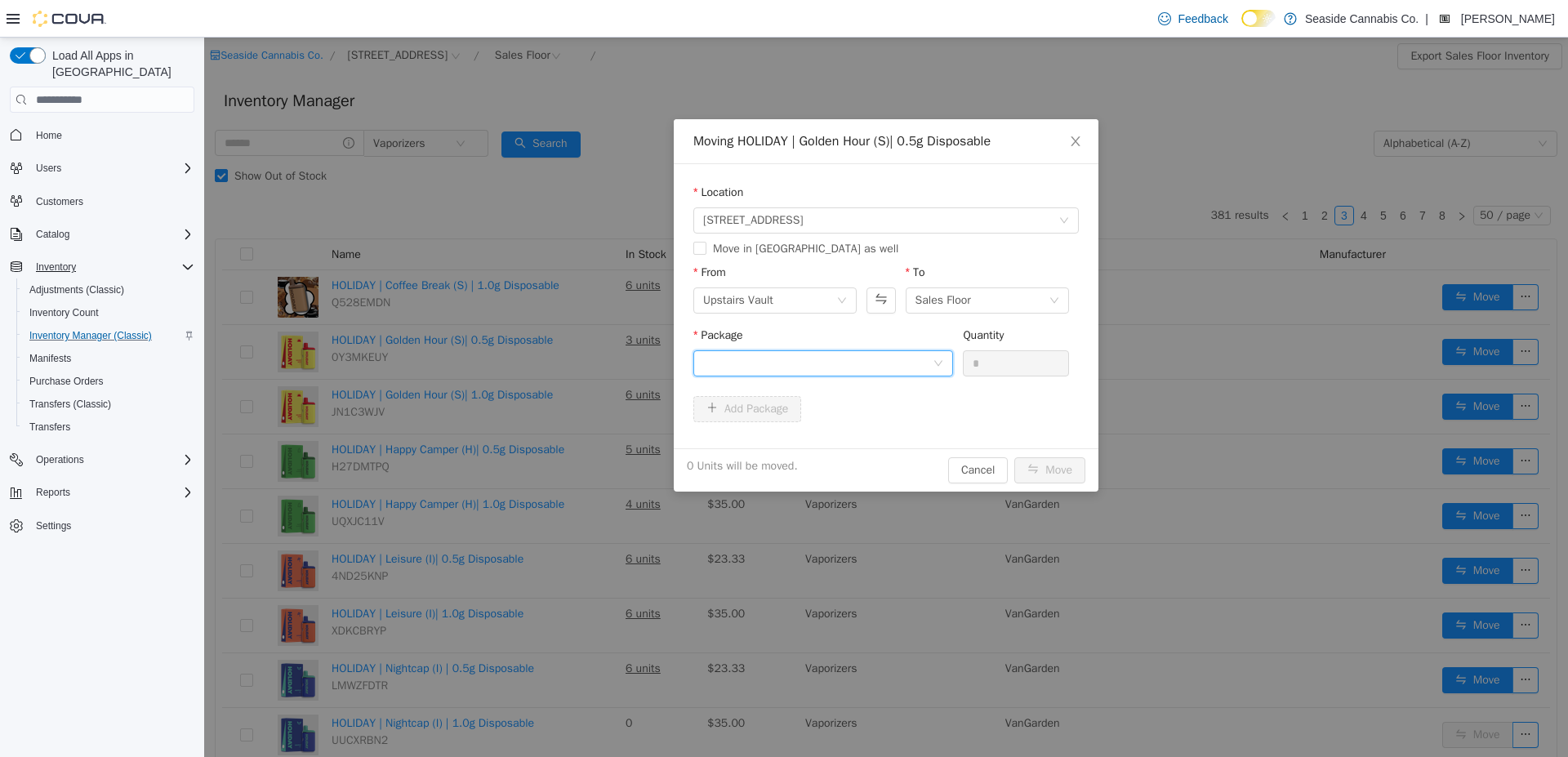 click at bounding box center [817, 363] 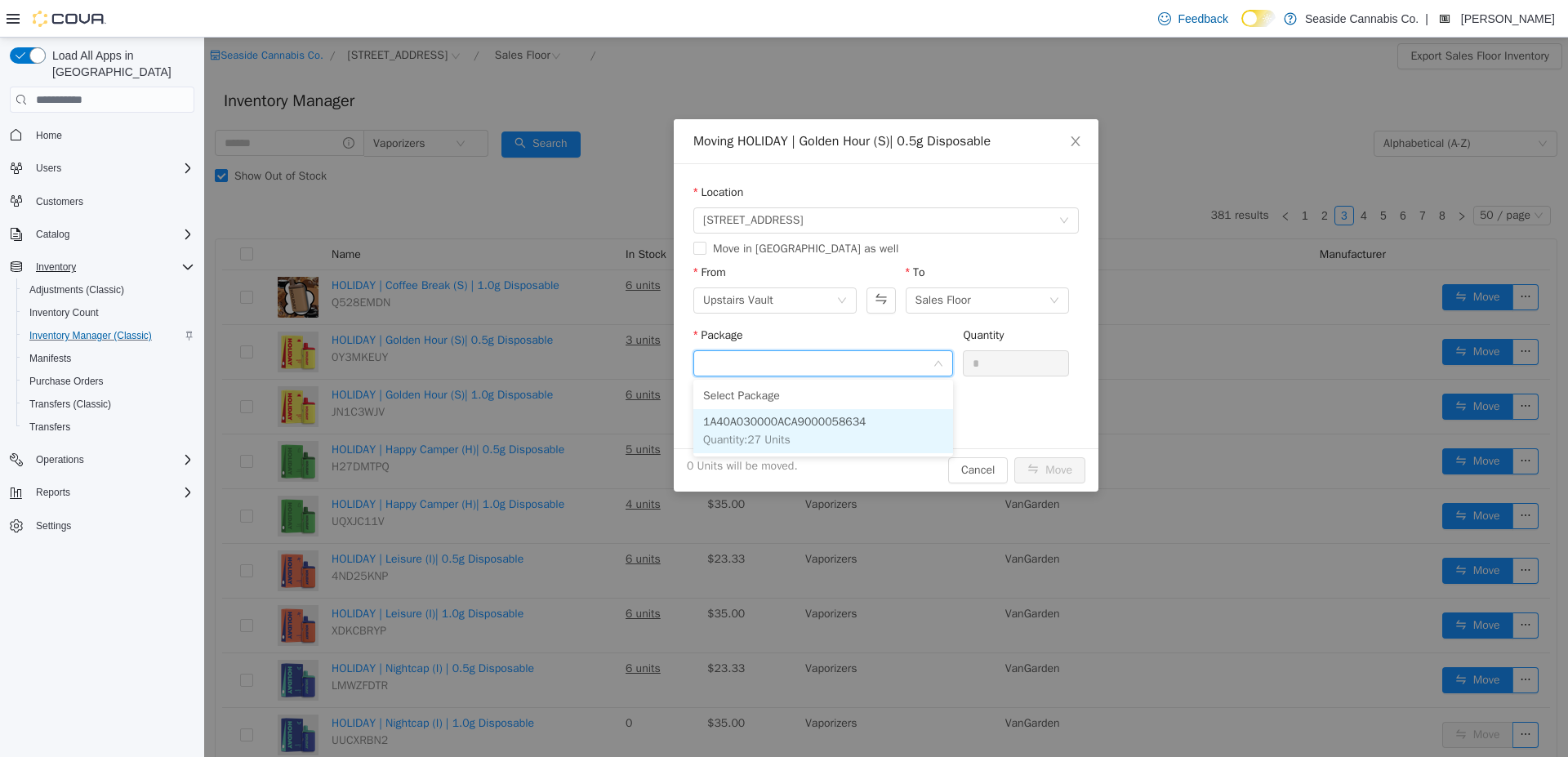 click on "1A40A030000ACA9000058634 Quantity :  27 Units" at bounding box center [823, 431] 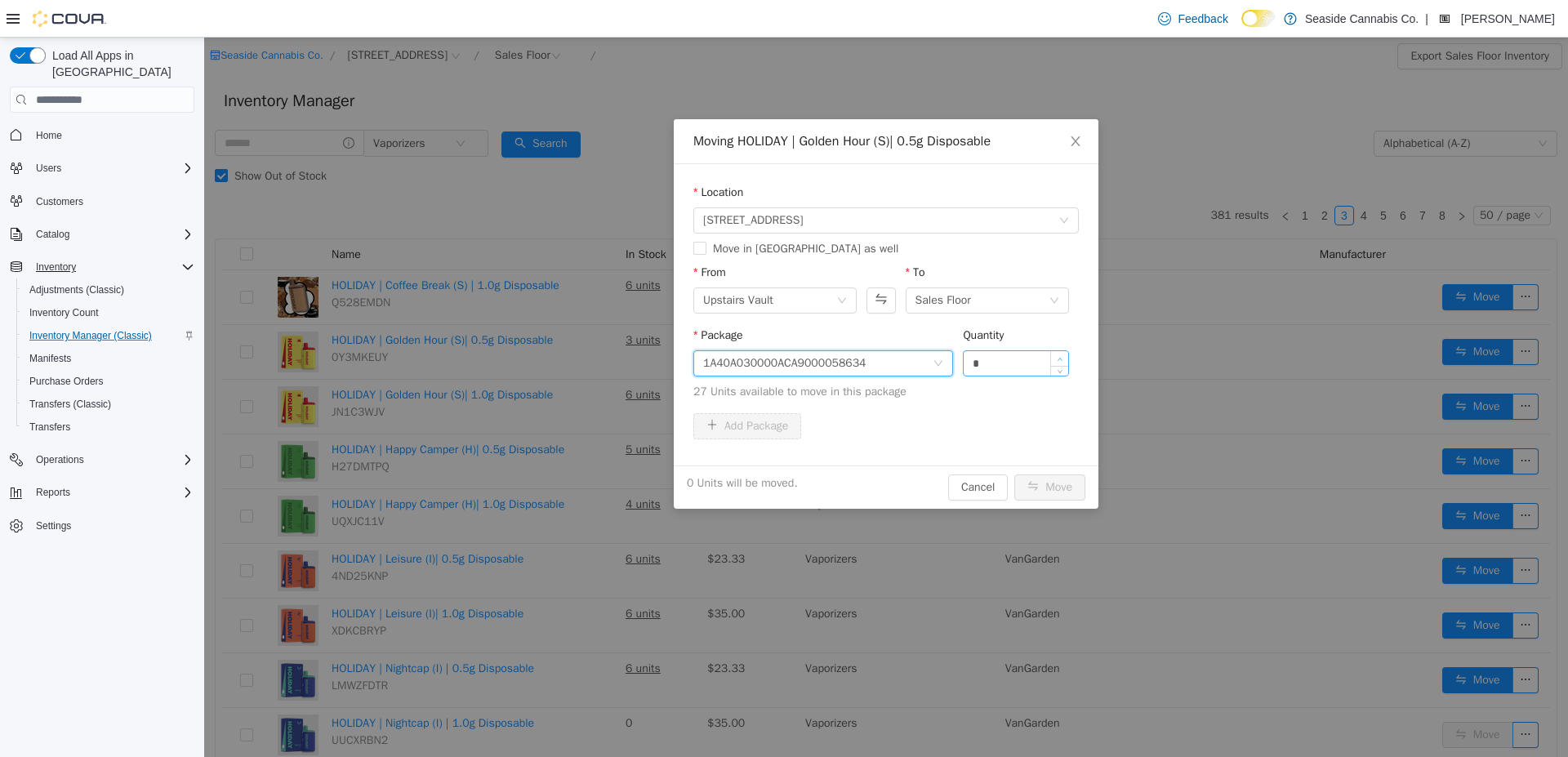 click 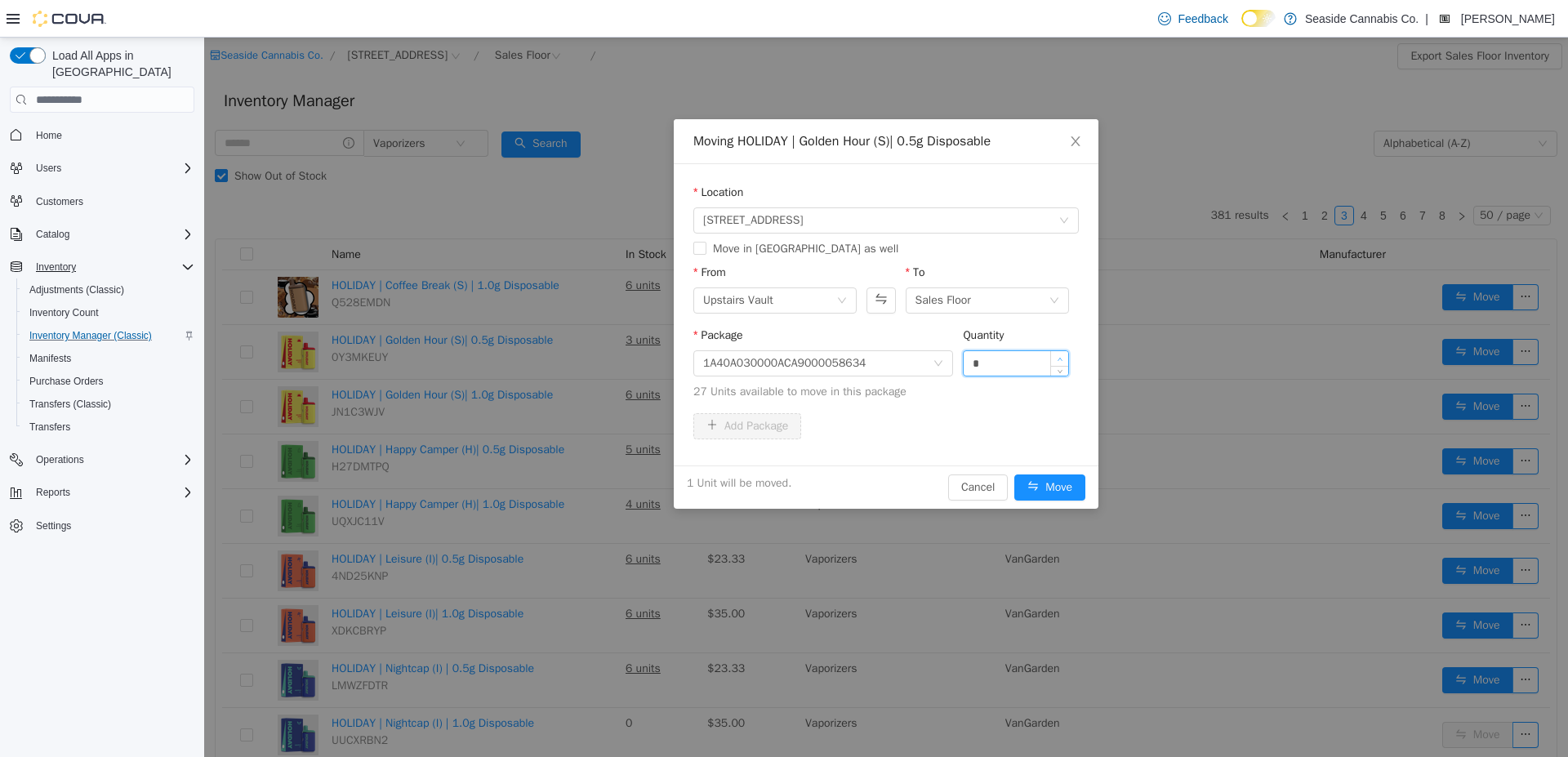 click 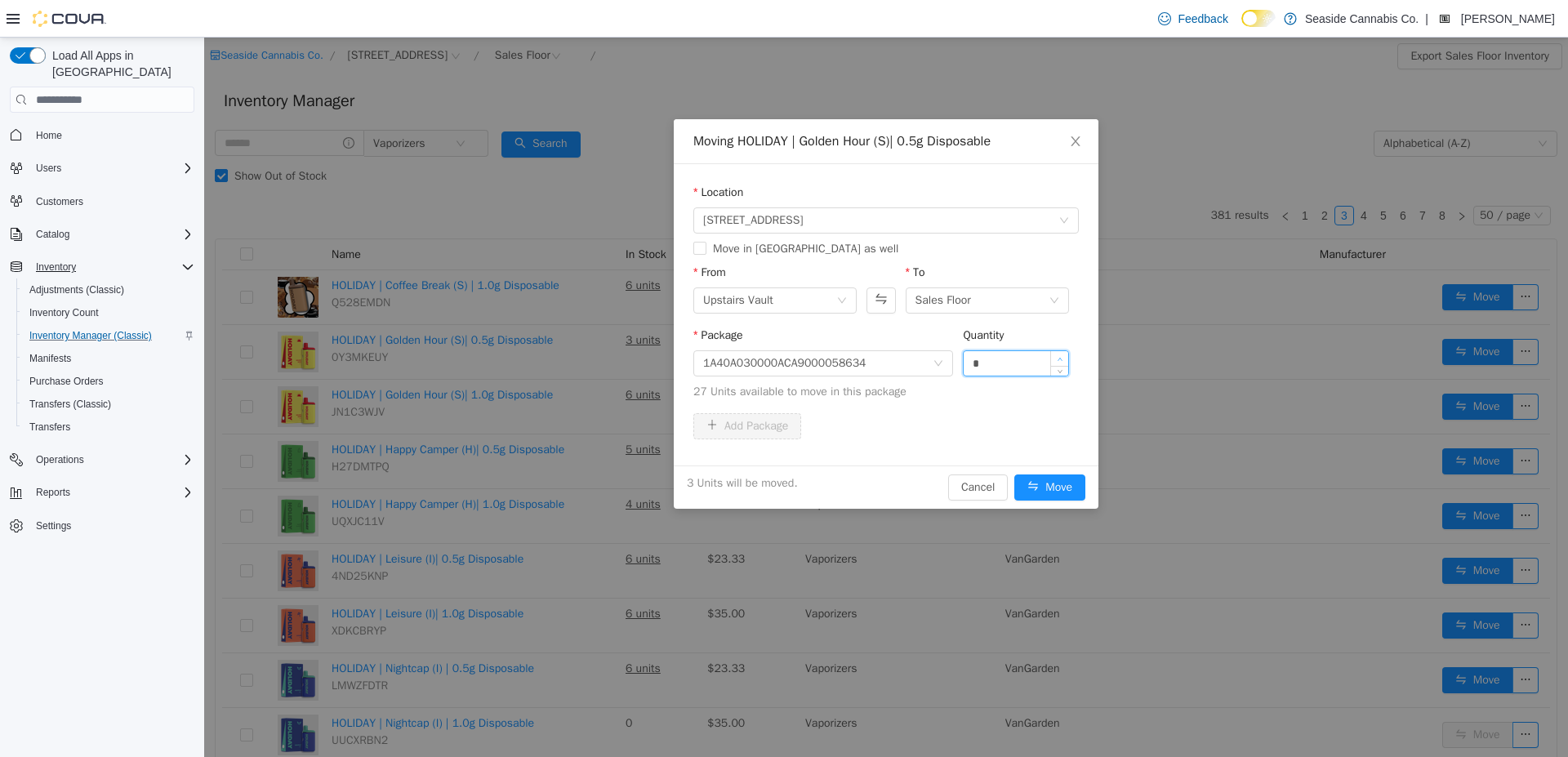 click 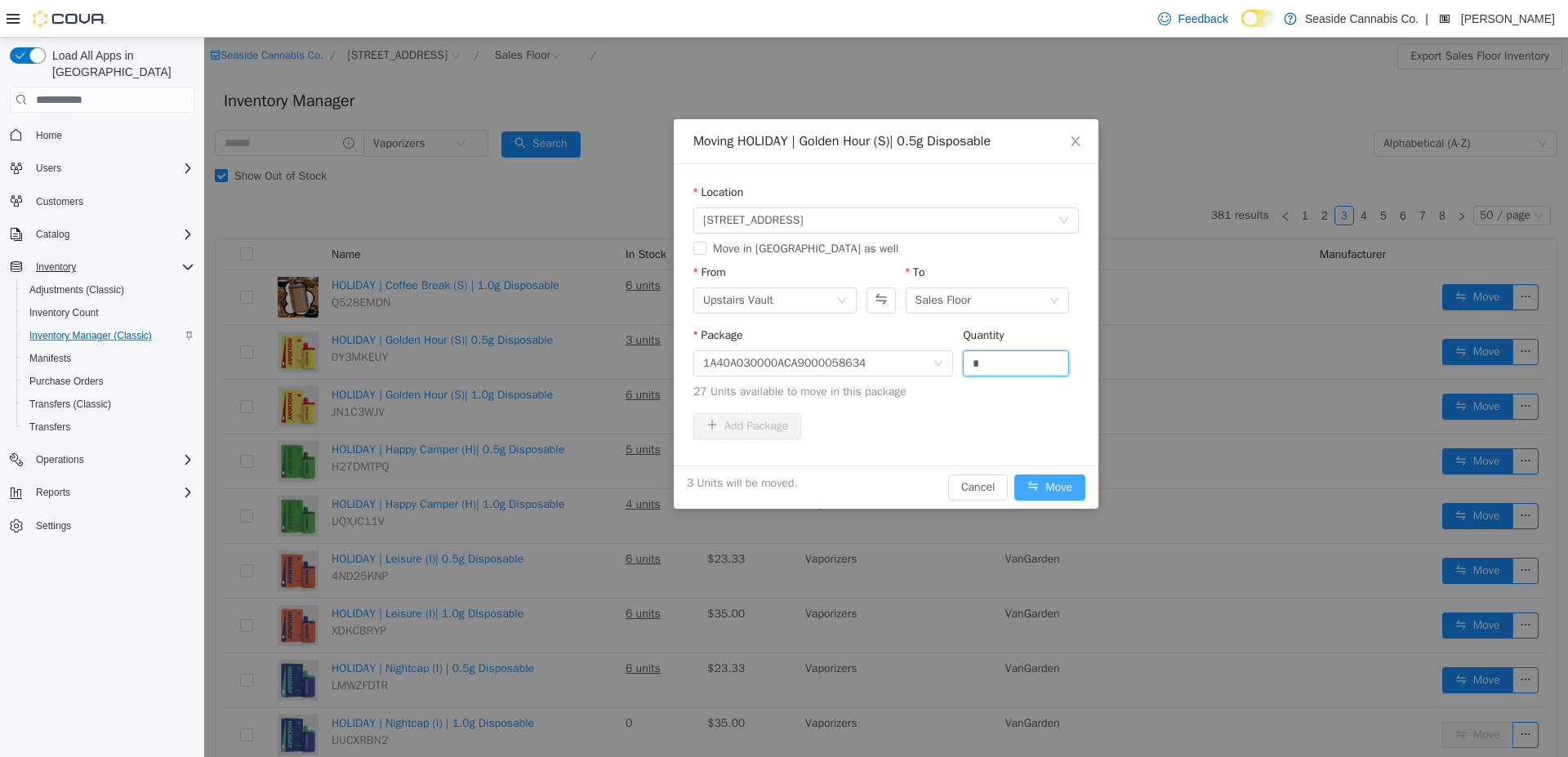 click on "Move" at bounding box center [1049, 488] 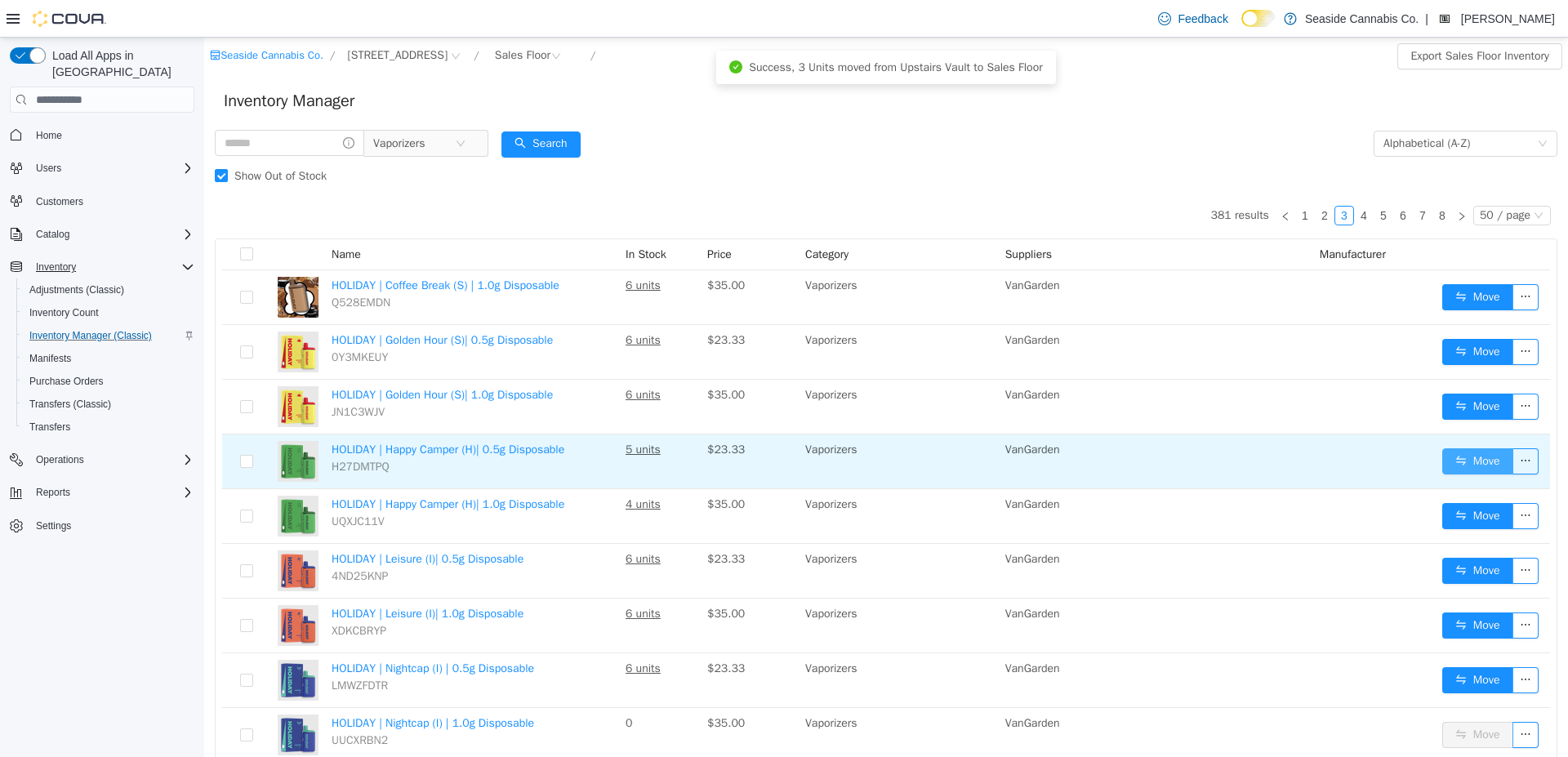 click on "Move" at bounding box center [1477, 461] 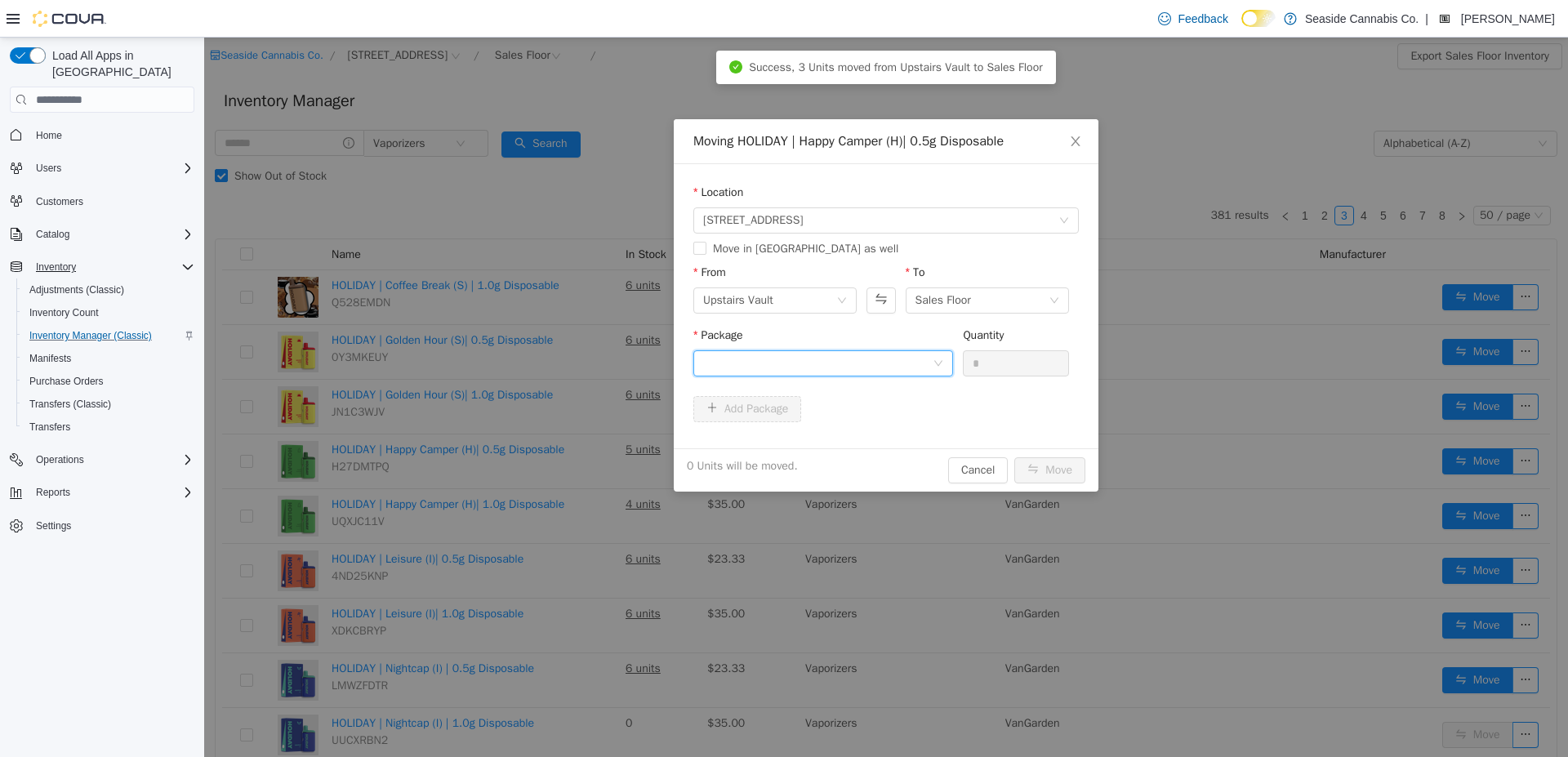click at bounding box center [817, 363] 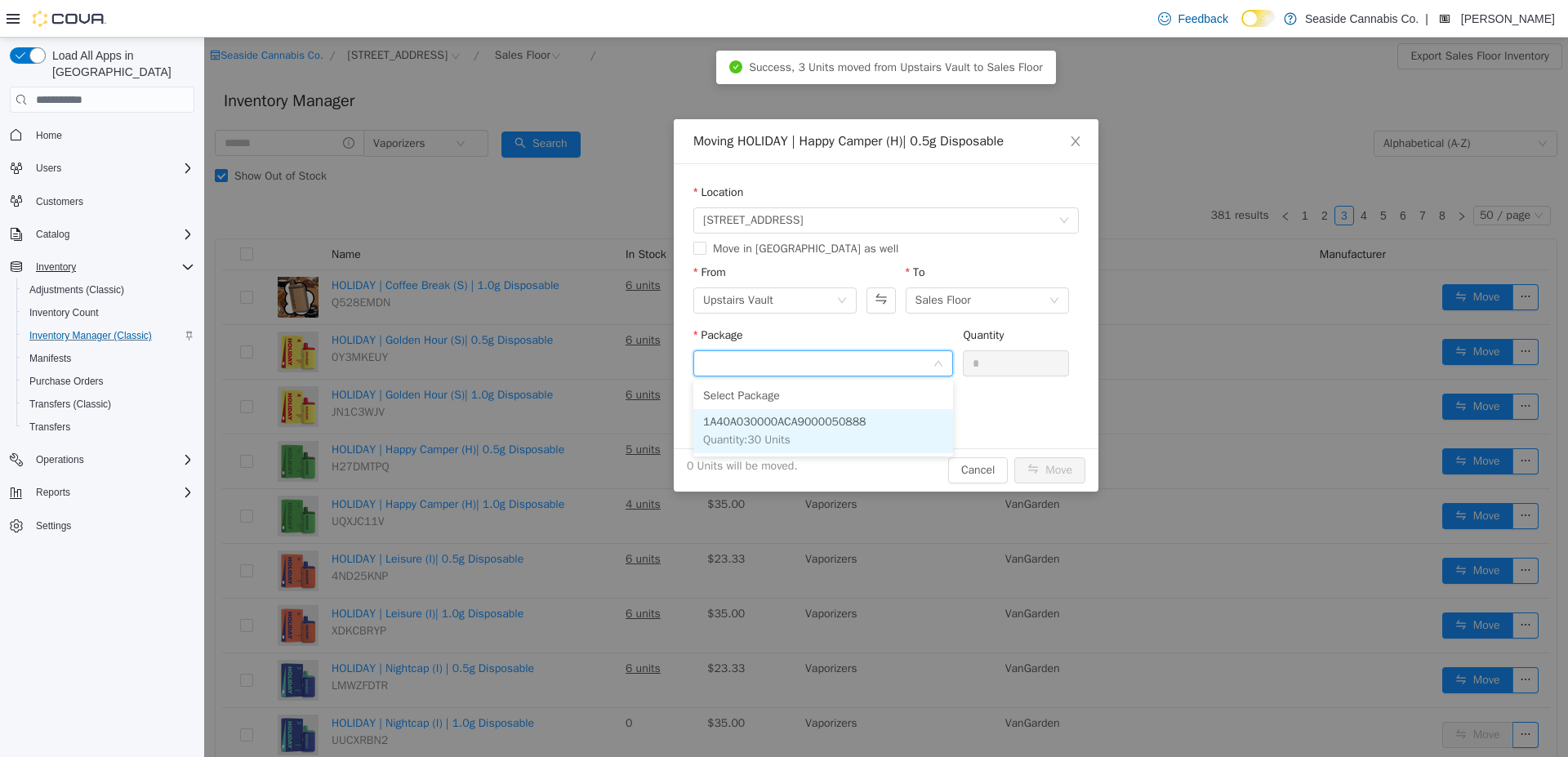 click on "1A40A030000ACA9000050888 Quantity :  30 Units" at bounding box center (823, 431) 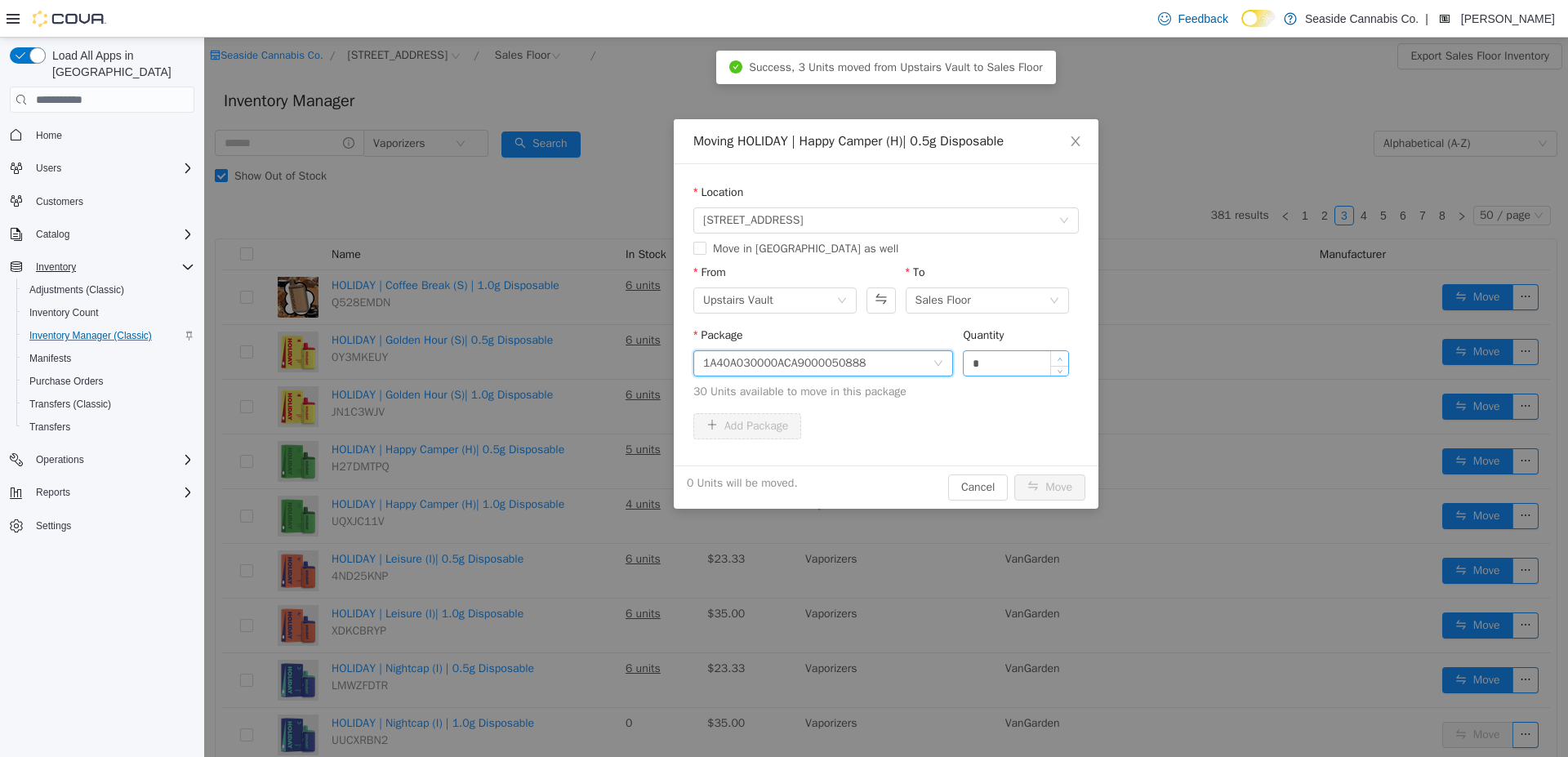 type on "*" 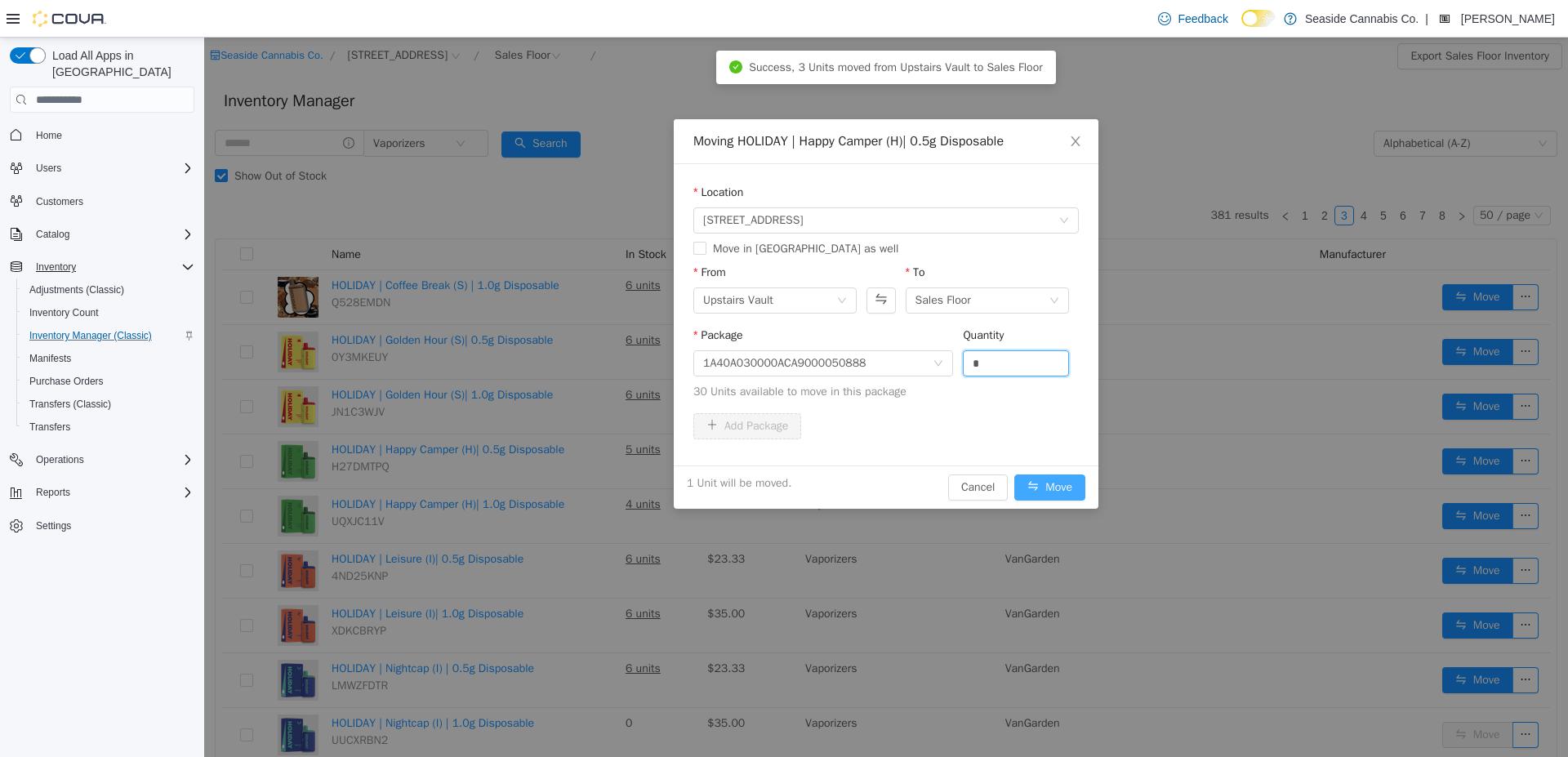 click on "Move" at bounding box center (1049, 488) 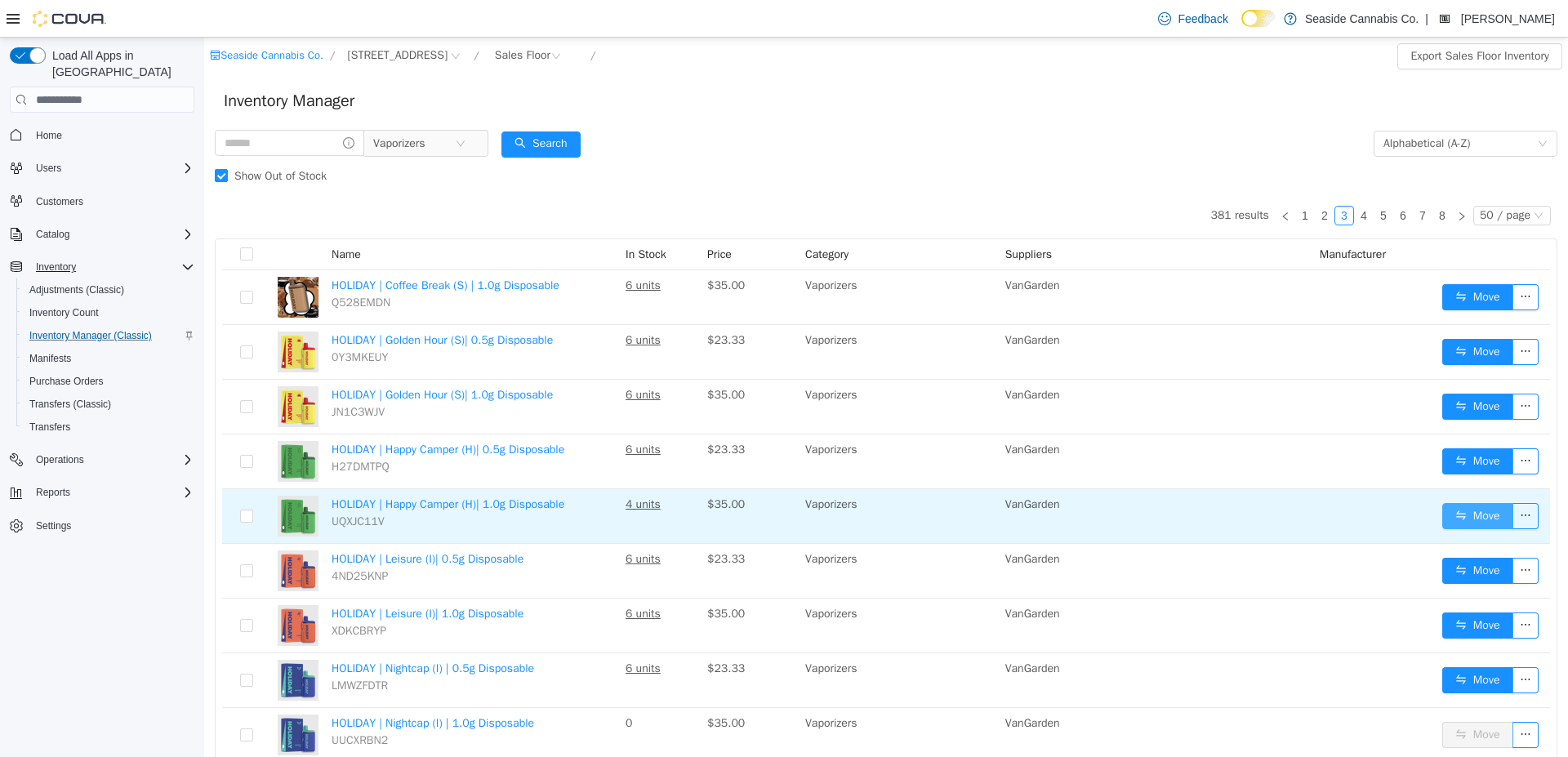 click on "Move" at bounding box center (1477, 516) 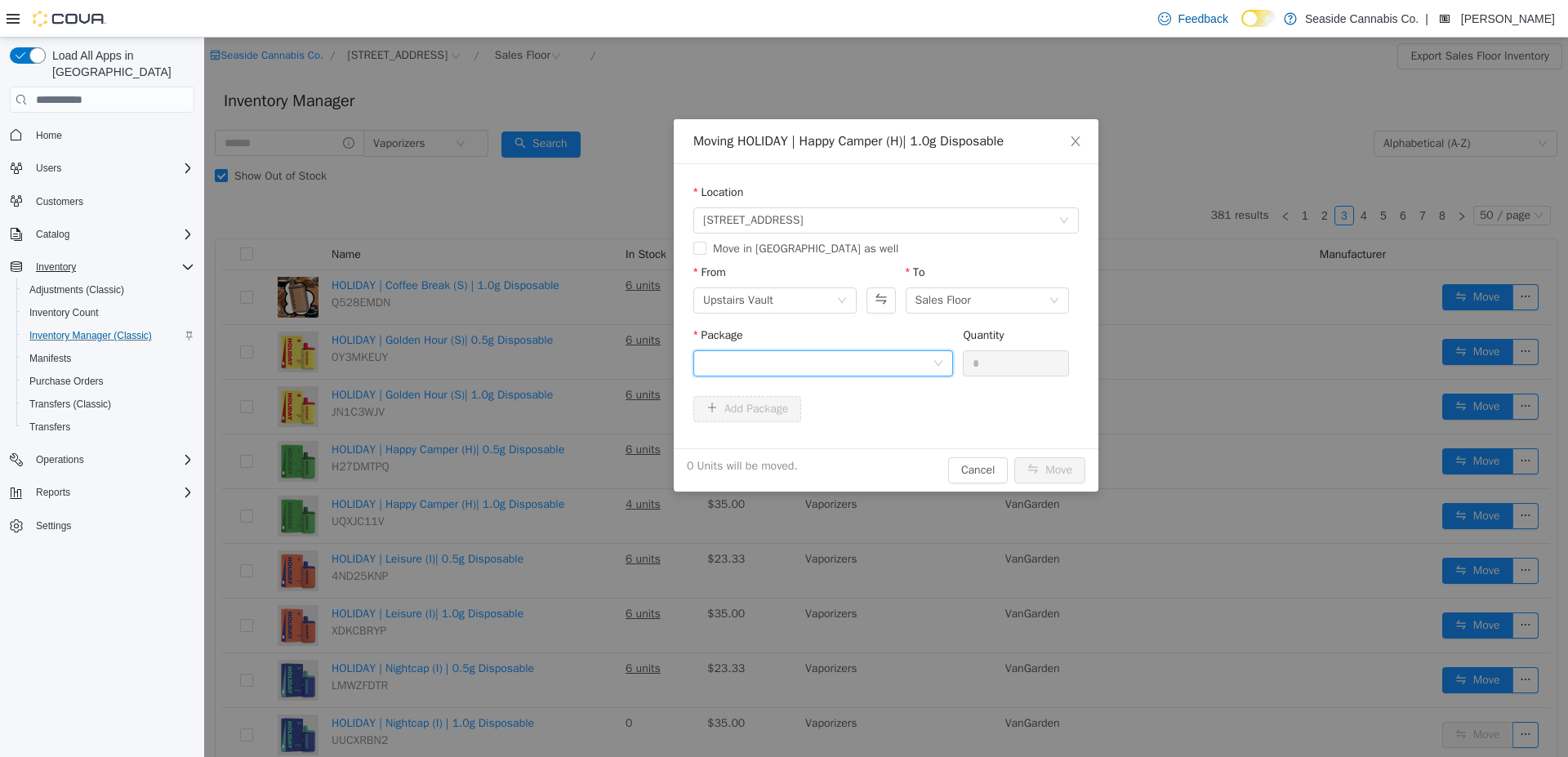 click at bounding box center (817, 363) 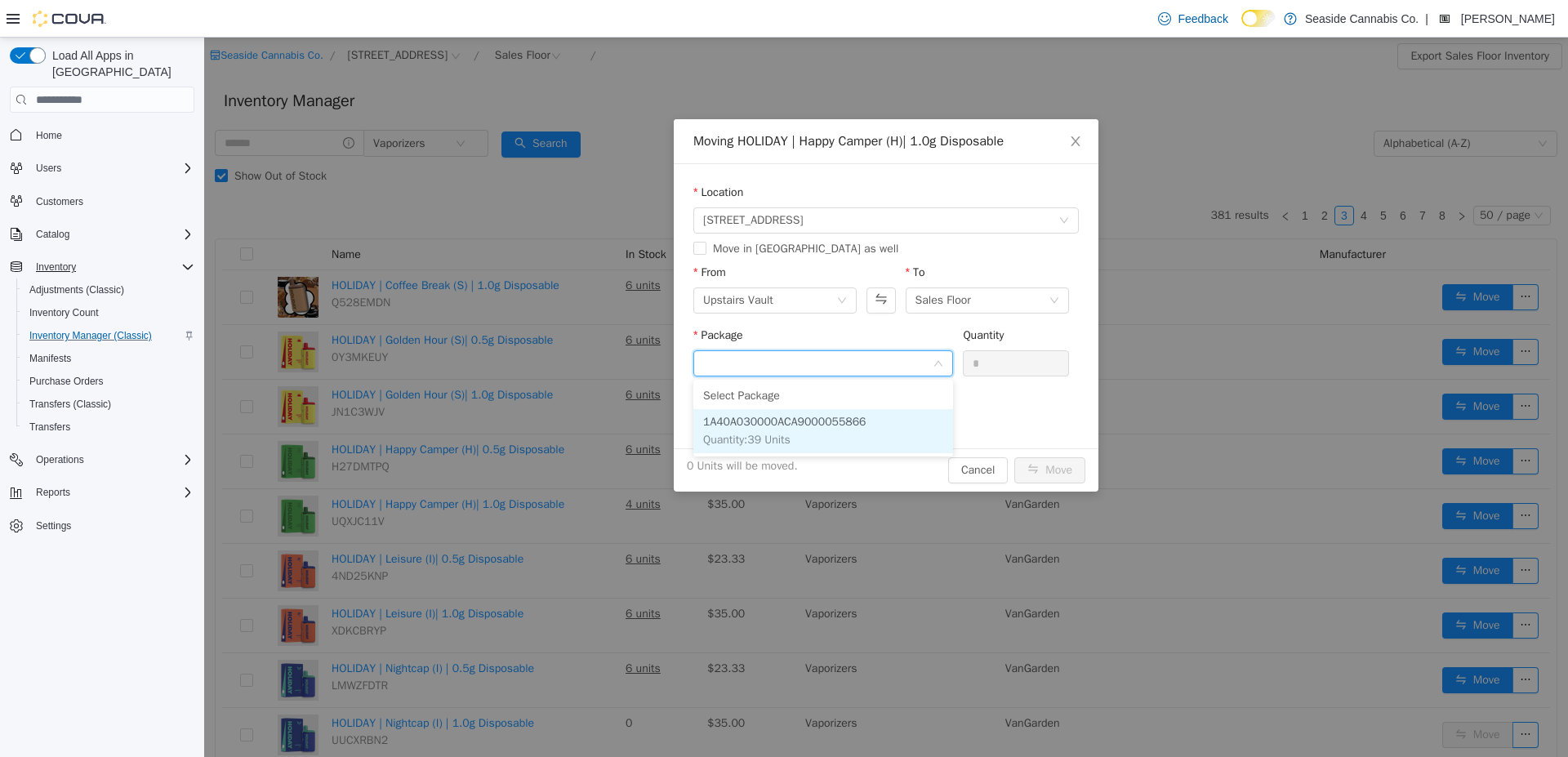 click on "1A40A030000ACA9000055866" at bounding box center [785, 421] 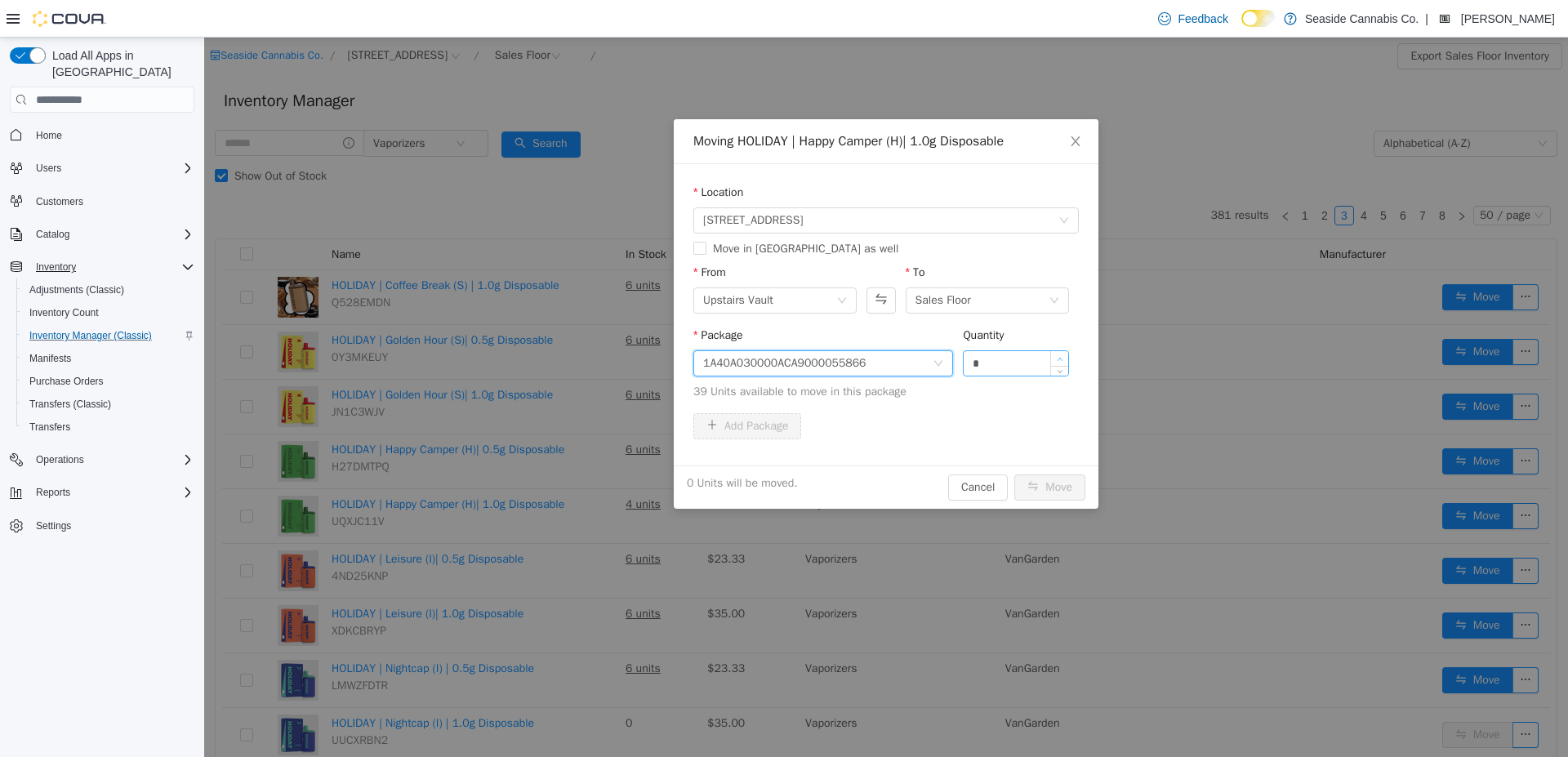 click at bounding box center [1059, 358] 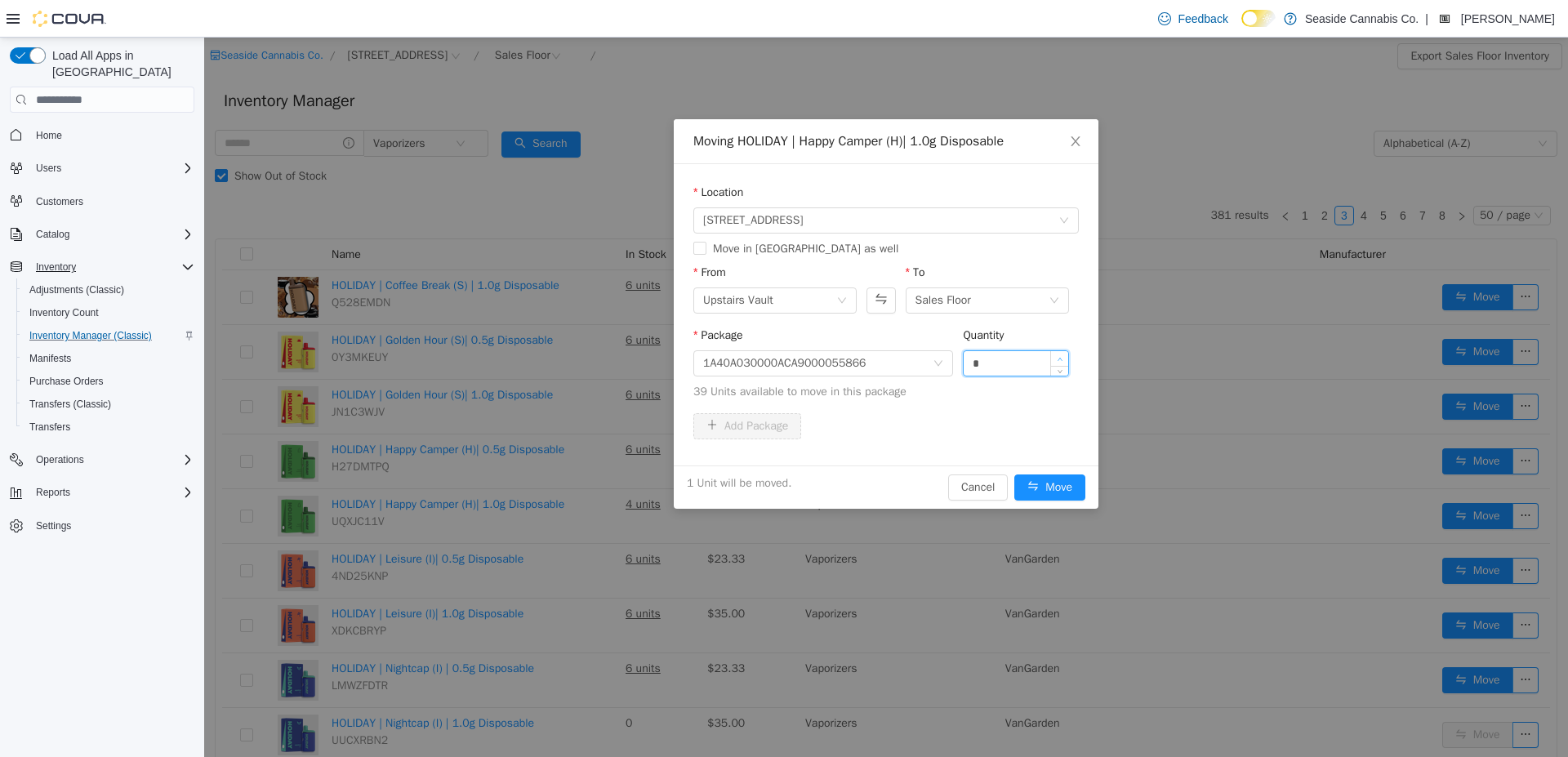type on "*" 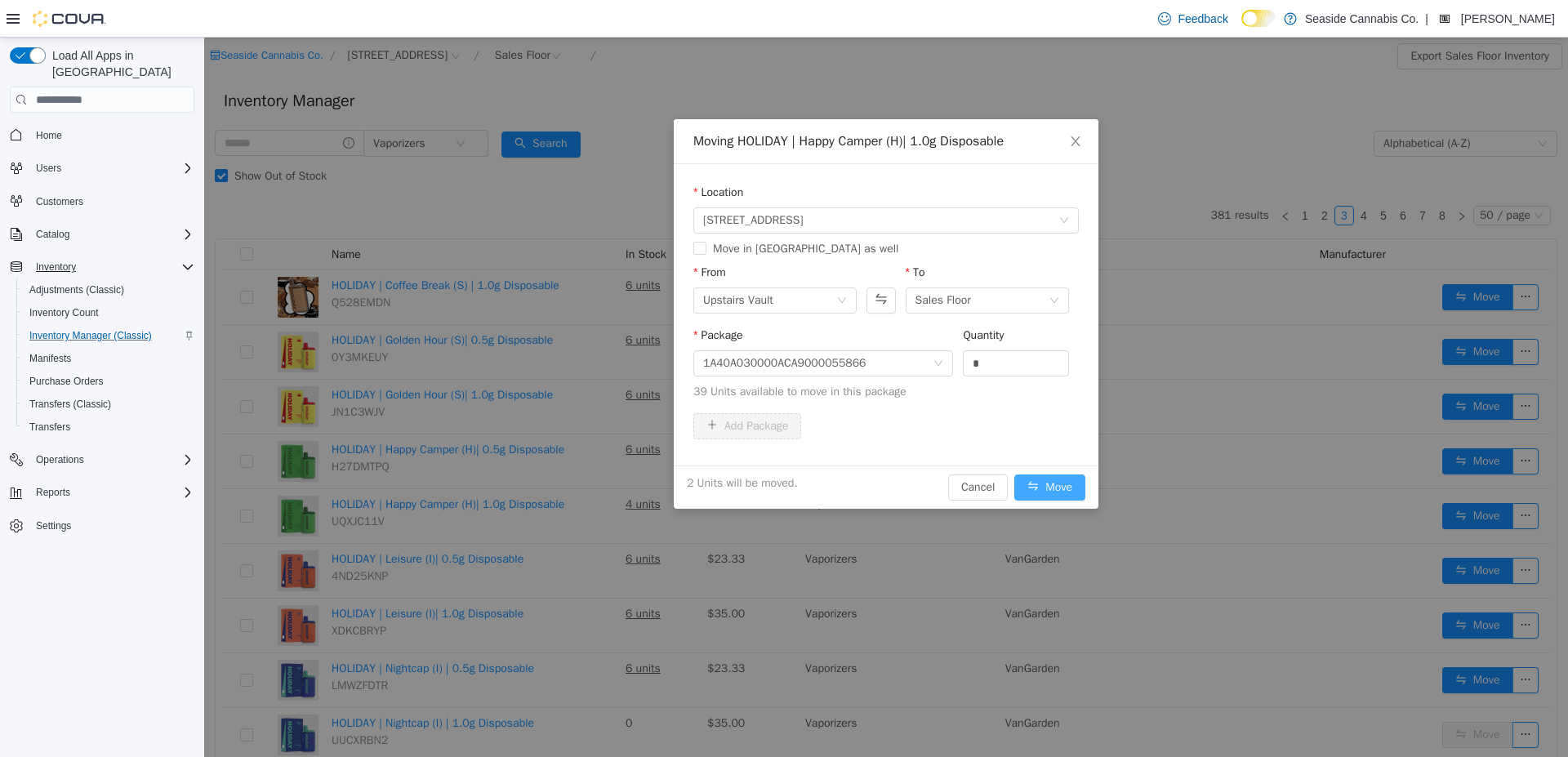 click on "Move" at bounding box center (1049, 488) 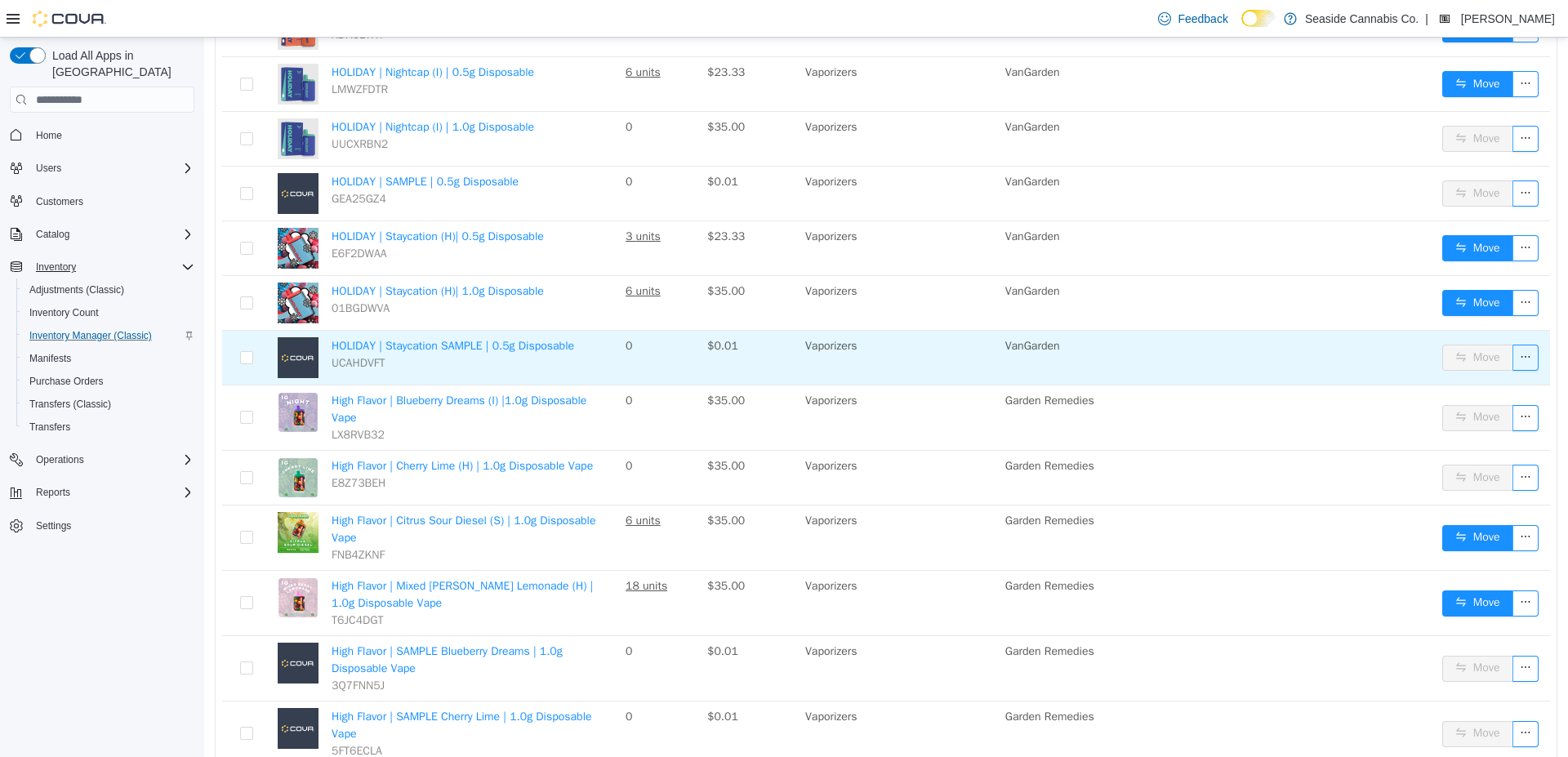 scroll, scrollTop: 0, scrollLeft: 0, axis: both 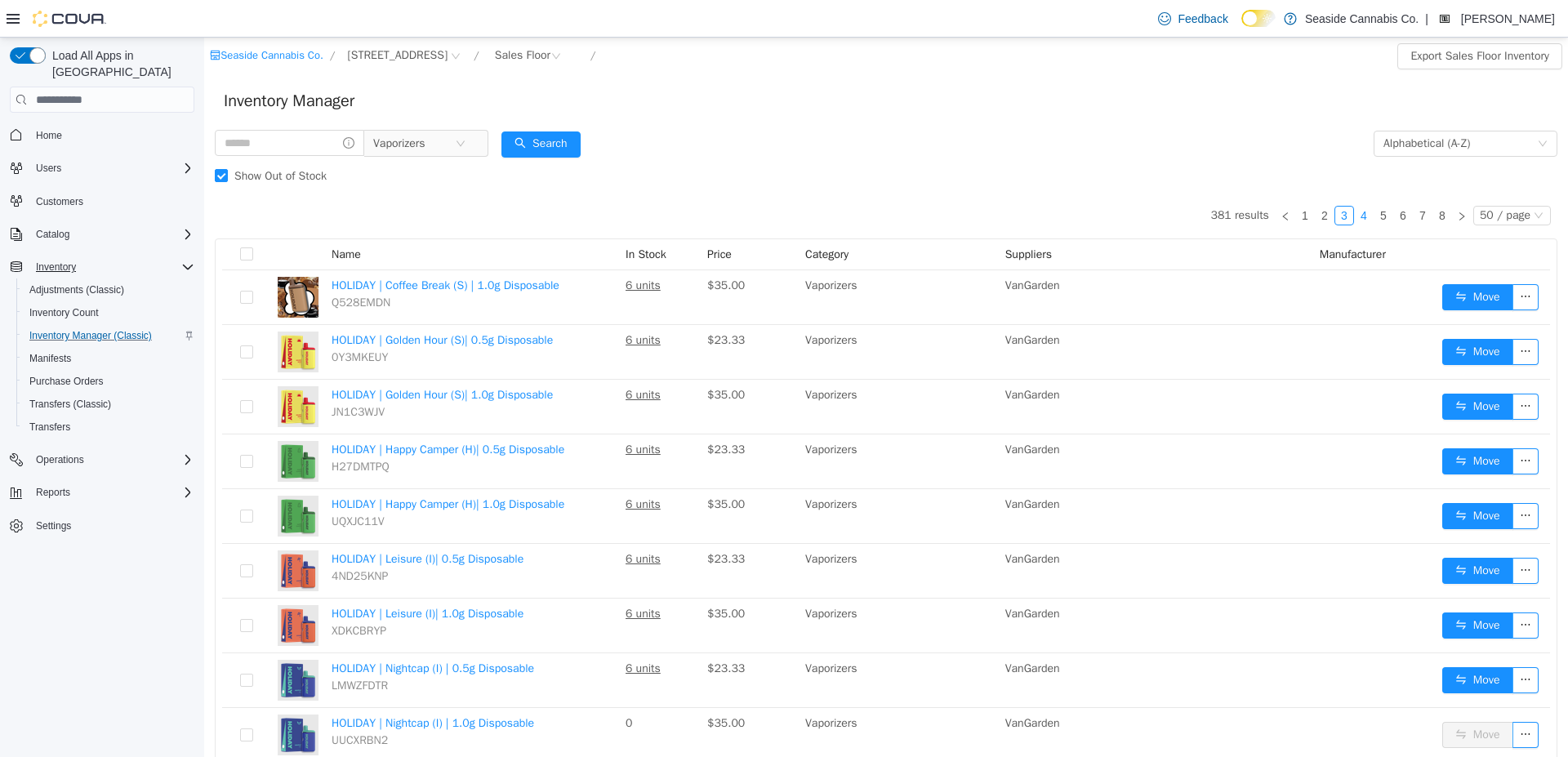 click on "4" at bounding box center [1364, 216] 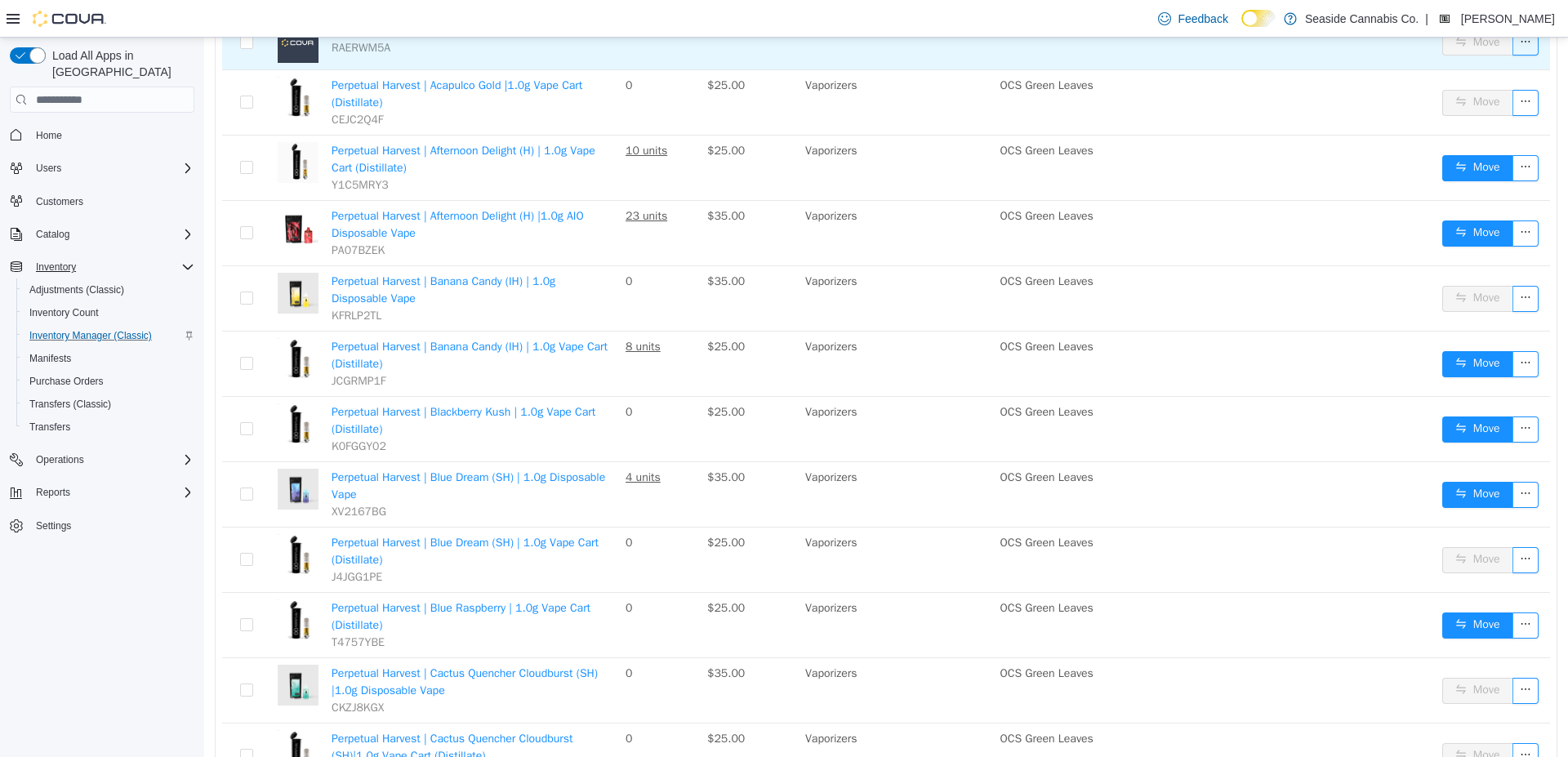 scroll, scrollTop: 593, scrollLeft: 0, axis: vertical 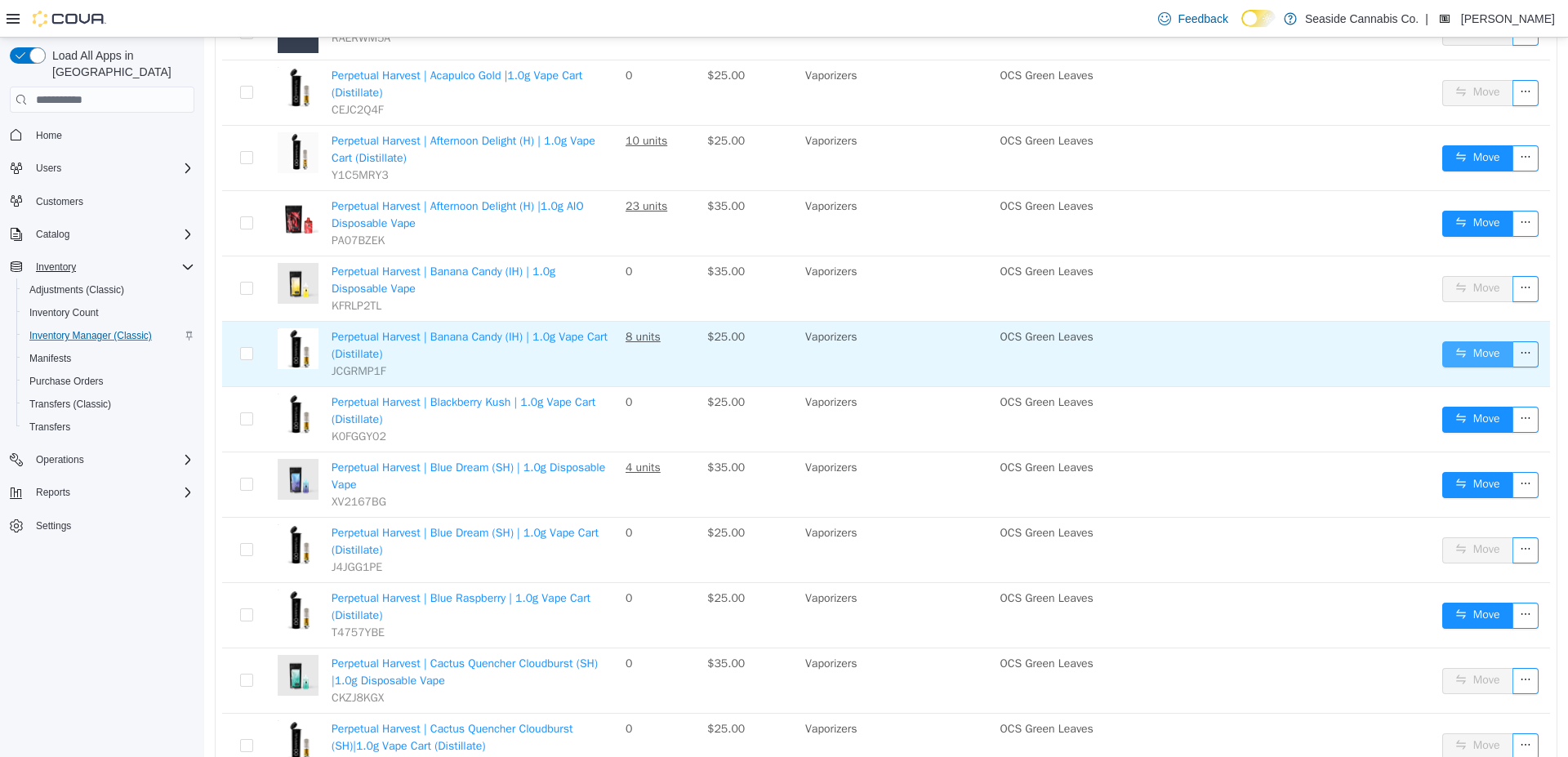click on "Move" at bounding box center (1477, 354) 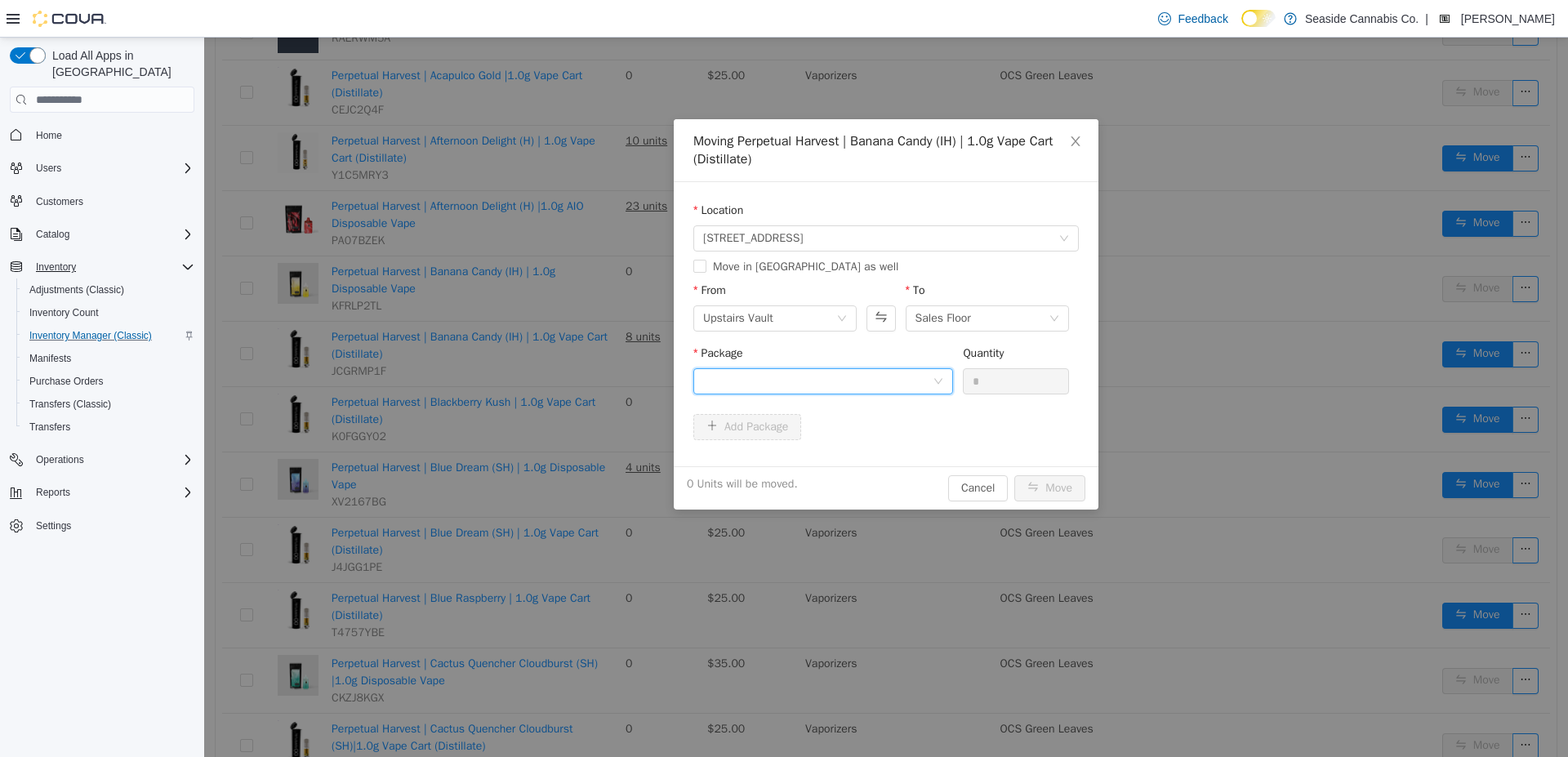 click at bounding box center (817, 381) 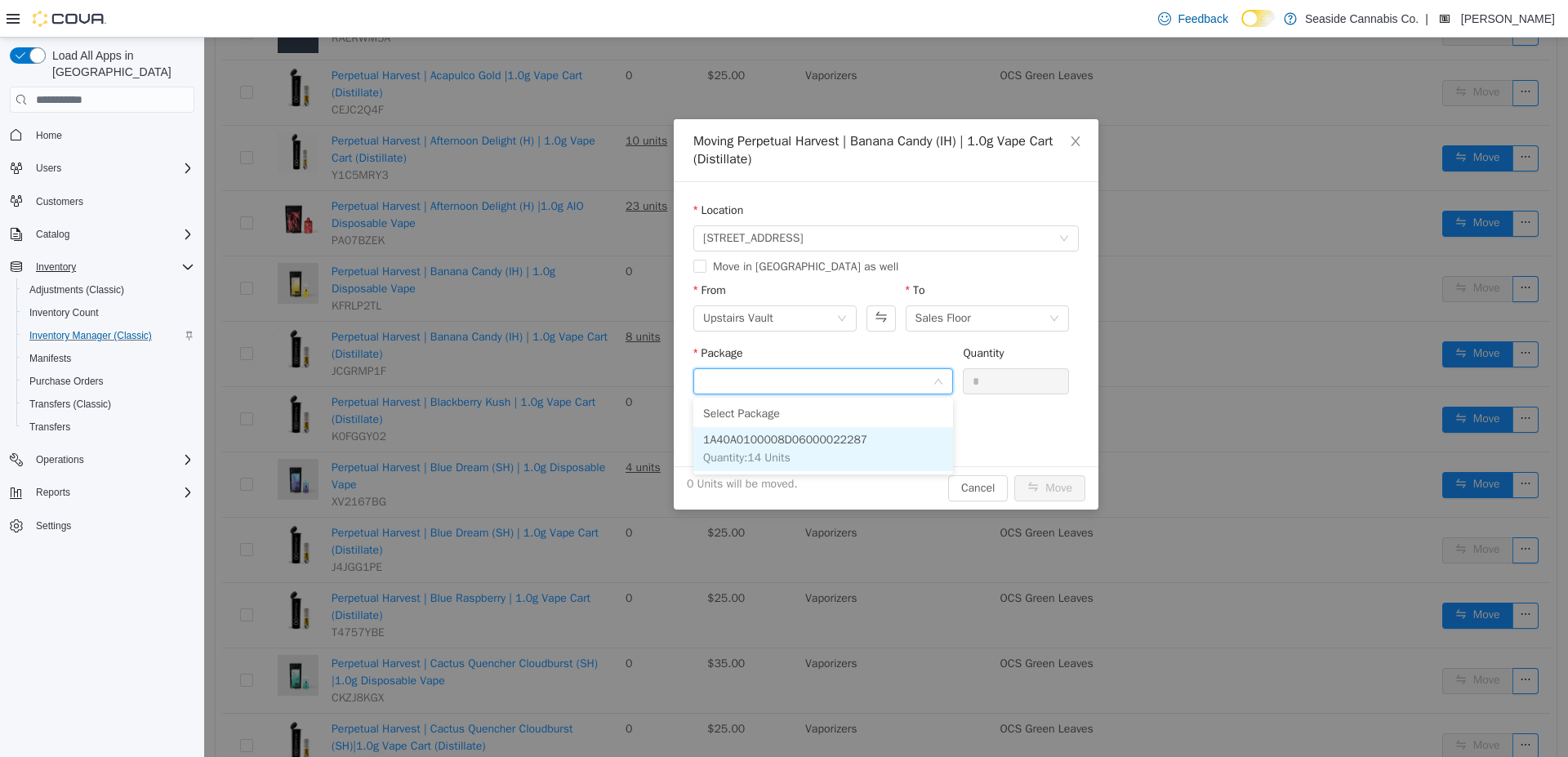 click on "1A40A0100008D06000022287" at bounding box center [785, 439] 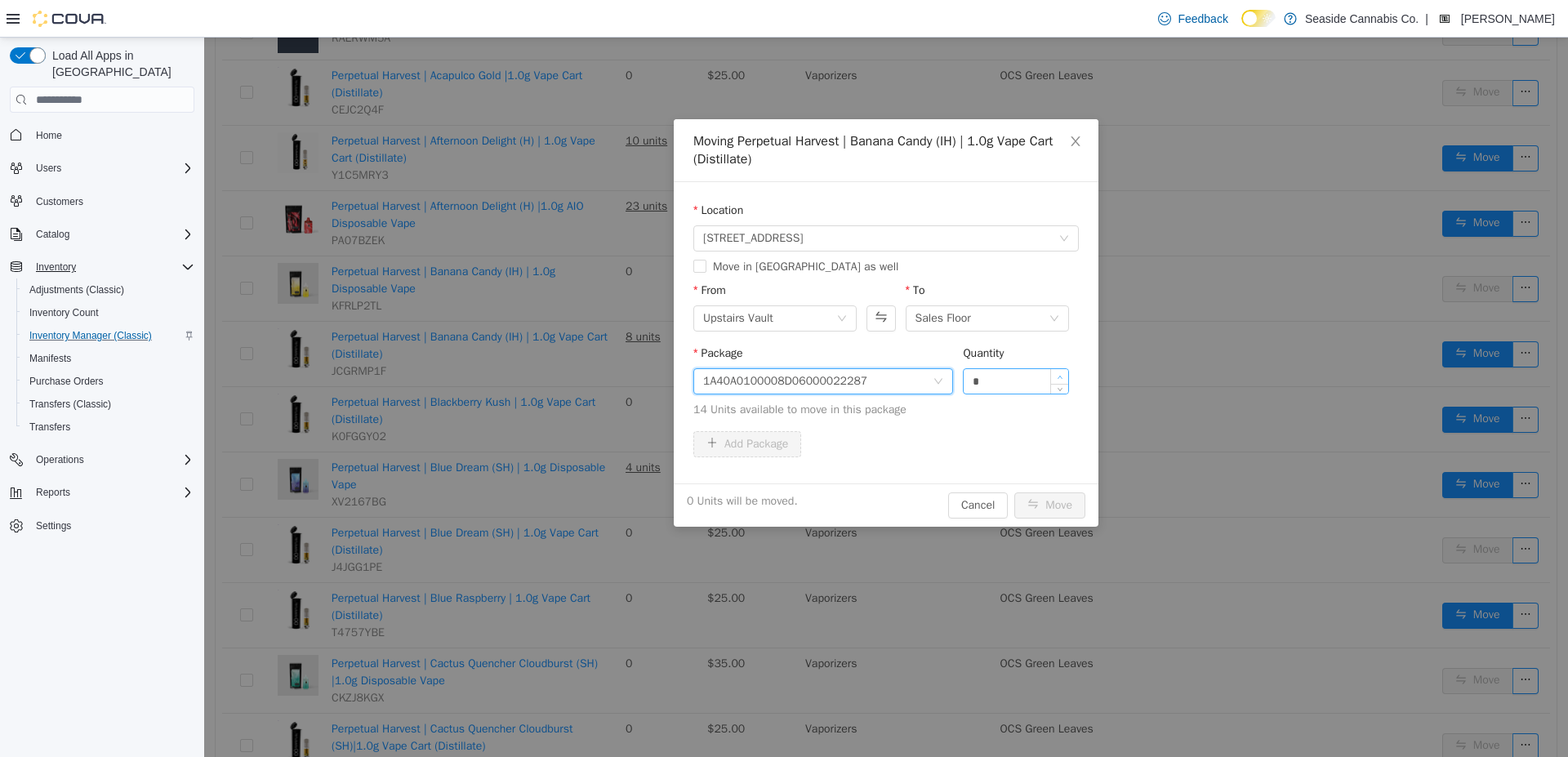 click at bounding box center (1059, 376) 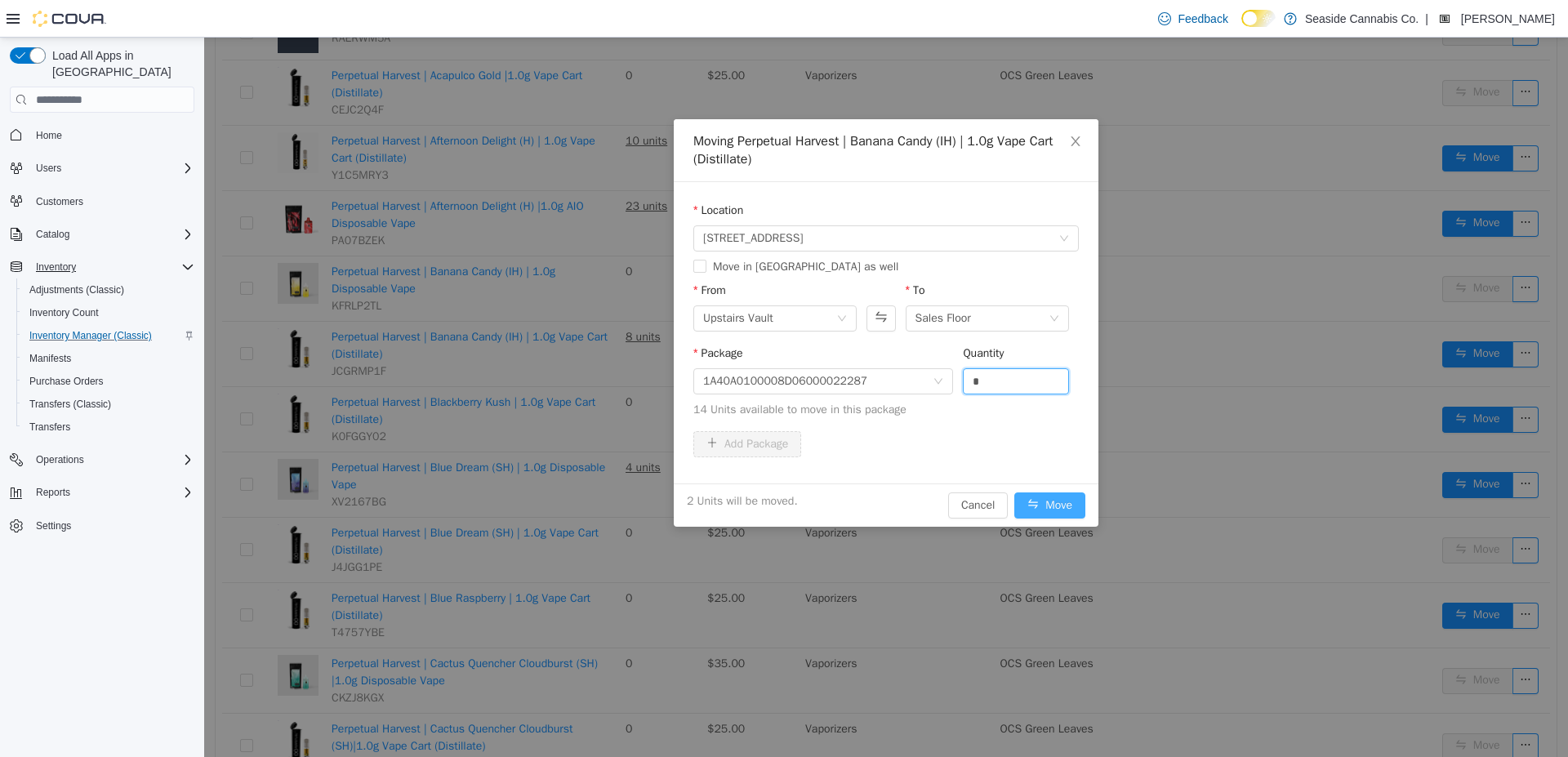 click on "Move" at bounding box center [1049, 505] 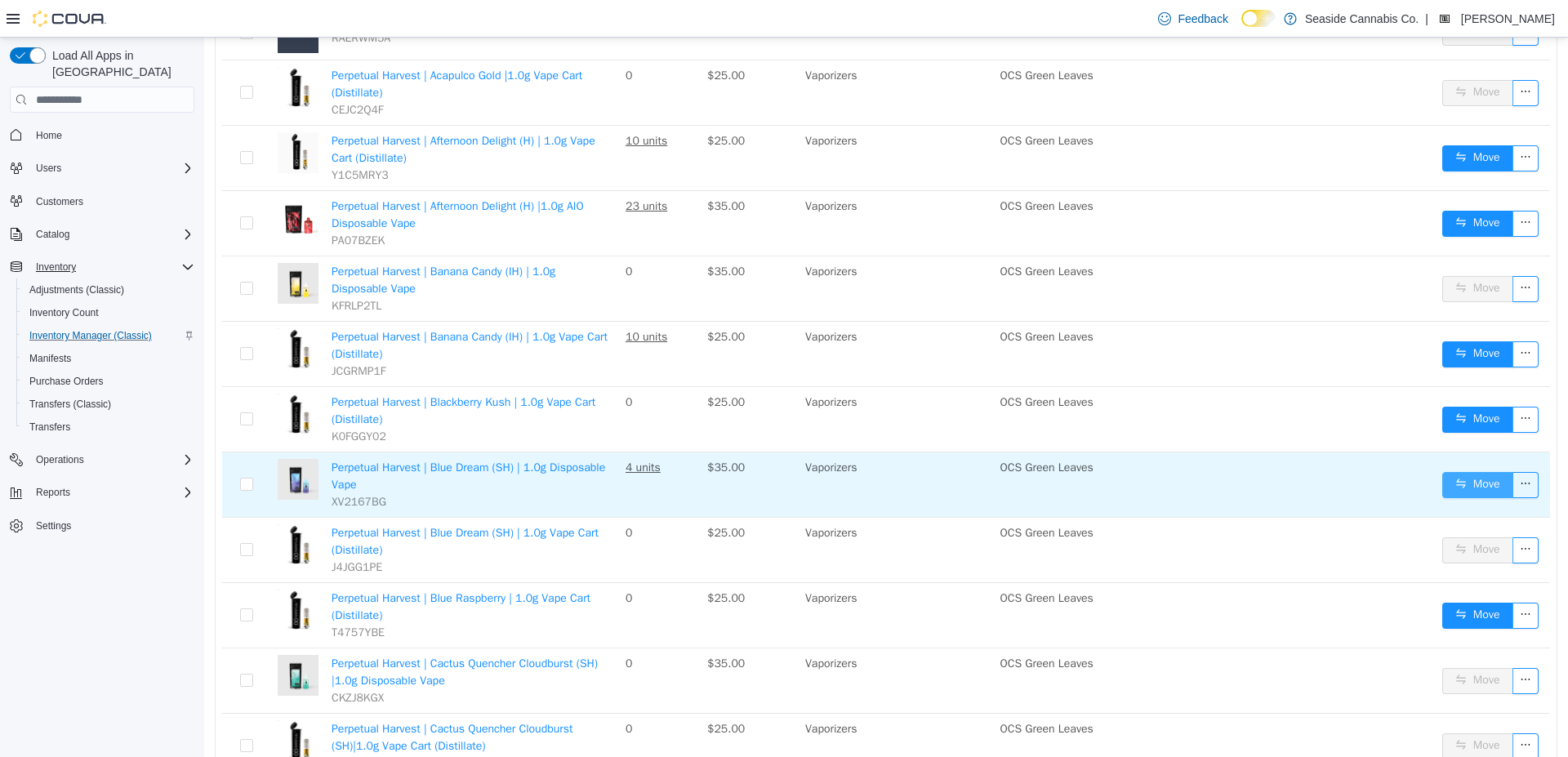 click on "Move" at bounding box center [1477, 485] 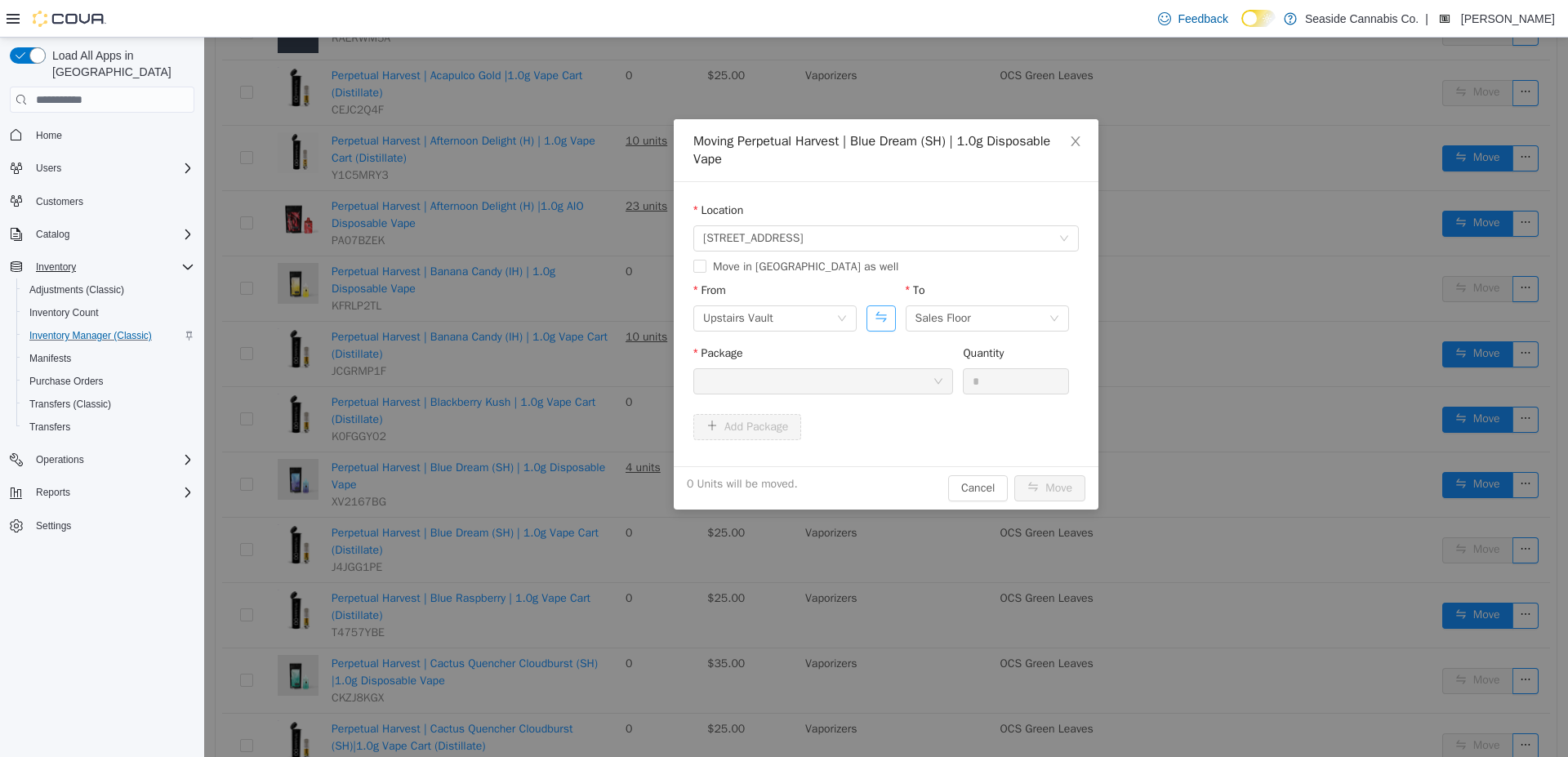 click at bounding box center (880, 318) 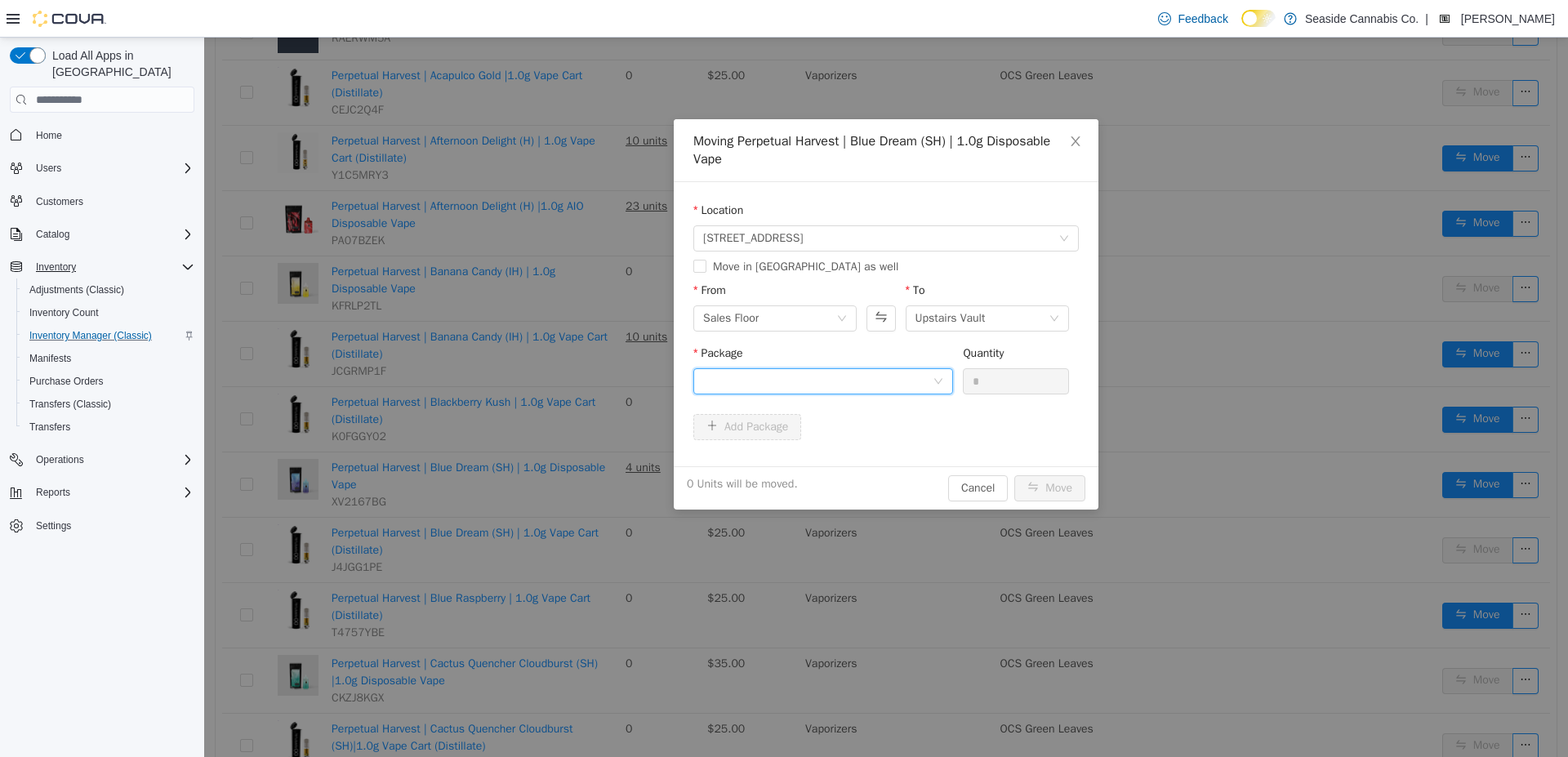 click at bounding box center [817, 381] 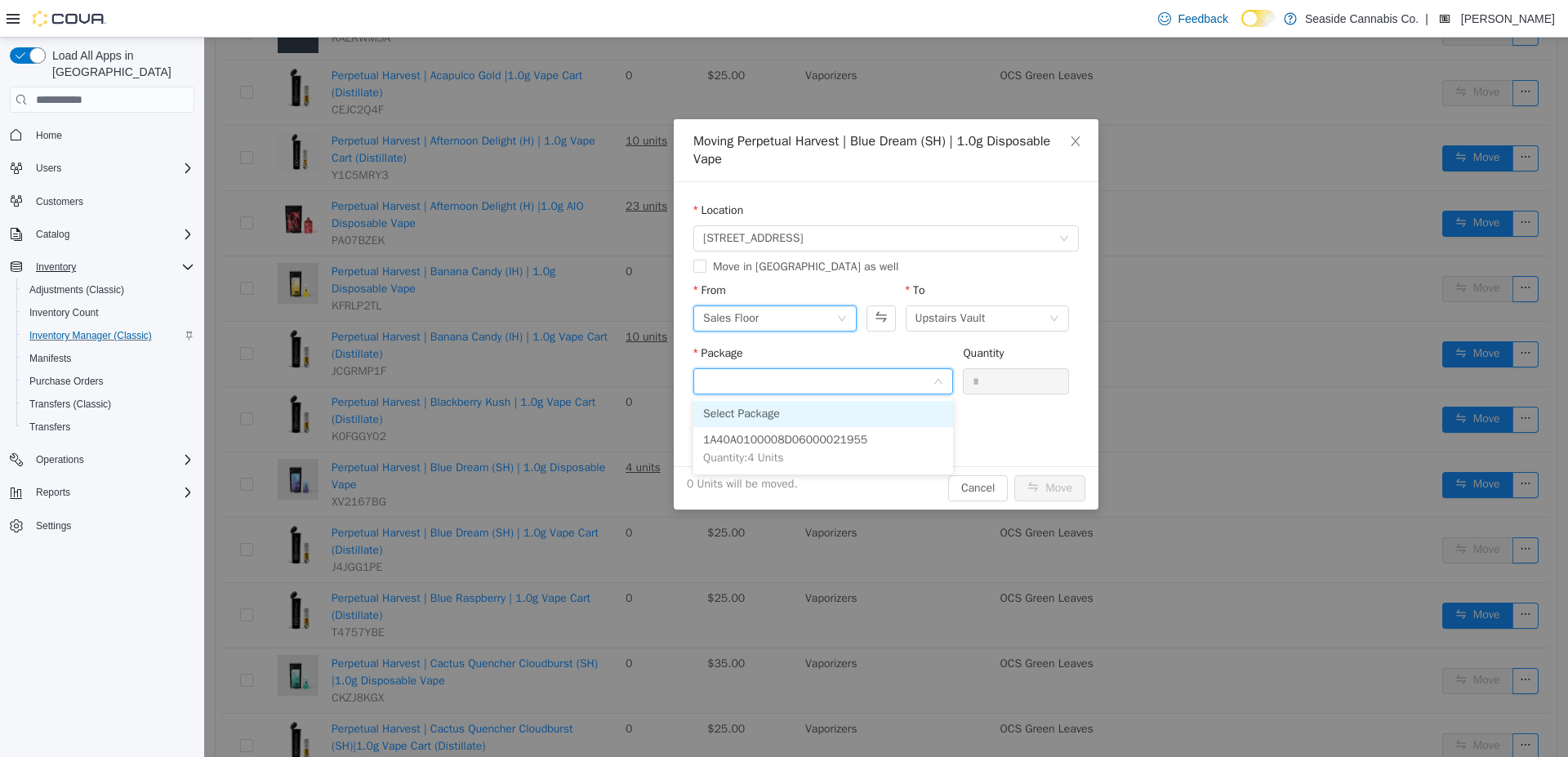 click on "Sales Floor" at bounding box center (769, 318) 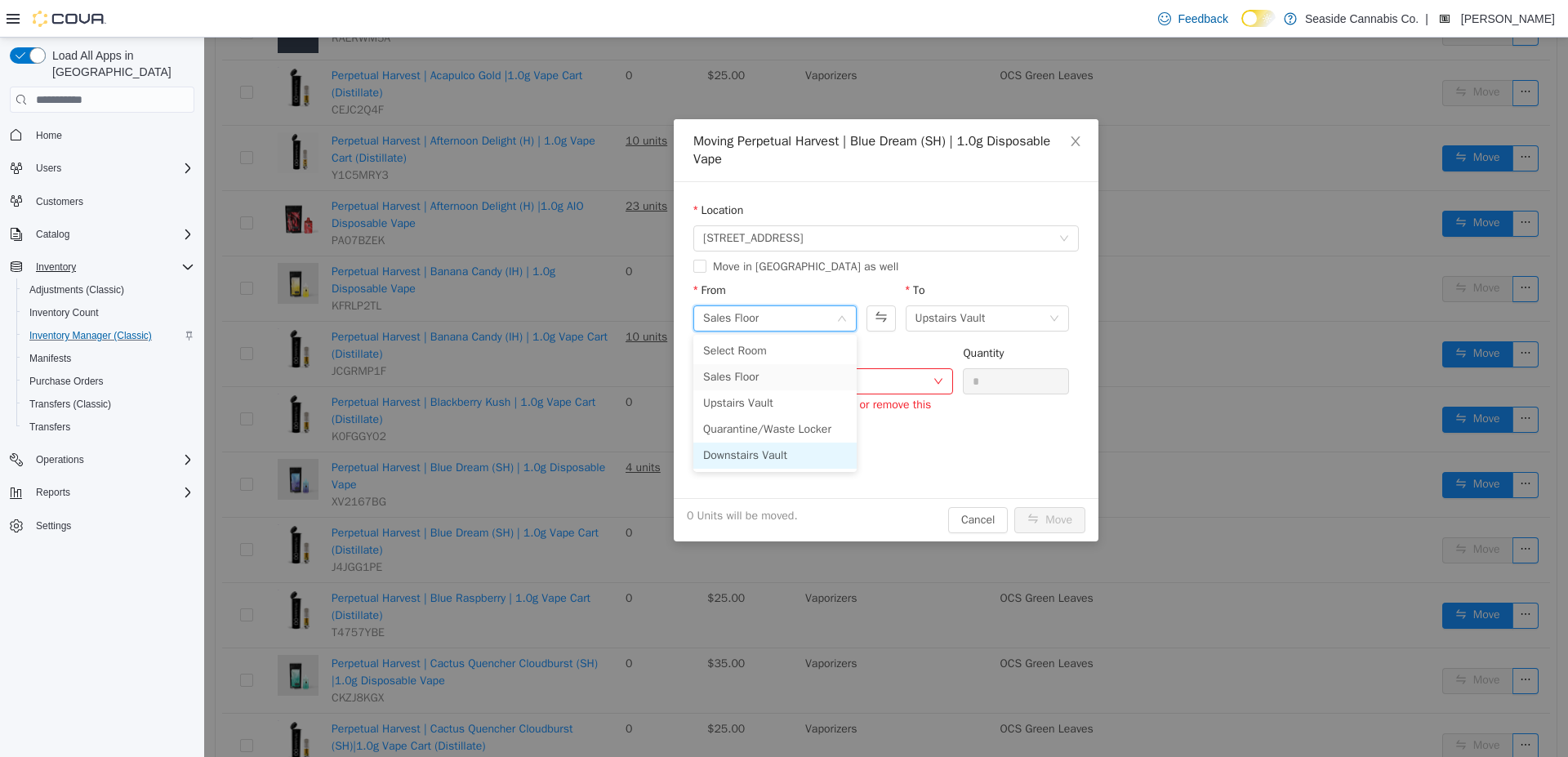 click on "Downstairs Vault" at bounding box center [775, 456] 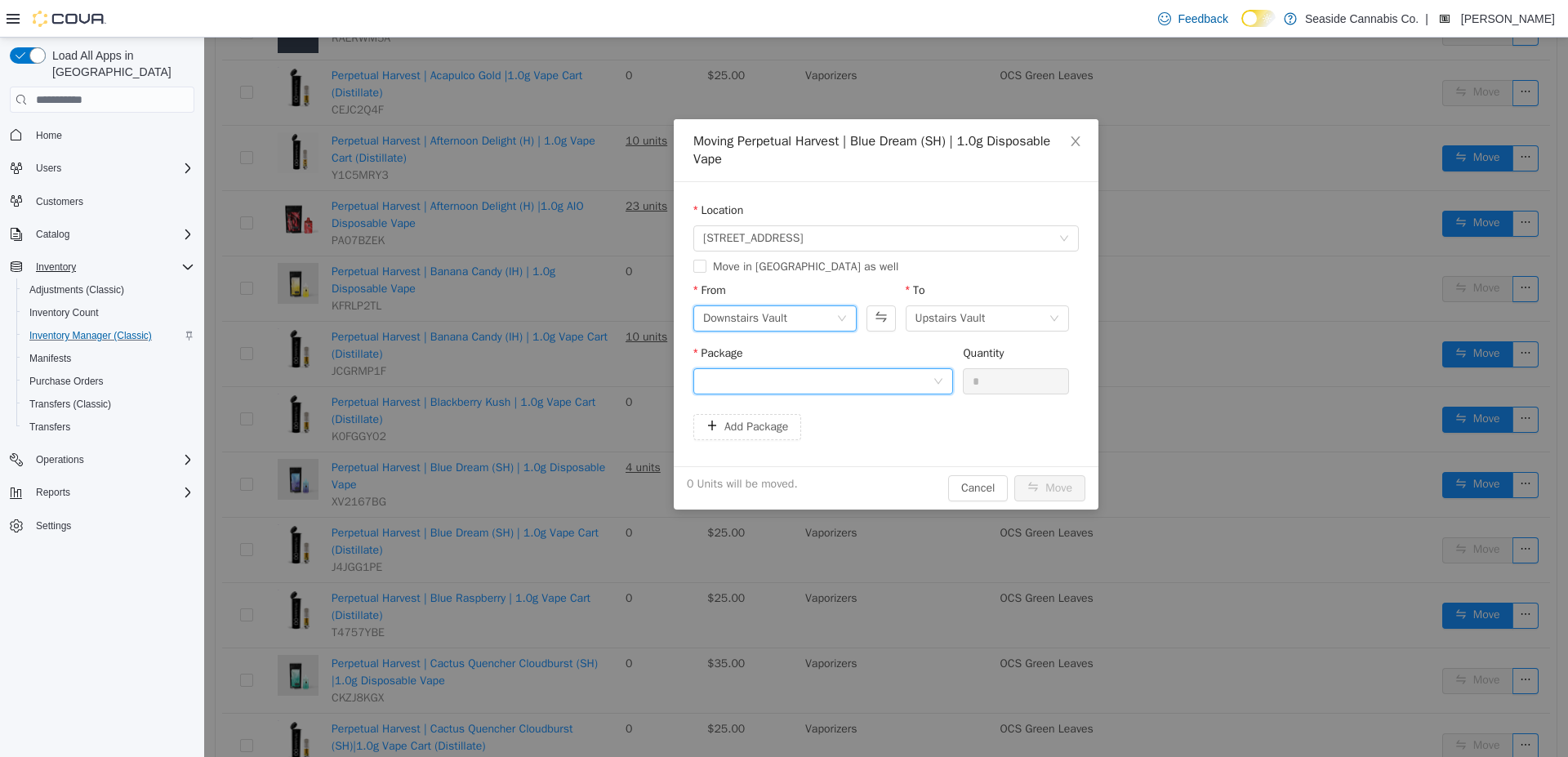 click at bounding box center (817, 381) 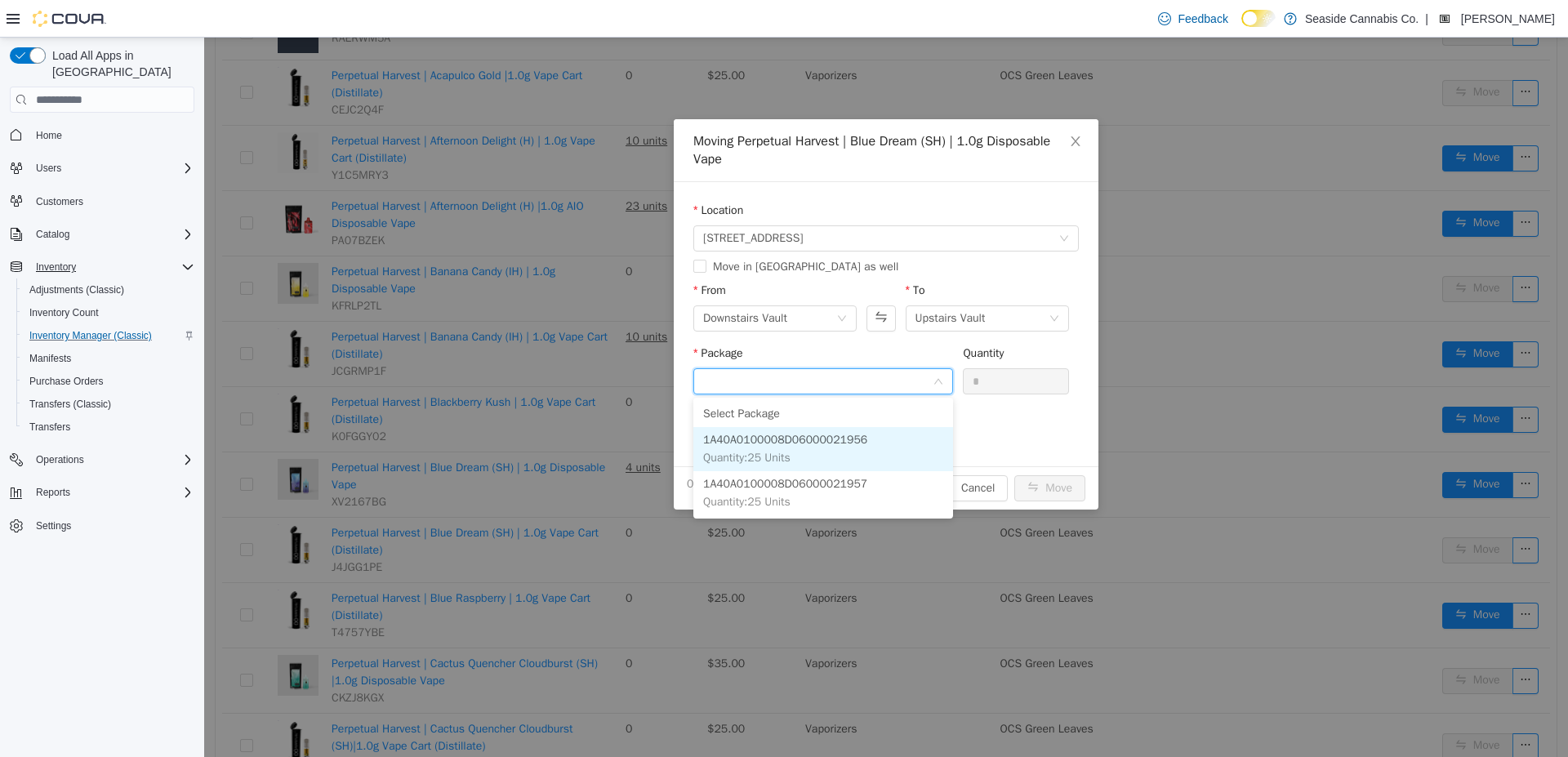 click on "1A40A0100008D06000021956" at bounding box center (785, 439) 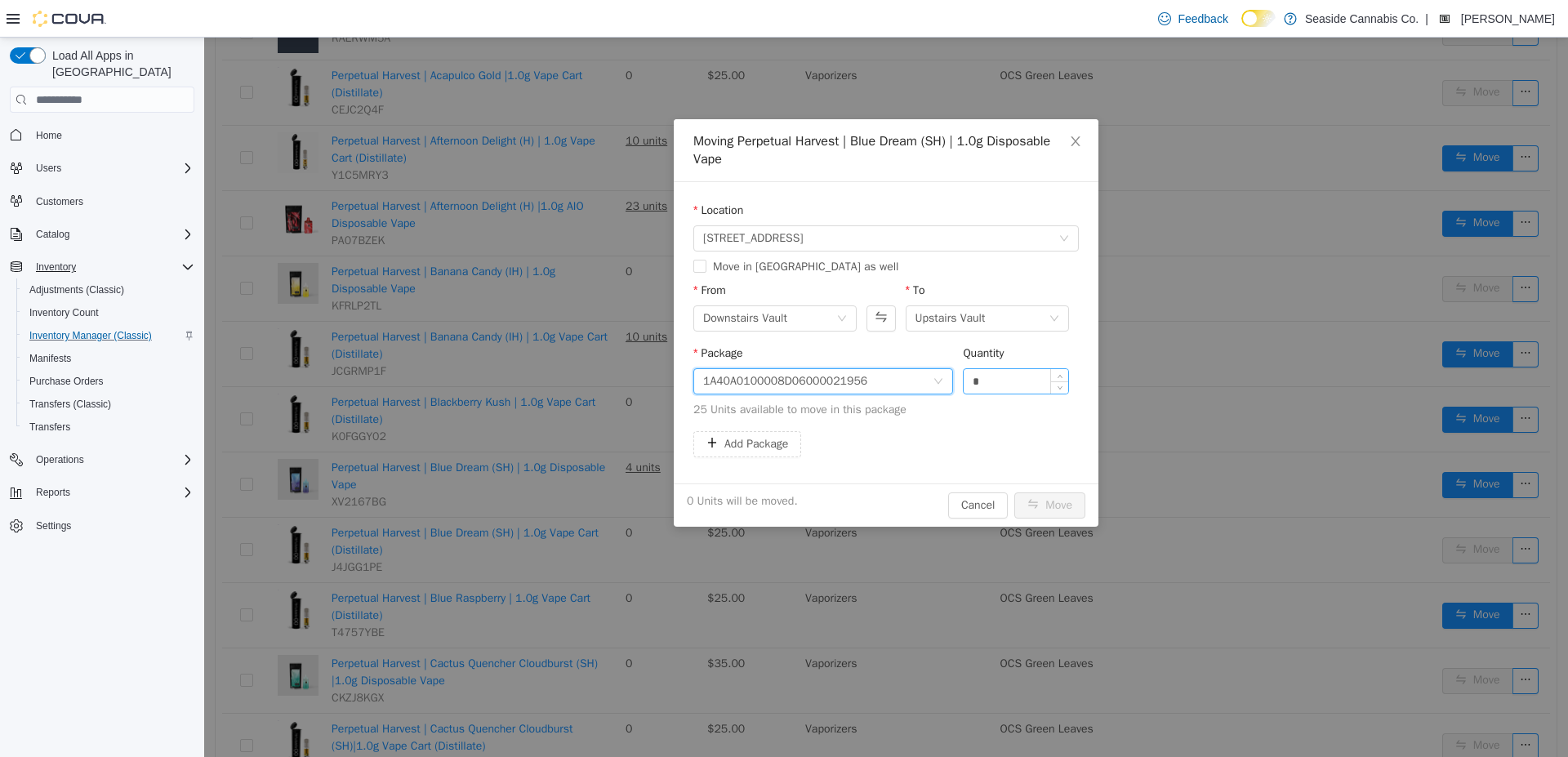 click on "*" at bounding box center [1016, 381] 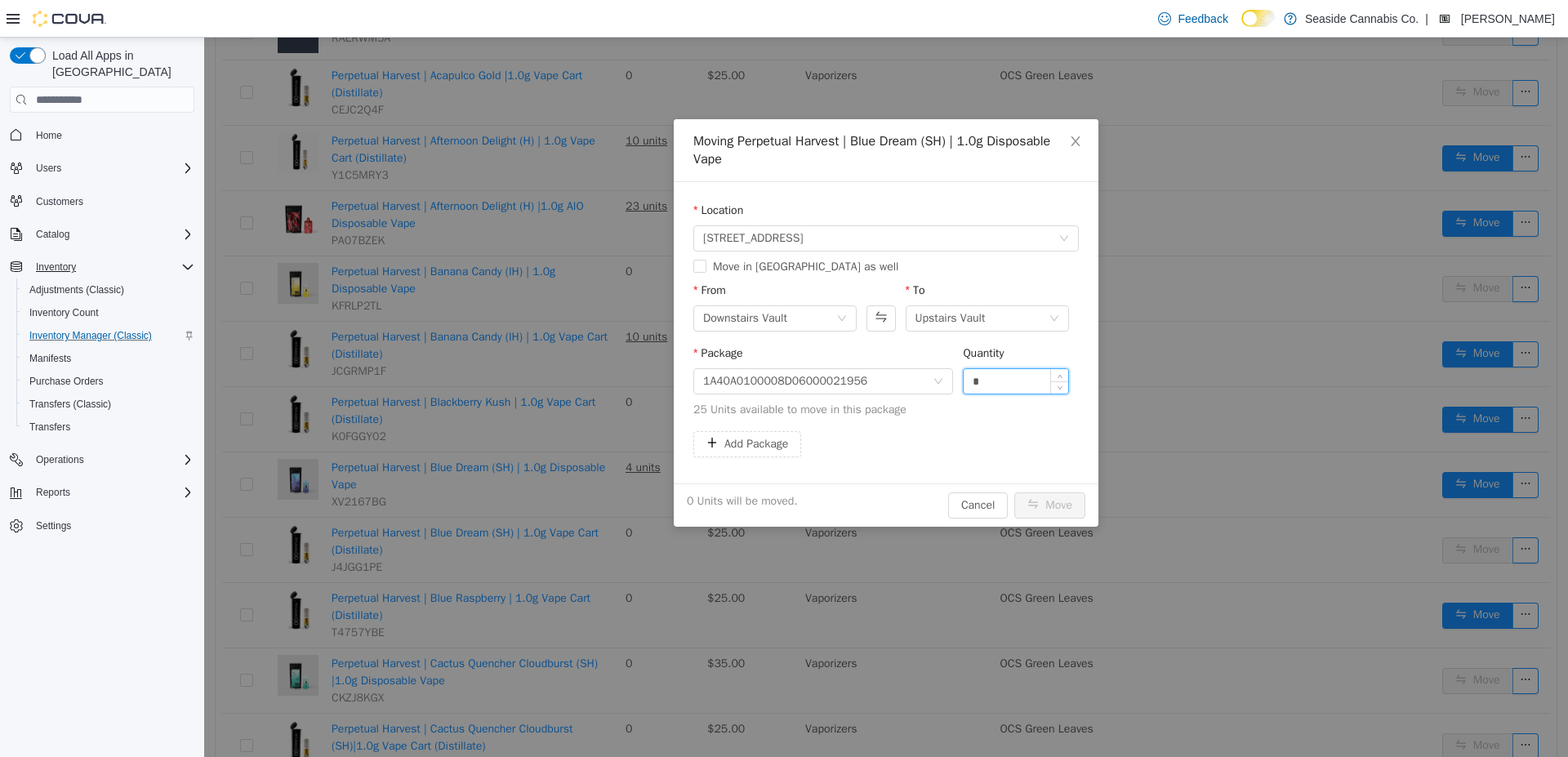 click on "*" at bounding box center (1016, 381) 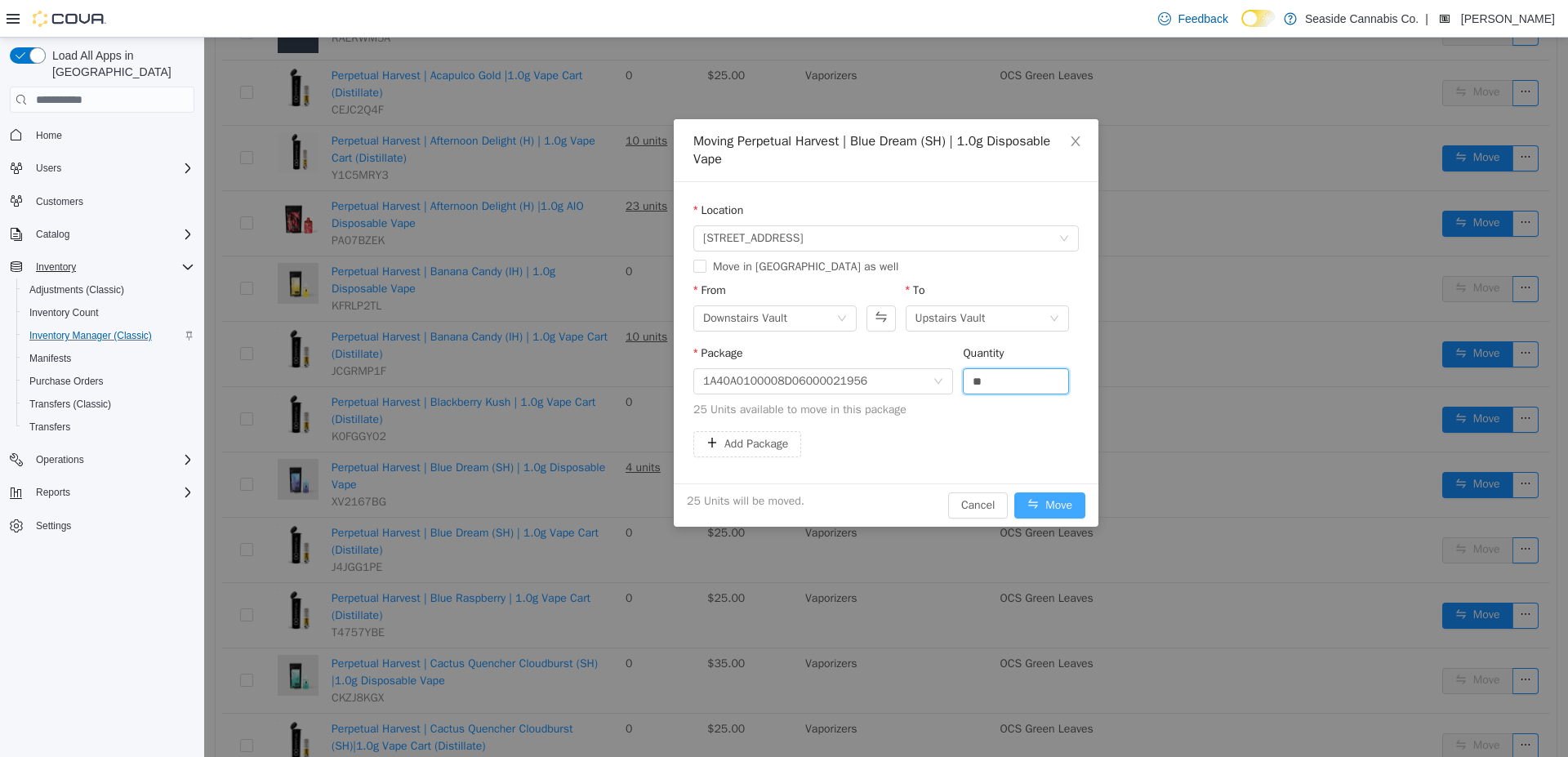 type on "**" 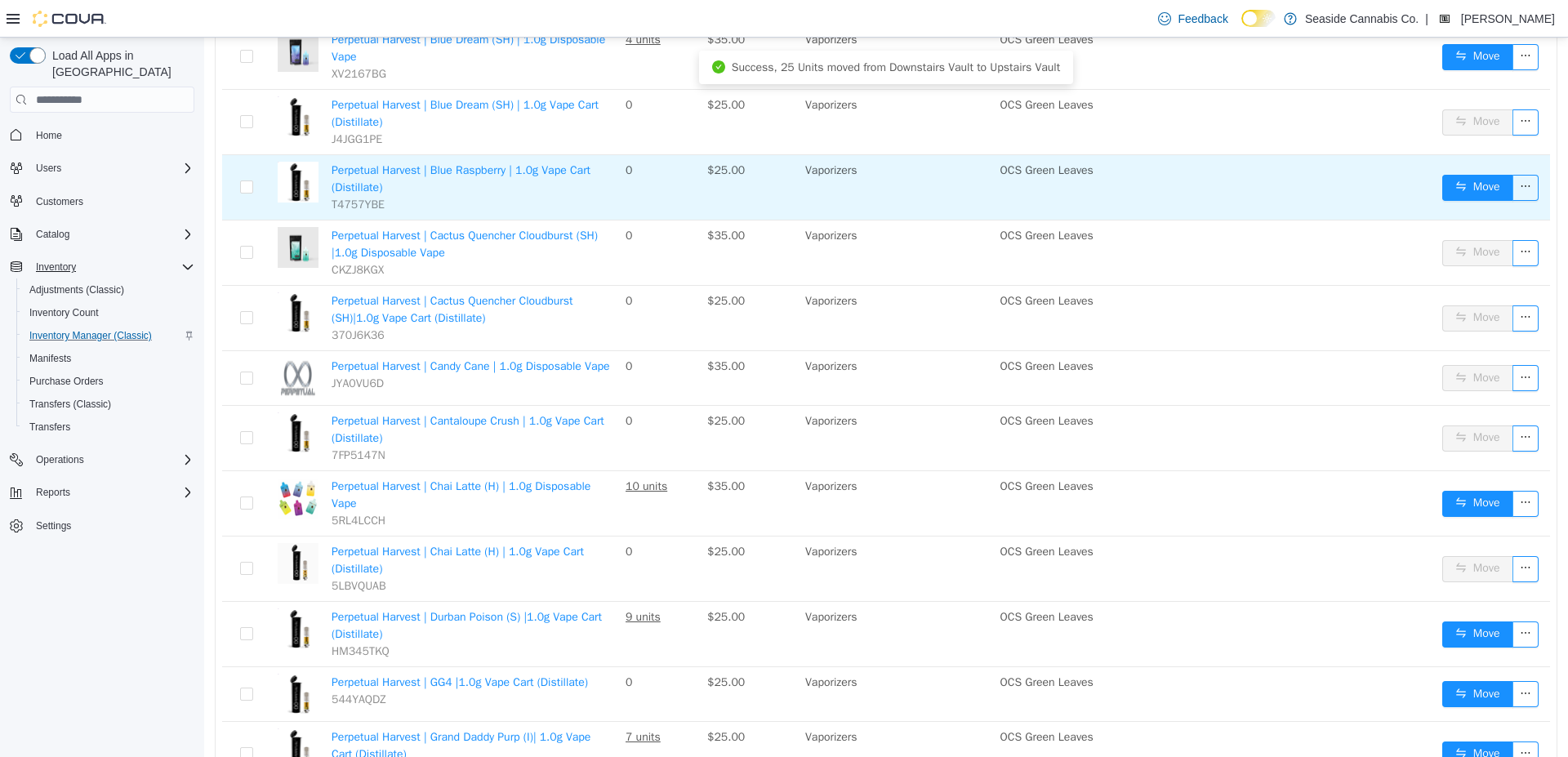 scroll, scrollTop: 1040, scrollLeft: 0, axis: vertical 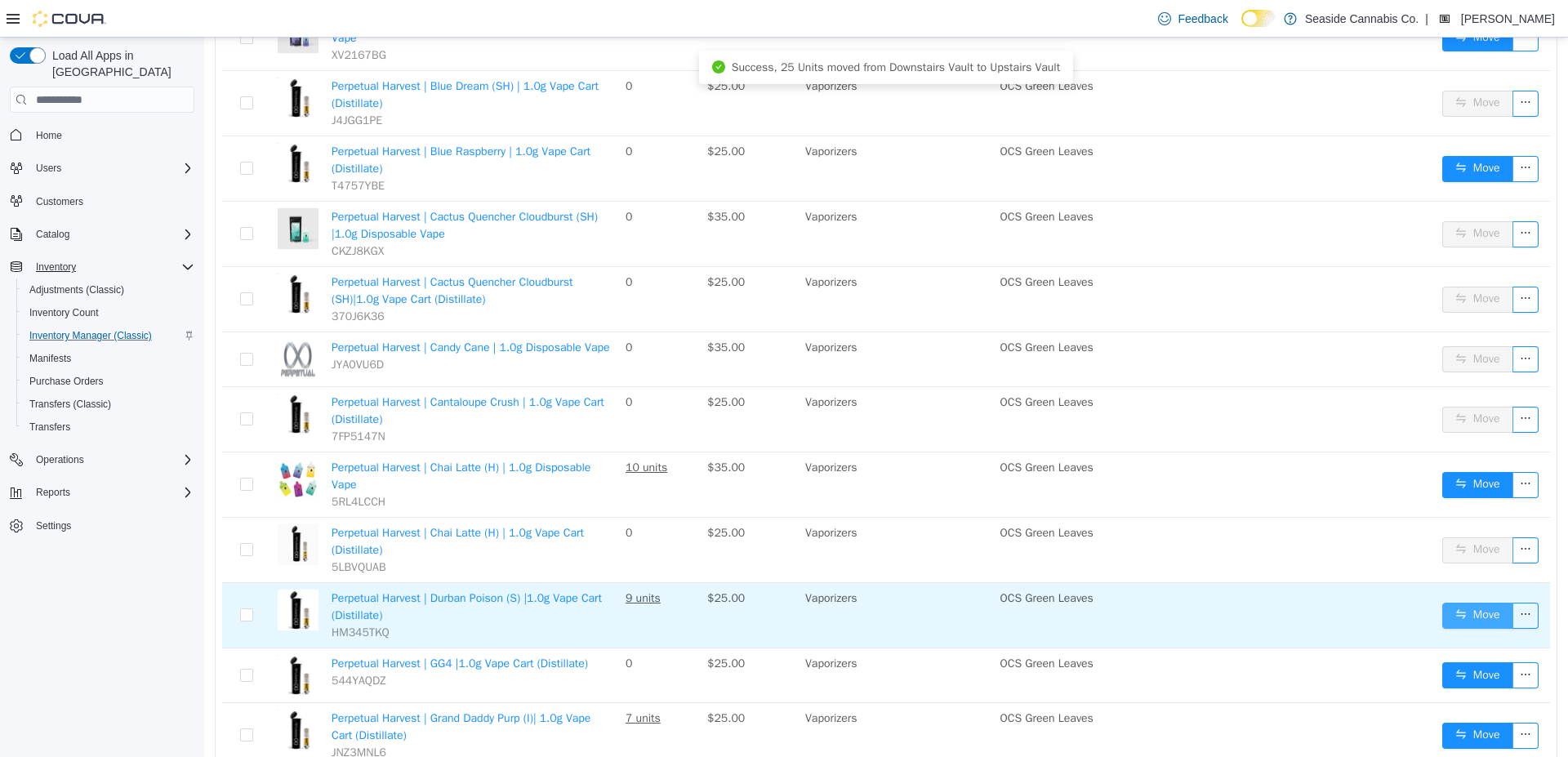 click on "Move" at bounding box center [1477, 616] 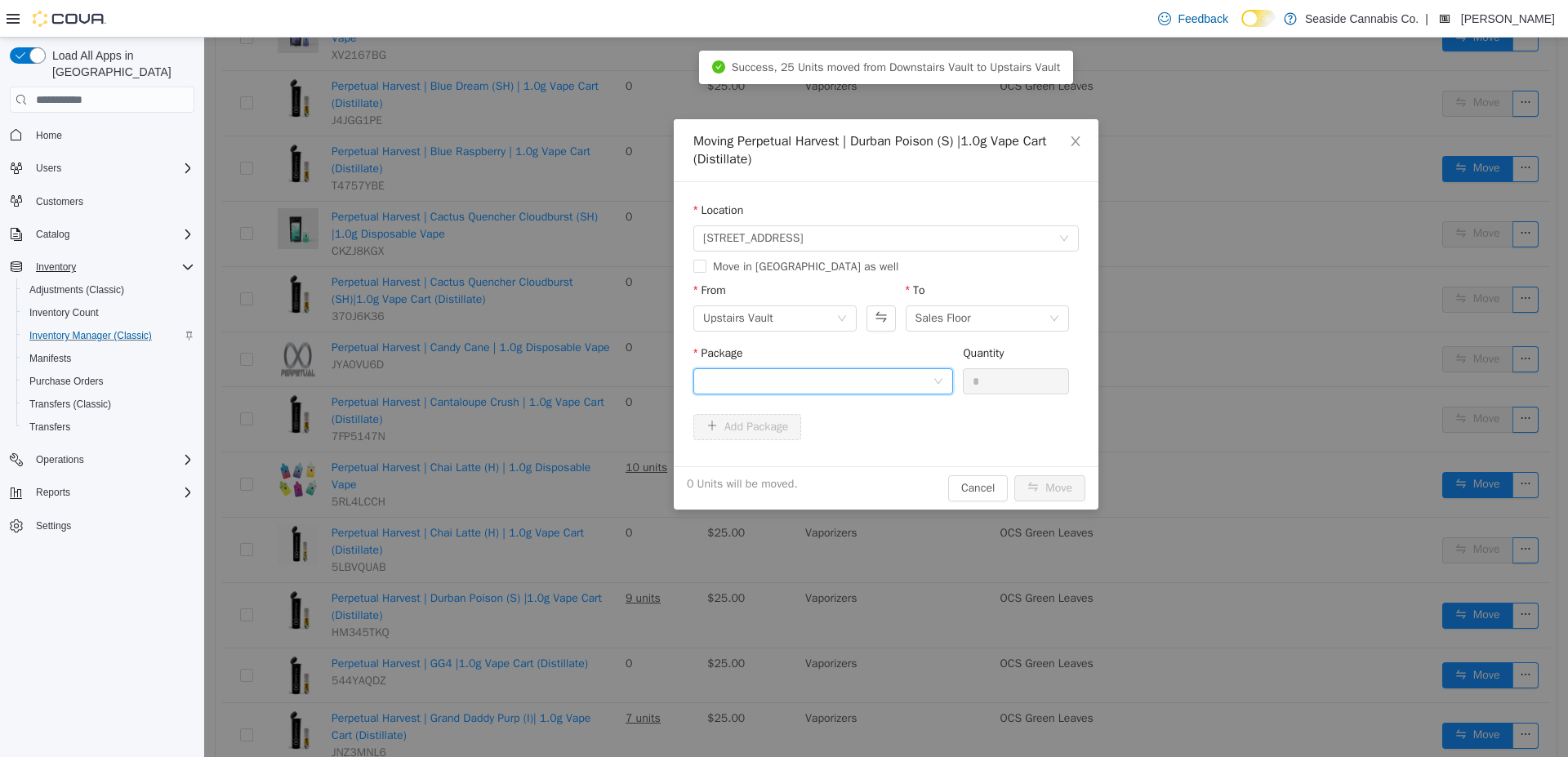 click at bounding box center [817, 381] 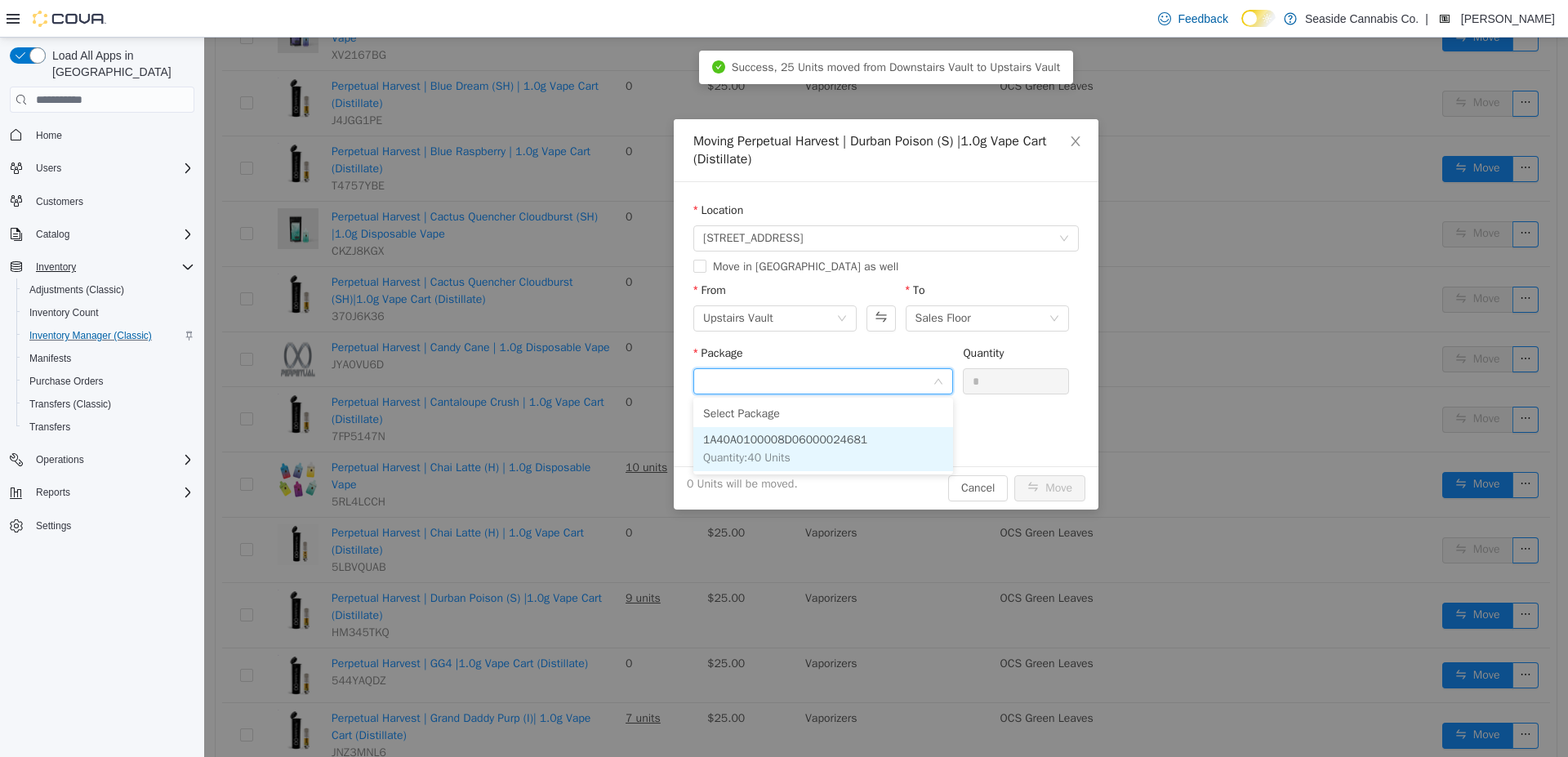 click on "1A40A0100008D06000024681 Quantity :  40 Units" at bounding box center (823, 449) 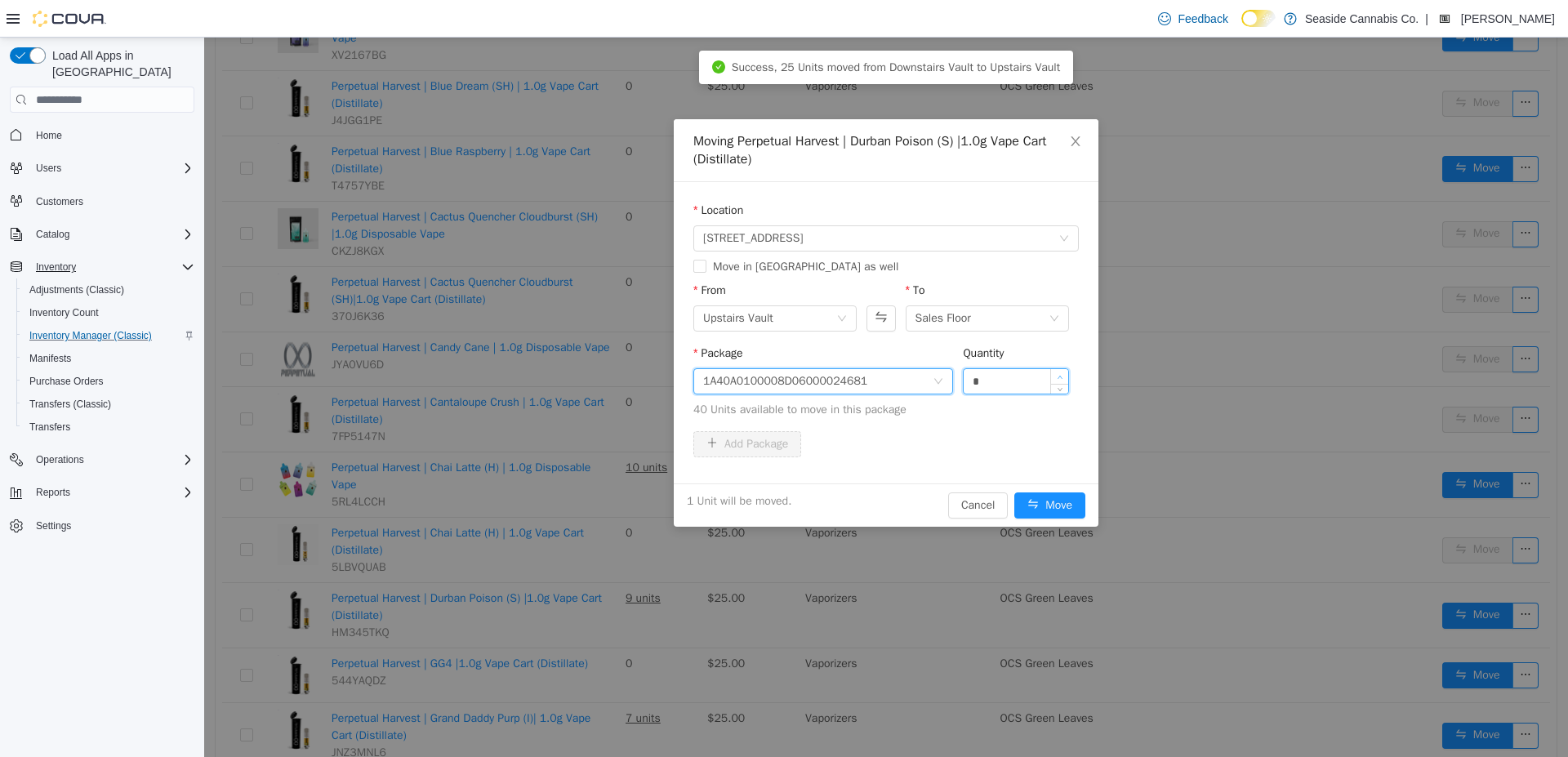 type on "*" 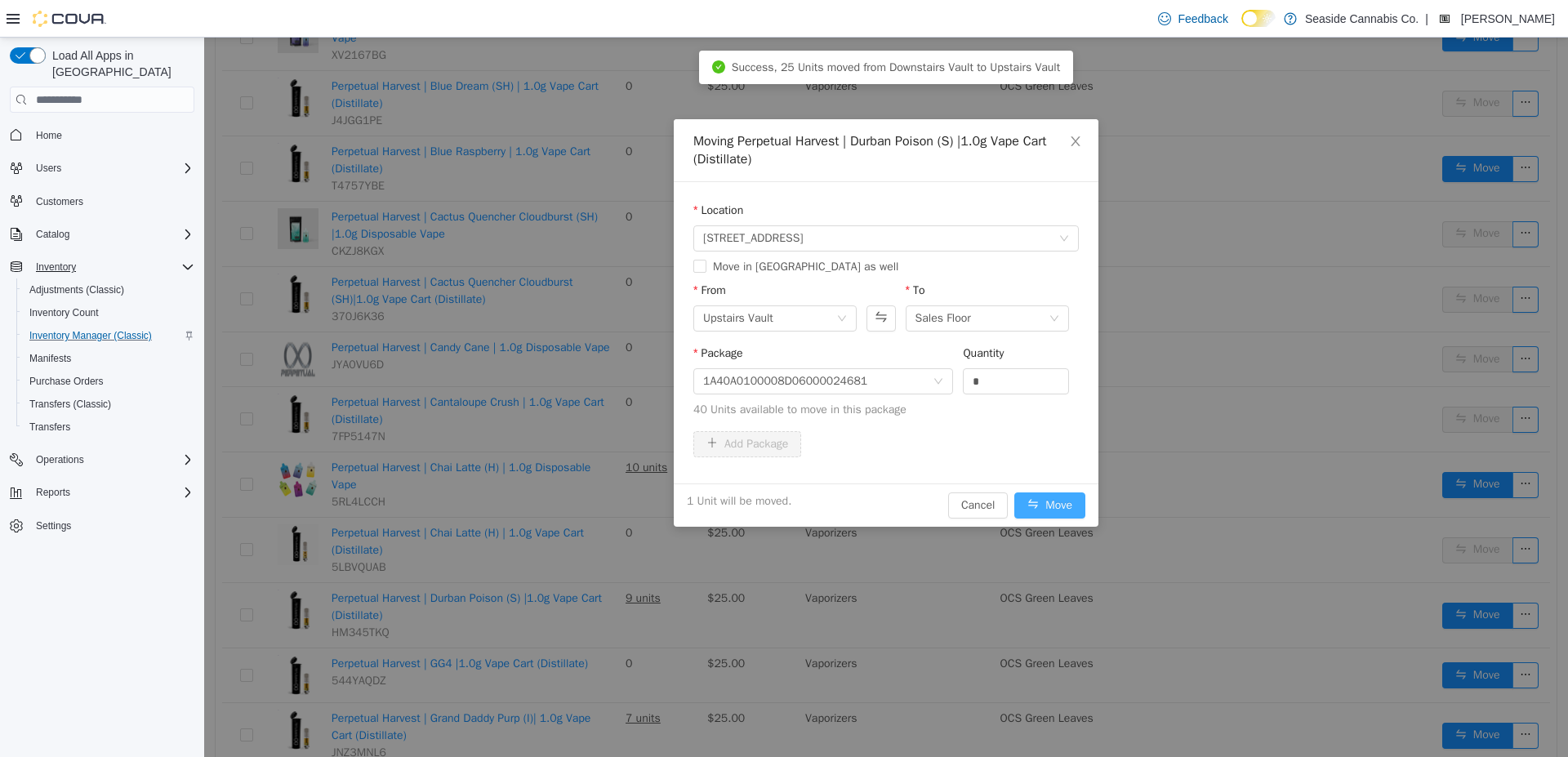 click on "Move" at bounding box center (1049, 505) 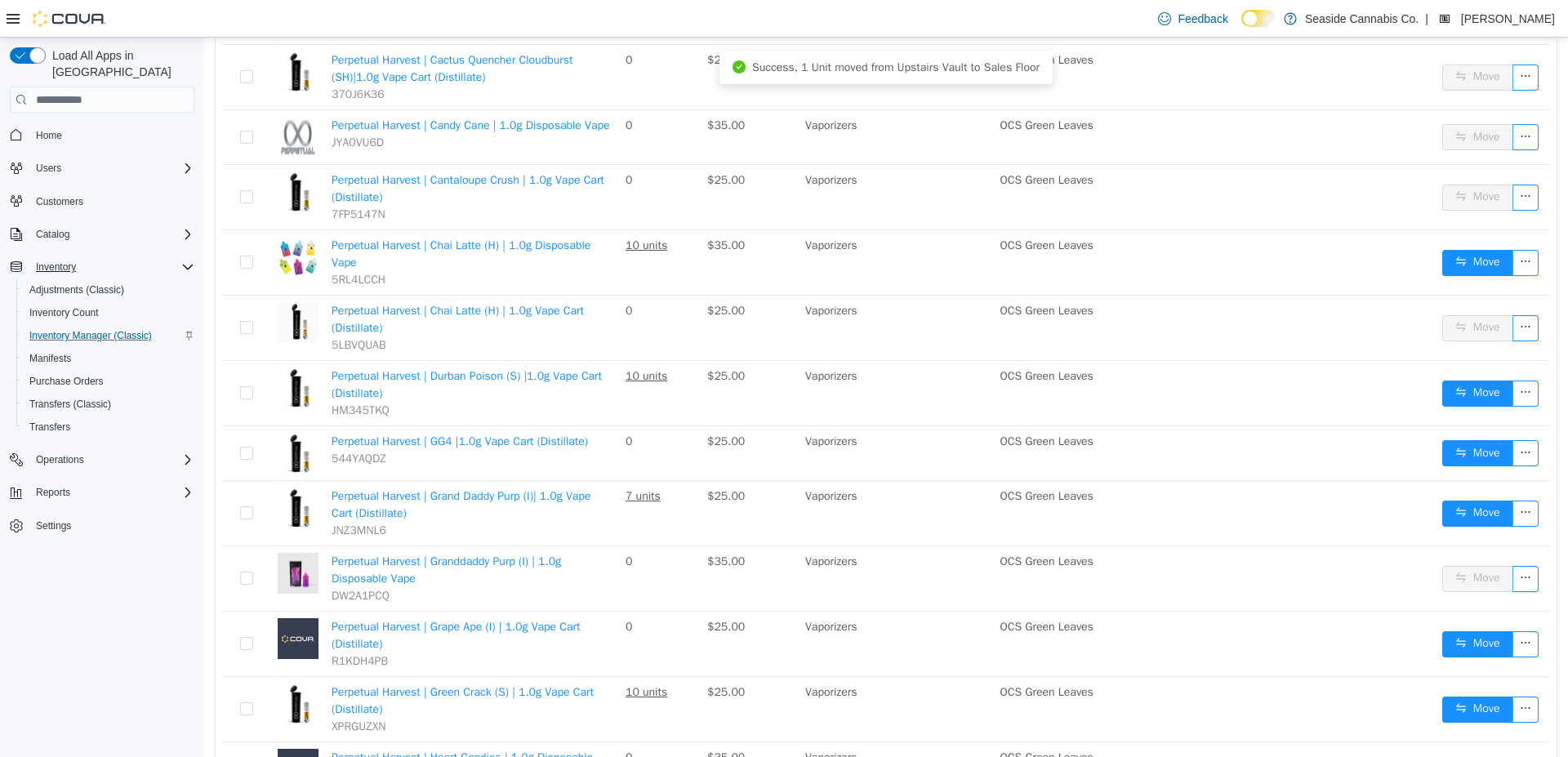 scroll, scrollTop: 1265, scrollLeft: 0, axis: vertical 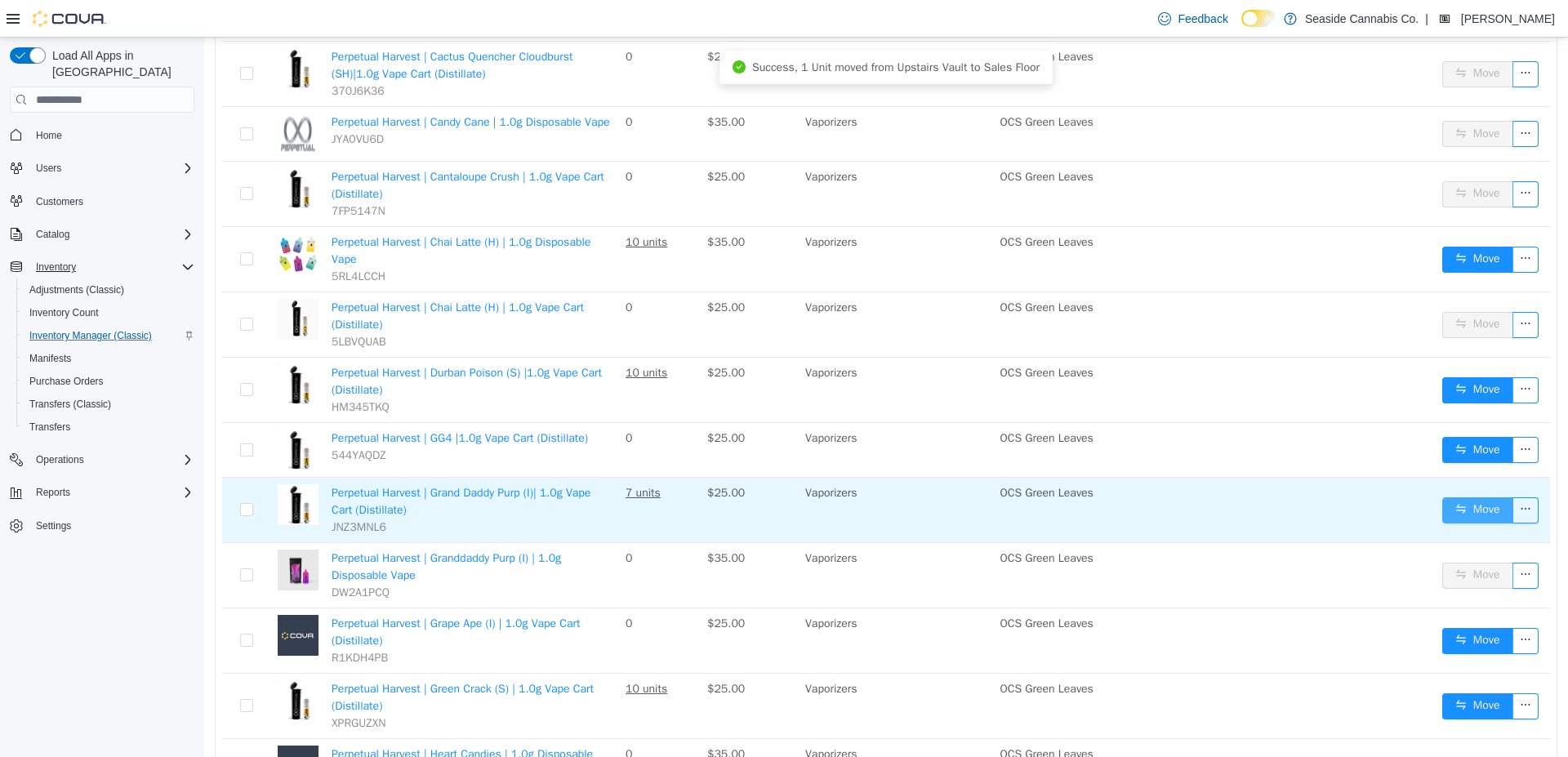 click on "Move" at bounding box center (1477, 510) 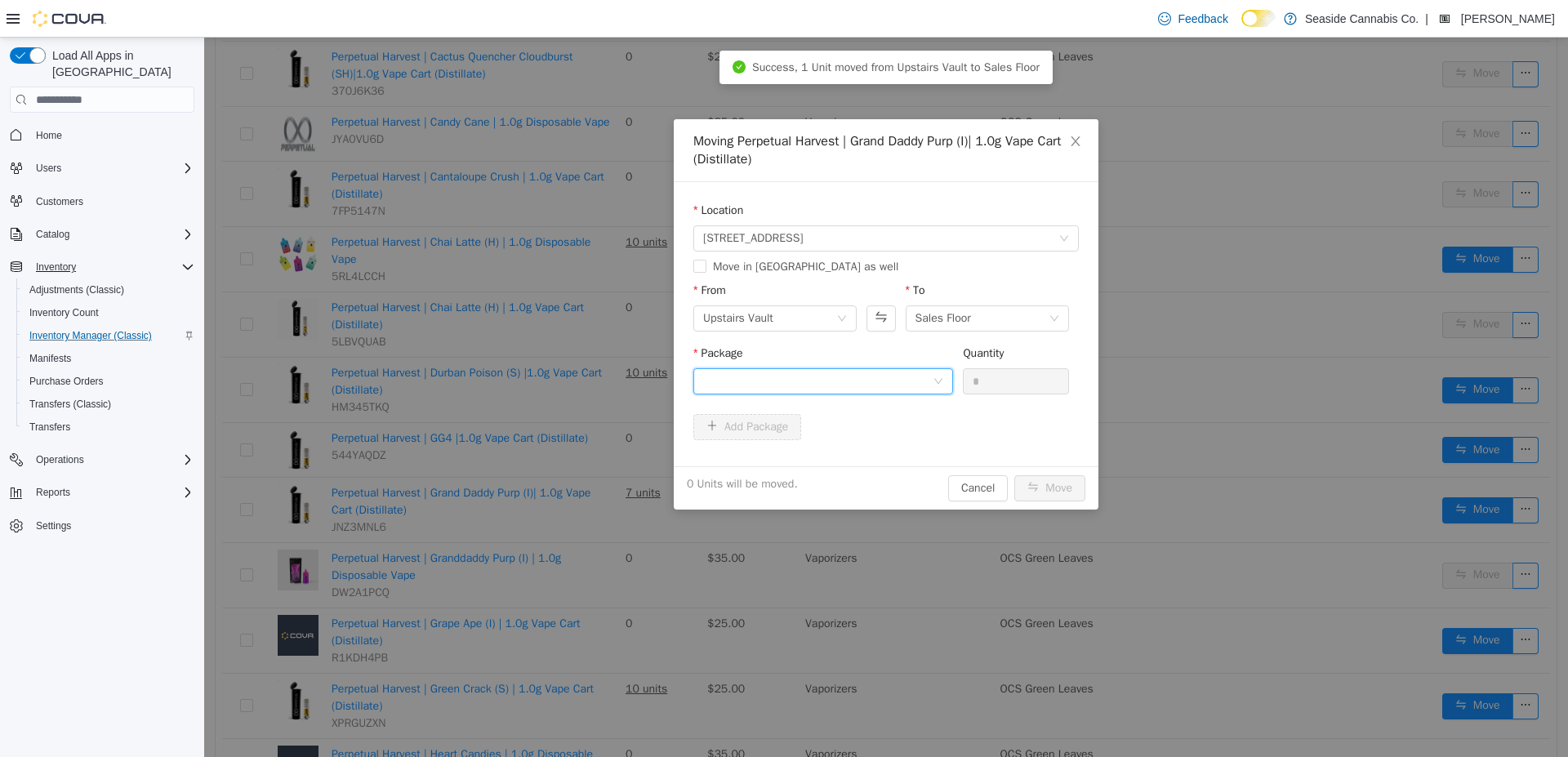 click at bounding box center (817, 381) 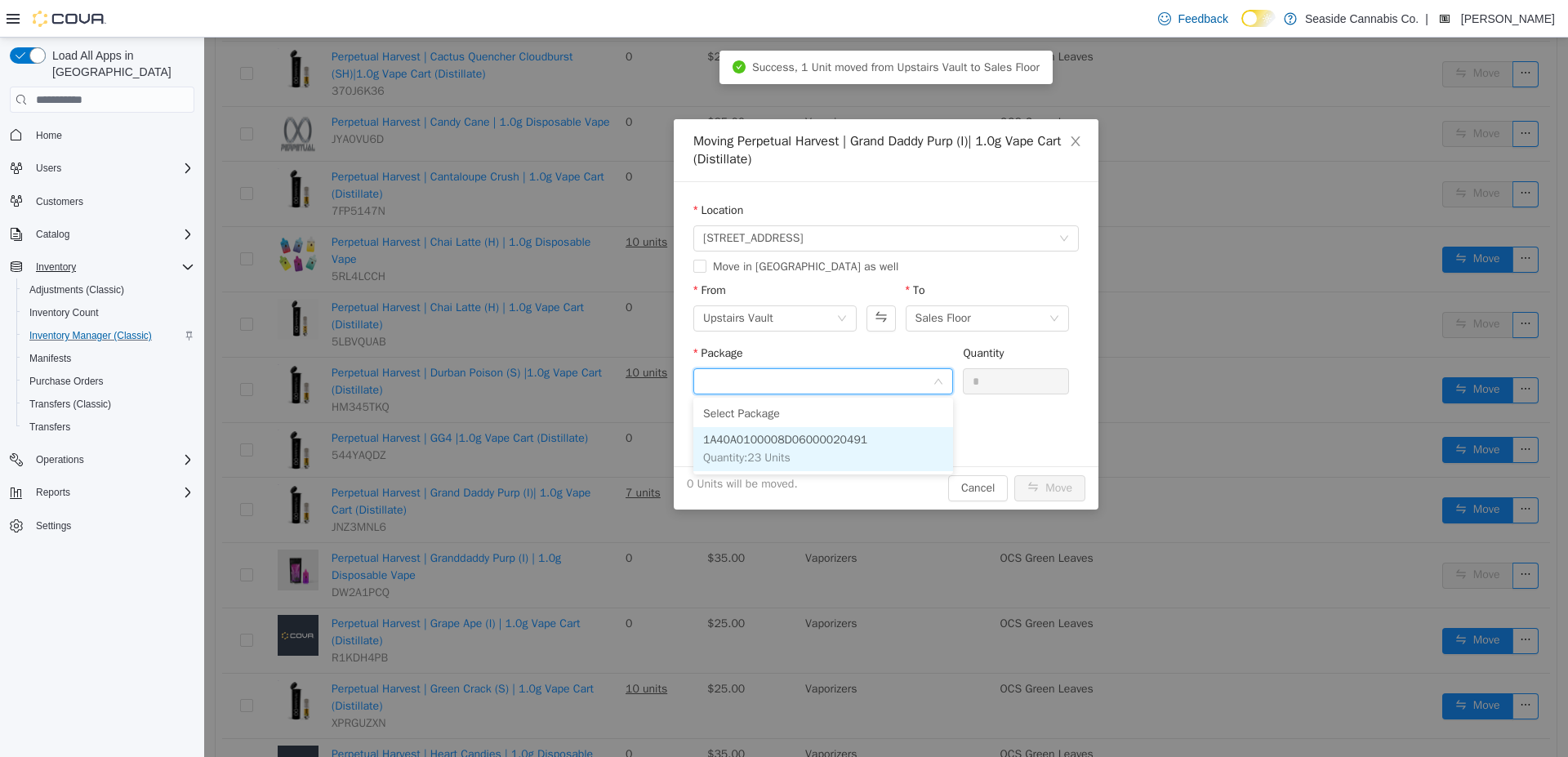 click on "1A40A0100008D06000020491" at bounding box center (785, 439) 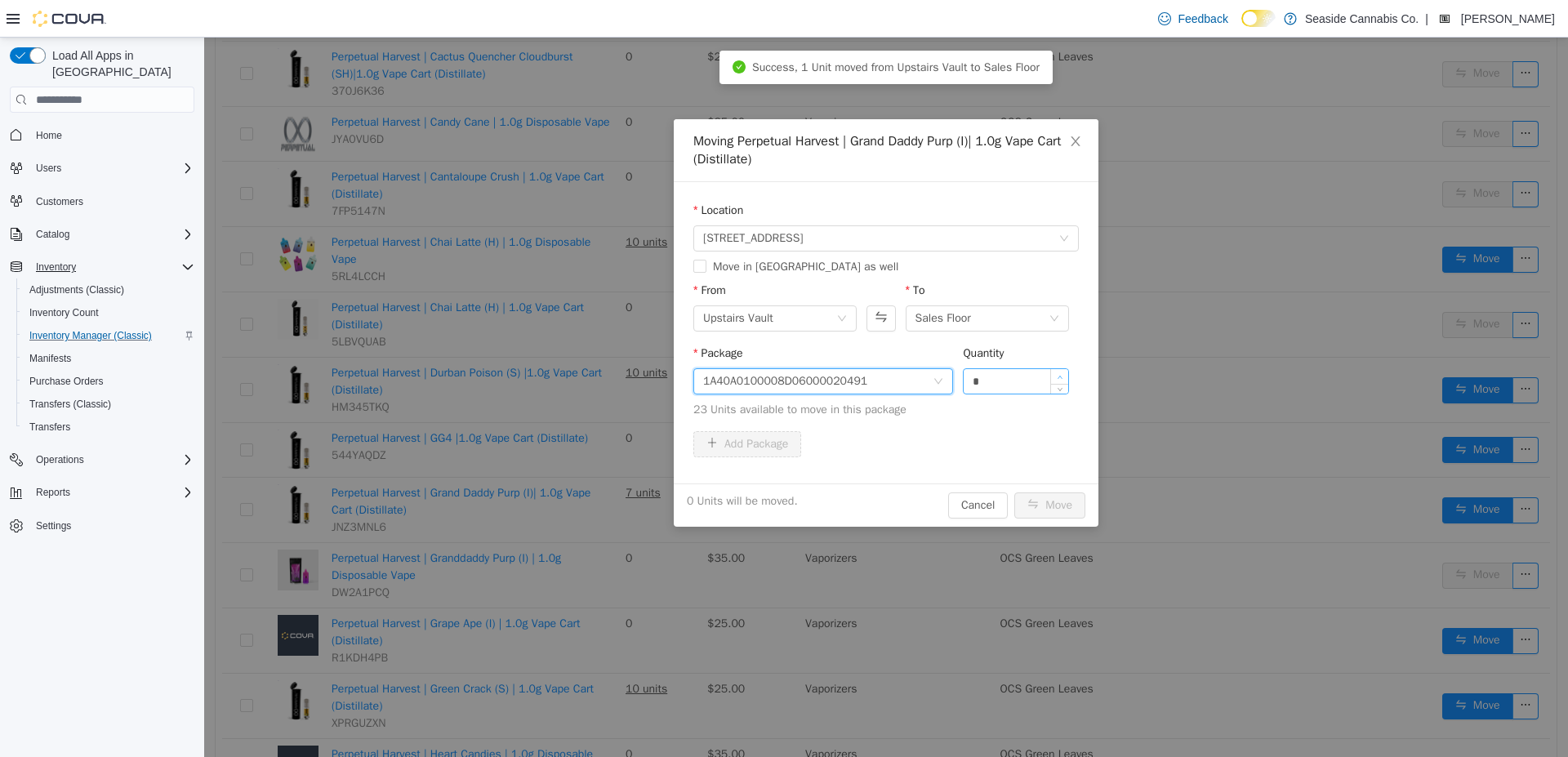 click at bounding box center [1059, 376] 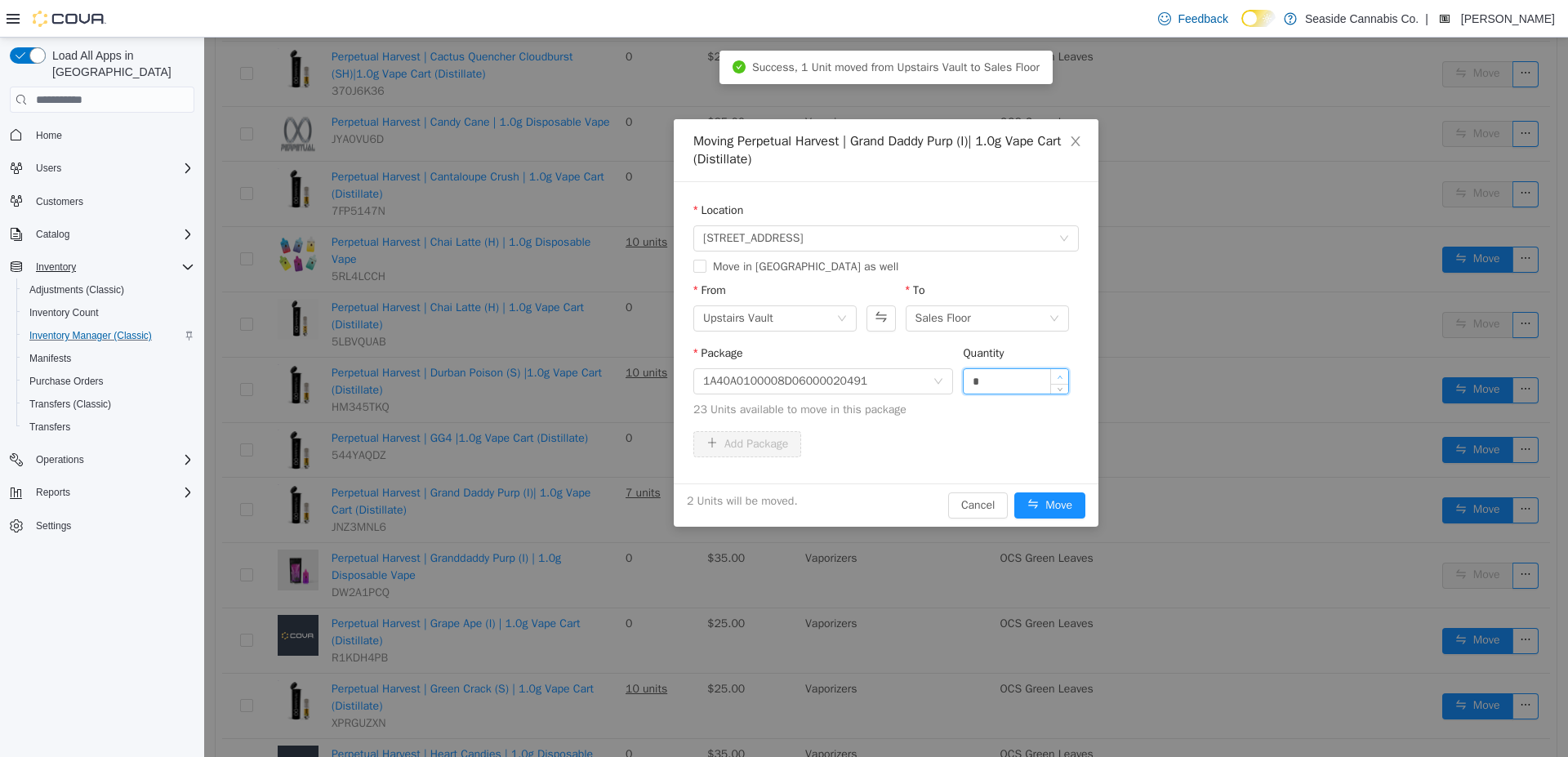 click at bounding box center [1059, 376] 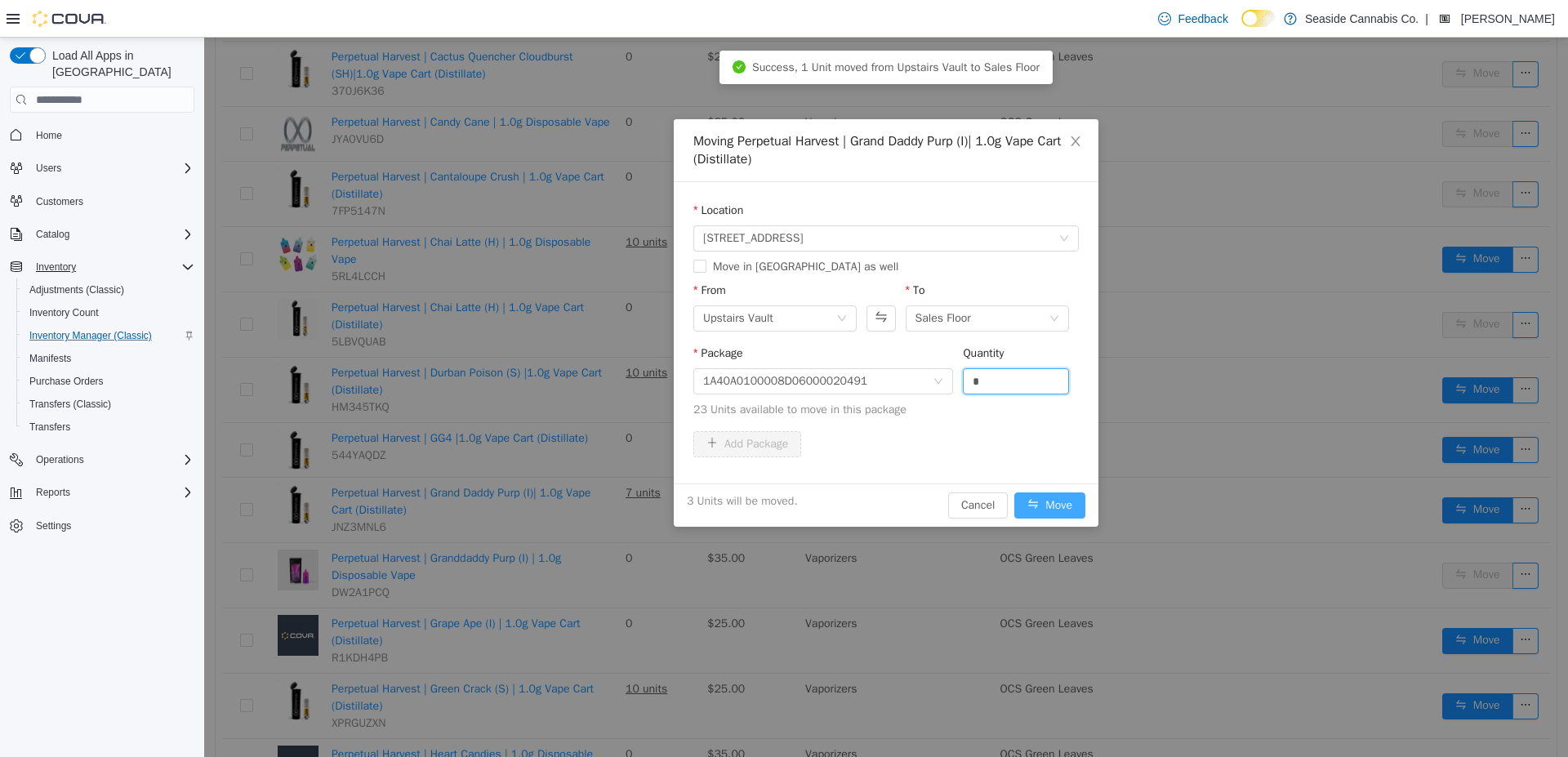 click on "Move" at bounding box center [1049, 505] 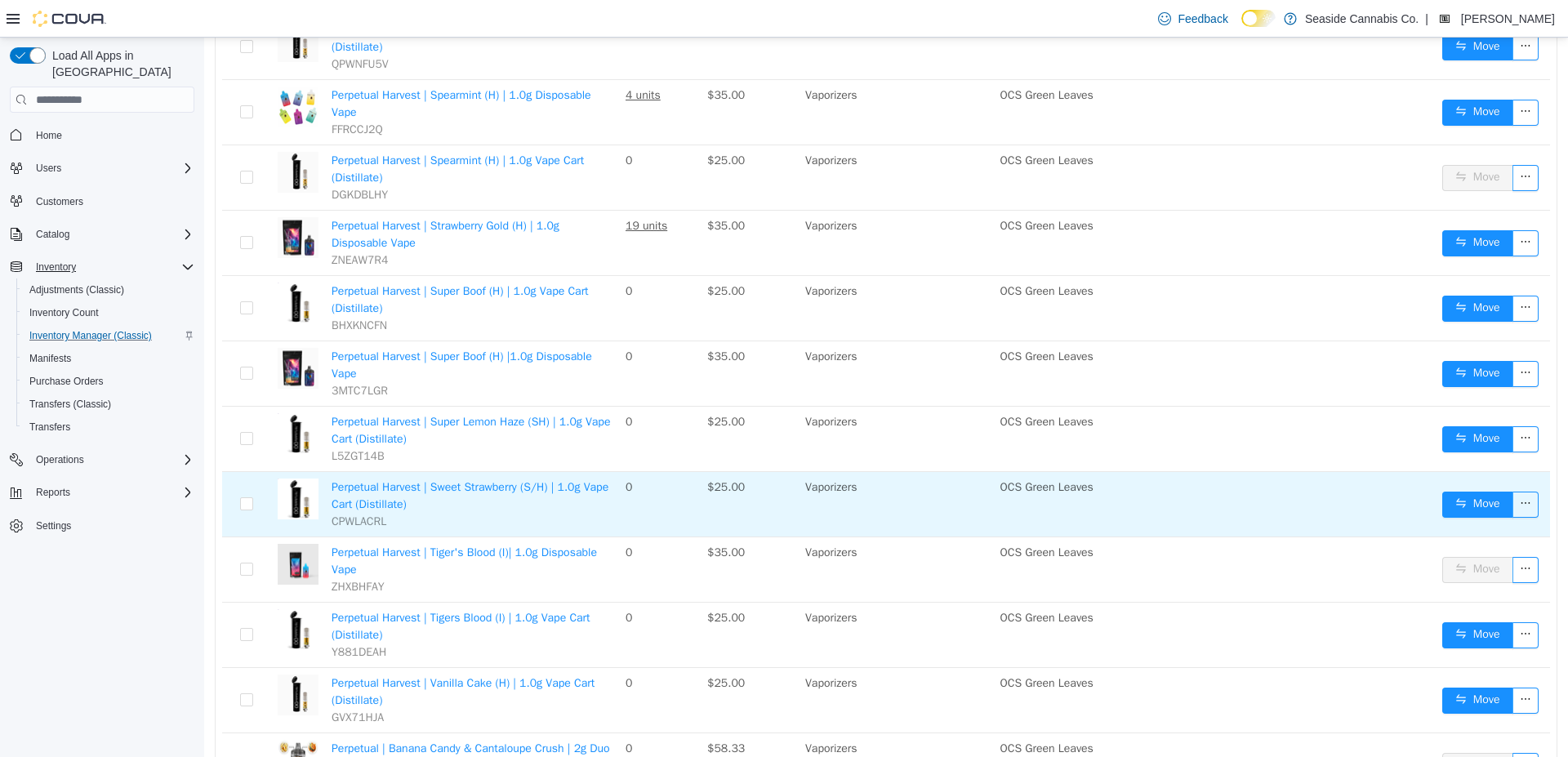 scroll, scrollTop: 2737, scrollLeft: 0, axis: vertical 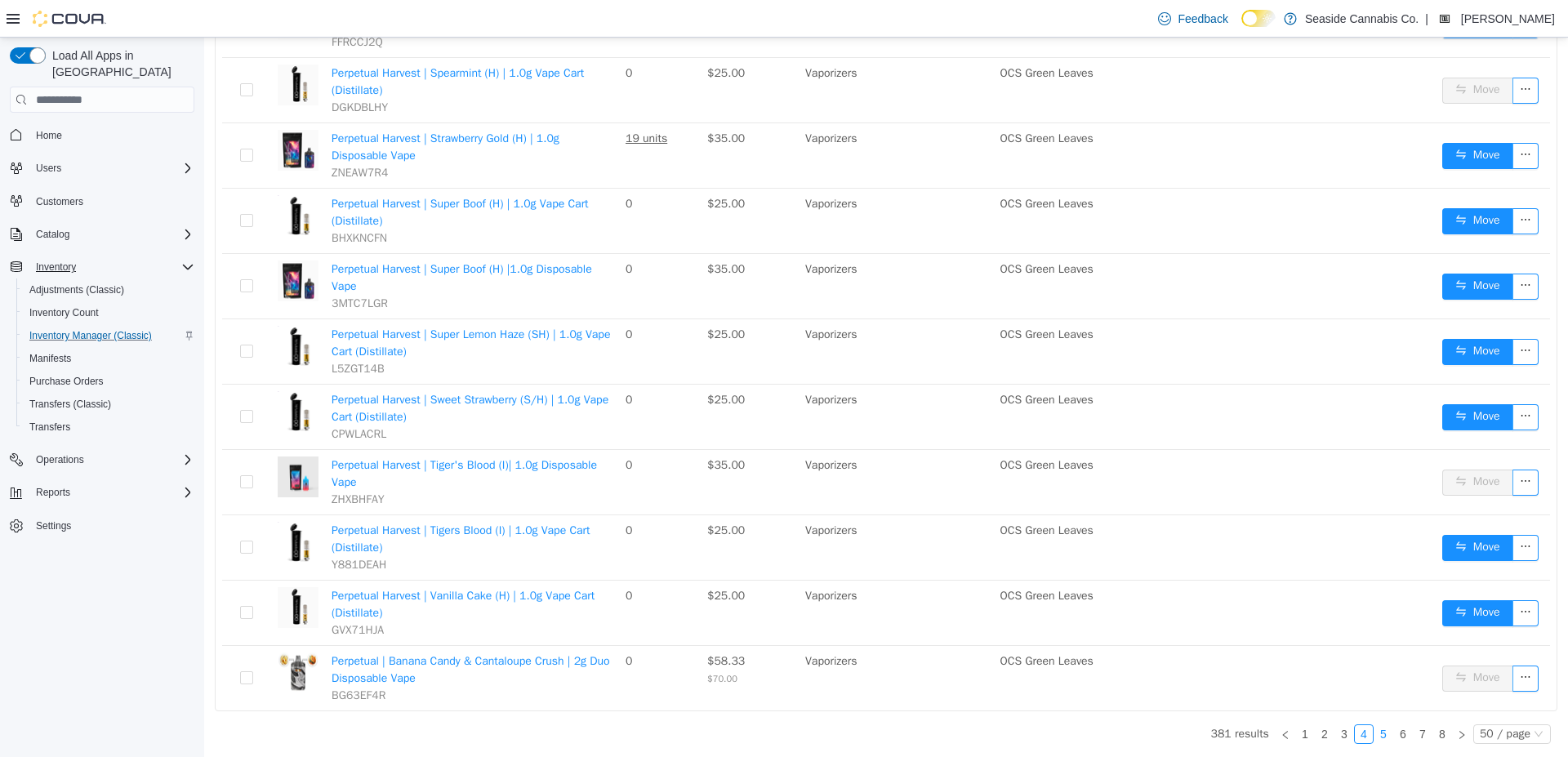 click on "5" at bounding box center [1383, 734] 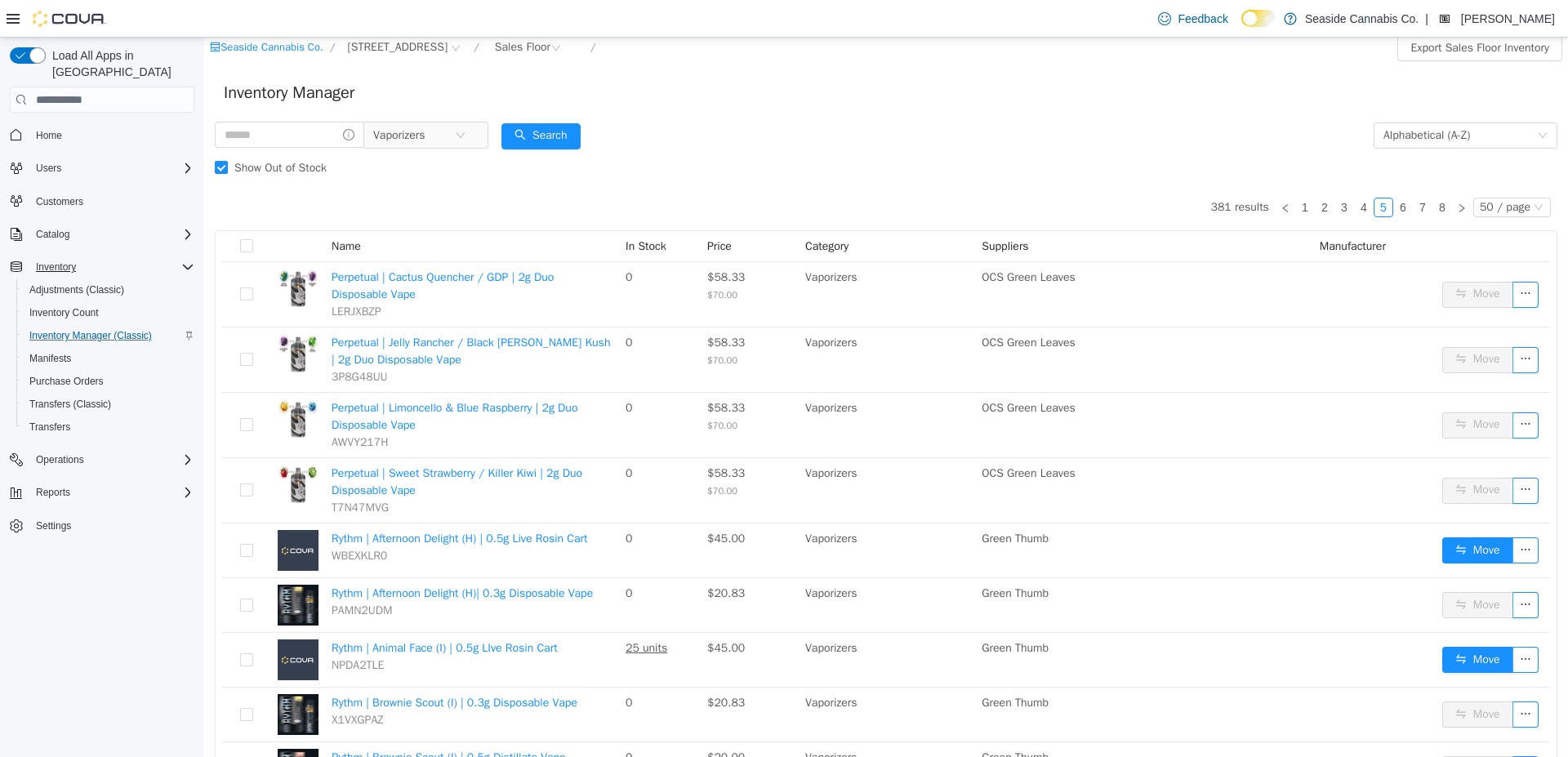 scroll, scrollTop: 0, scrollLeft: 0, axis: both 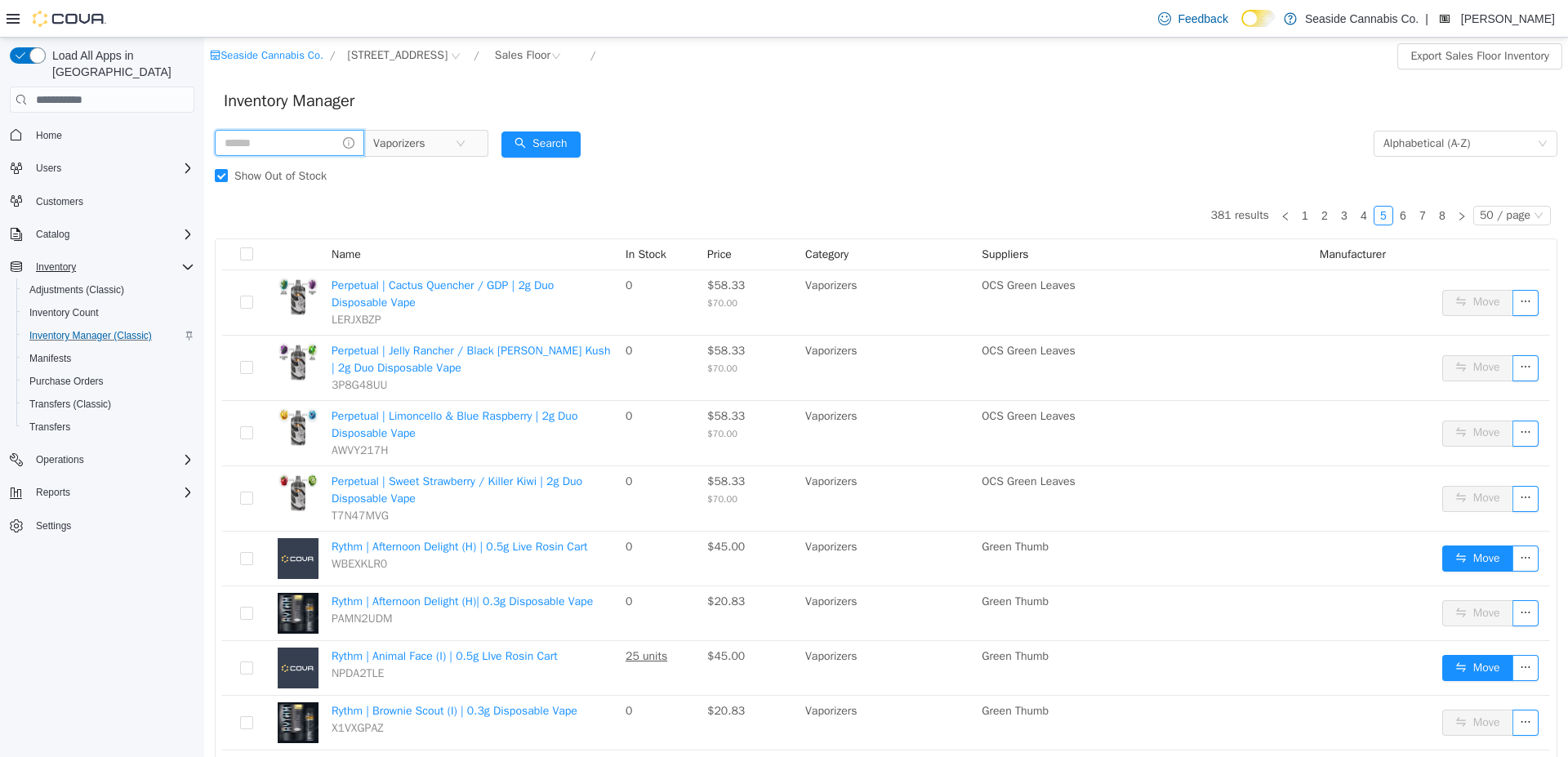 click at bounding box center (289, 143) 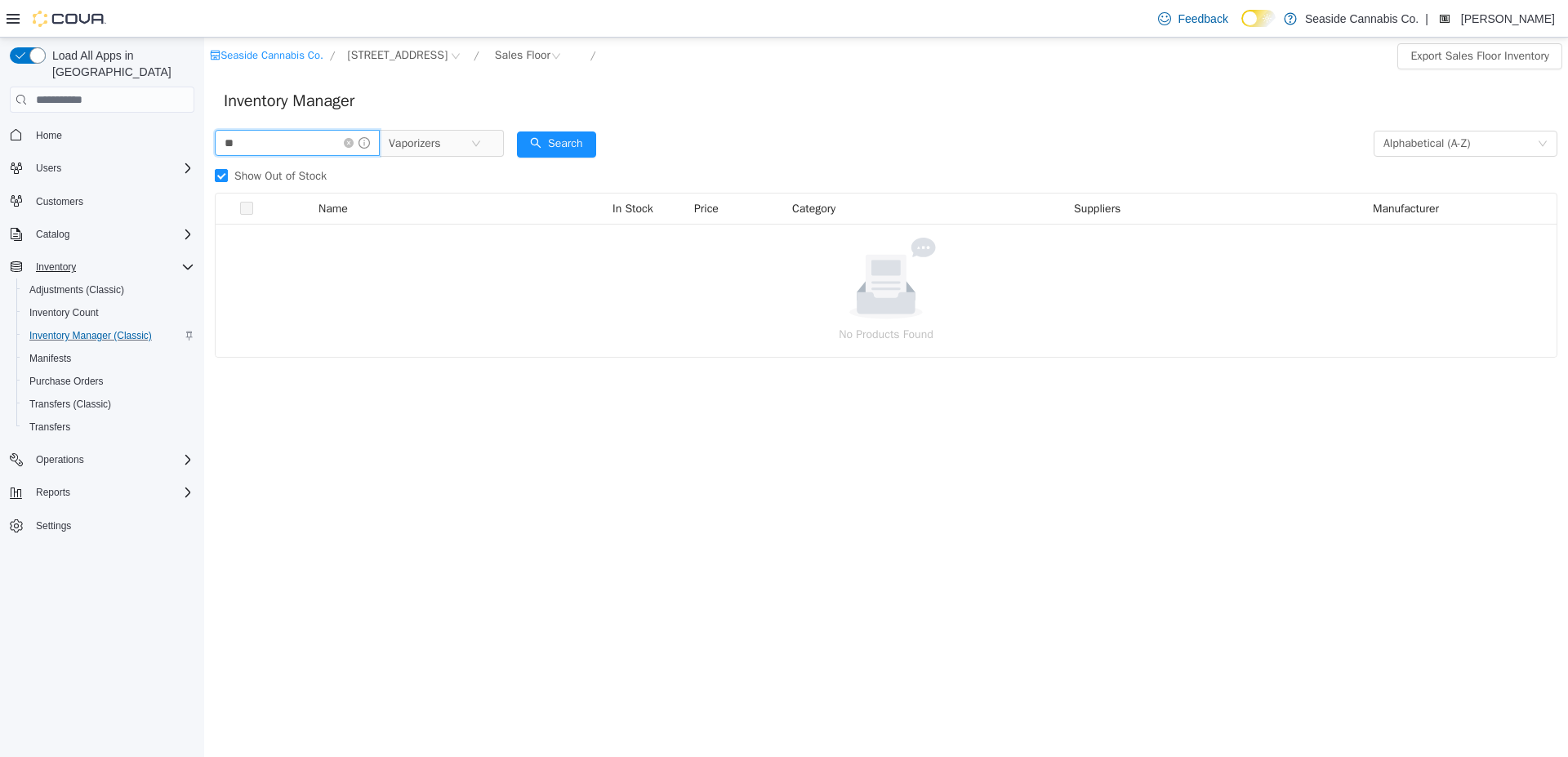 type on "*" 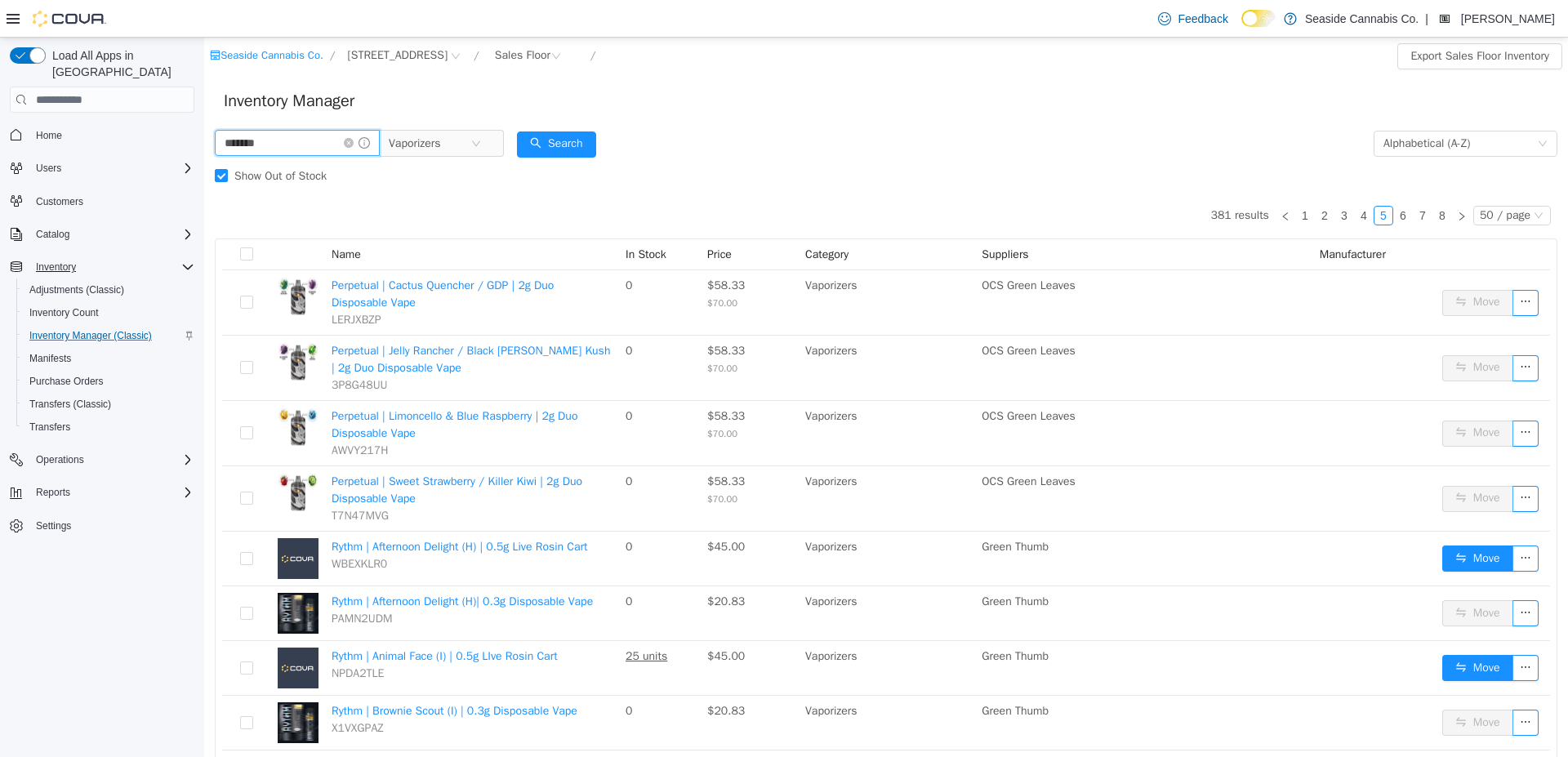 type on "*******" 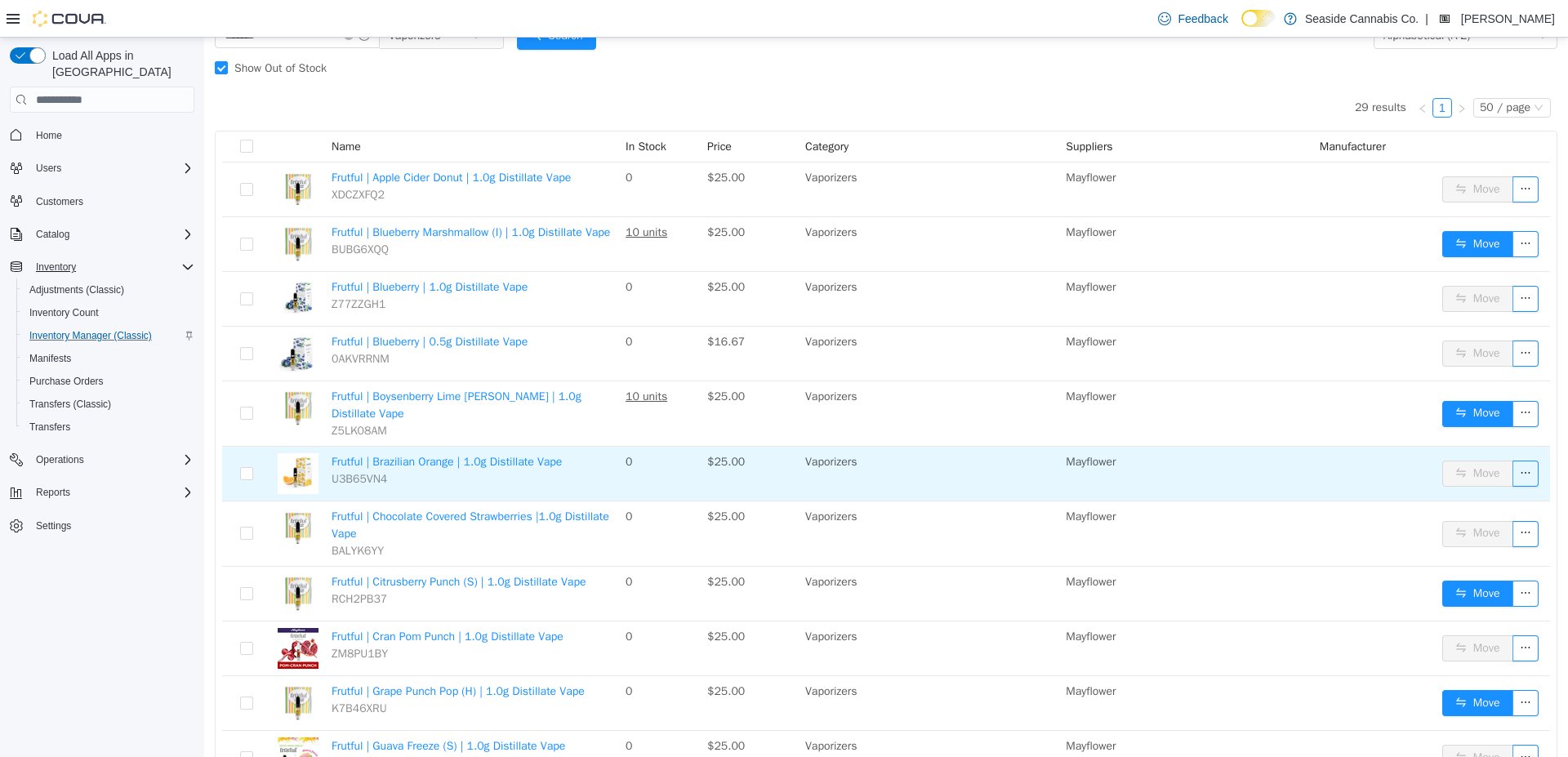 scroll, scrollTop: 134, scrollLeft: 0, axis: vertical 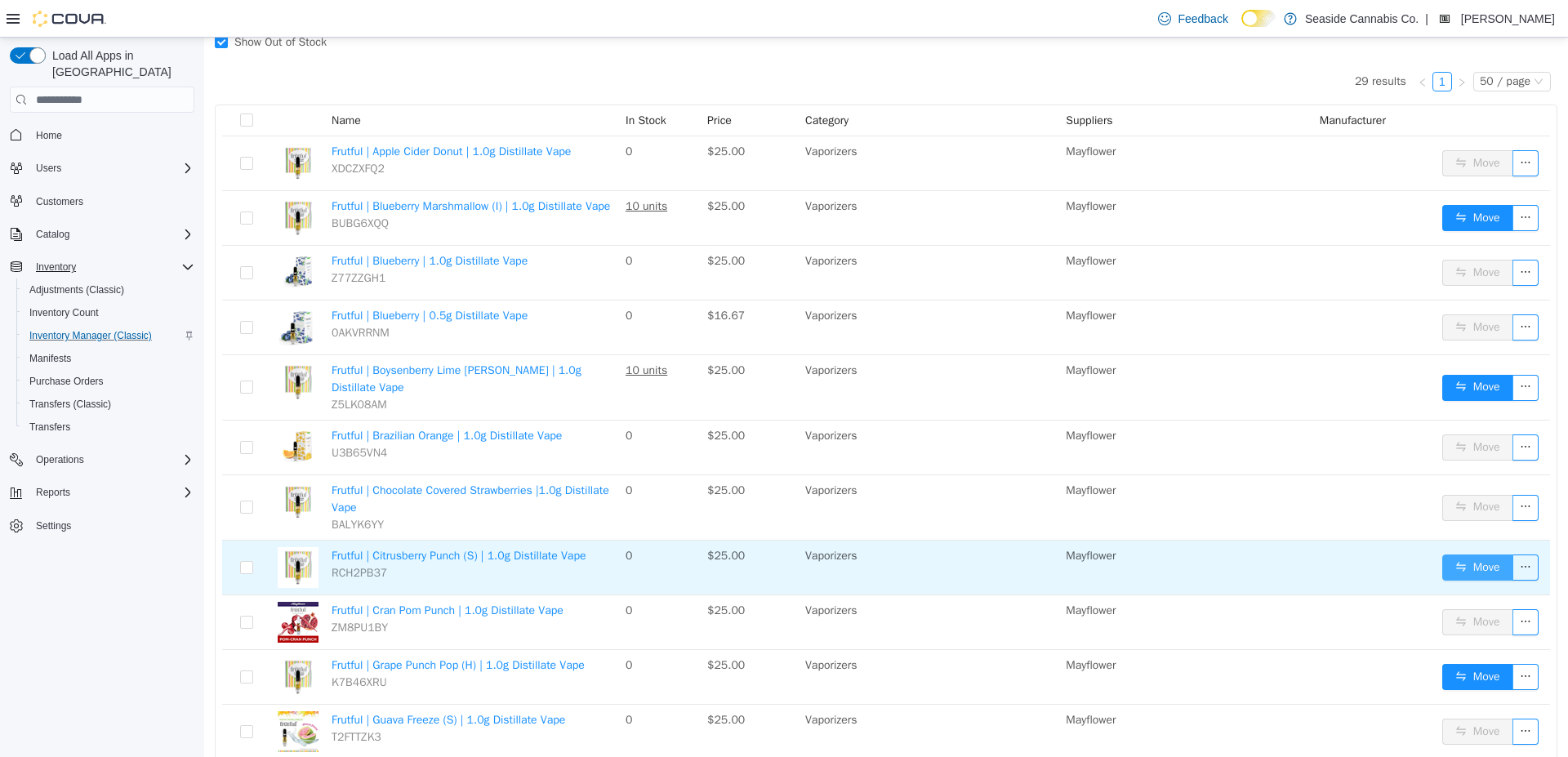 click on "Move" at bounding box center (1477, 568) 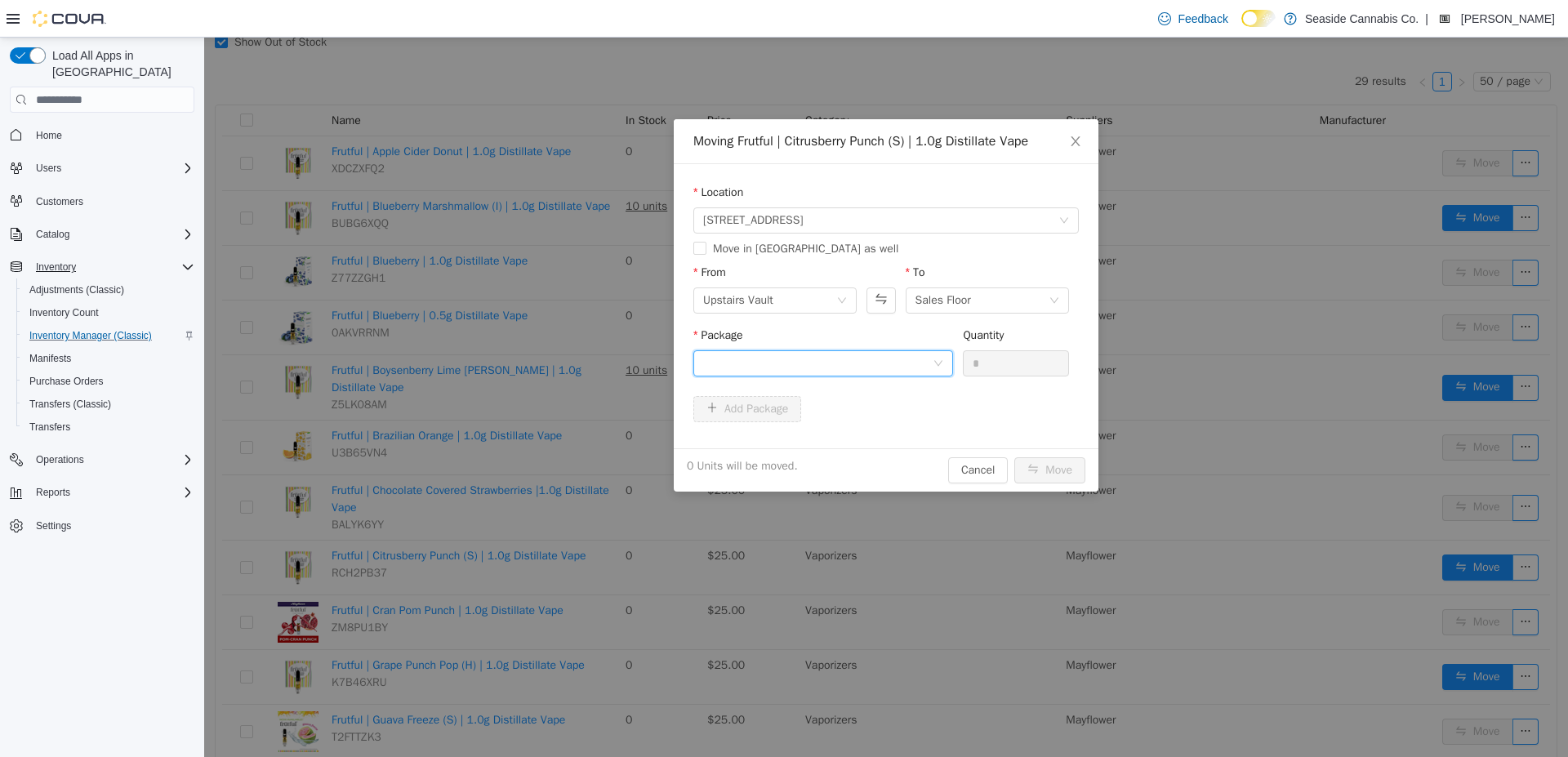 click at bounding box center [817, 363] 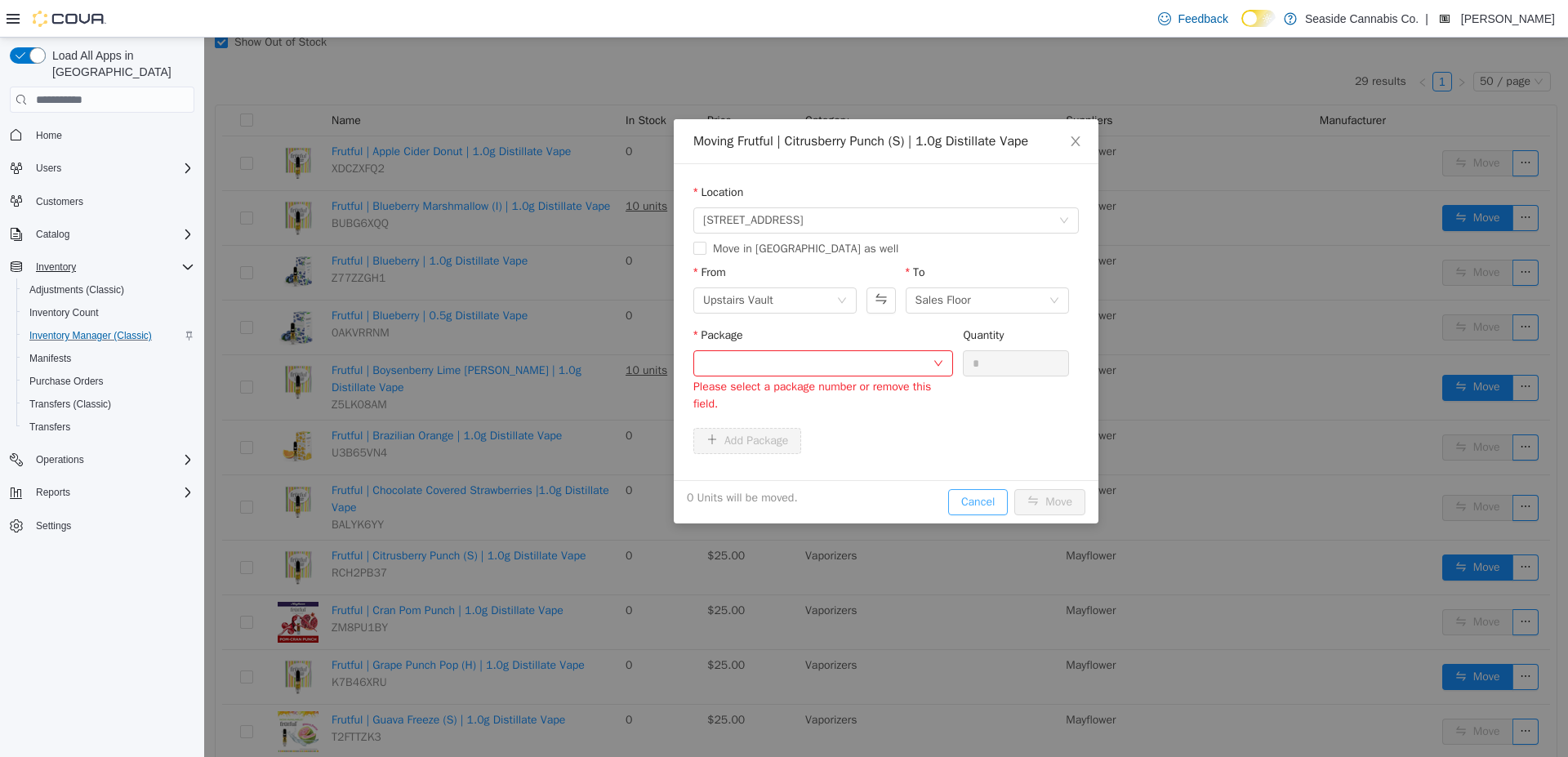 click on "Moving Frutful | Citrusberry Punch (S) | 1.0g Distillate Vape Location 14 Lots Hollow Road Move in Metrc as well From Upstairs Vault   To Sales Floor Package   Please select a package number or remove this field. Quantity *  Add Package 0 Units will be moved. Cancel Move" at bounding box center [886, 321] 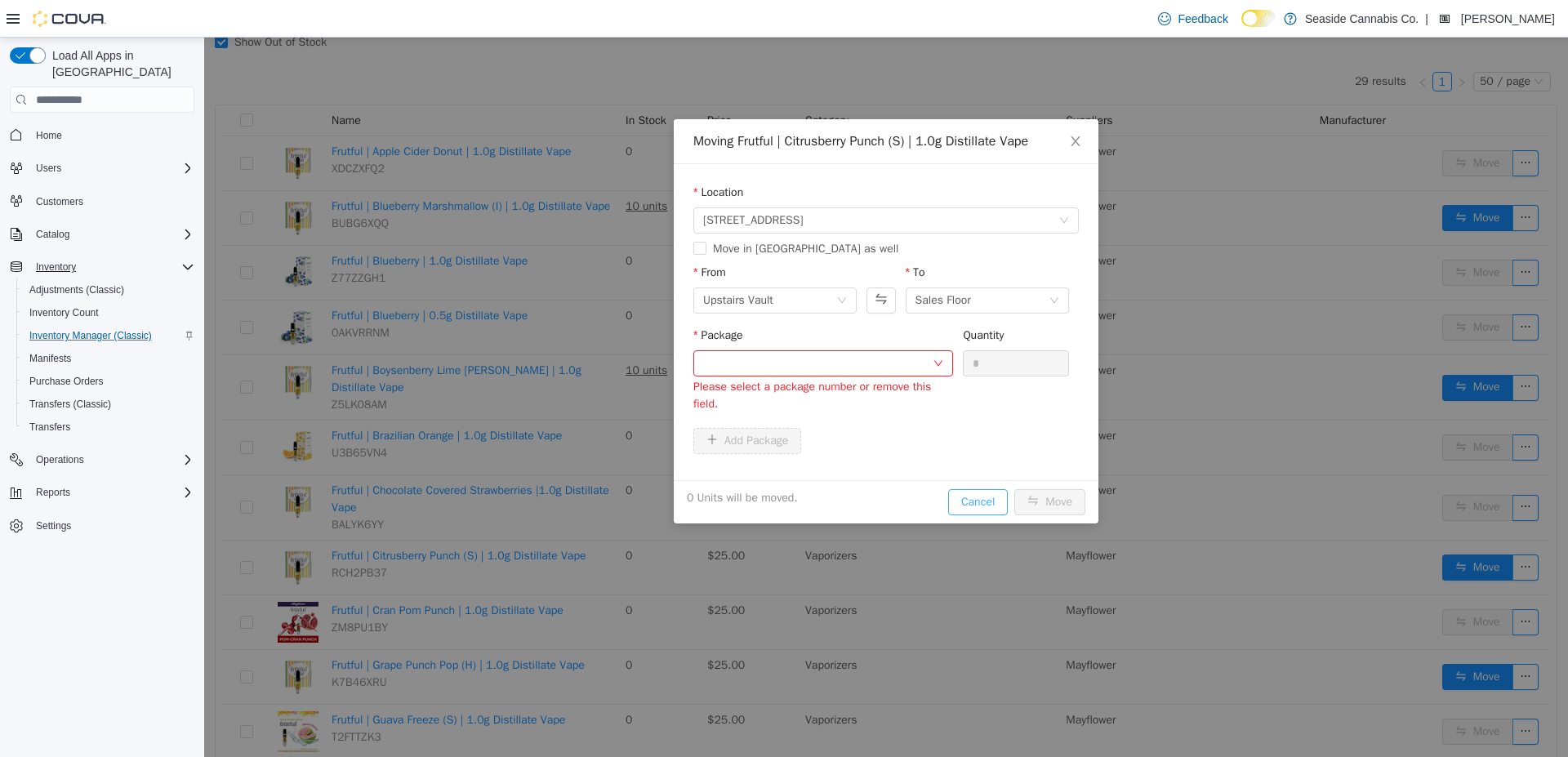 click on "Cancel" at bounding box center [978, 502] 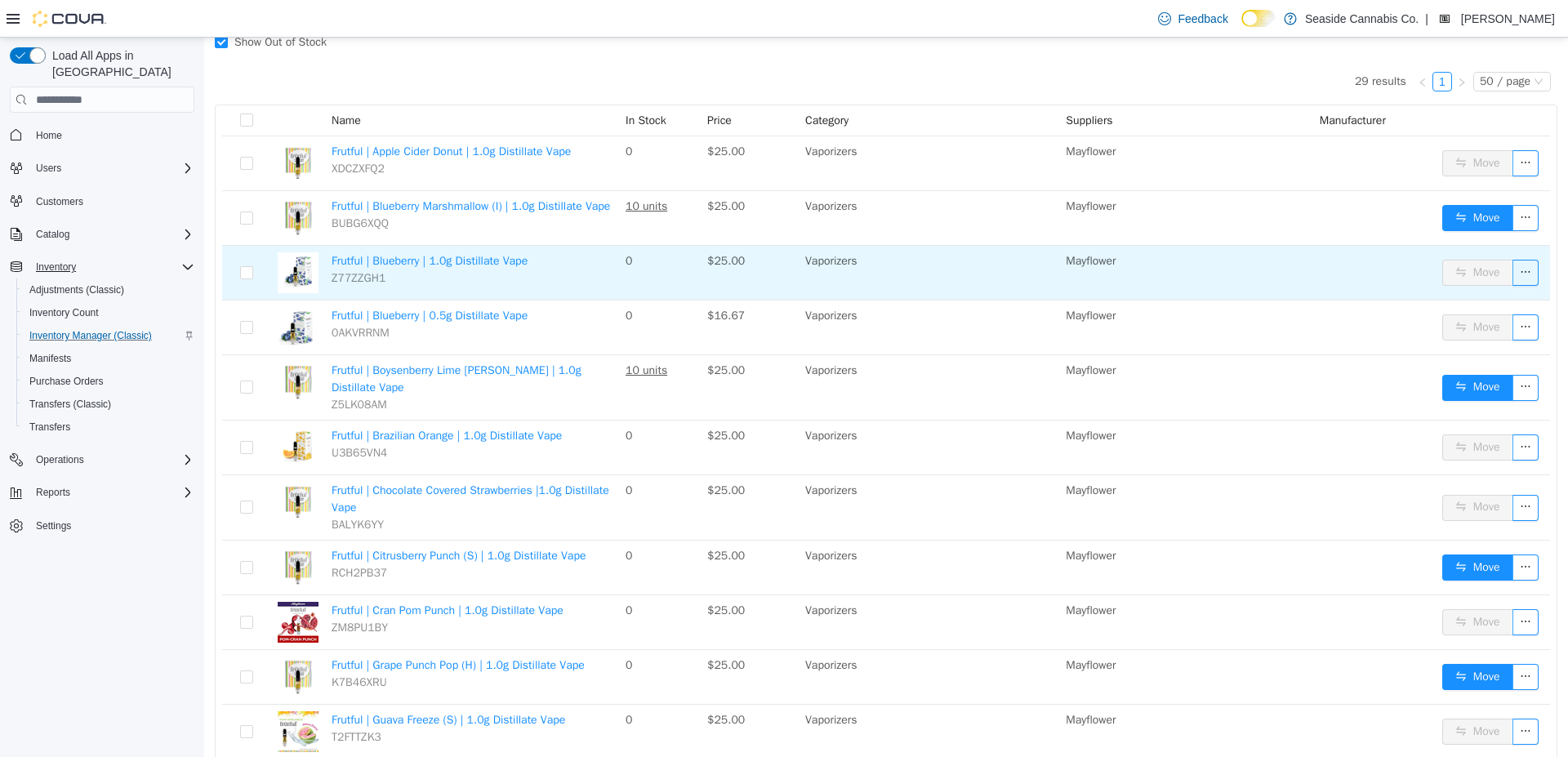 scroll, scrollTop: 0, scrollLeft: 0, axis: both 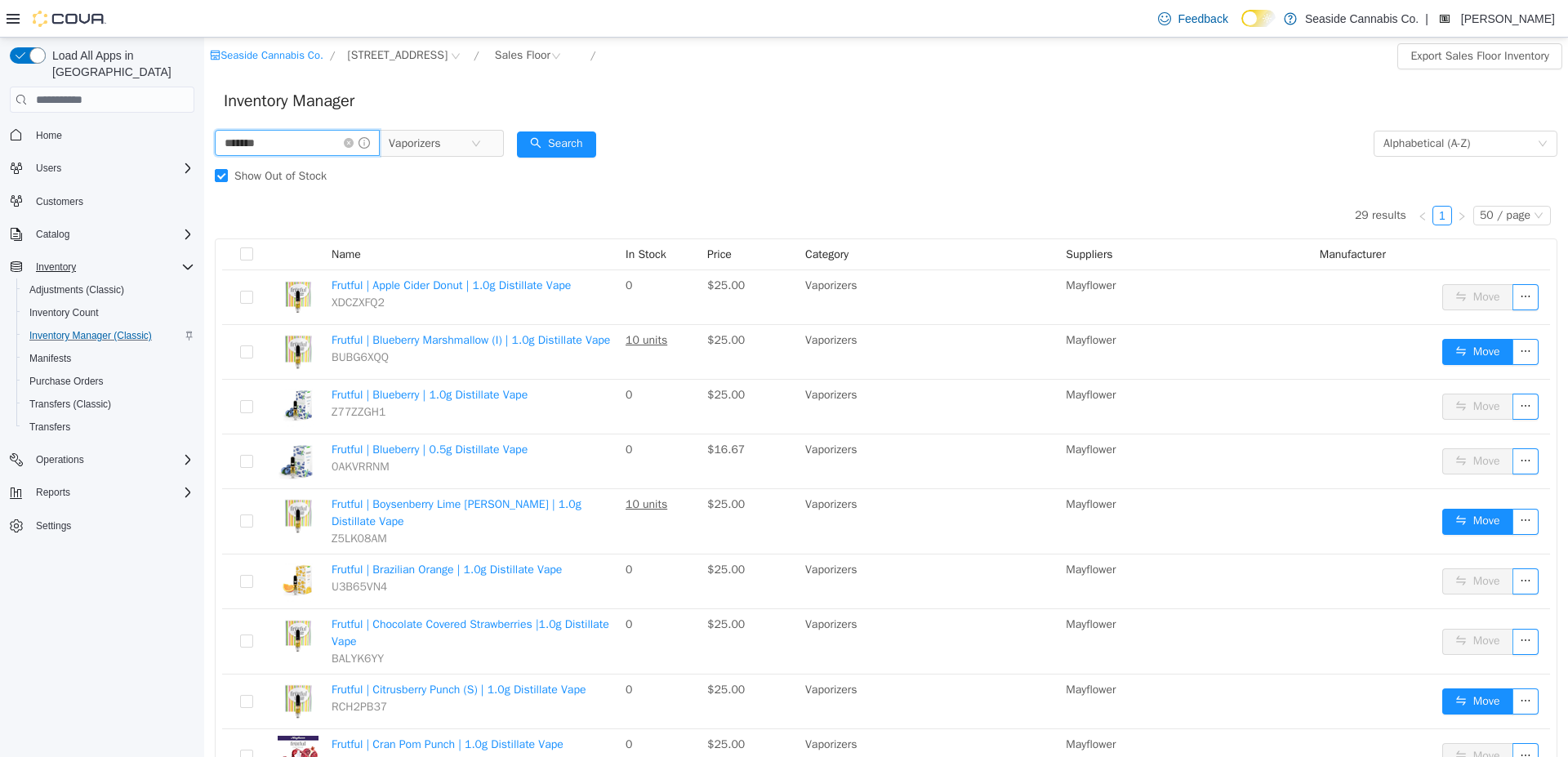 click on "*******" at bounding box center [297, 143] 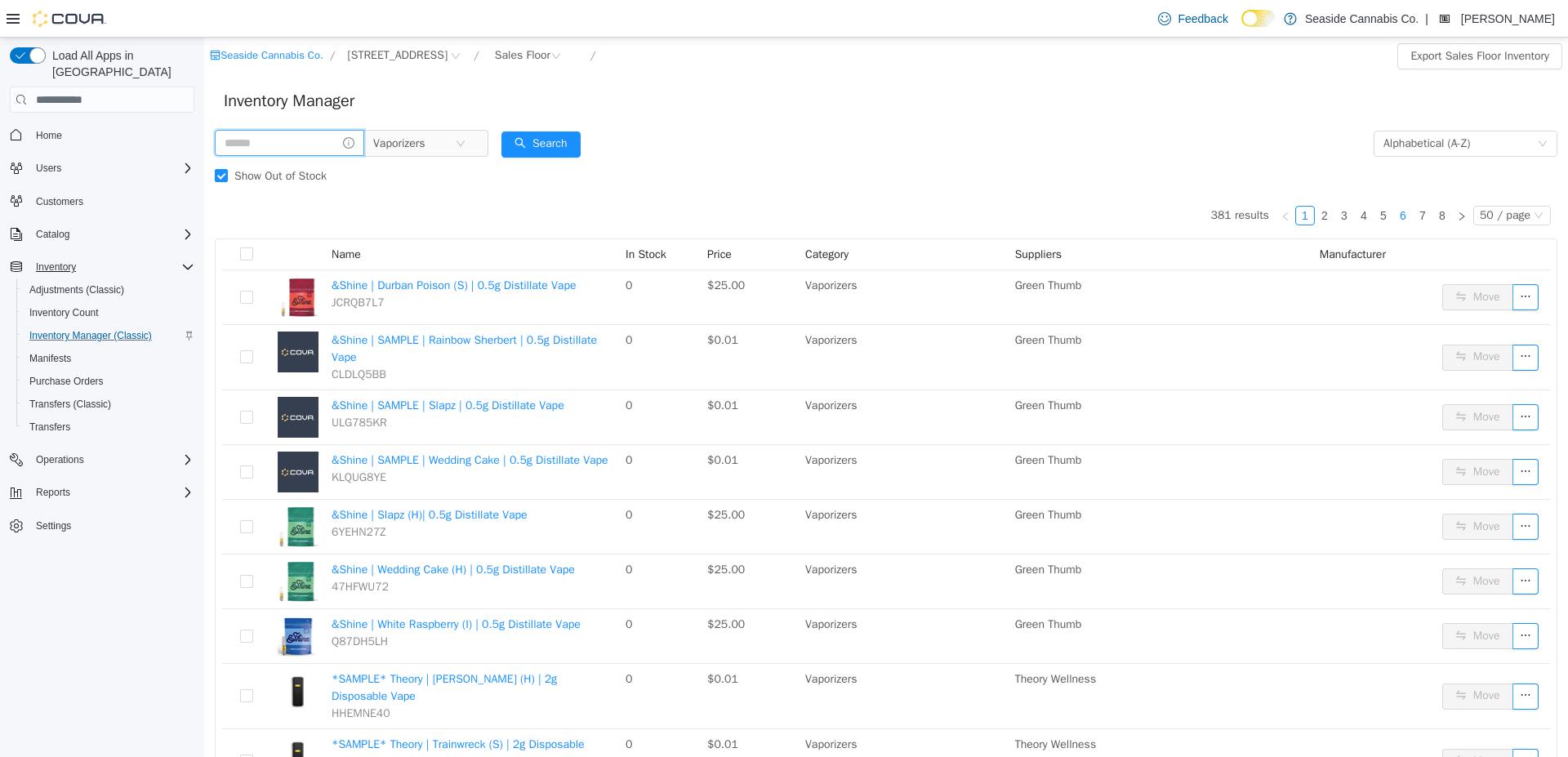 type 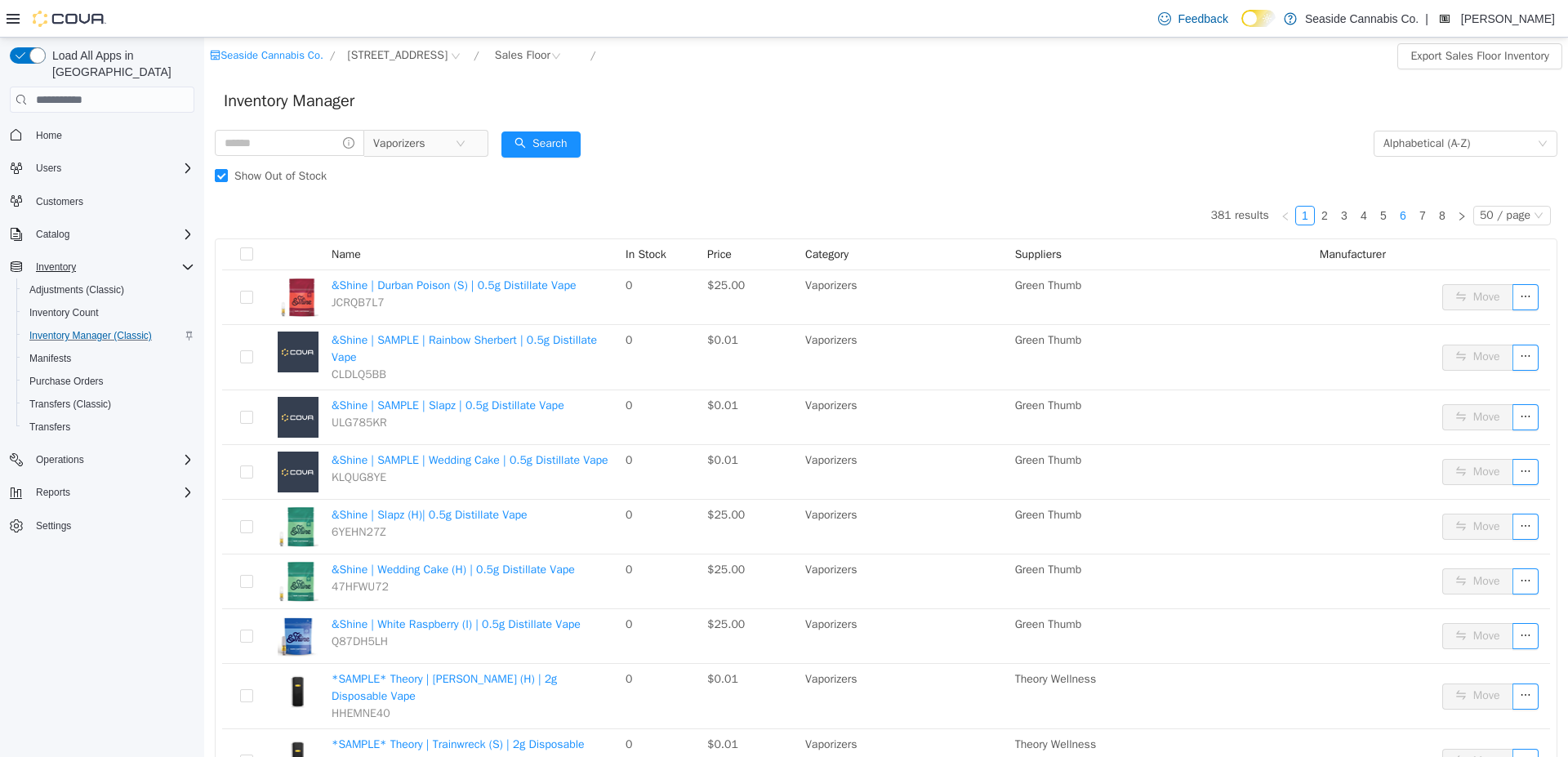 click on "6" at bounding box center [1403, 216] 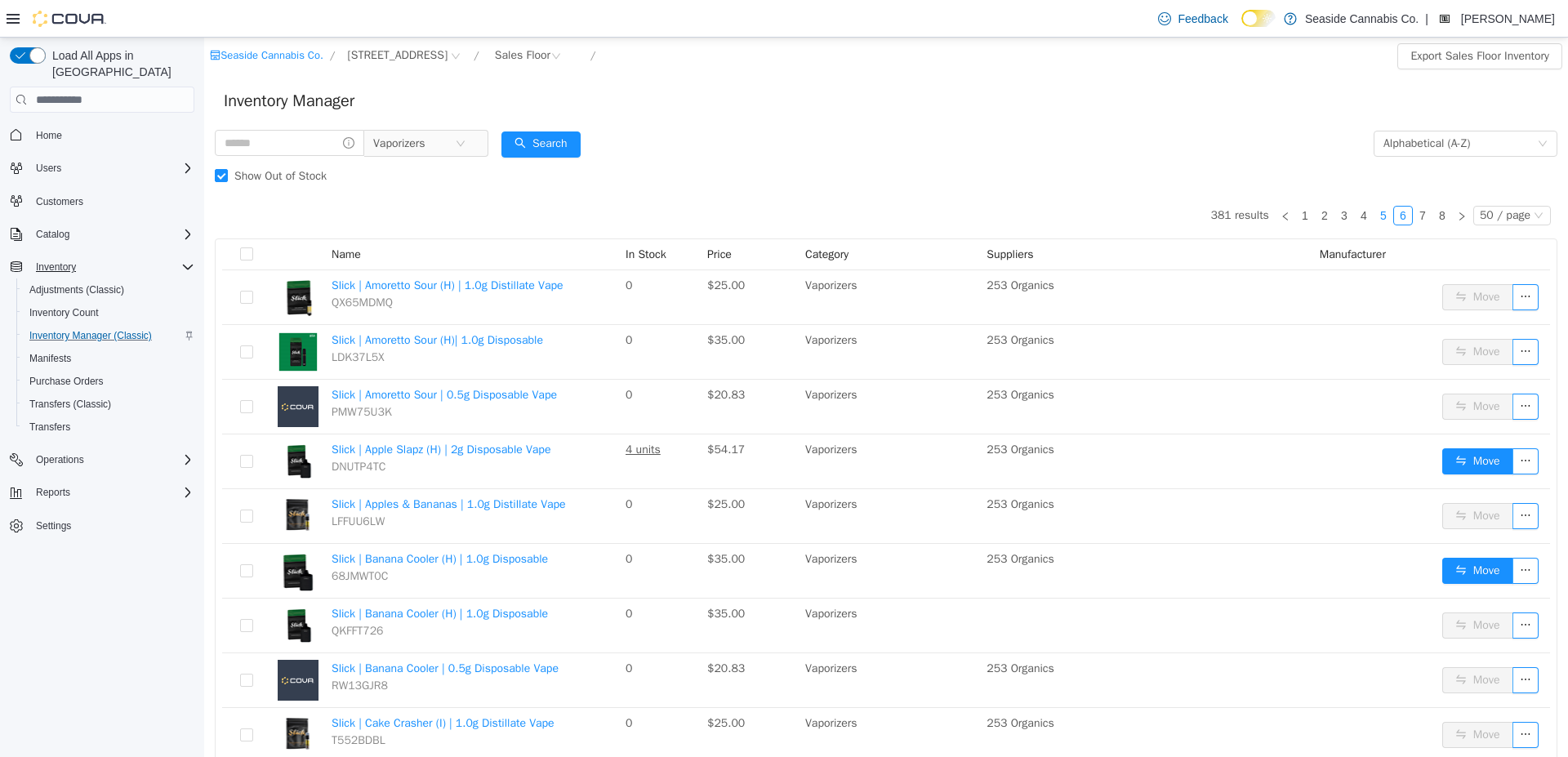click on "5" at bounding box center (1383, 216) 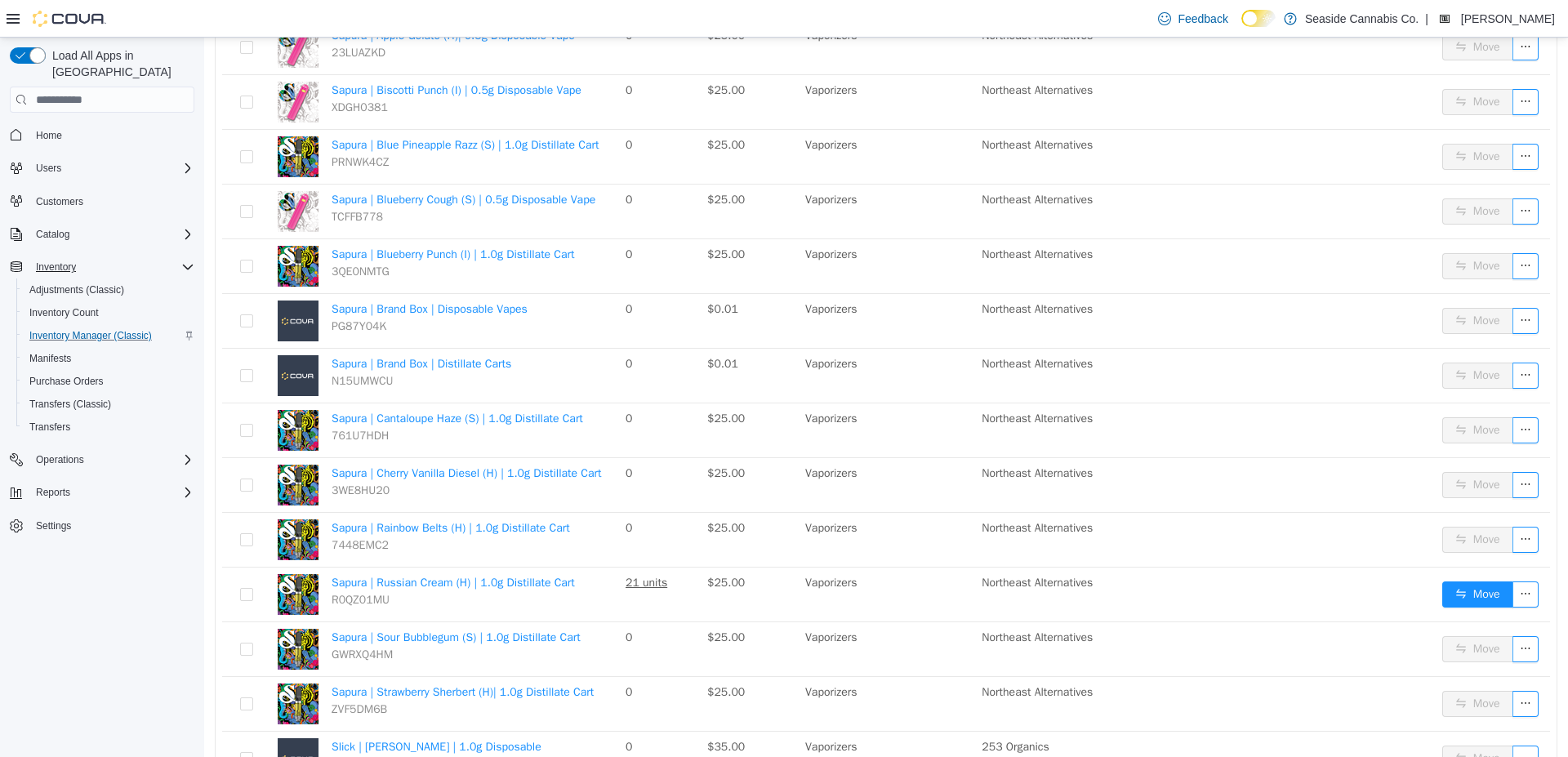 scroll, scrollTop: 2429, scrollLeft: 0, axis: vertical 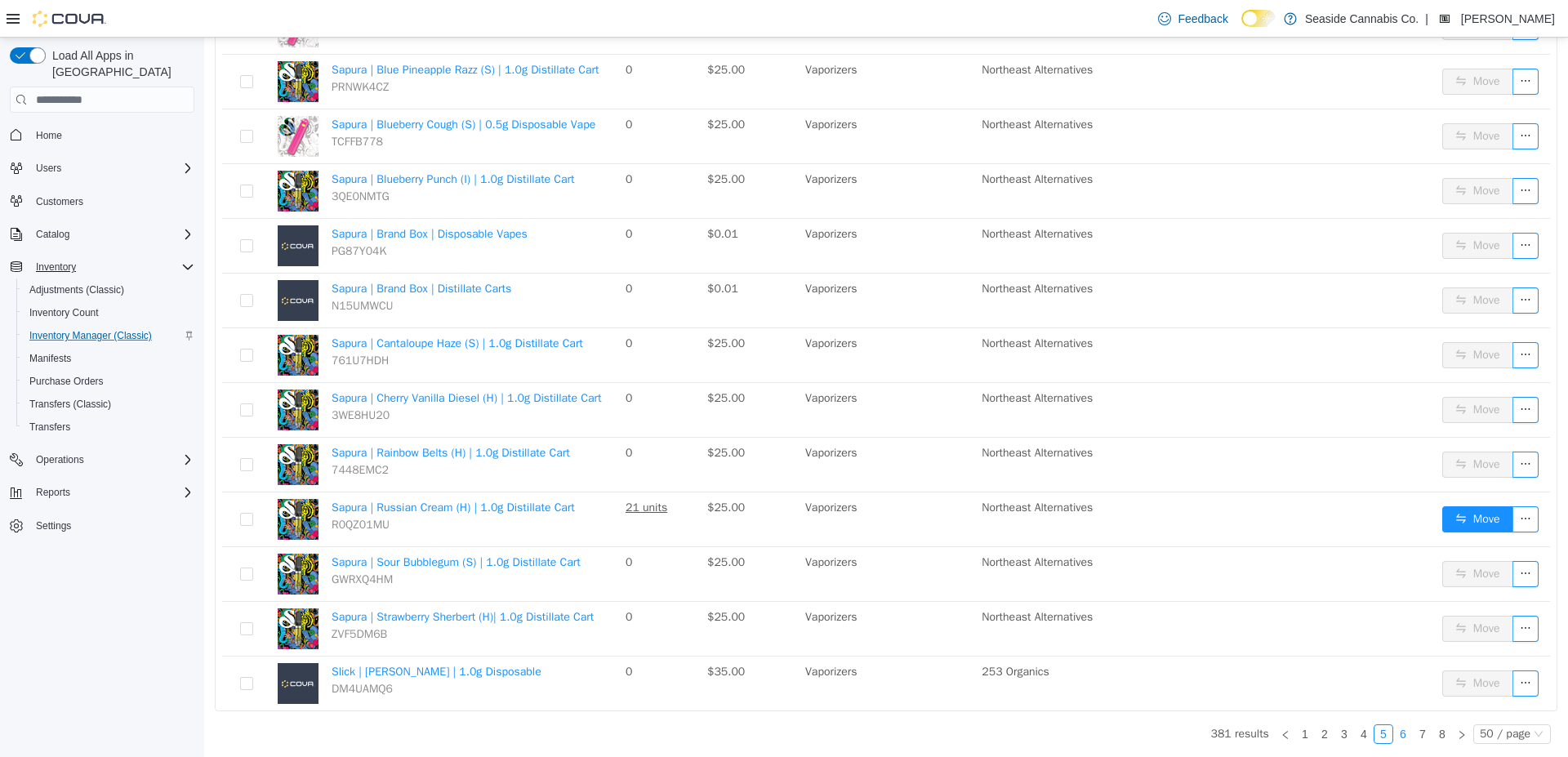 click on "6" at bounding box center (1403, 734) 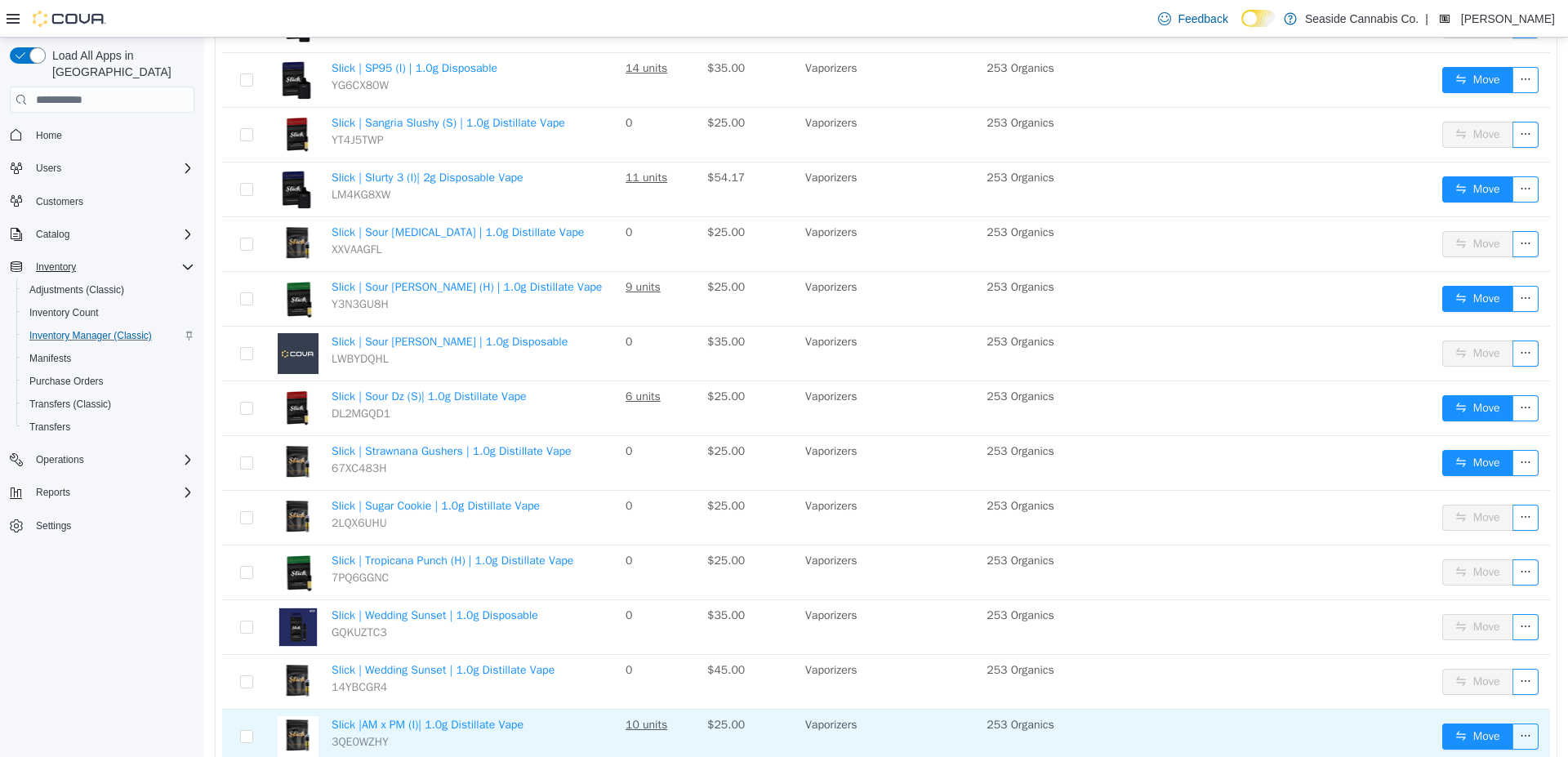 scroll, scrollTop: 1955, scrollLeft: 0, axis: vertical 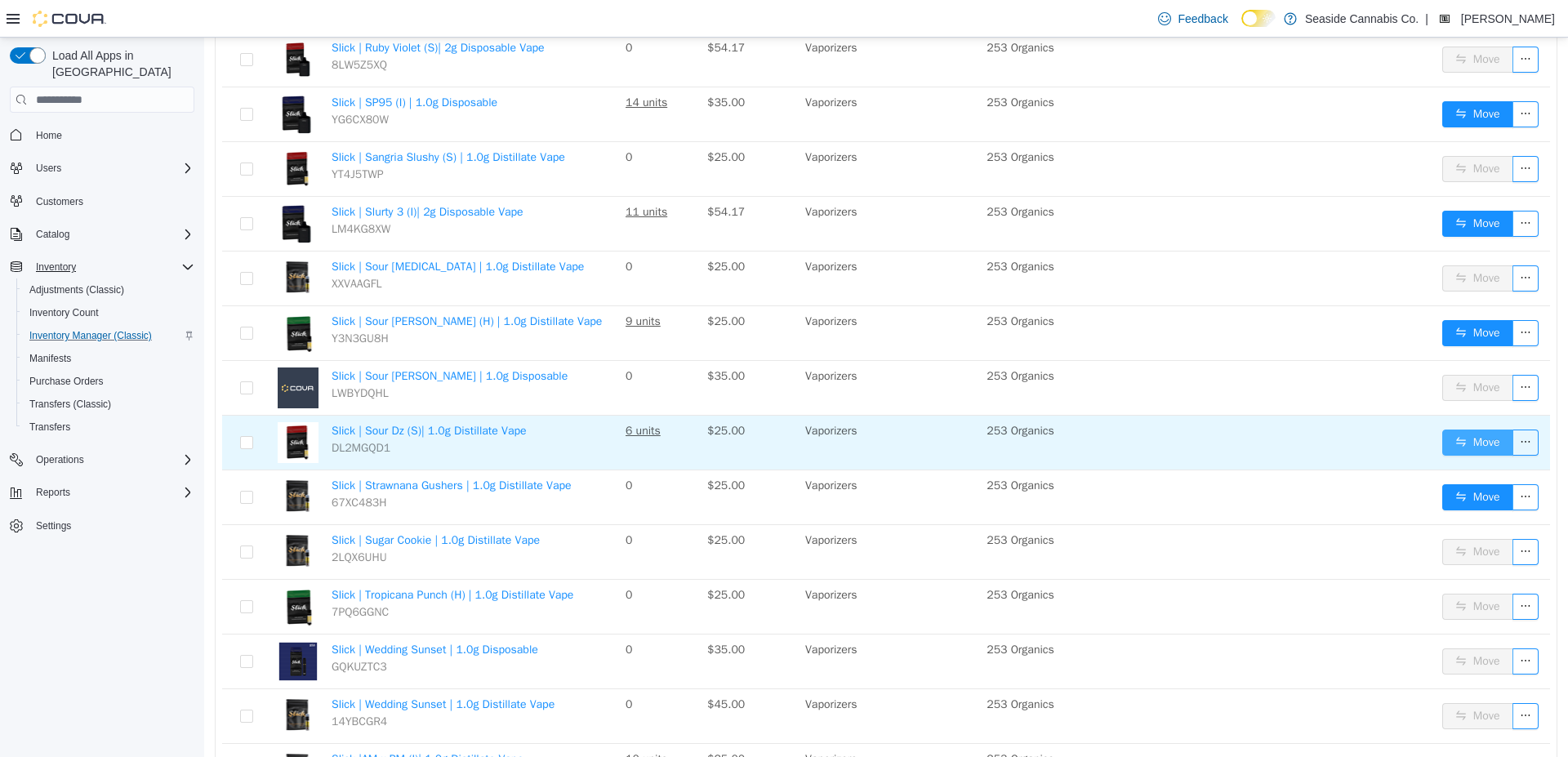 click on "Move" at bounding box center (1477, 443) 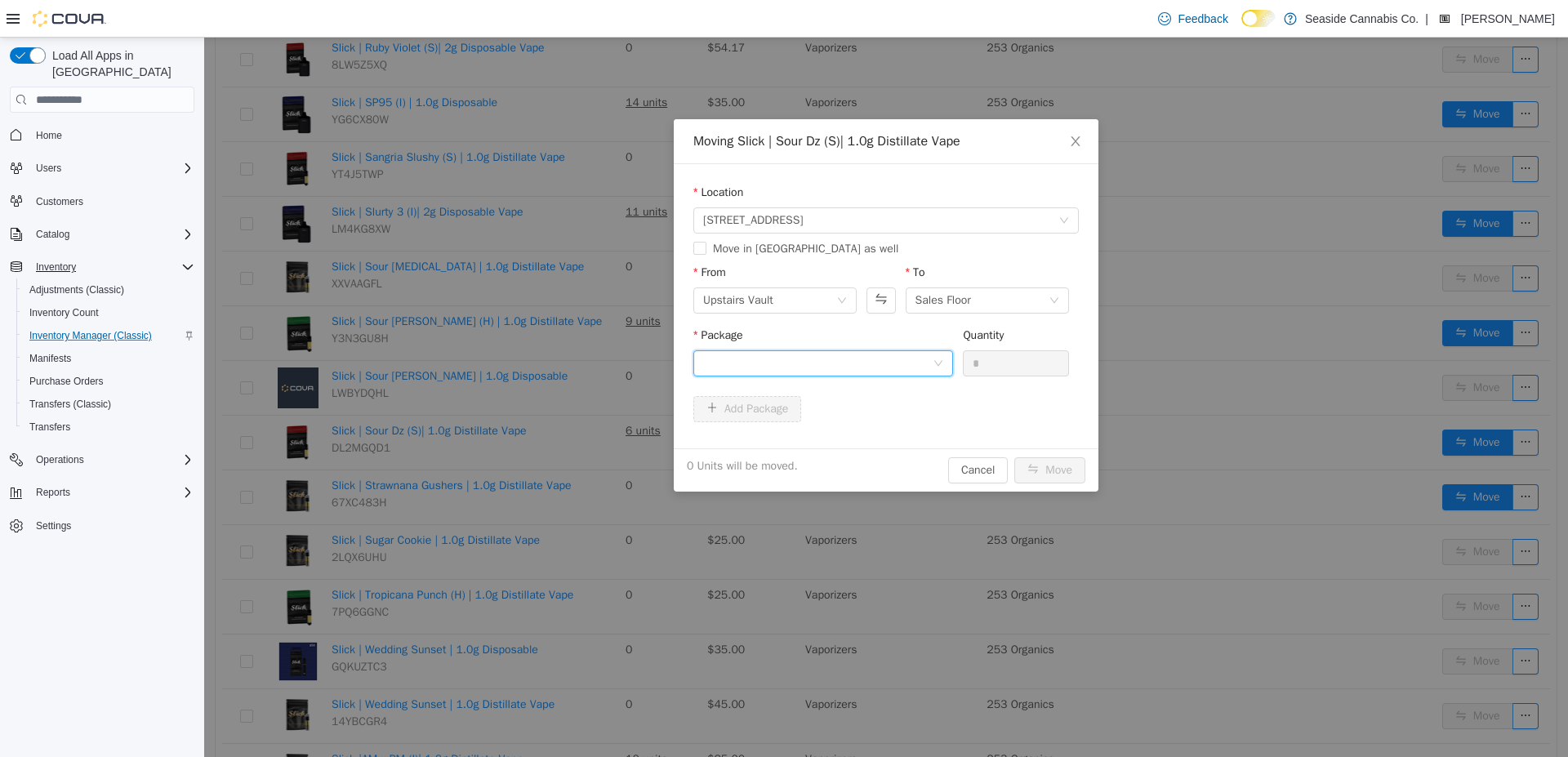 click at bounding box center (817, 363) 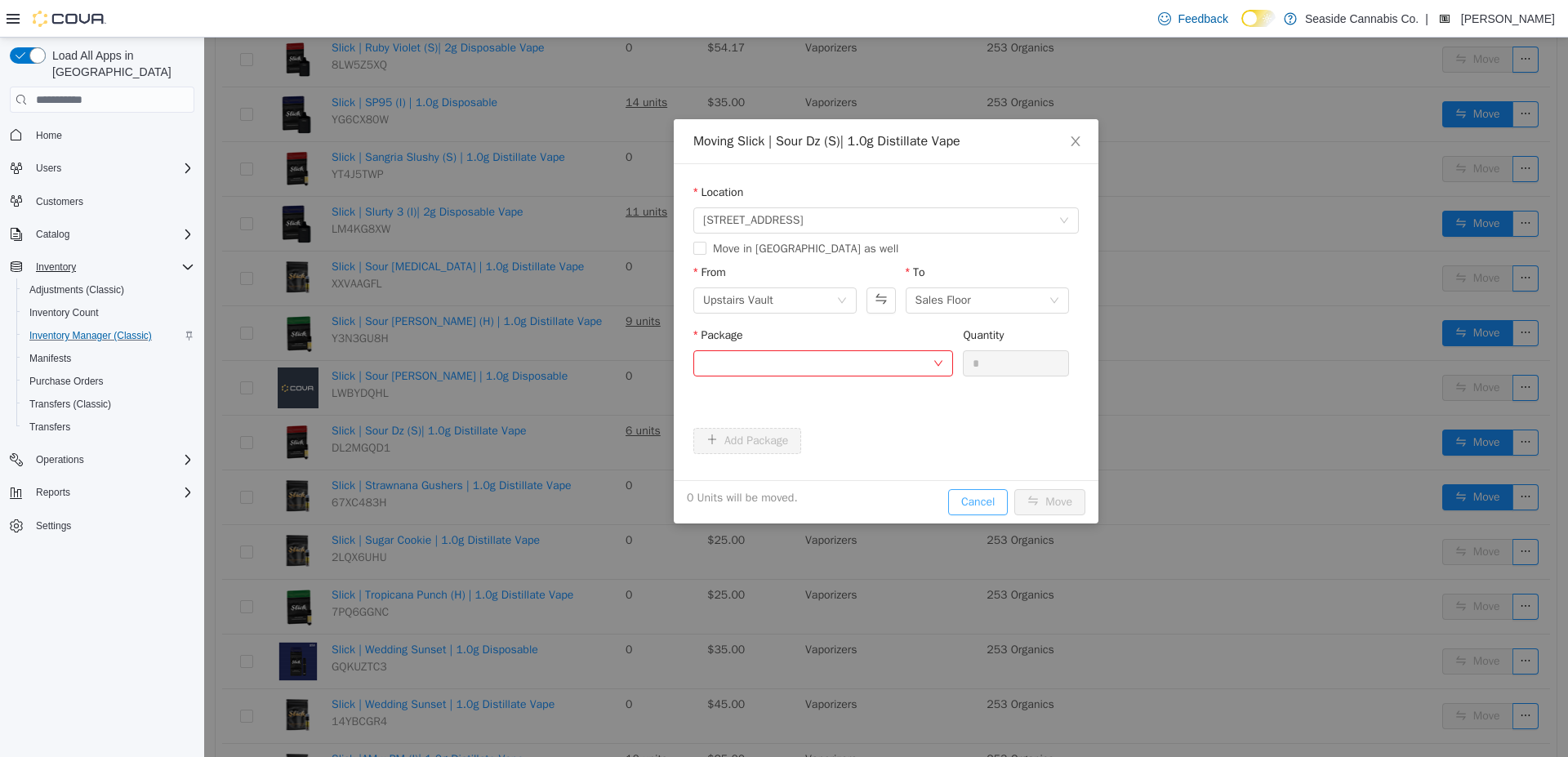 click on "Moving Slick | Sour Dz (S)| 1.0g Distillate Vape Location 14 Lots Hollow Road Move in Metrc as well From Upstairs Vault   To Sales Floor Package   Please select a package number or remove this field. Quantity *  Add Package 0 Units will be moved. Cancel Move" at bounding box center (886, 321) 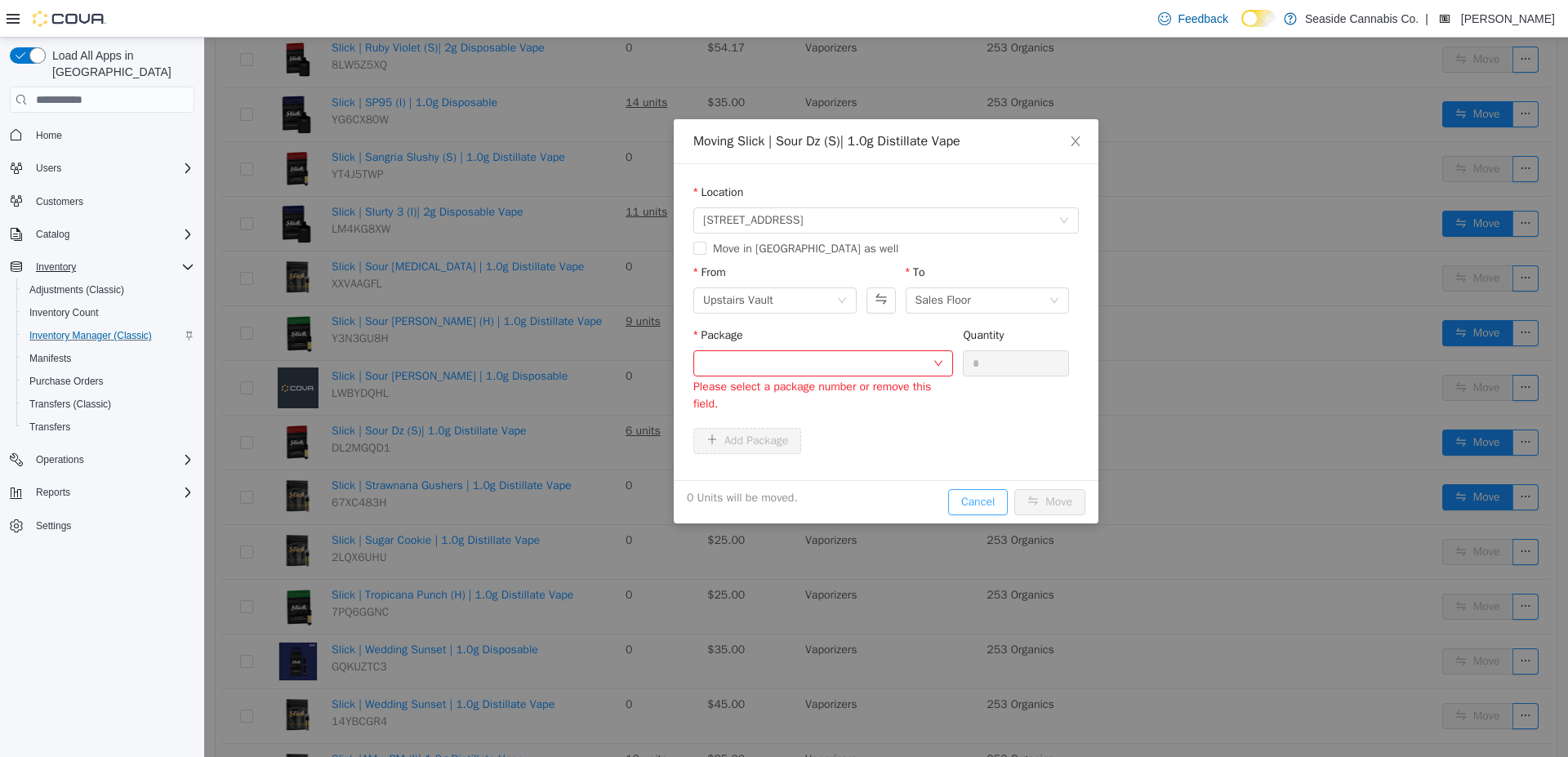 click on "Cancel" at bounding box center [978, 502] 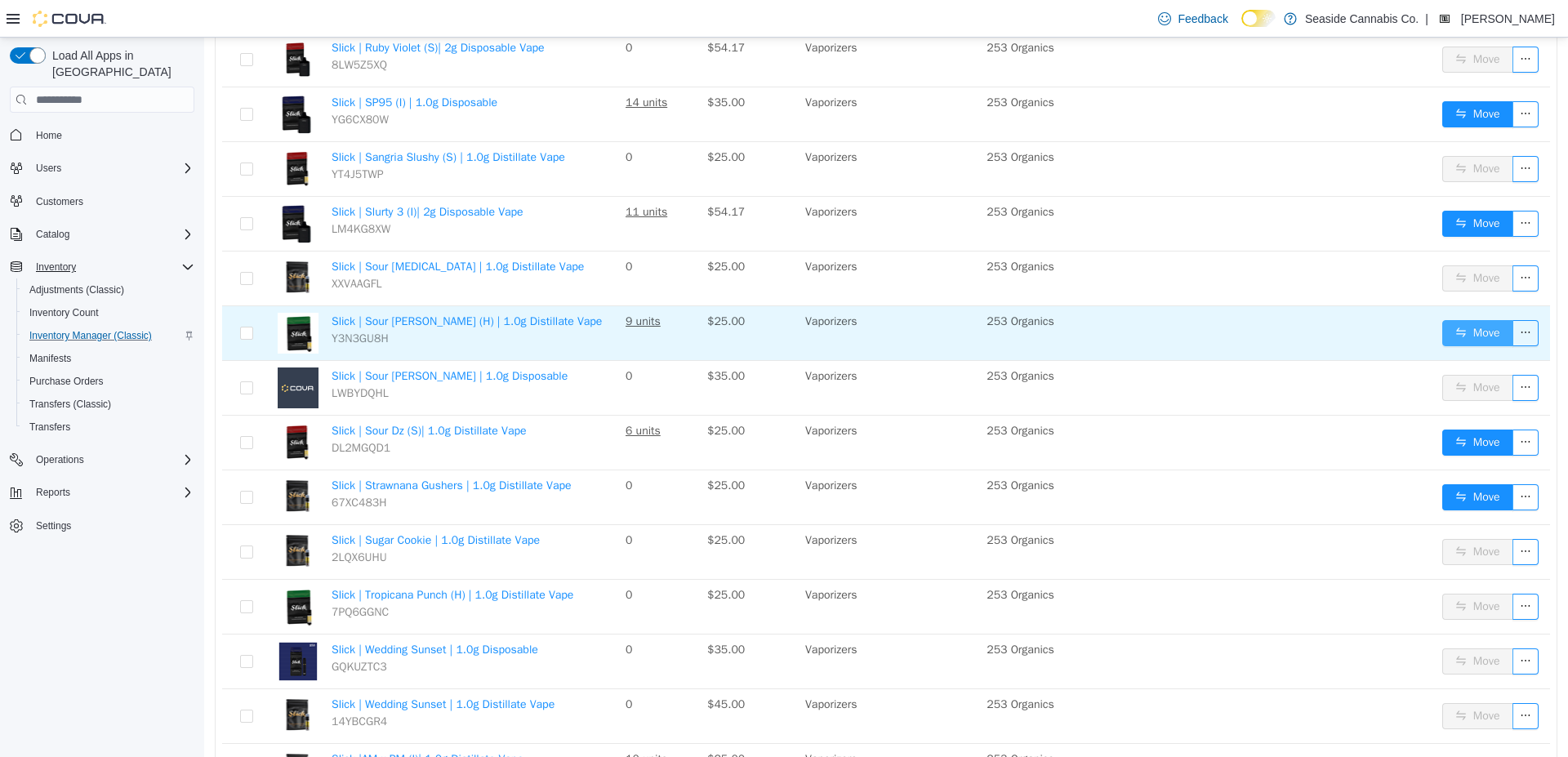 click on "Move" at bounding box center (1477, 333) 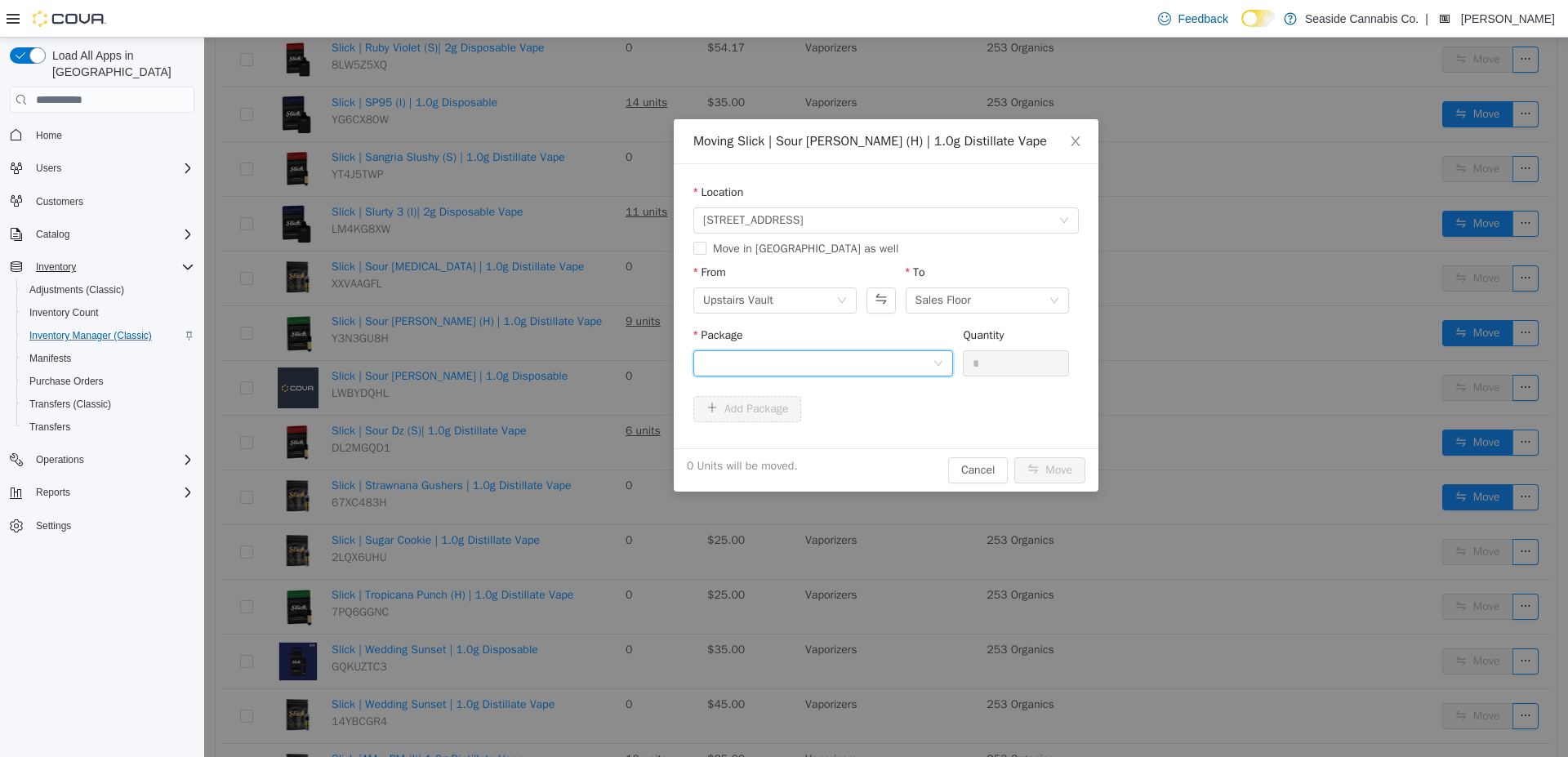 click at bounding box center [817, 363] 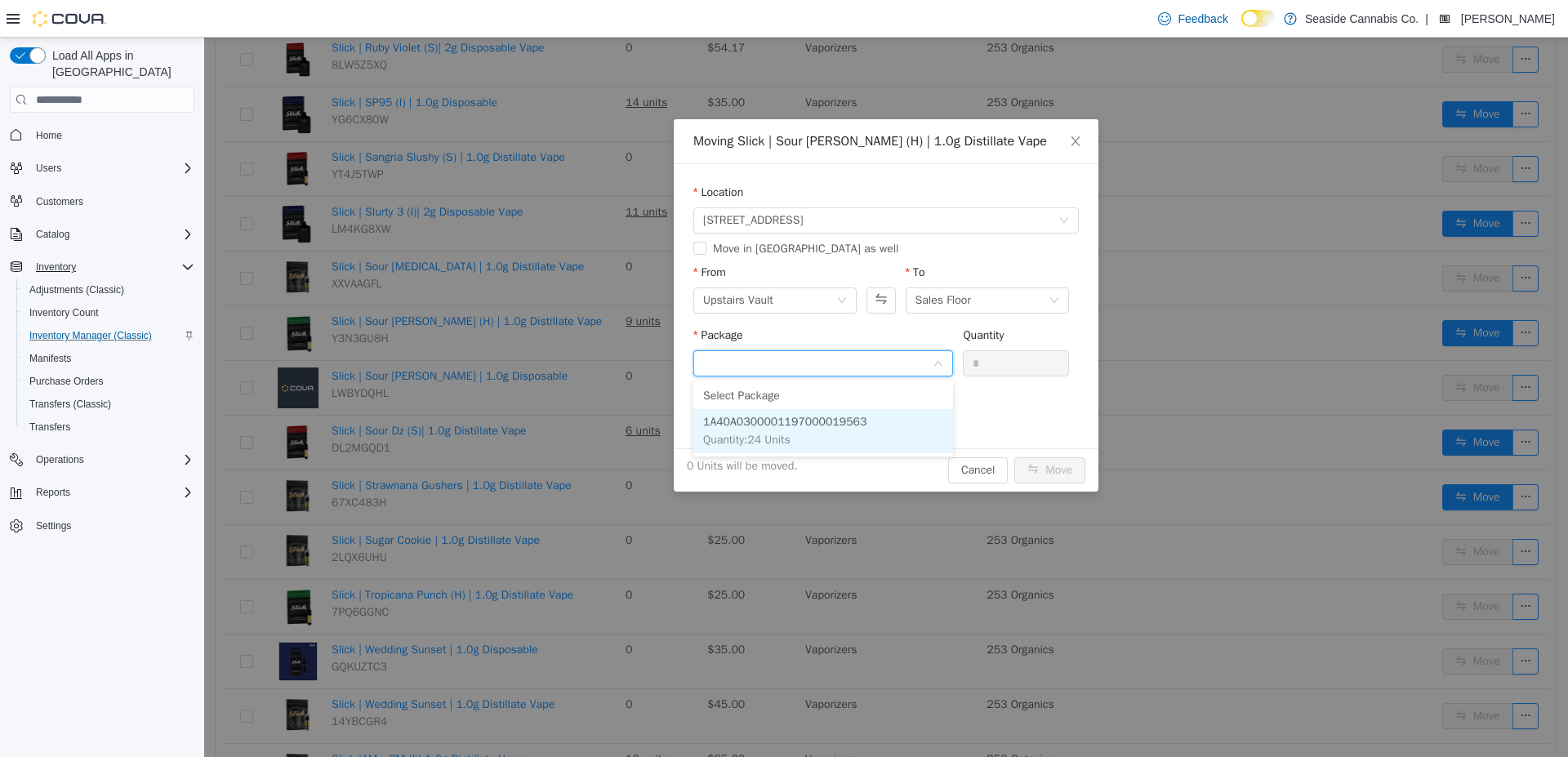 click on "1A40A0300001197000019563" at bounding box center [785, 421] 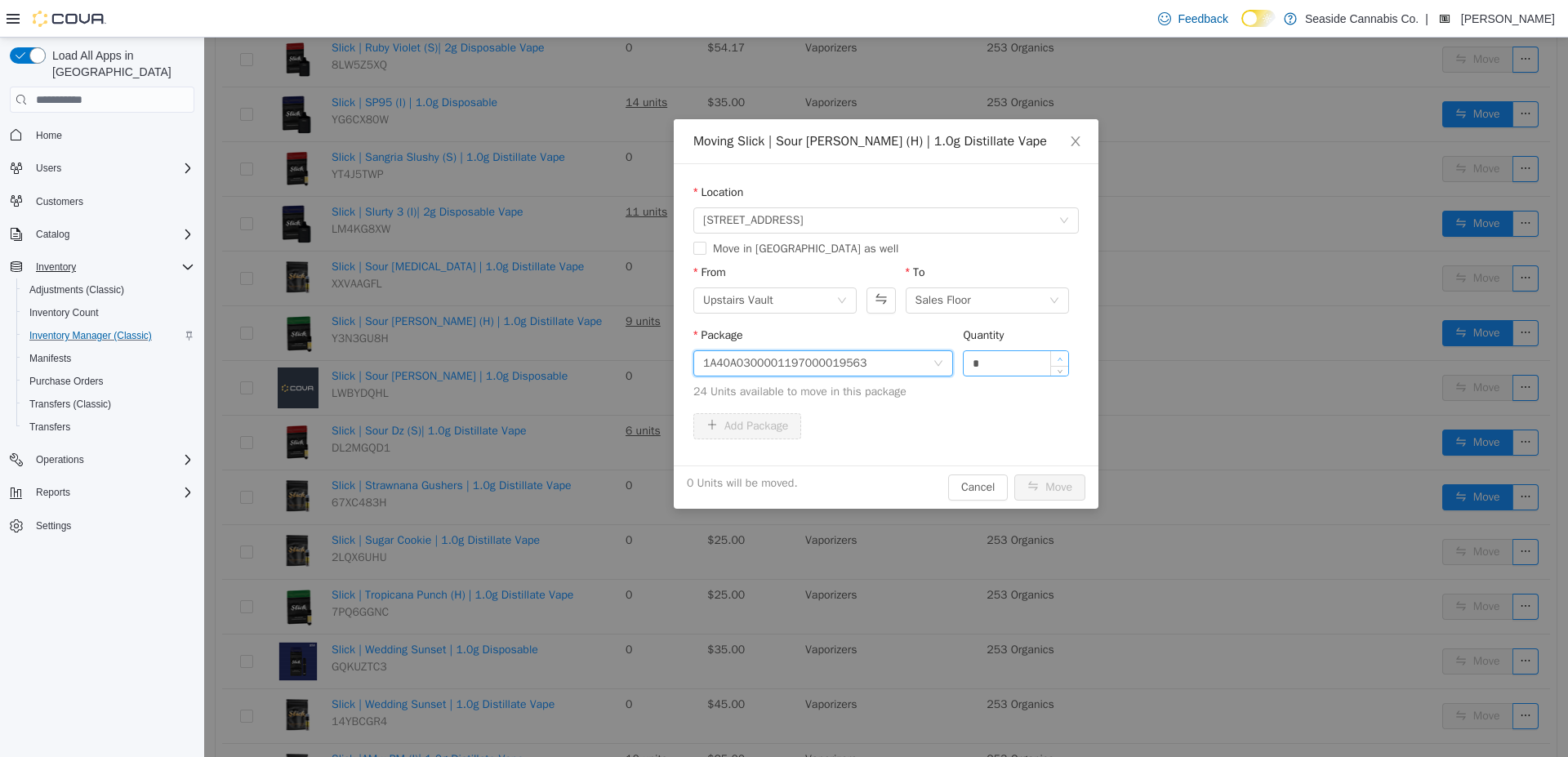type on "*" 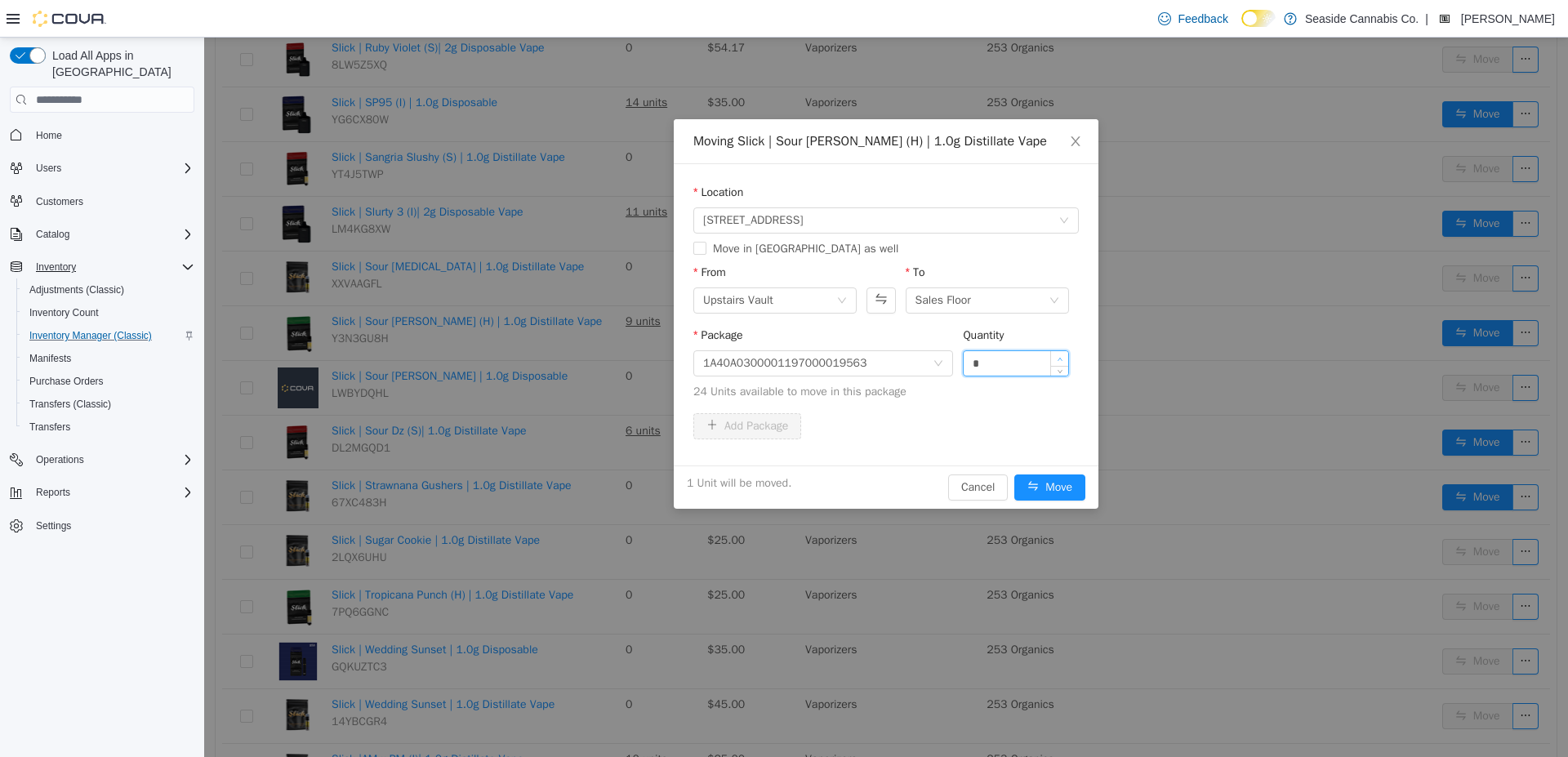 click at bounding box center [1059, 358] 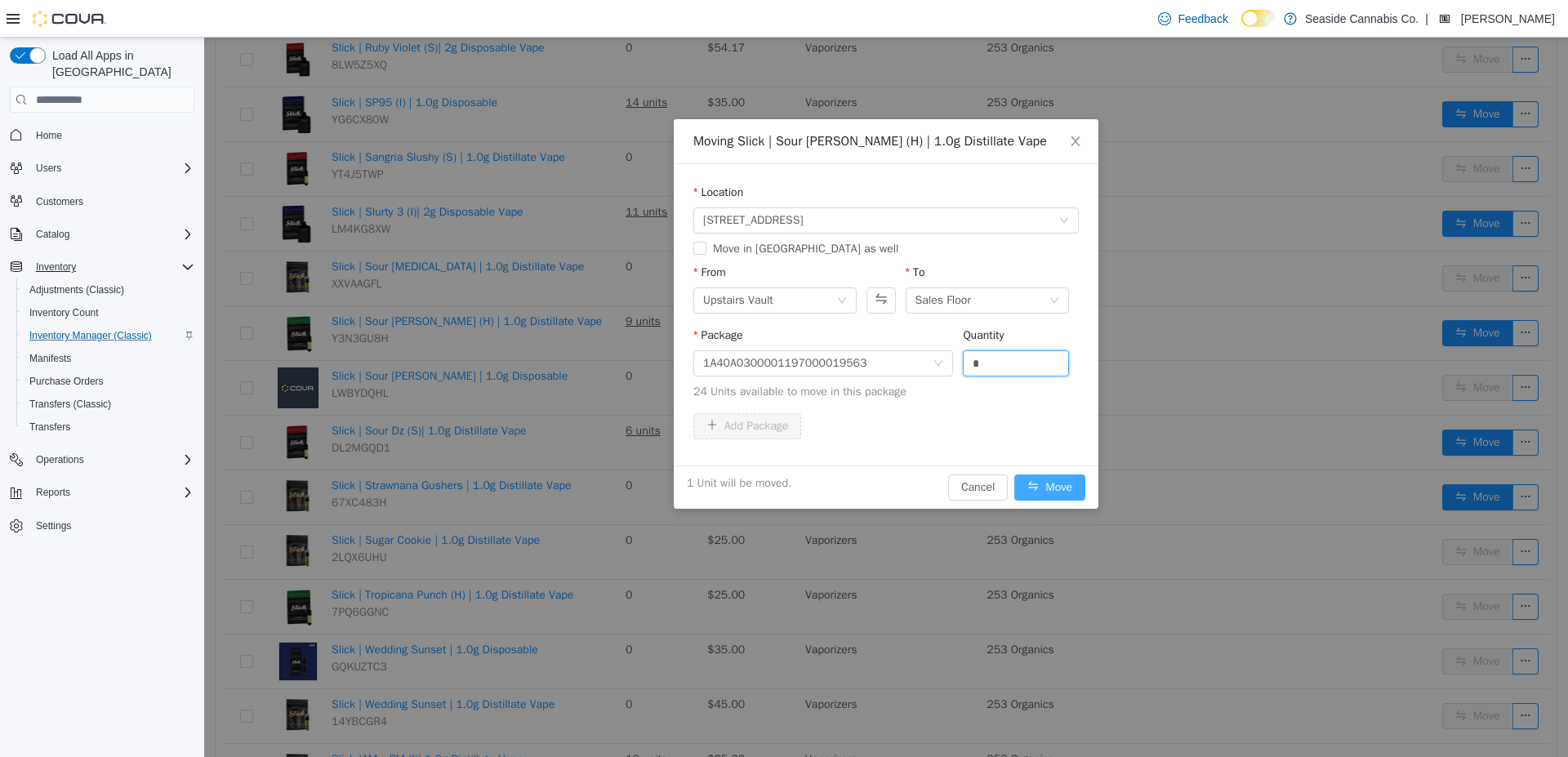 click on "Move" at bounding box center [1049, 488] 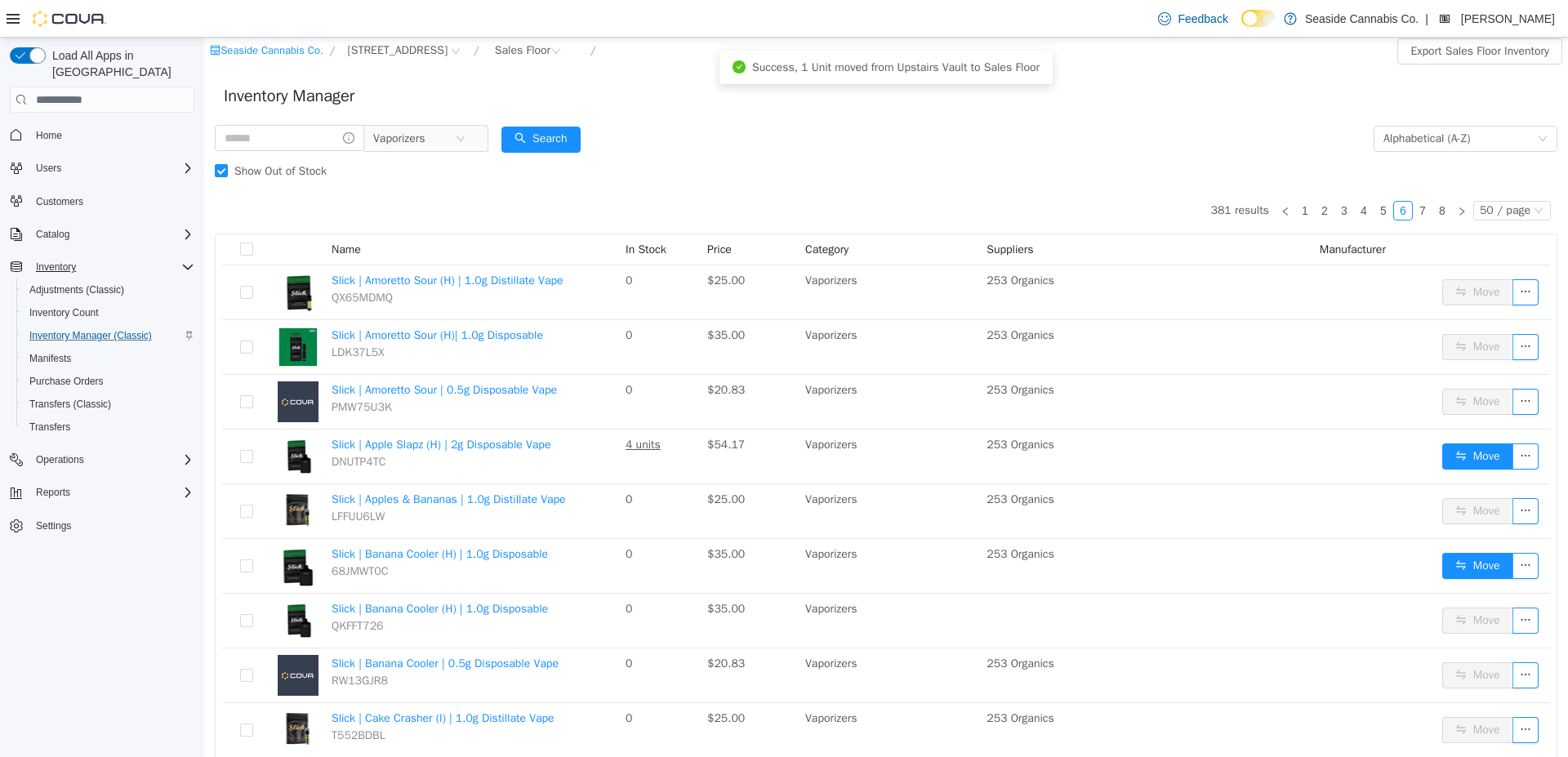 scroll, scrollTop: 3, scrollLeft: 0, axis: vertical 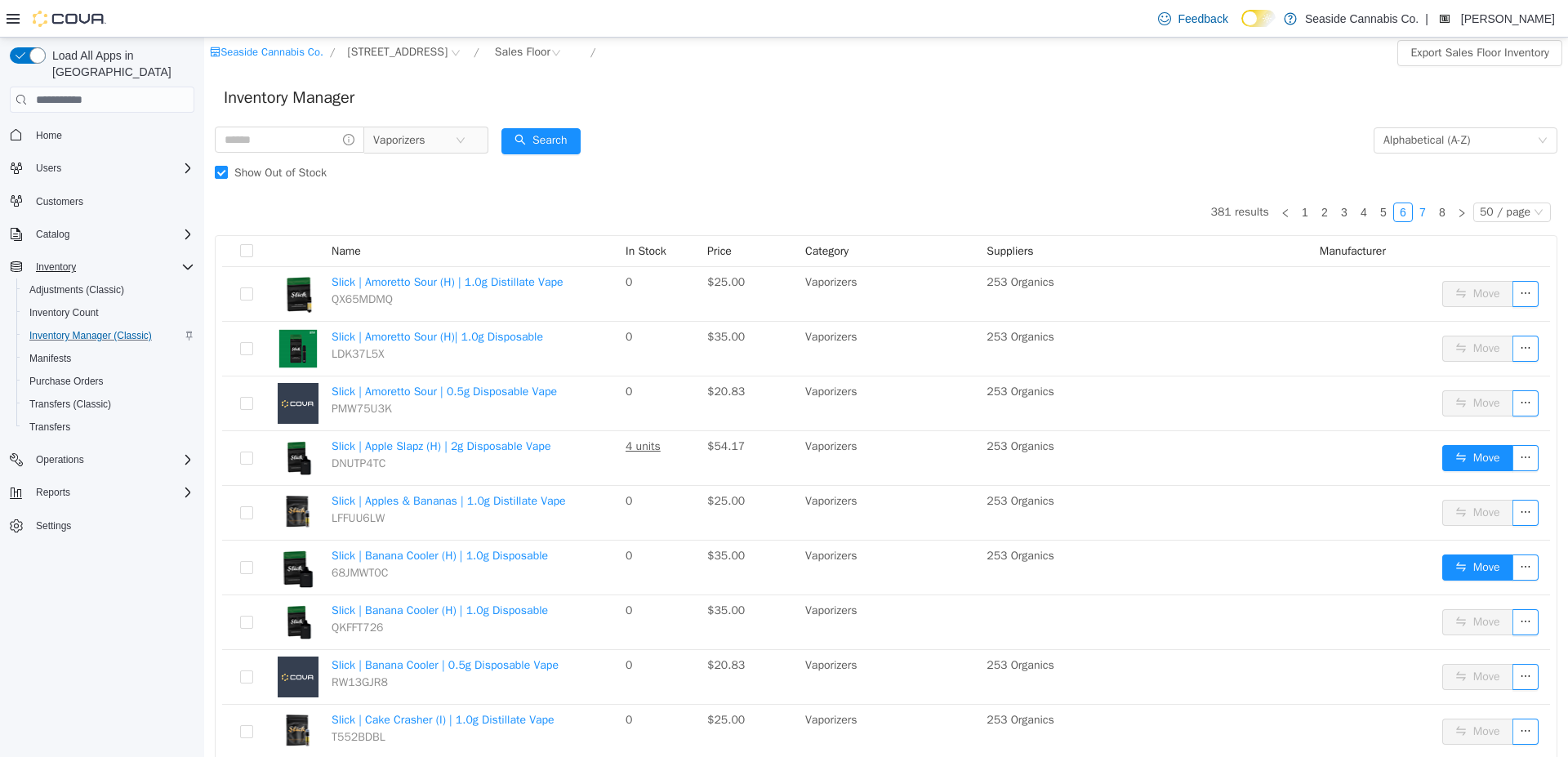 click on "7" at bounding box center (1423, 212) 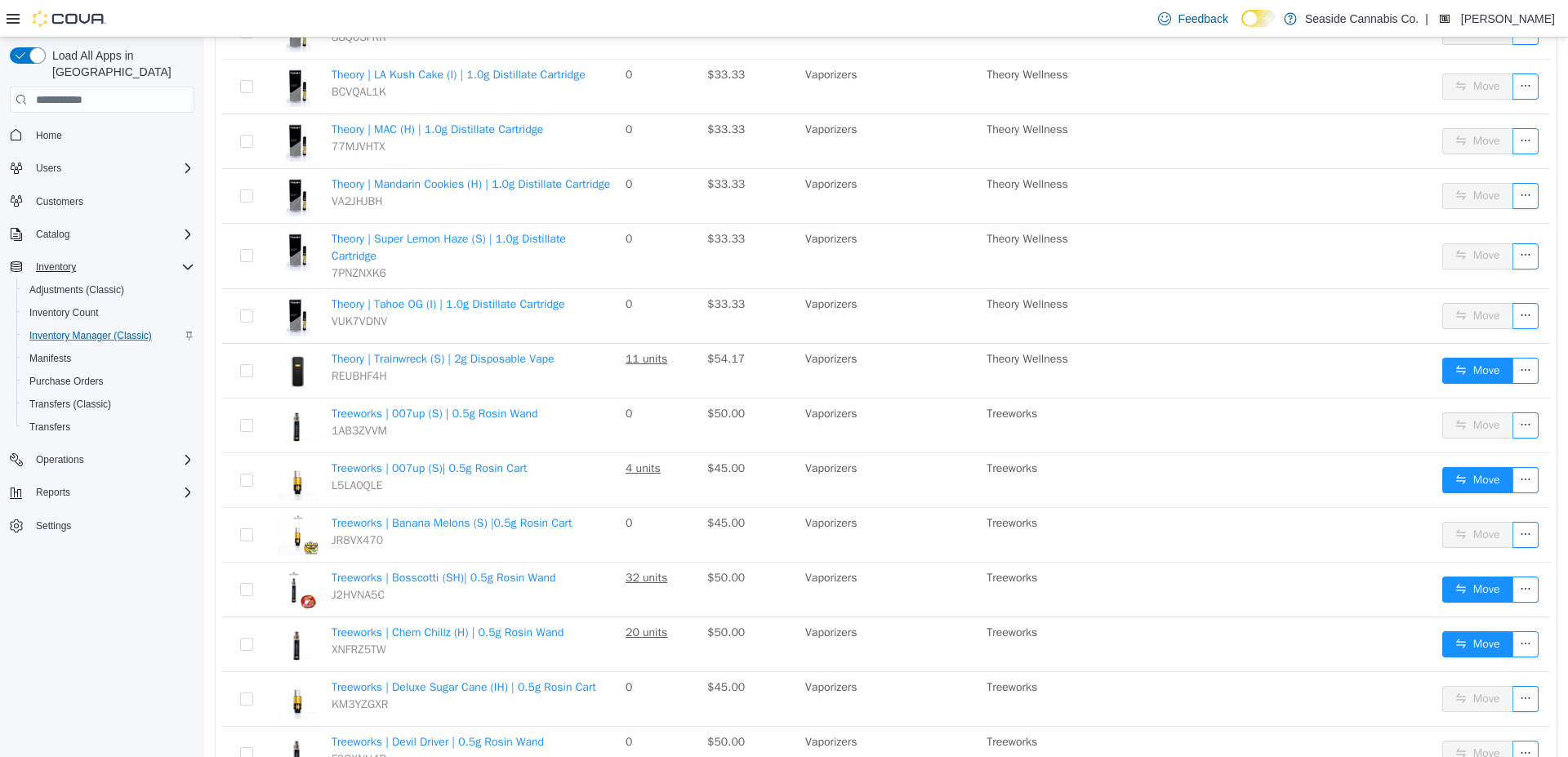 scroll, scrollTop: 2299, scrollLeft: 0, axis: vertical 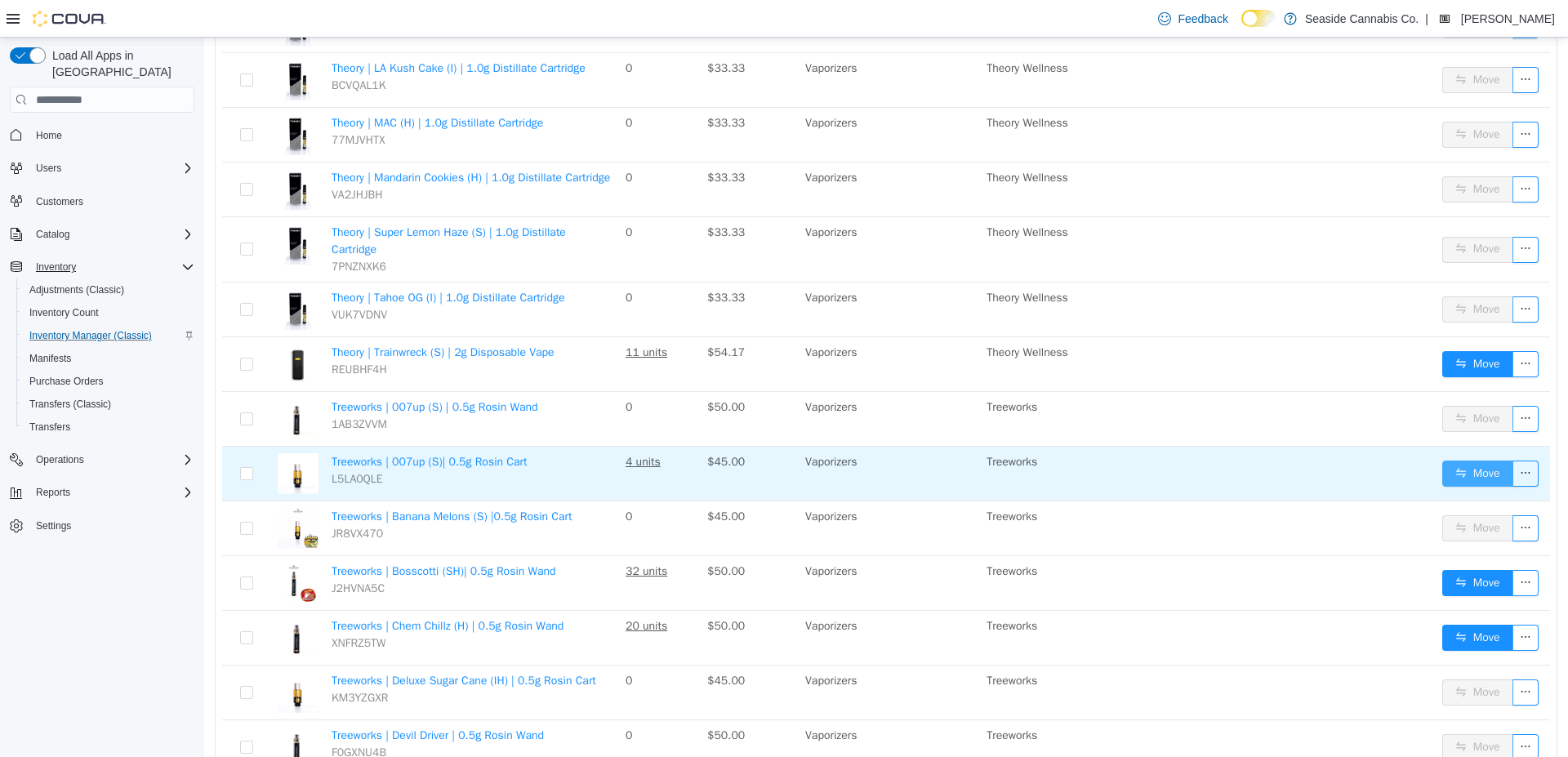 click on "Move" at bounding box center (1477, 474) 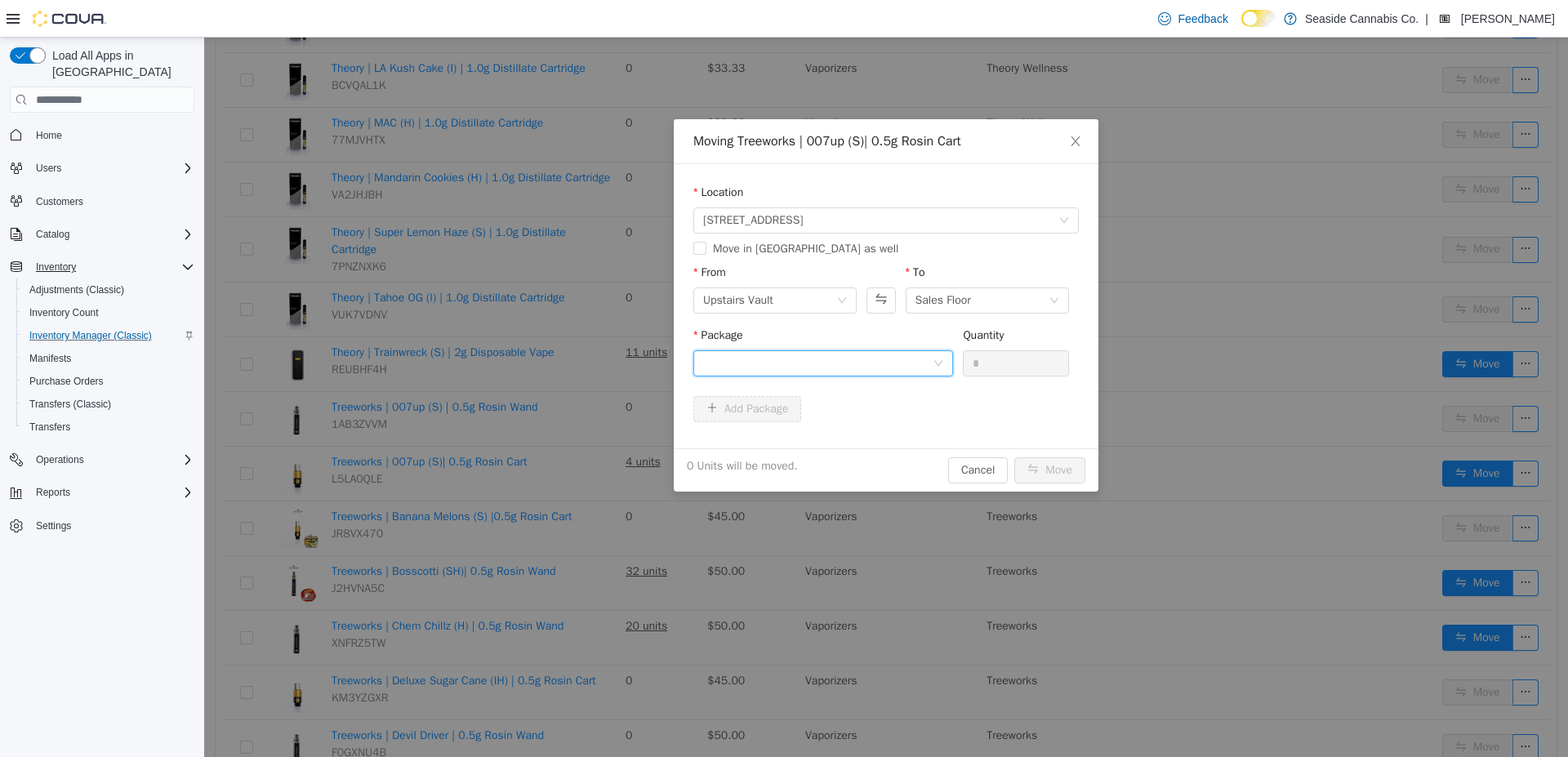 click at bounding box center (817, 363) 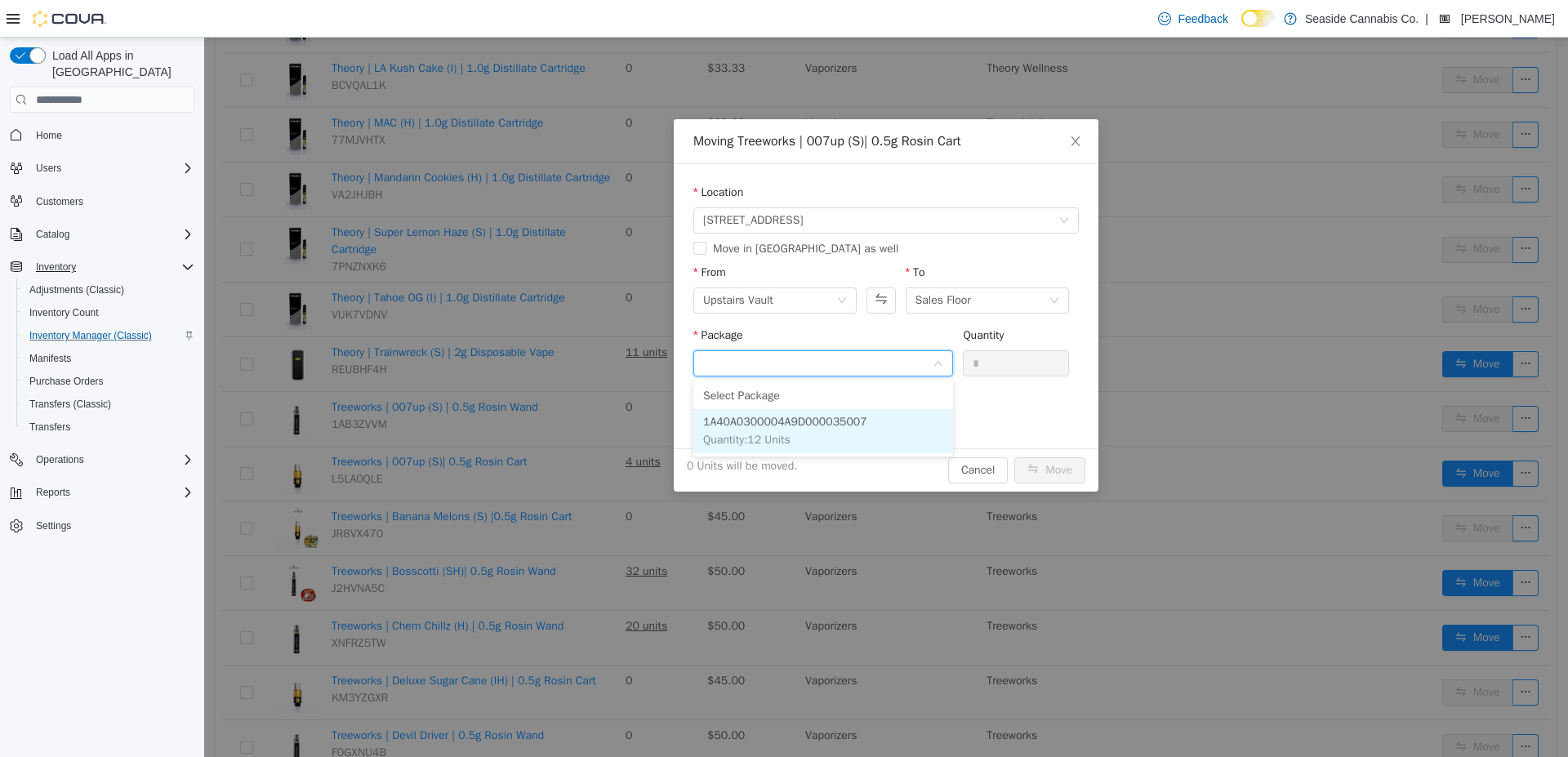 click on "Quantity :  12 Units" at bounding box center [746, 439] 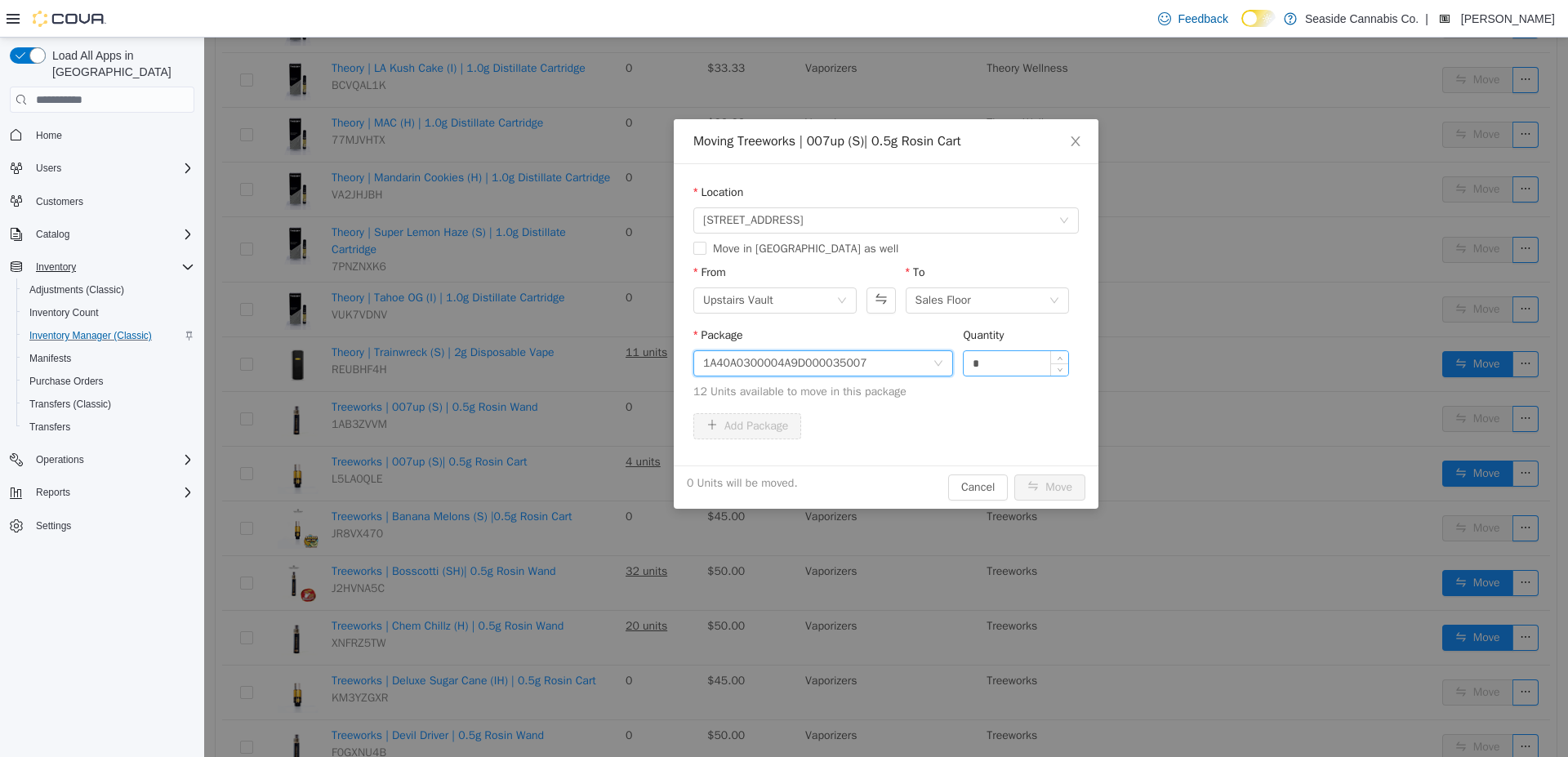 click on "*" at bounding box center (1016, 363) 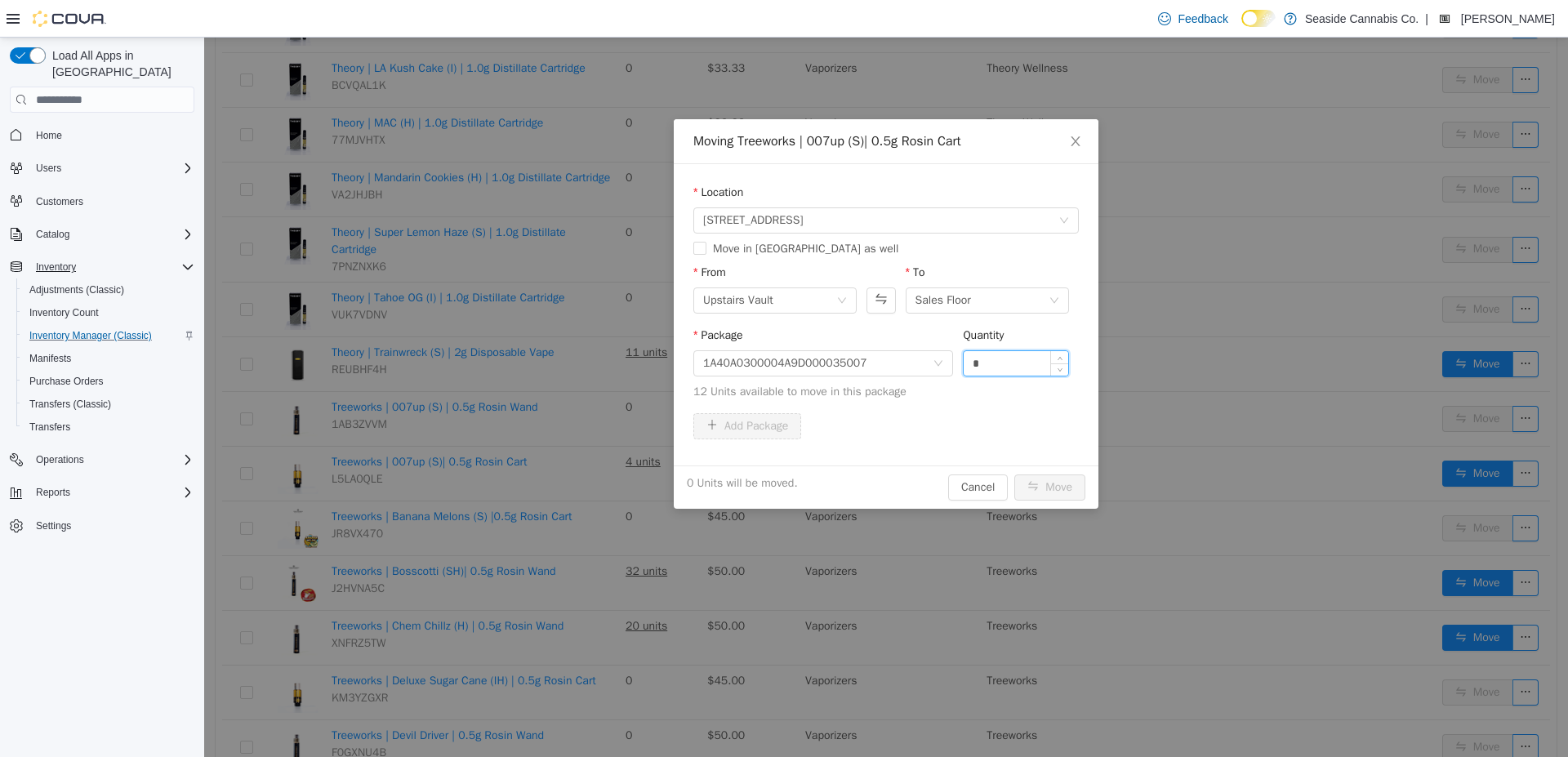 click on "*" at bounding box center (1016, 363) 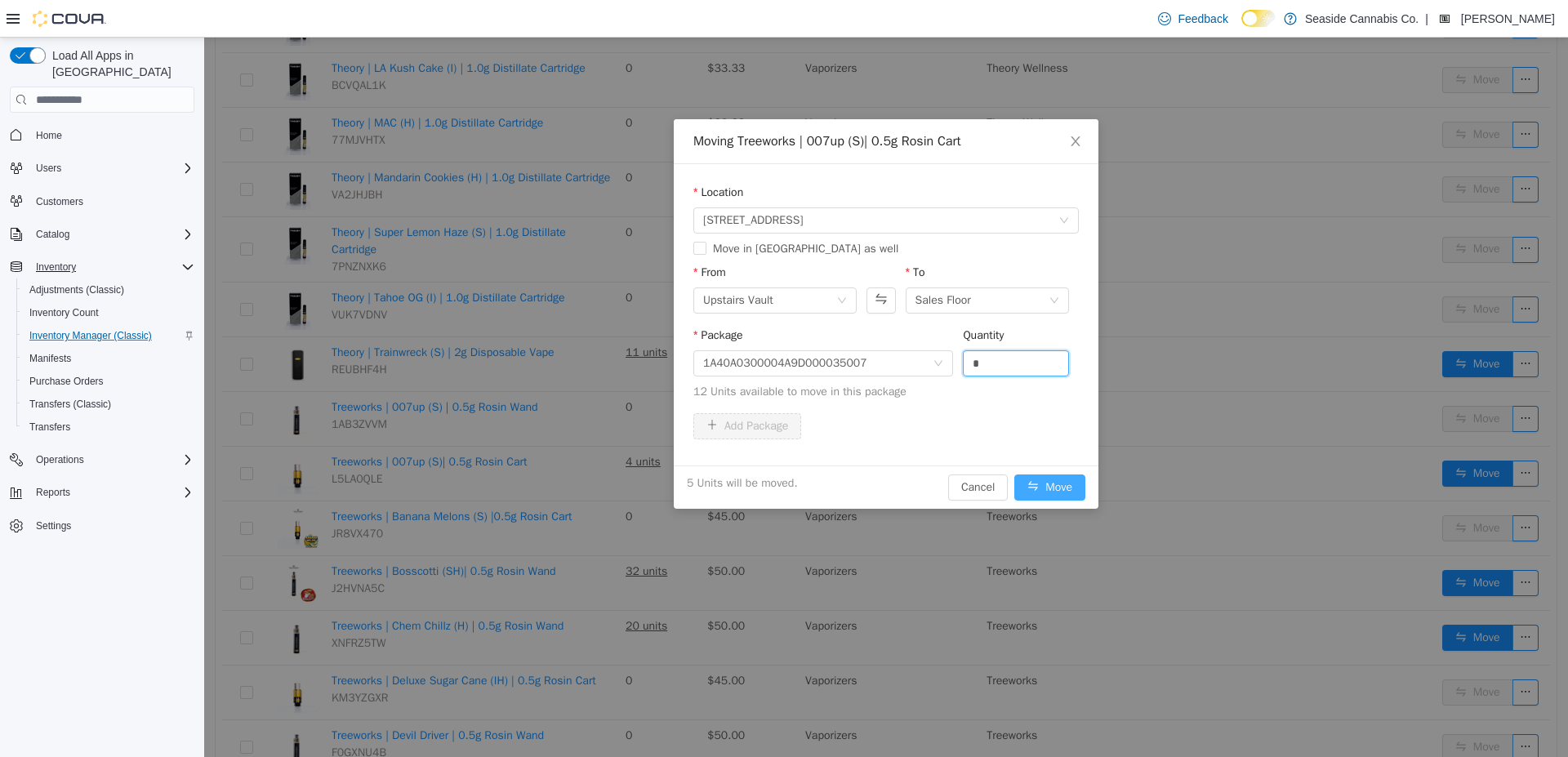 type on "*" 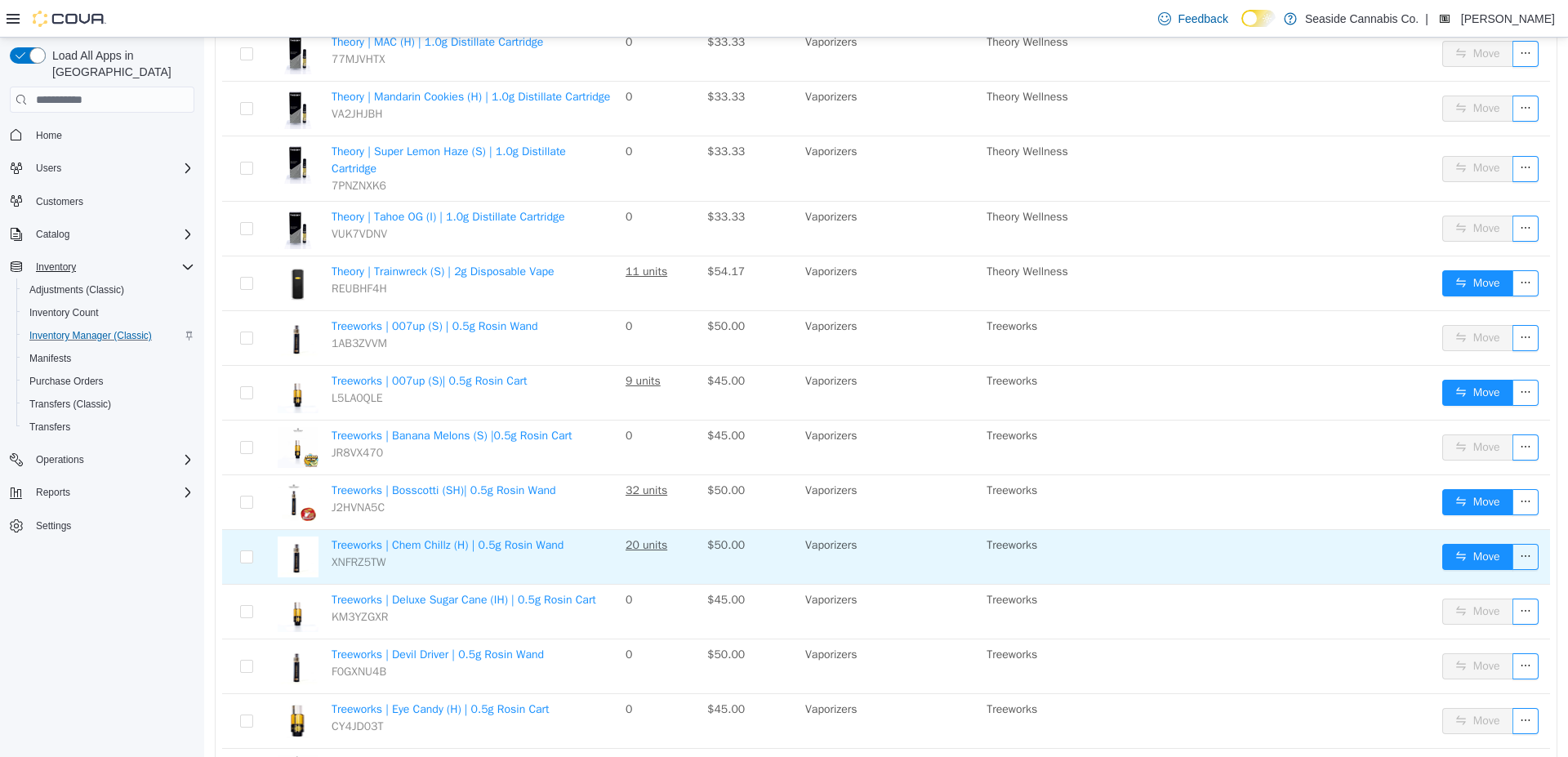 scroll, scrollTop: 2525, scrollLeft: 0, axis: vertical 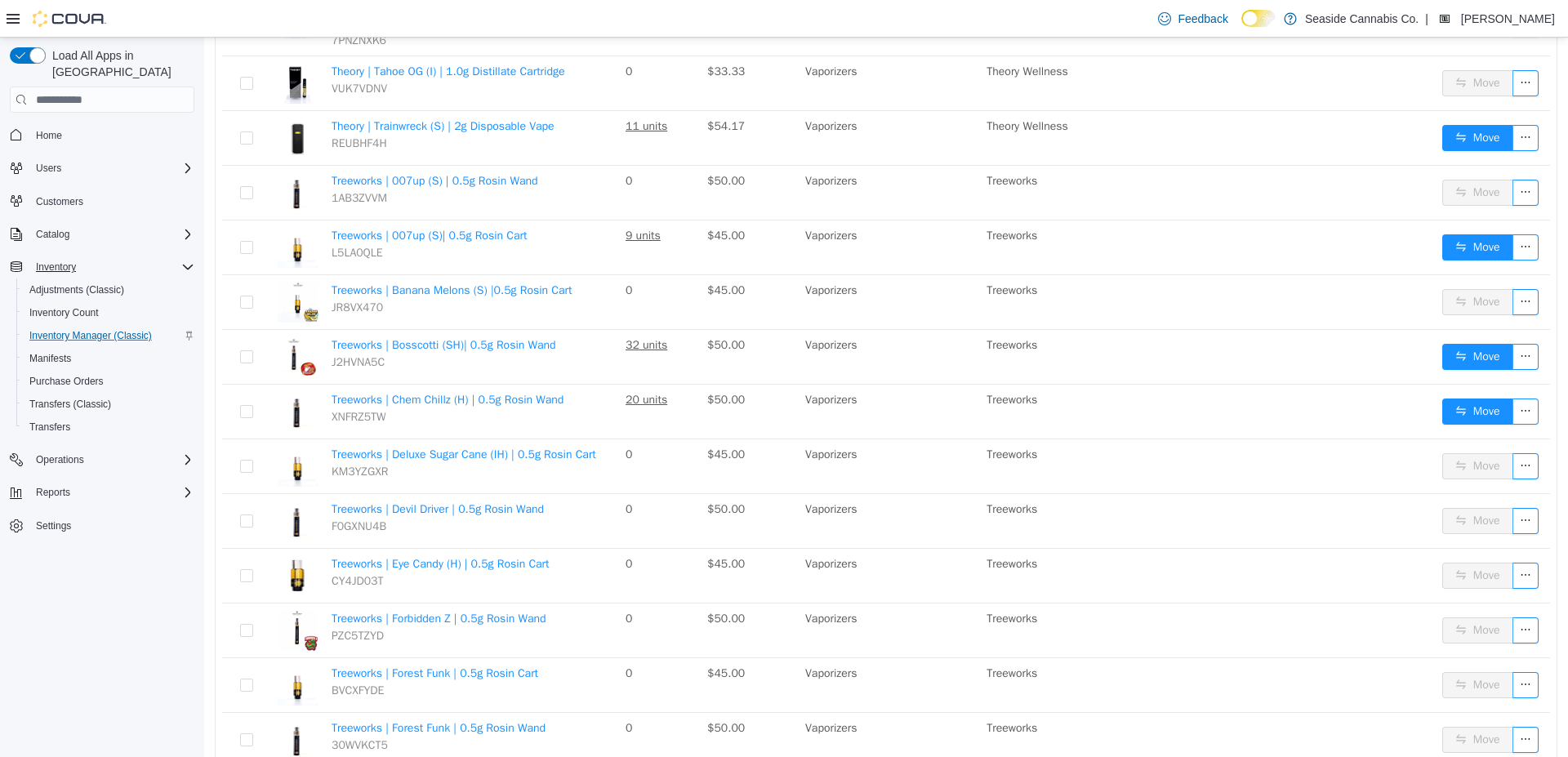 click on "8" at bounding box center [1442, 790] 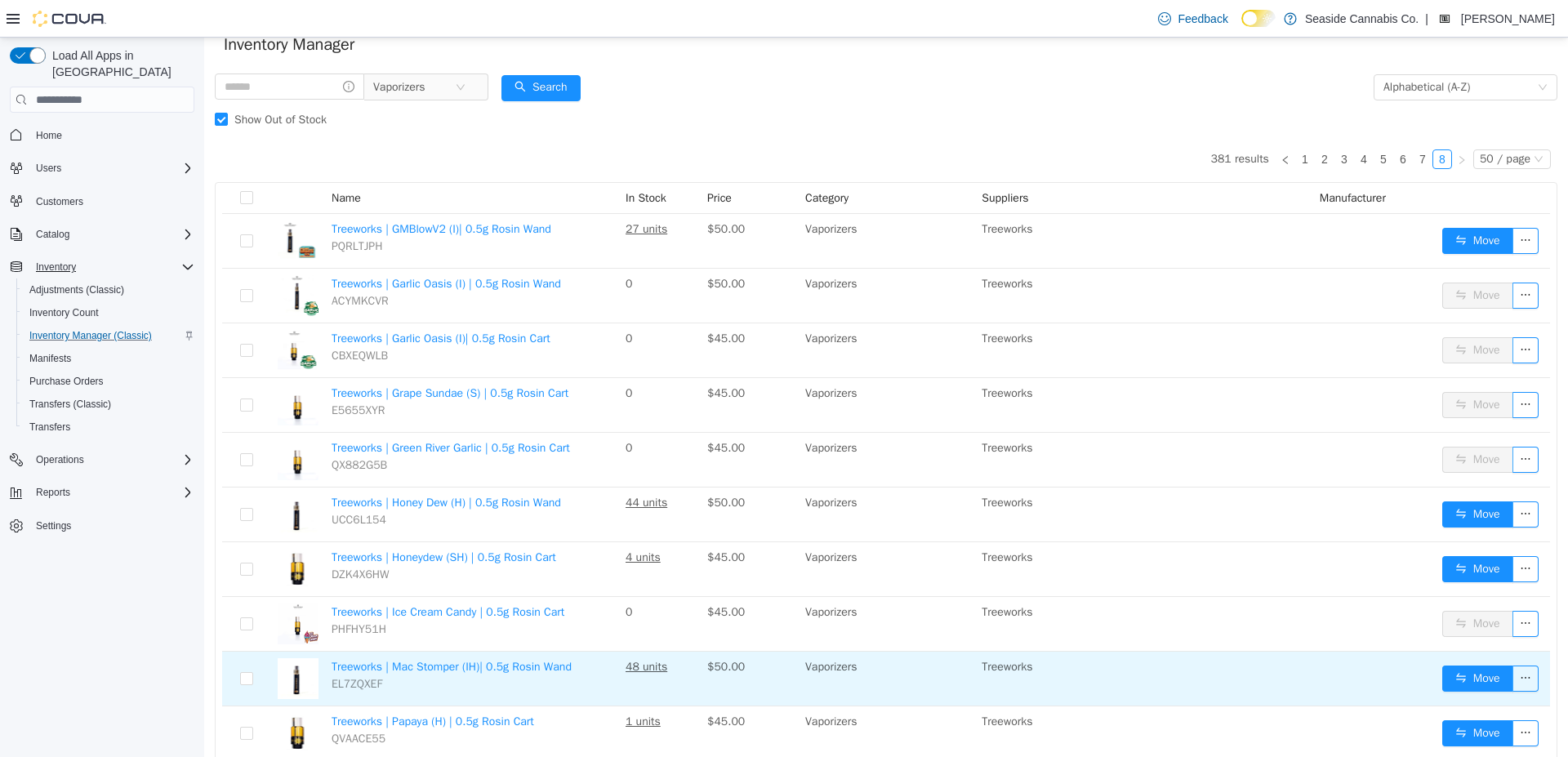 scroll, scrollTop: 0, scrollLeft: 0, axis: both 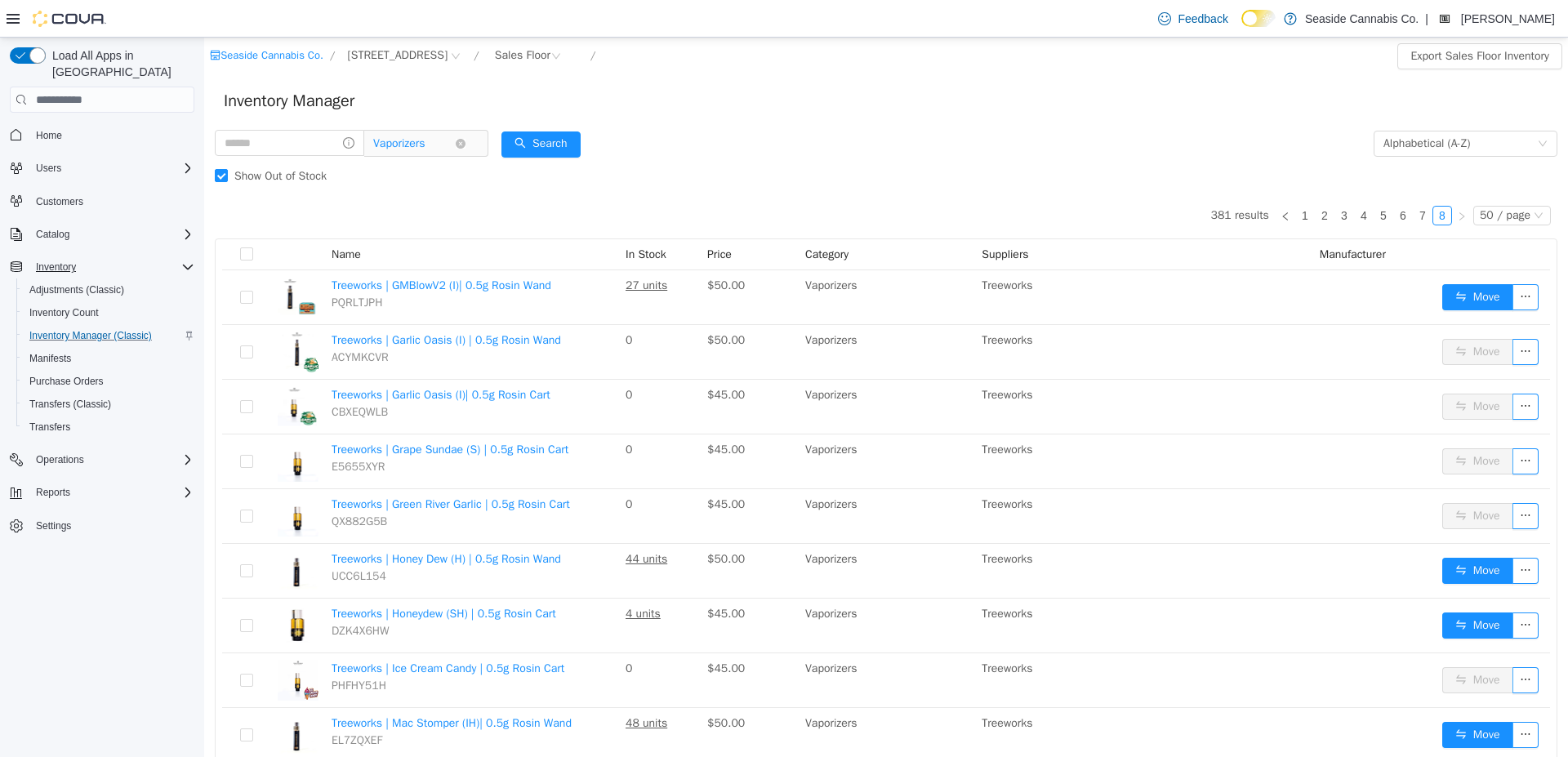 click on "Vaporizers" at bounding box center [399, 144] 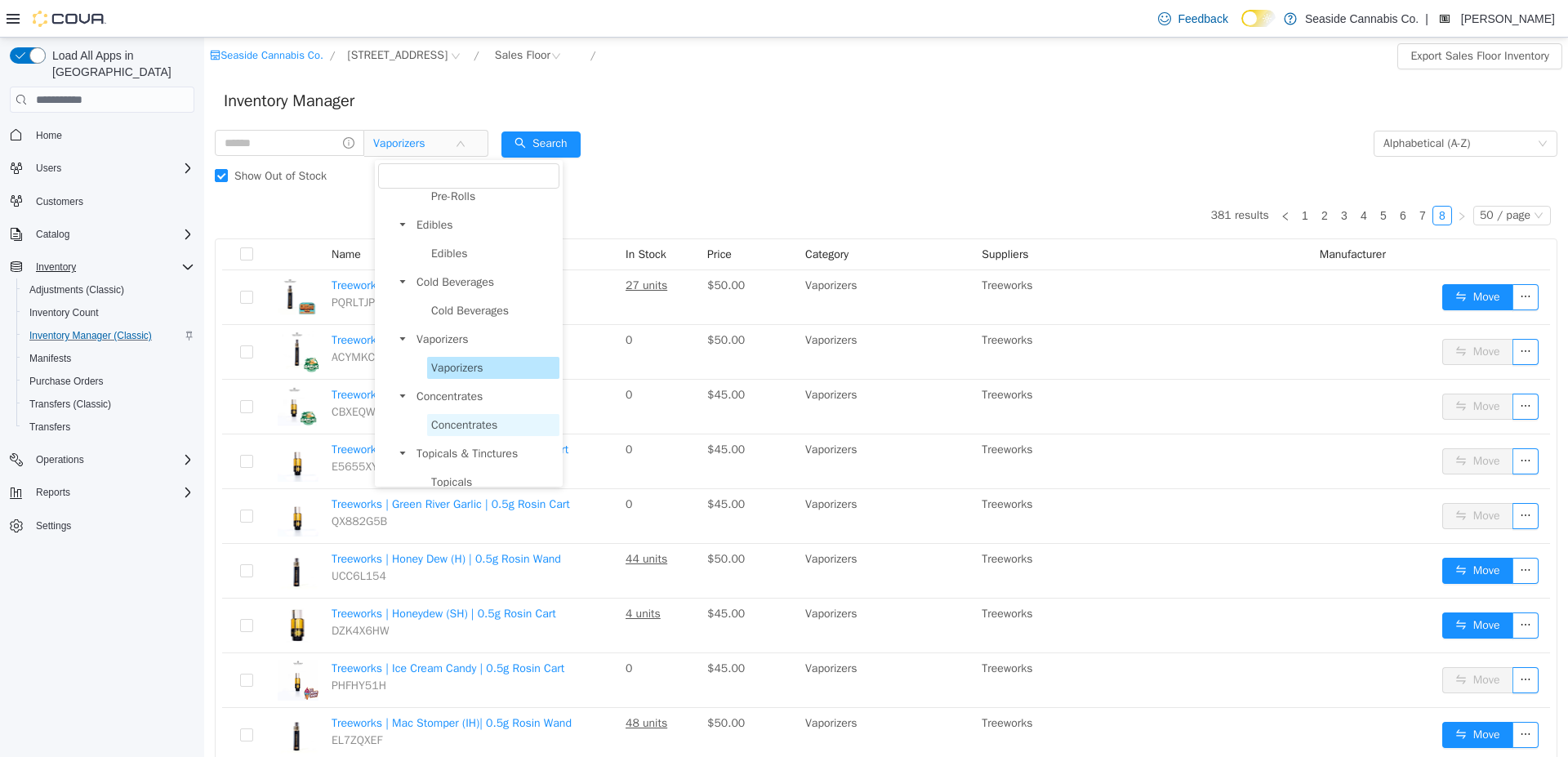 click on "Concentrates" at bounding box center (464, 425) 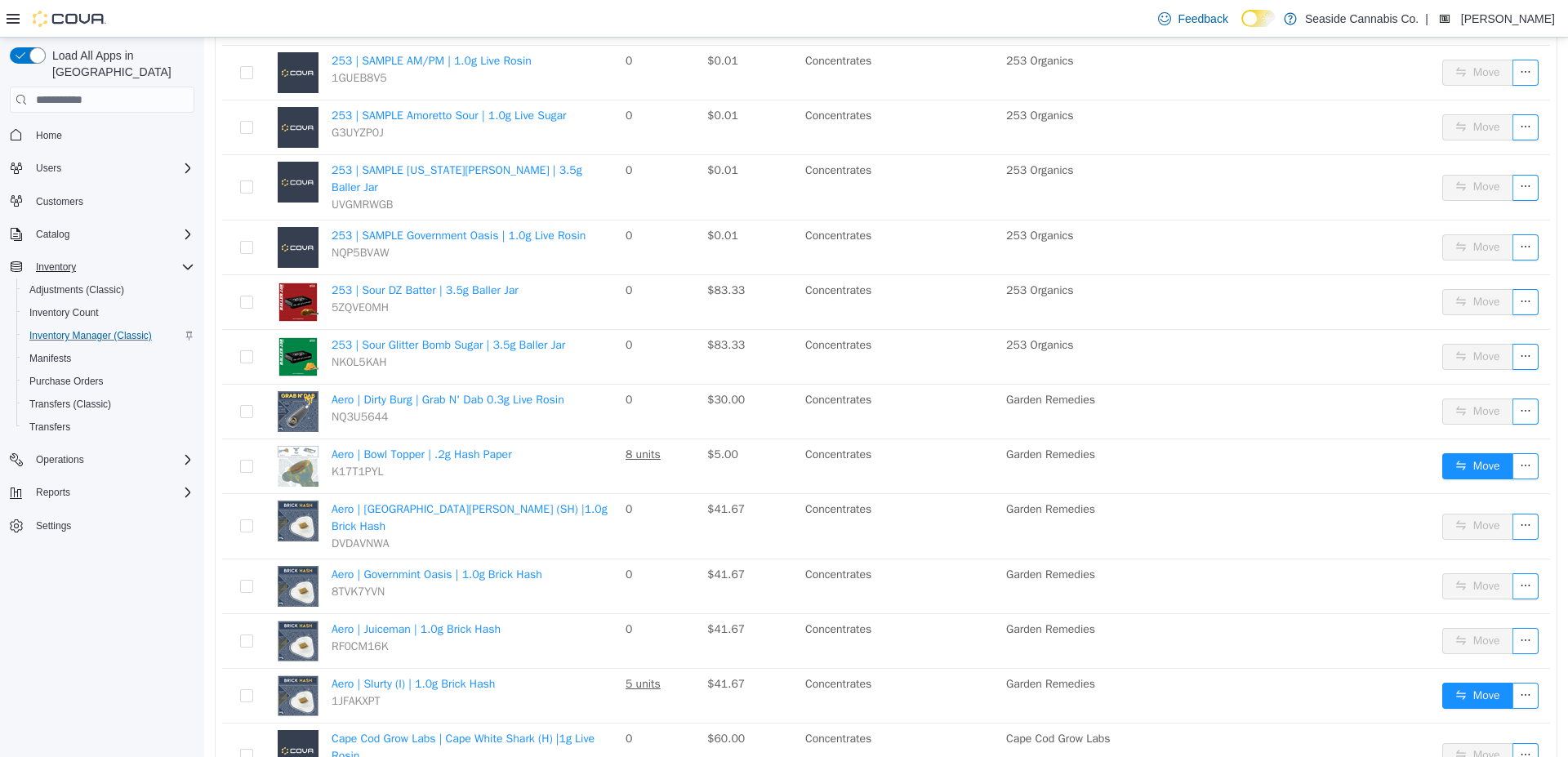 scroll, scrollTop: 1389, scrollLeft: 0, axis: vertical 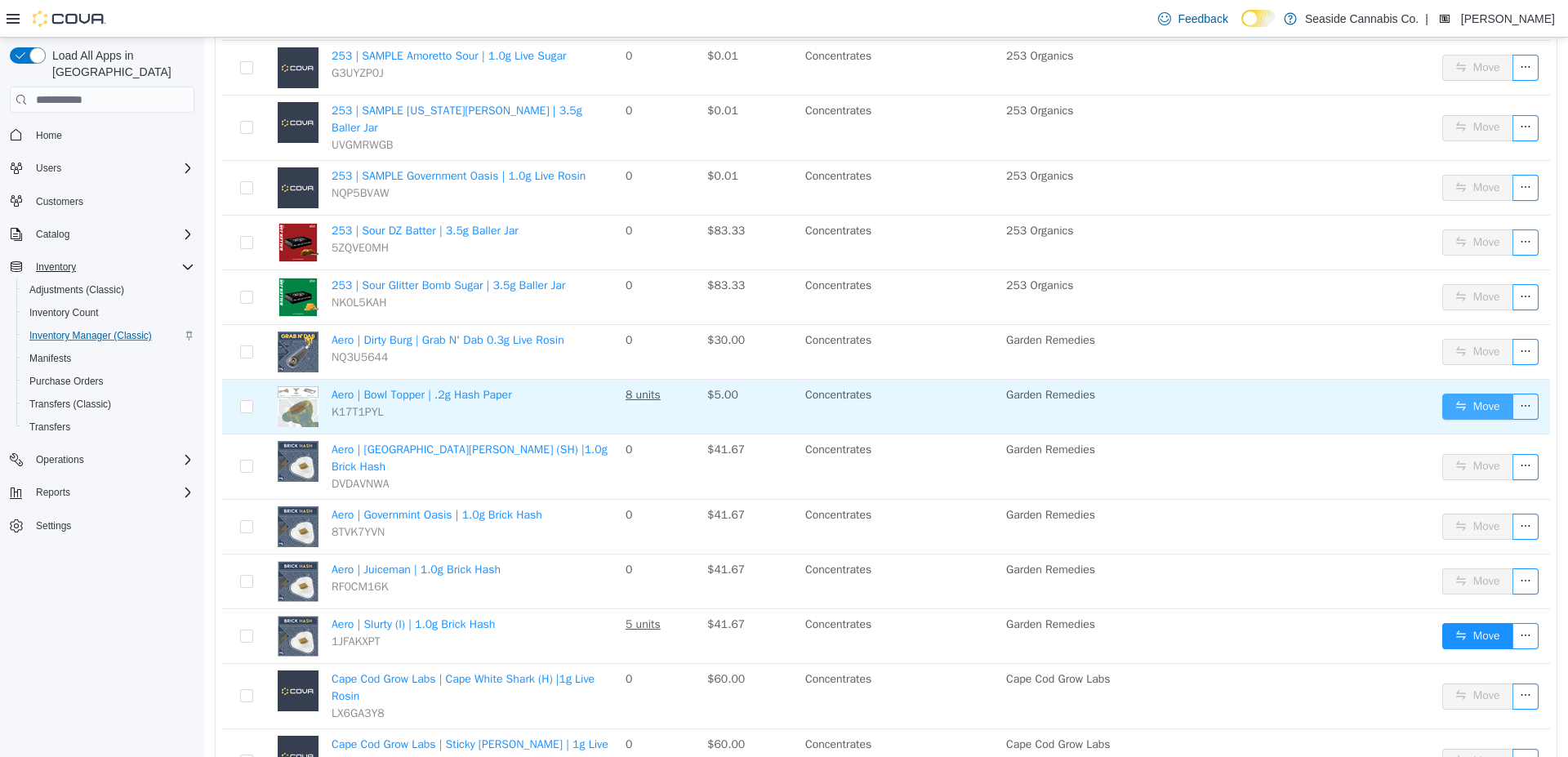 click on "Move" at bounding box center (1477, 407) 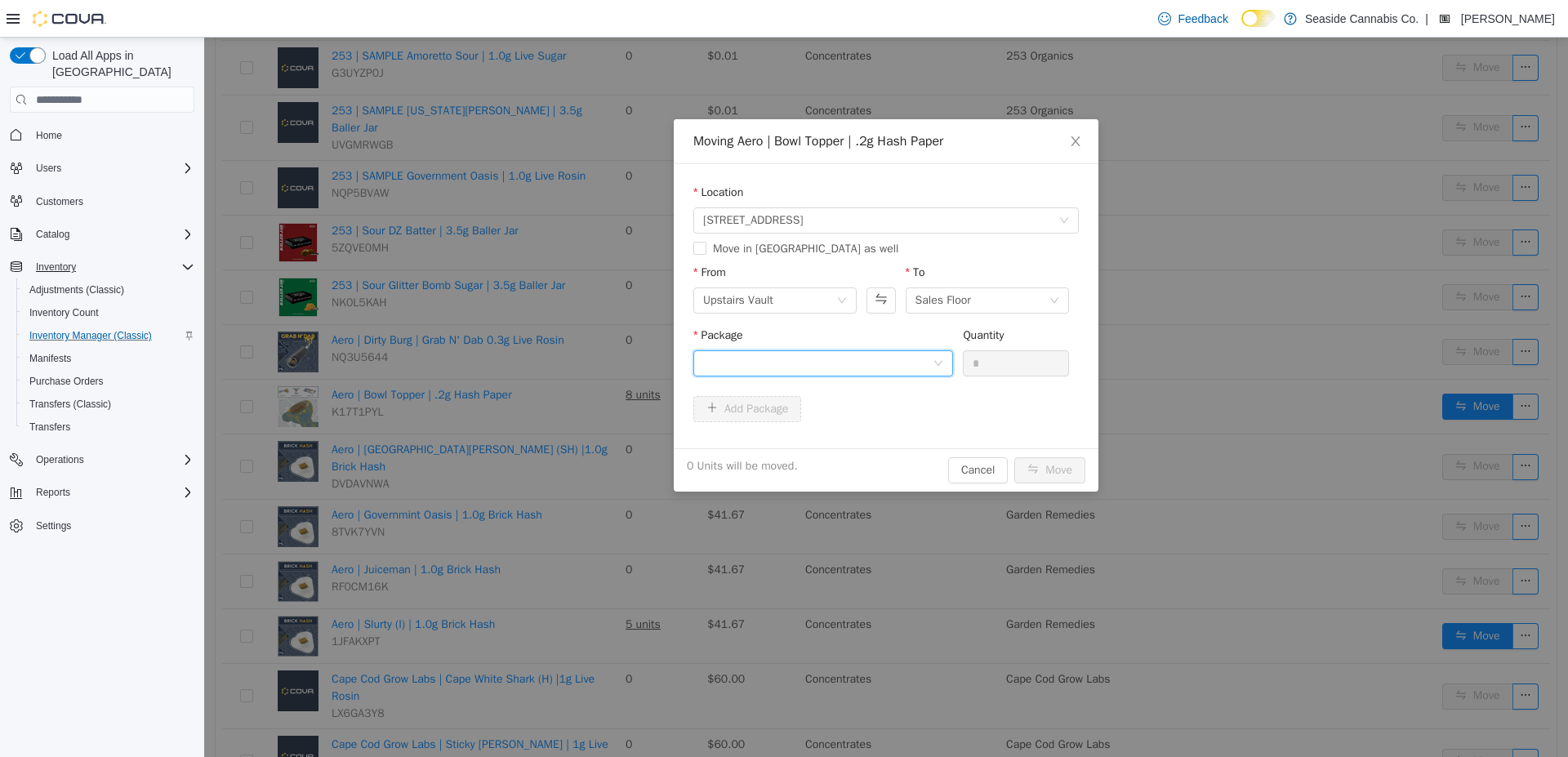 click at bounding box center [817, 363] 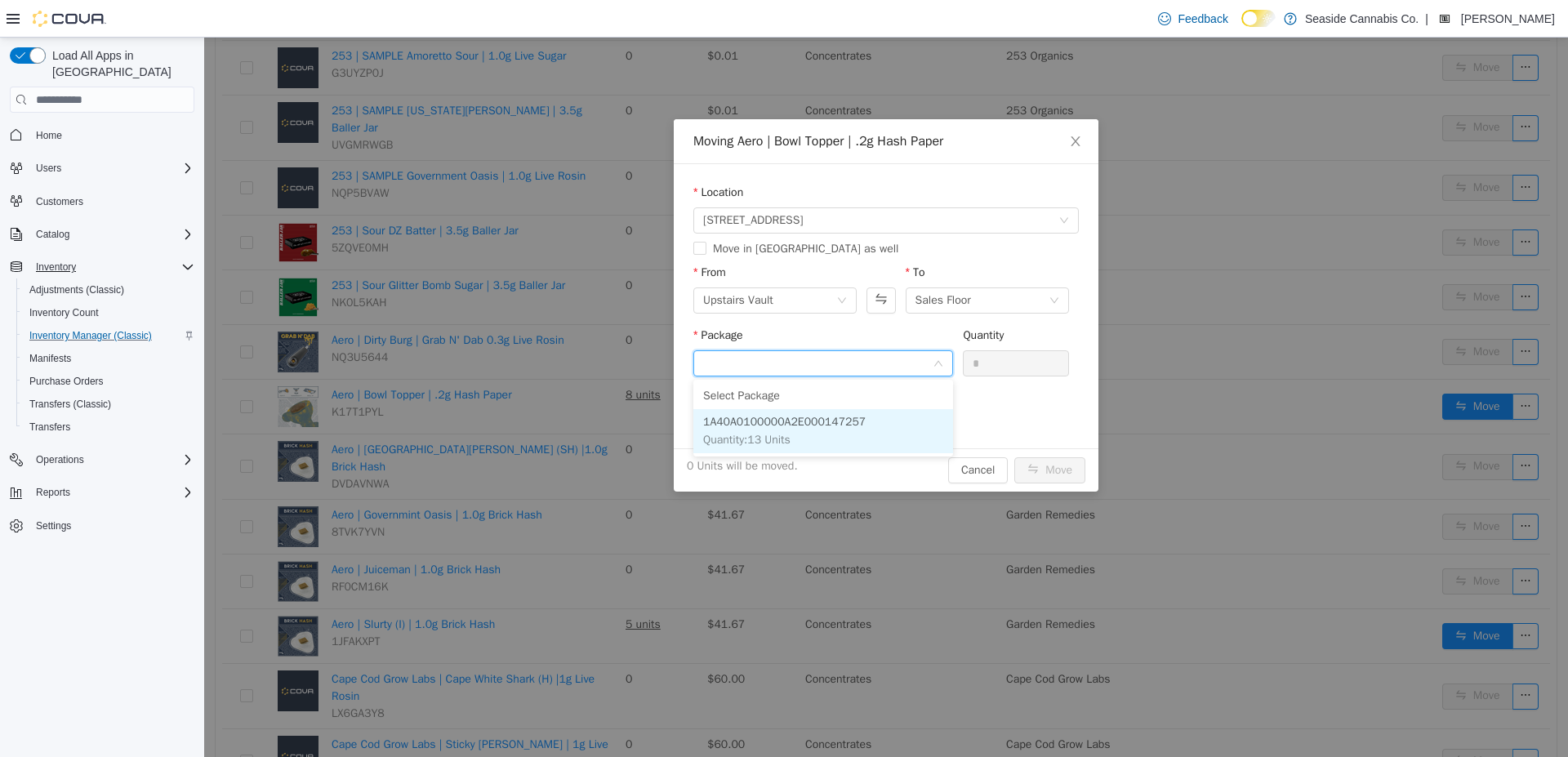 click on "1A40A0100000A2E000147257 Quantity :  13 Units" at bounding box center (823, 431) 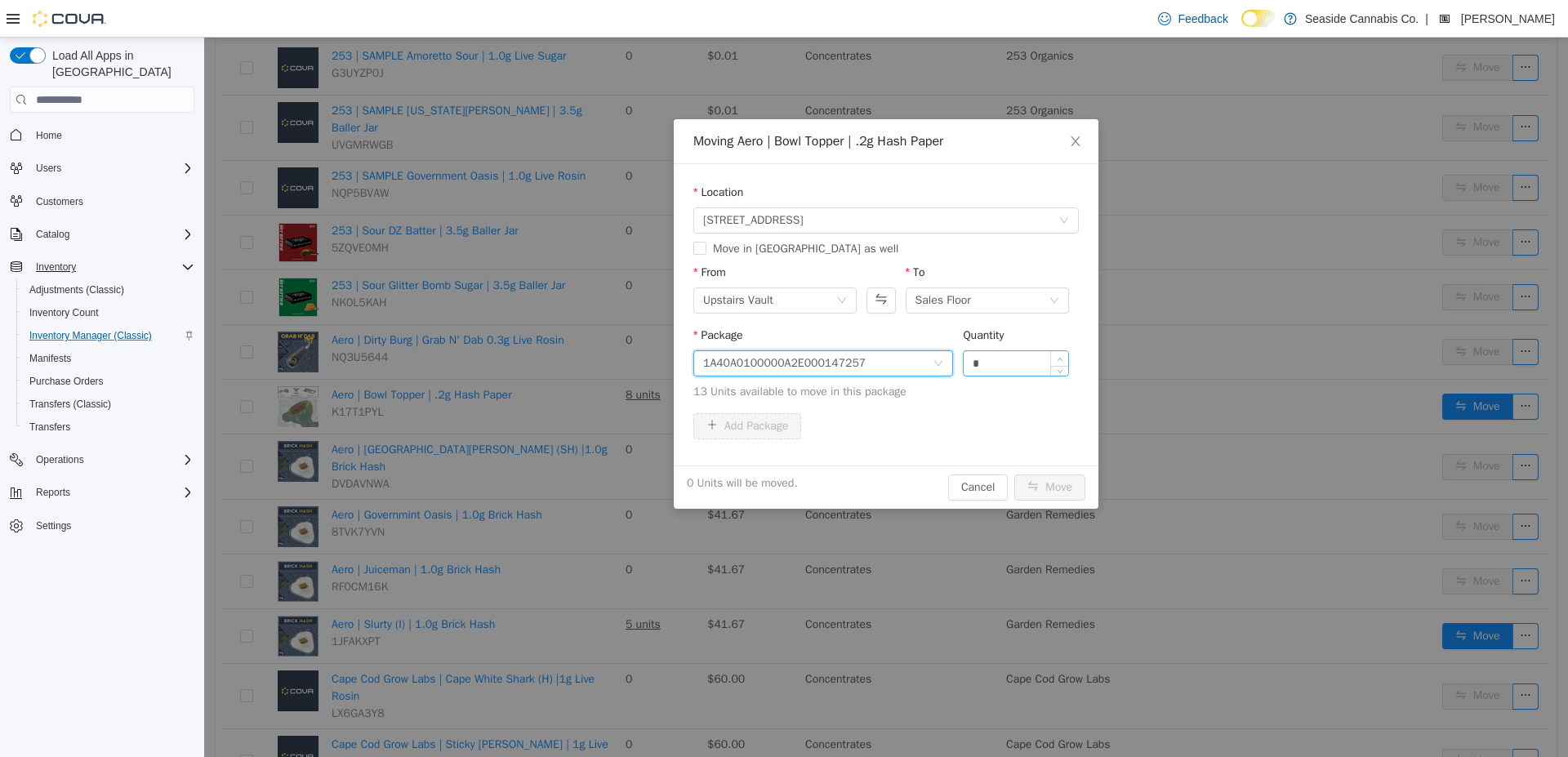 click 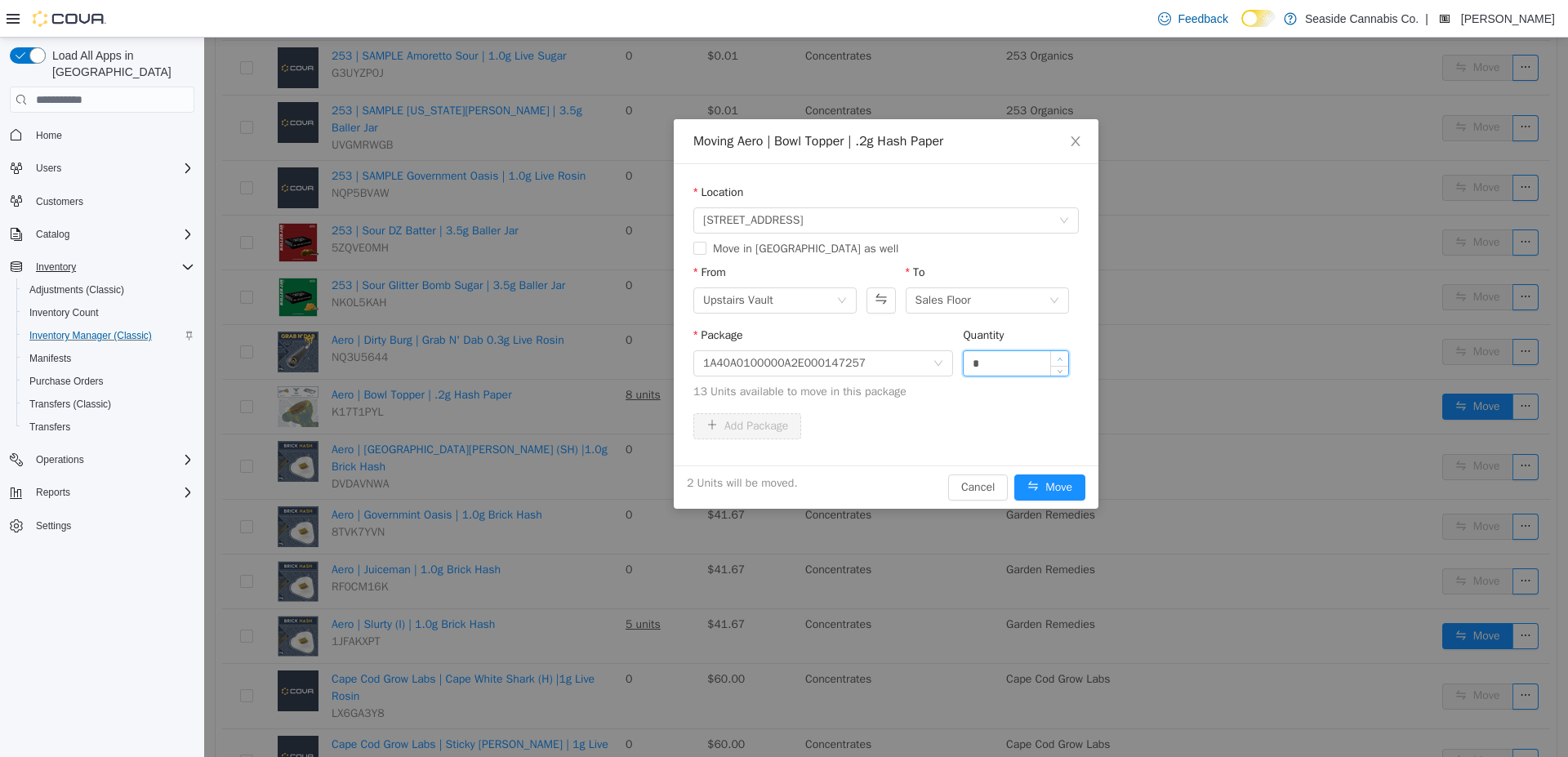 click 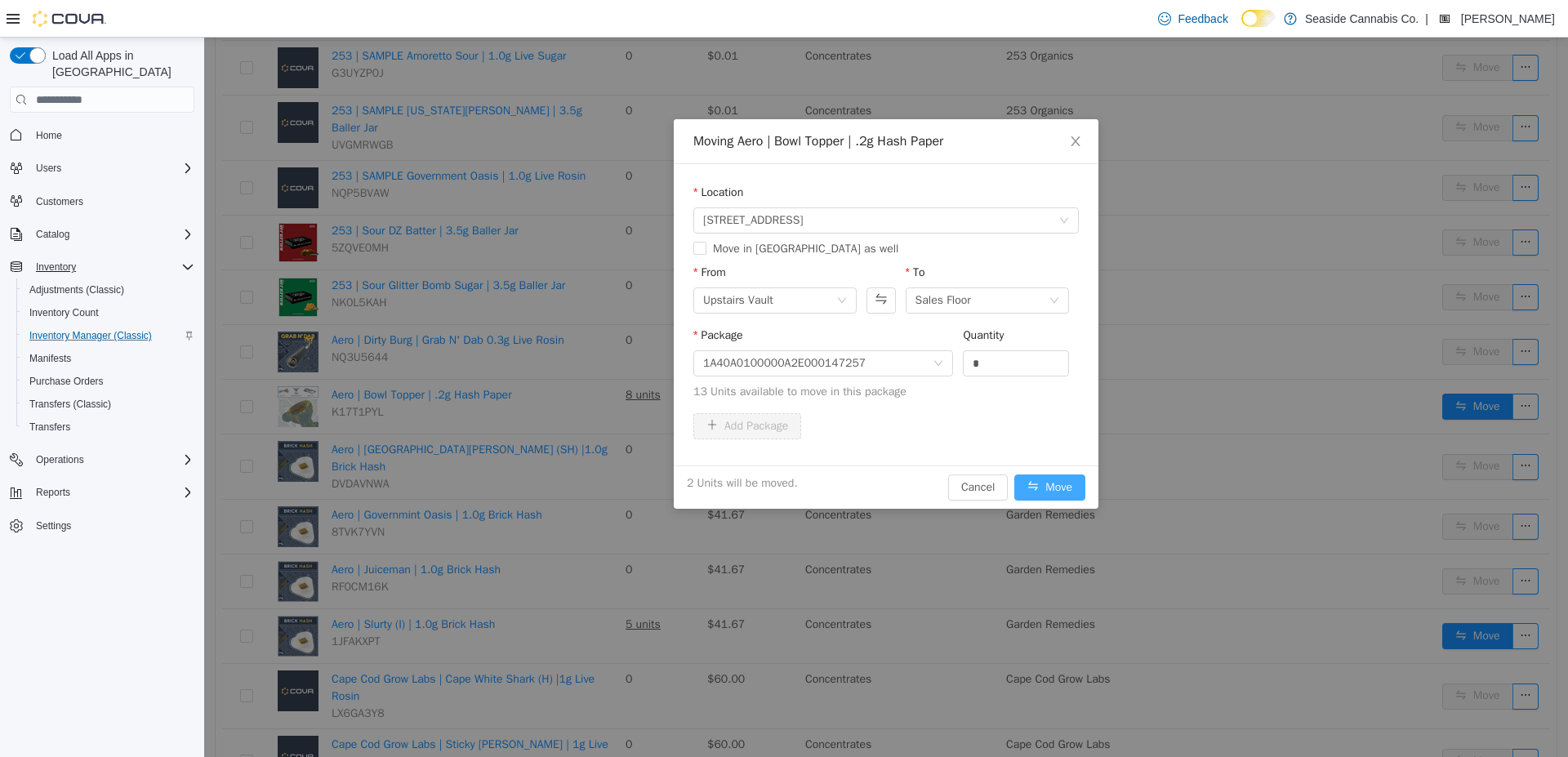 click on "Move" at bounding box center (1049, 488) 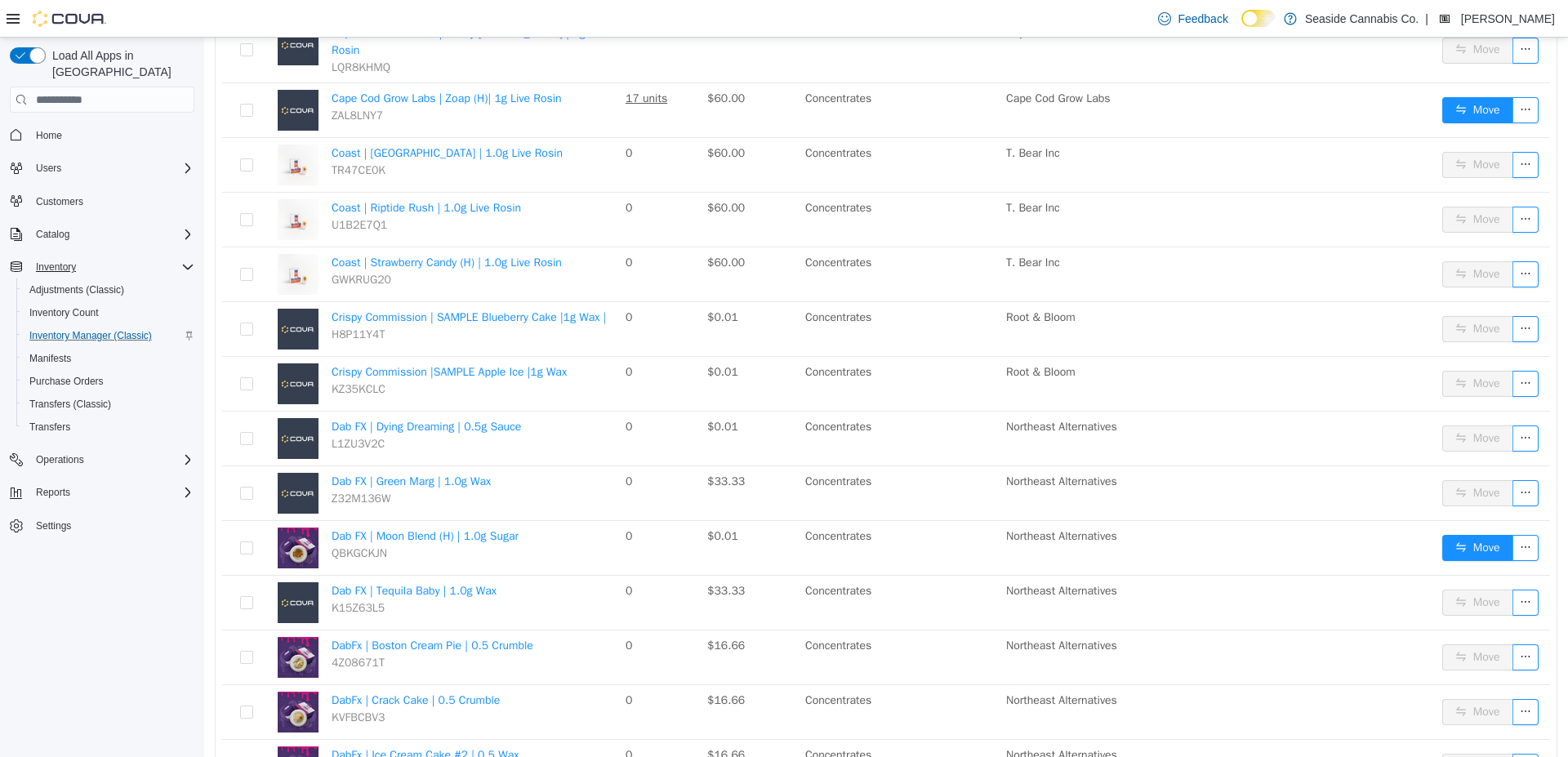 scroll, scrollTop: 2323, scrollLeft: 0, axis: vertical 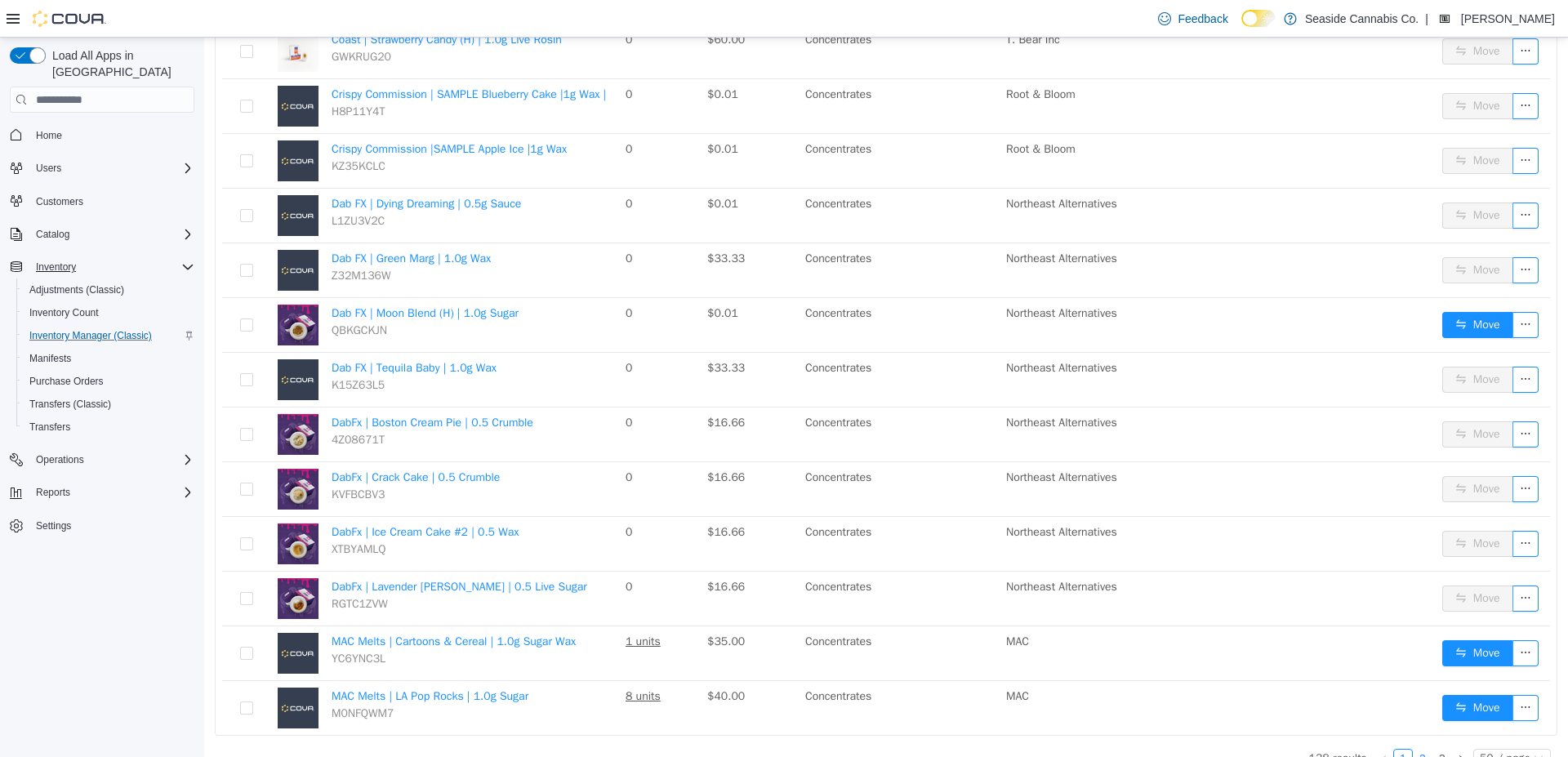click on "2" at bounding box center (1423, 759) 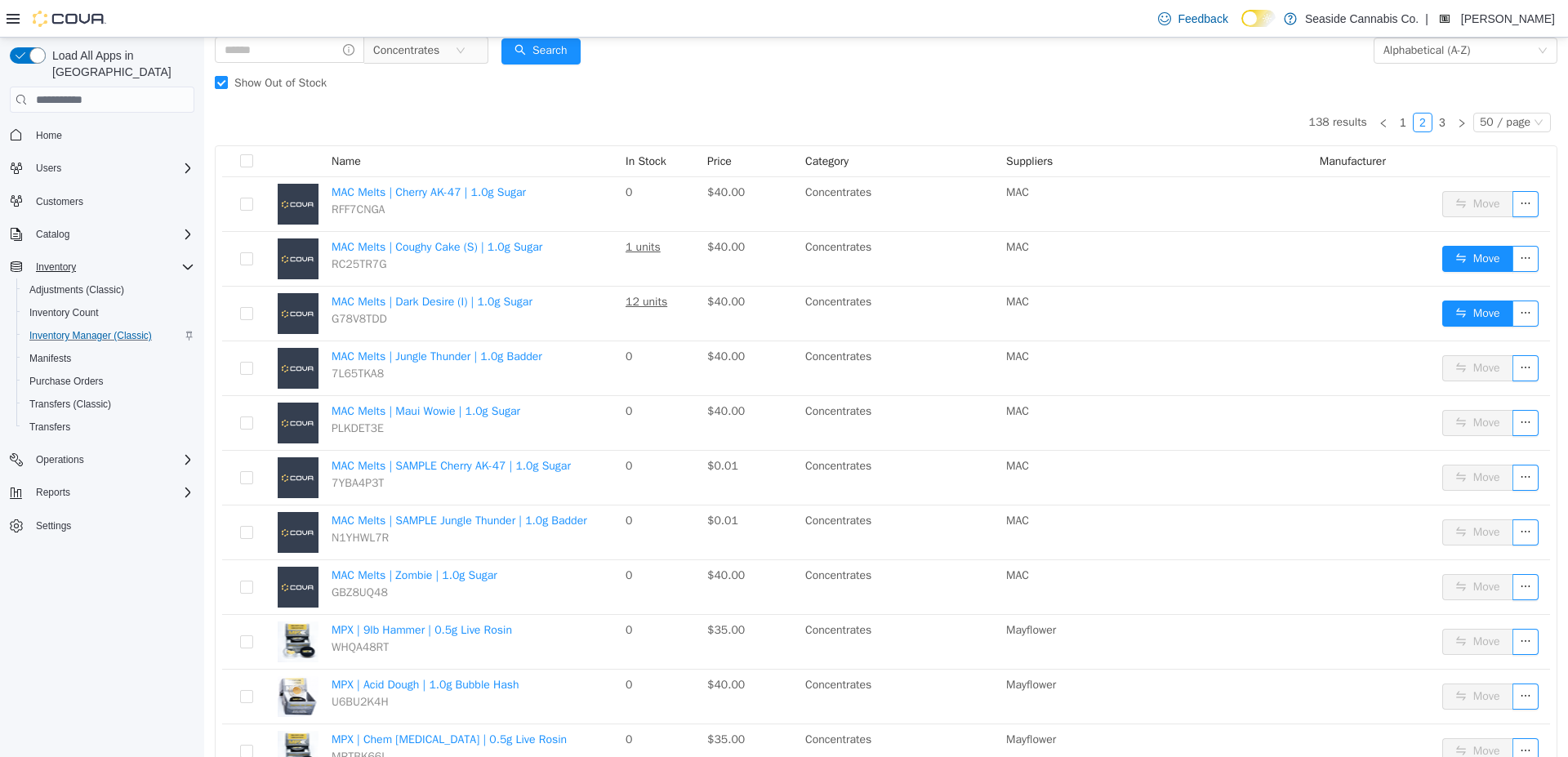 scroll, scrollTop: 91, scrollLeft: 0, axis: vertical 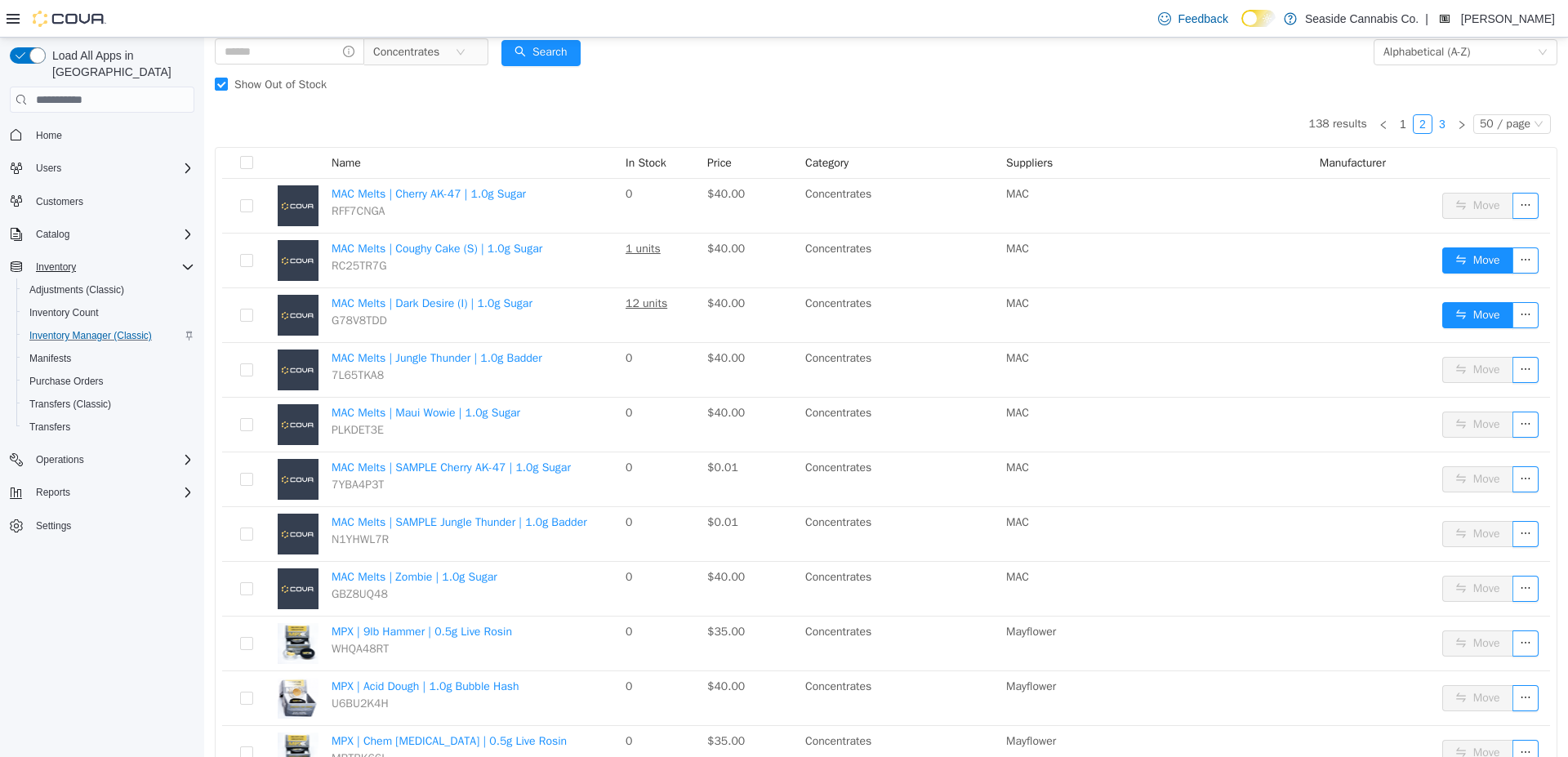 click on "3" at bounding box center [1442, 124] 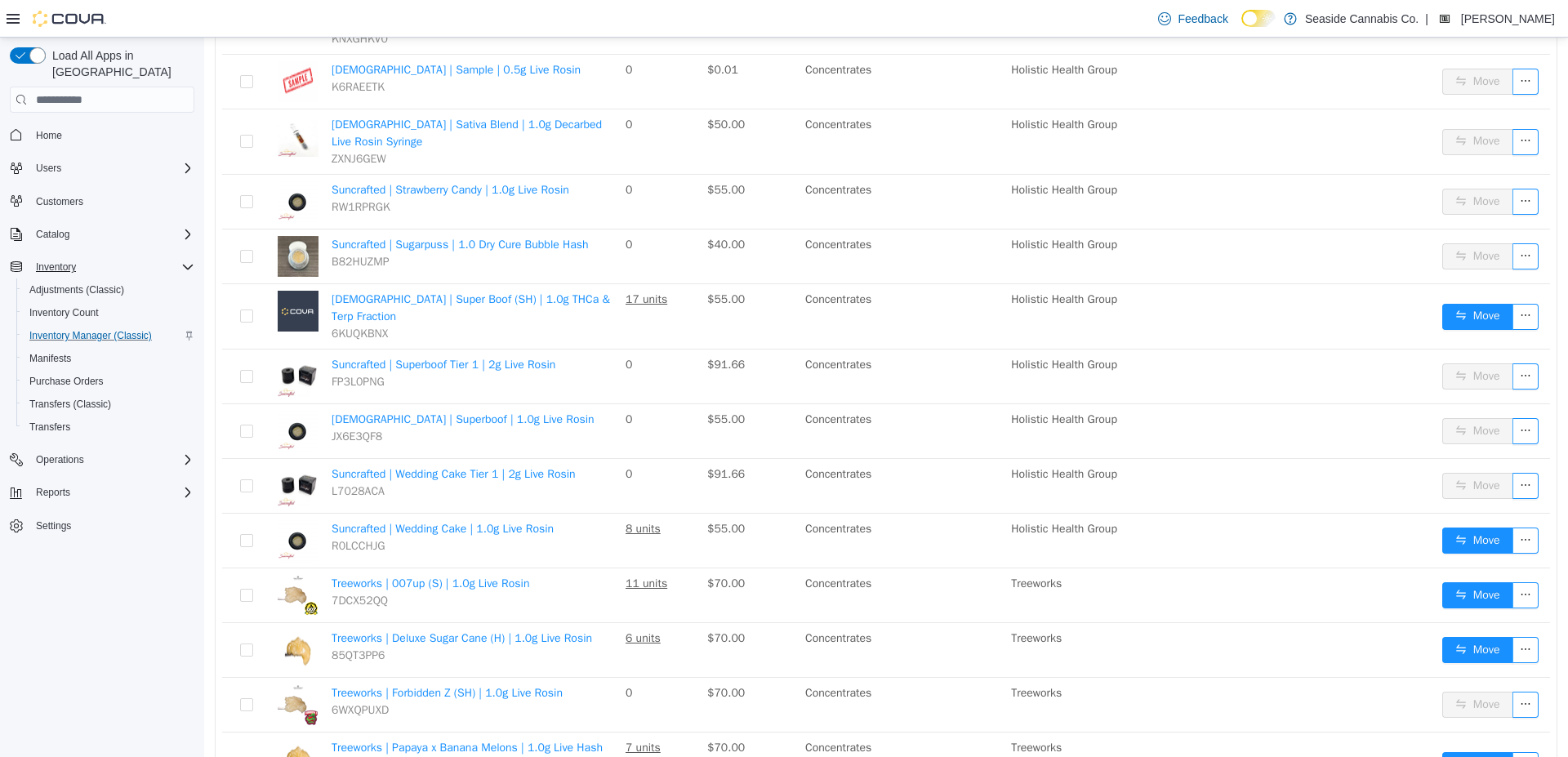 scroll, scrollTop: 1776, scrollLeft: 0, axis: vertical 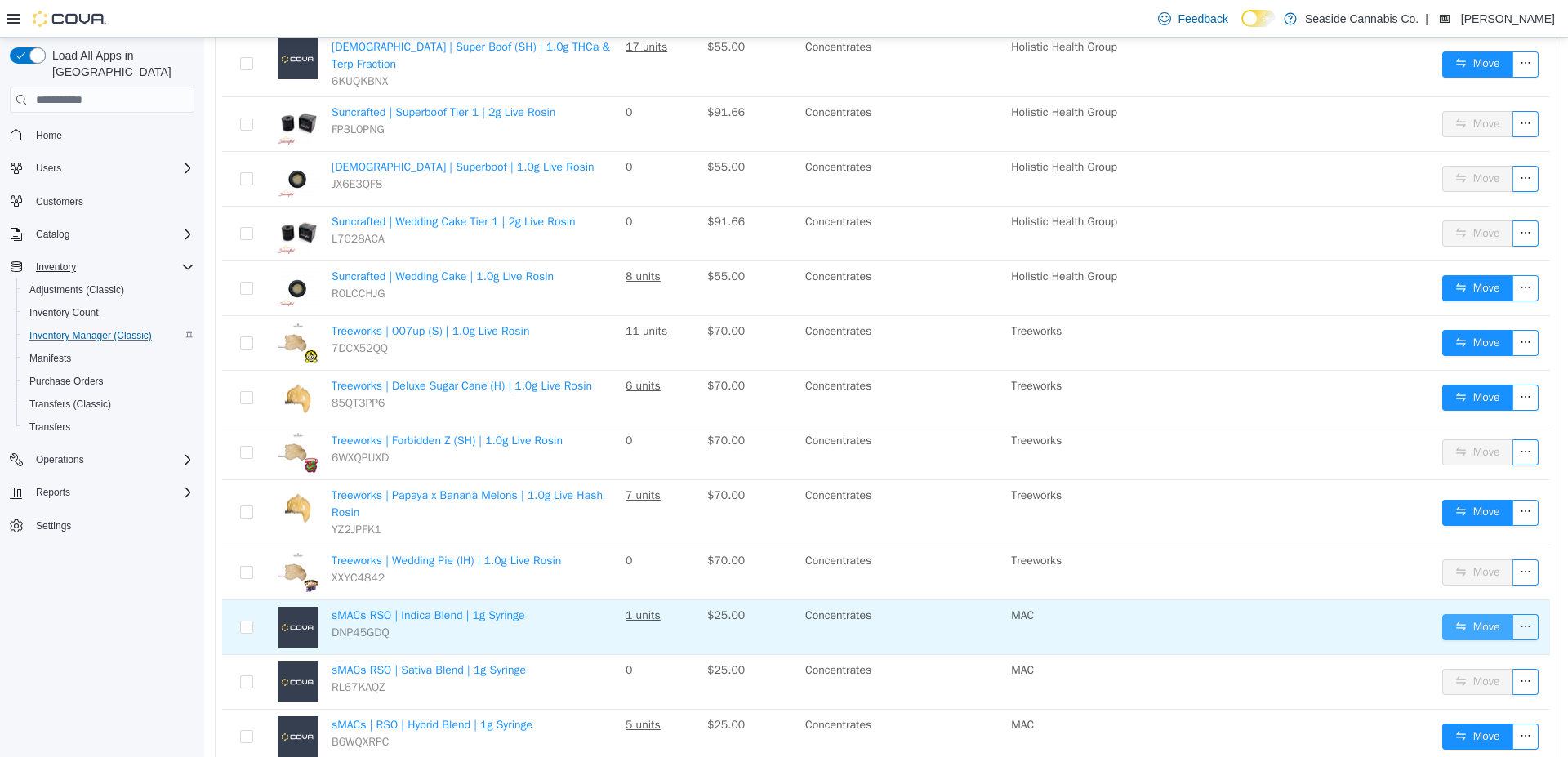 click on "Move" at bounding box center (1477, 627) 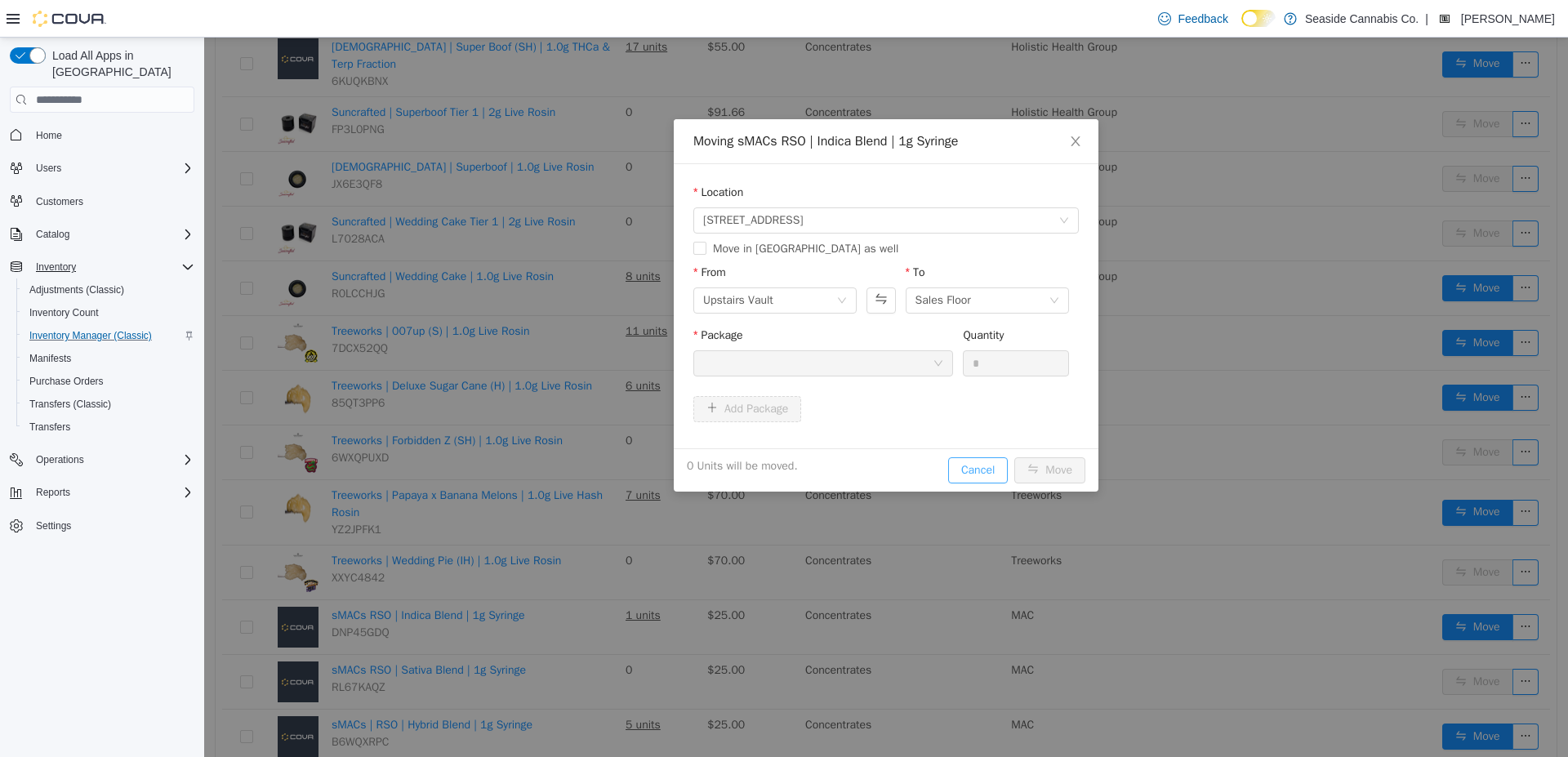 click on "Cancel" at bounding box center [978, 470] 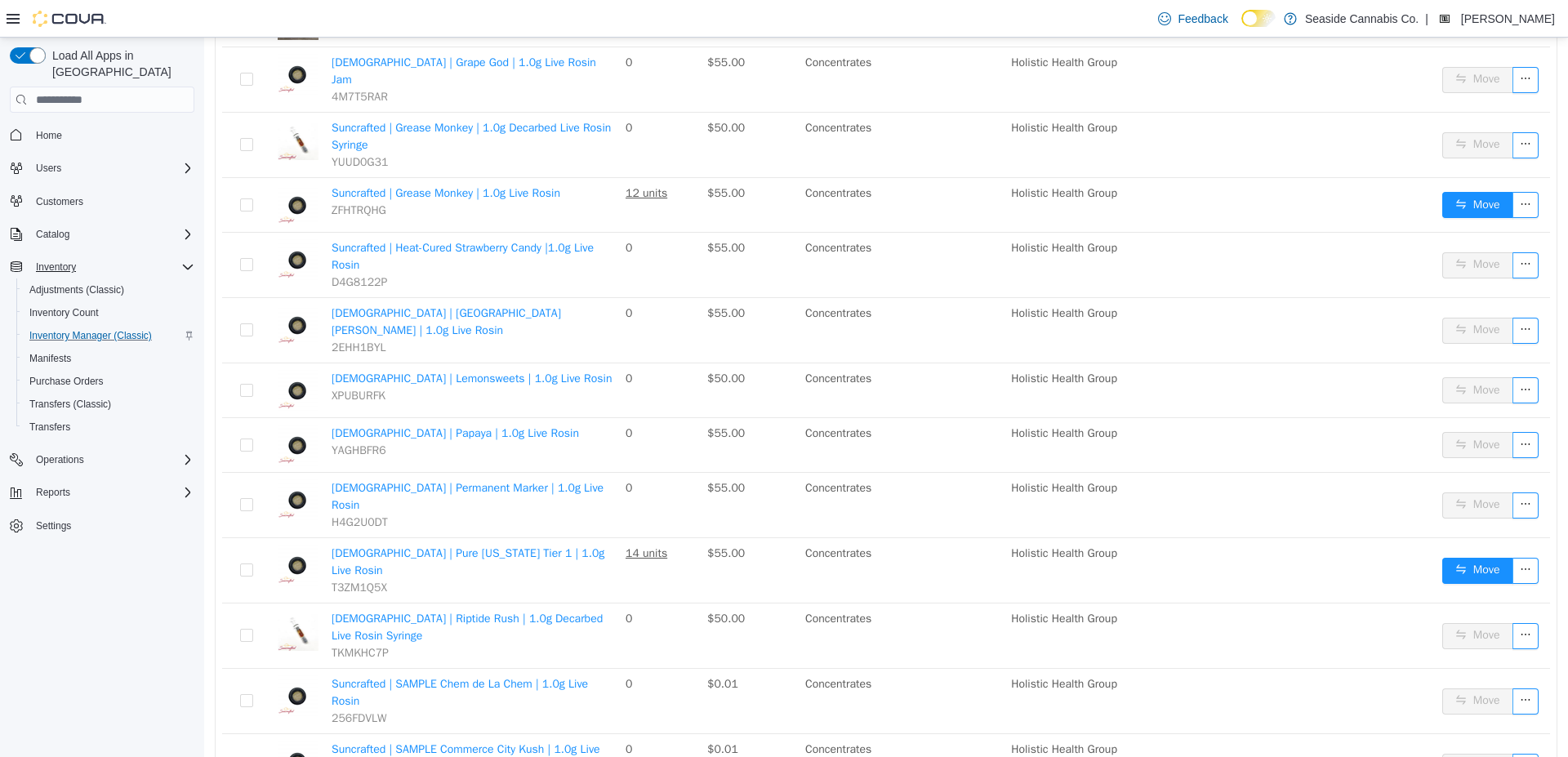 scroll, scrollTop: 107, scrollLeft: 0, axis: vertical 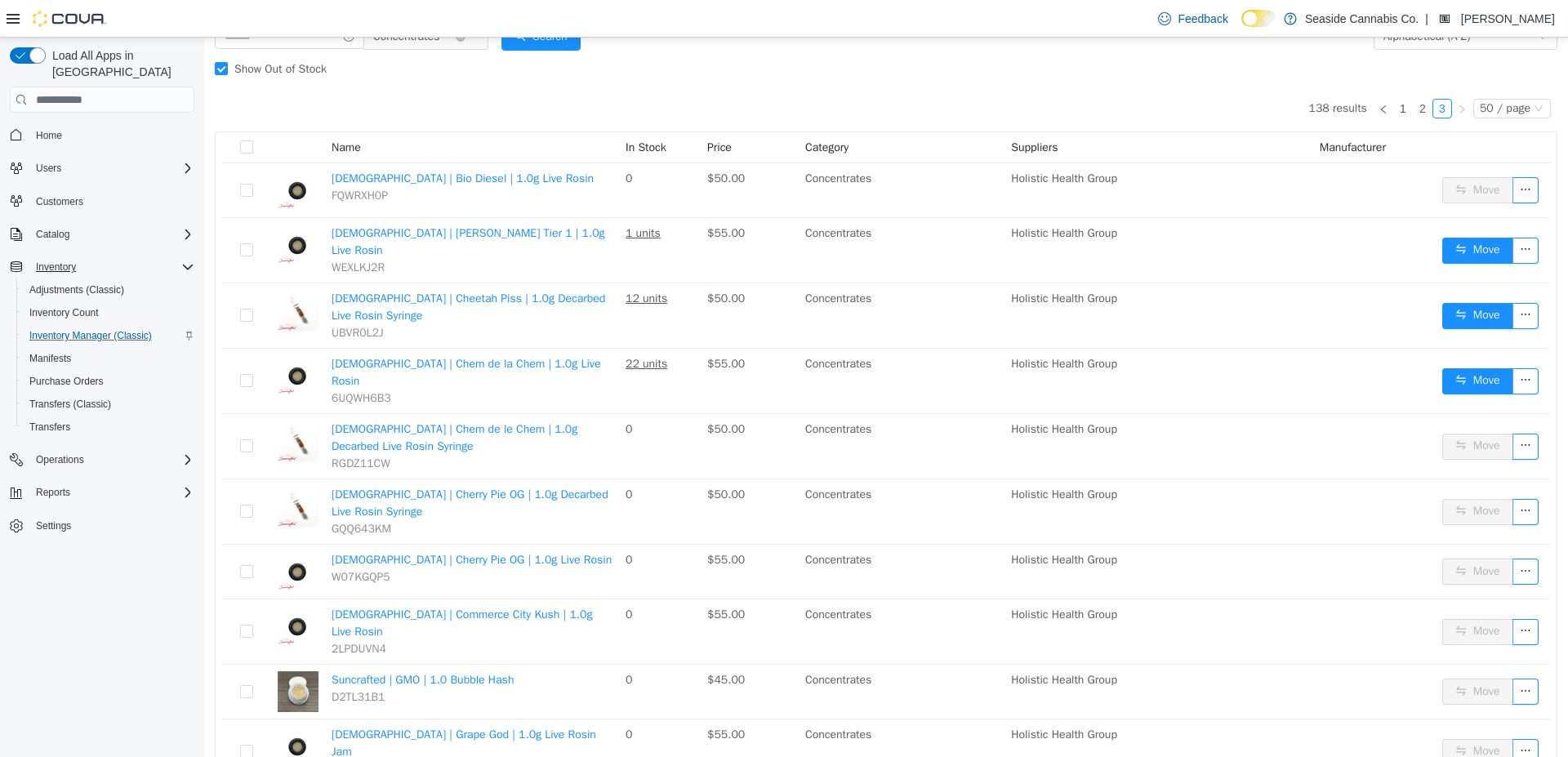 click on "Concentrates" at bounding box center (406, 37) 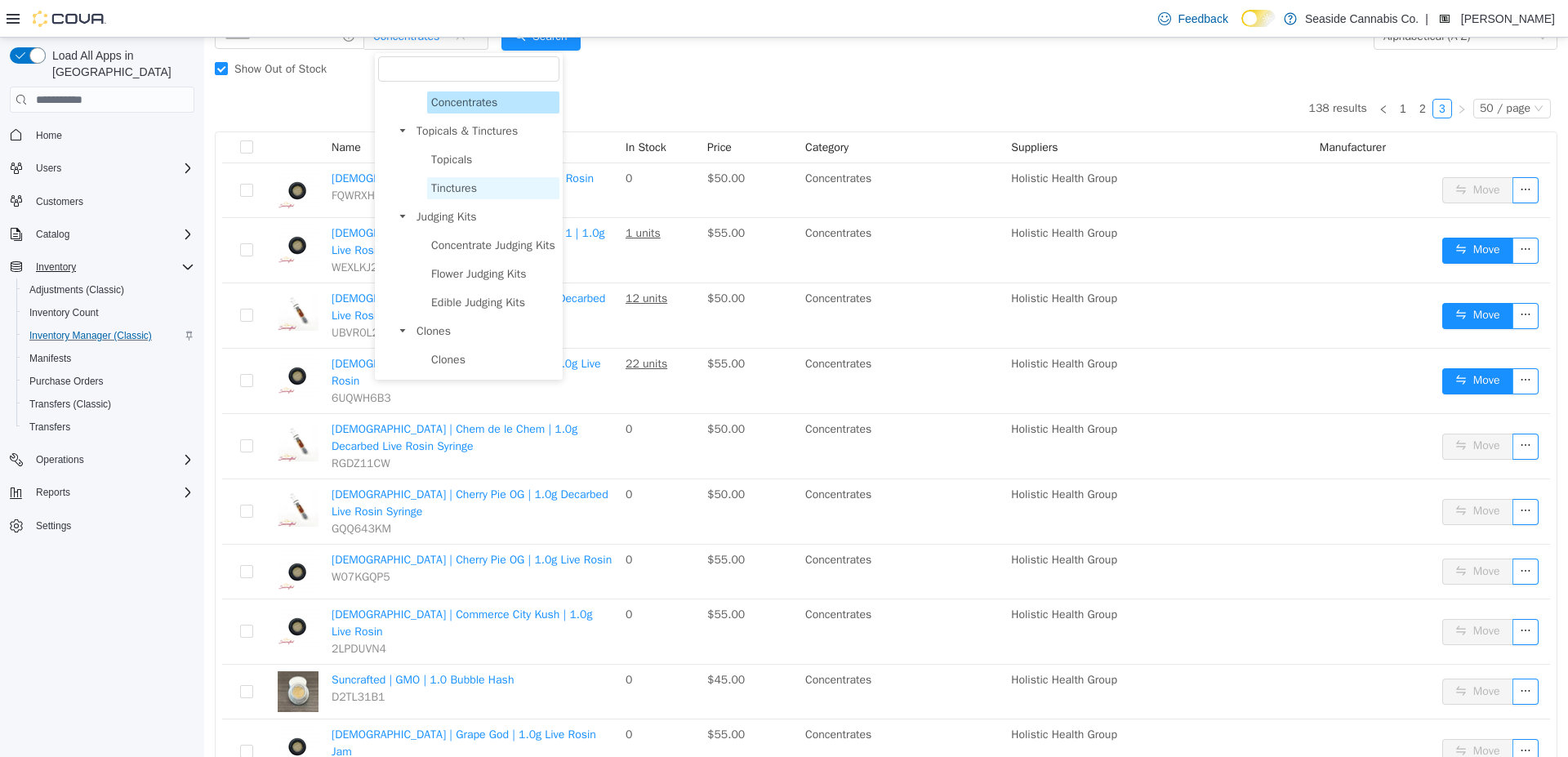 scroll, scrollTop: 430, scrollLeft: 0, axis: vertical 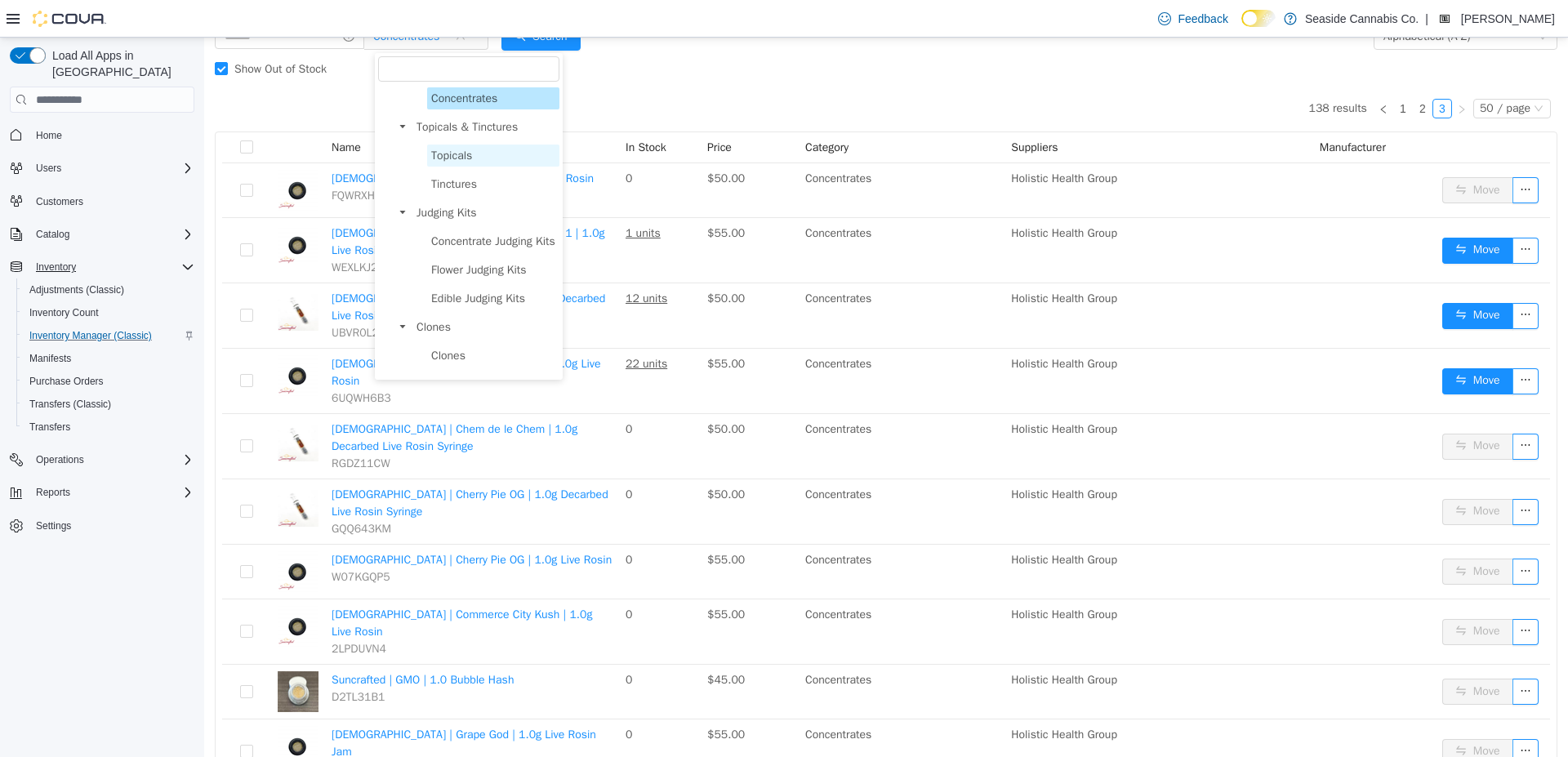 click on "Topicals" at bounding box center (452, 155) 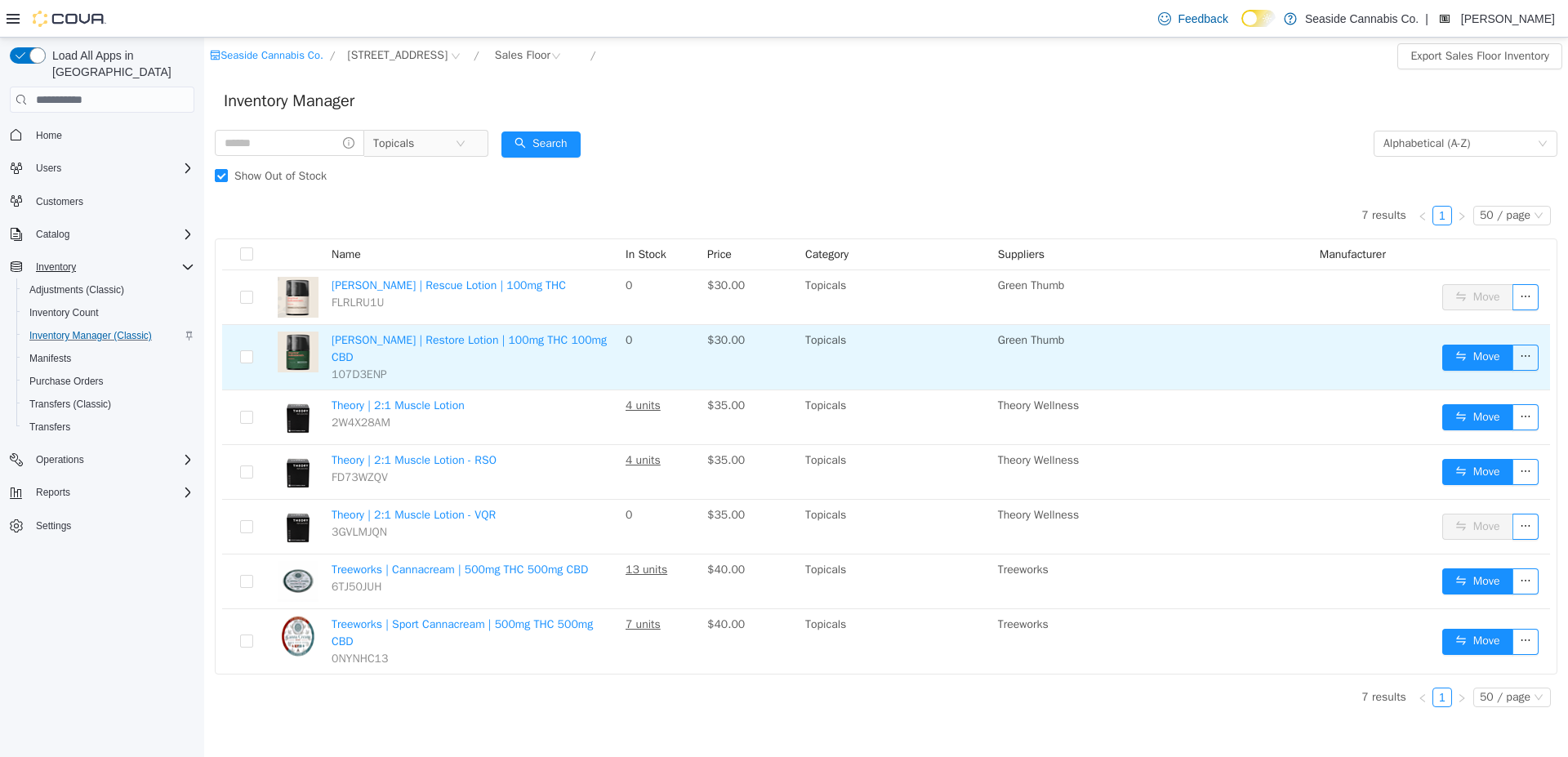 scroll, scrollTop: 0, scrollLeft: 0, axis: both 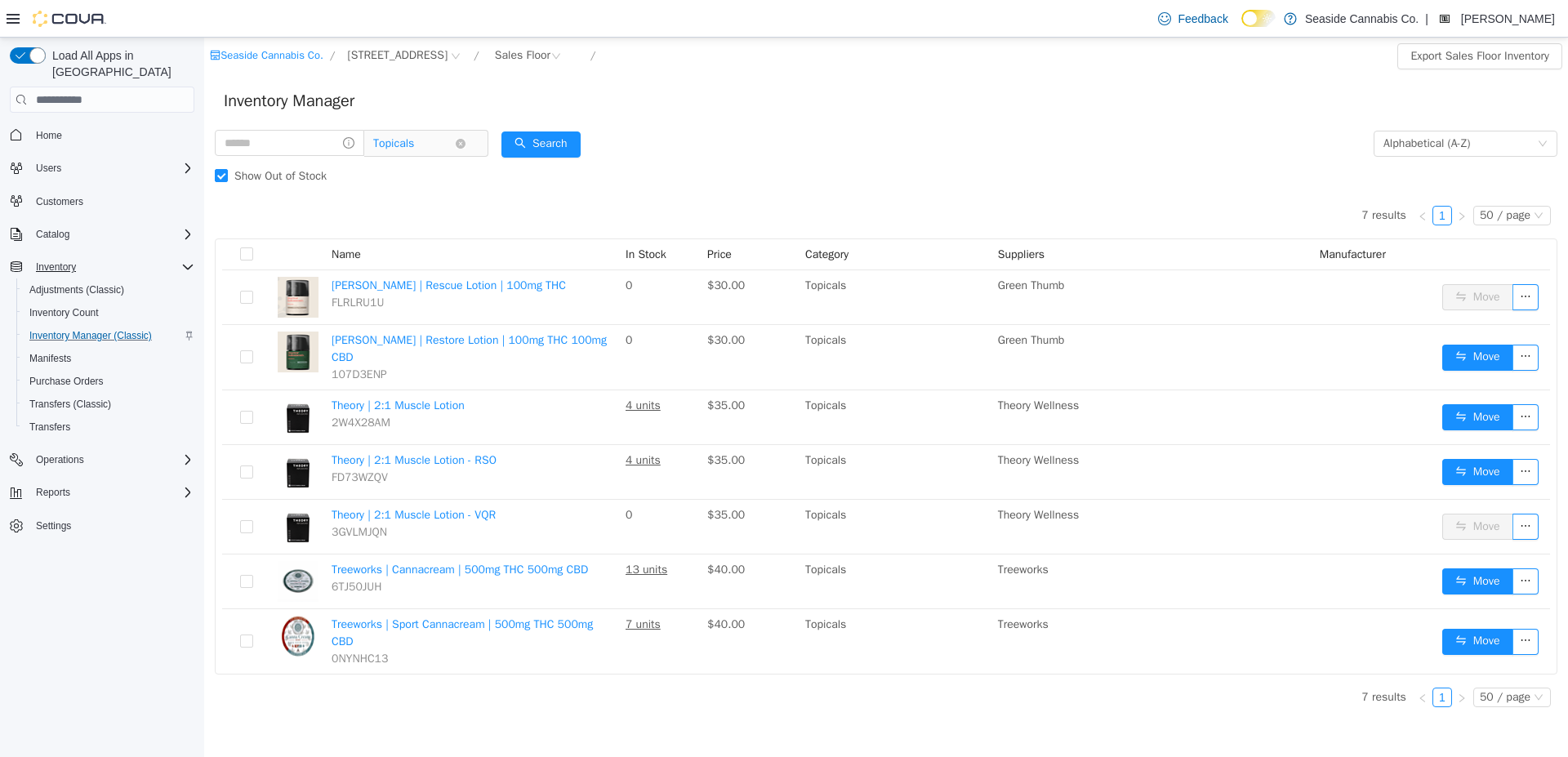 click on "Topicals" at bounding box center (394, 144) 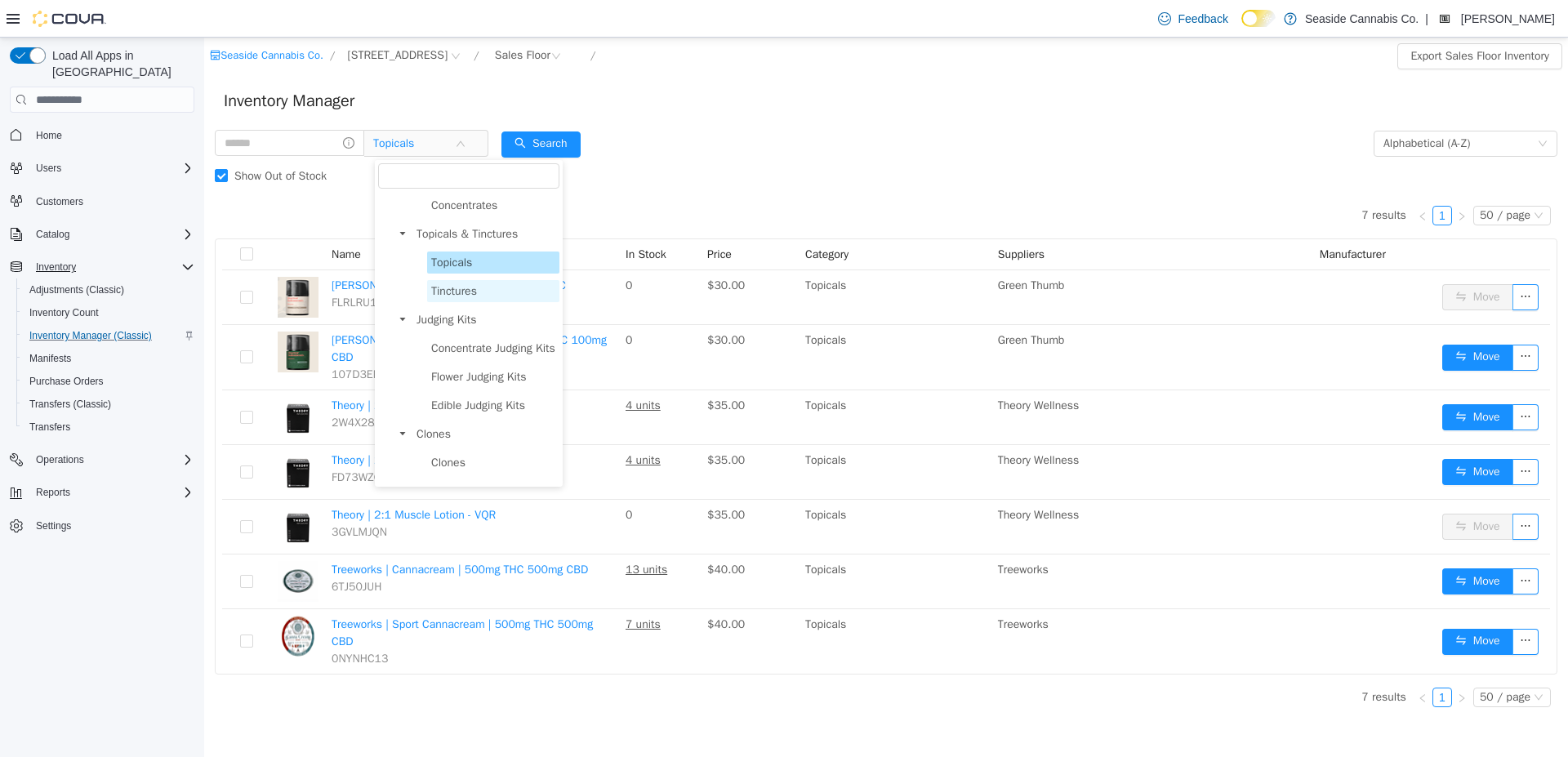click on "Tinctures" at bounding box center (454, 291) 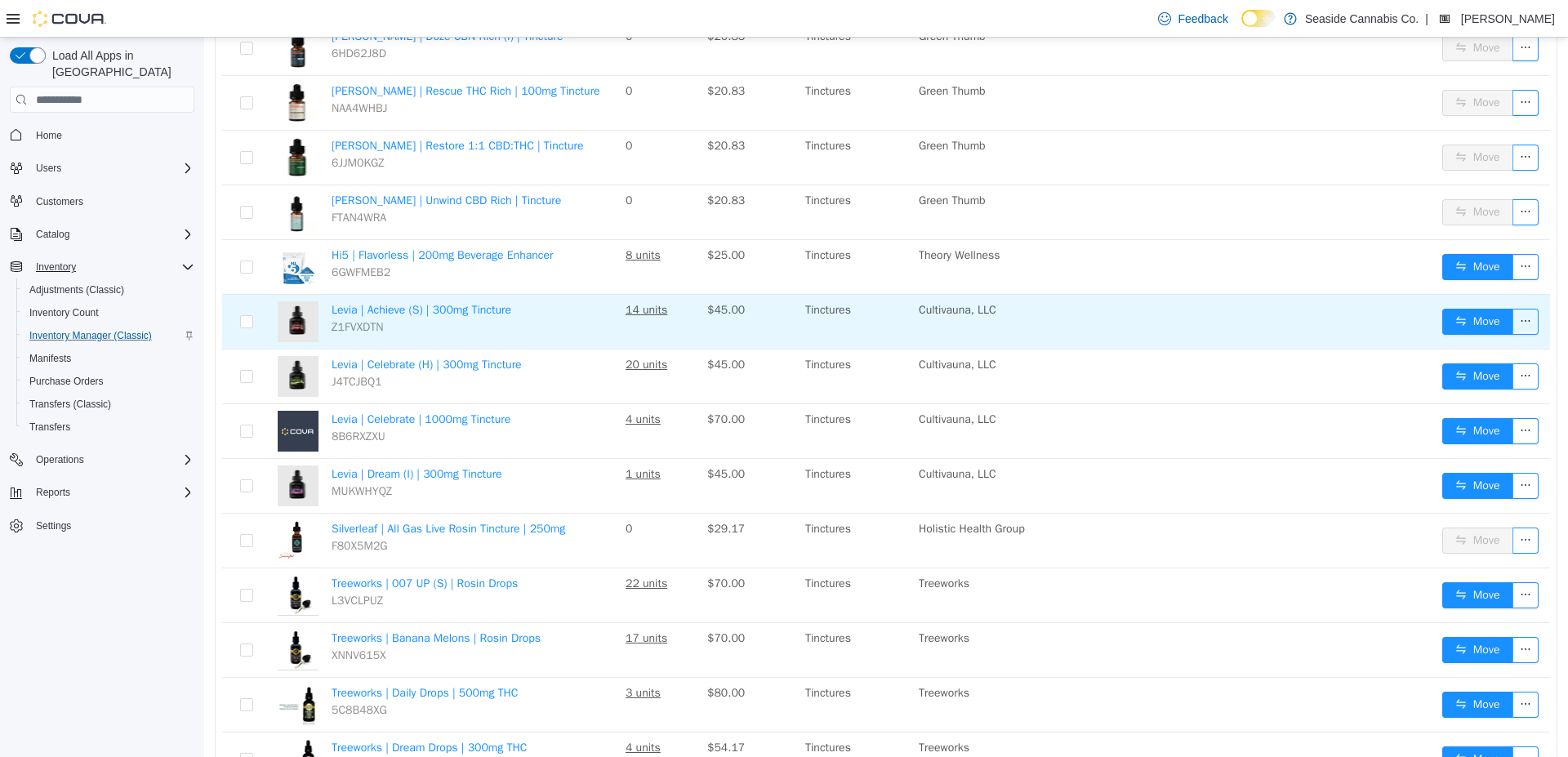 scroll, scrollTop: 256, scrollLeft: 0, axis: vertical 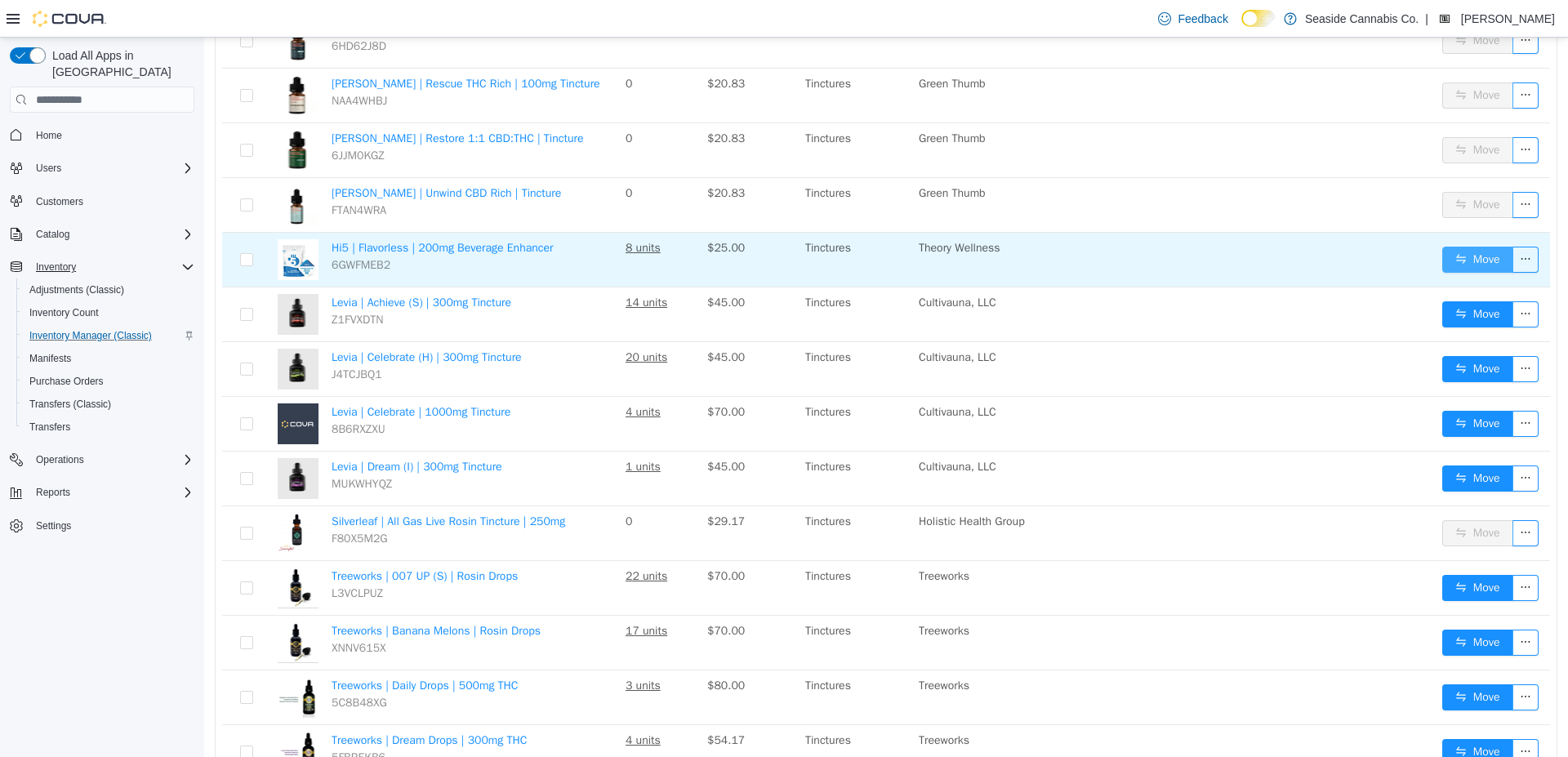 click on "Move" at bounding box center (1477, 260) 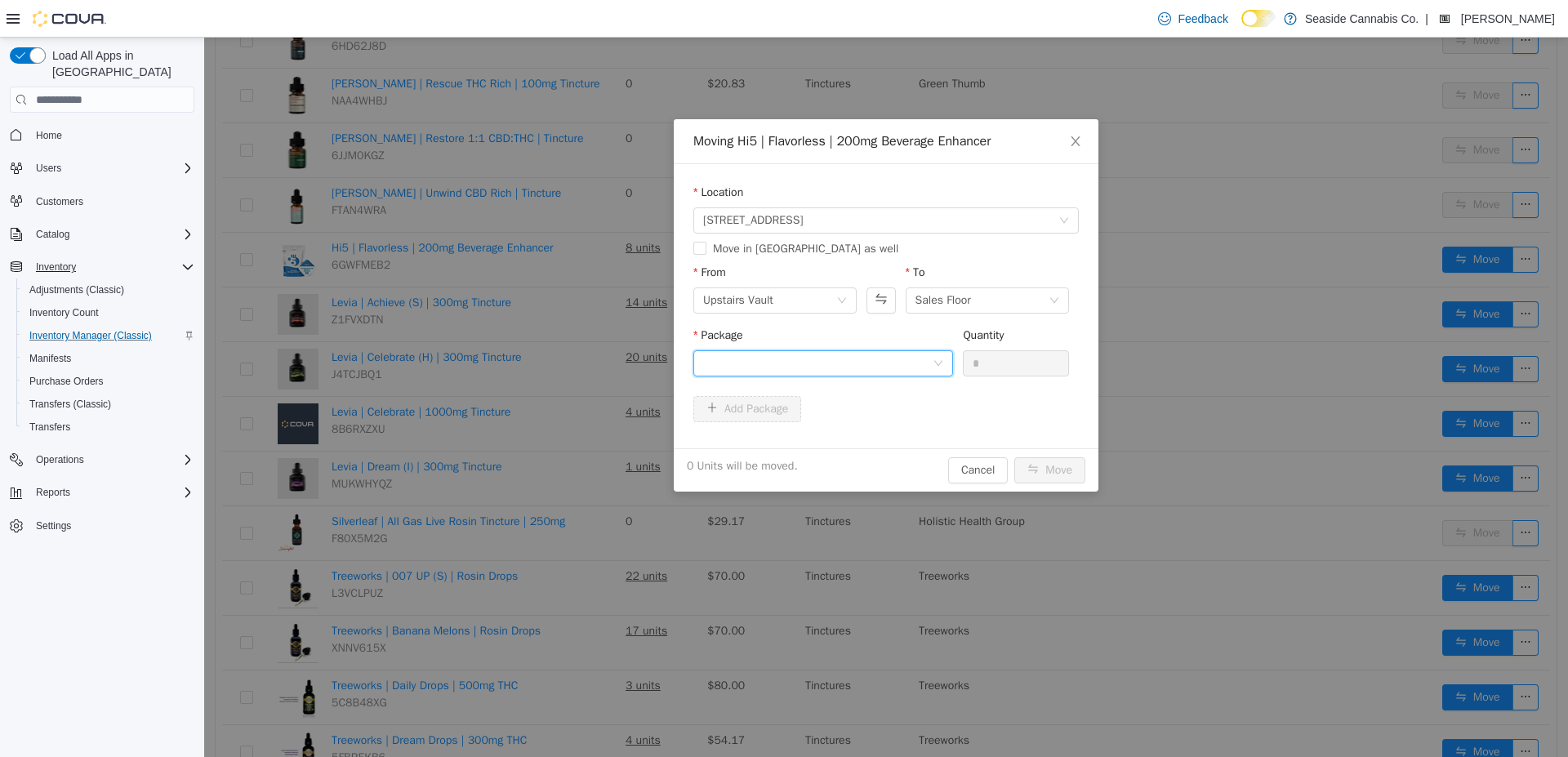 click at bounding box center [817, 363] 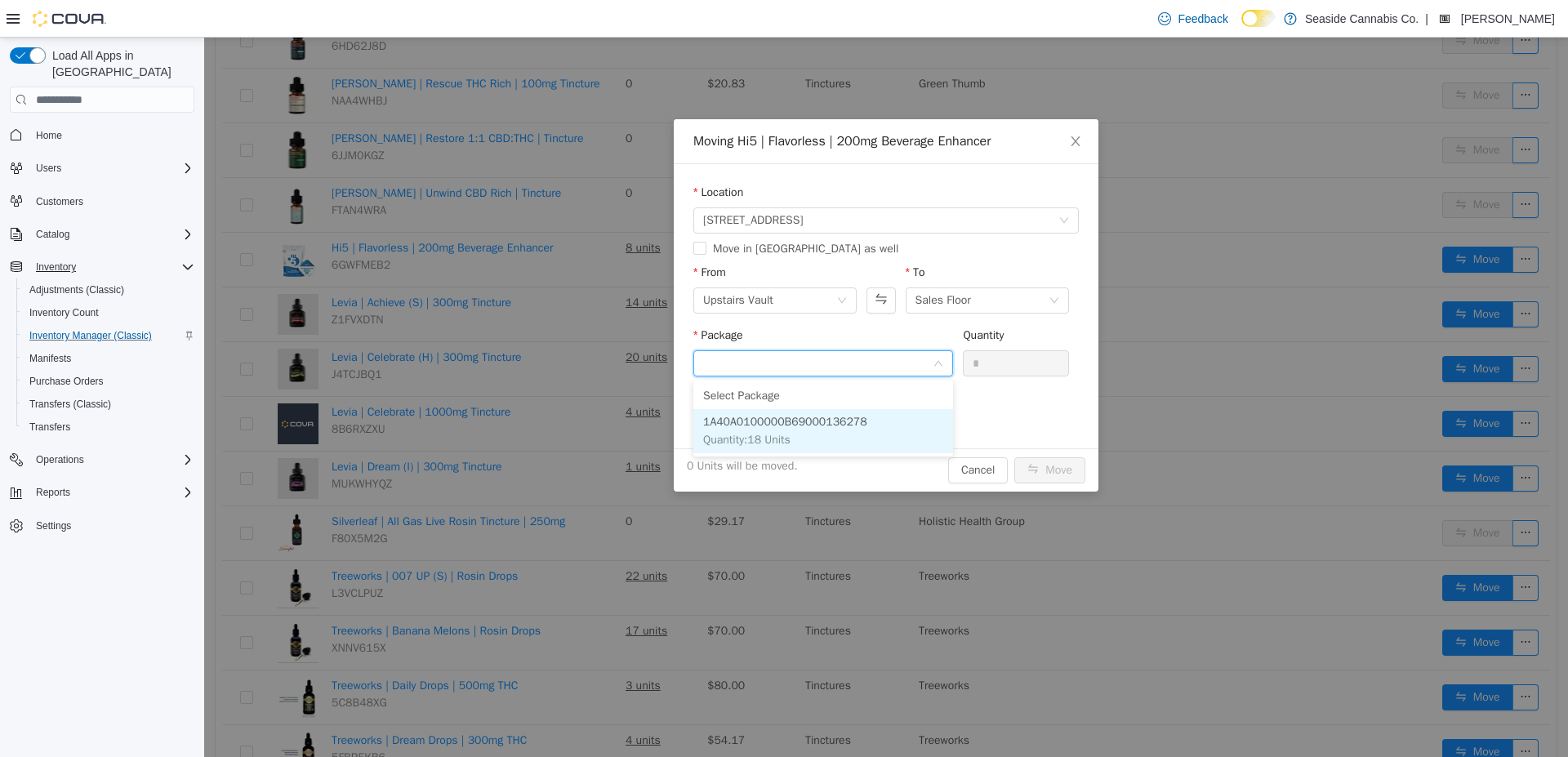 click on "1A40A0100000B69000136278 Quantity :  18 Units" at bounding box center (823, 431) 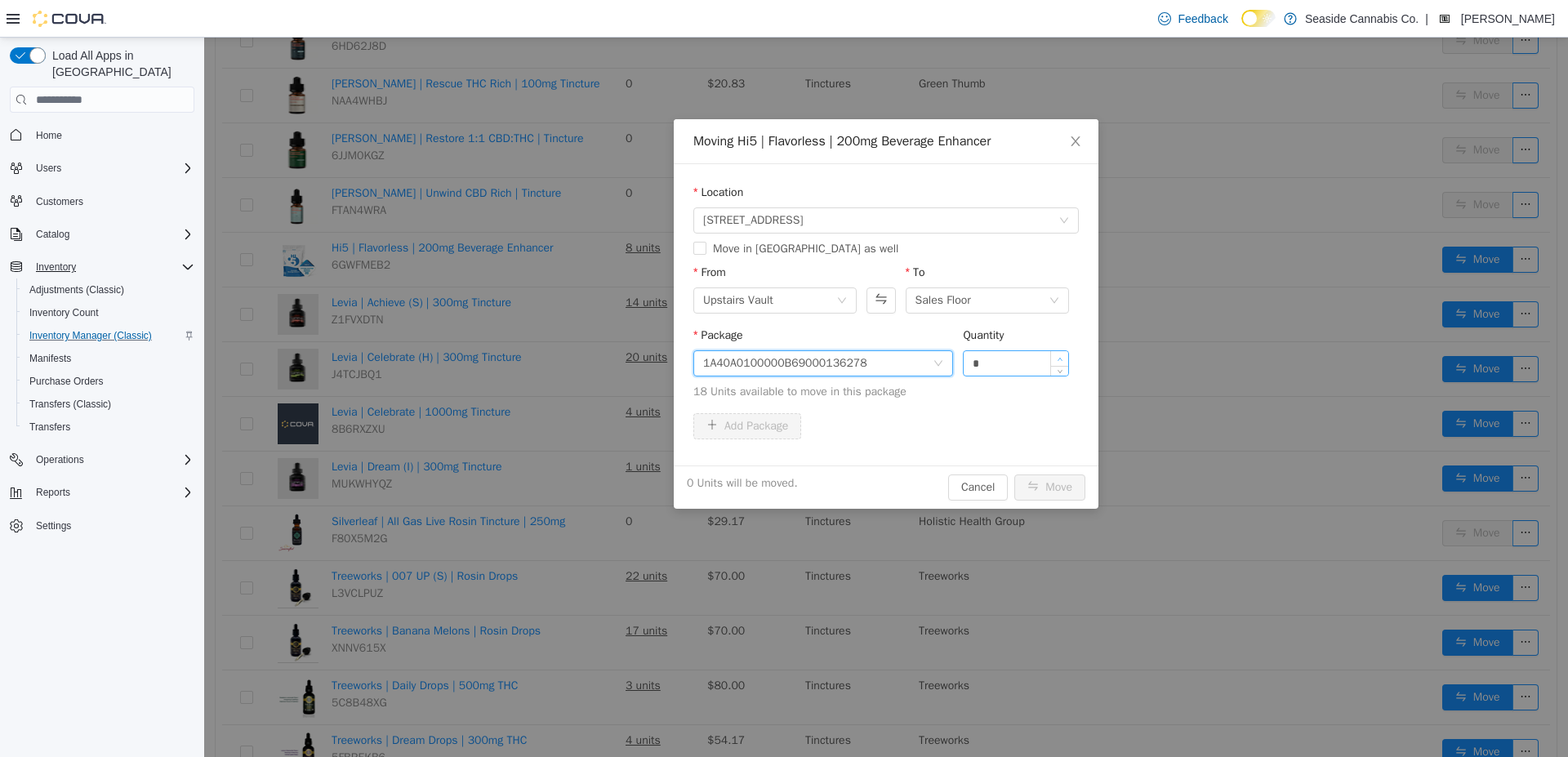 click 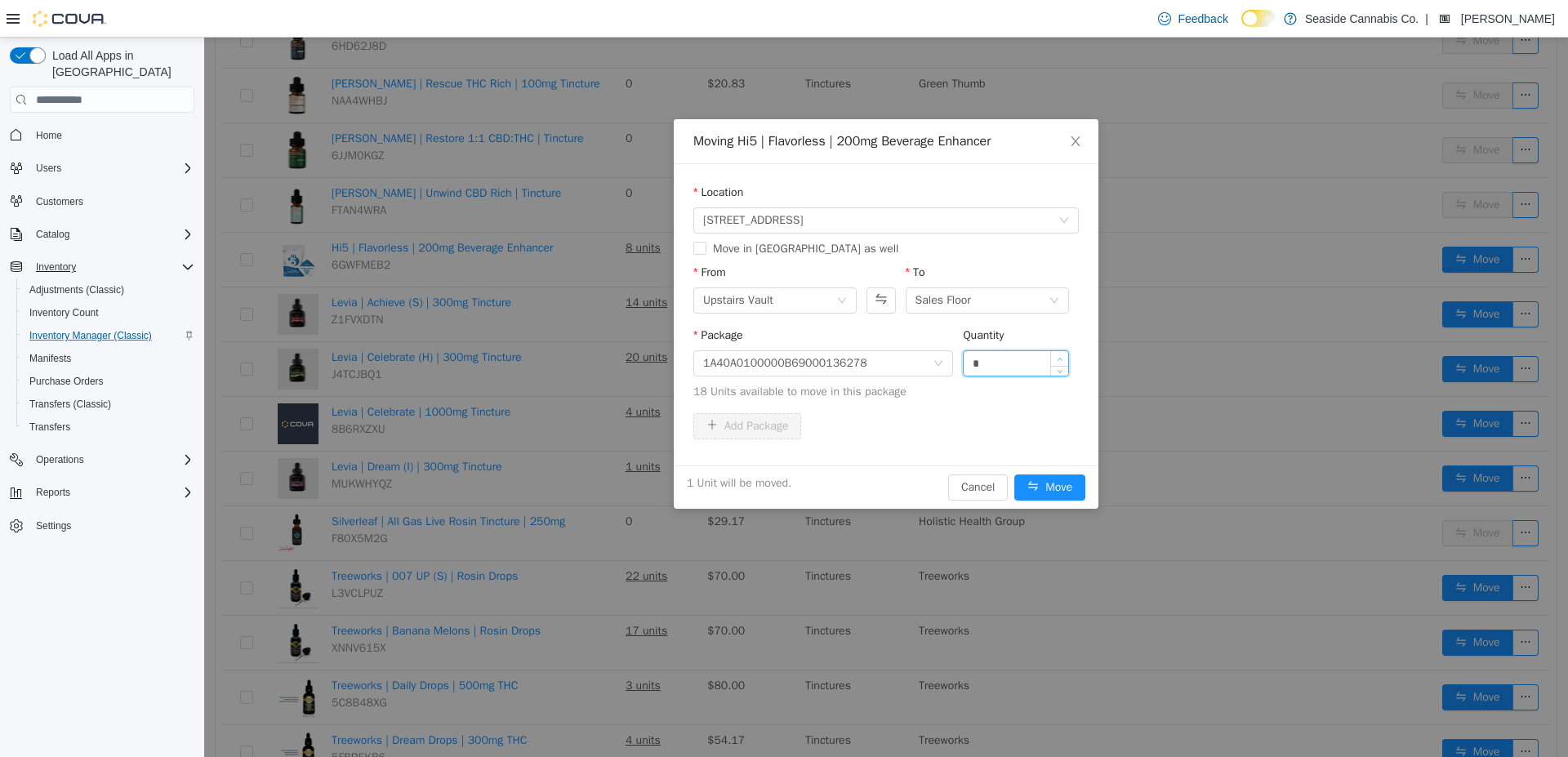 type on "*" 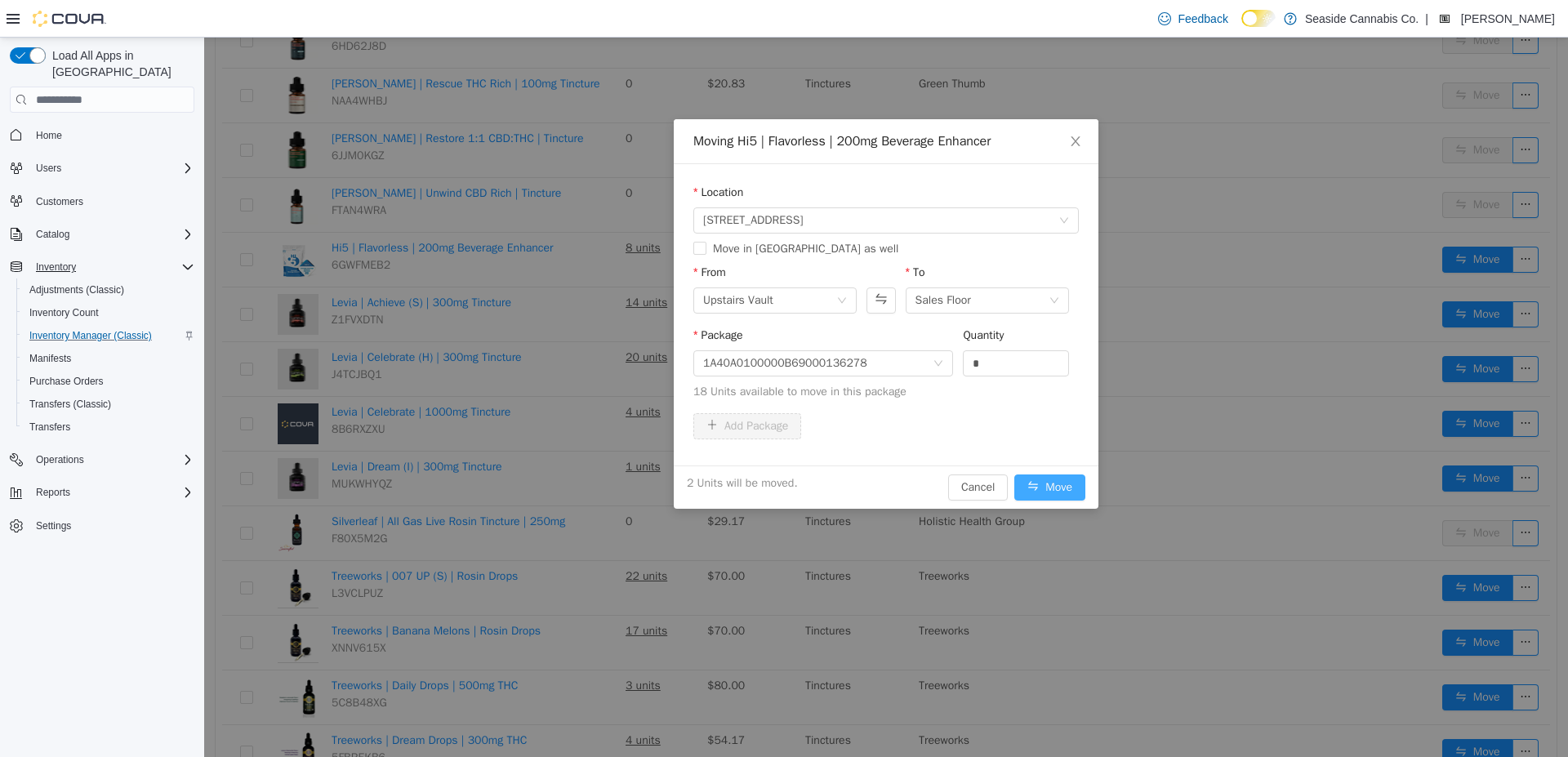 click on "Move" at bounding box center (1049, 488) 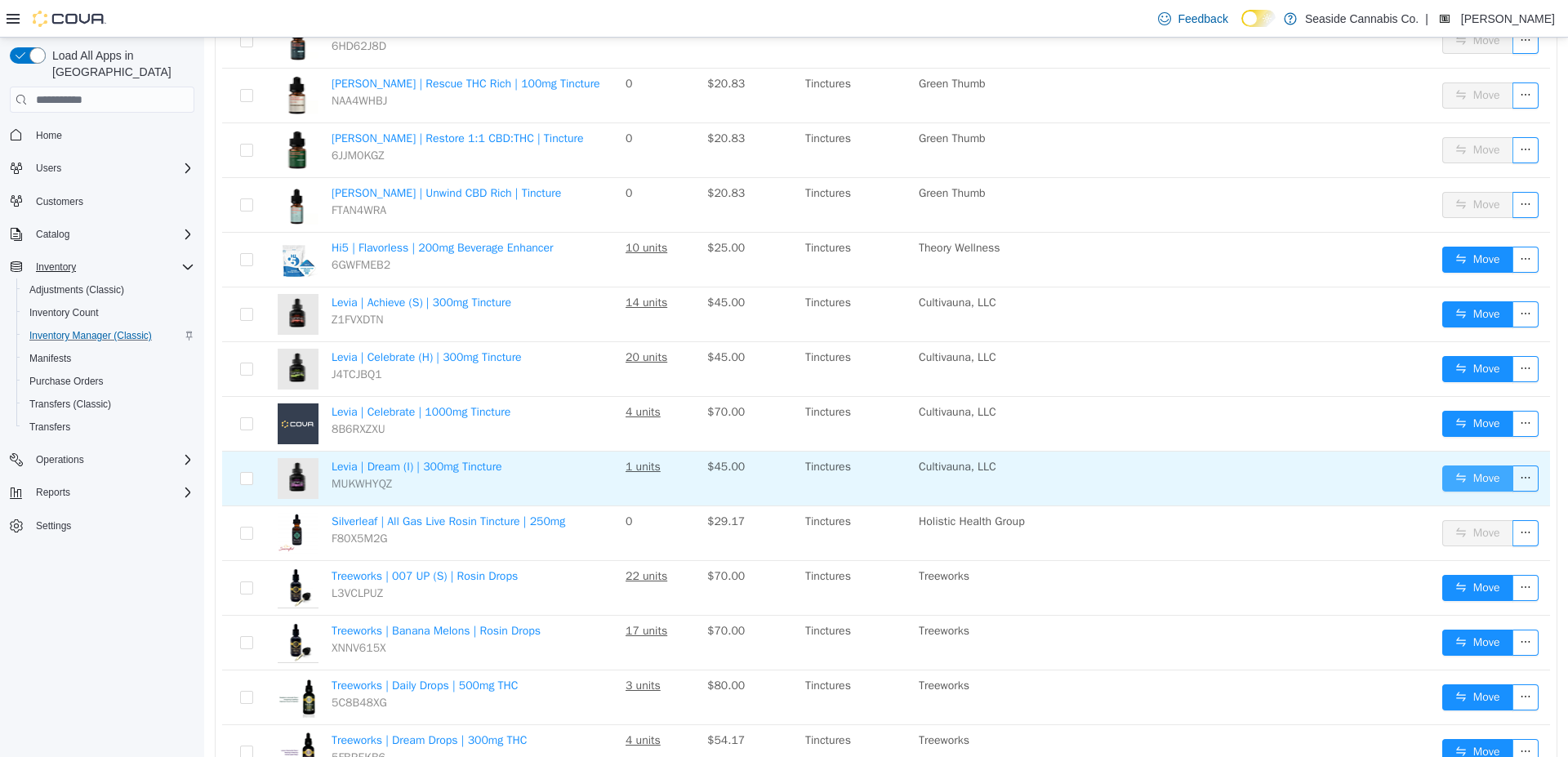 click on "Move" at bounding box center (1477, 479) 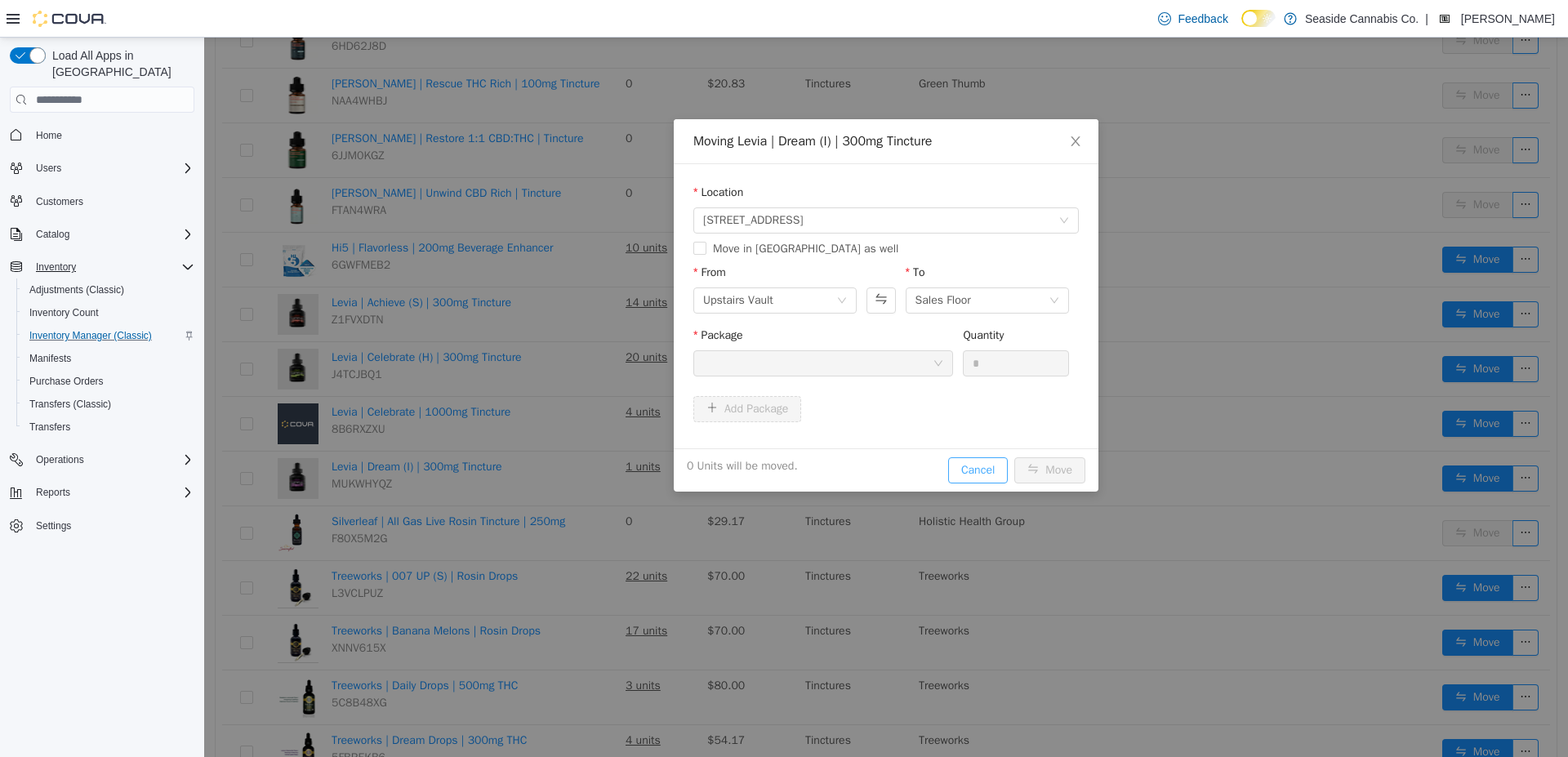 click on "Cancel" at bounding box center (978, 470) 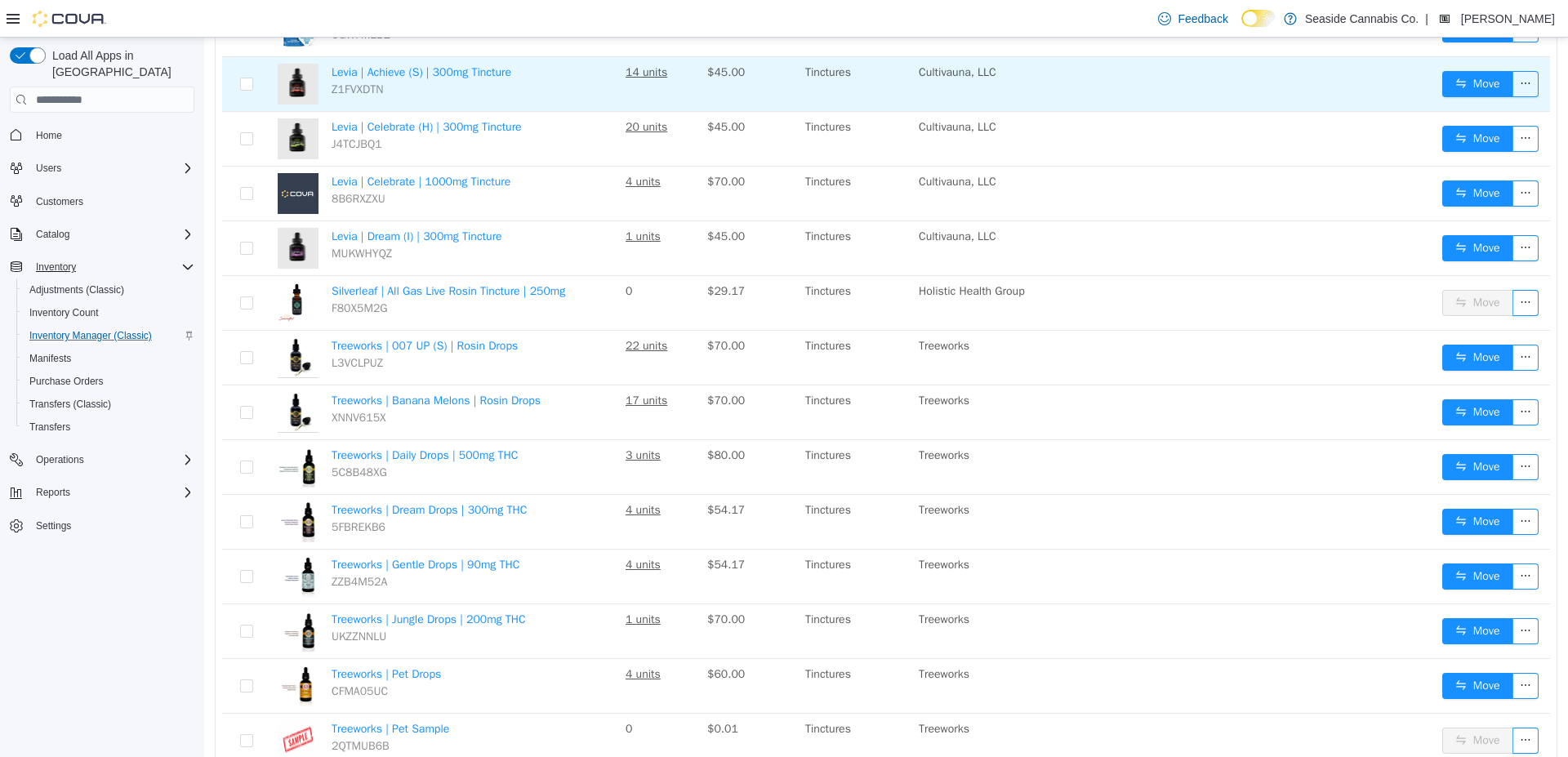 scroll, scrollTop: 510, scrollLeft: 0, axis: vertical 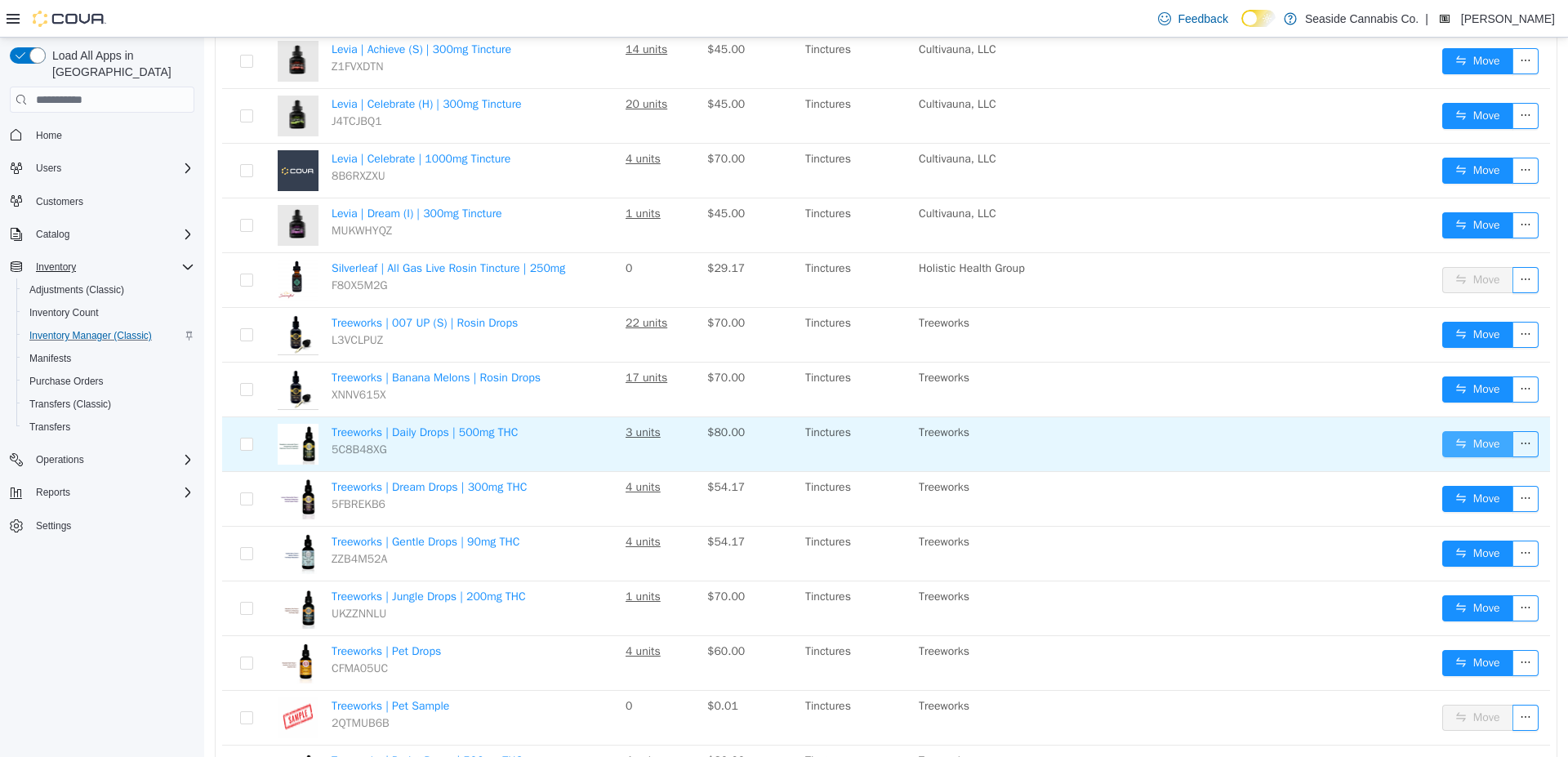 click on "Move" at bounding box center (1477, 444) 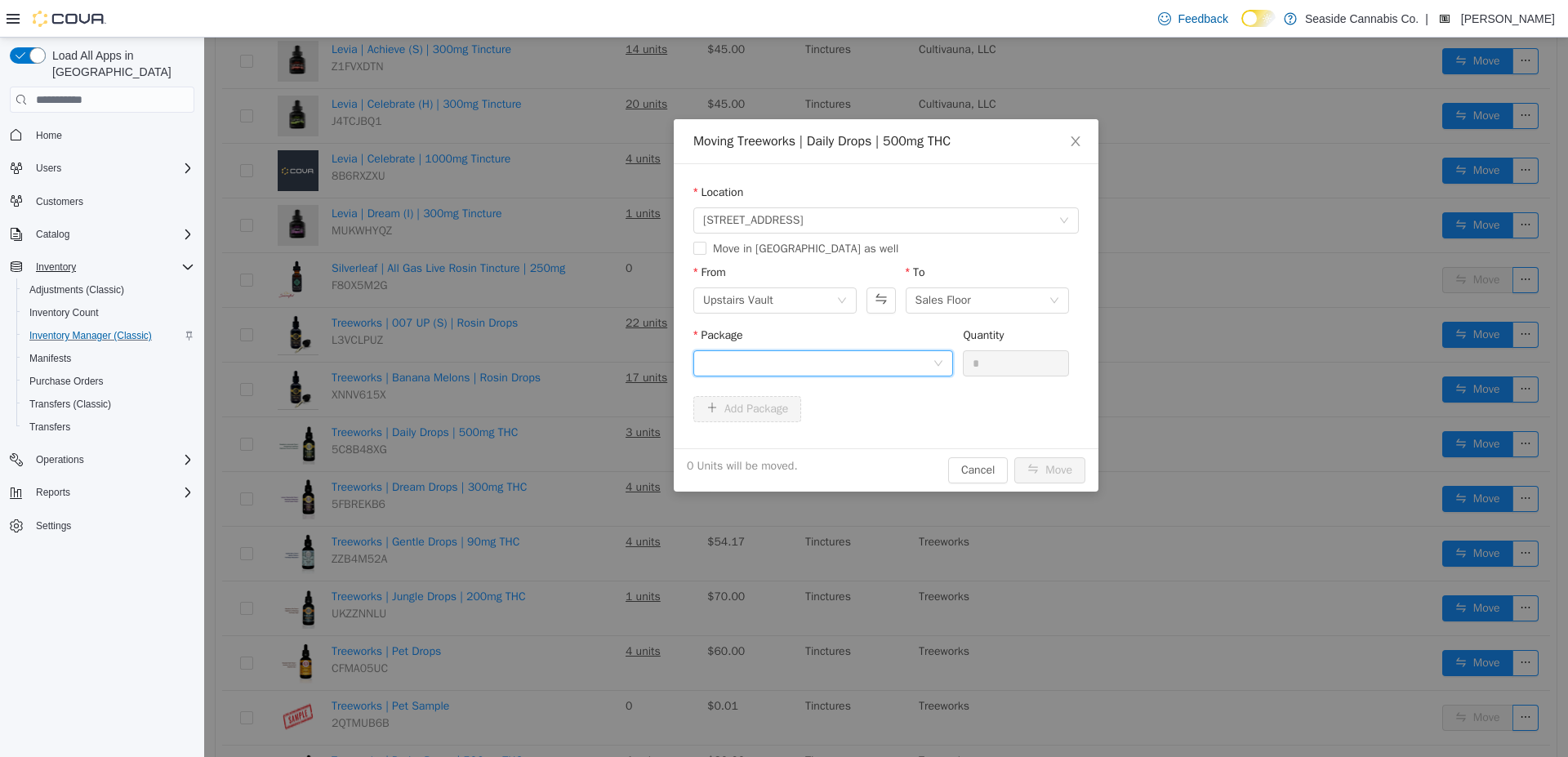 click at bounding box center [817, 363] 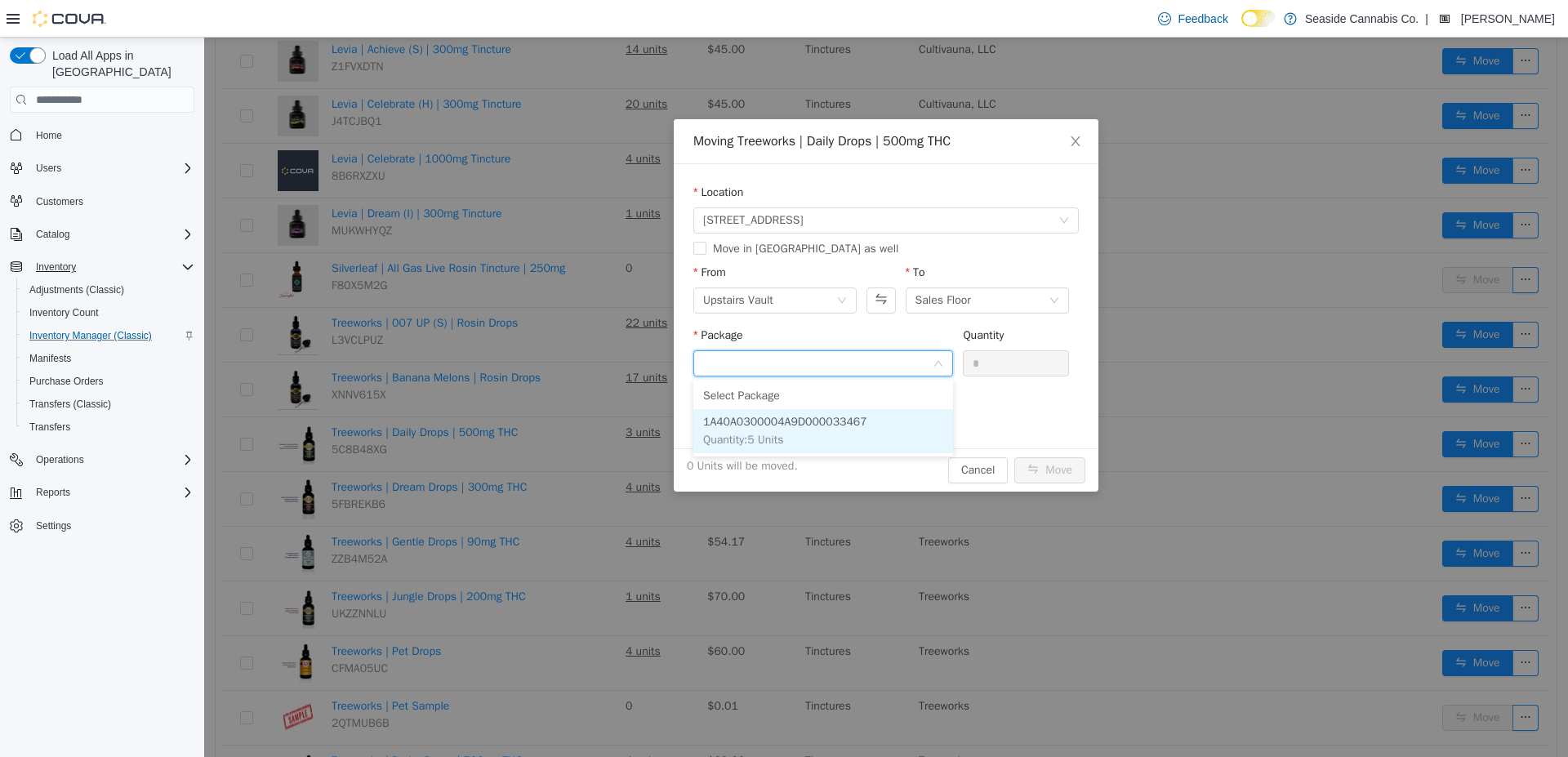 click on "1A40A0300004A9D000033467" at bounding box center [785, 421] 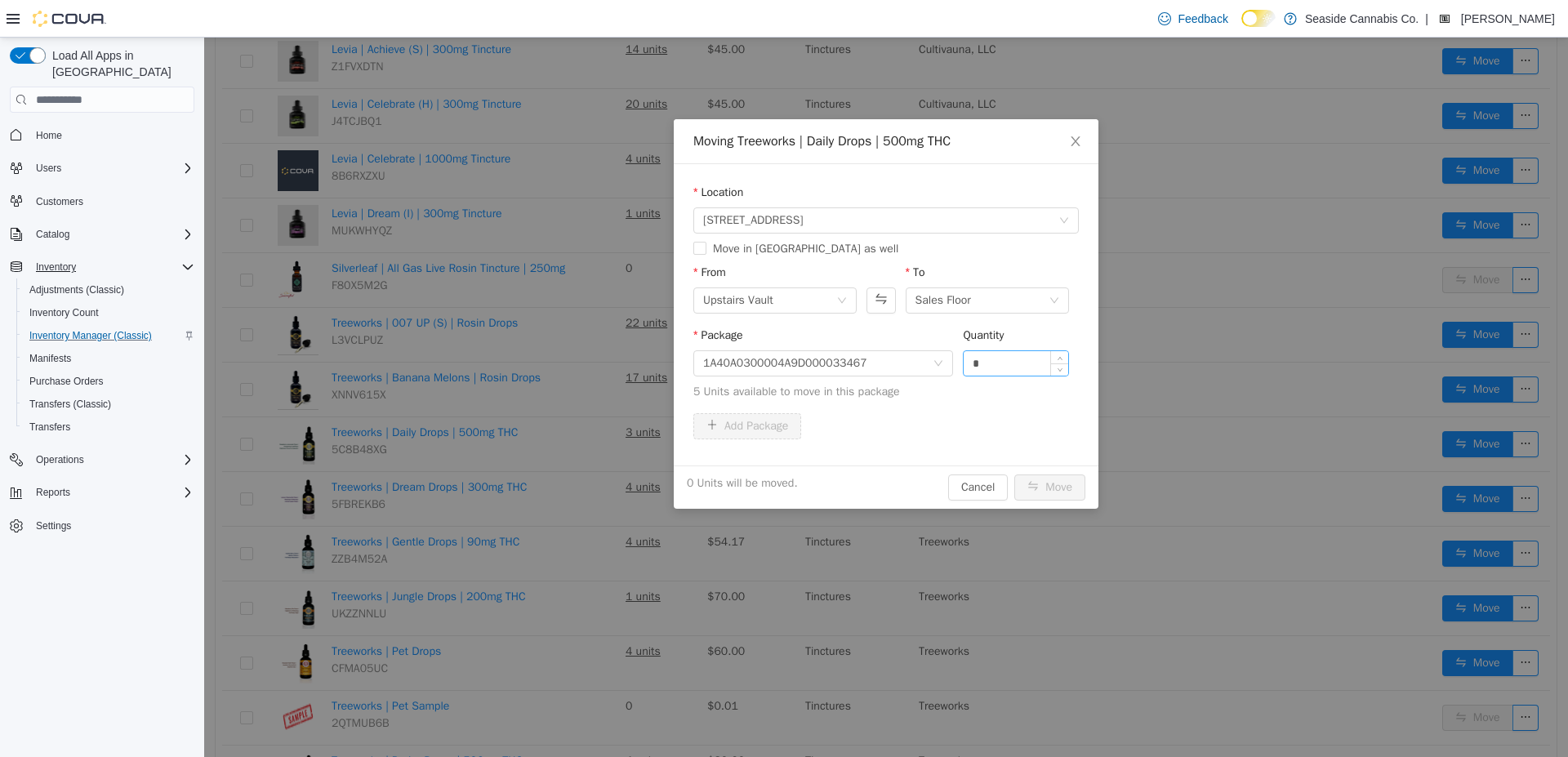 click on "*" at bounding box center (1016, 363) 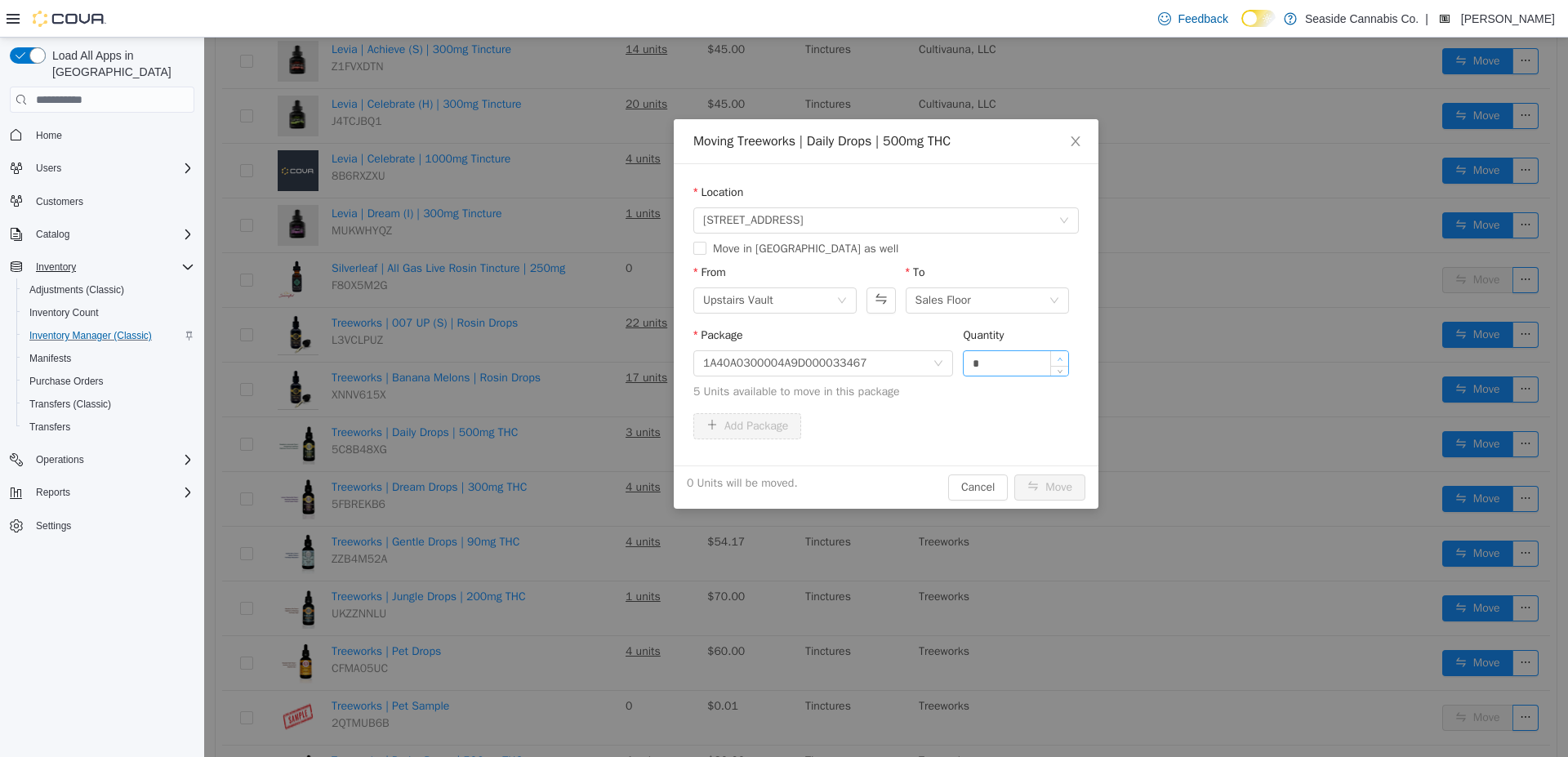 type on "*" 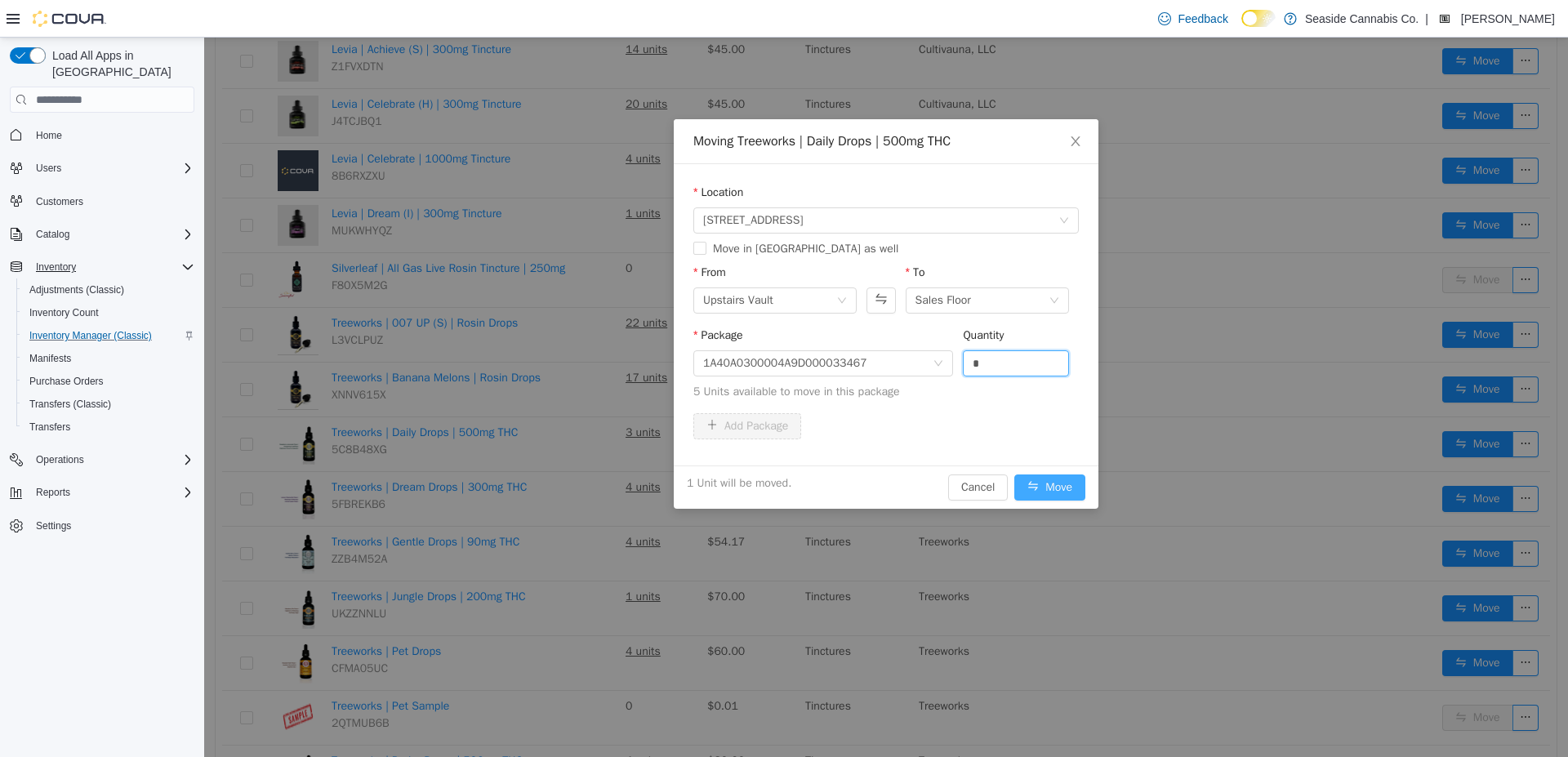 click on "Move" at bounding box center (1049, 488) 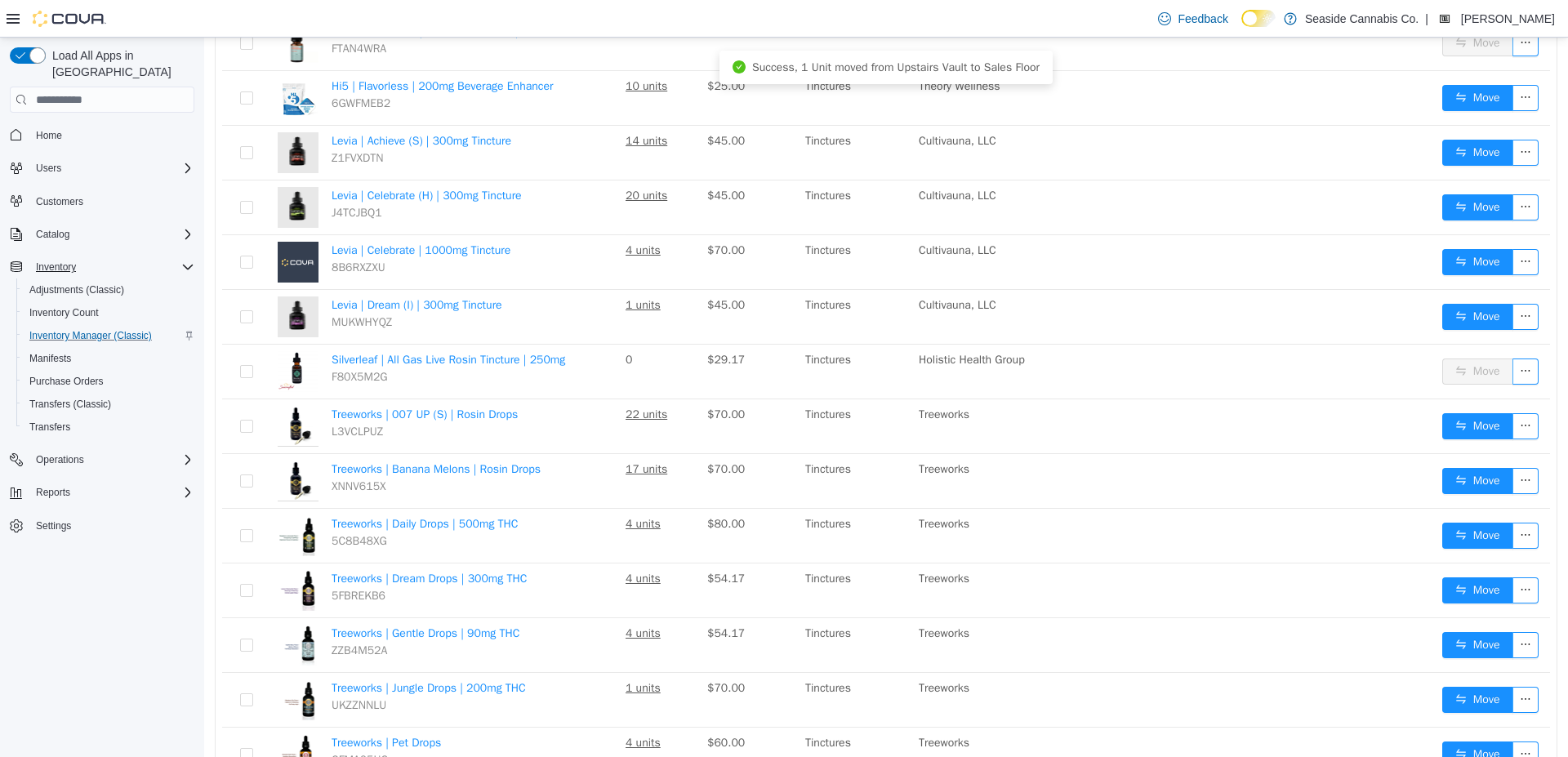 scroll, scrollTop: 0, scrollLeft: 0, axis: both 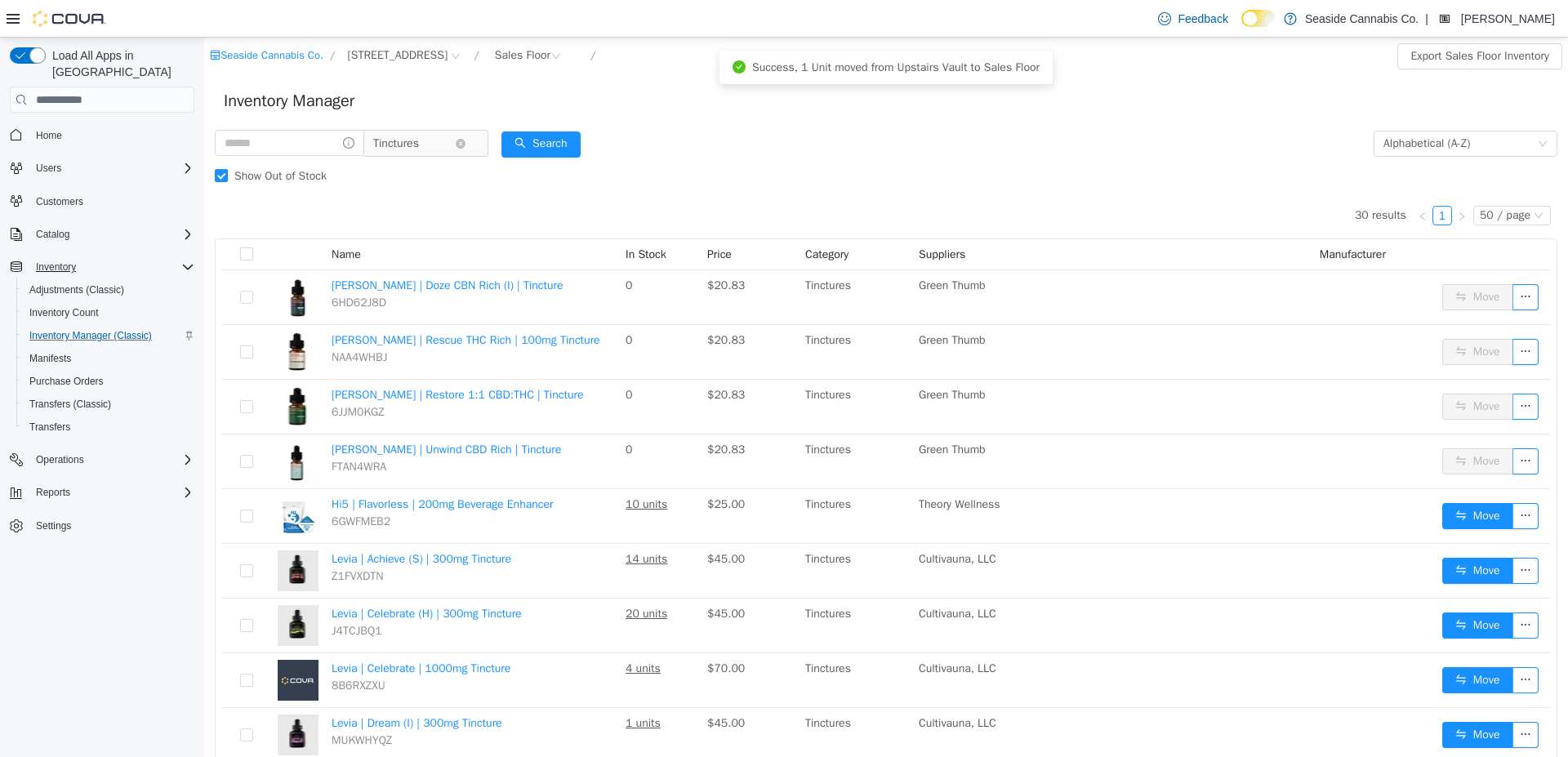 click on "Tinctures" at bounding box center [396, 144] 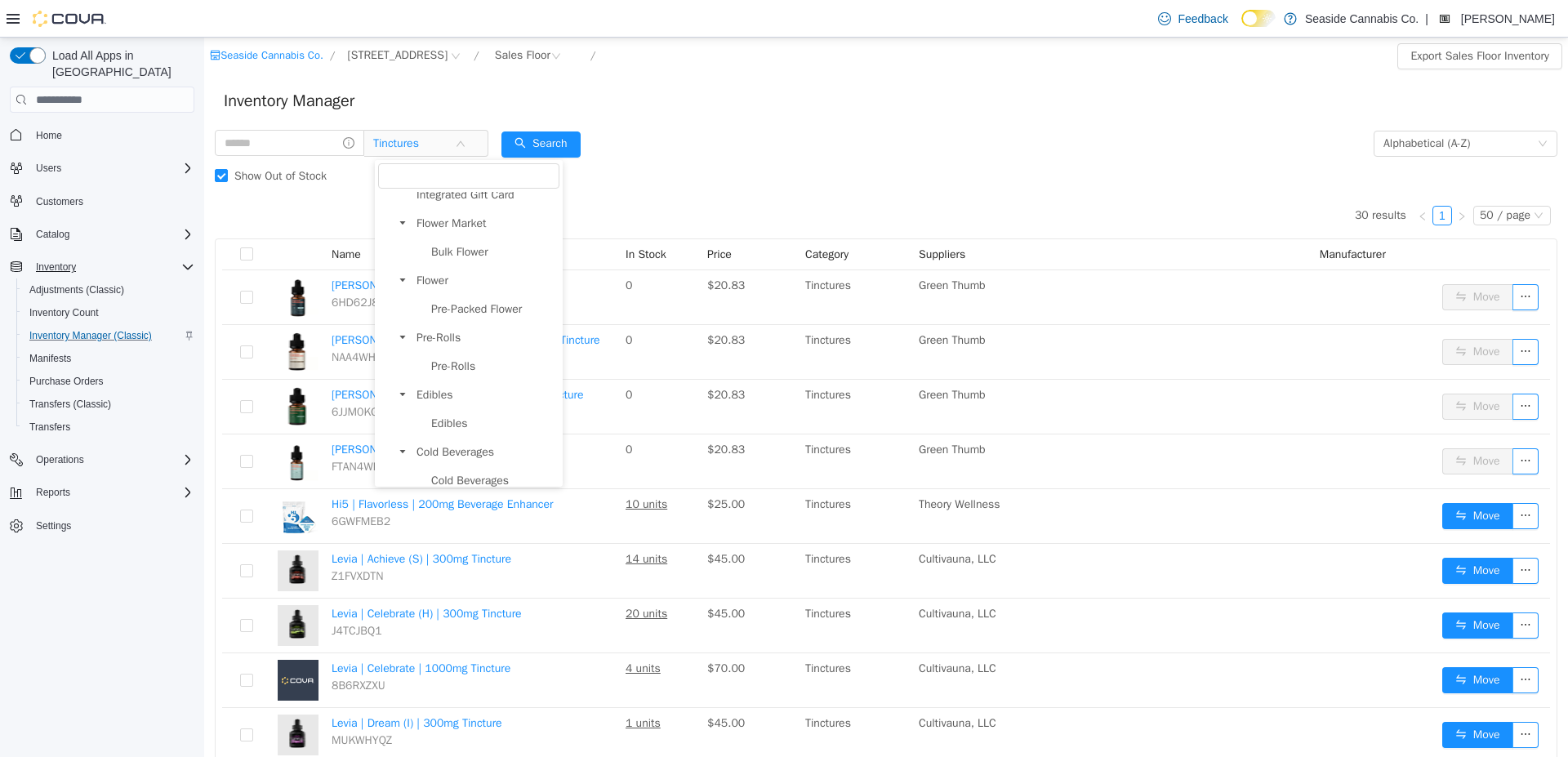 scroll, scrollTop: 0, scrollLeft: 0, axis: both 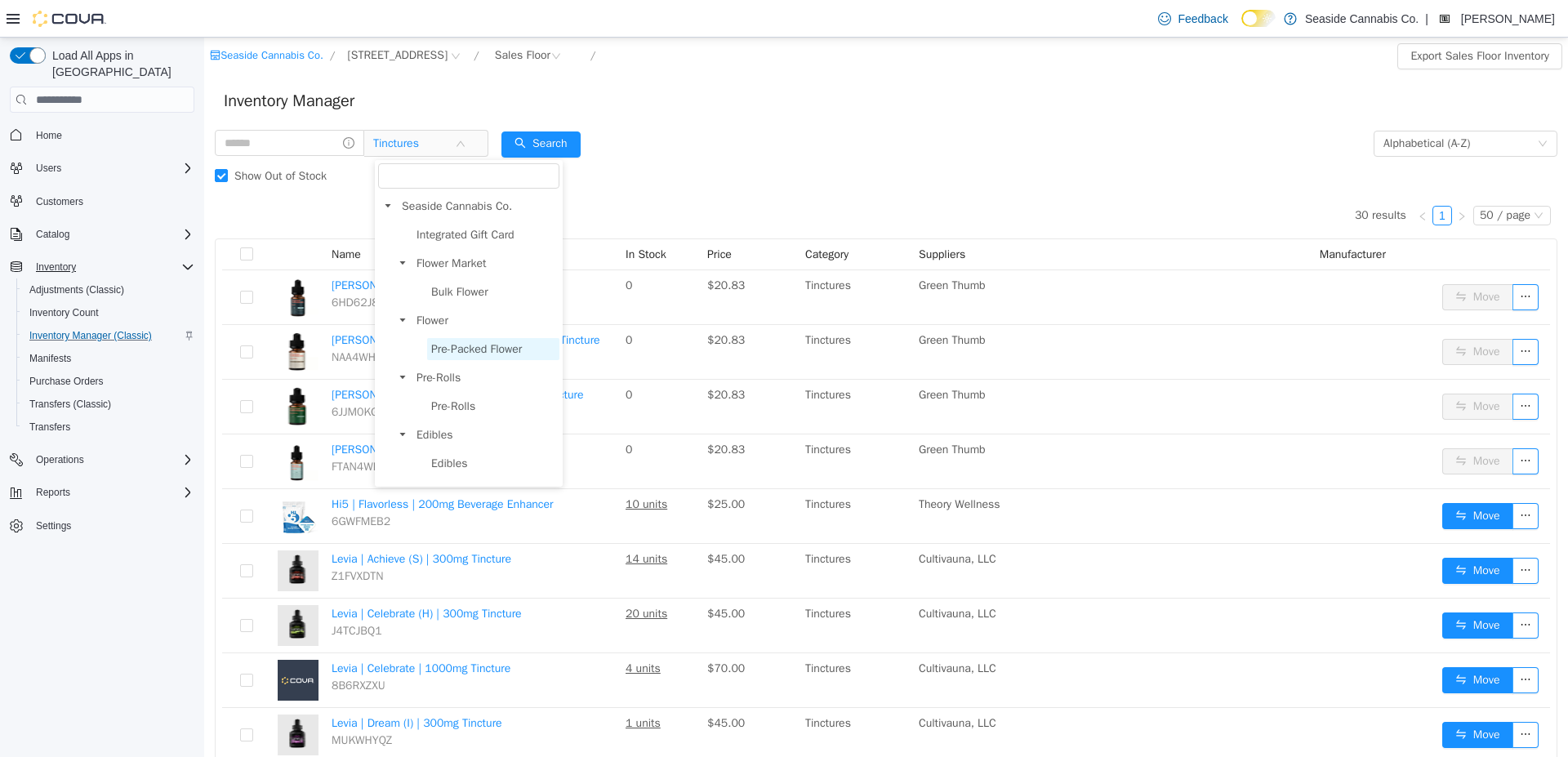 click on "Pre-Packed Flower" at bounding box center [476, 349] 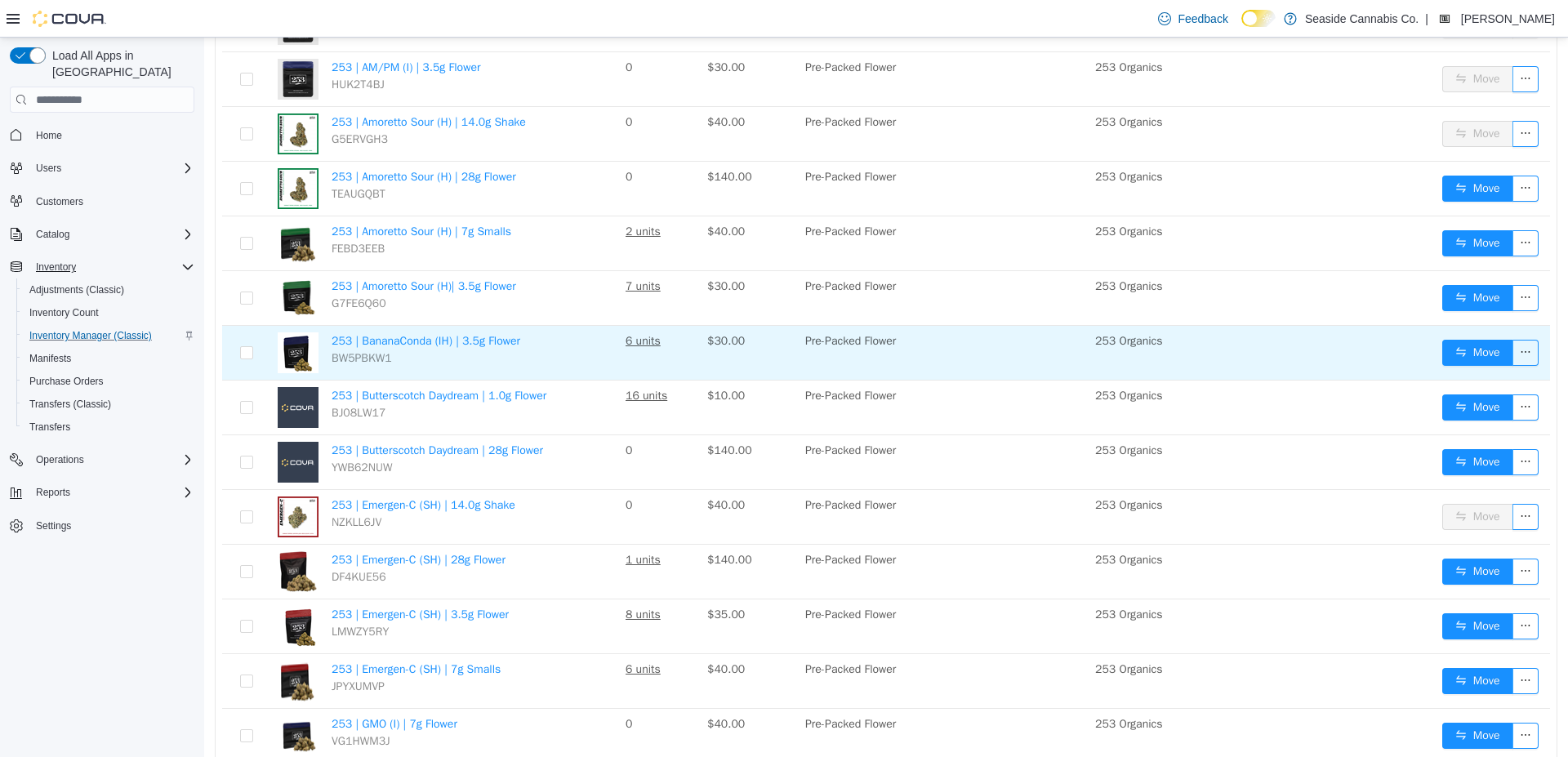scroll, scrollTop: 275, scrollLeft: 0, axis: vertical 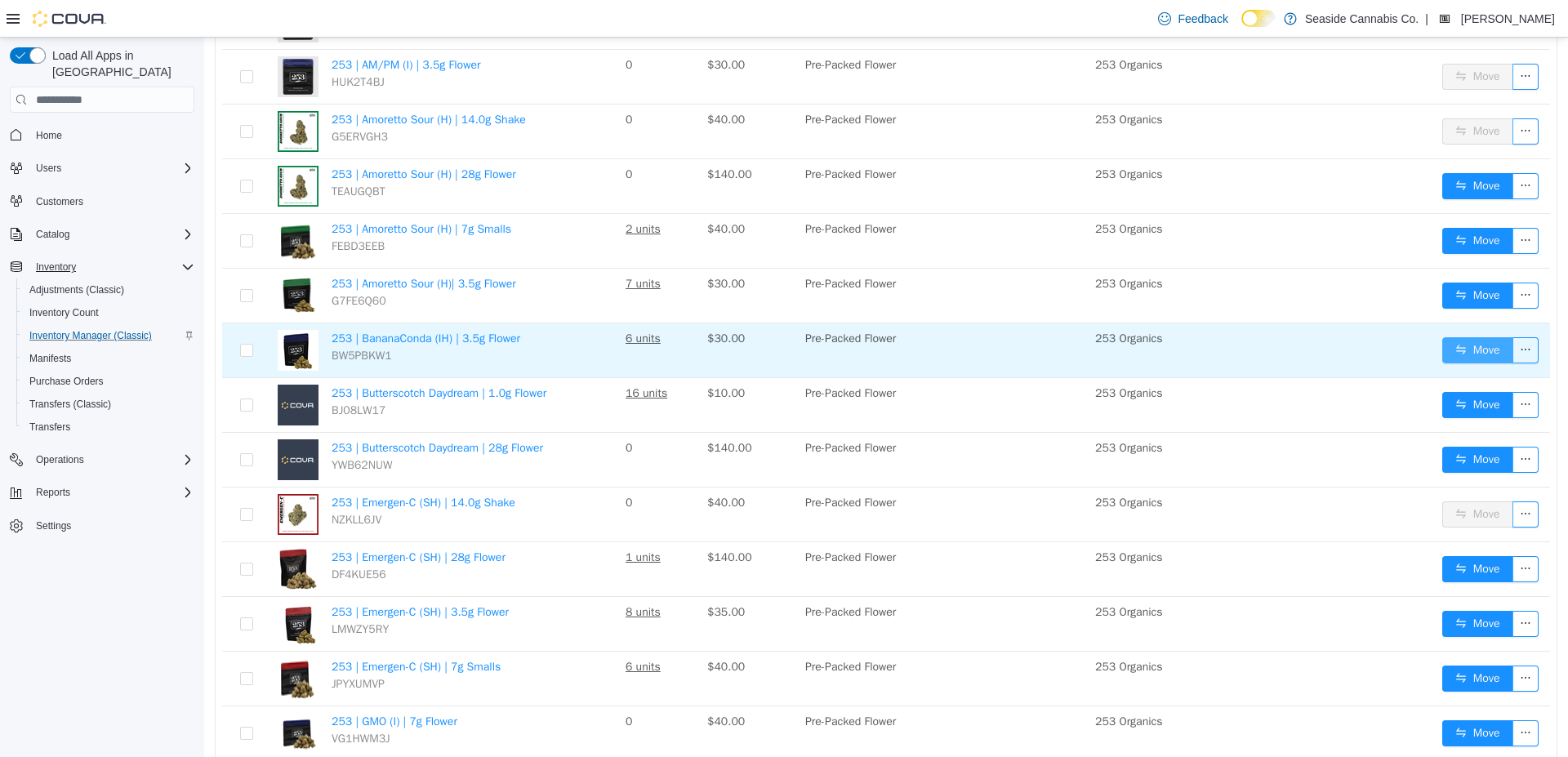 click on "Move" at bounding box center [1477, 350] 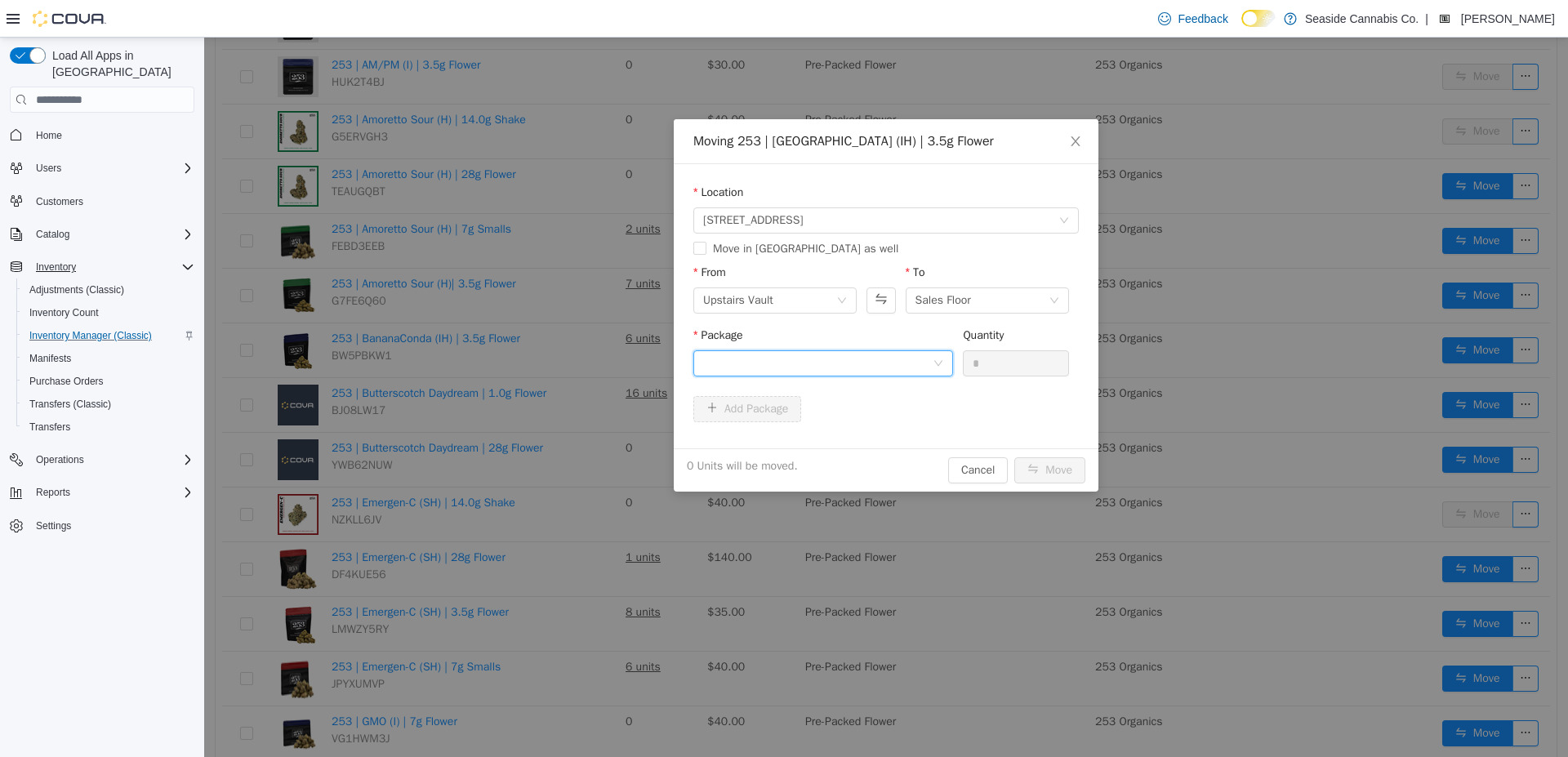 click at bounding box center [817, 363] 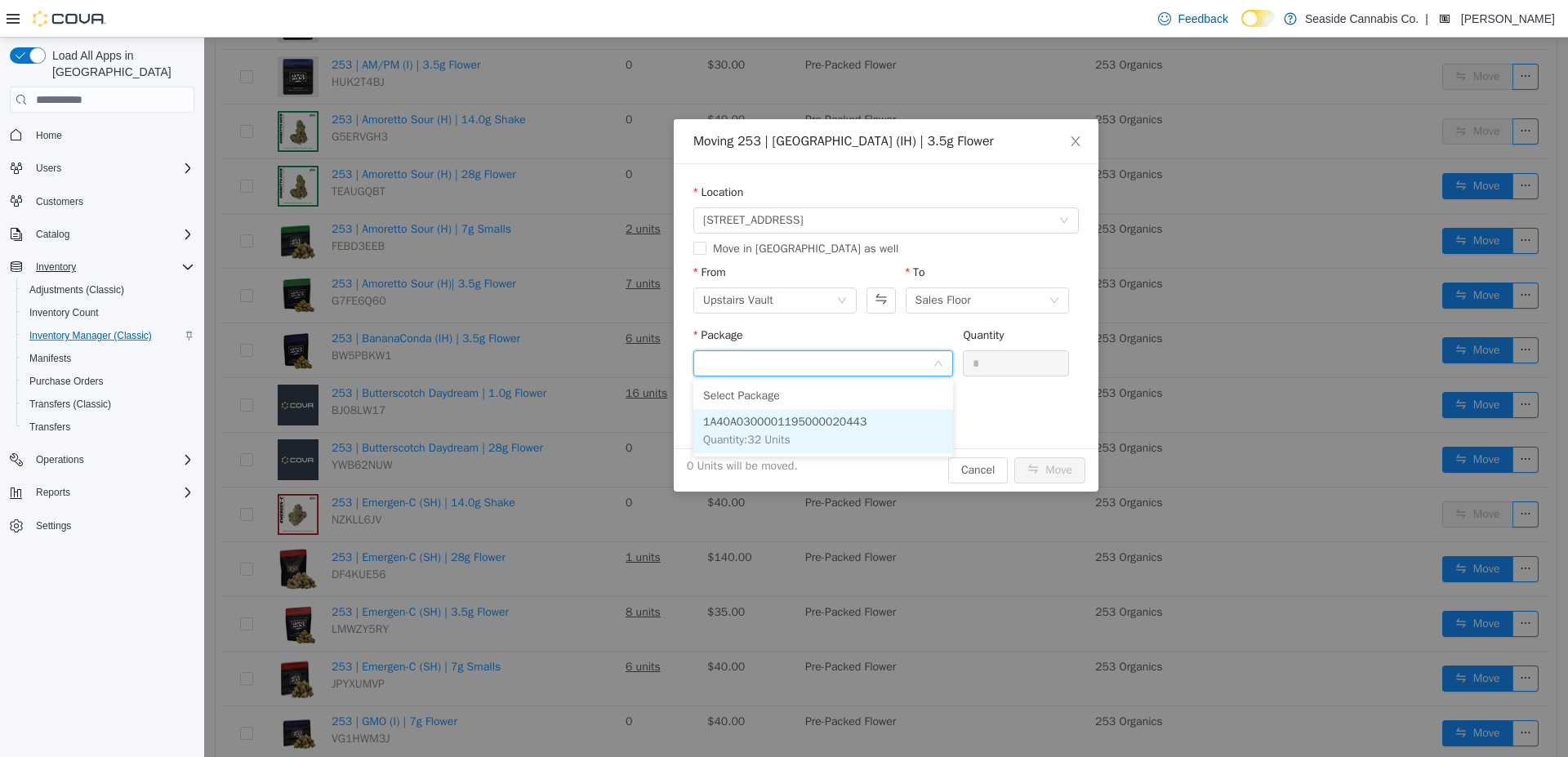 click on "1A40A0300001195000020443" at bounding box center (785, 421) 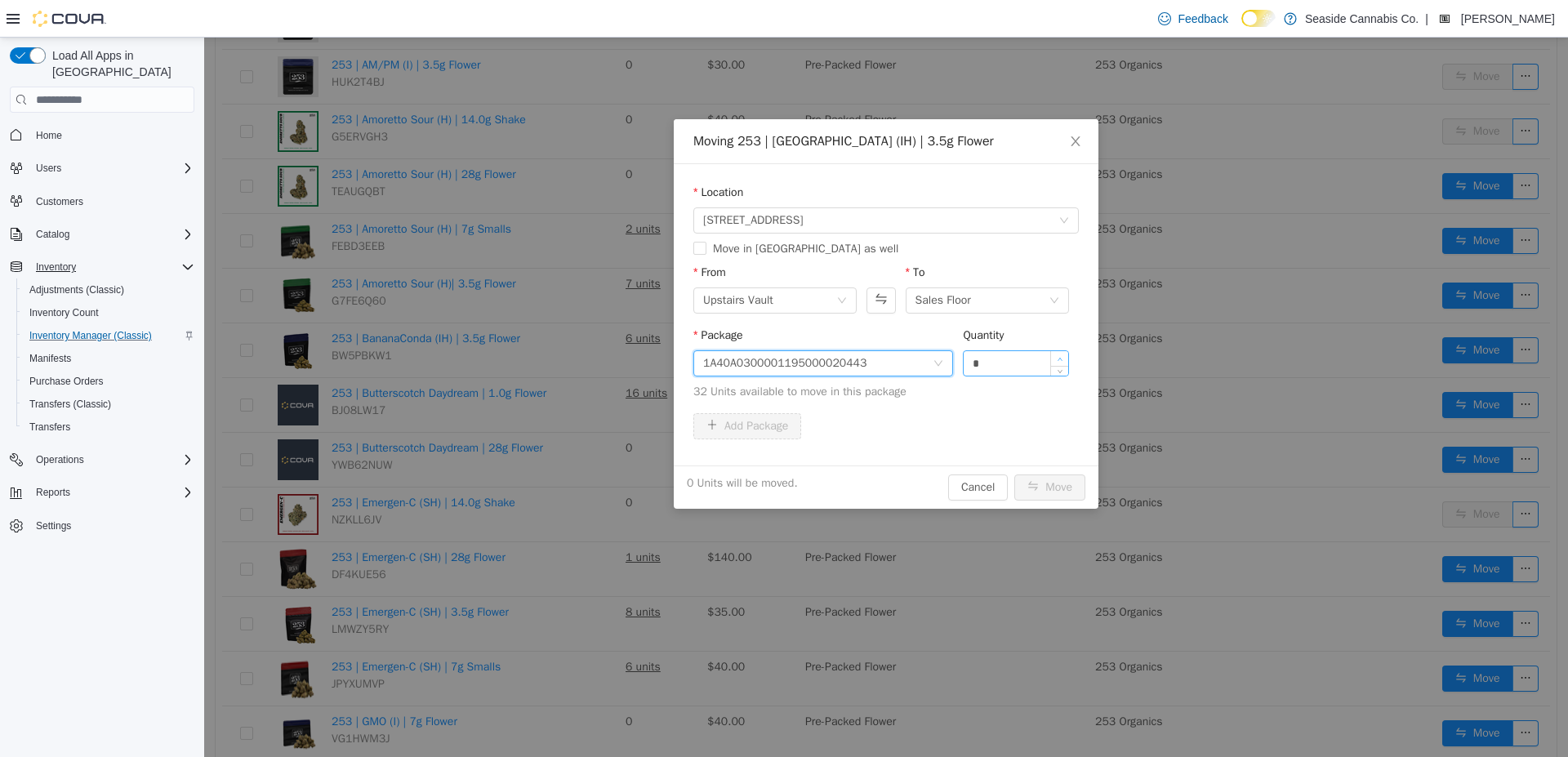type on "*" 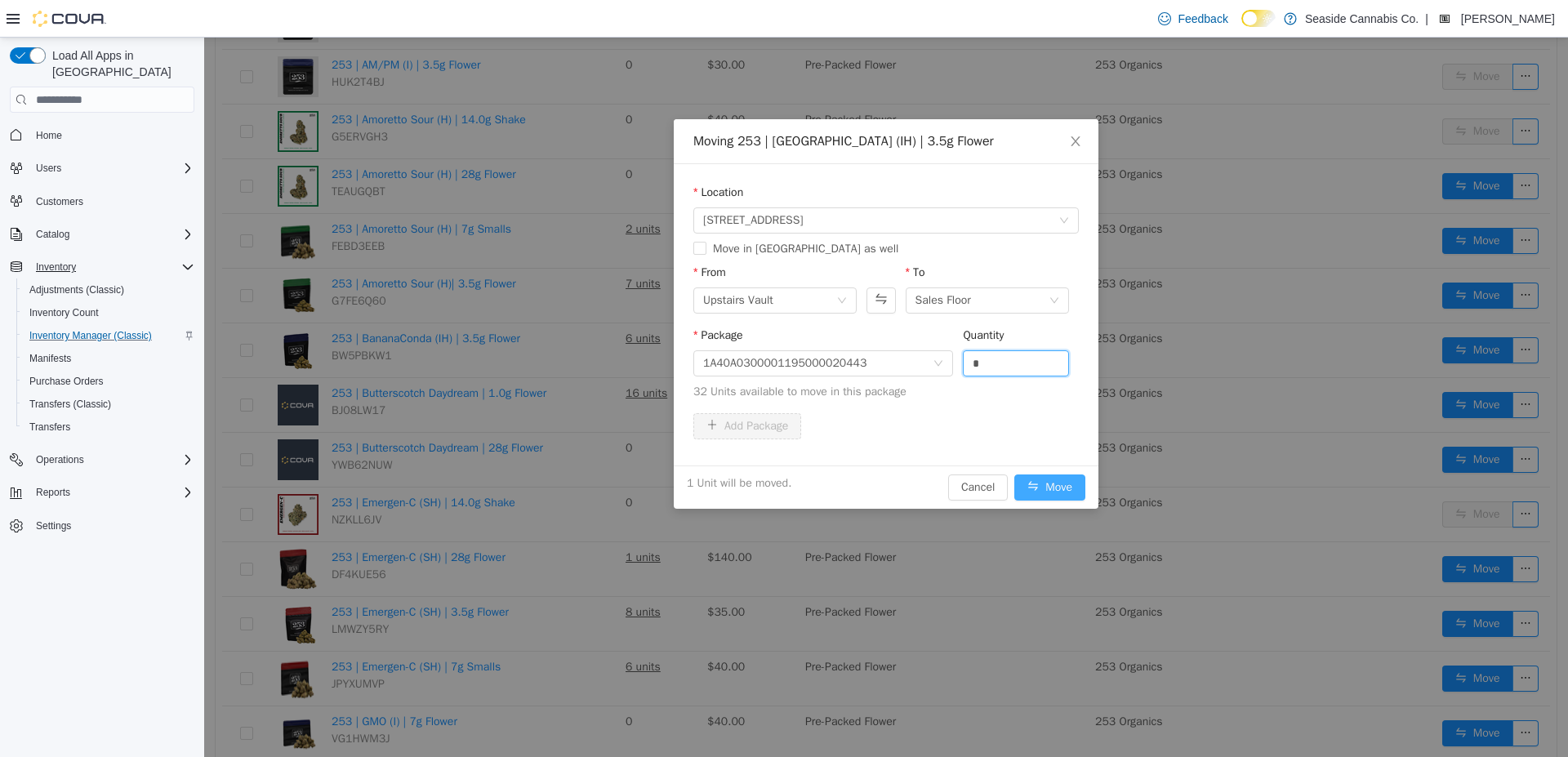 click on "Move" at bounding box center [1049, 488] 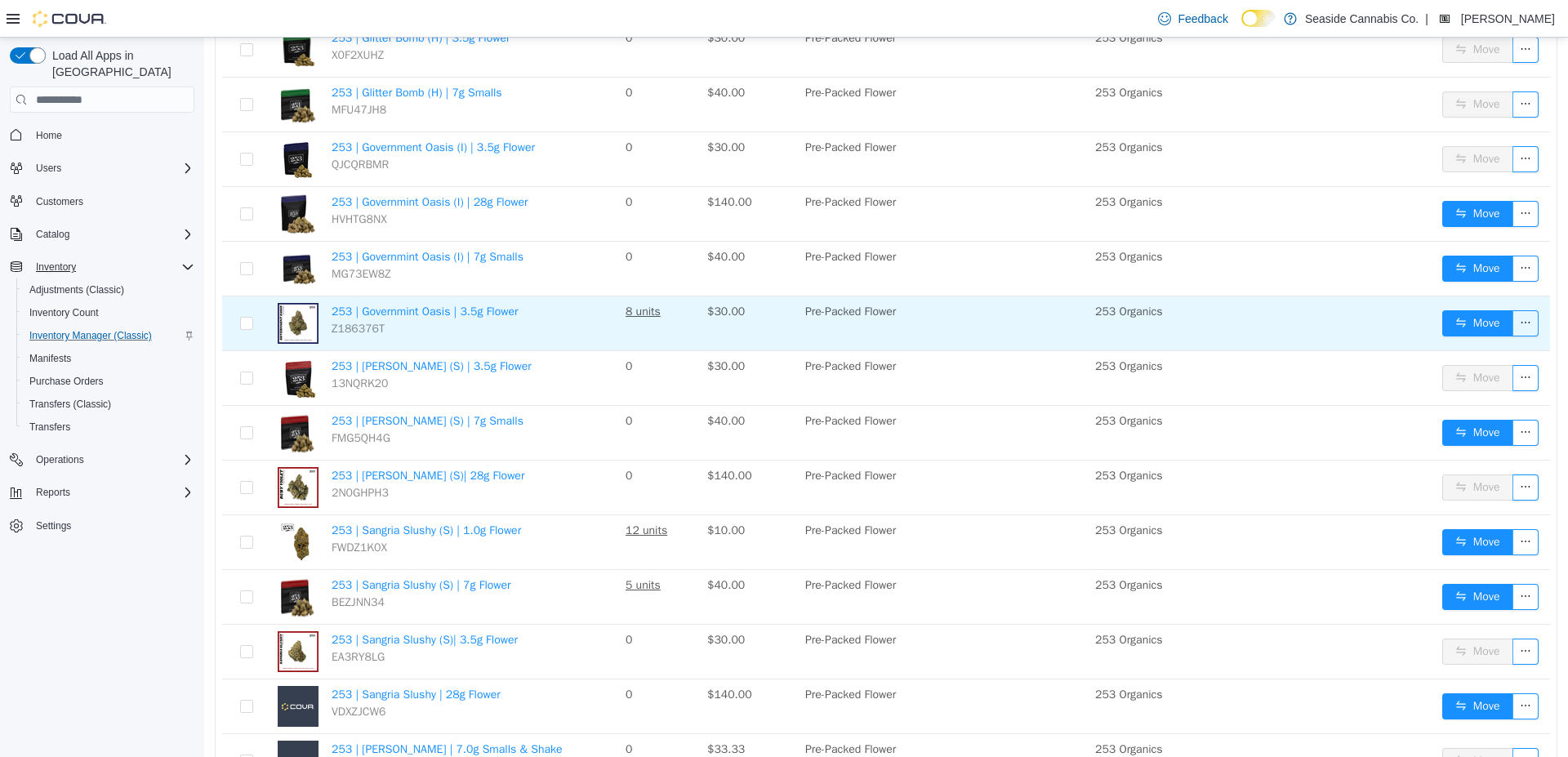 scroll, scrollTop: 1020, scrollLeft: 0, axis: vertical 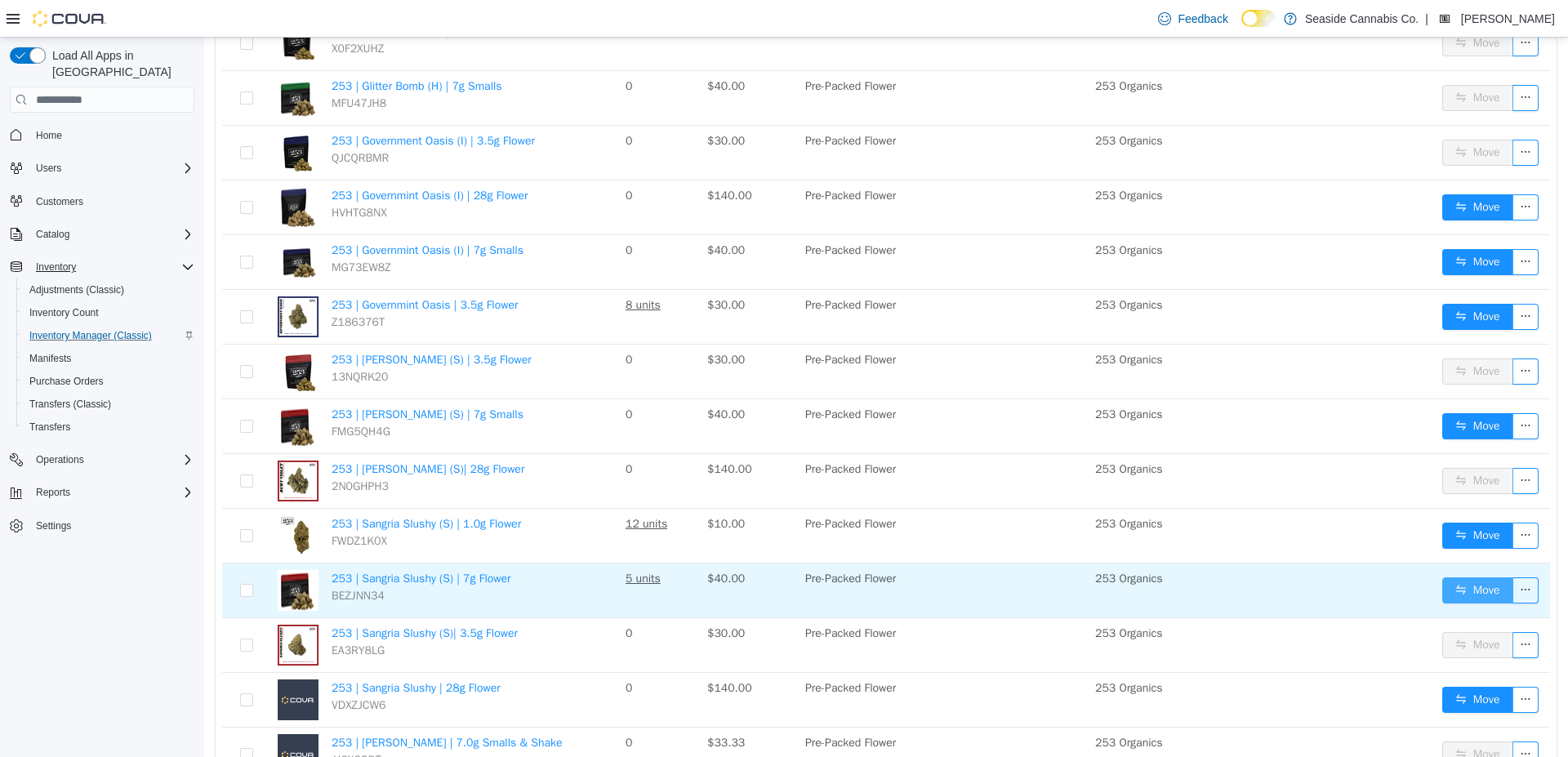 click on "Move" at bounding box center [1477, 590] 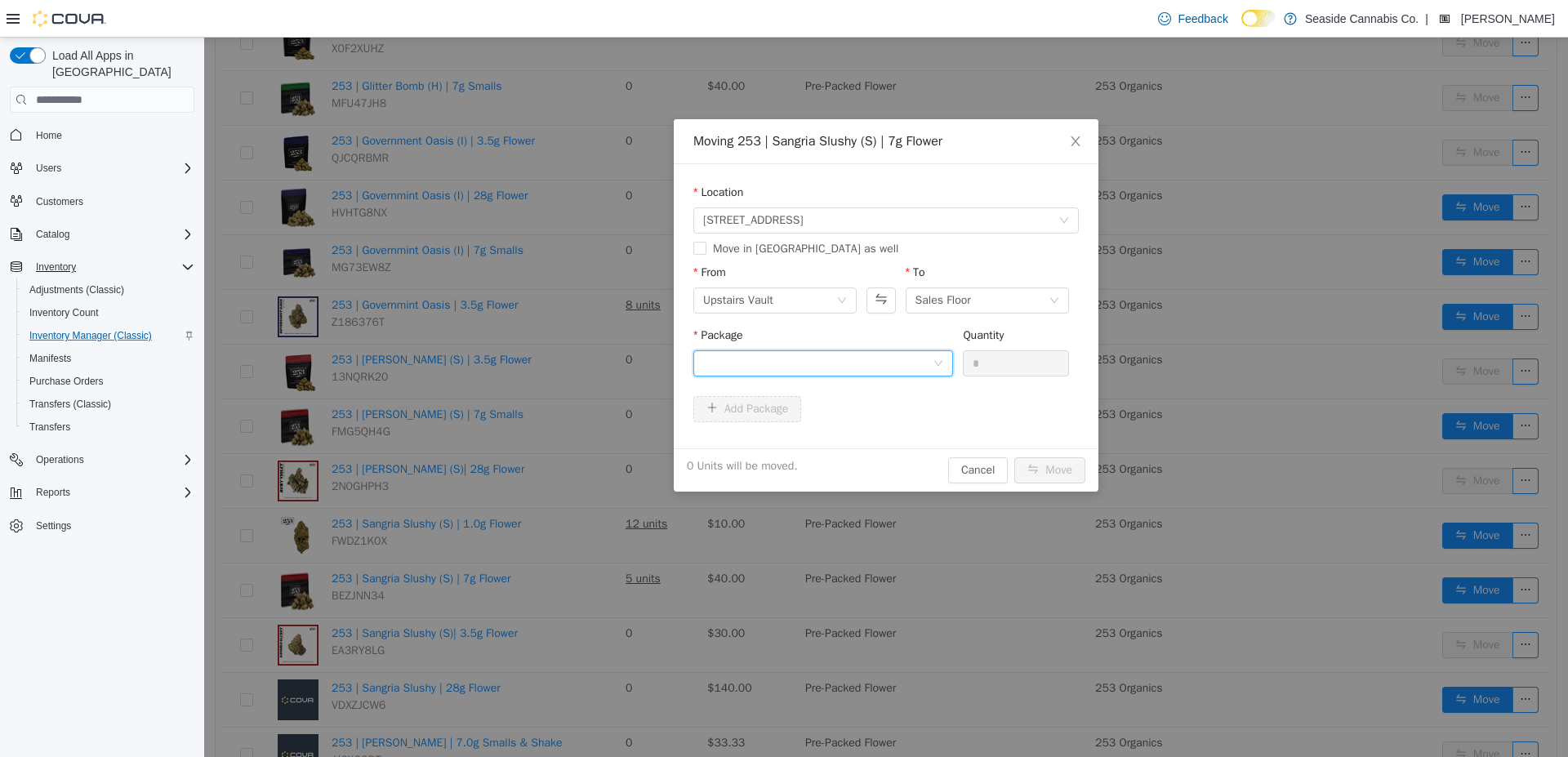 click at bounding box center [817, 363] 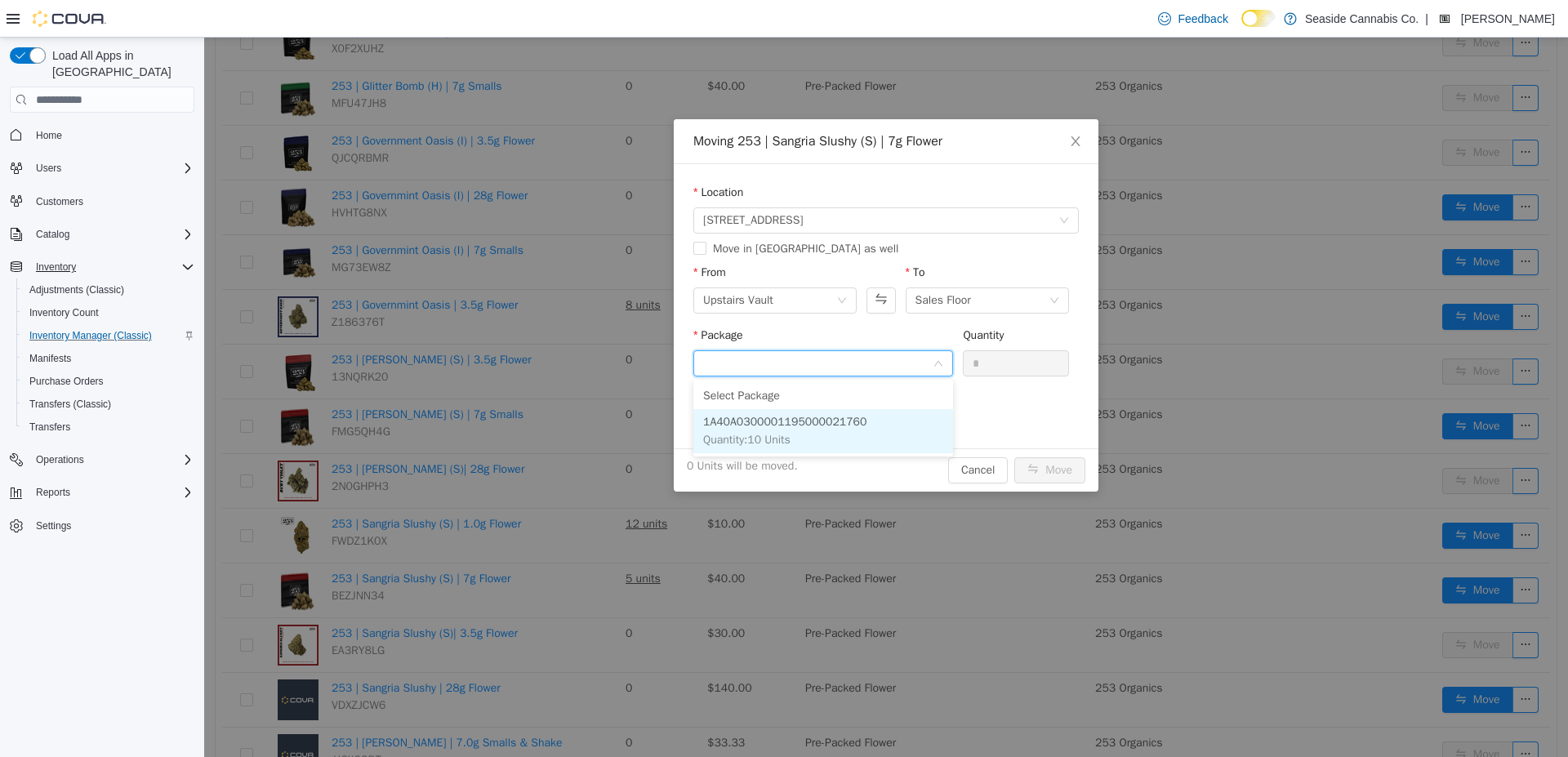 click on "1A40A0300001195000021760 Quantity :  10 Units" at bounding box center (823, 431) 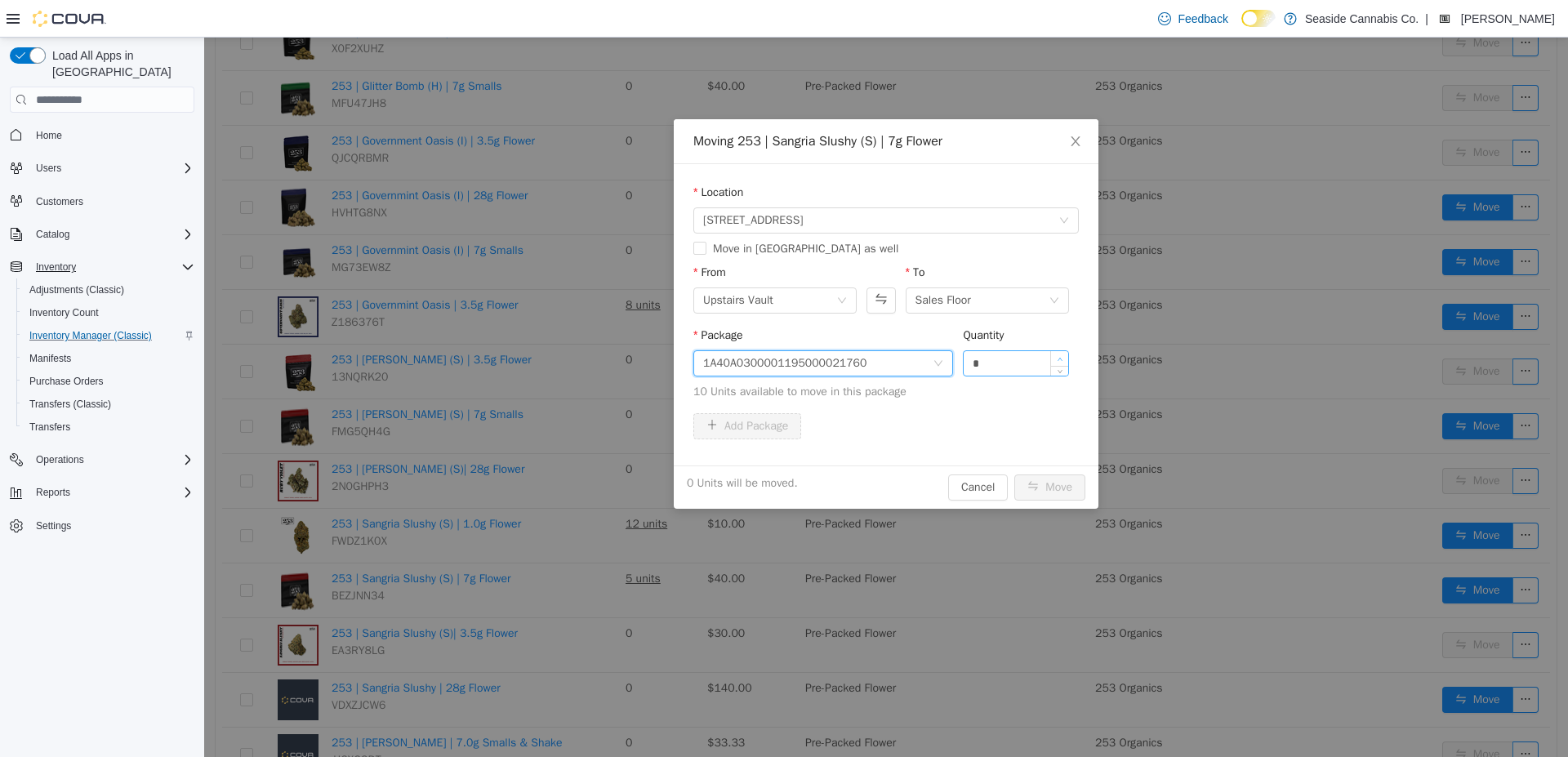 click at bounding box center [1059, 358] 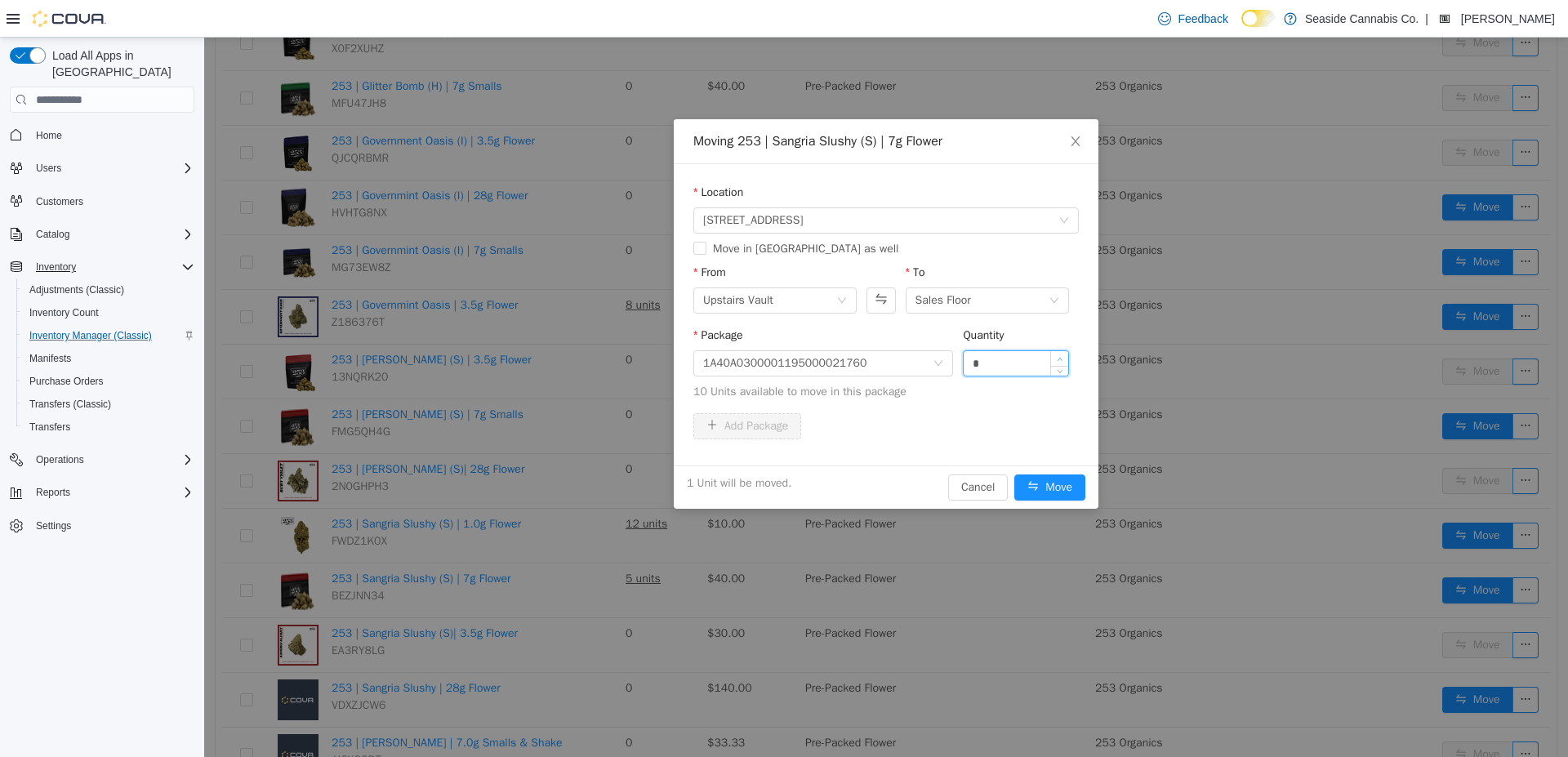 type on "*" 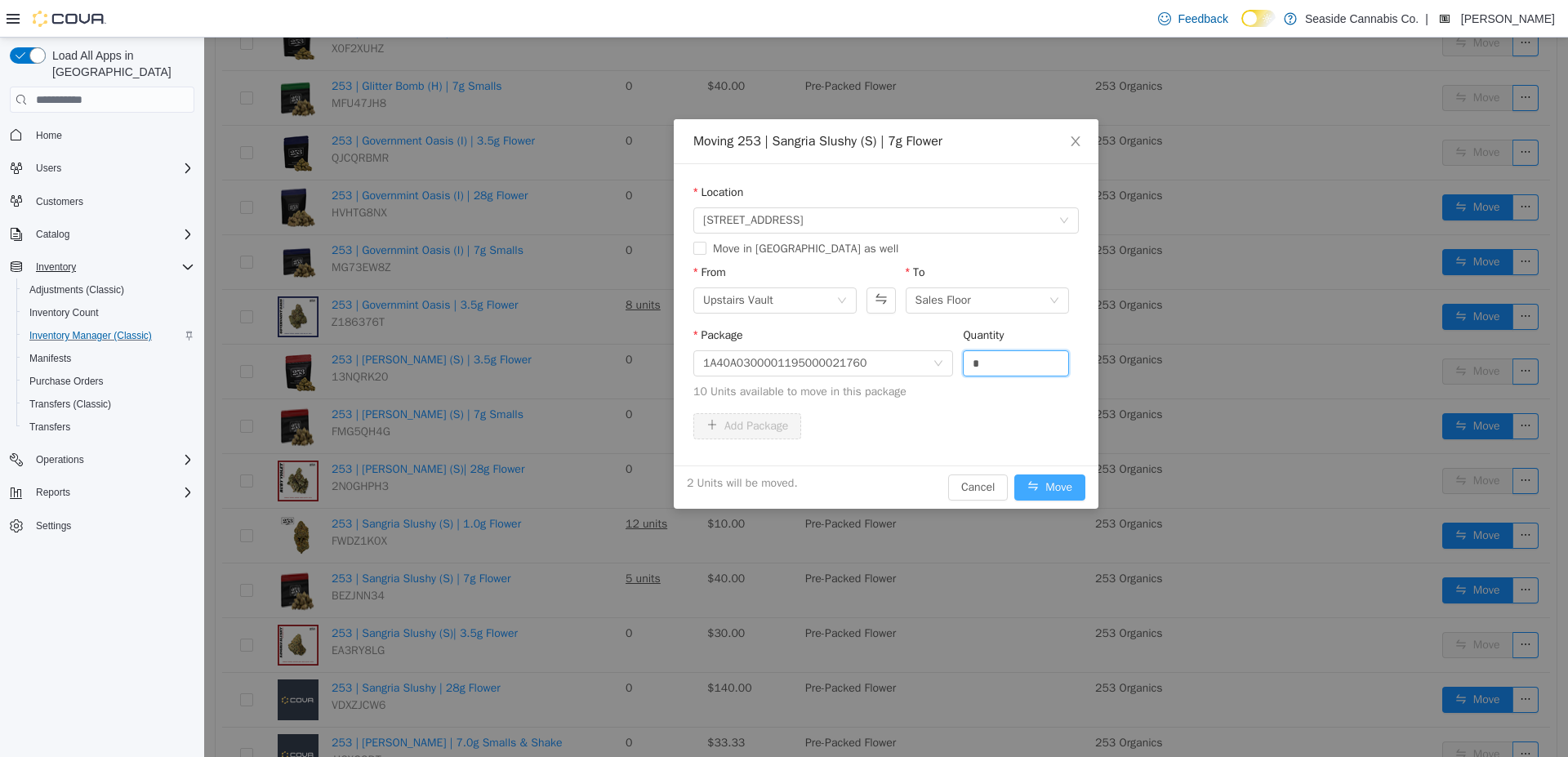 click on "Move" at bounding box center (1049, 488) 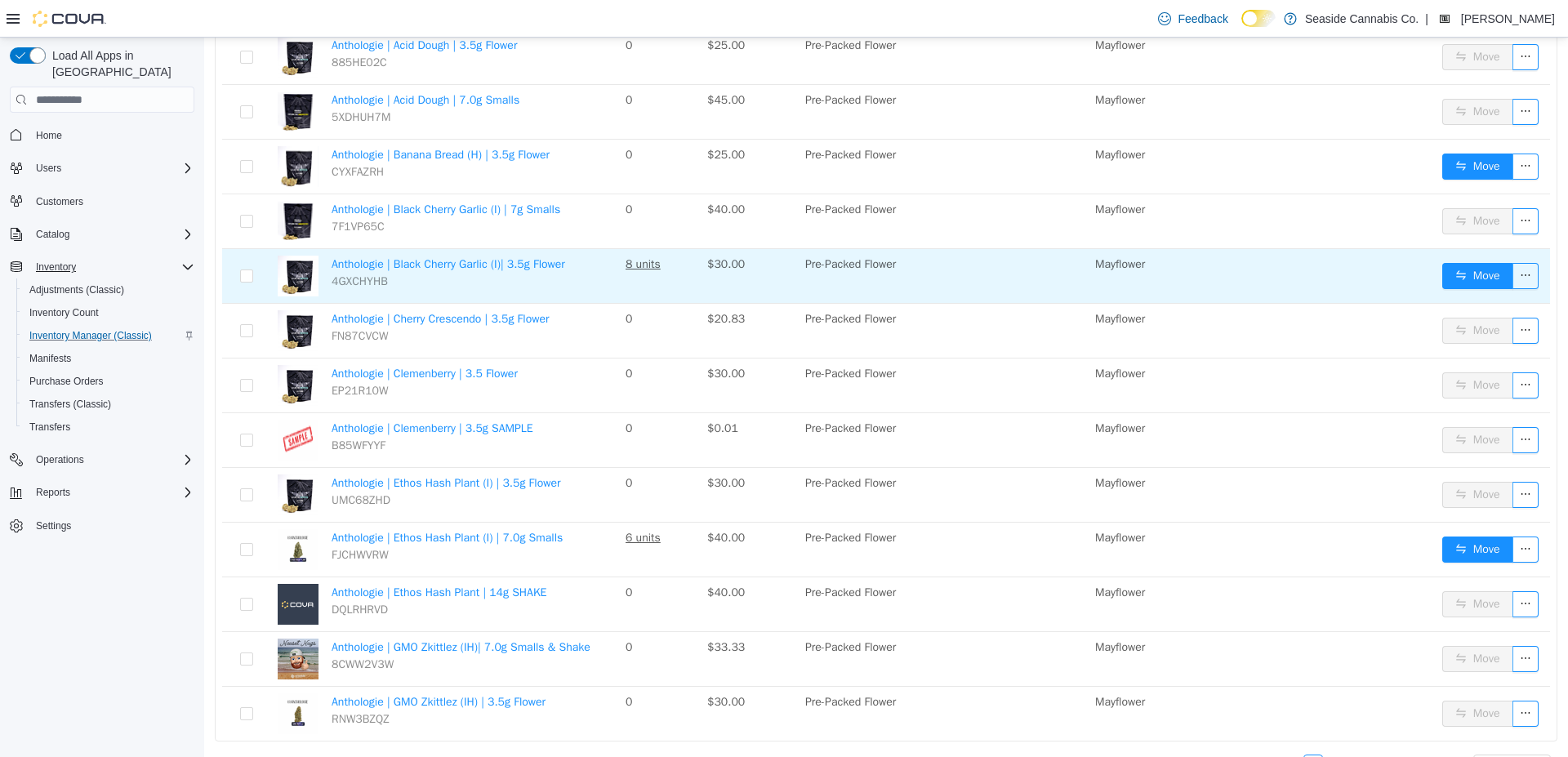 scroll, scrollTop: 2280, scrollLeft: 0, axis: vertical 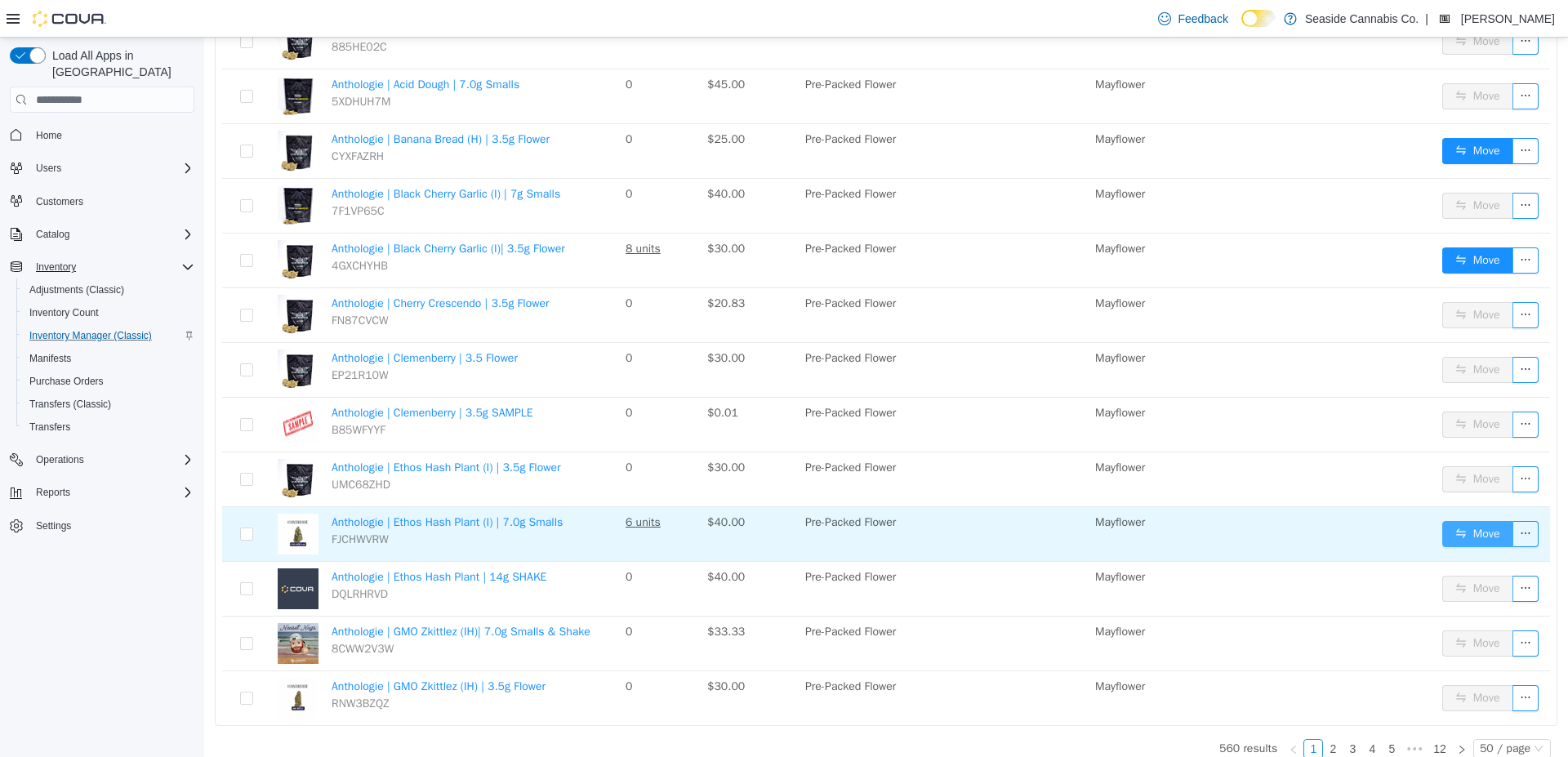 click on "Move" at bounding box center [1477, 534] 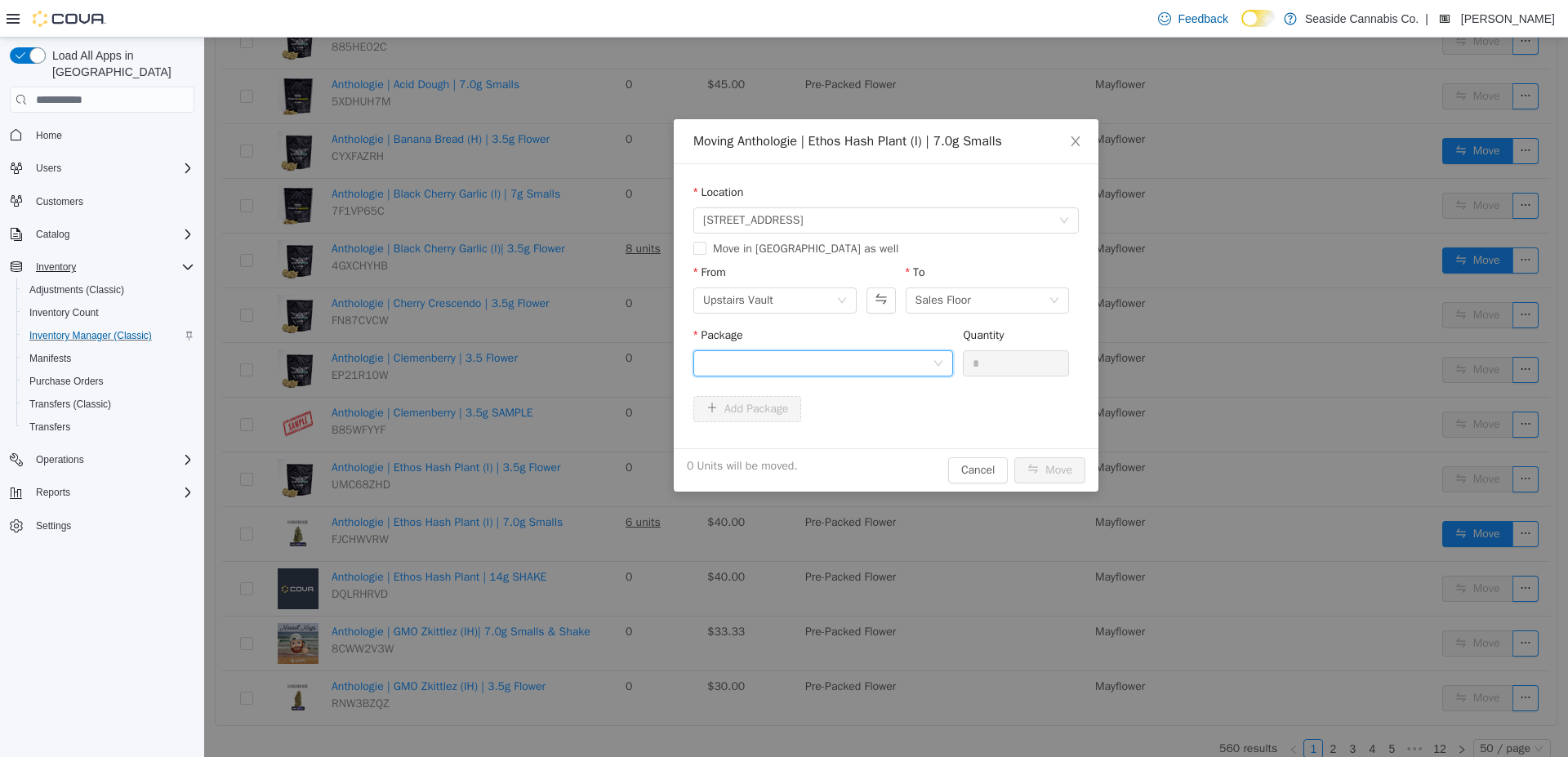 click at bounding box center (817, 363) 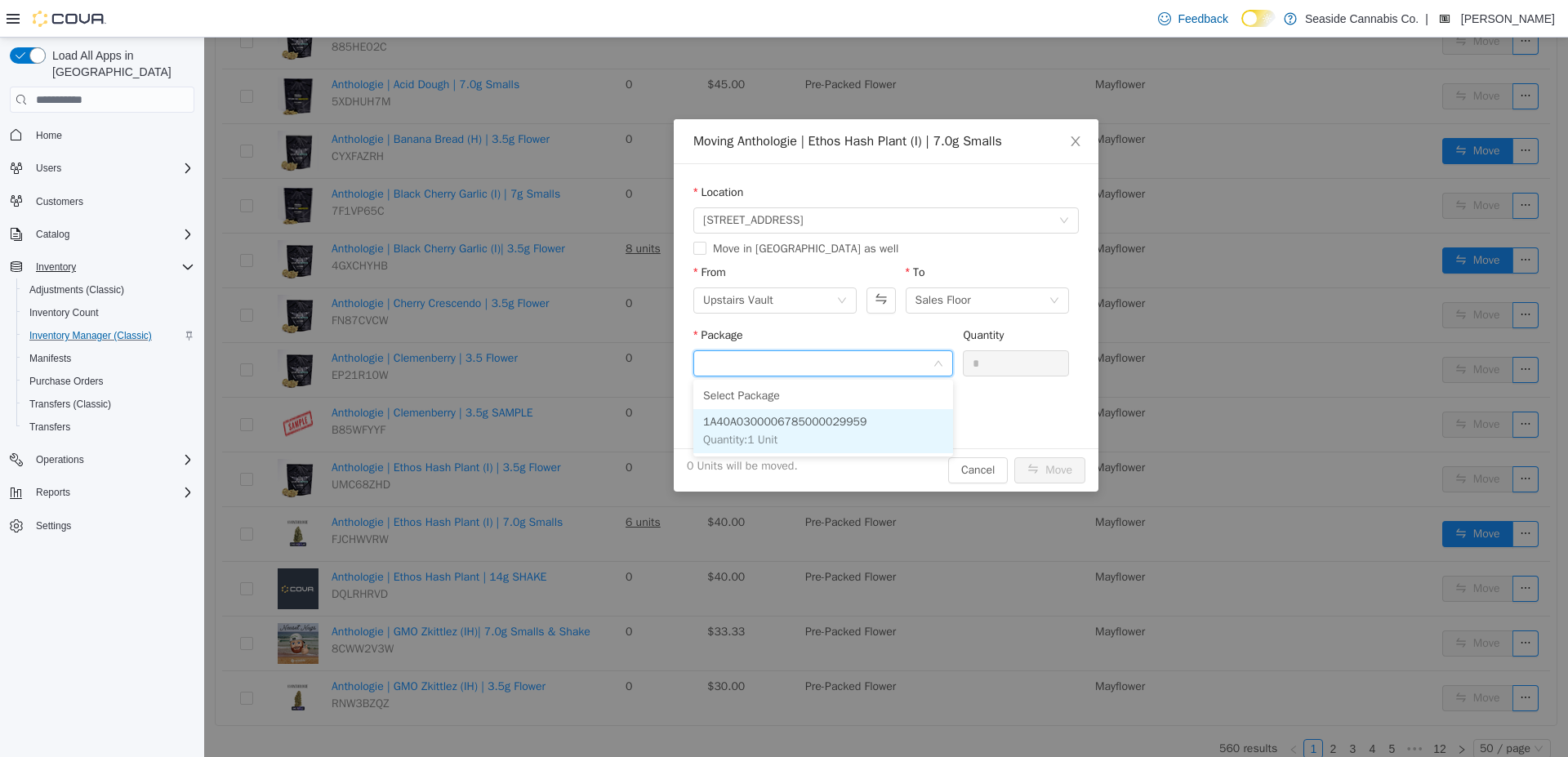 click on "1A40A0300006785000029959 Quantity :  1 Unit" at bounding box center [823, 431] 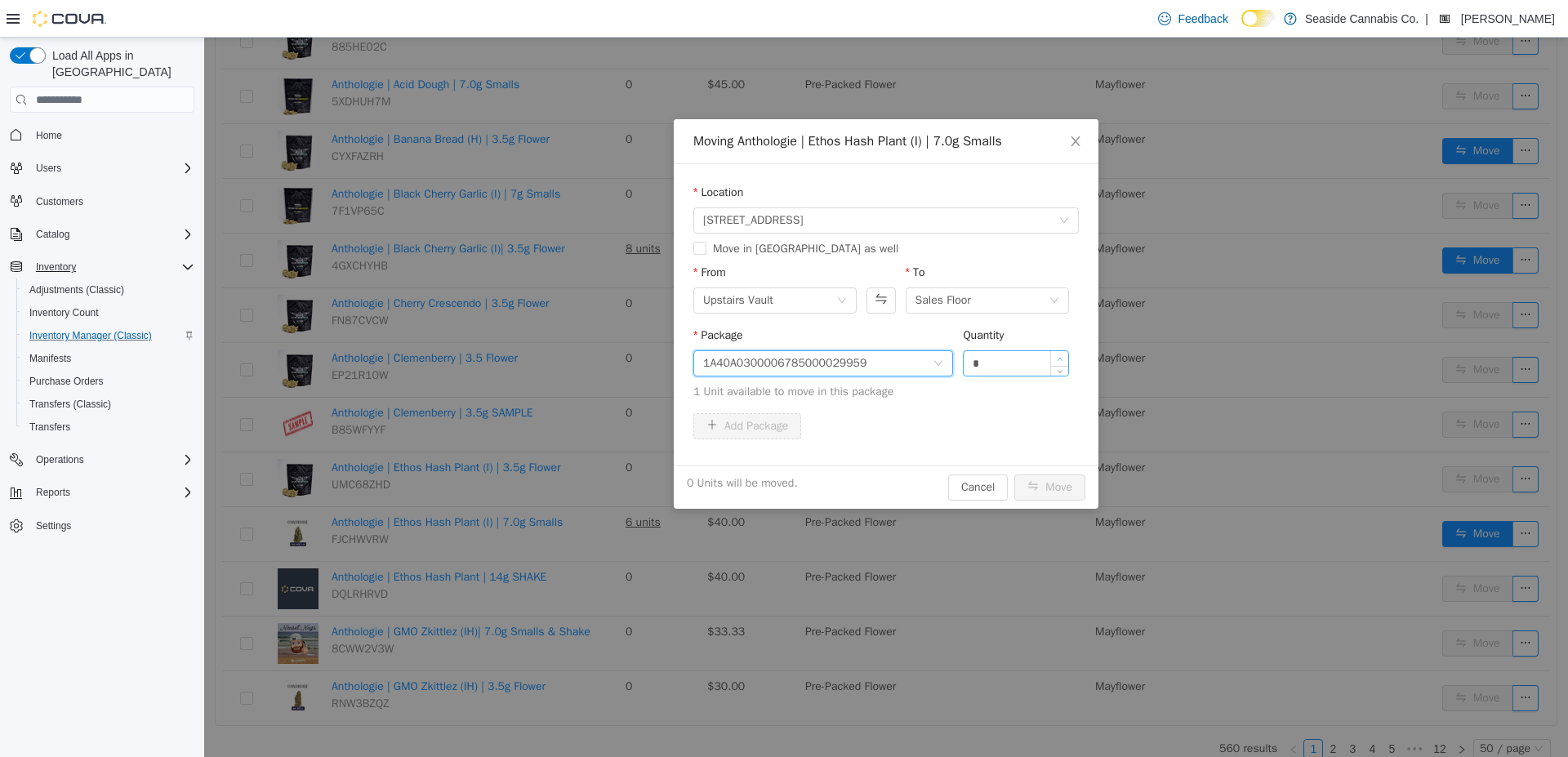 type on "*" 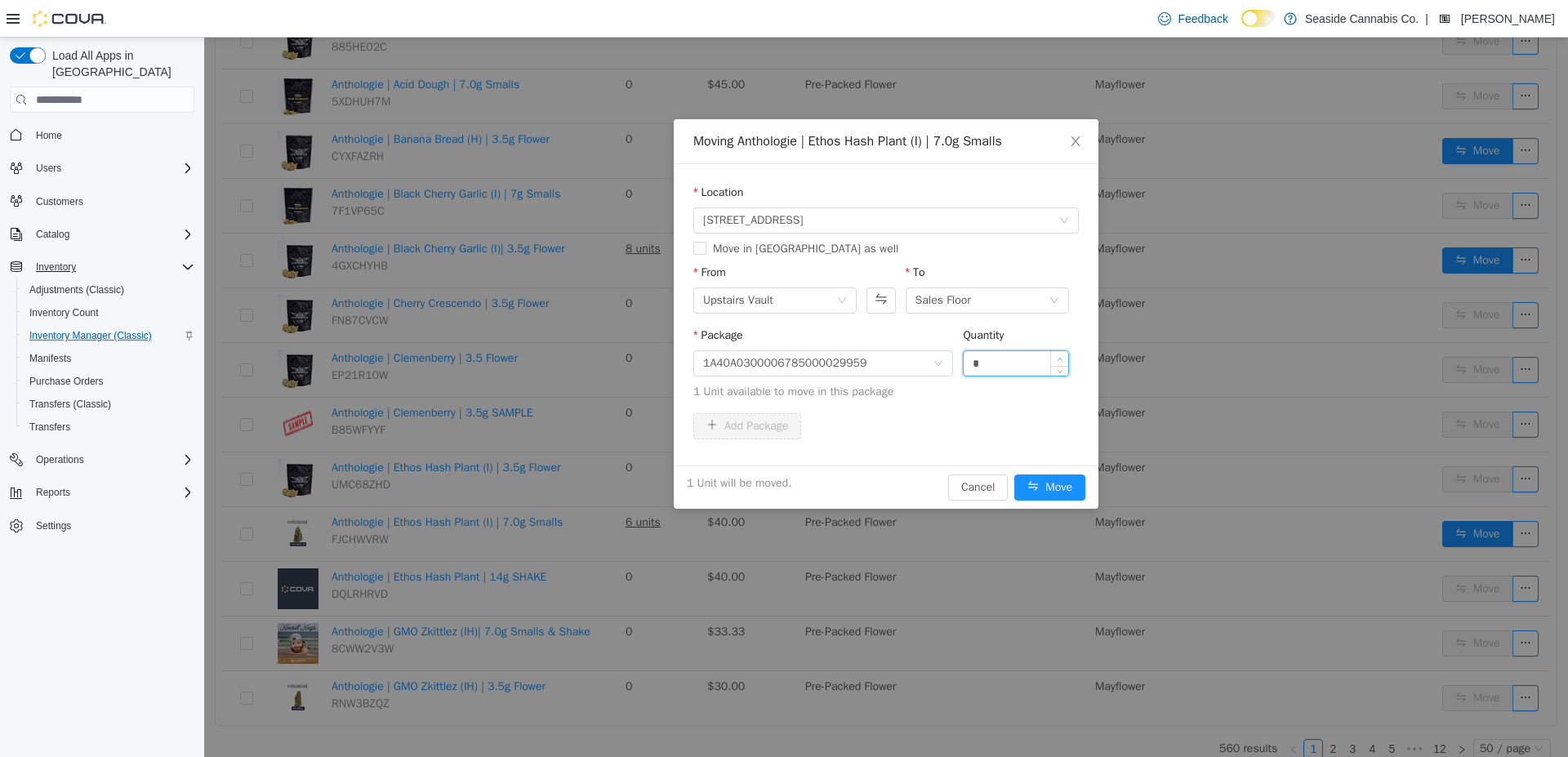 click 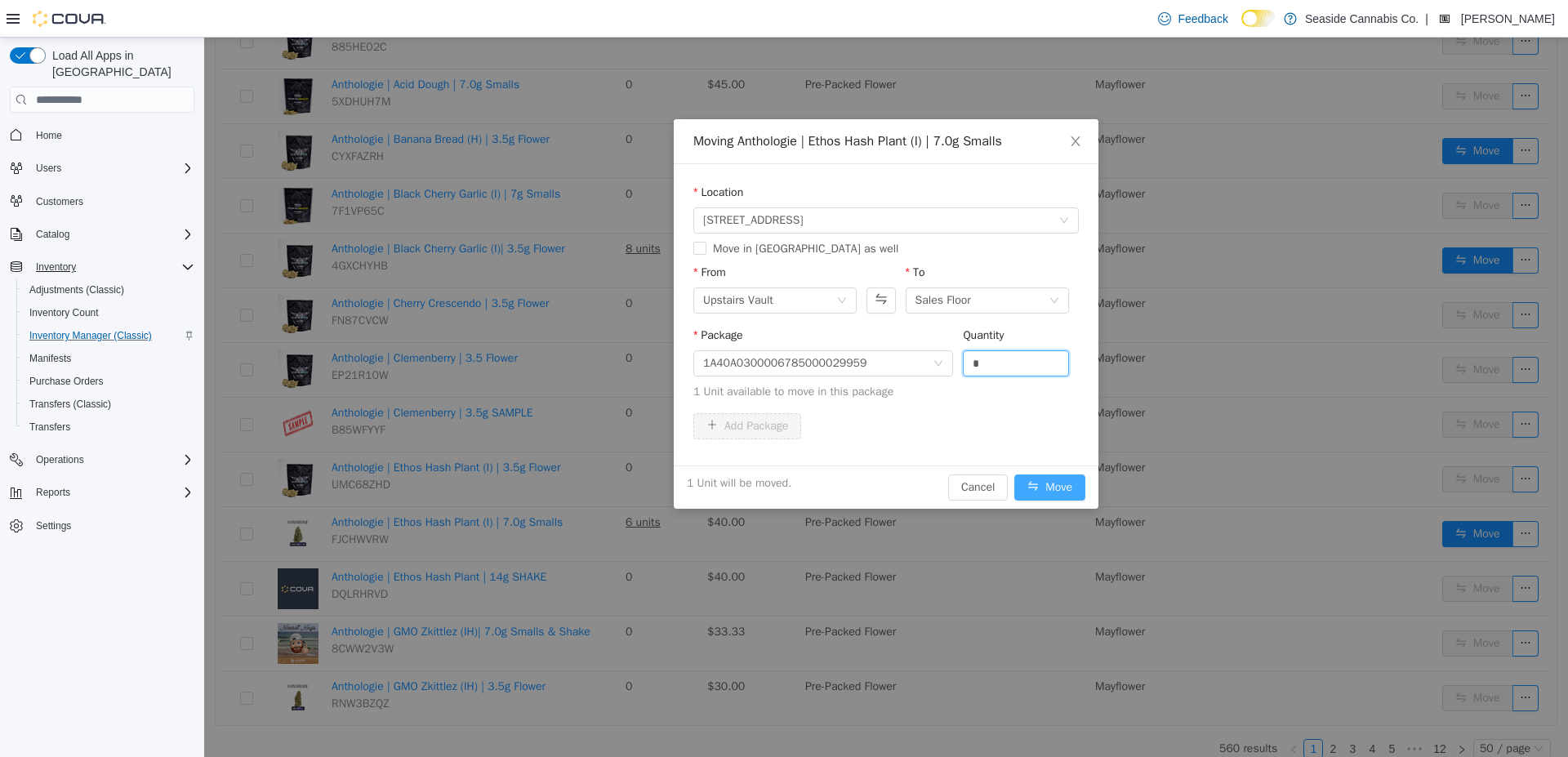 click on "Move" at bounding box center (1049, 488) 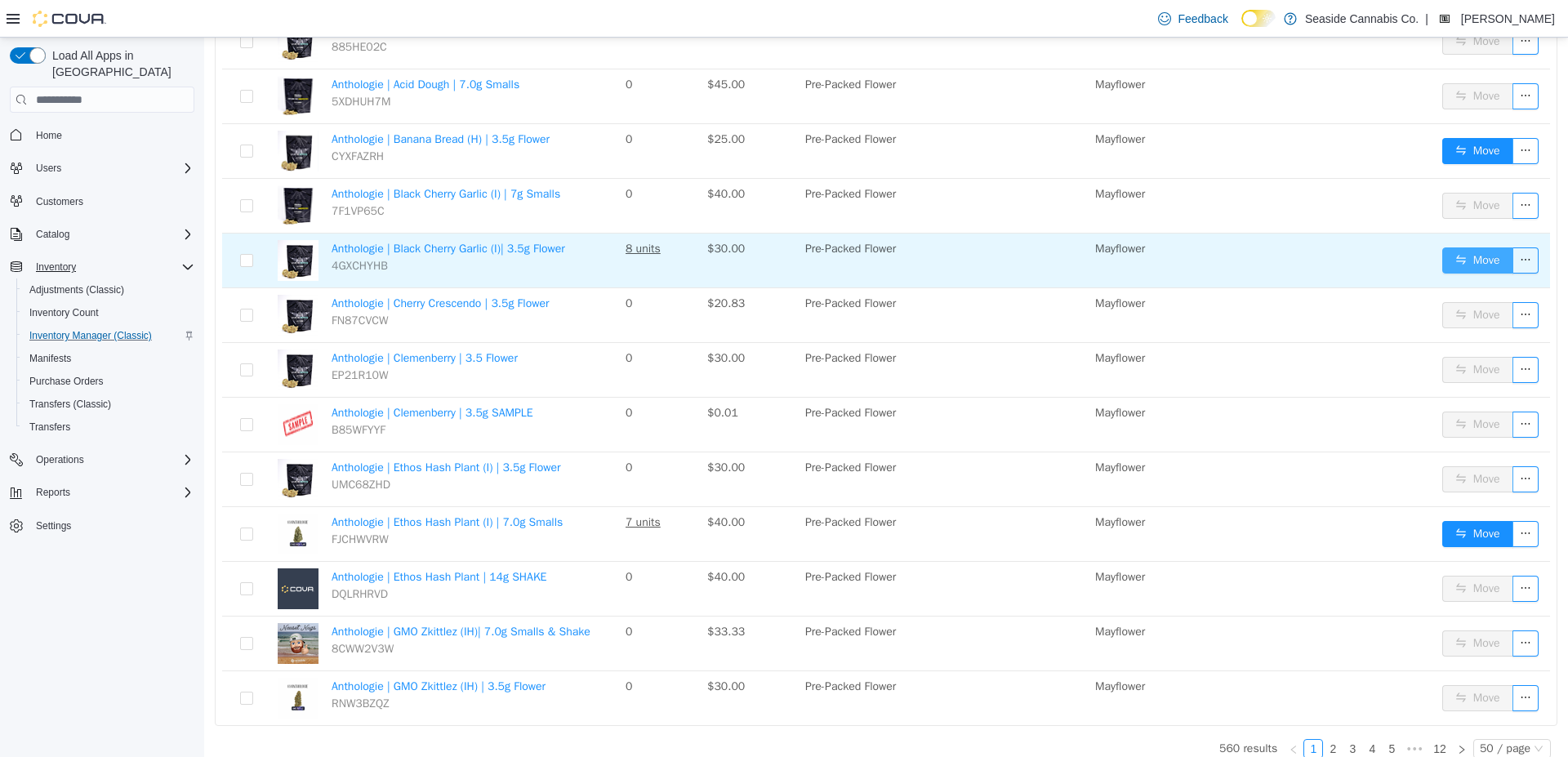 click on "Move" at bounding box center [1477, 260] 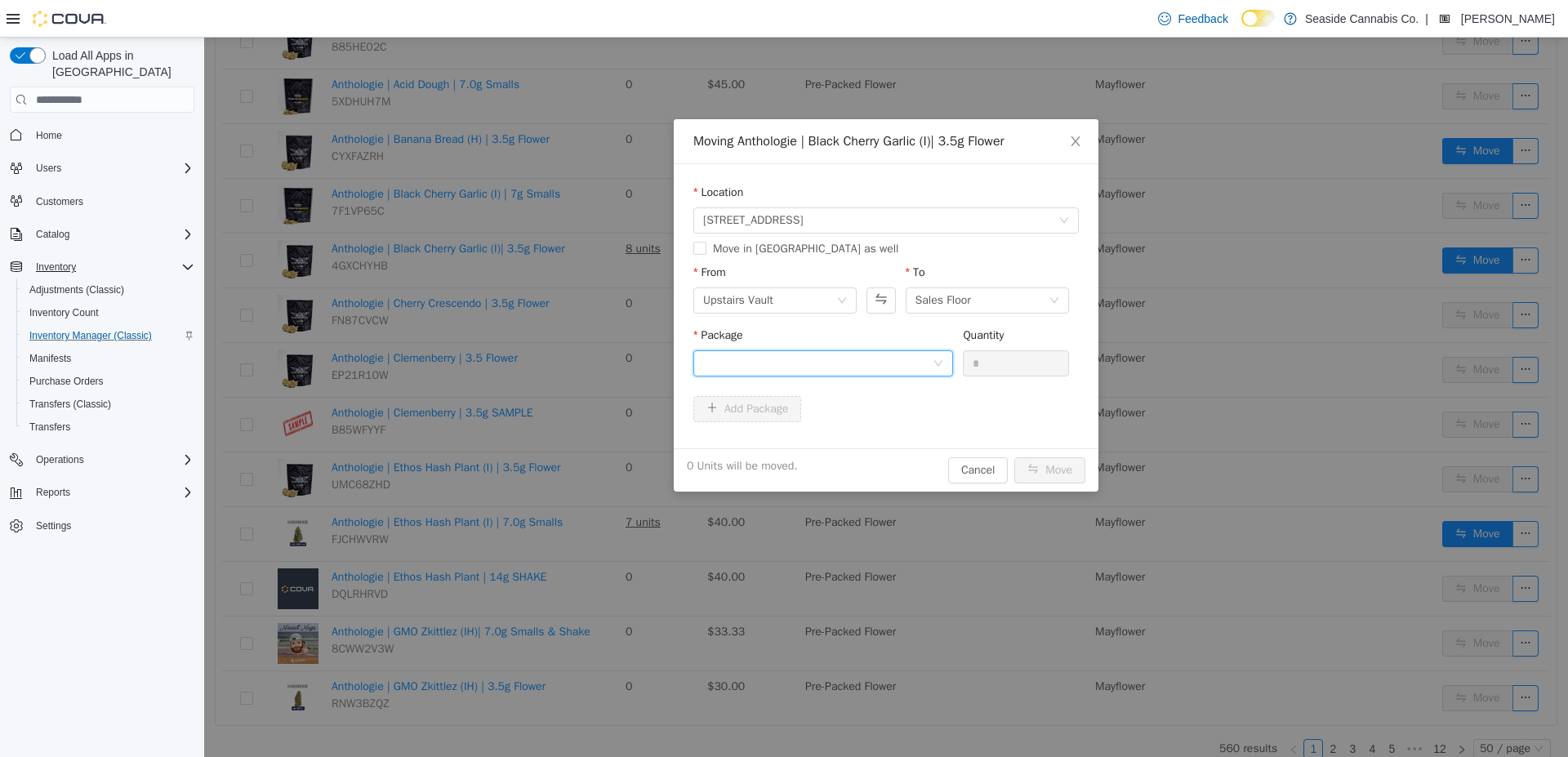 click at bounding box center [817, 363] 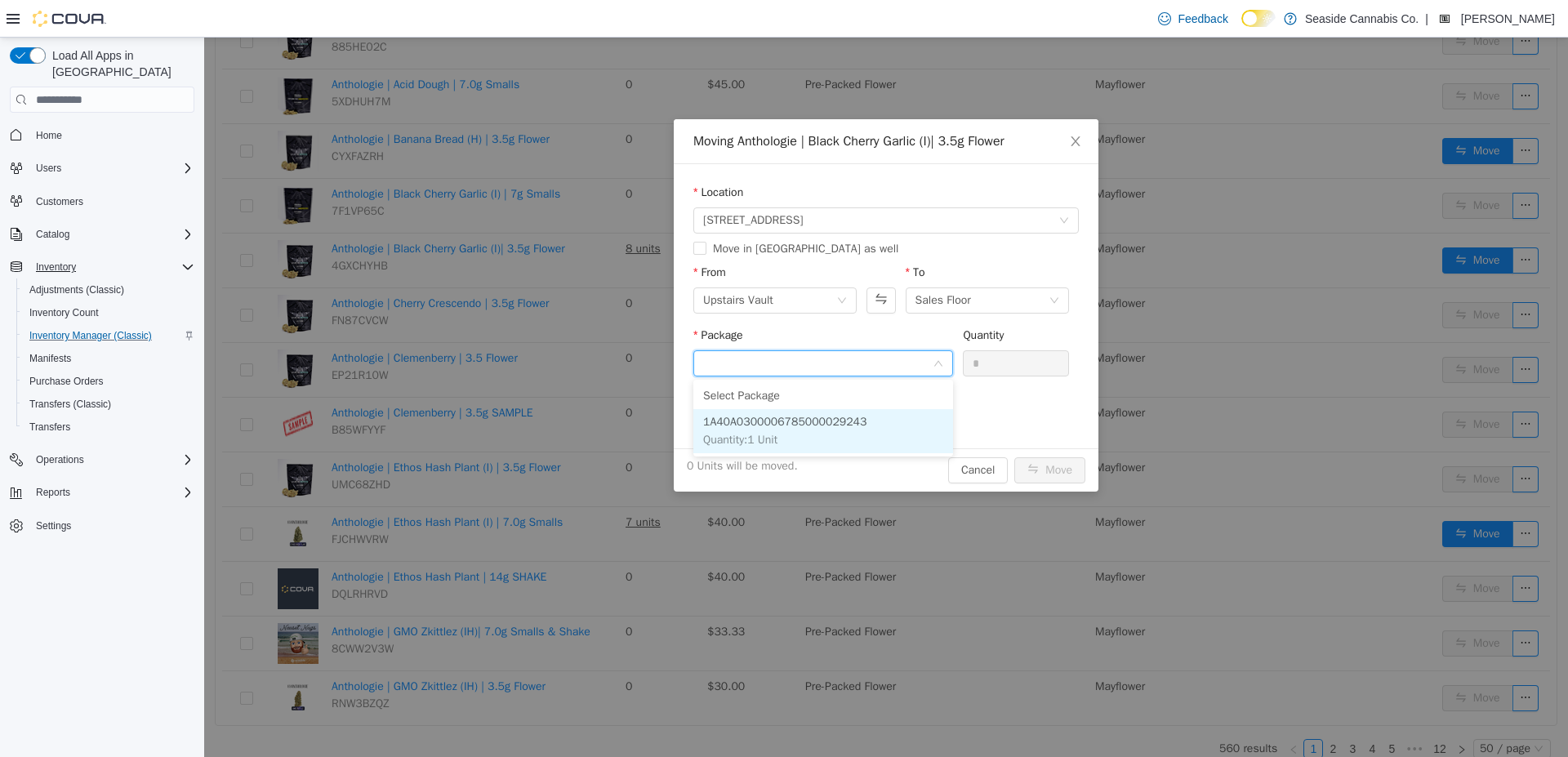 click on "1A40A0300006785000029243" at bounding box center (785, 421) 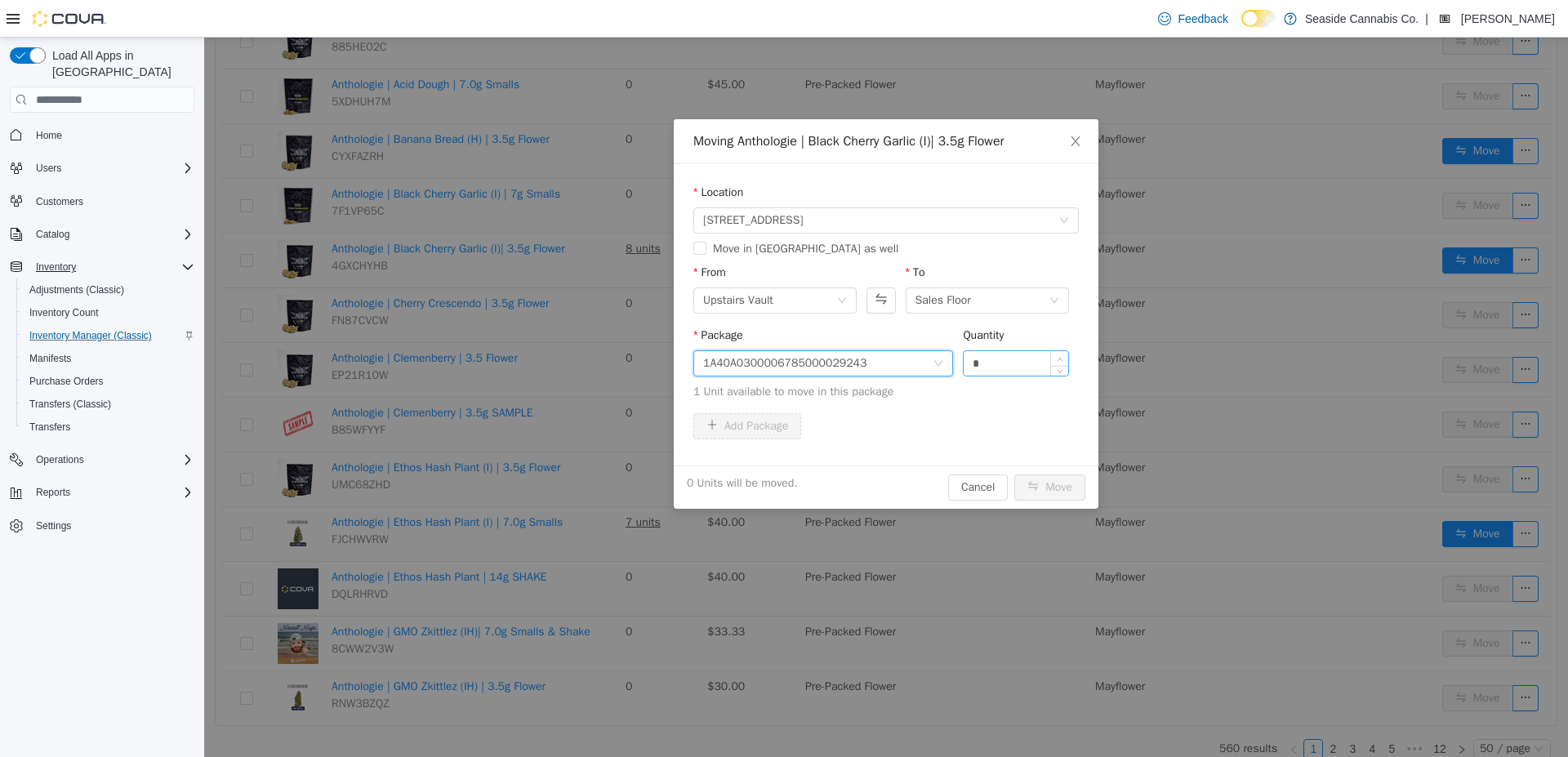 type on "*" 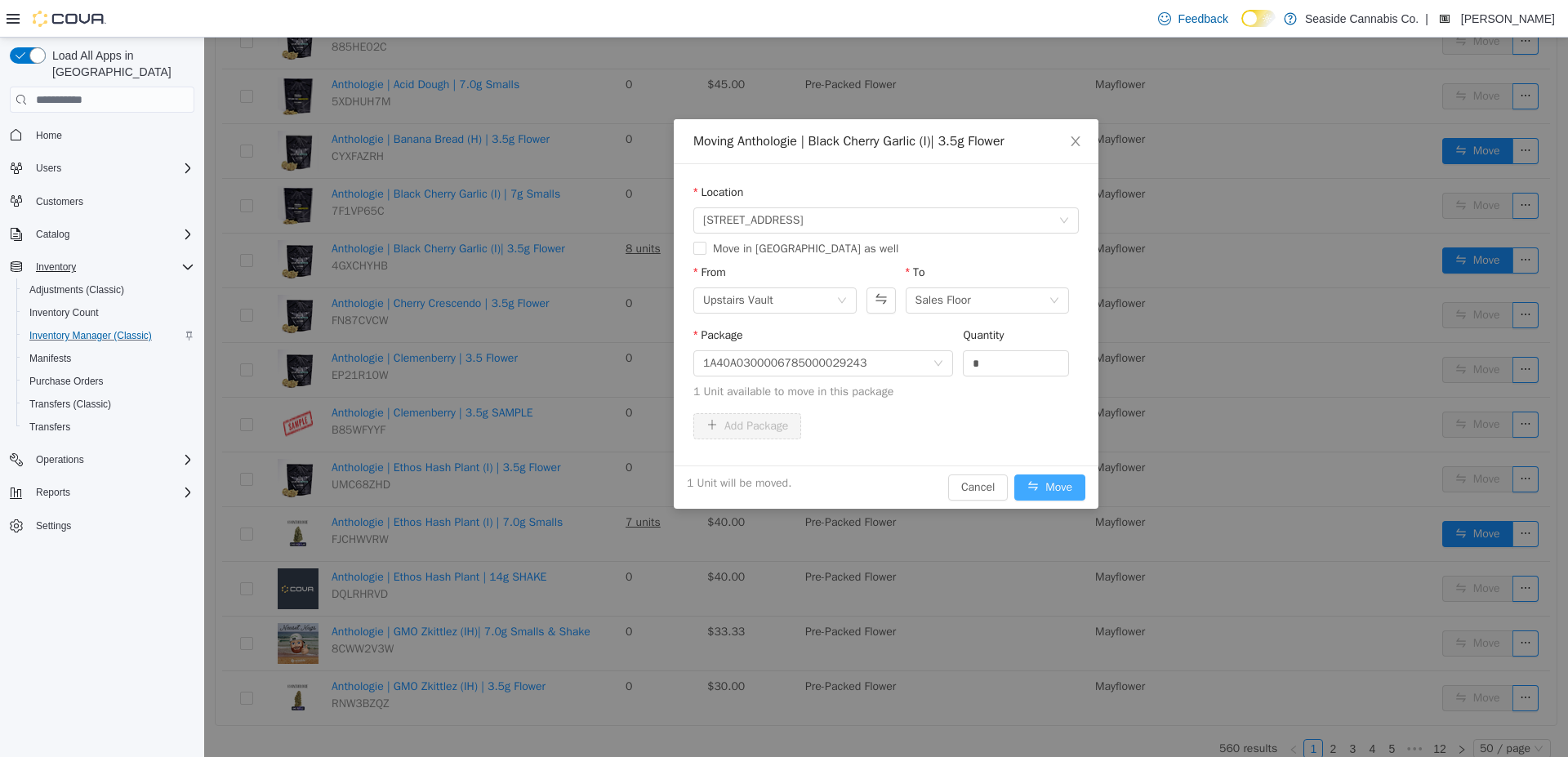 click on "Move" at bounding box center (1049, 488) 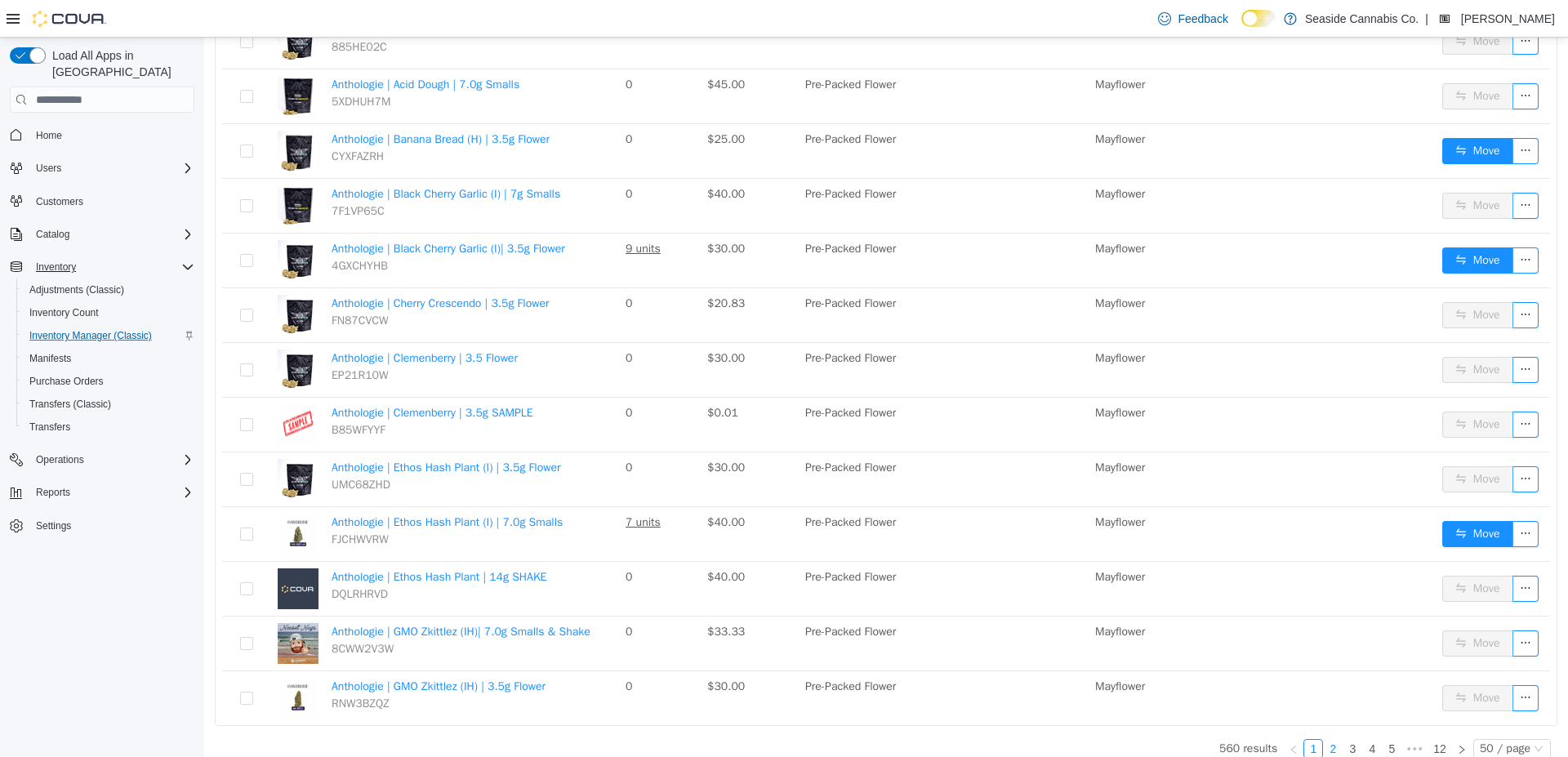 click on "2" at bounding box center (1333, 749) 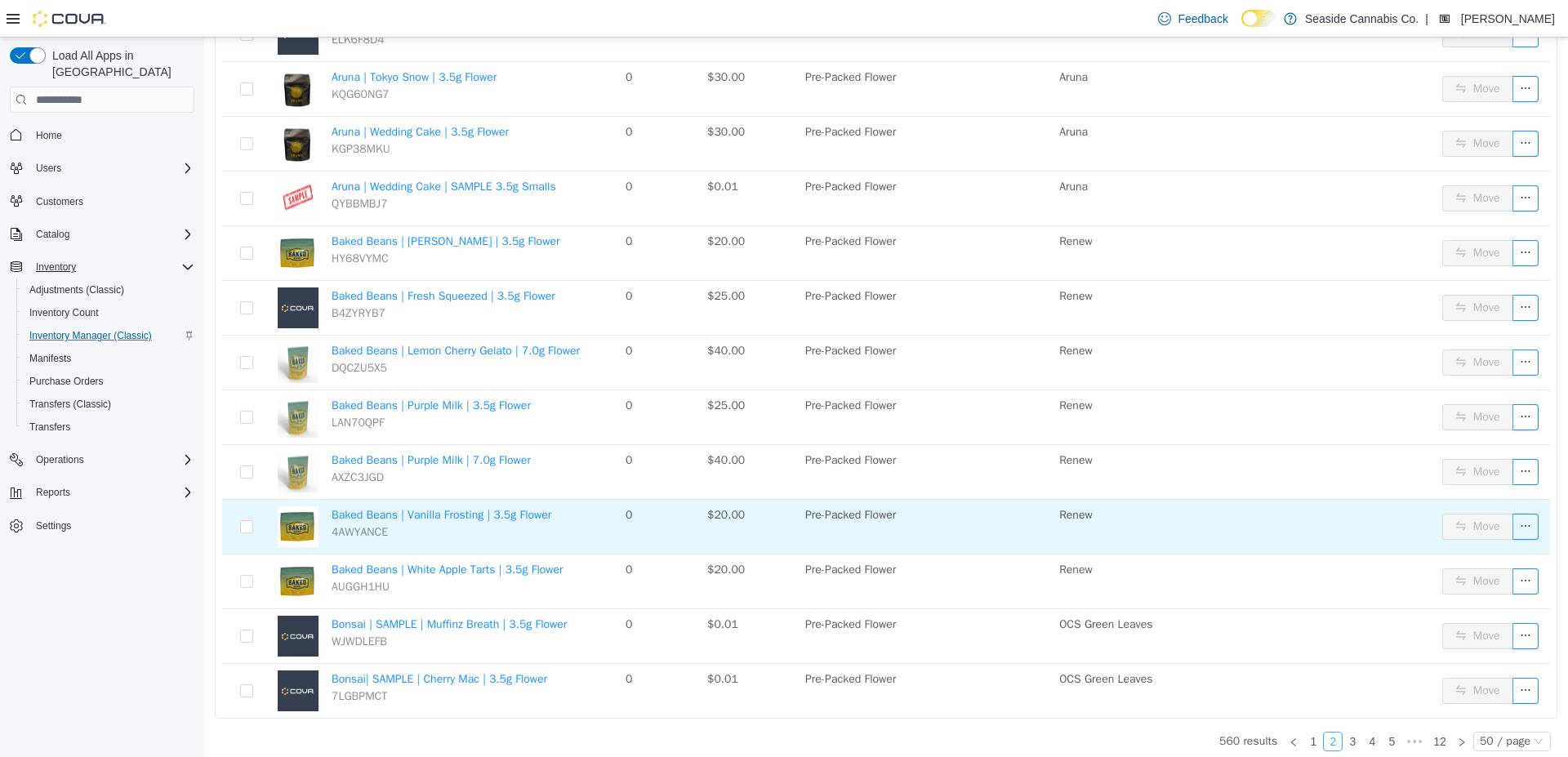 scroll, scrollTop: 2291, scrollLeft: 0, axis: vertical 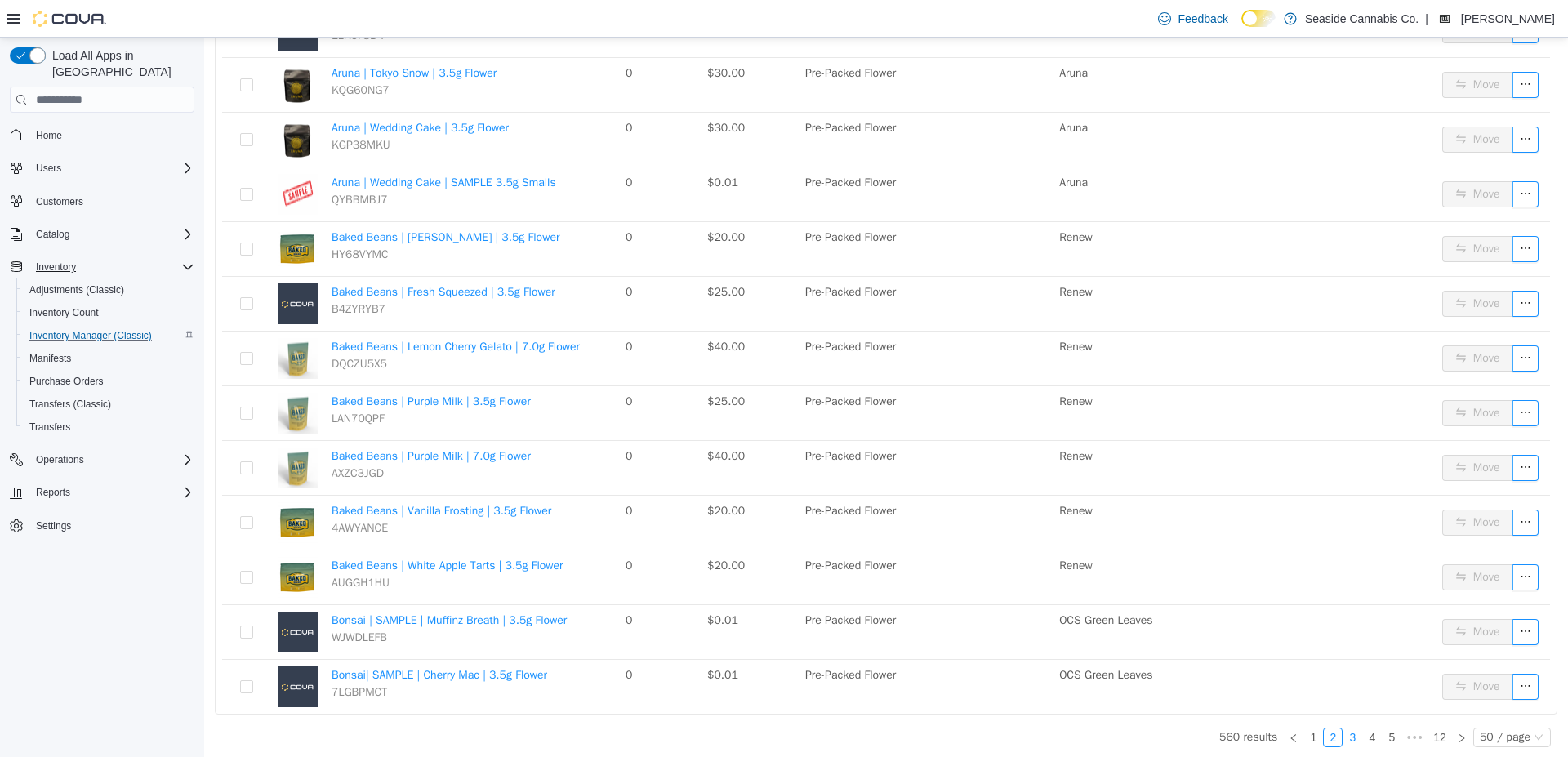 click on "3" at bounding box center [1352, 737] 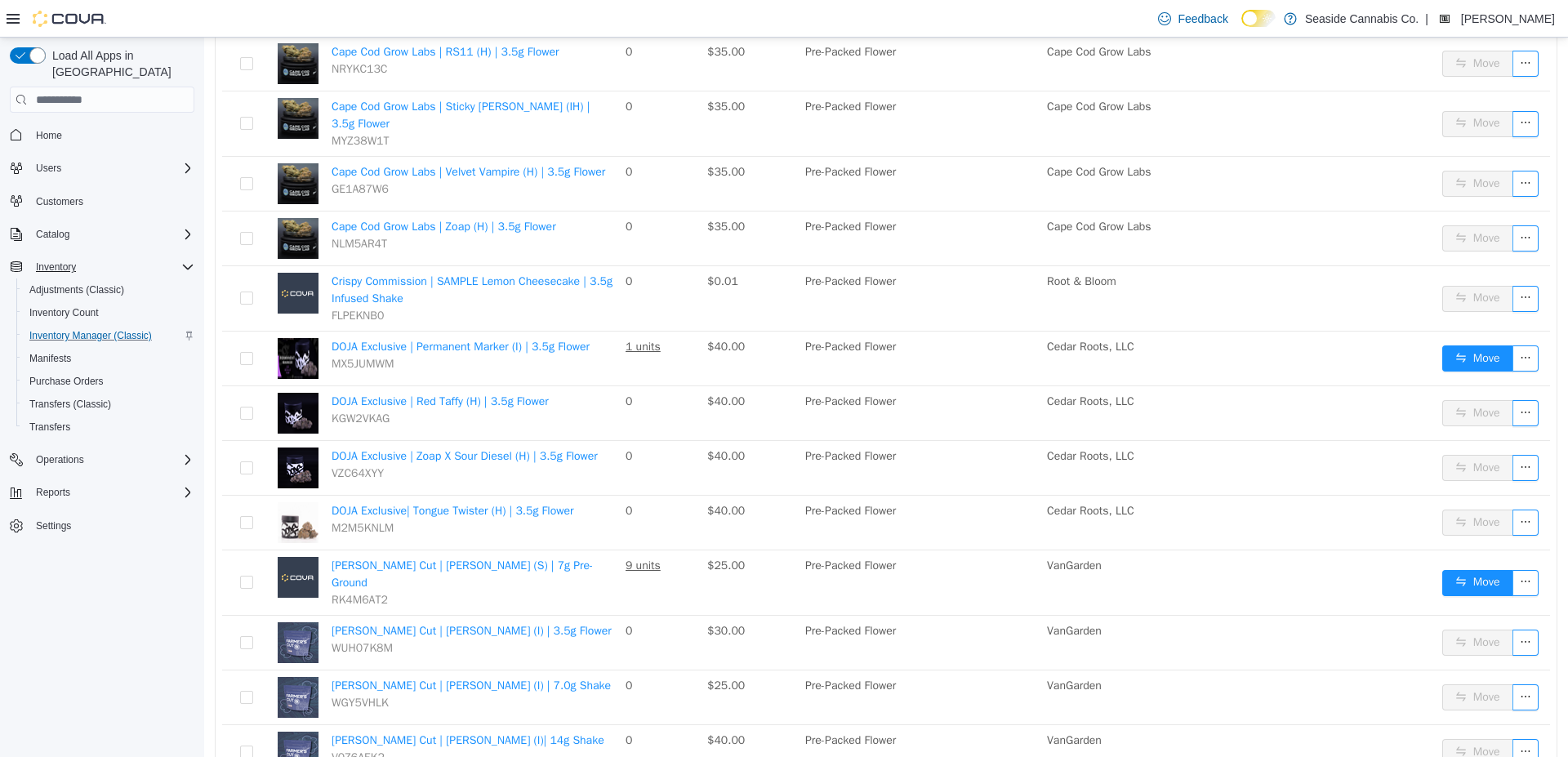 scroll, scrollTop: 1269, scrollLeft: 0, axis: vertical 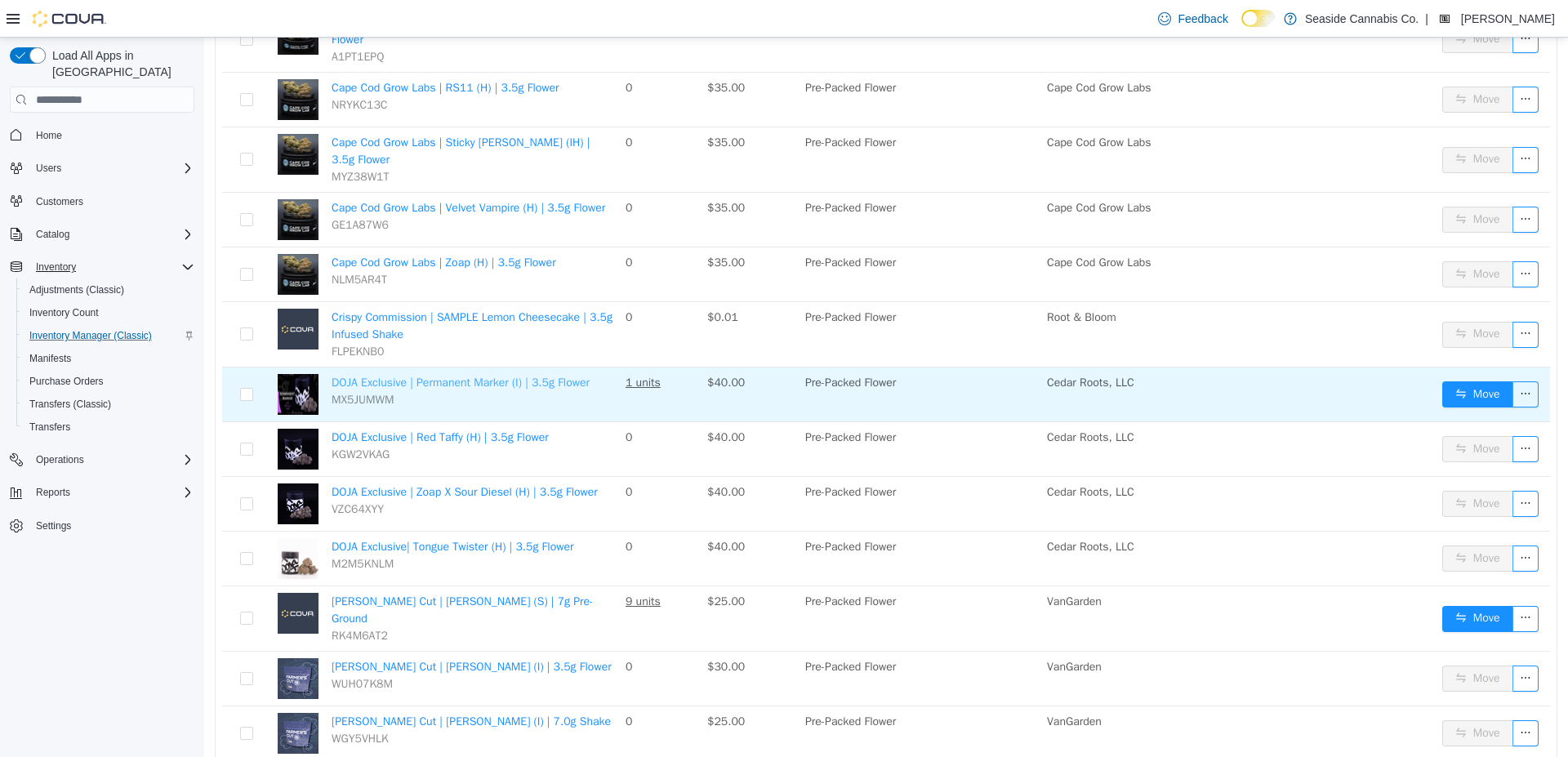 click on "DOJA Exclusive | Permanent Marker (I) | 3.5g Flower" at bounding box center [461, 382] 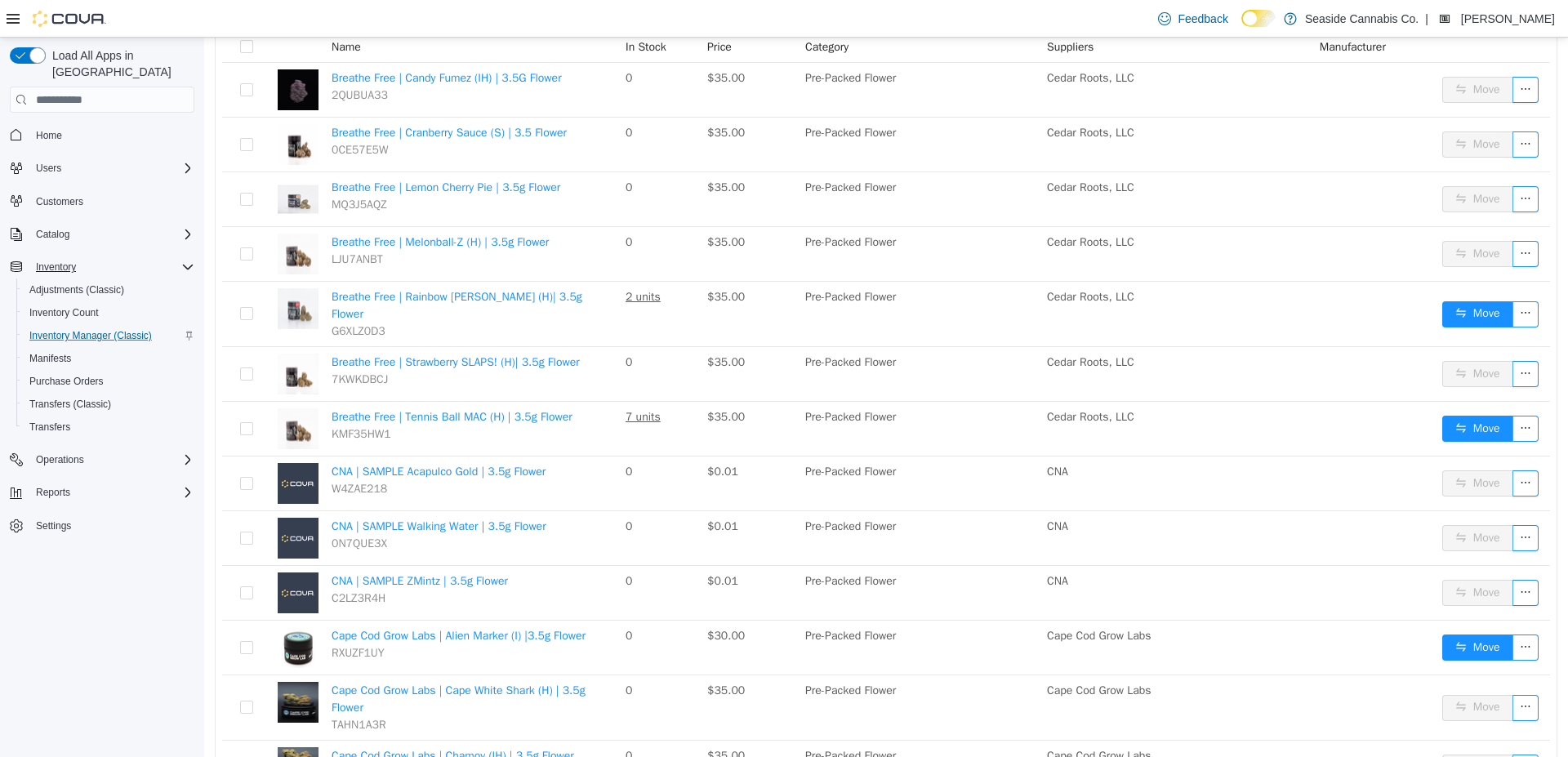 scroll, scrollTop: 187, scrollLeft: 0, axis: vertical 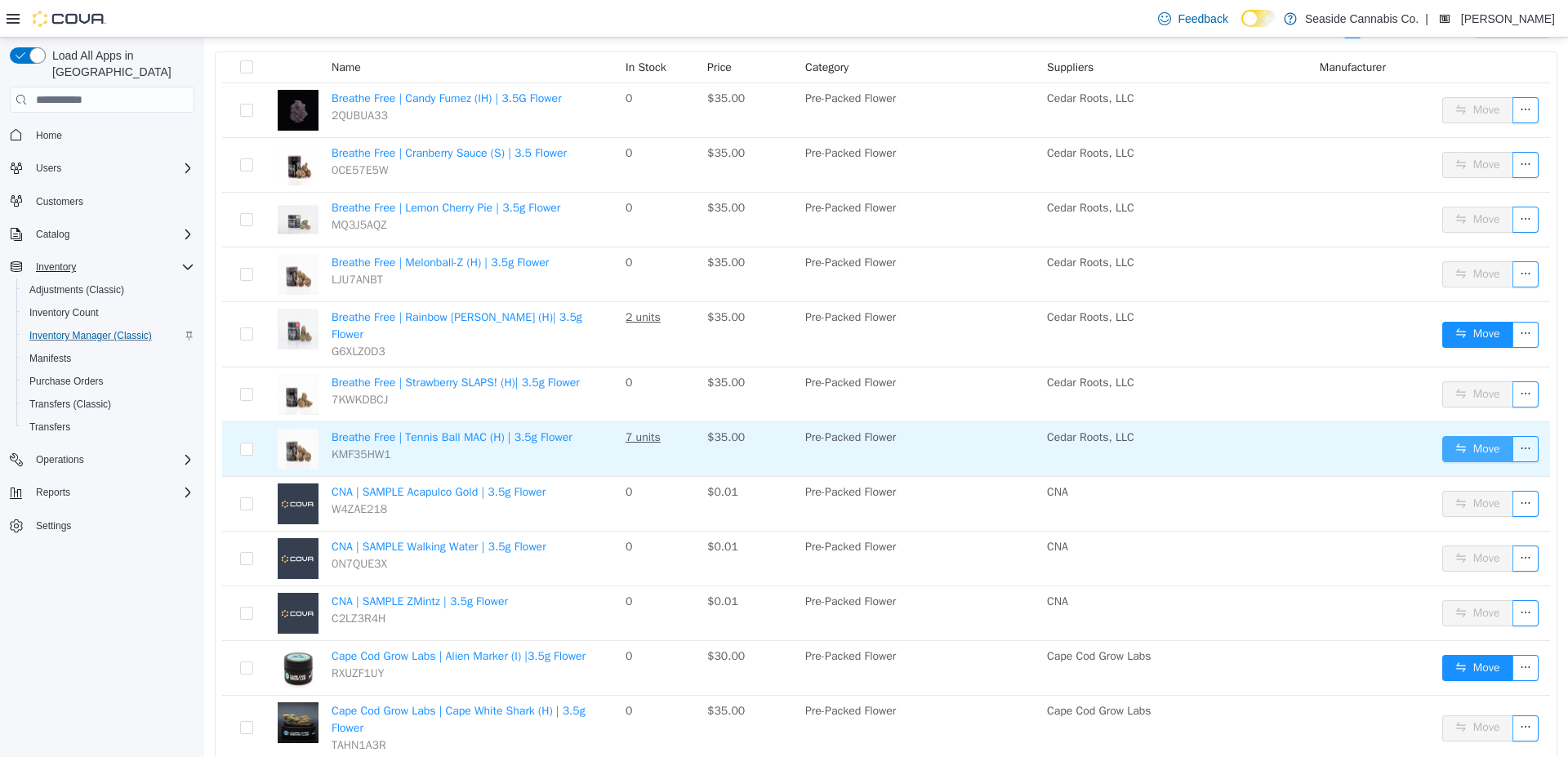 click on "Move" at bounding box center (1477, 449) 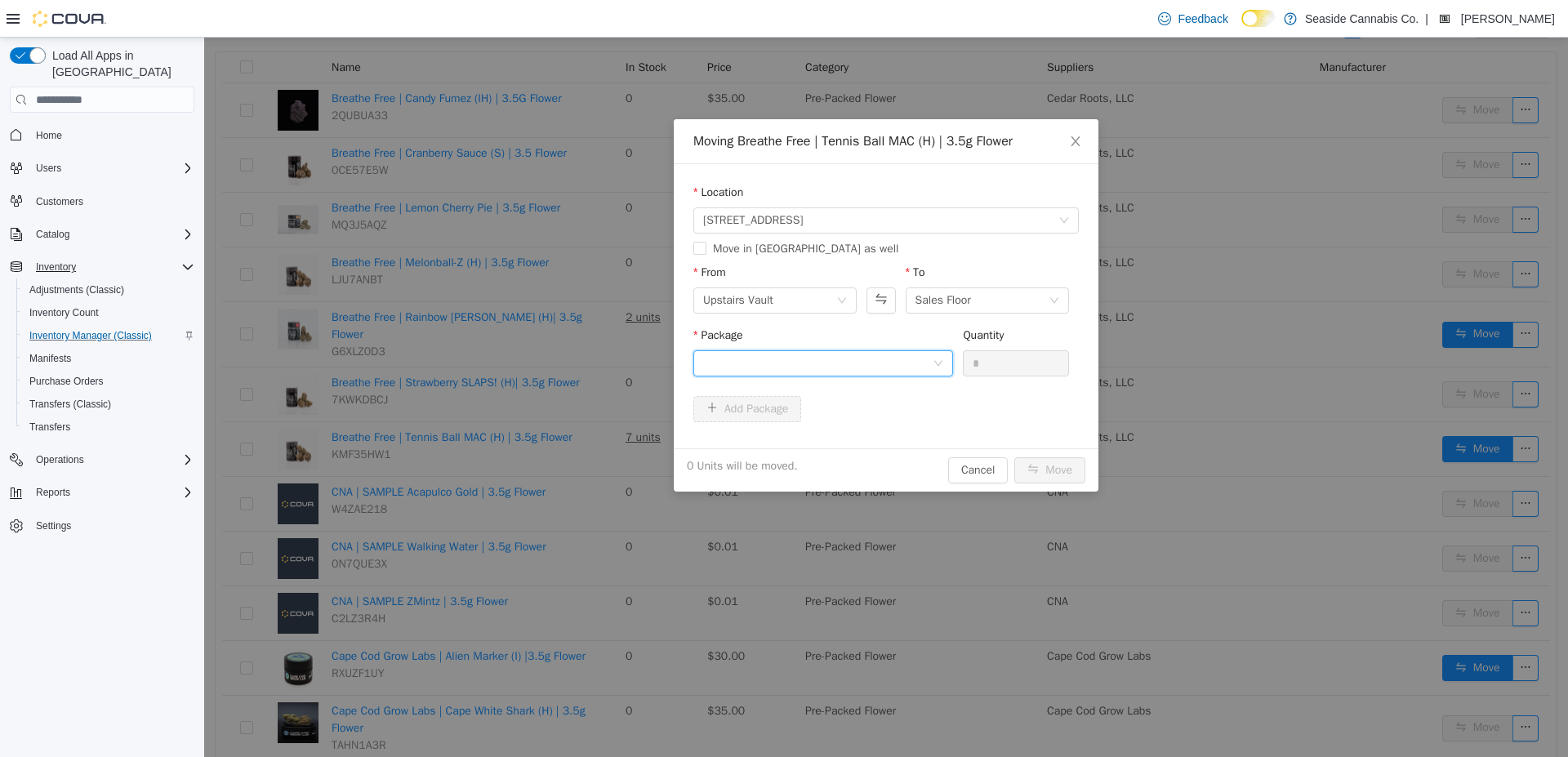 click at bounding box center (817, 363) 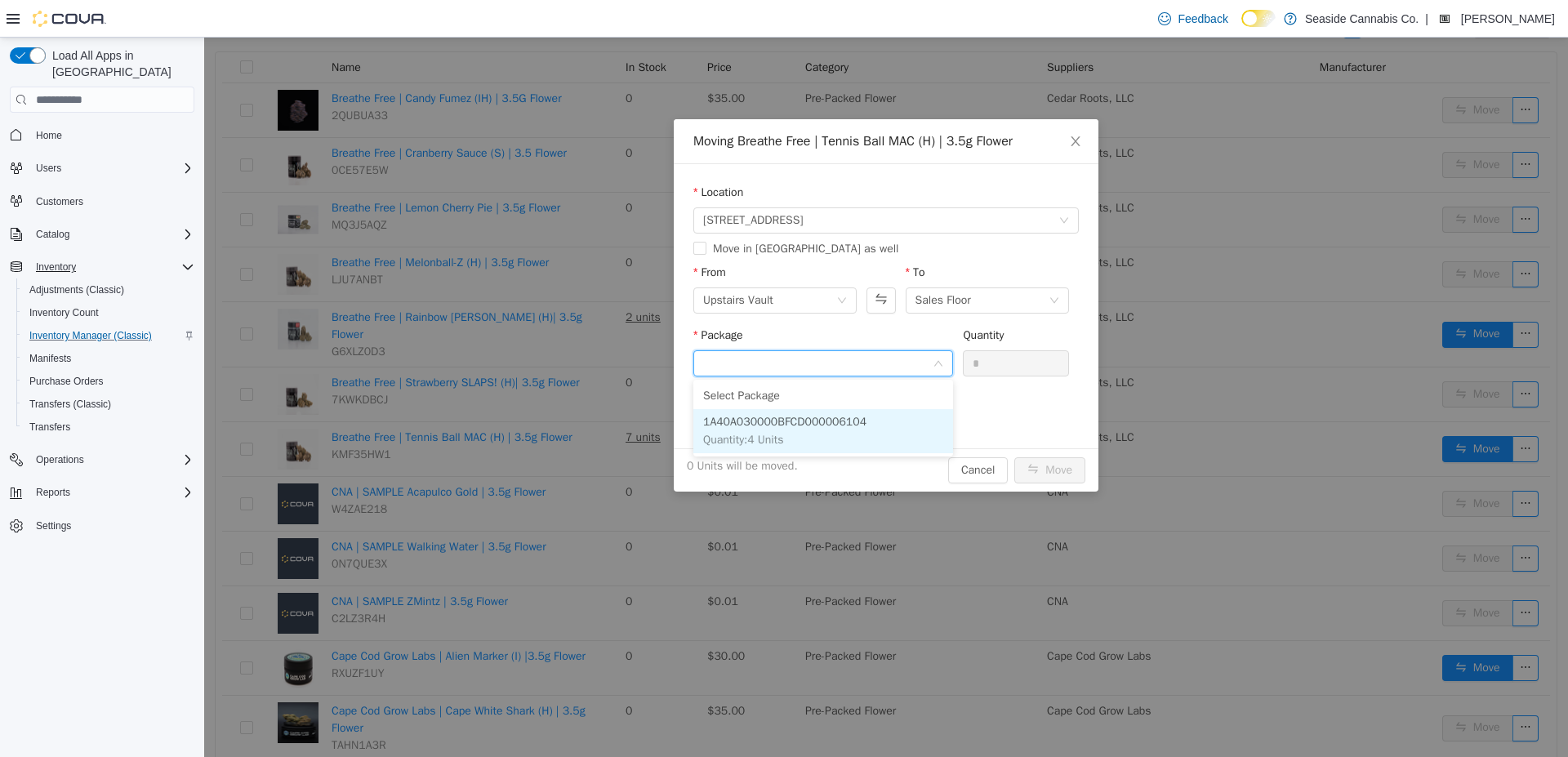click on "1A40A030000BFCD000006104 Quantity :  4 Units" at bounding box center [823, 431] 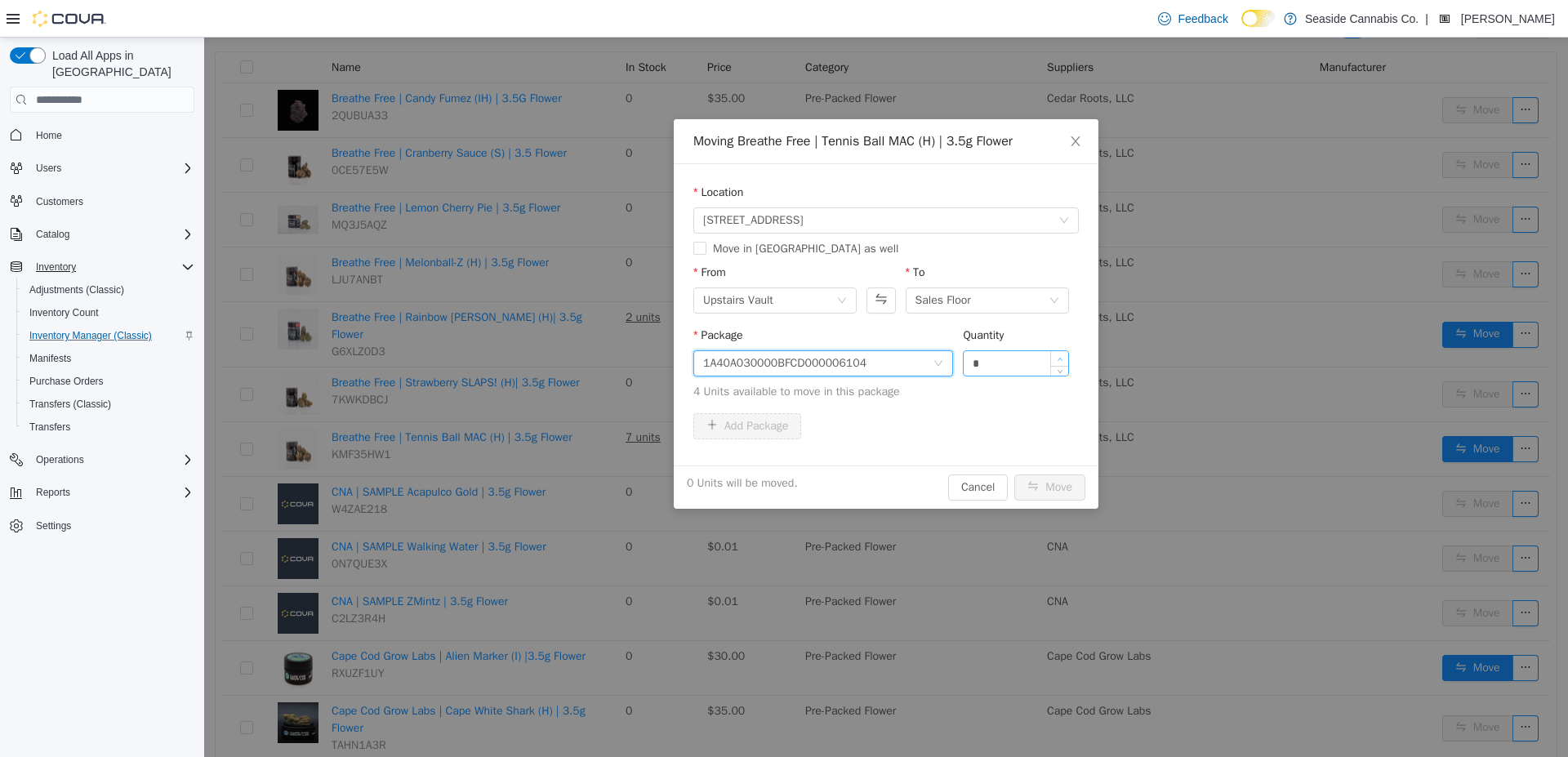 type on "*" 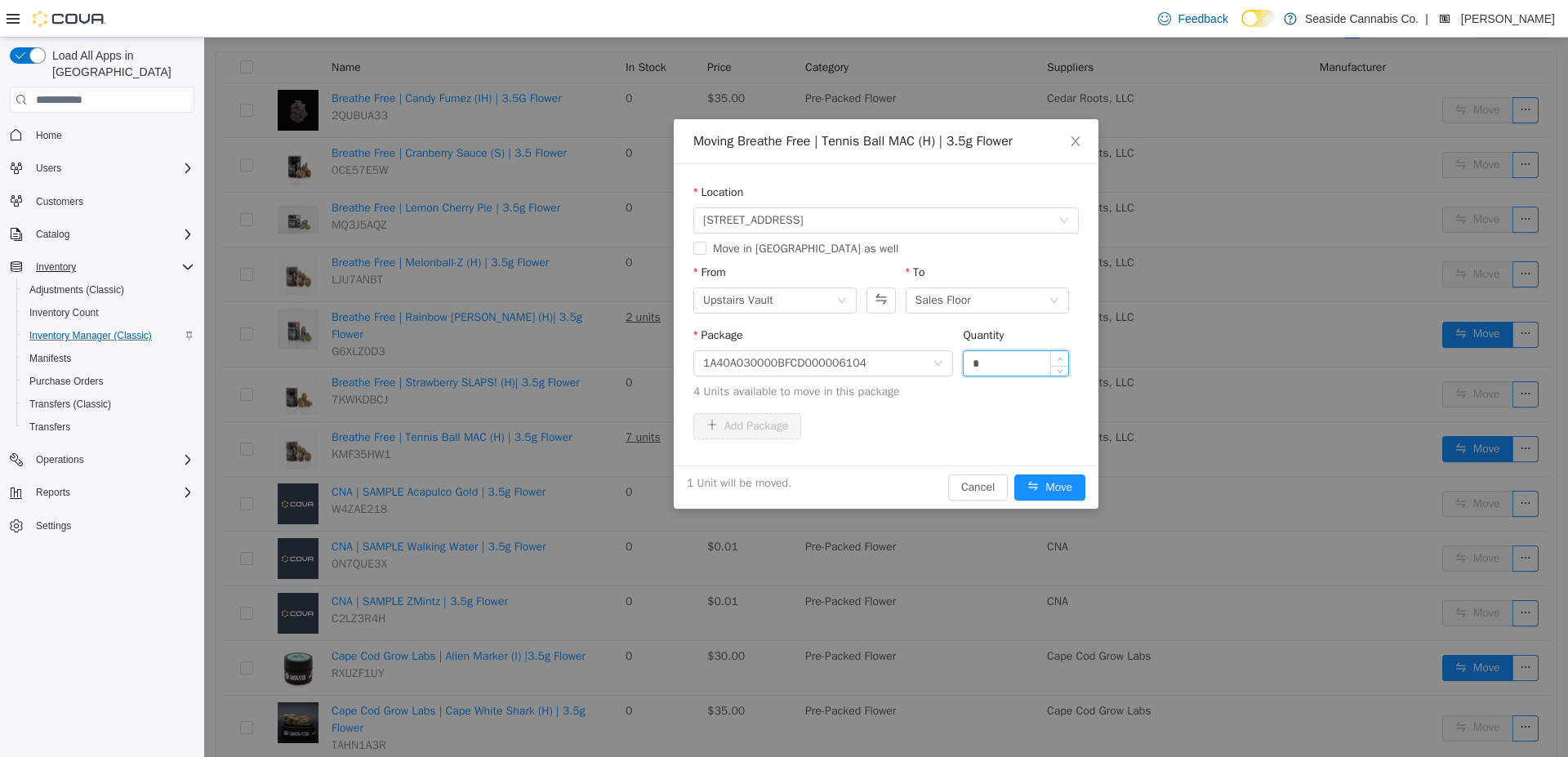 click at bounding box center [1059, 358] 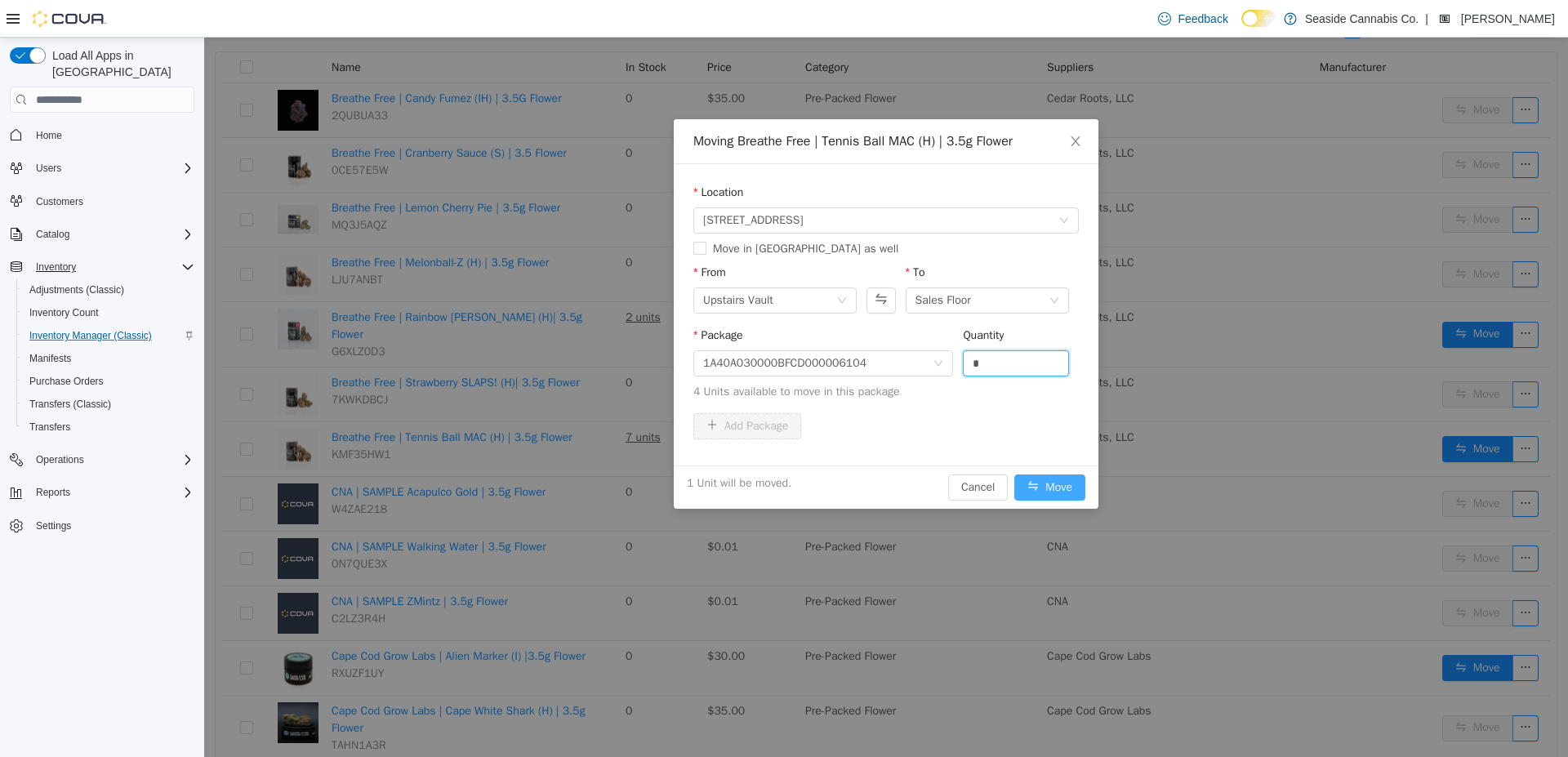 click on "Move" at bounding box center (1049, 488) 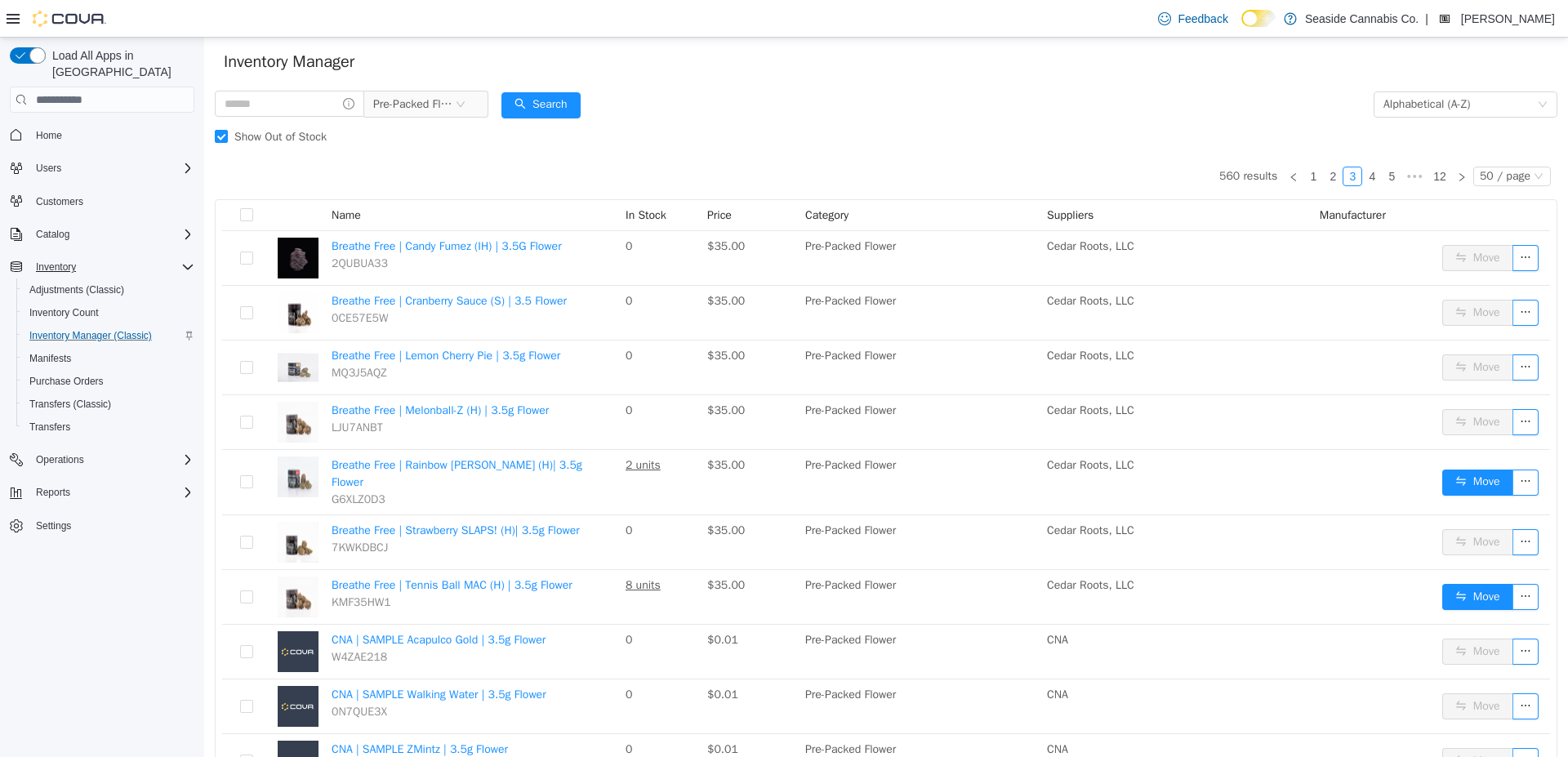 scroll, scrollTop: 0, scrollLeft: 0, axis: both 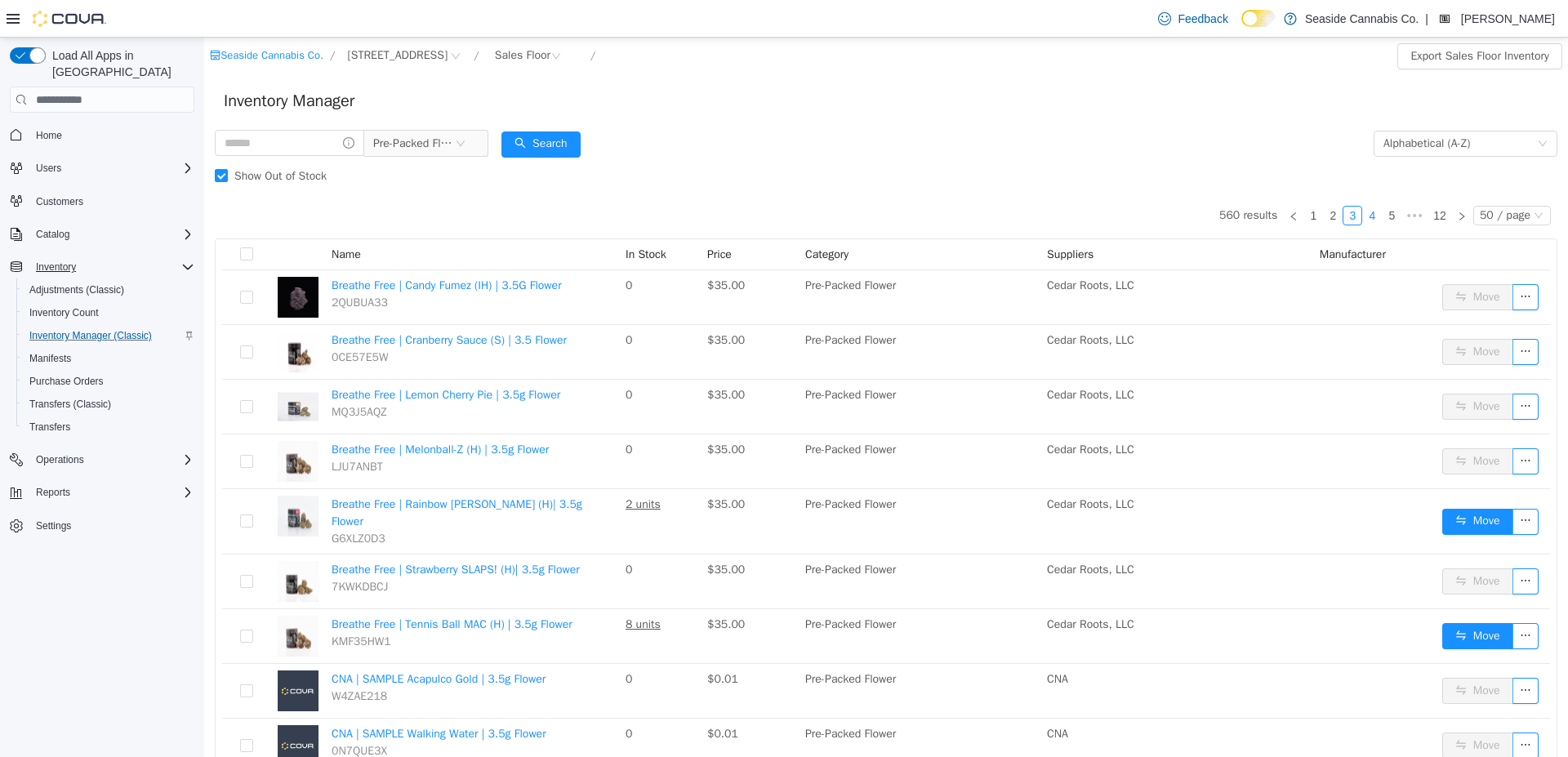 click on "4" at bounding box center [1372, 216] 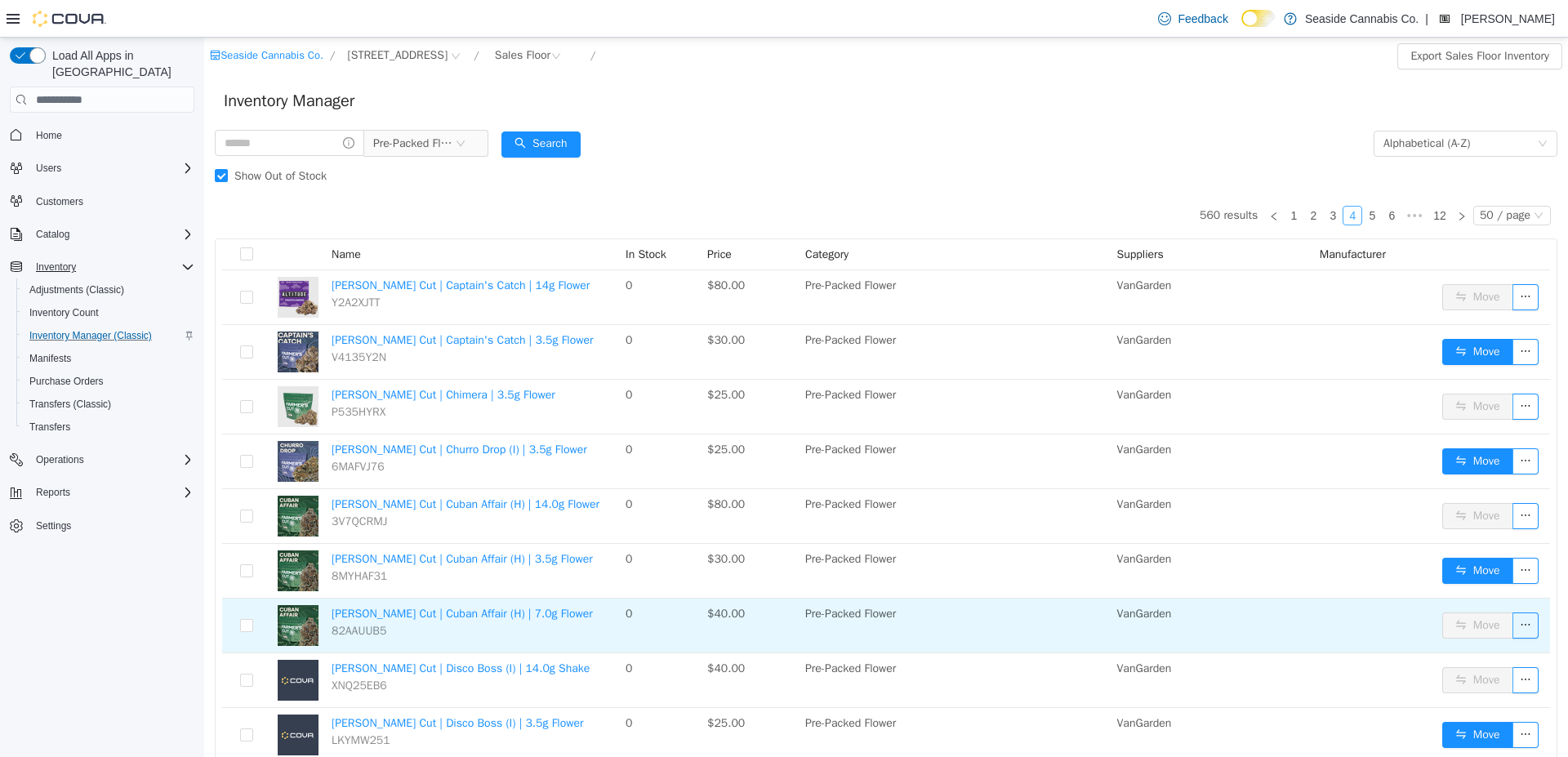 scroll, scrollTop: 113, scrollLeft: 0, axis: vertical 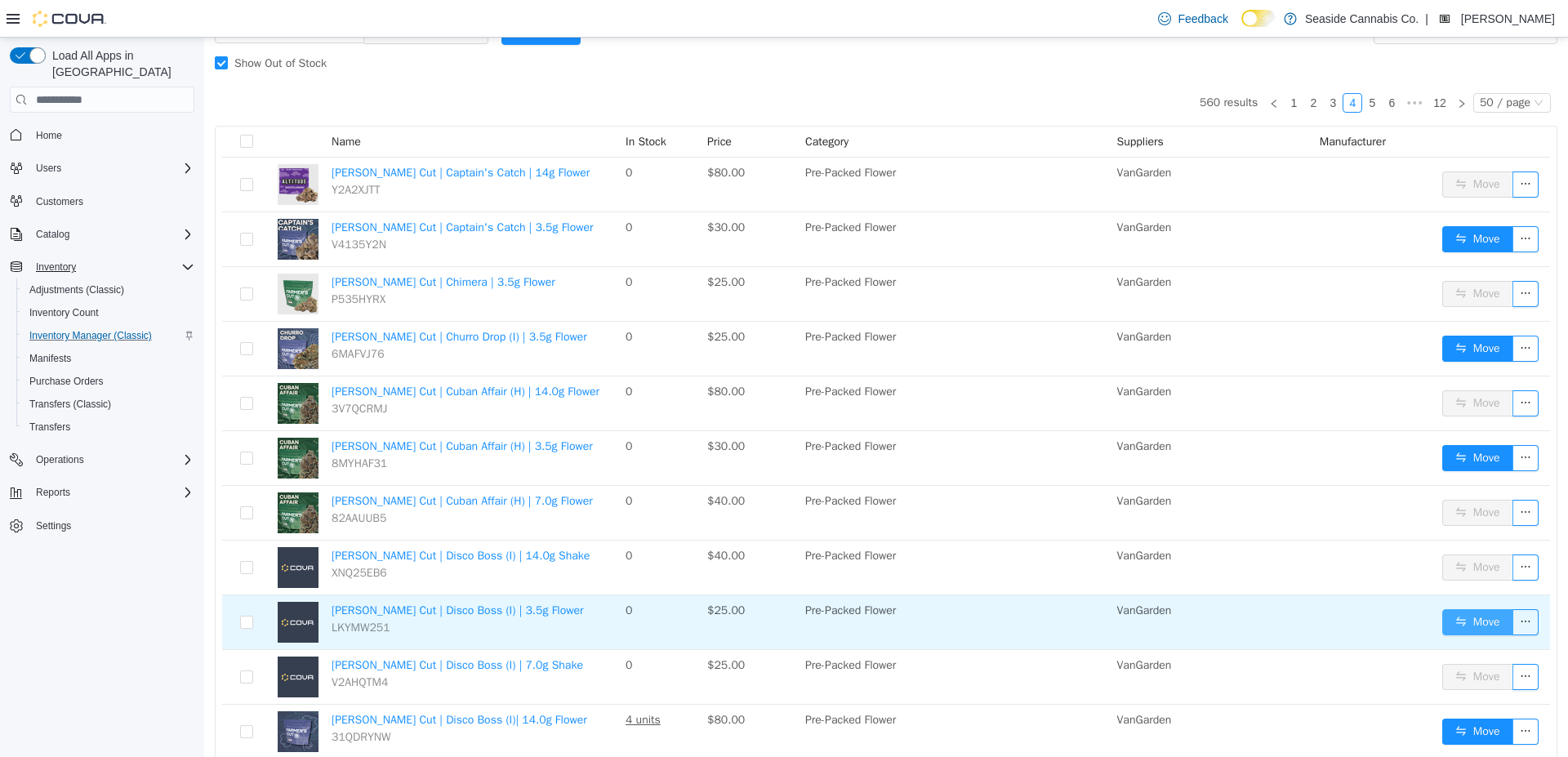 click on "Move" at bounding box center (1477, 622) 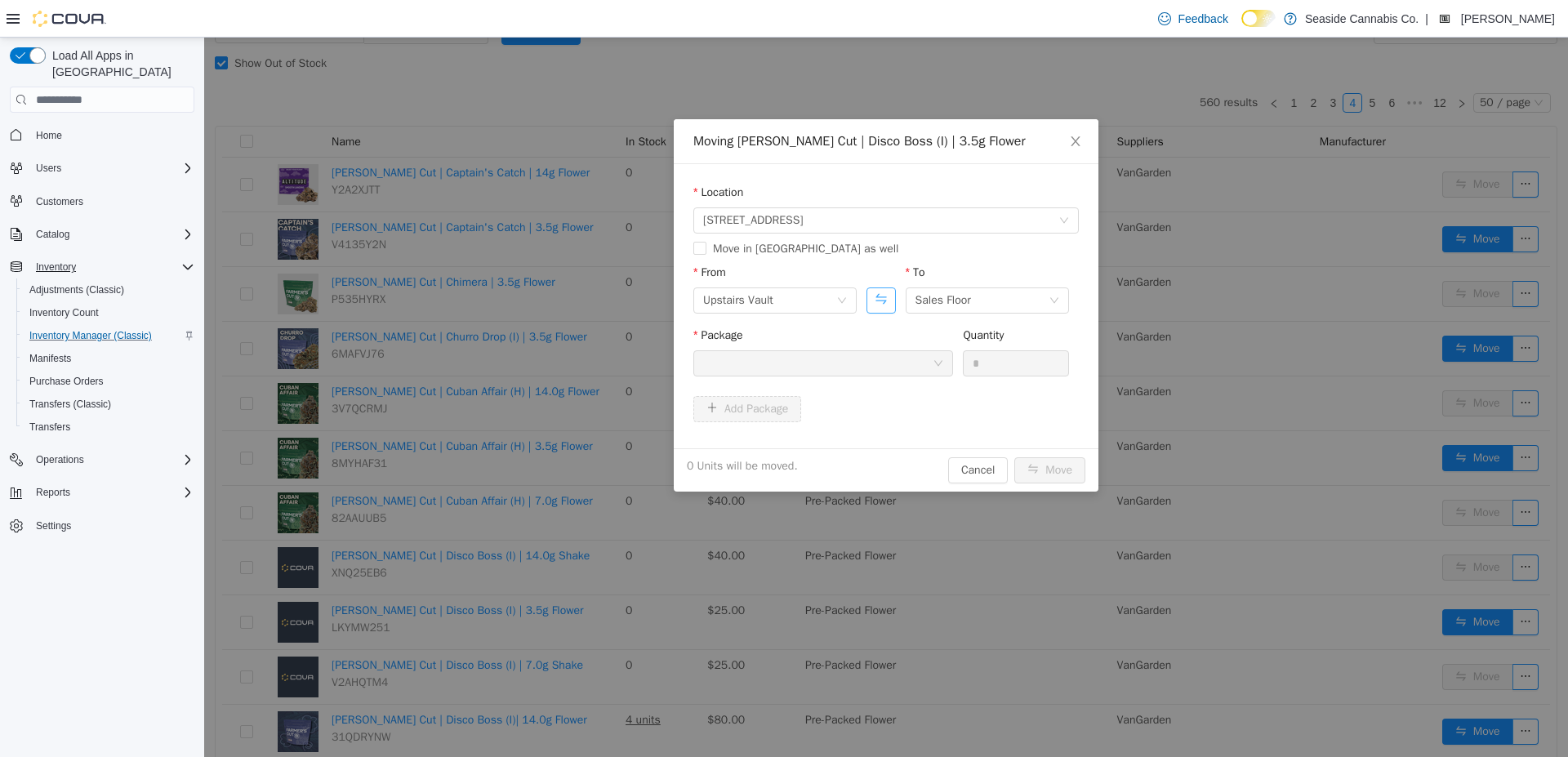 click at bounding box center [880, 301] 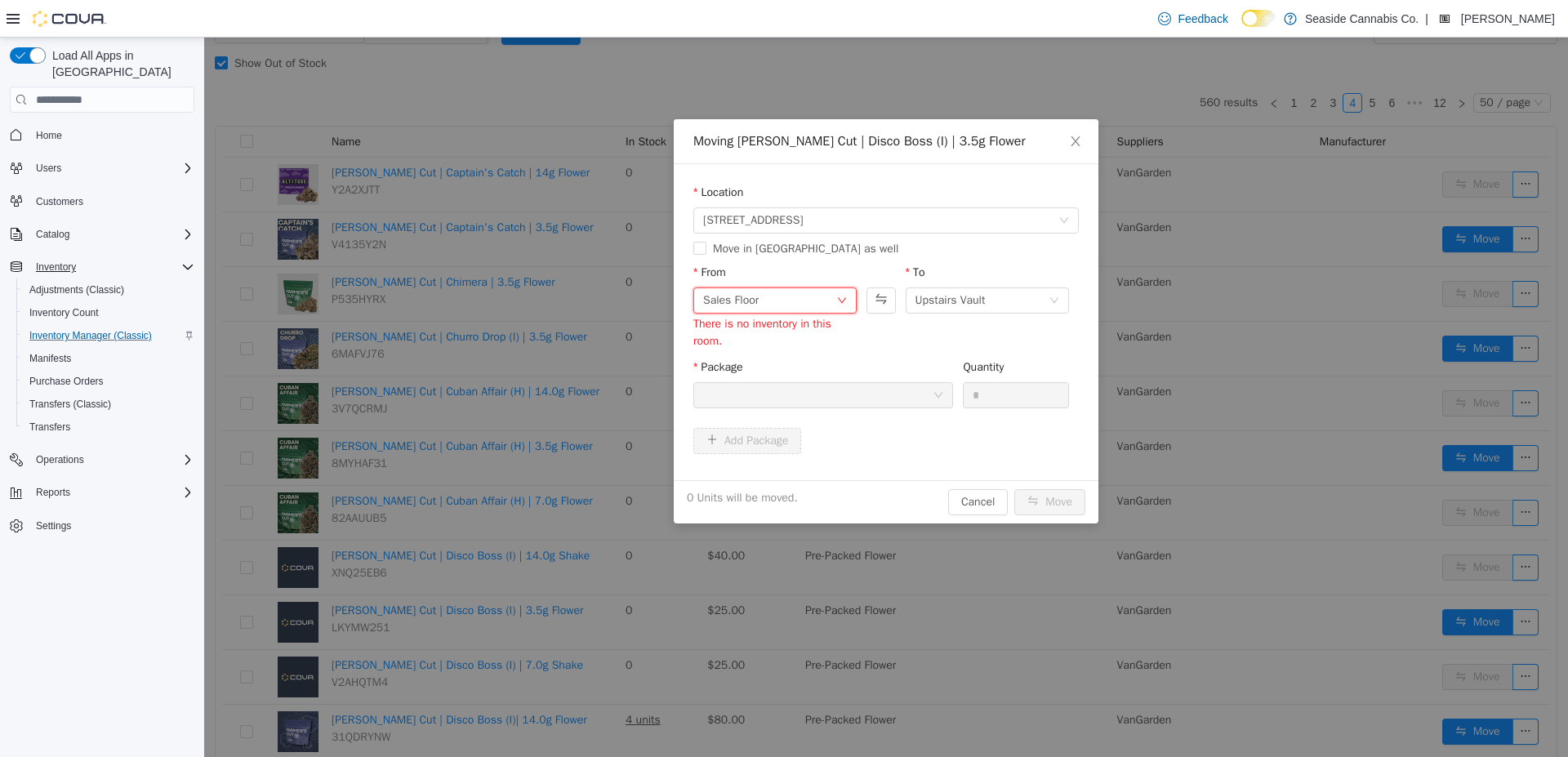 click on "Sales Floor" at bounding box center [769, 301] 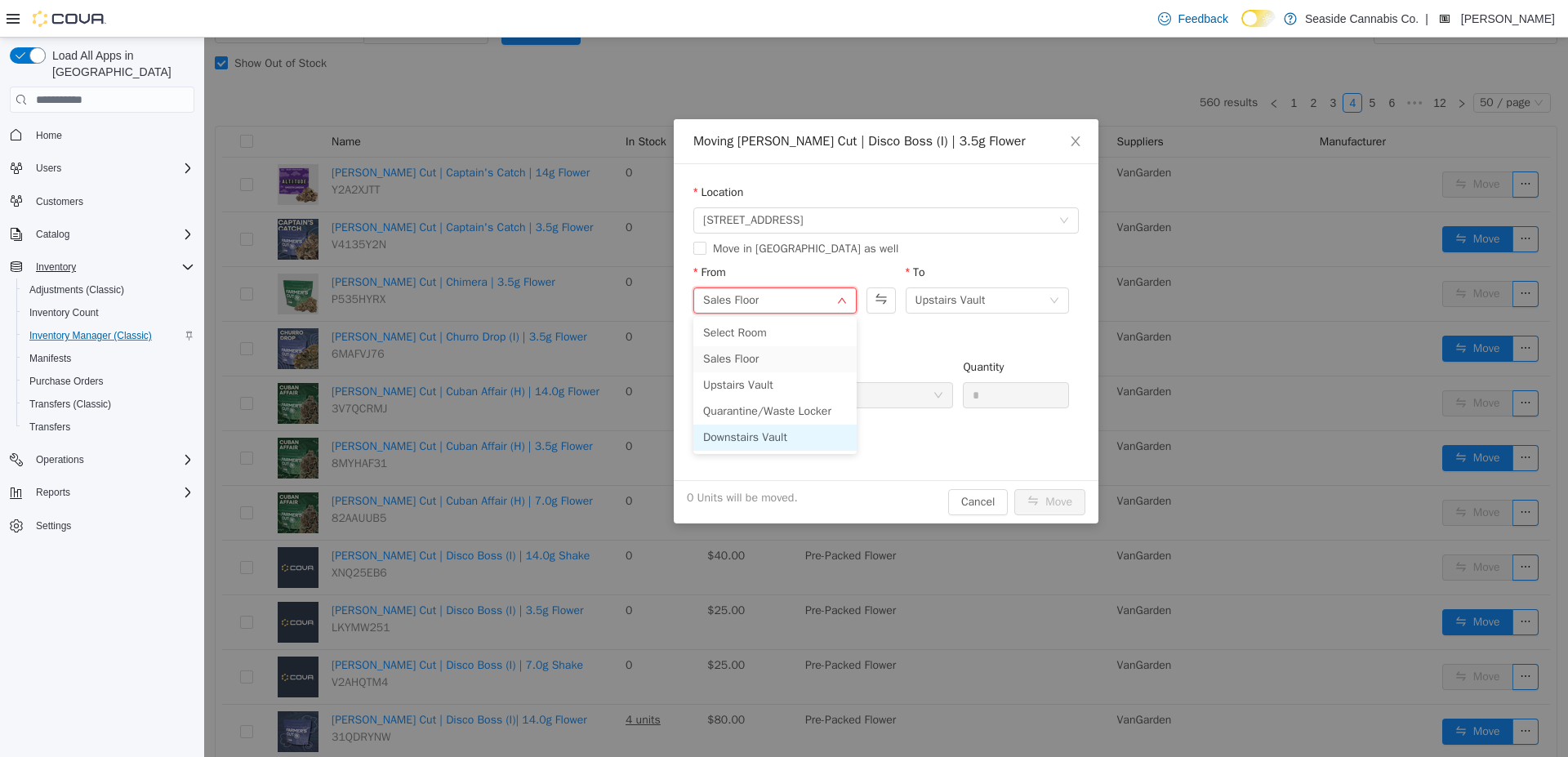 click on "Downstairs Vault" at bounding box center (775, 438) 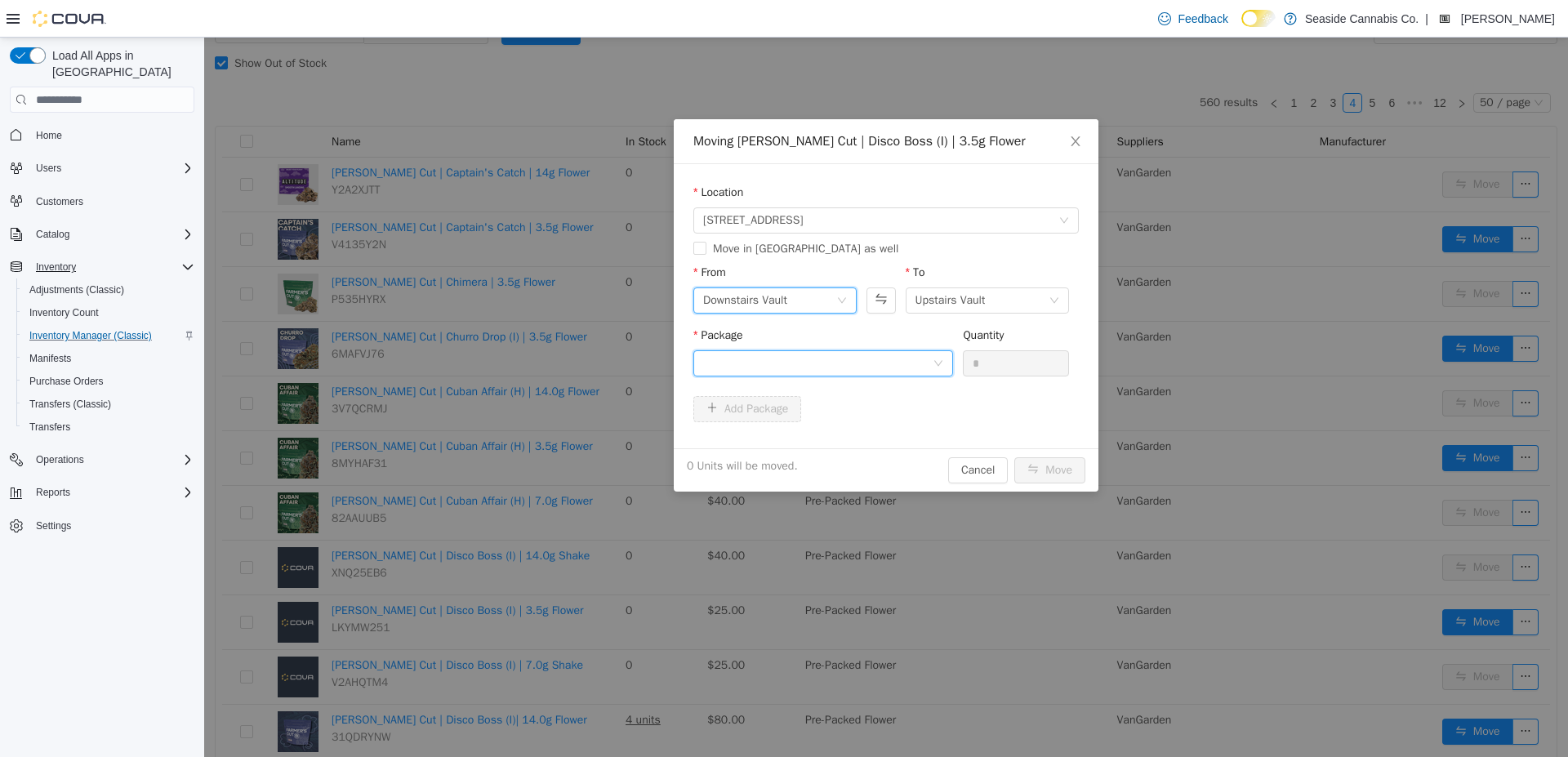 click at bounding box center (817, 363) 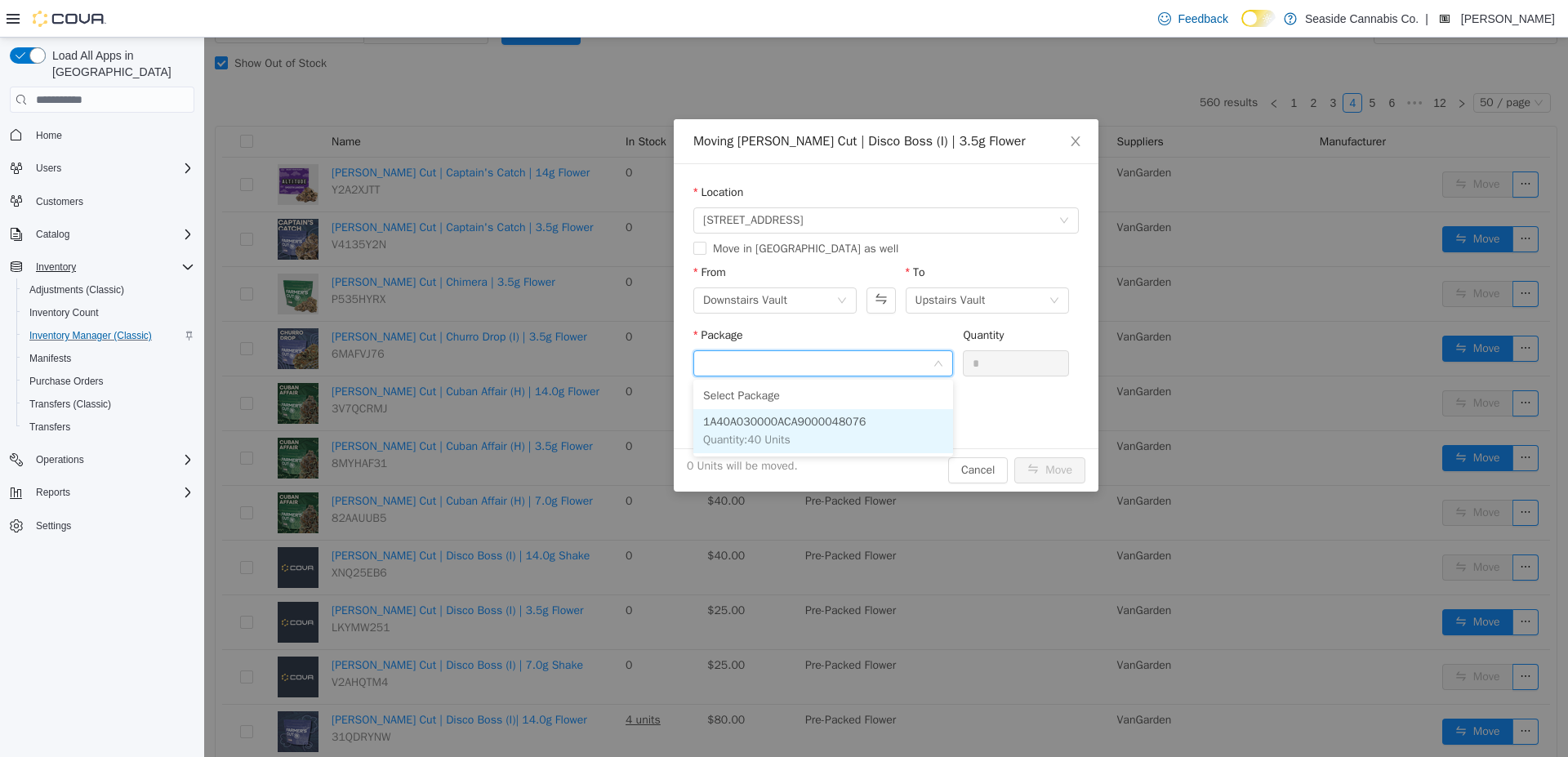 click on "1A40A030000ACA9000048076" at bounding box center [785, 421] 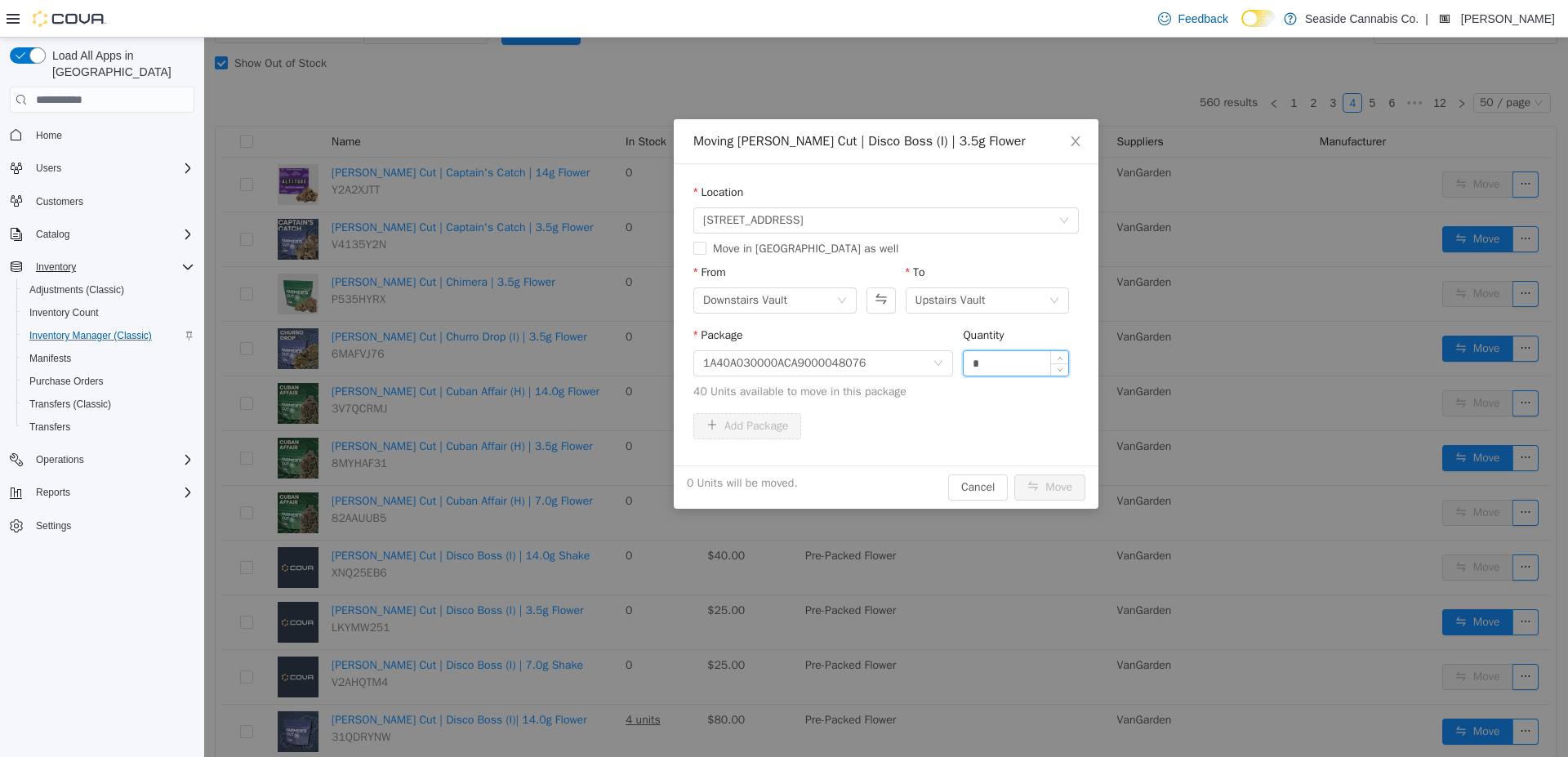 click on "*" at bounding box center [1016, 363] 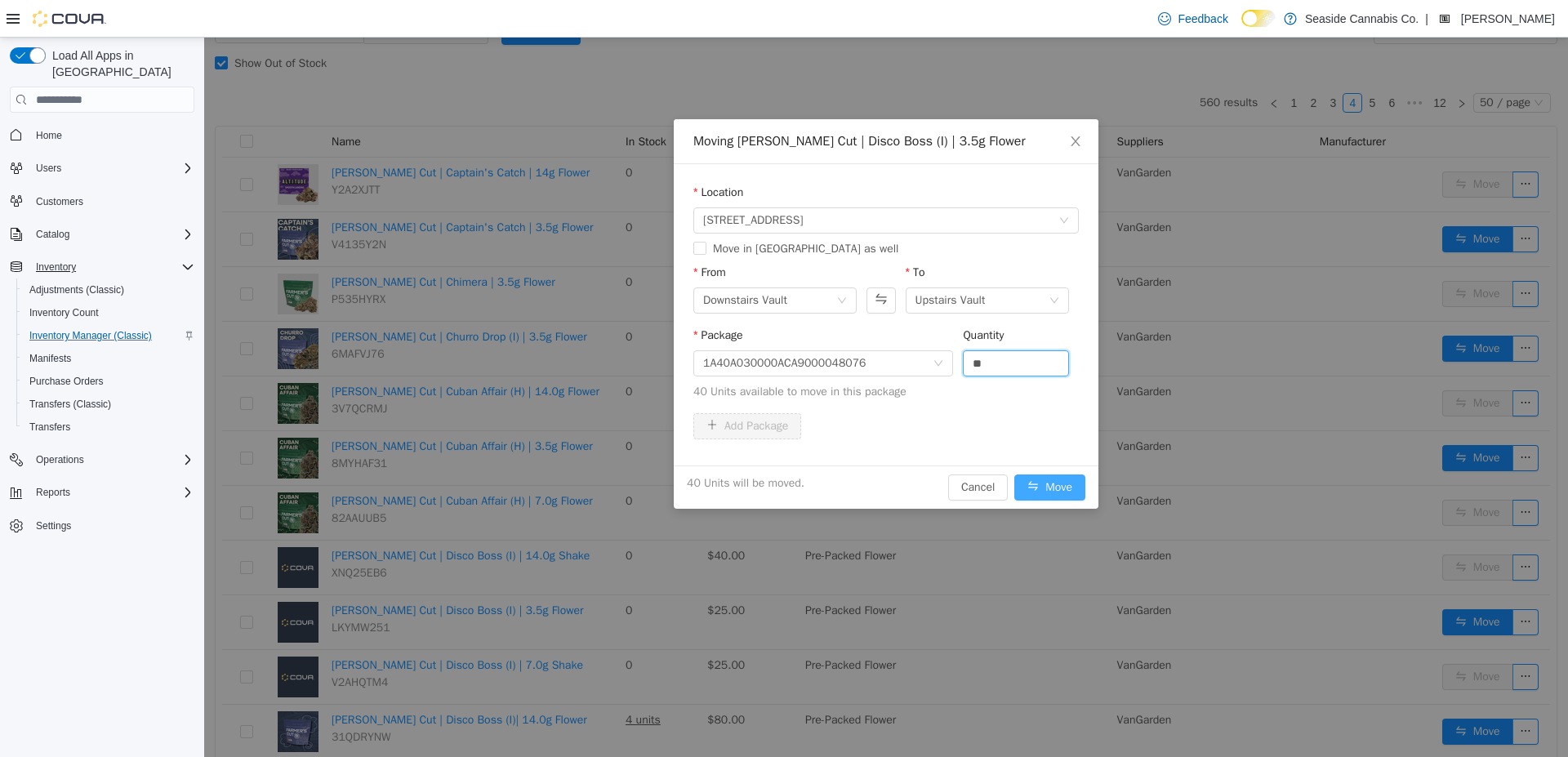 type on "**" 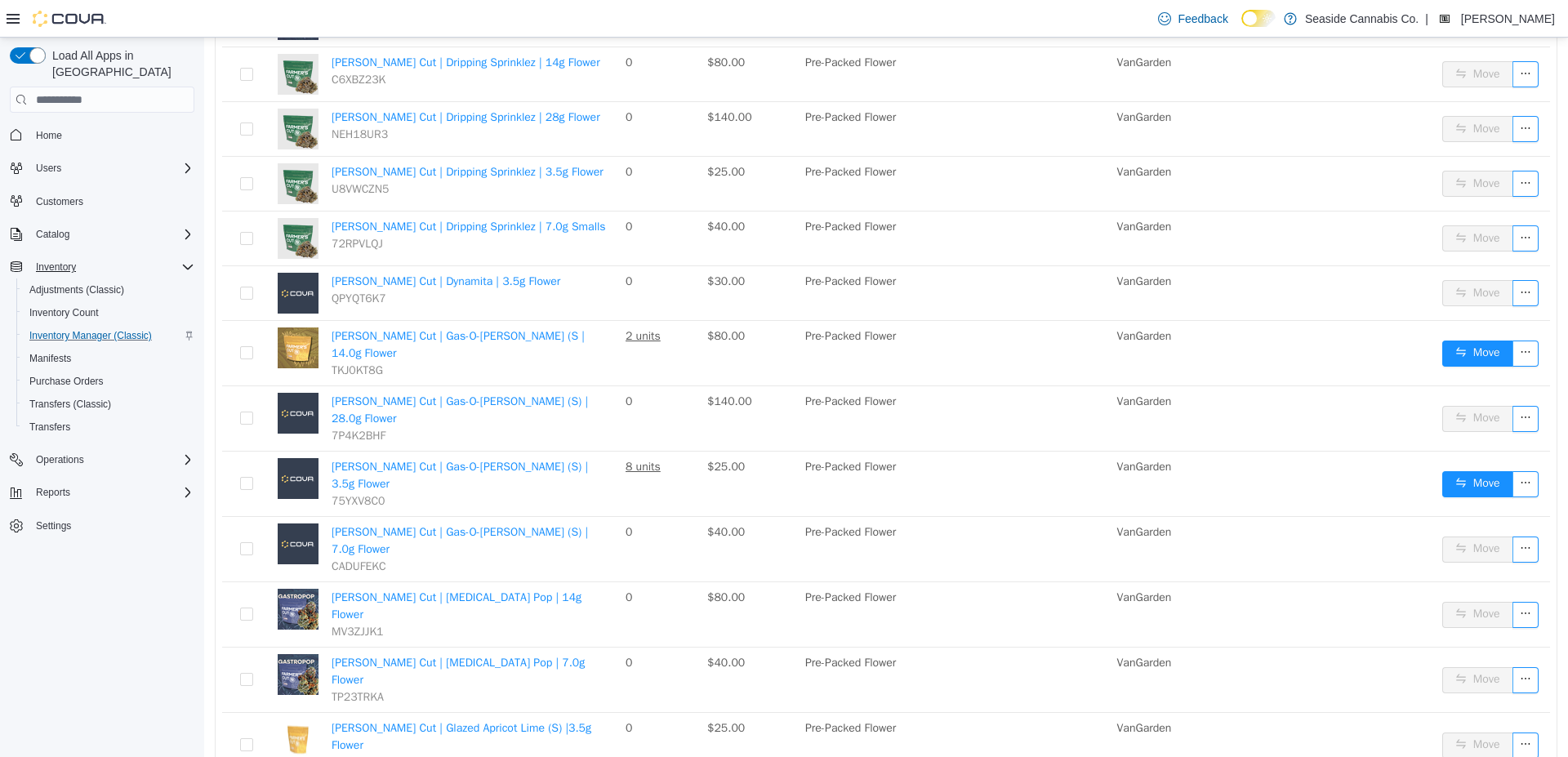 scroll, scrollTop: 884, scrollLeft: 0, axis: vertical 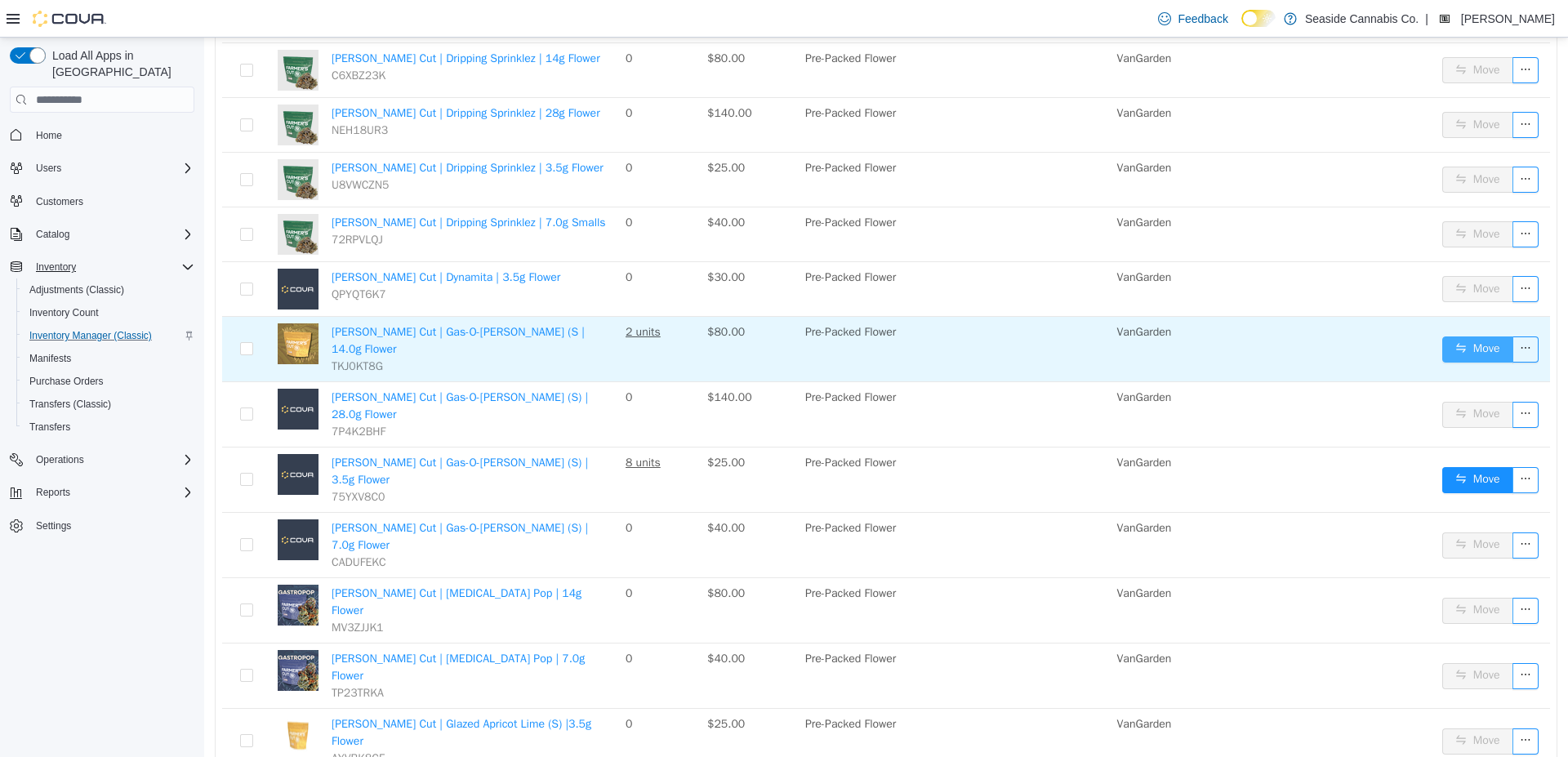 click on "Move" at bounding box center [1477, 350] 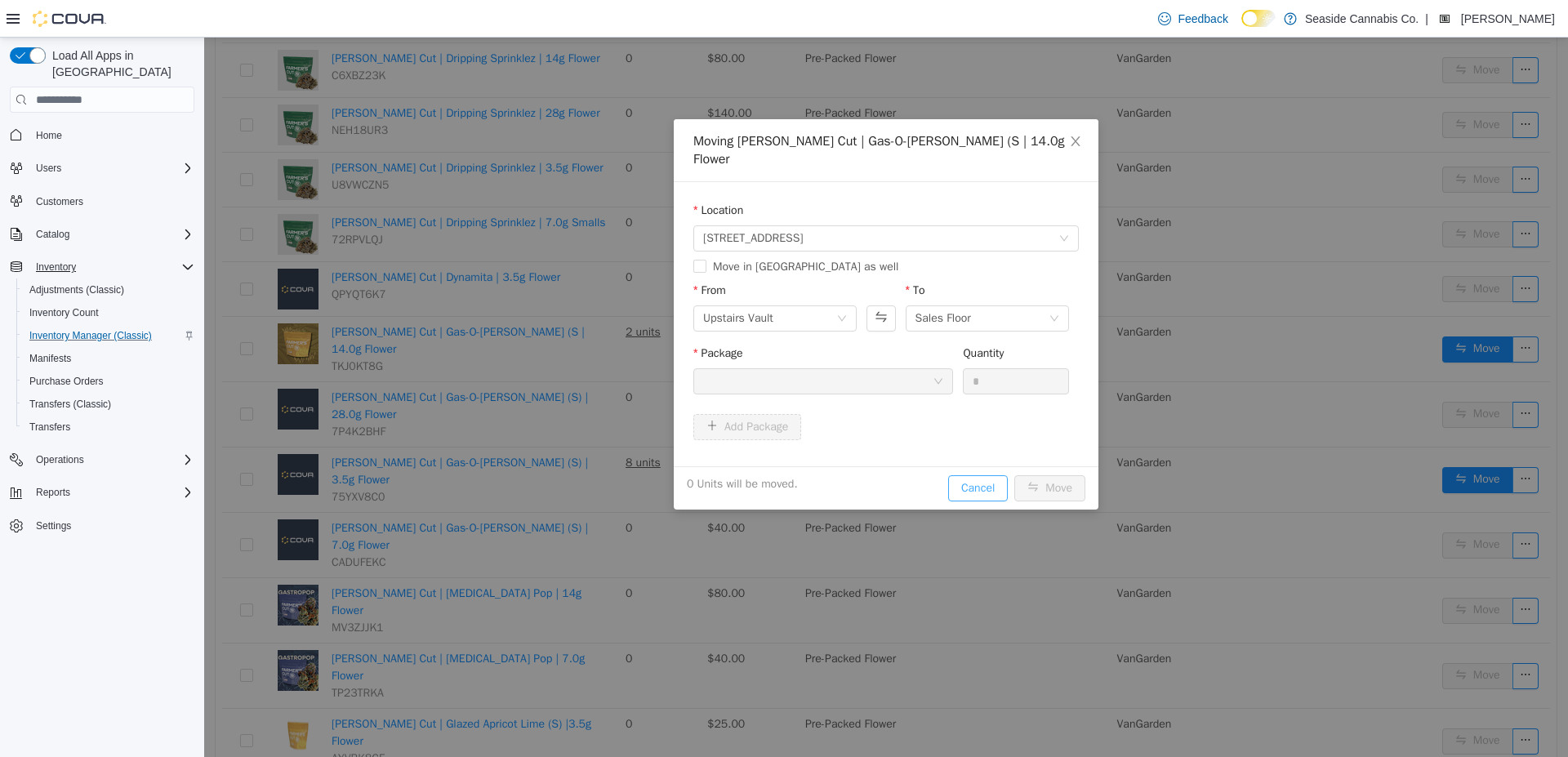 click on "Cancel" at bounding box center (978, 488) 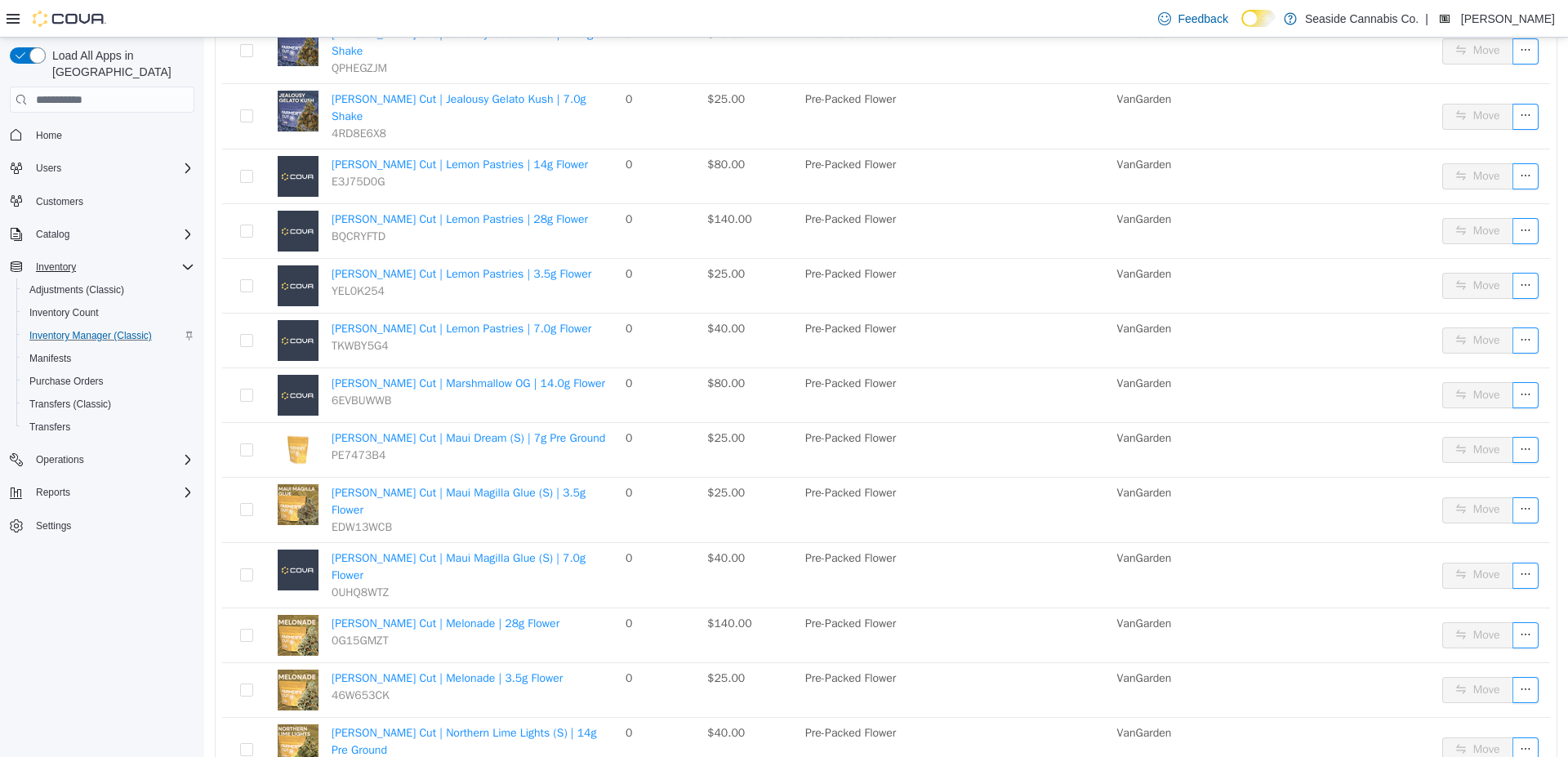 scroll, scrollTop: 2376, scrollLeft: 0, axis: vertical 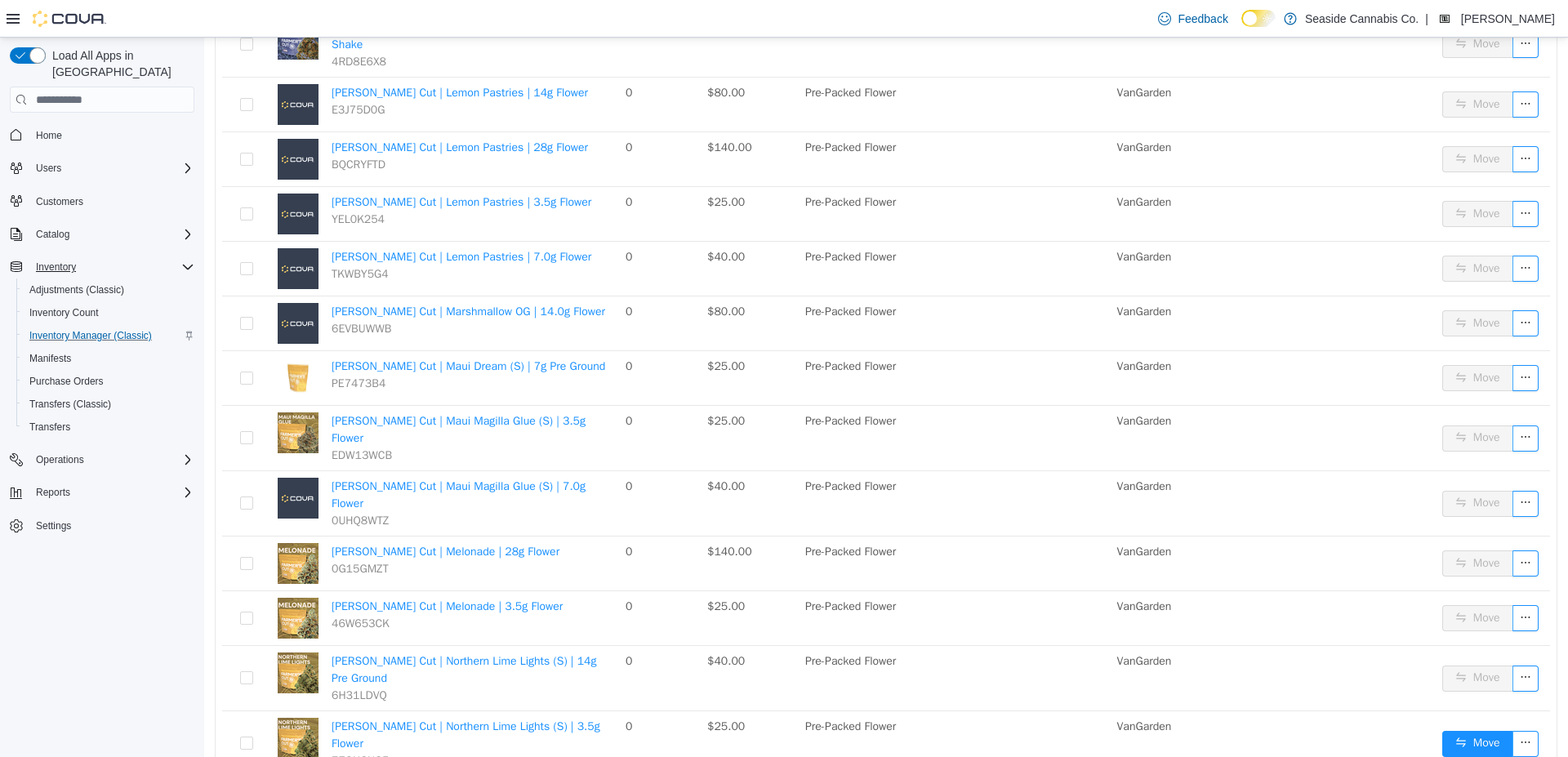 click on "5" at bounding box center [1372, 865] 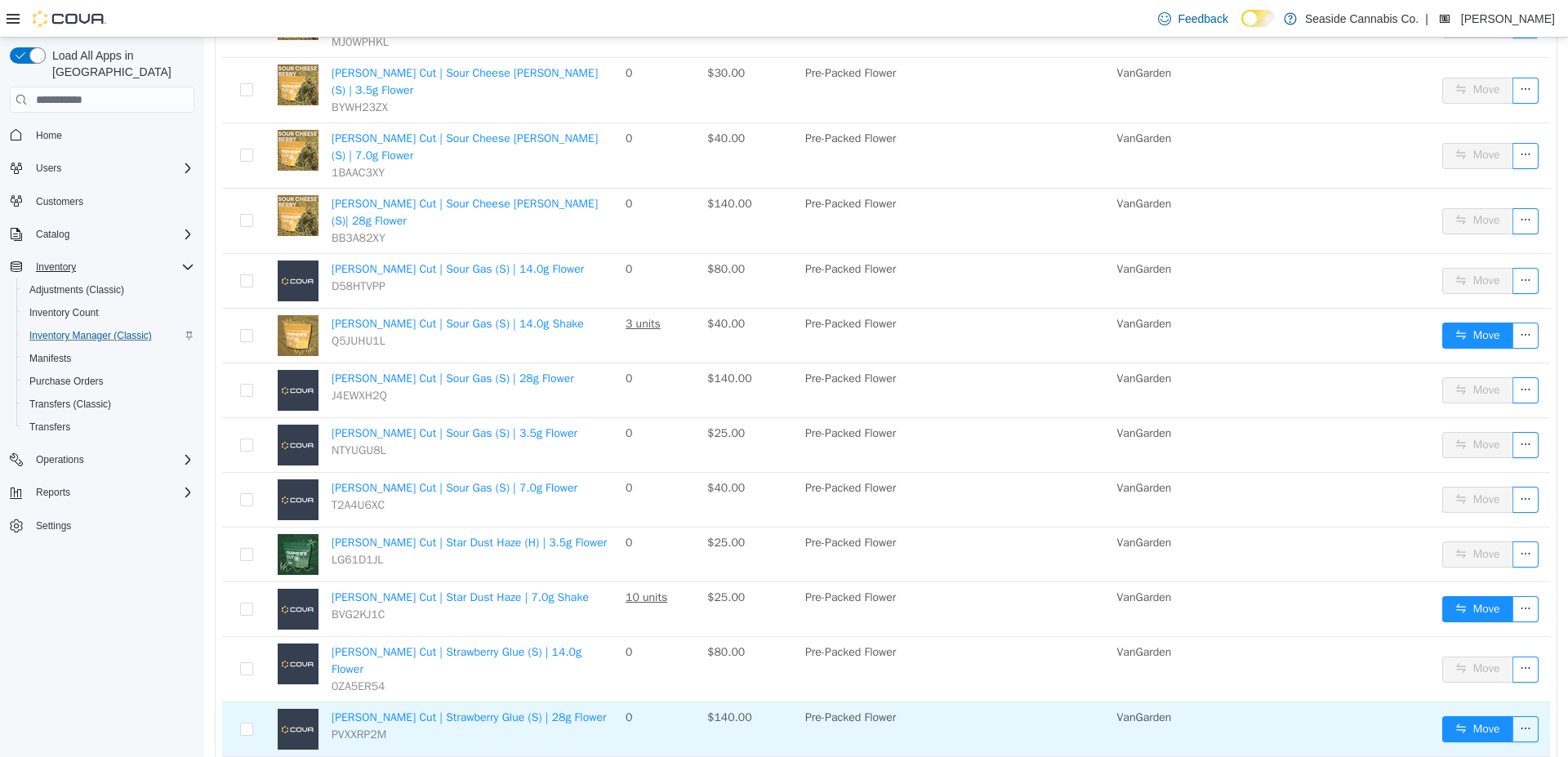 scroll, scrollTop: 1984, scrollLeft: 0, axis: vertical 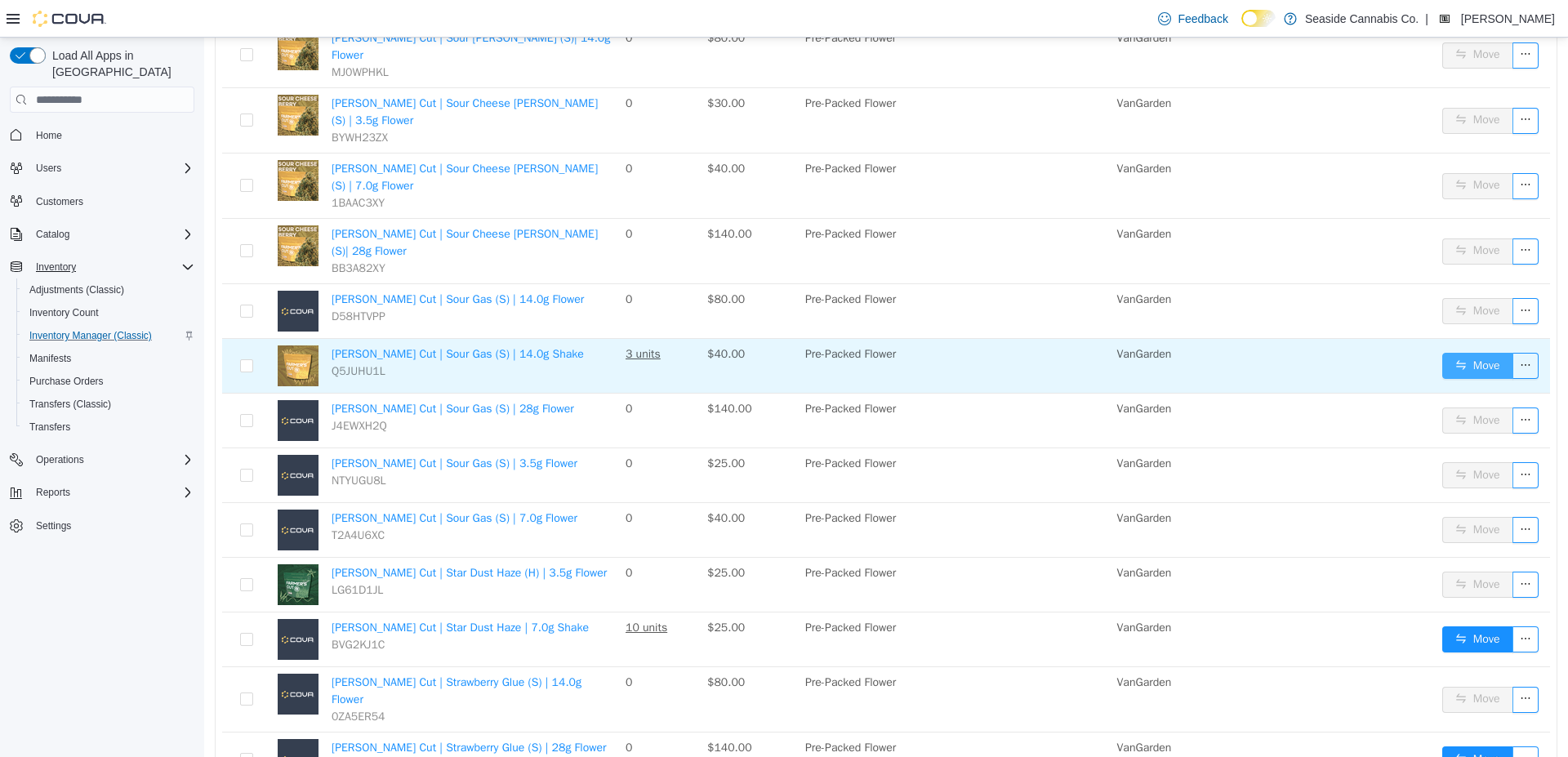 click on "Move" at bounding box center [1477, 366] 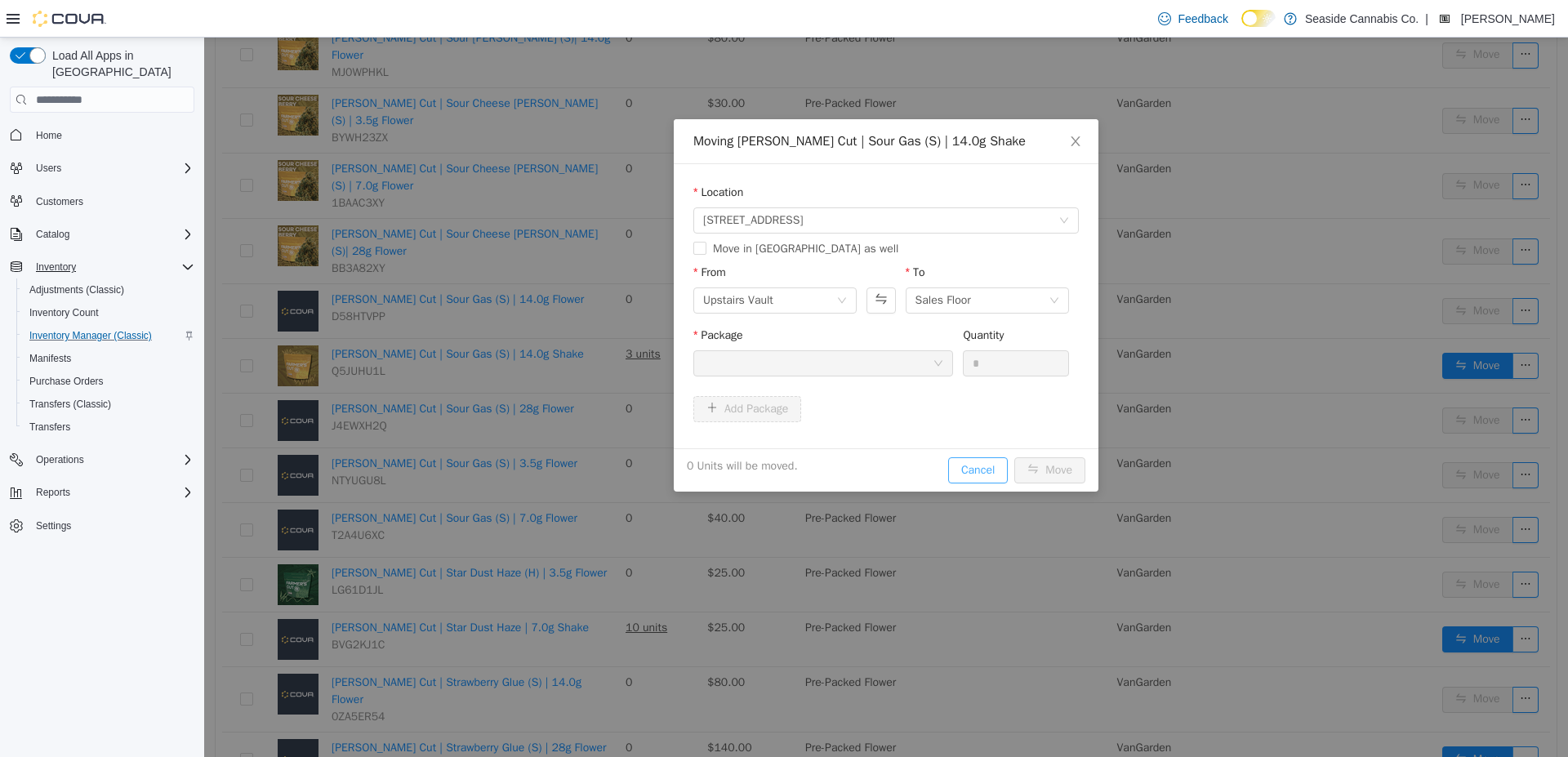 click on "Cancel" at bounding box center (978, 470) 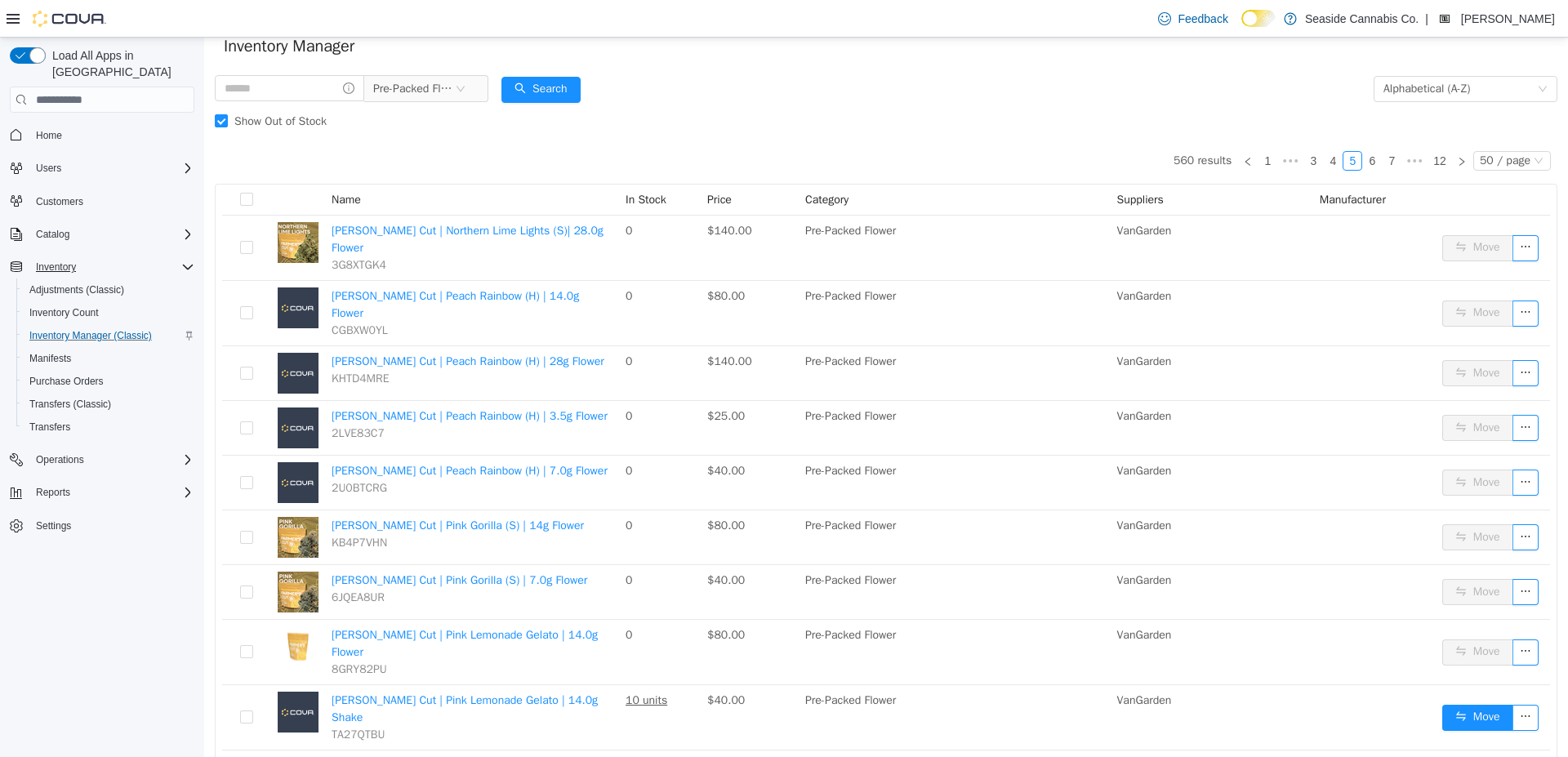 scroll, scrollTop: 0, scrollLeft: 0, axis: both 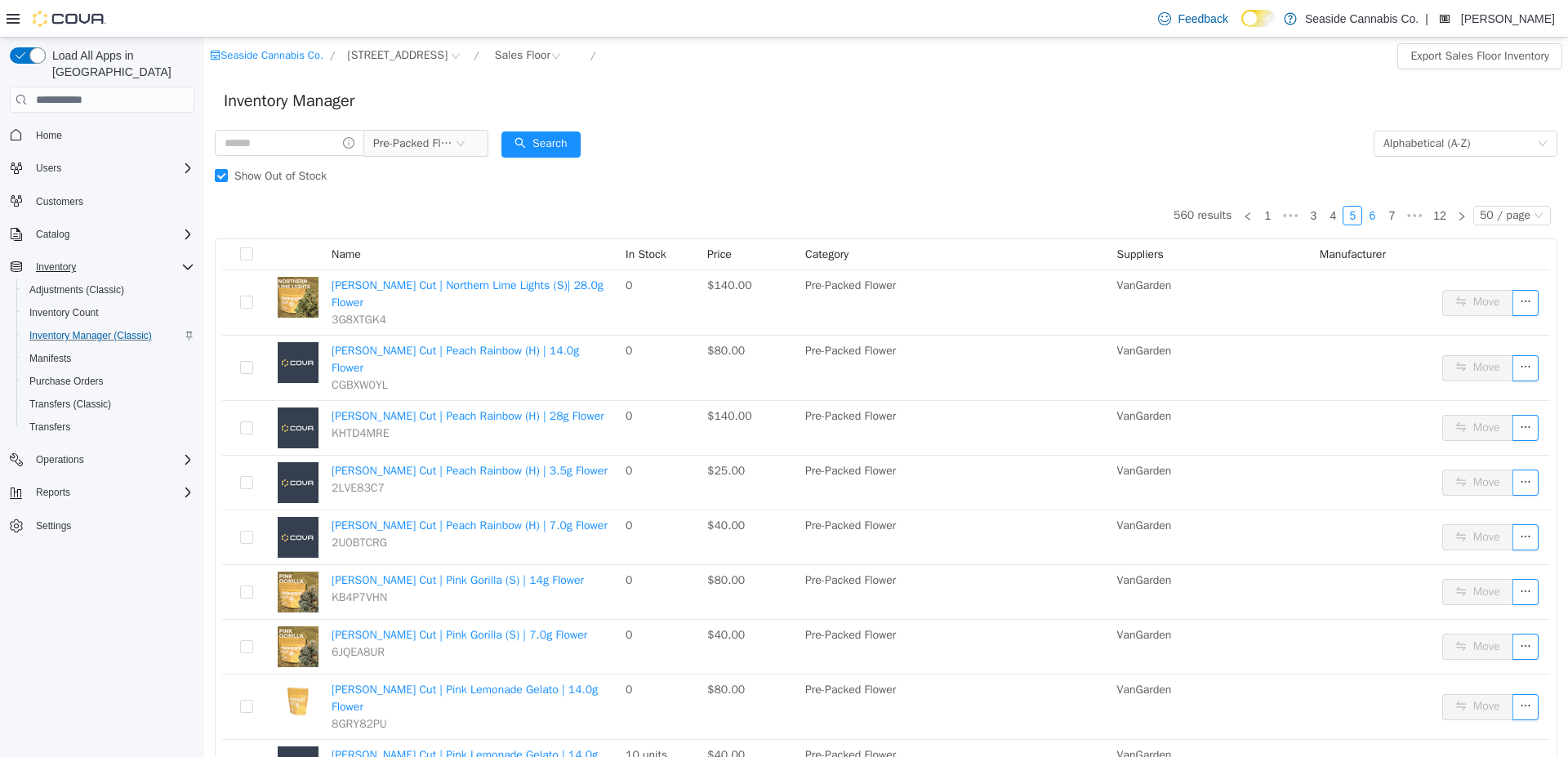 click on "6" at bounding box center (1372, 216) 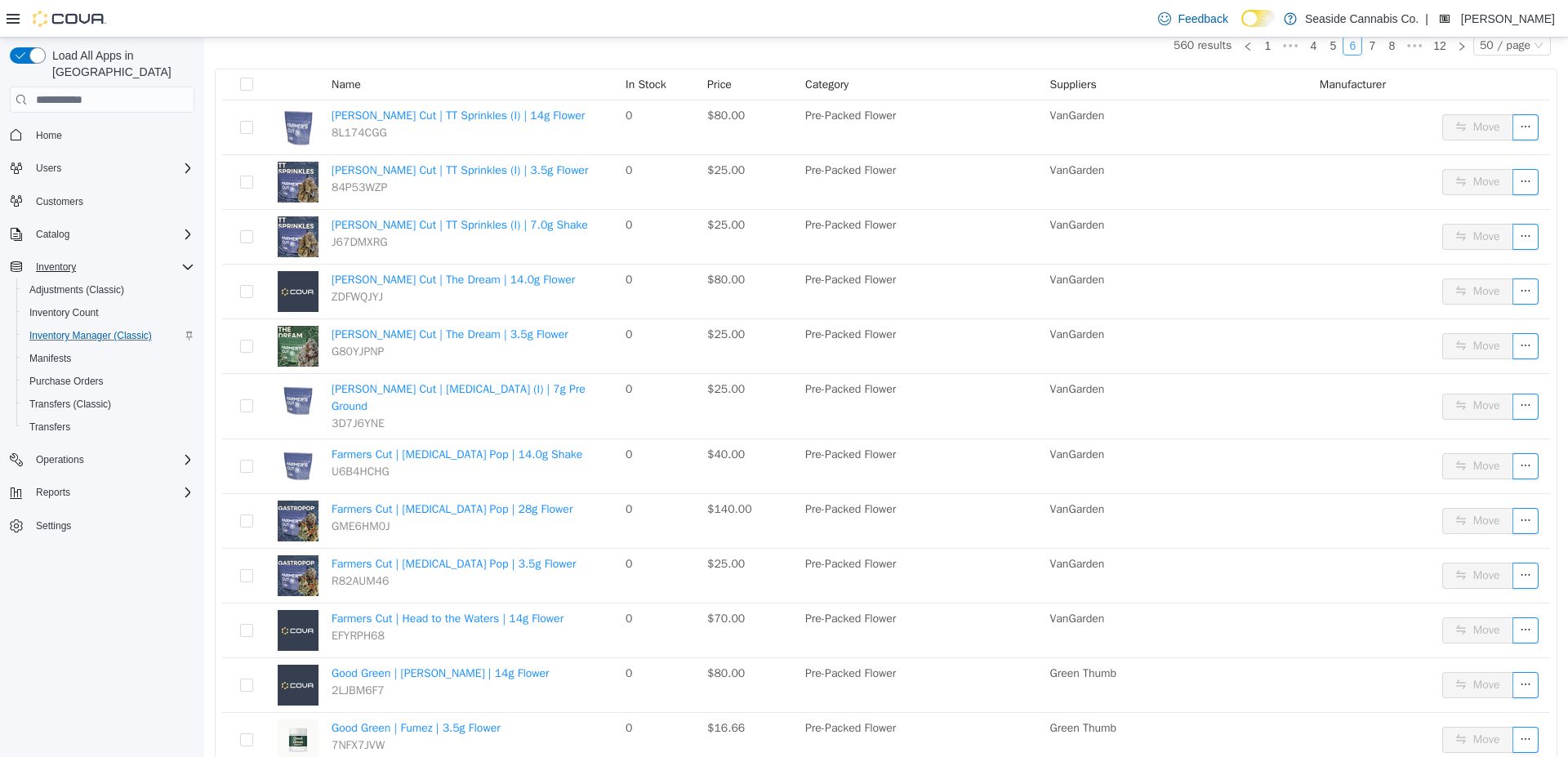 scroll, scrollTop: 0, scrollLeft: 0, axis: both 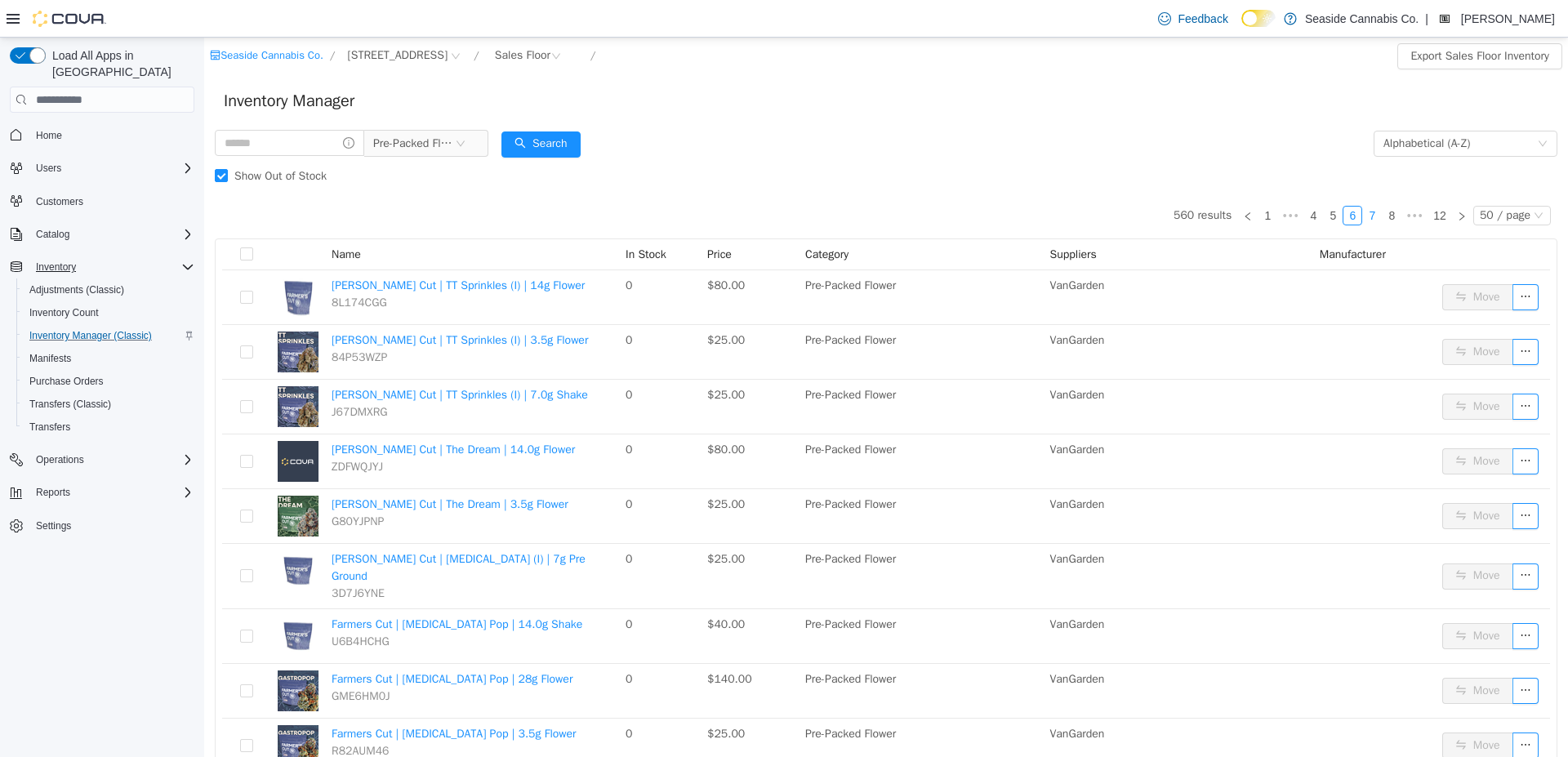 click on "7" at bounding box center (1372, 216) 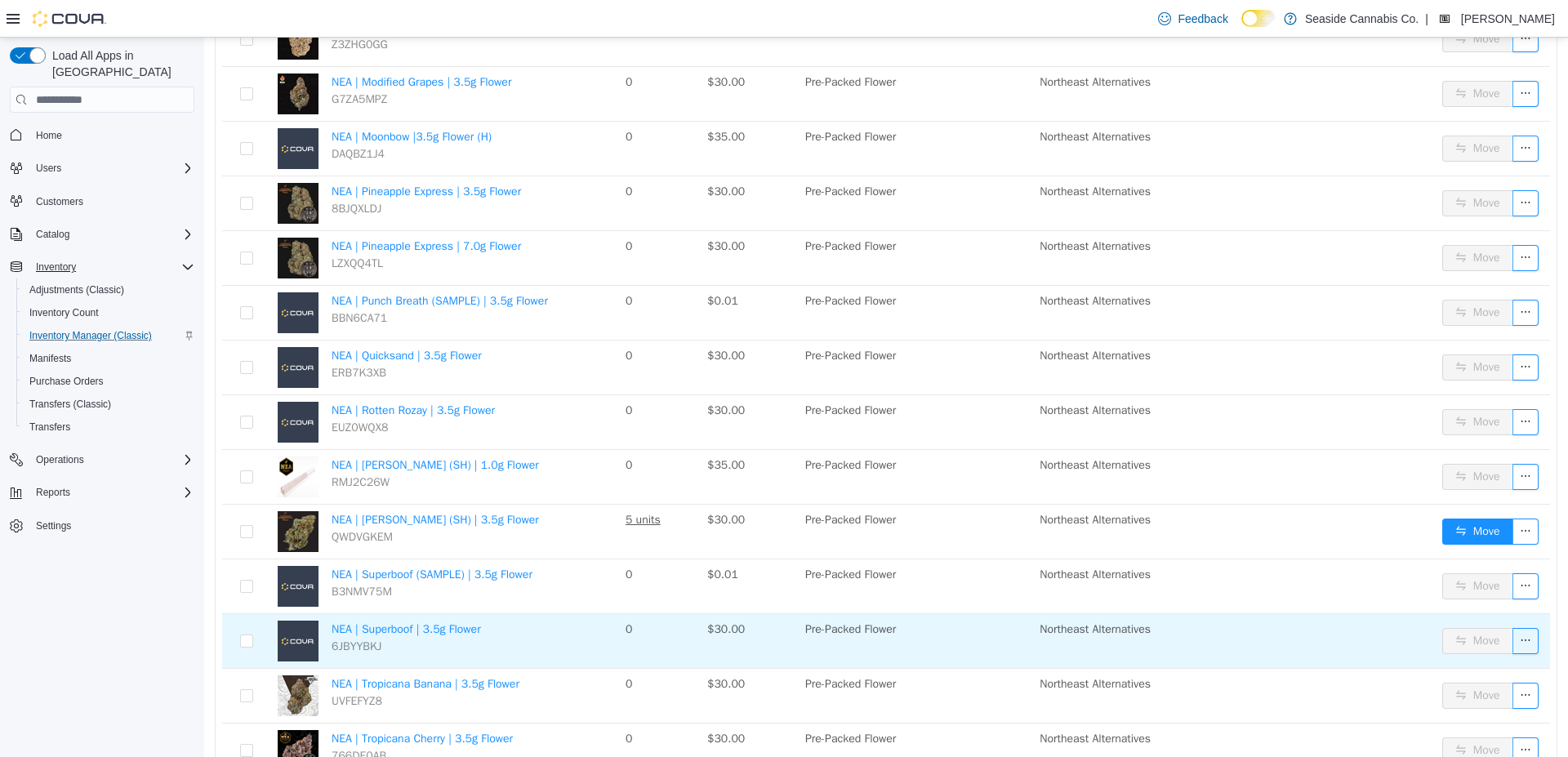 scroll, scrollTop: 1753, scrollLeft: 0, axis: vertical 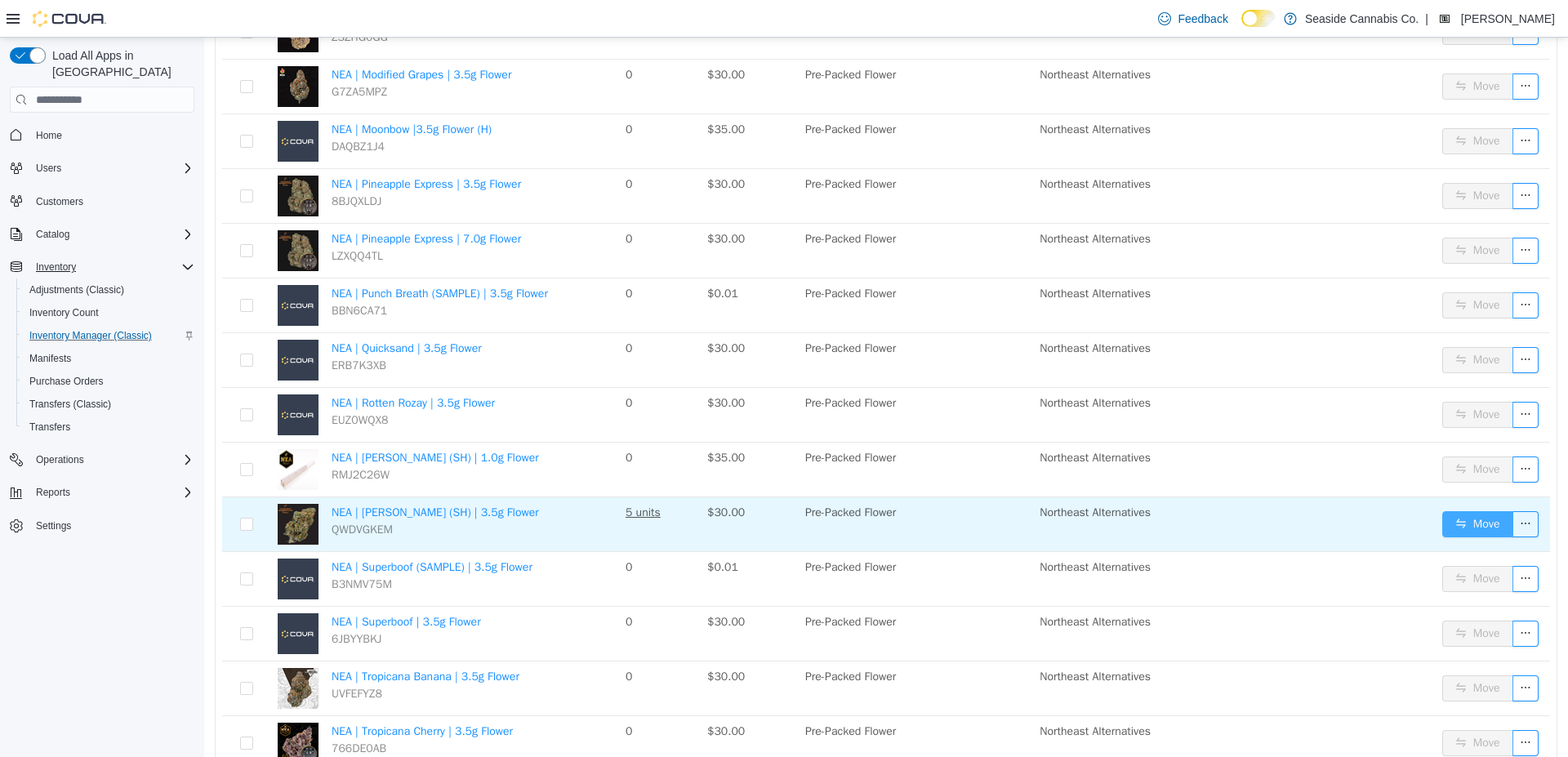 click on "Move" at bounding box center (1477, 524) 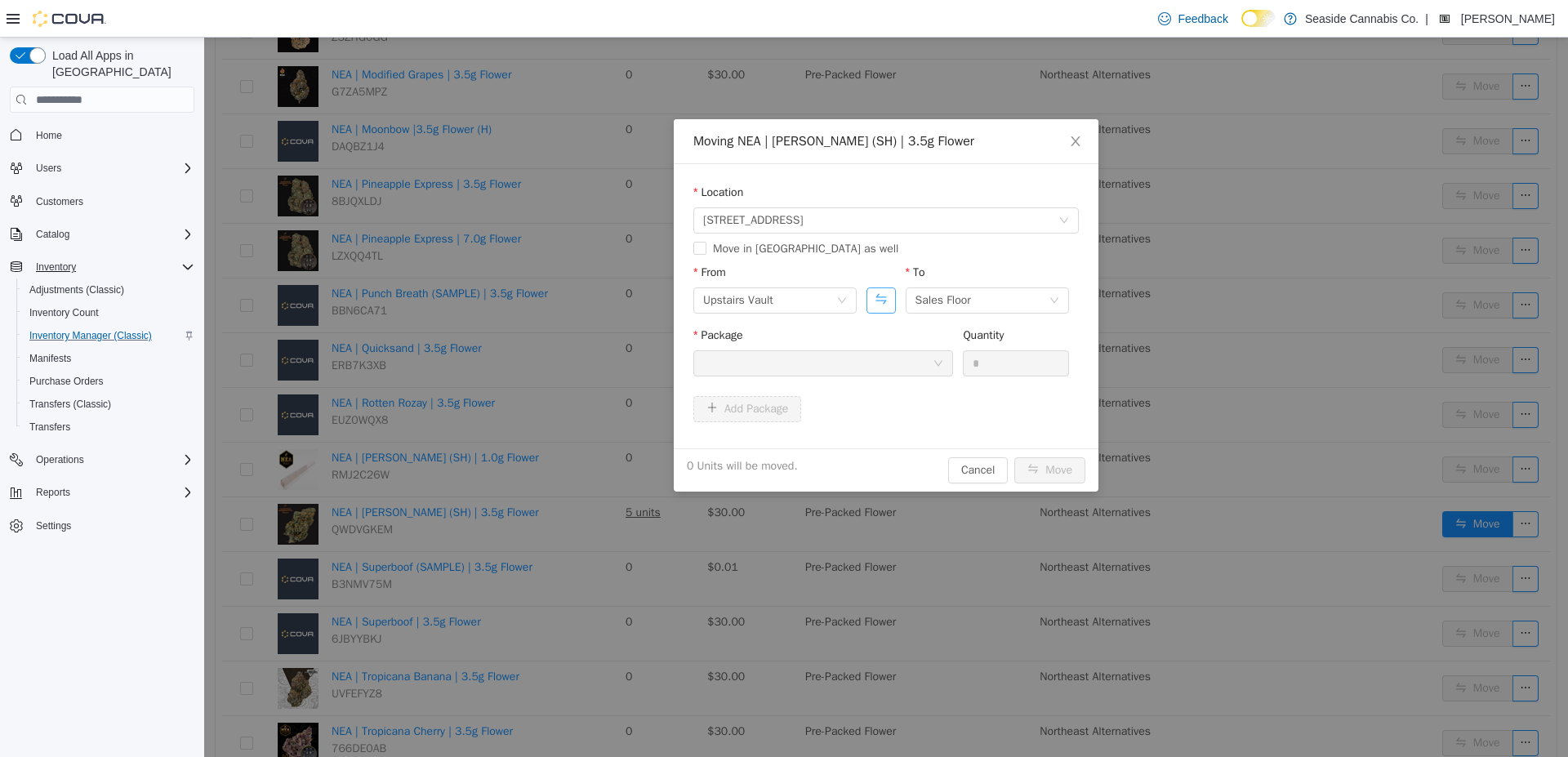 click at bounding box center (880, 301) 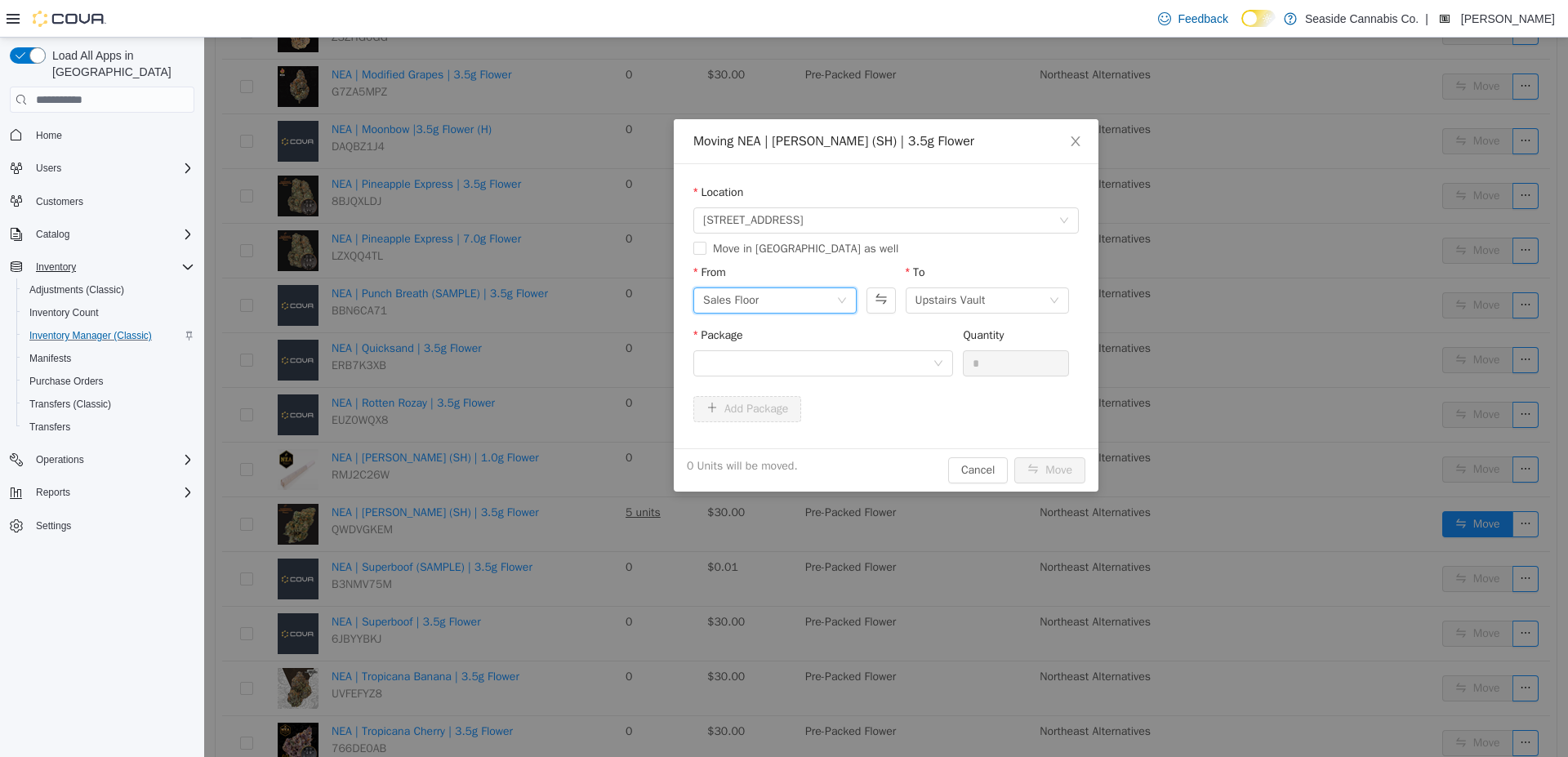click on "Sales Floor" at bounding box center (769, 301) 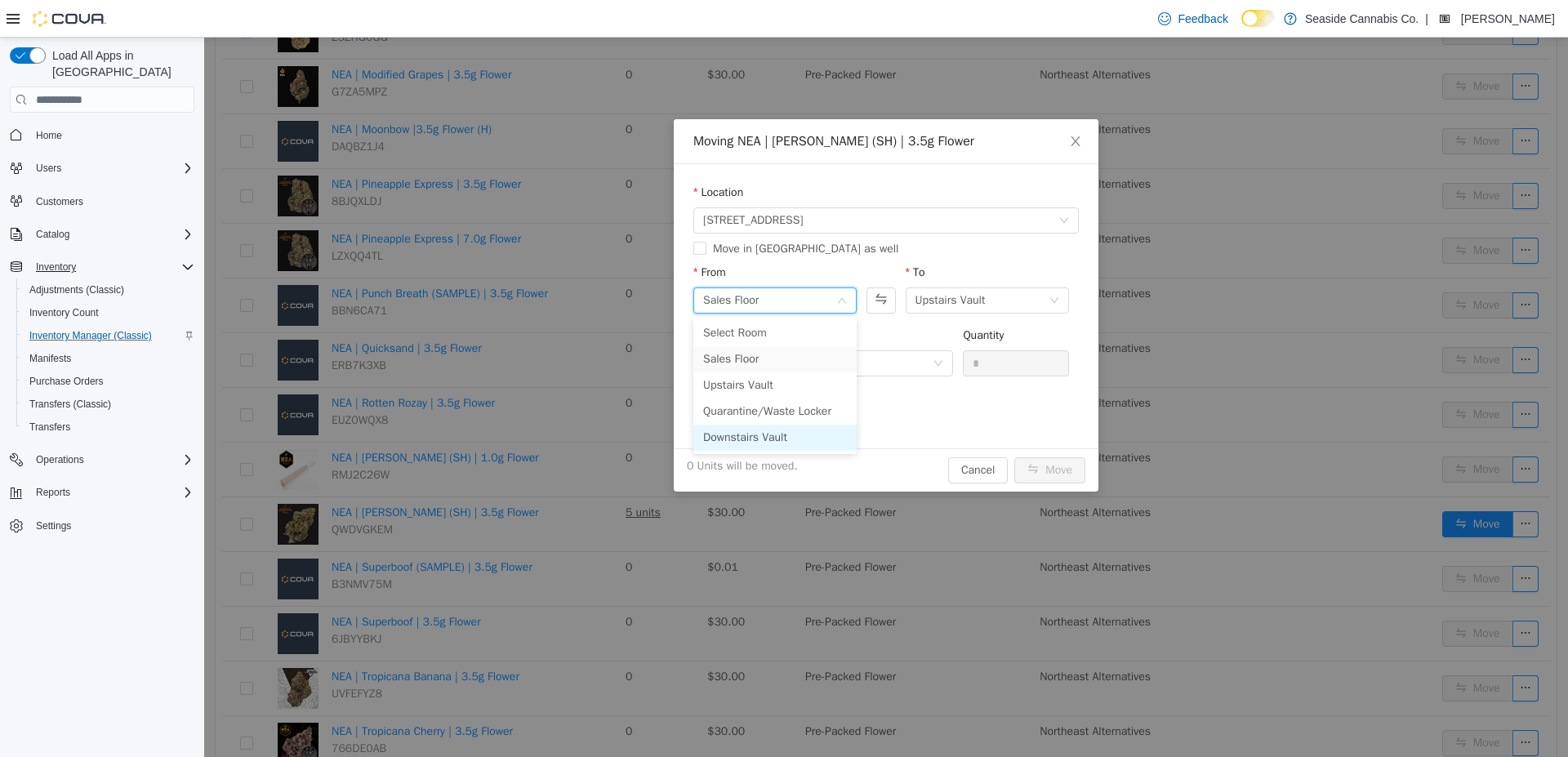 click on "Downstairs Vault" at bounding box center (775, 438) 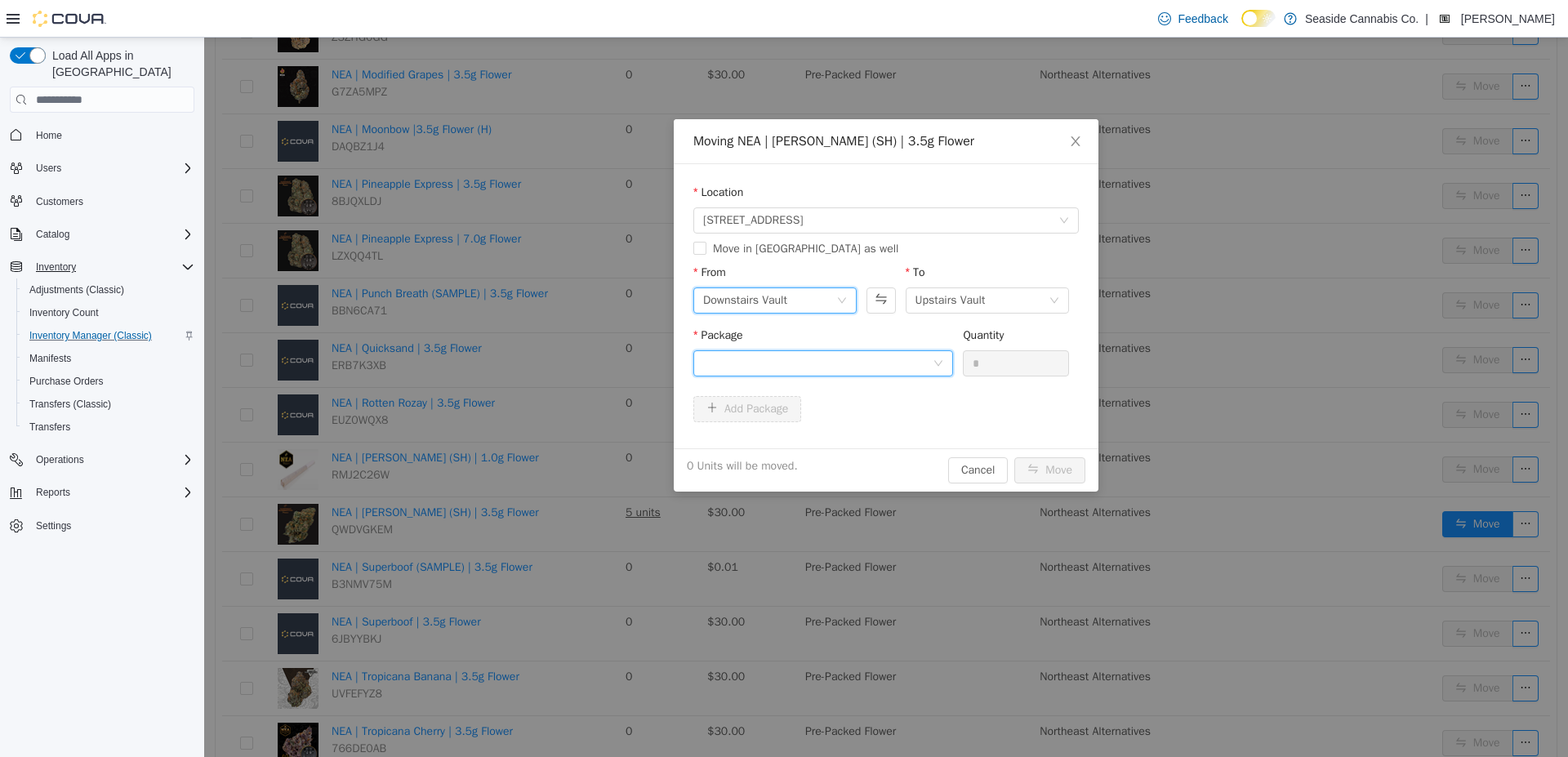 click at bounding box center (817, 363) 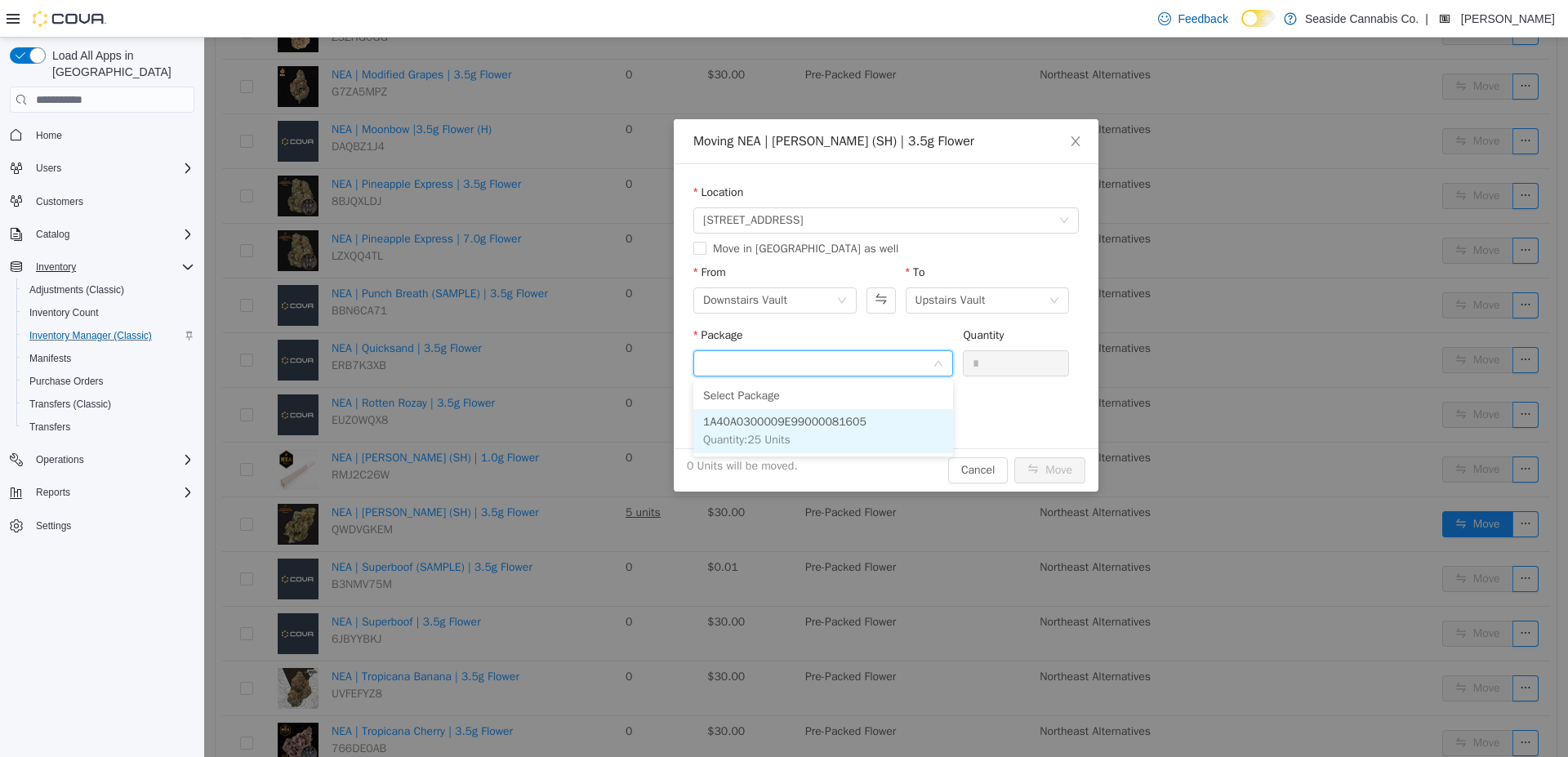 click on "1A40A0300009E99000081605 Quantity :  25 Units" at bounding box center [823, 431] 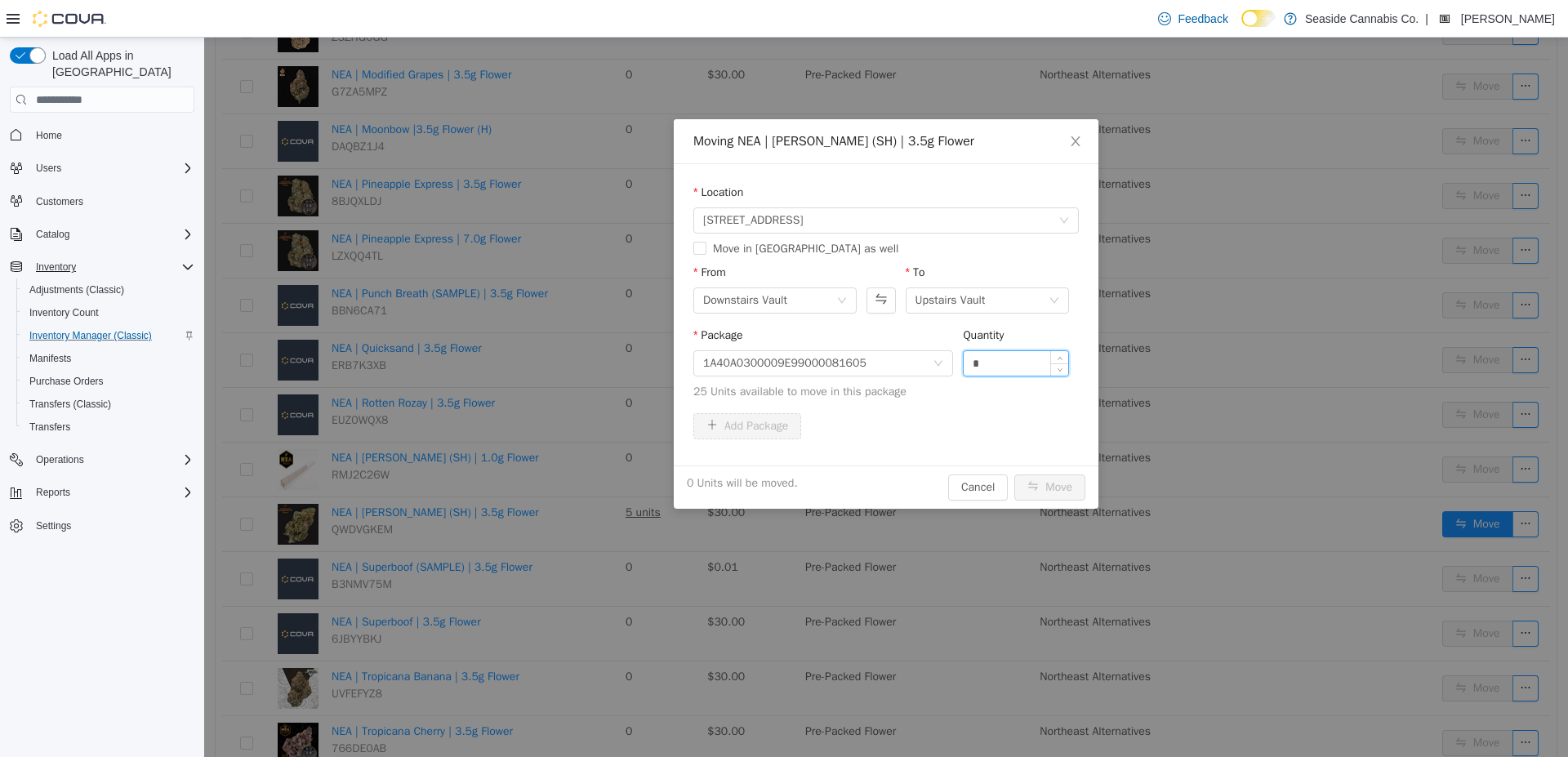 click on "*" at bounding box center (1016, 363) 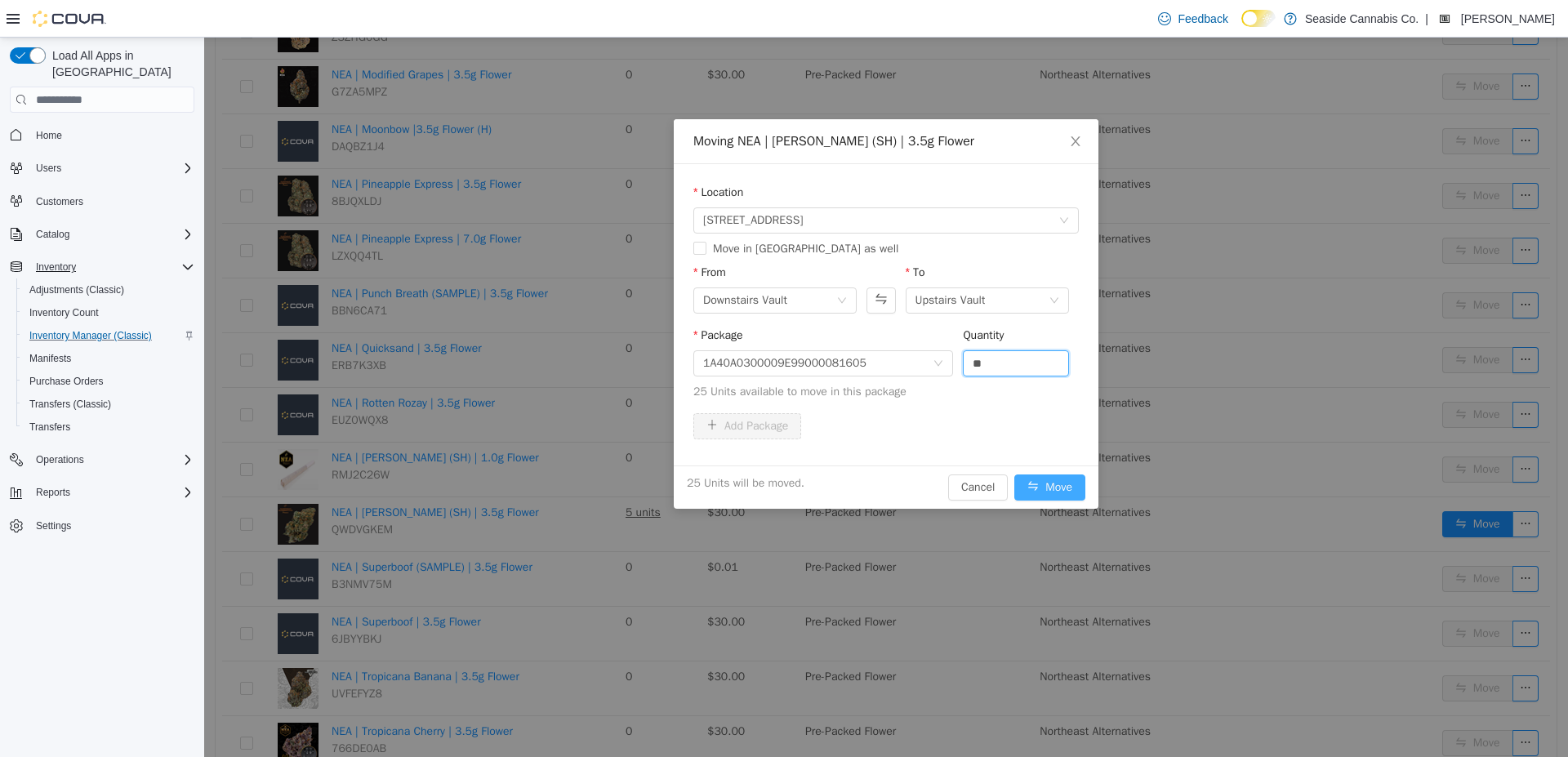 type on "**" 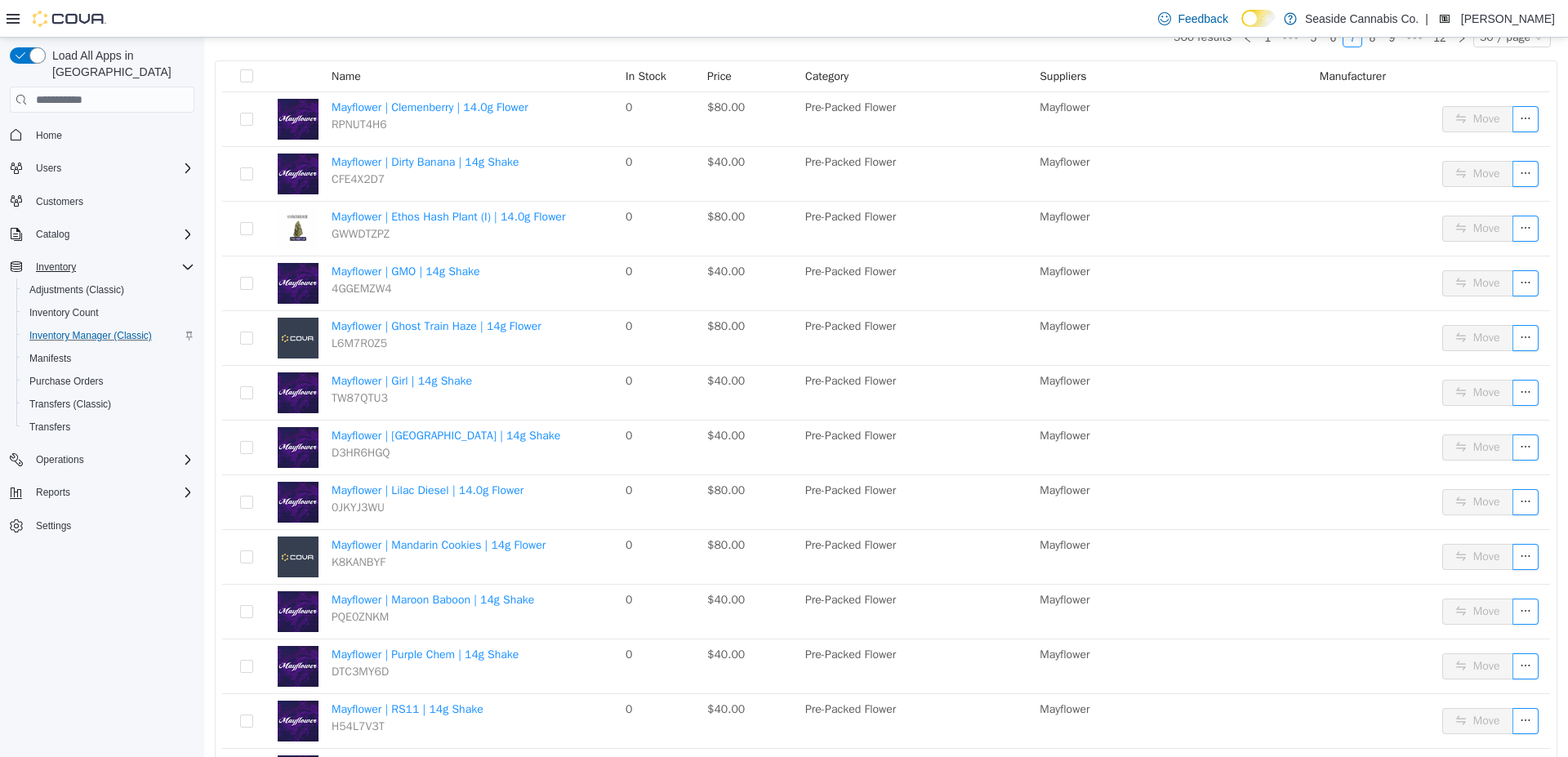 scroll, scrollTop: 0, scrollLeft: 0, axis: both 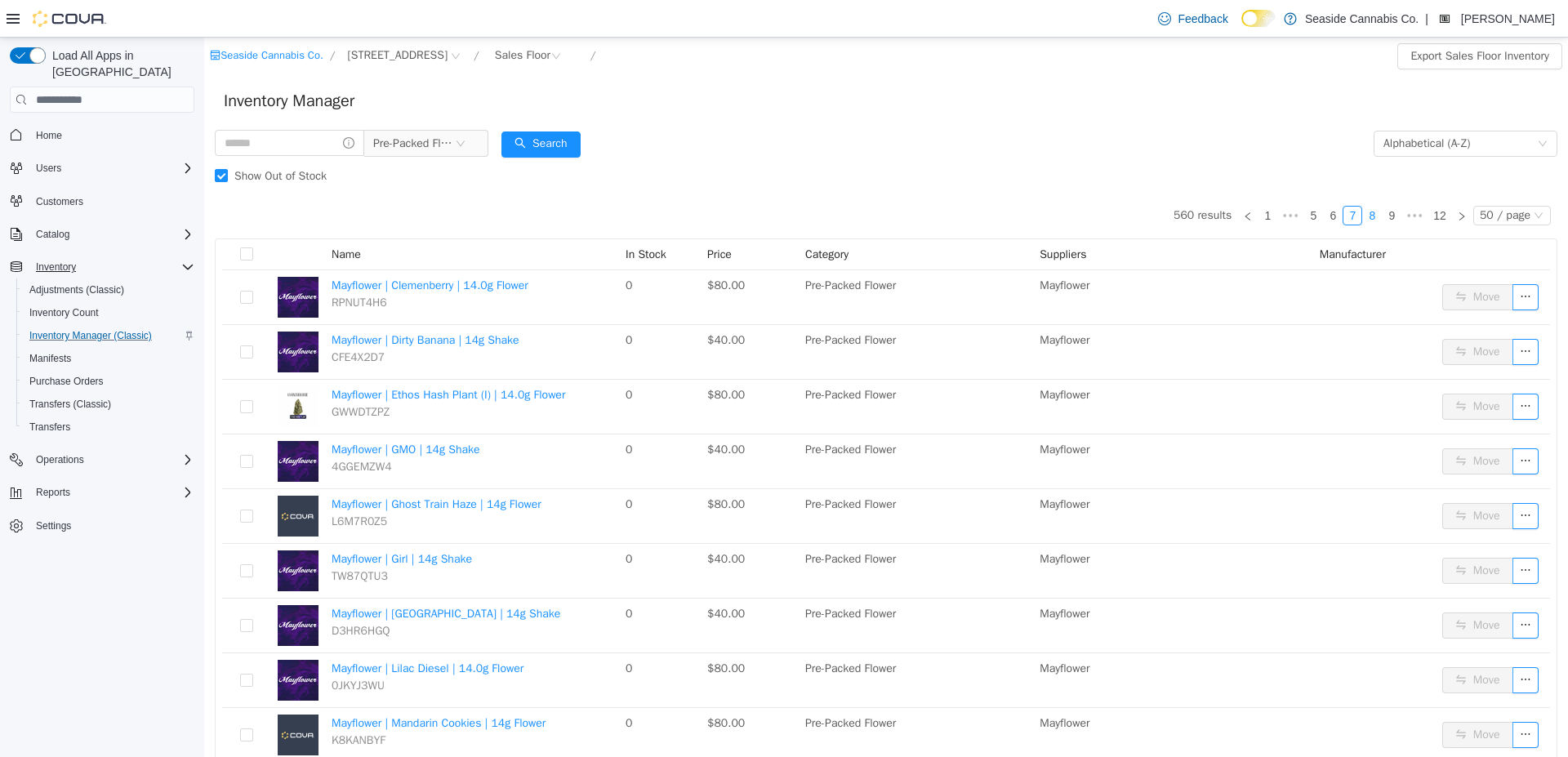 click on "8" at bounding box center (1372, 216) 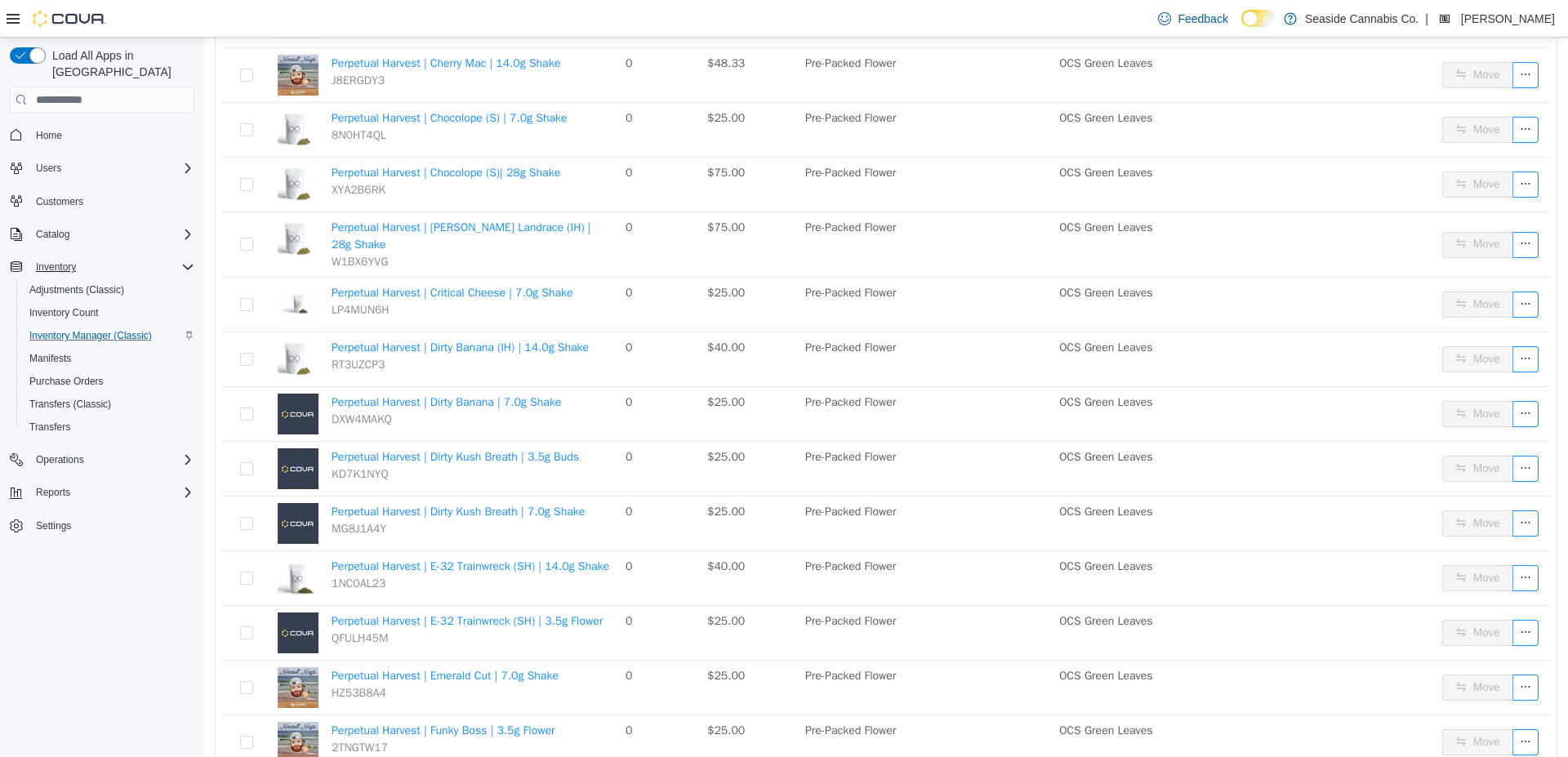 scroll, scrollTop: 2344, scrollLeft: 0, axis: vertical 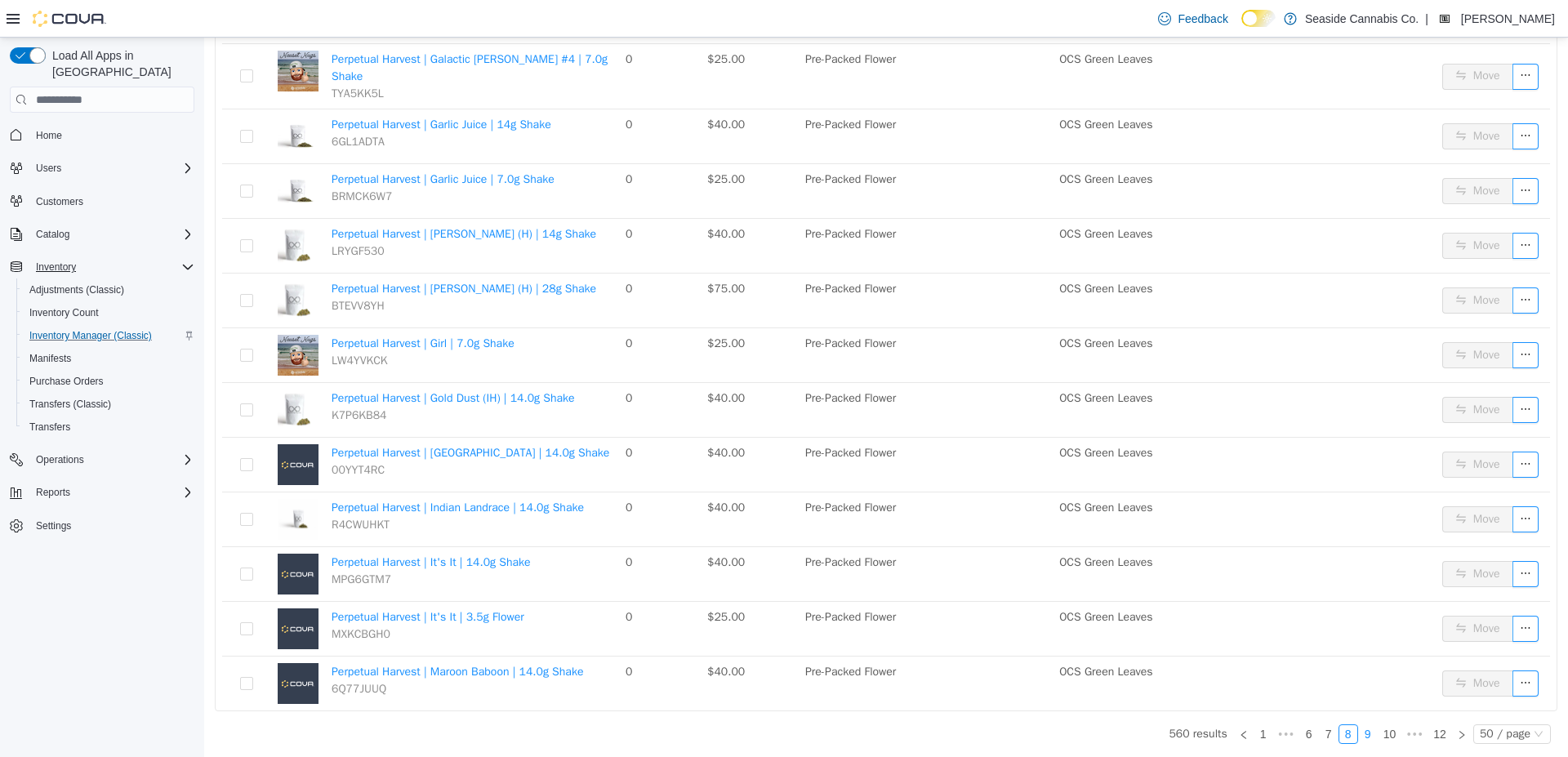 click on "9" at bounding box center (1368, 734) 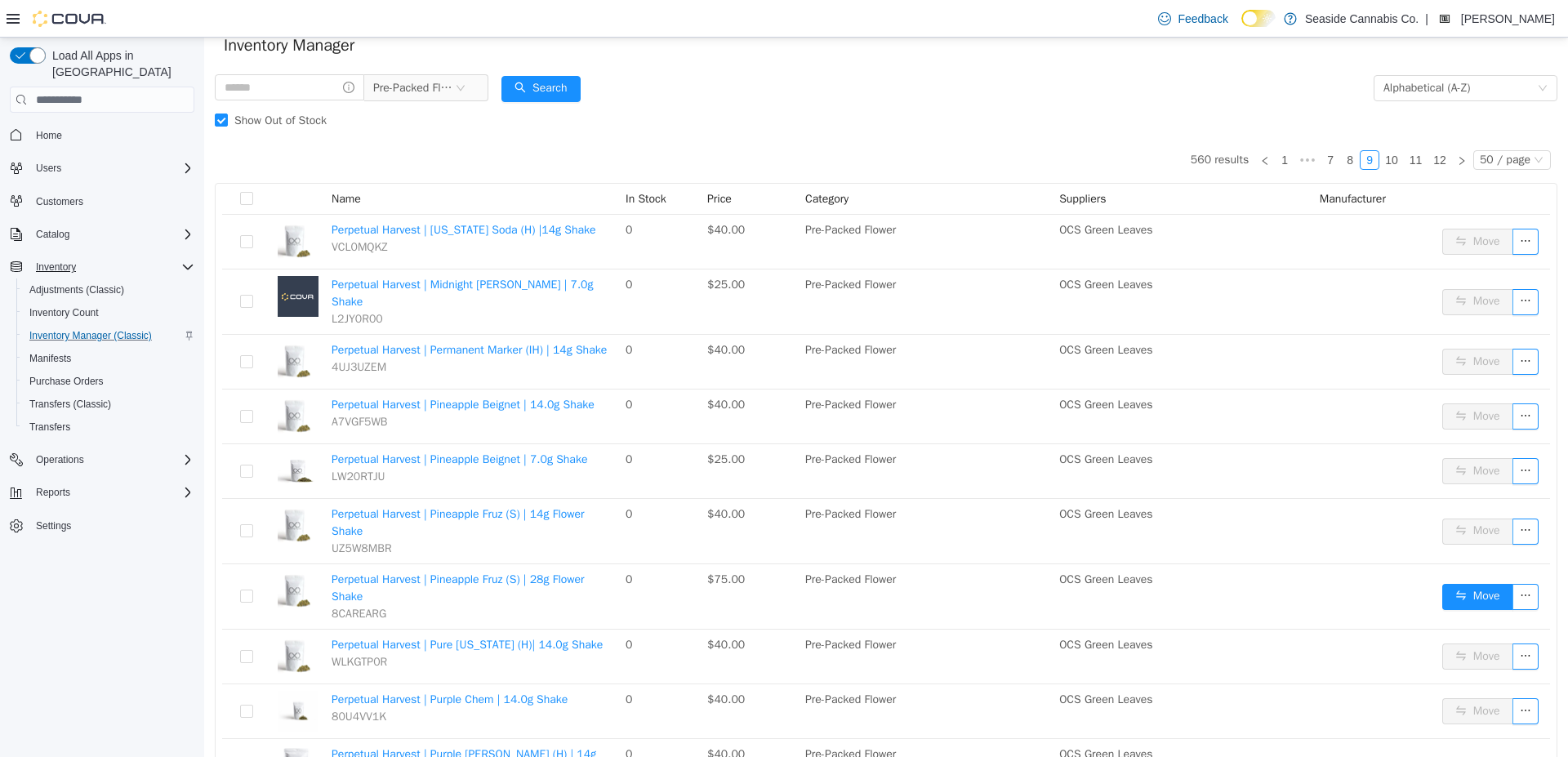 scroll, scrollTop: 0, scrollLeft: 0, axis: both 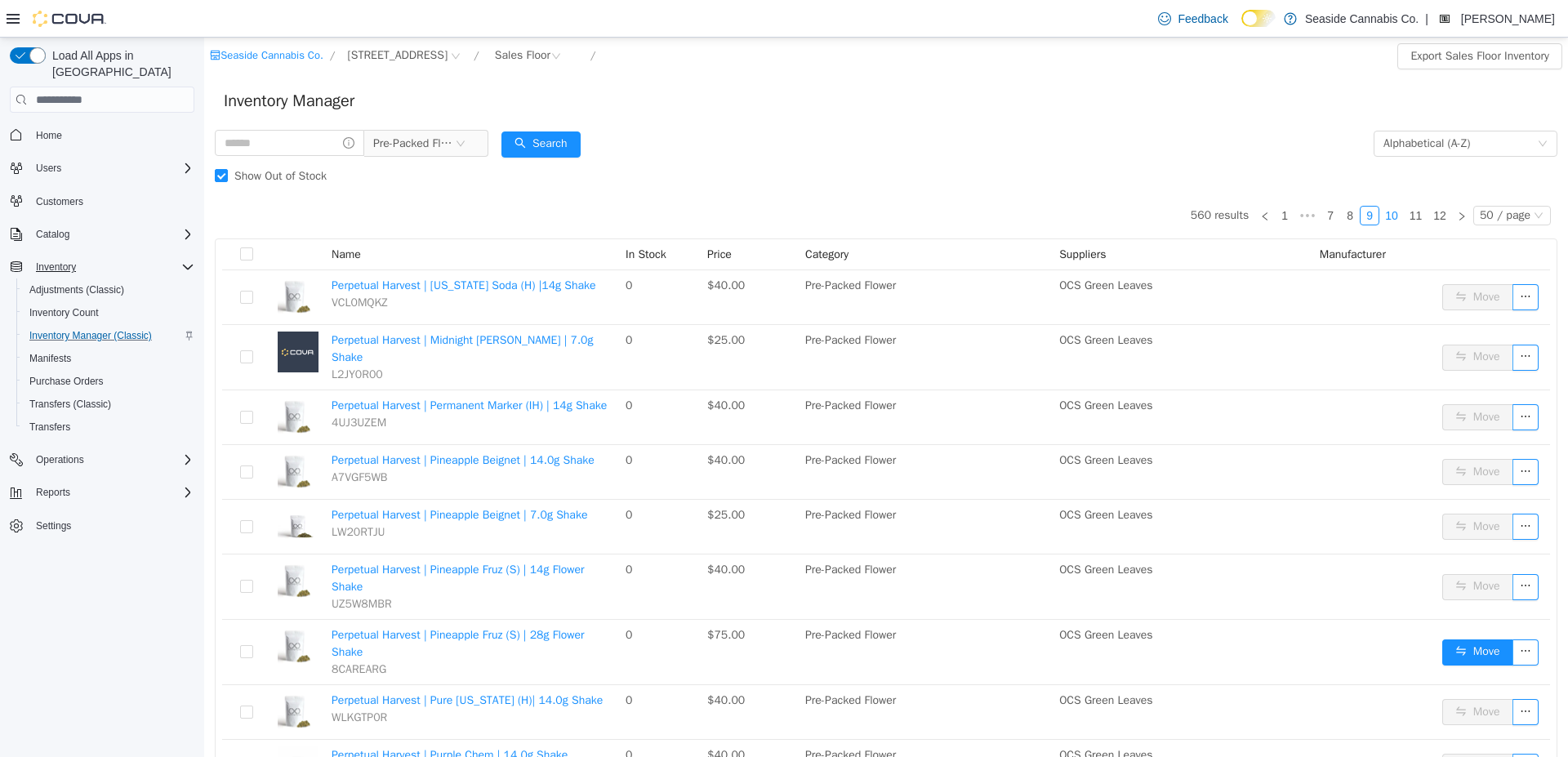 click on "10" at bounding box center (1392, 216) 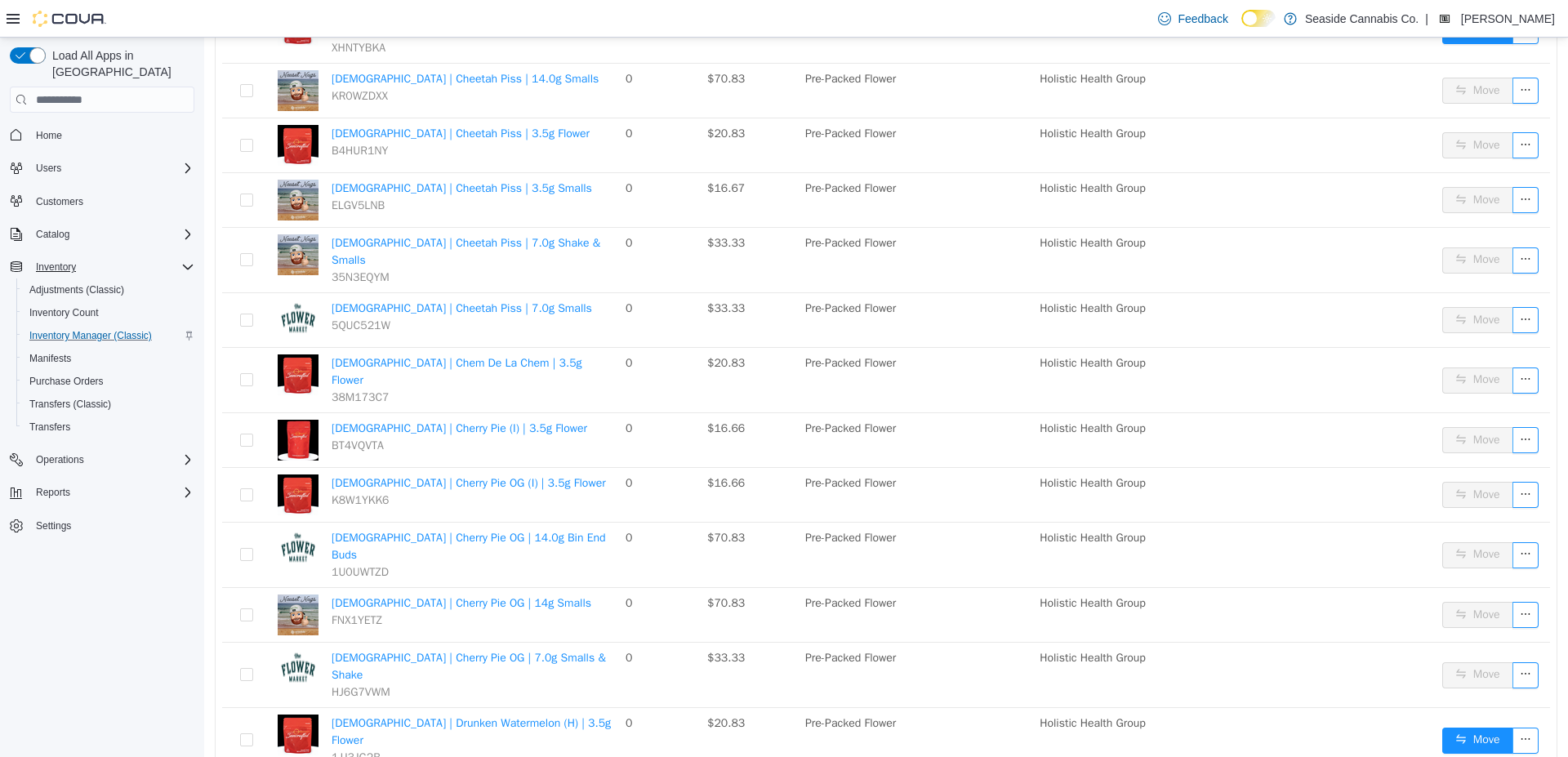 scroll, scrollTop: 2313, scrollLeft: 0, axis: vertical 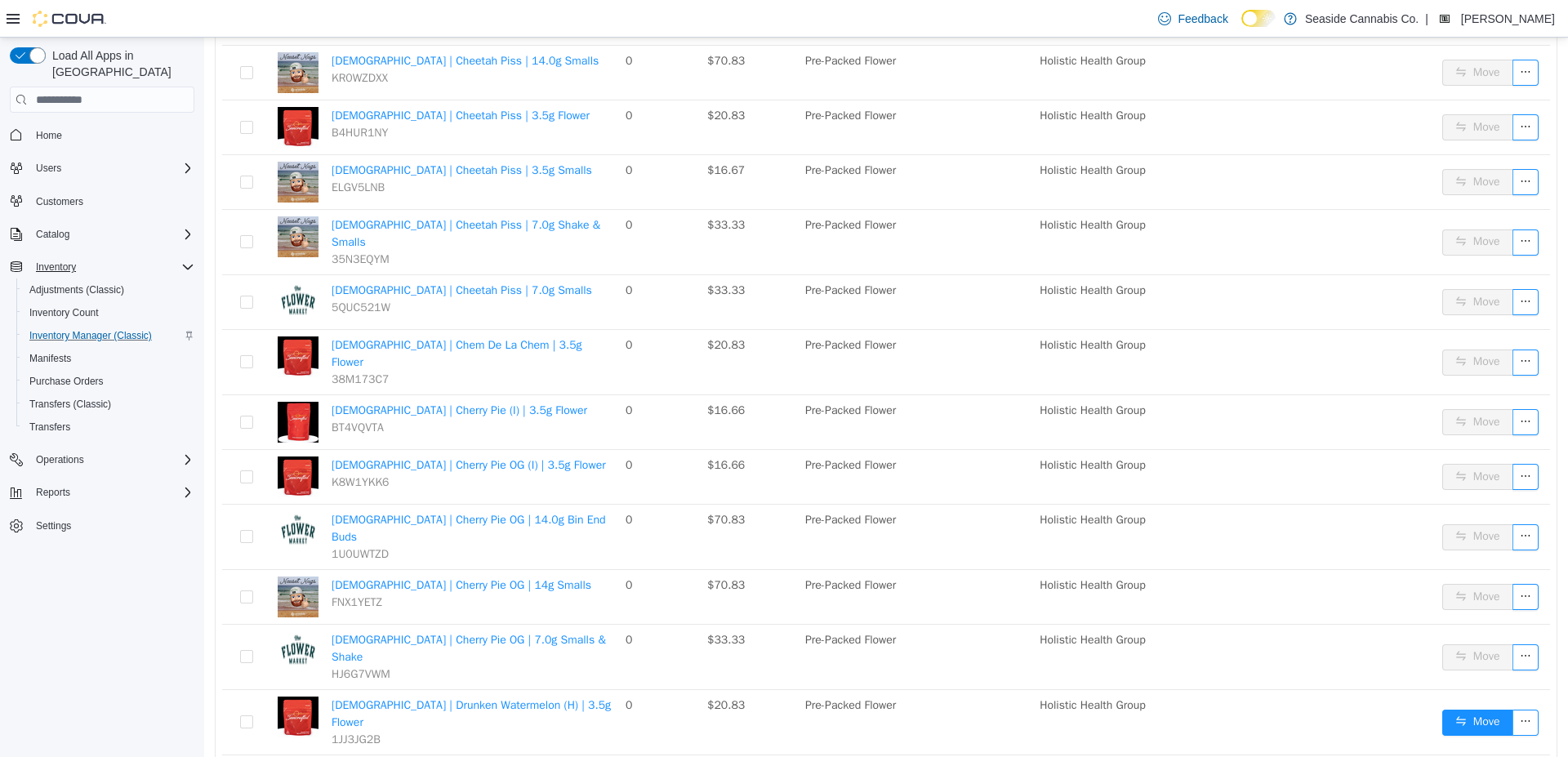 click on "11" at bounding box center [1416, 833] 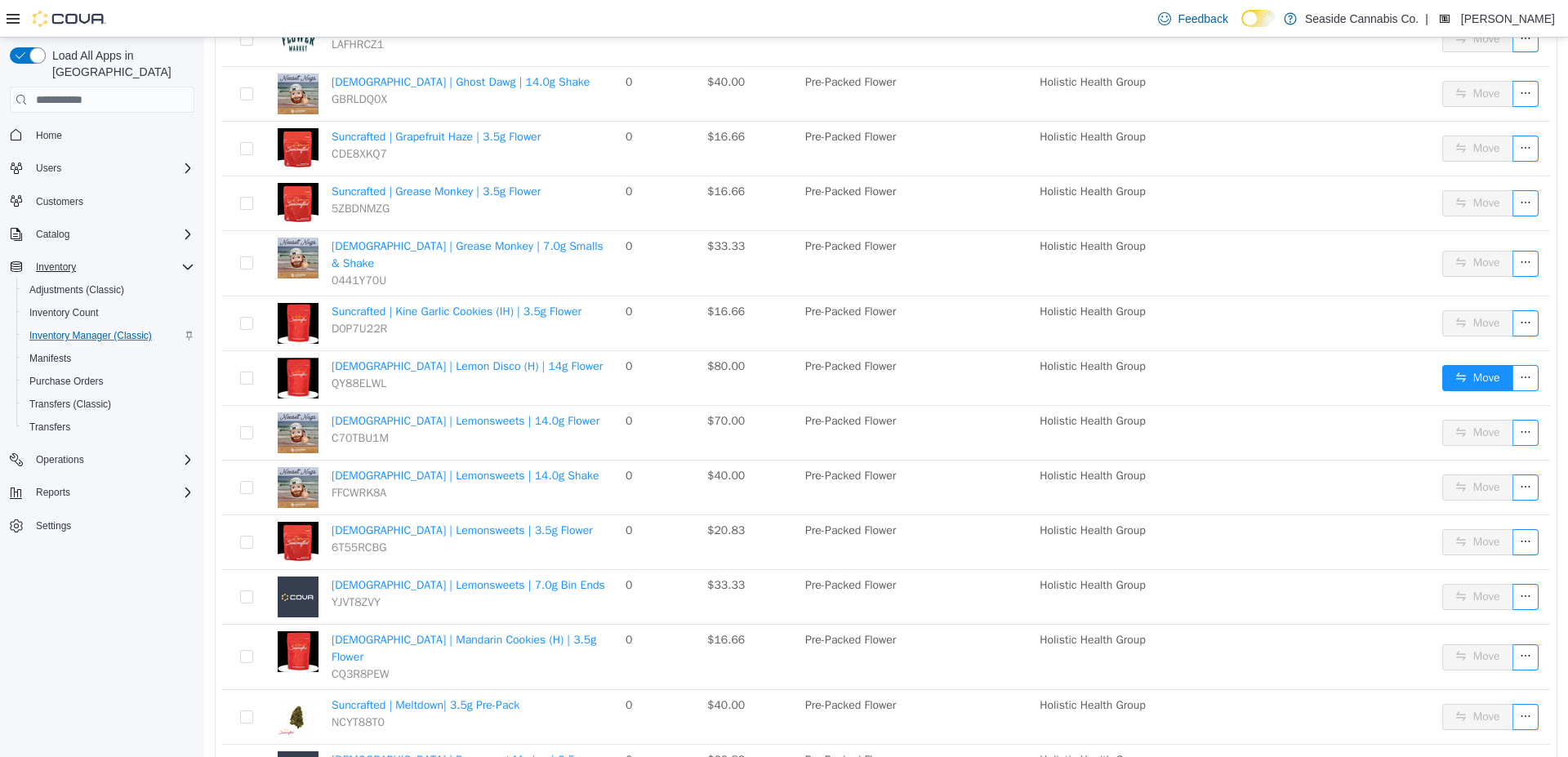 scroll, scrollTop: 0, scrollLeft: 0, axis: both 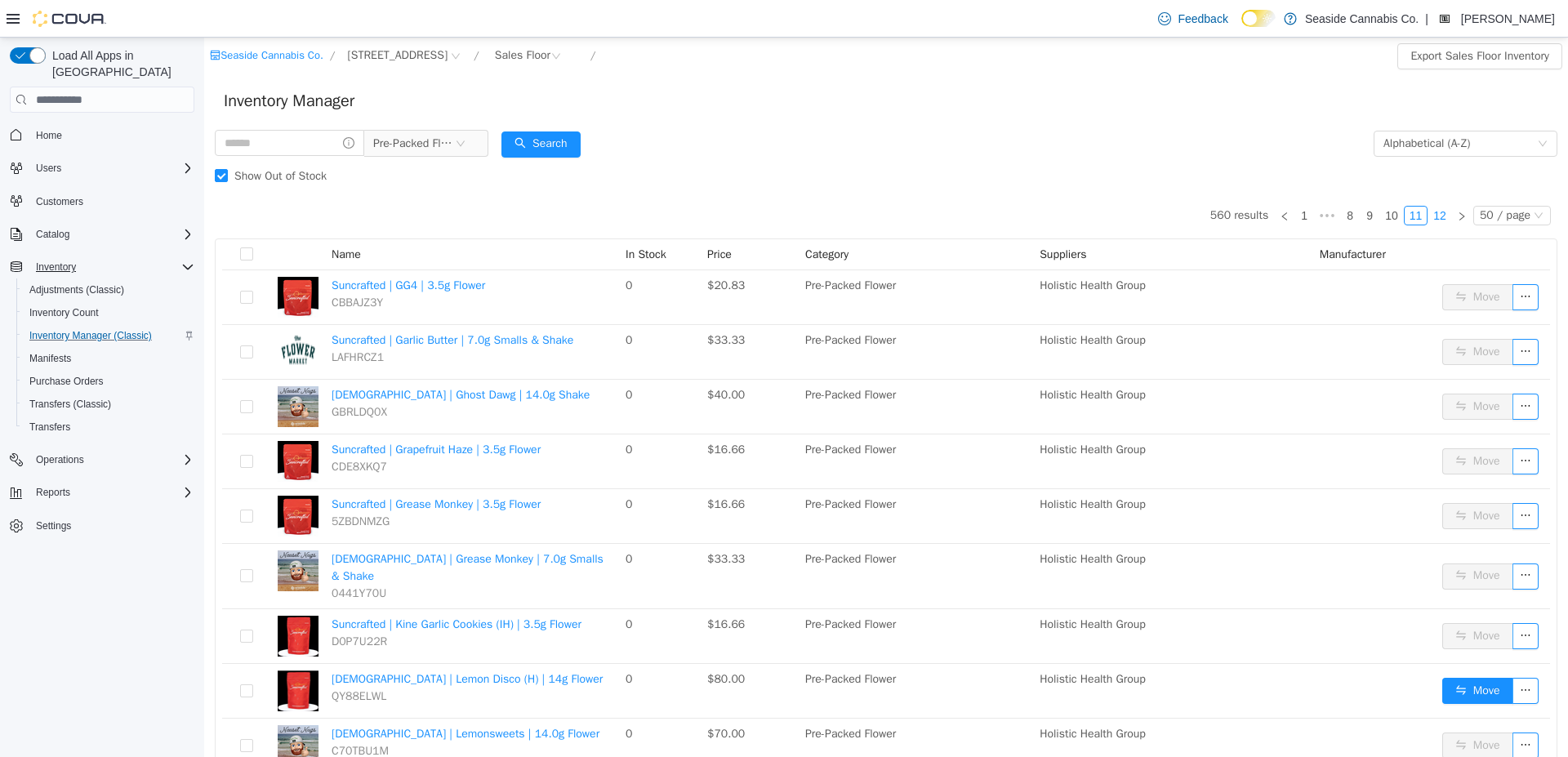 click on "12" at bounding box center [1440, 216] 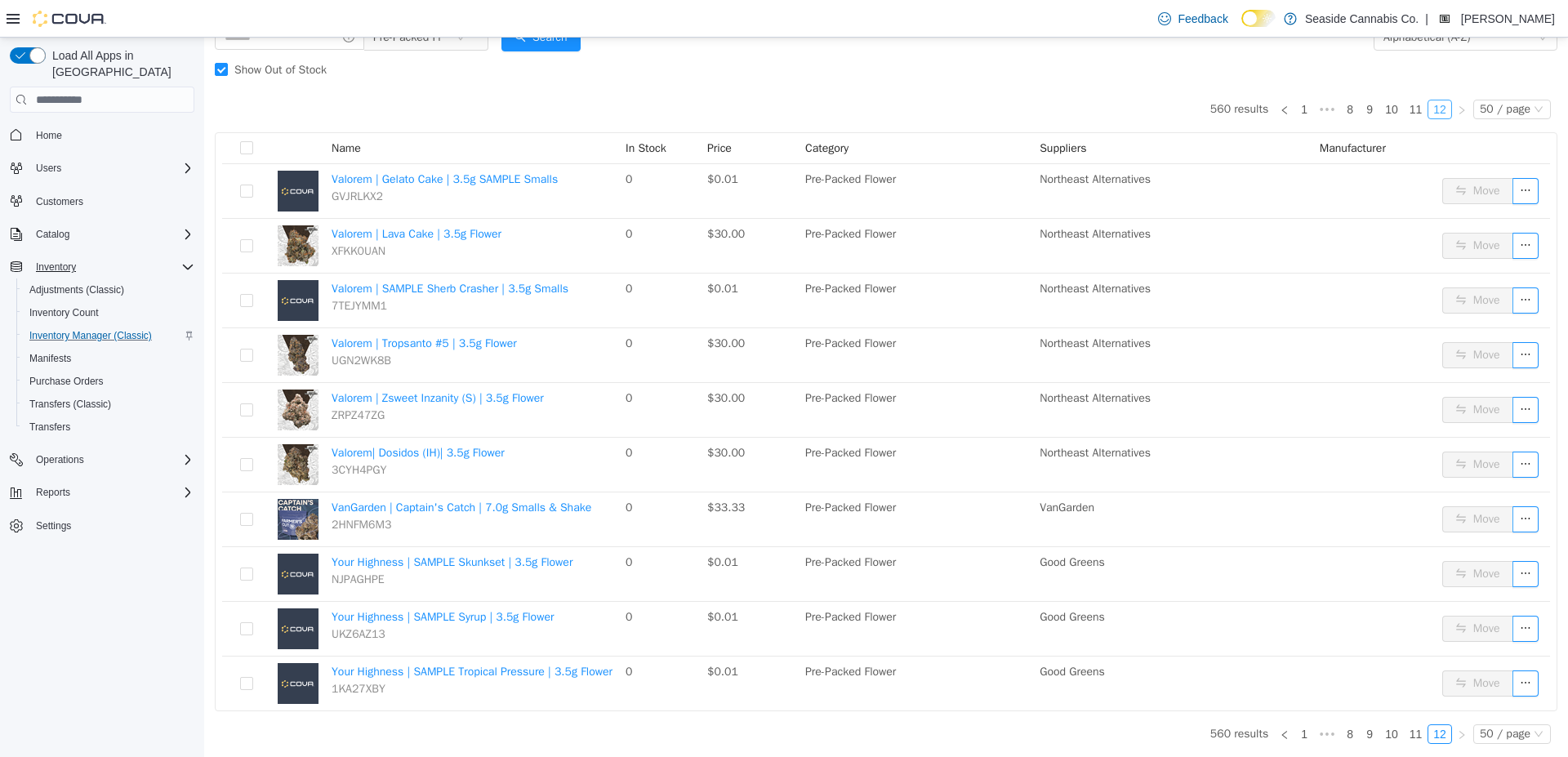 scroll, scrollTop: 0, scrollLeft: 0, axis: both 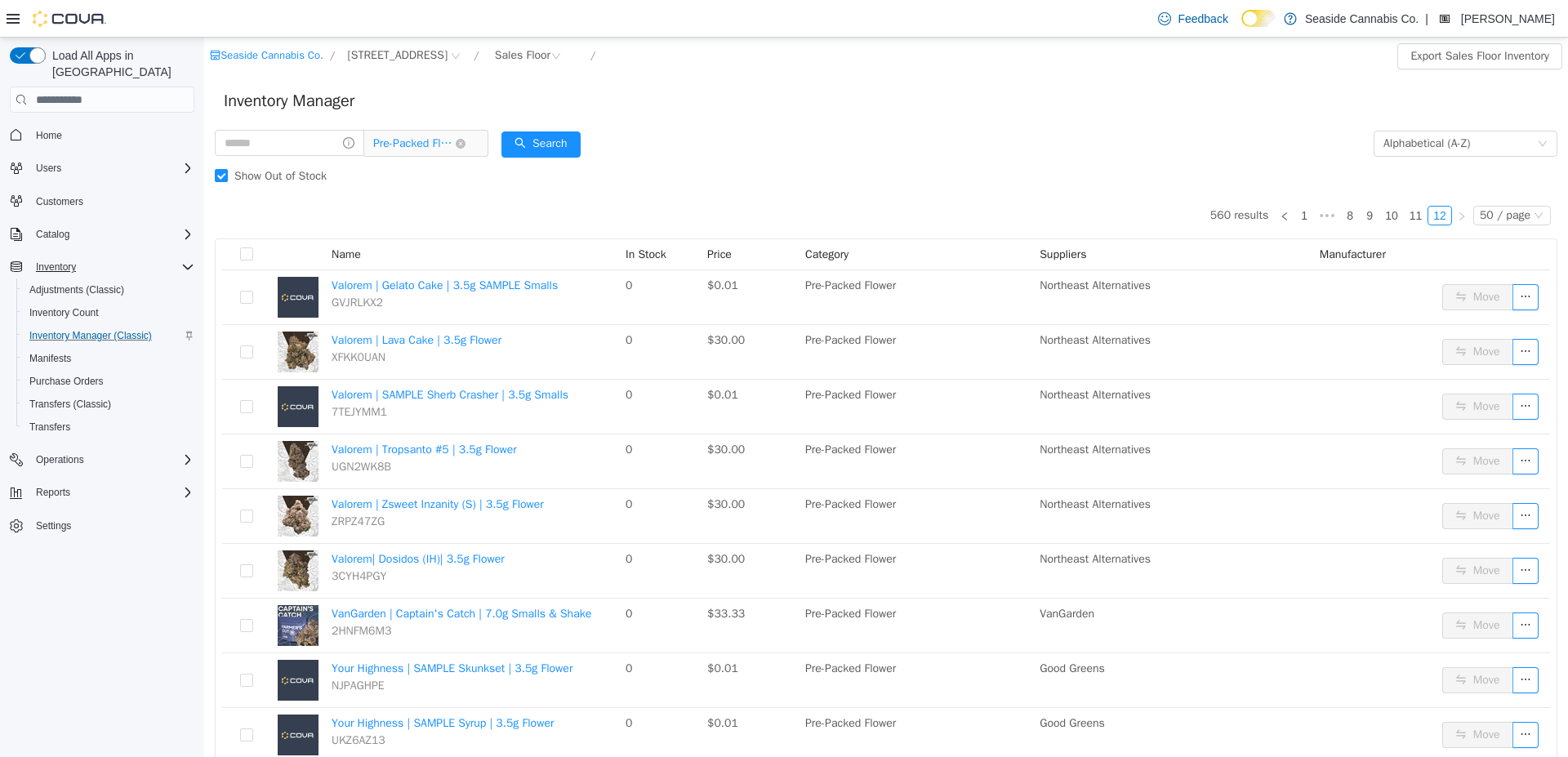 click on "Pre-Packed Flower" at bounding box center [414, 144] 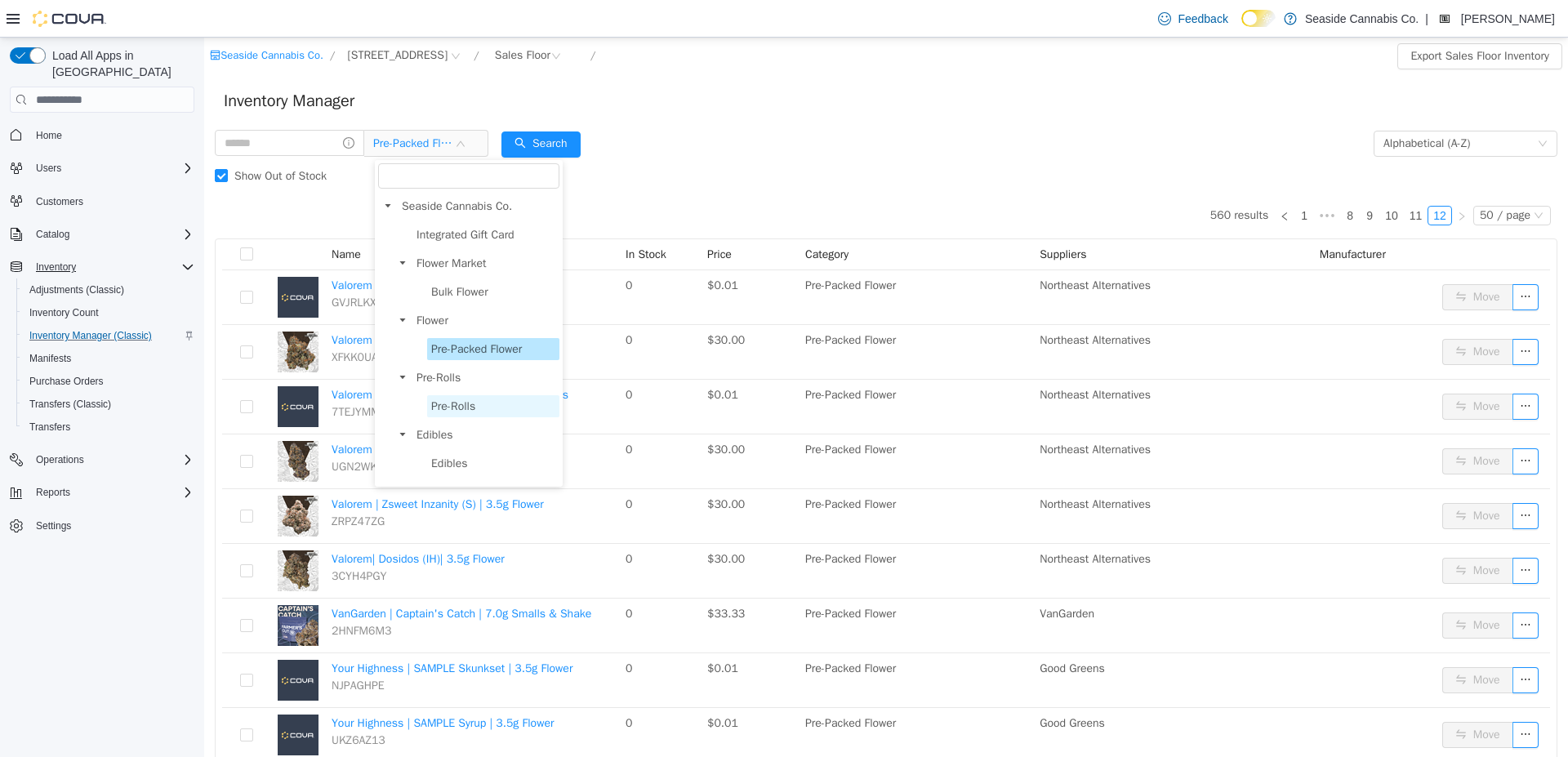 click on "Pre-Rolls" at bounding box center [453, 406] 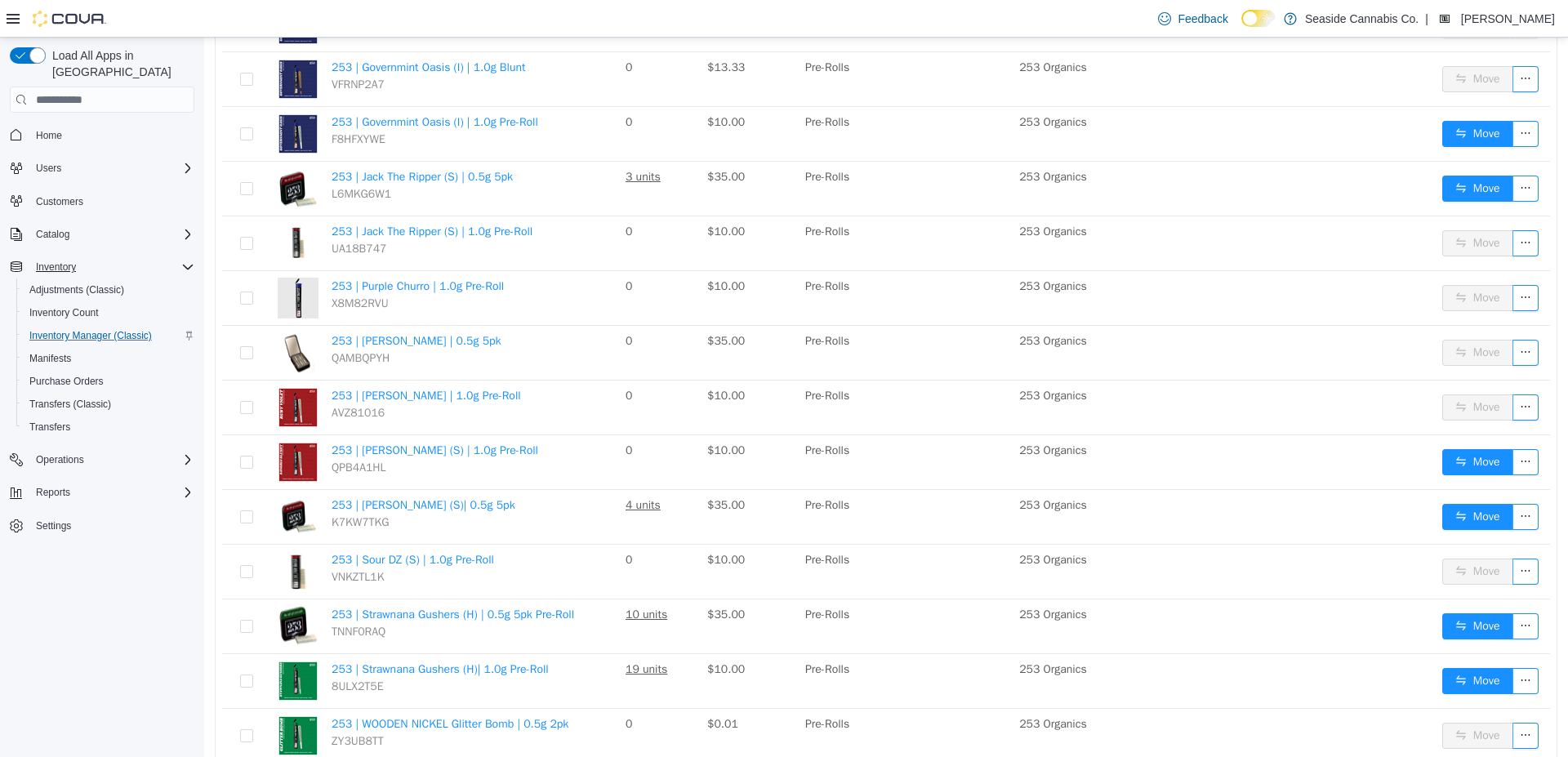 scroll, scrollTop: 1265, scrollLeft: 0, axis: vertical 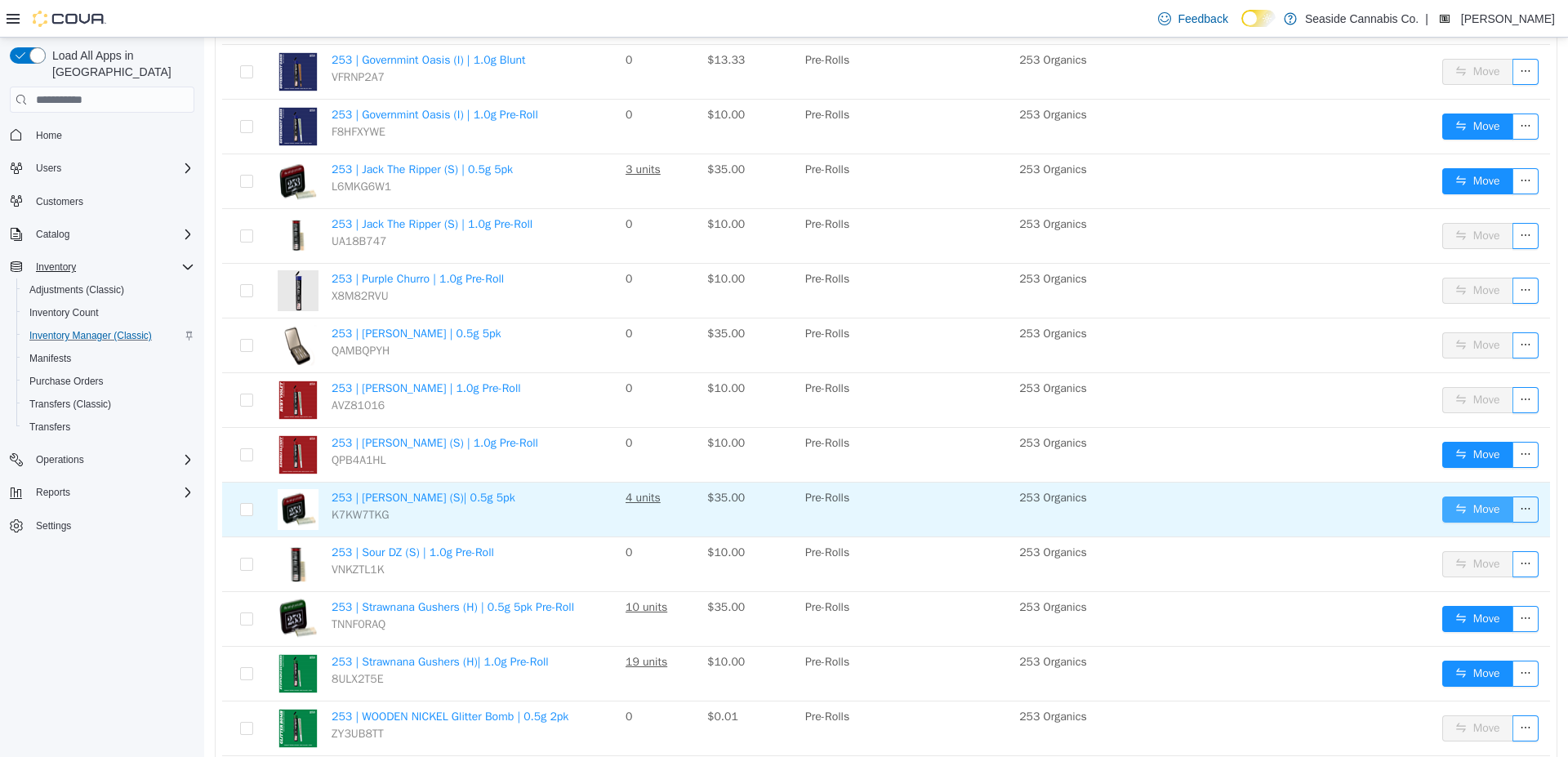 click on "Move" at bounding box center [1477, 510] 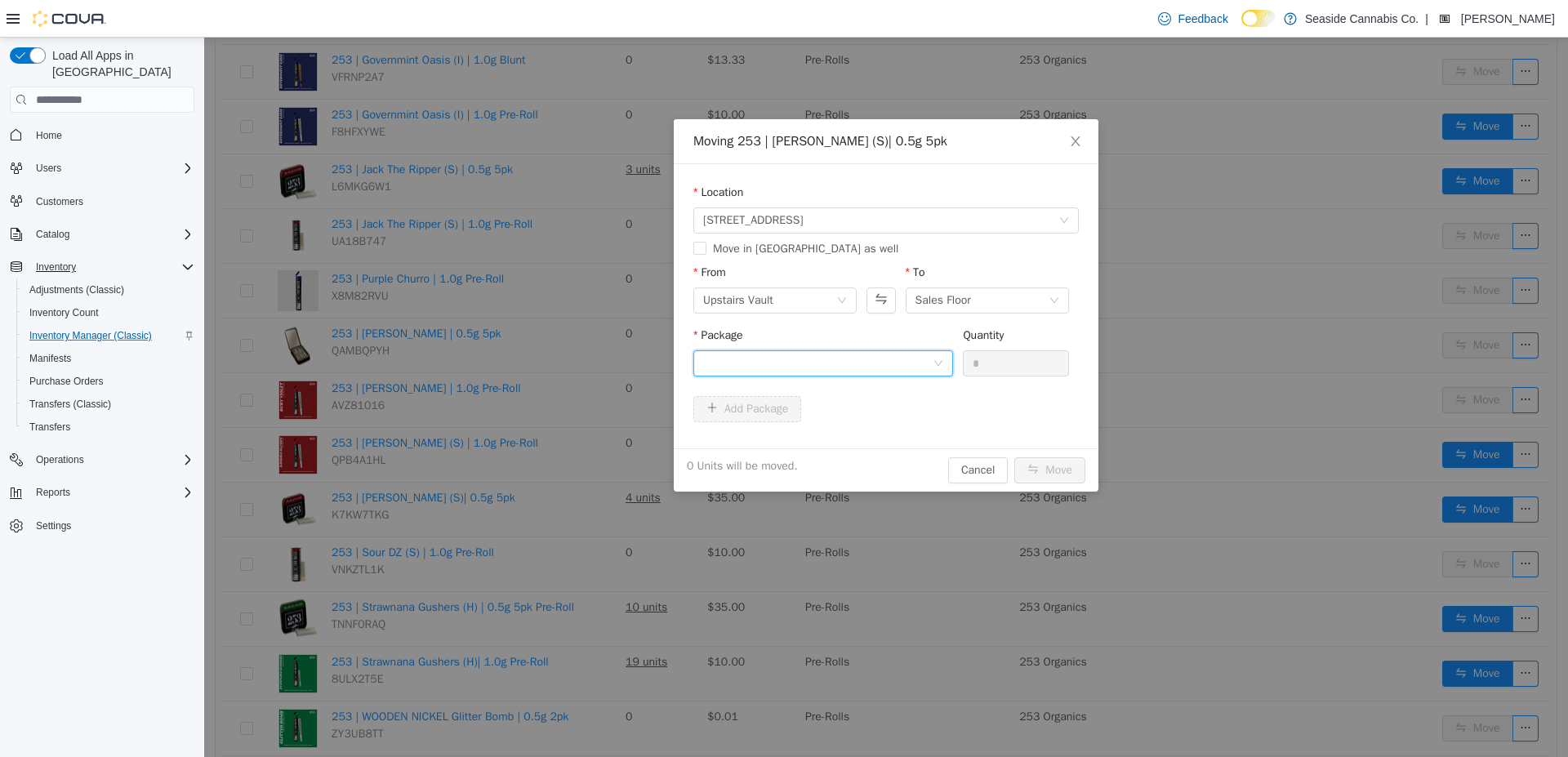 click at bounding box center [817, 363] 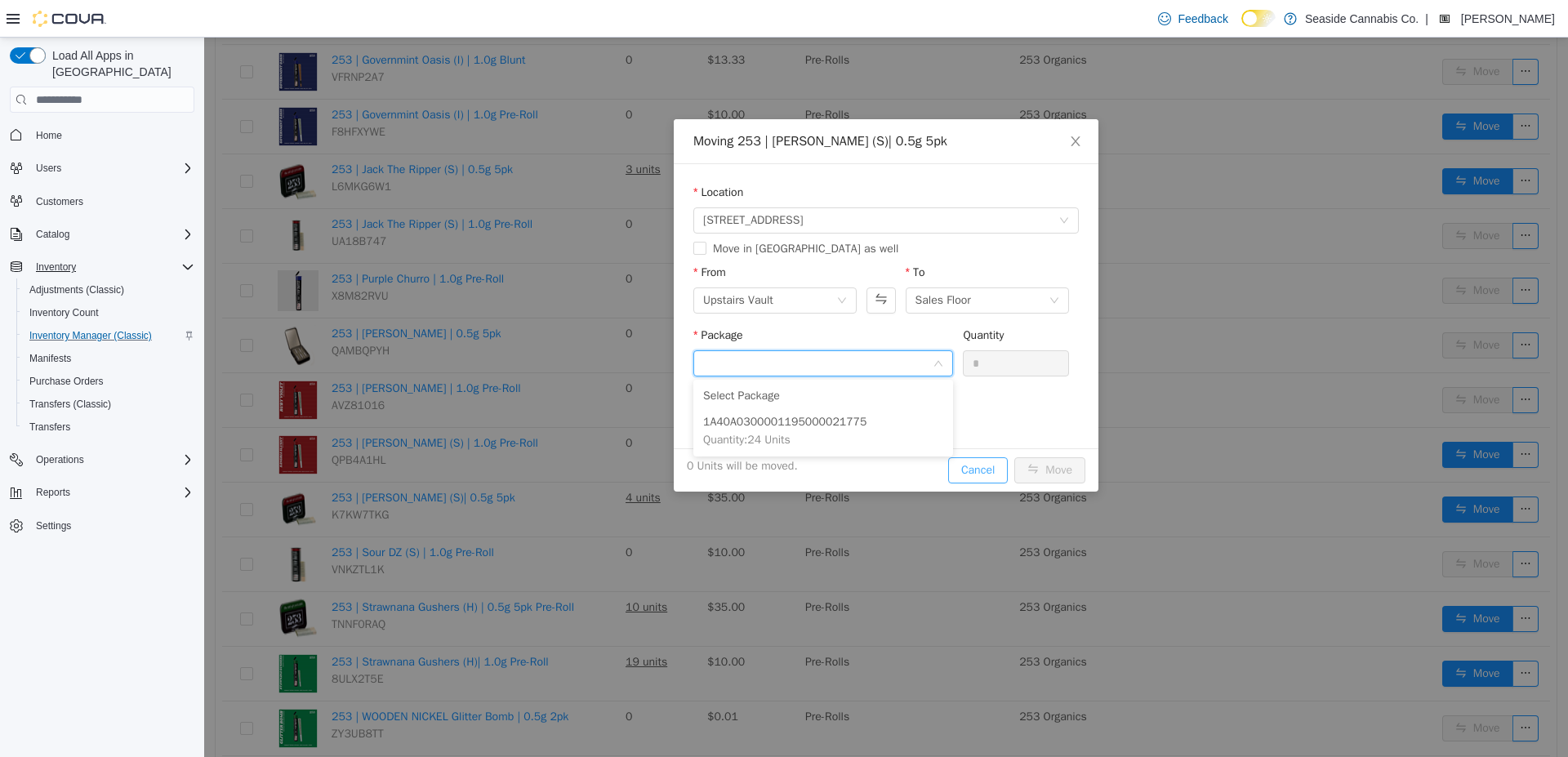 click on "Moving 253 | Sangria Slushy (S)| 0.5g 5pk Location 14 Lots Hollow Road Move in Metrc as well From Upstairs Vault   To Sales Floor Package   Quantity *  Add Package 0 Units will be moved. Cancel Move" at bounding box center [886, 305] 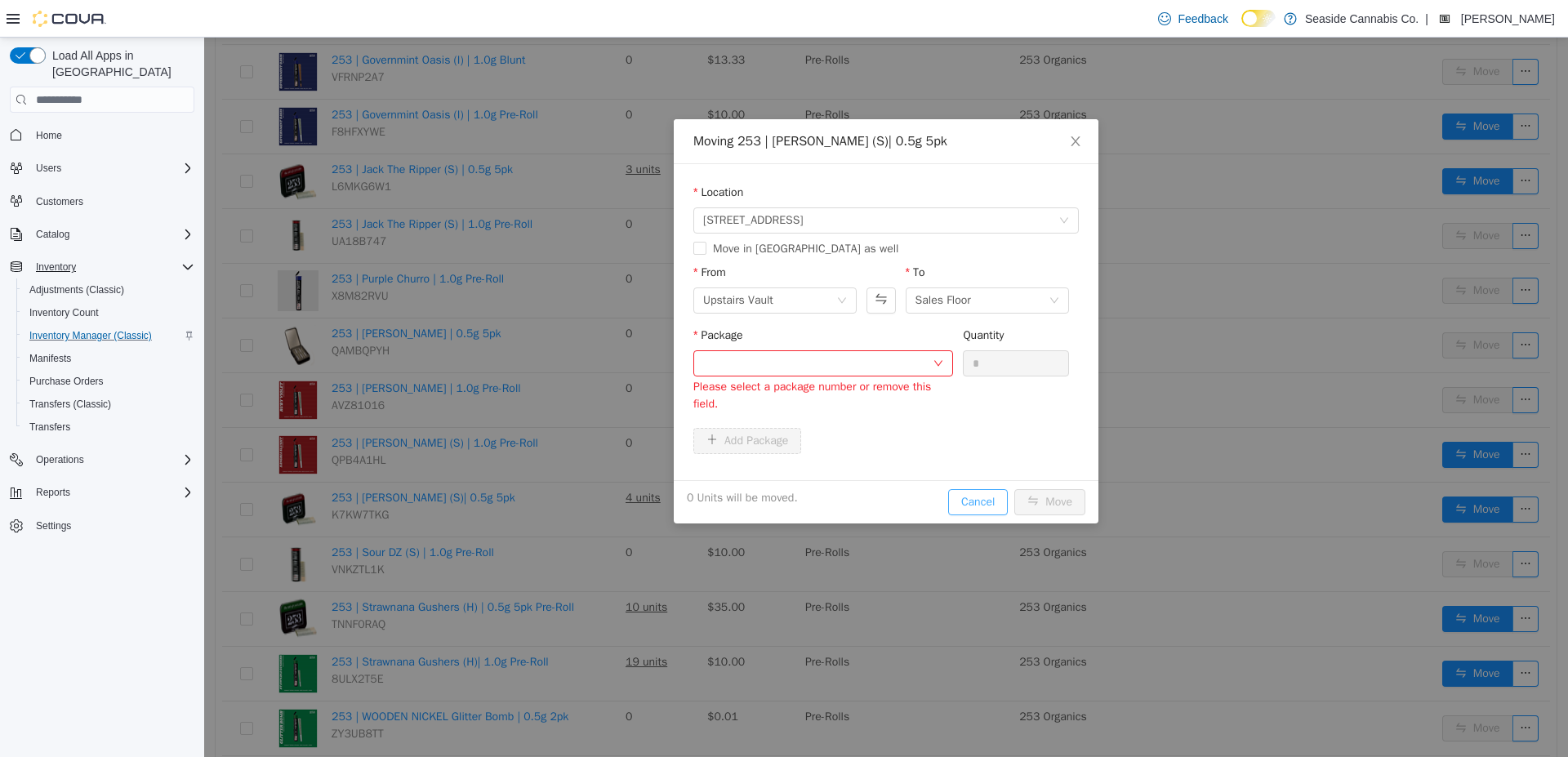 click on "Cancel" at bounding box center (978, 502) 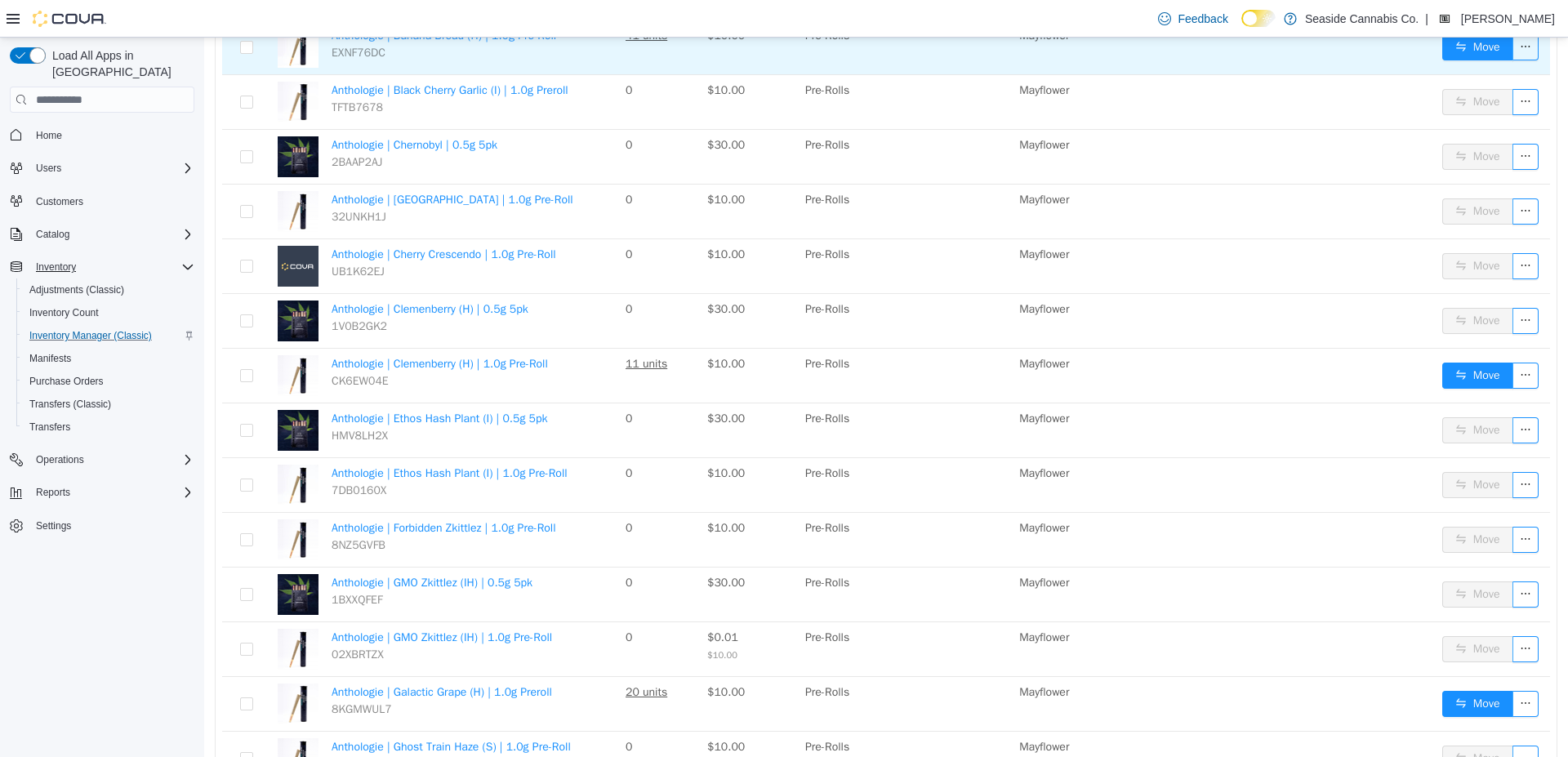 scroll, scrollTop: 2281, scrollLeft: 0, axis: vertical 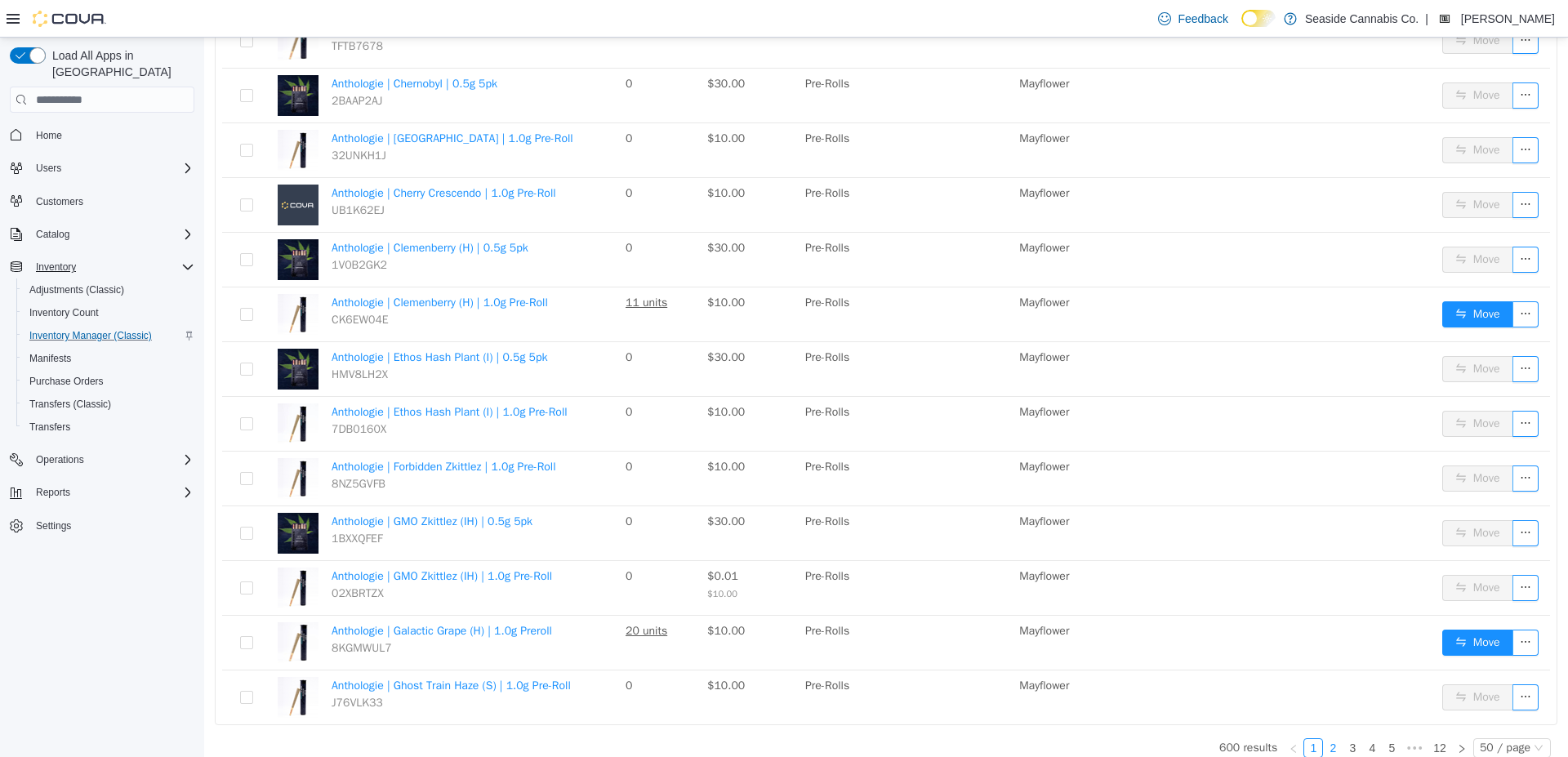 click on "2" at bounding box center [1333, 748] 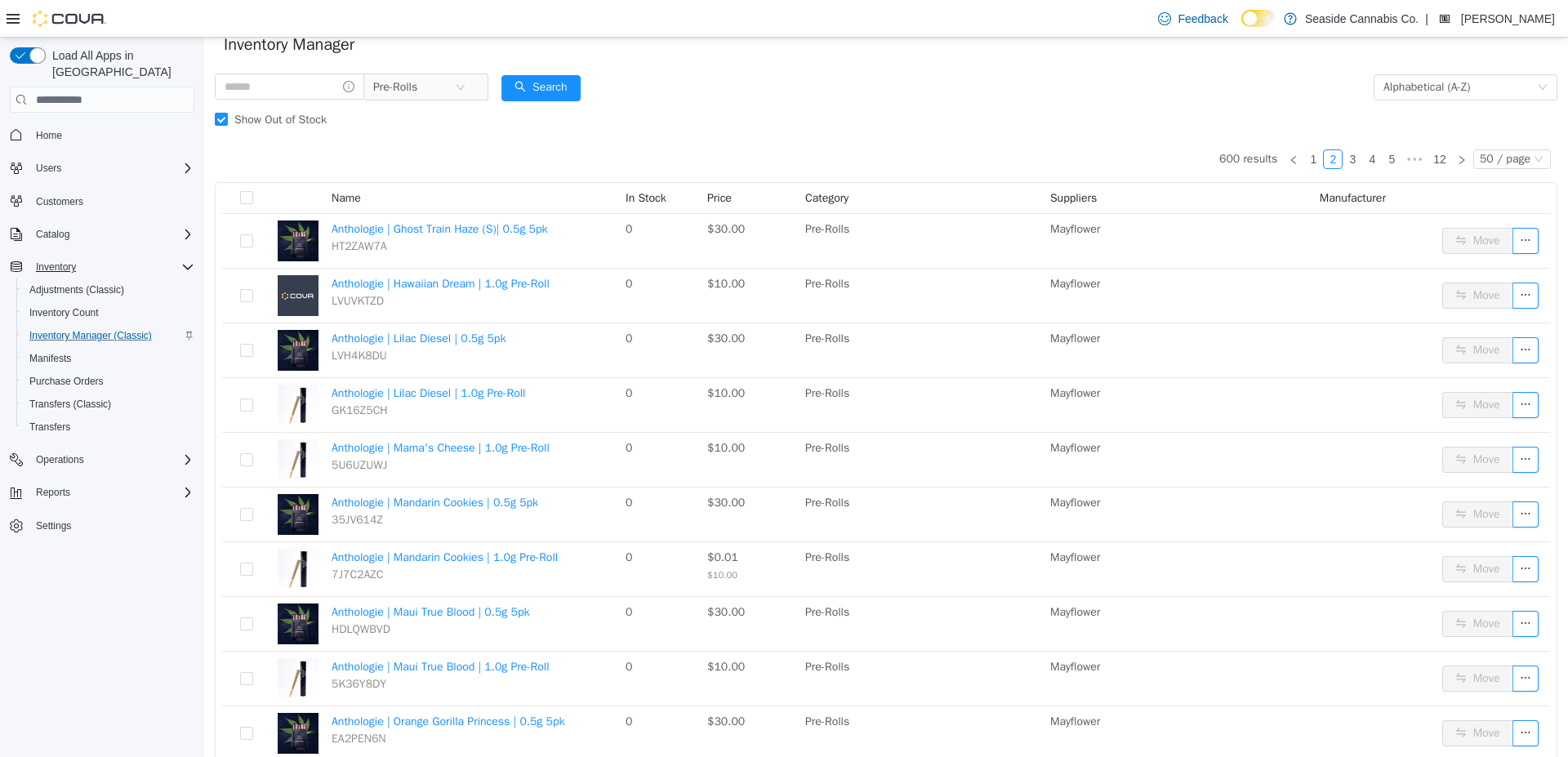 scroll, scrollTop: 0, scrollLeft: 0, axis: both 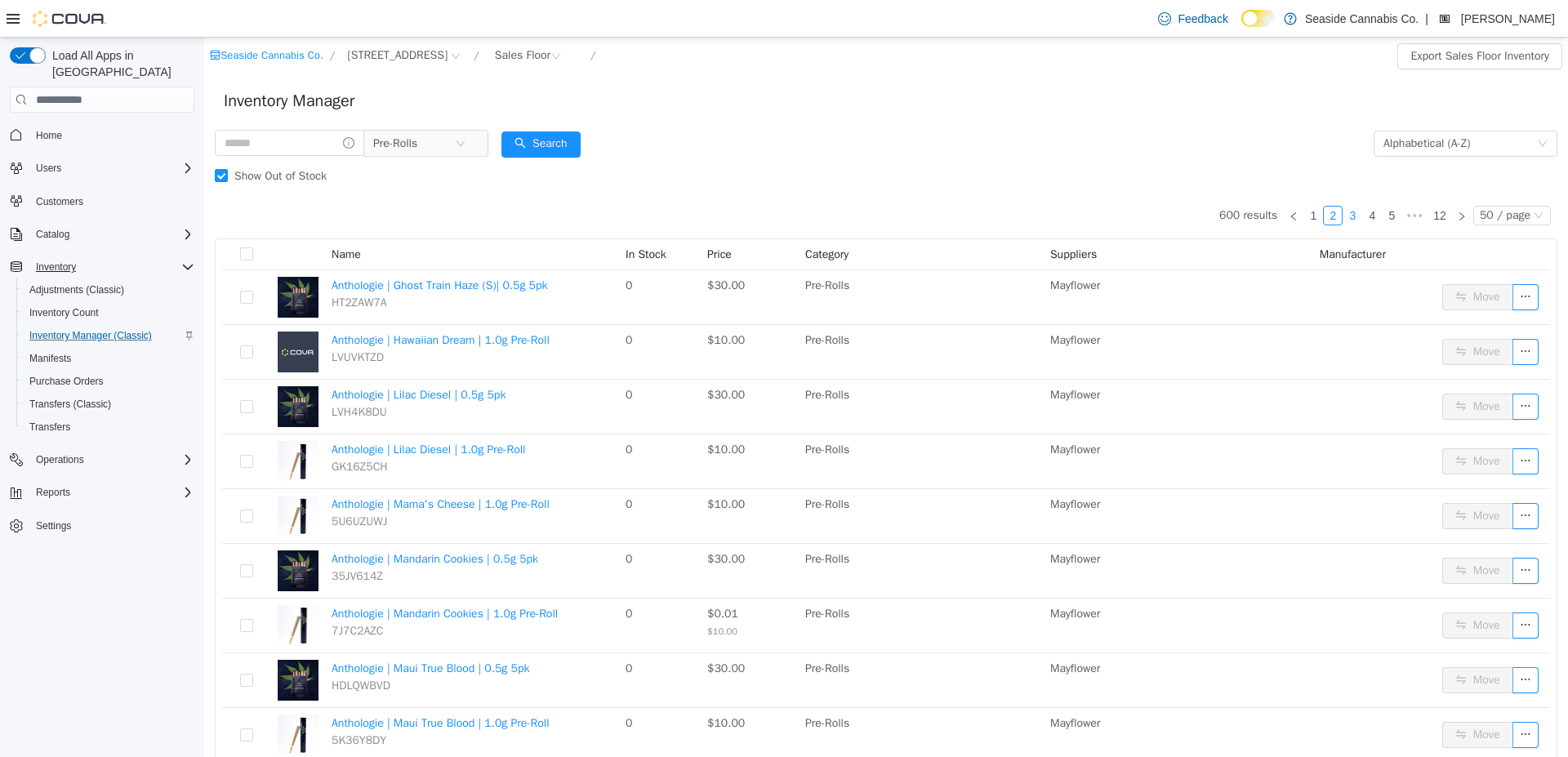 click on "3" at bounding box center (1352, 216) 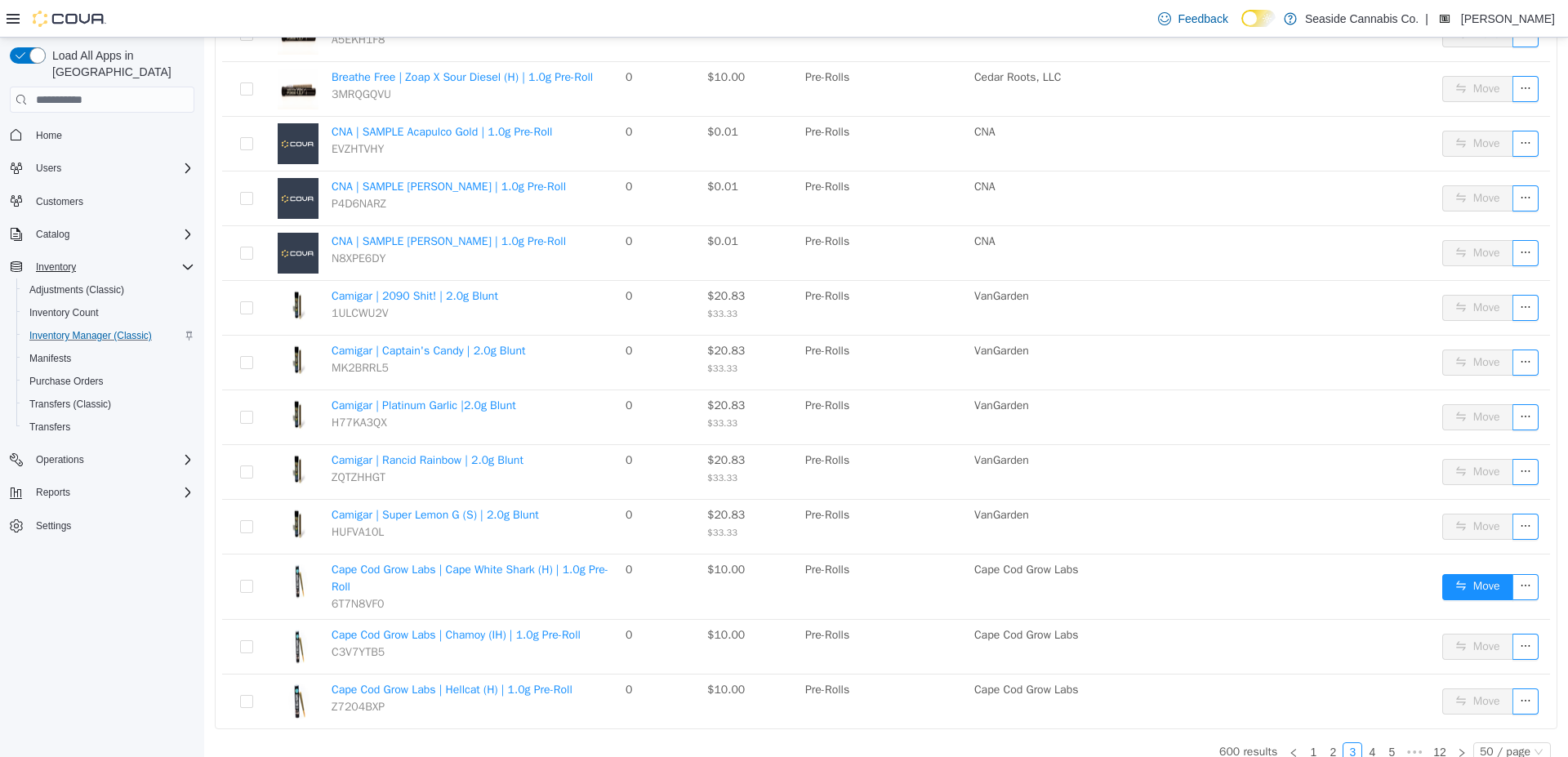 scroll, scrollTop: 2323, scrollLeft: 0, axis: vertical 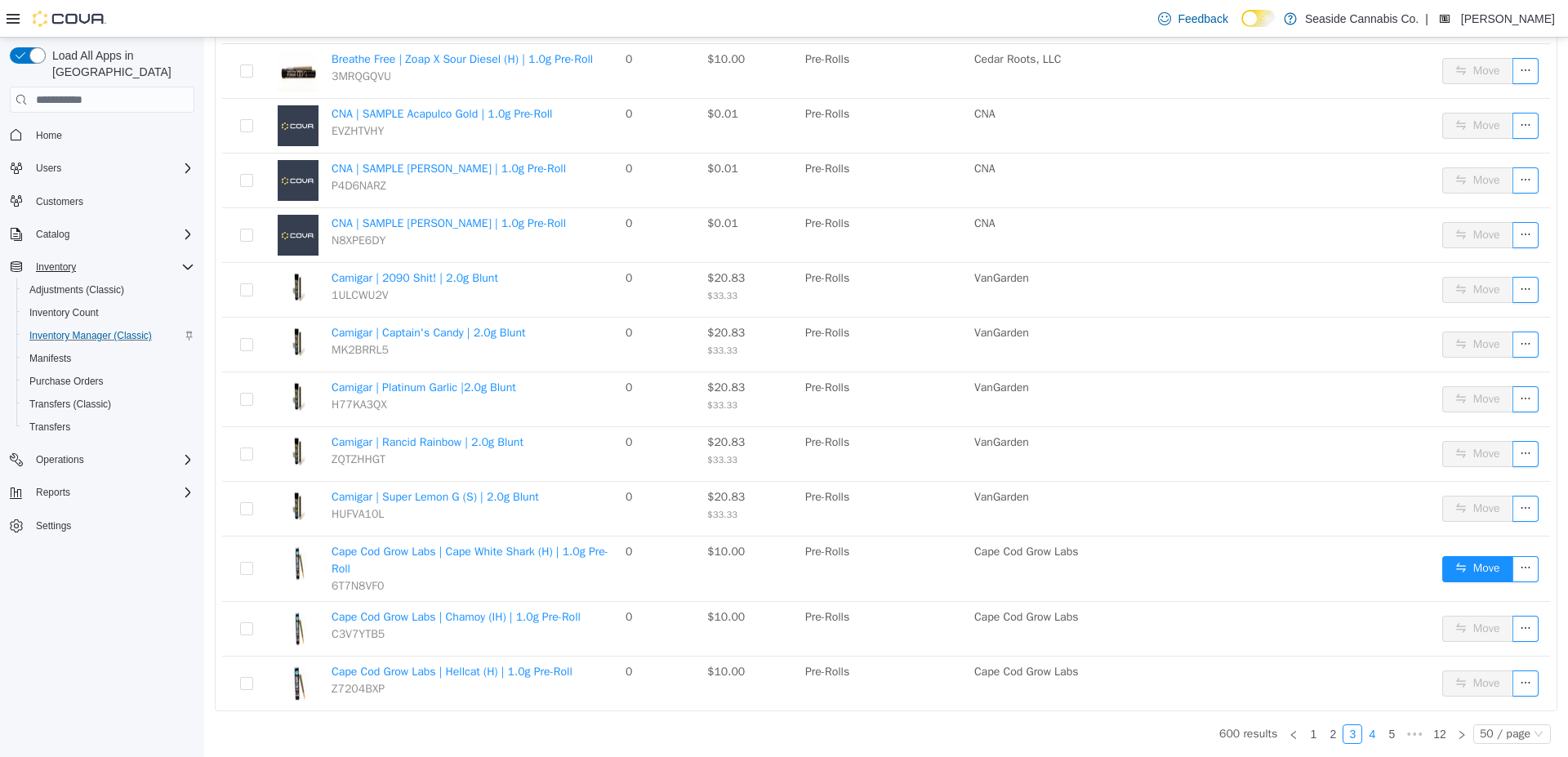 click on "4" at bounding box center (1372, 734) 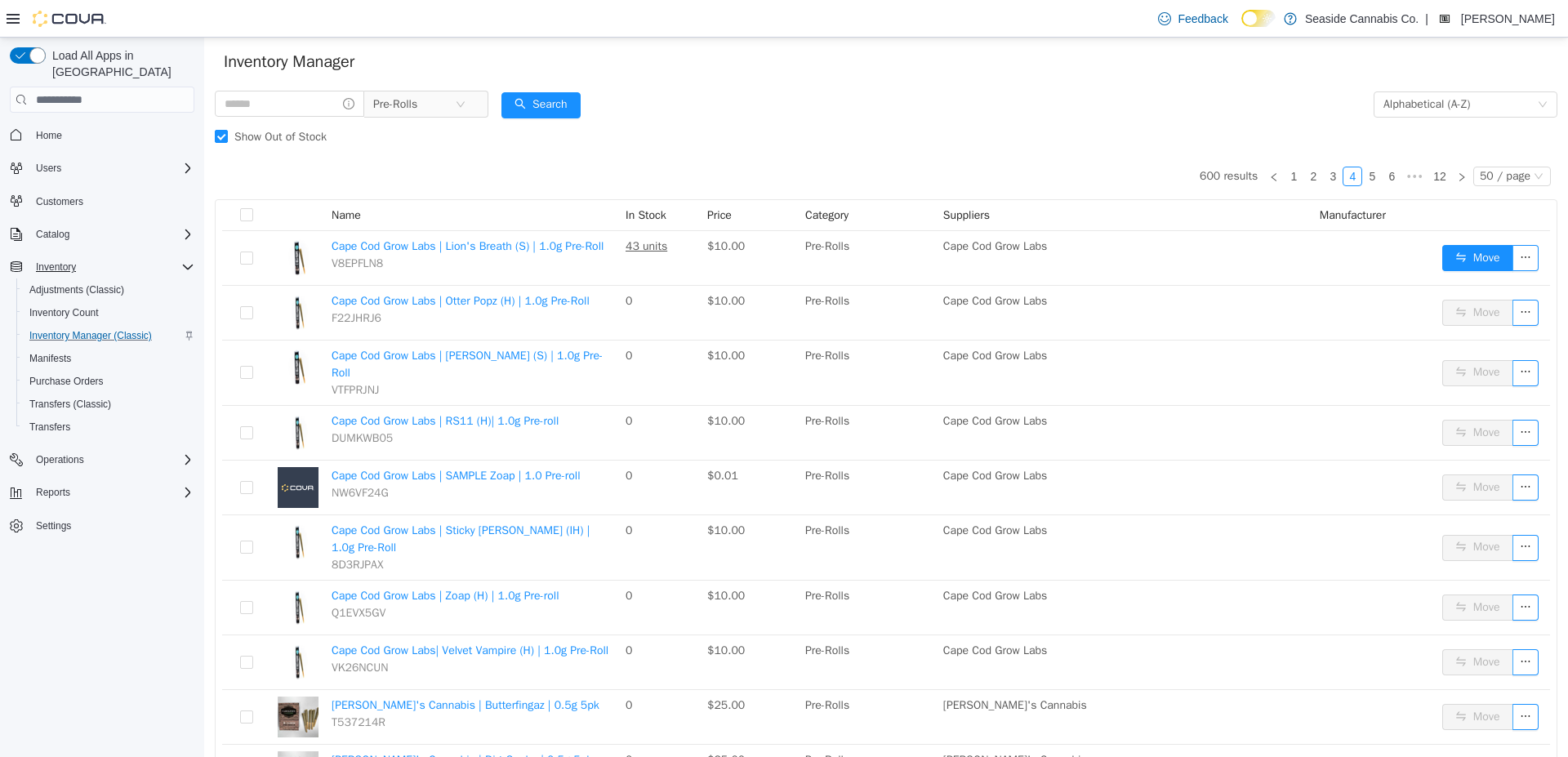 scroll, scrollTop: 0, scrollLeft: 0, axis: both 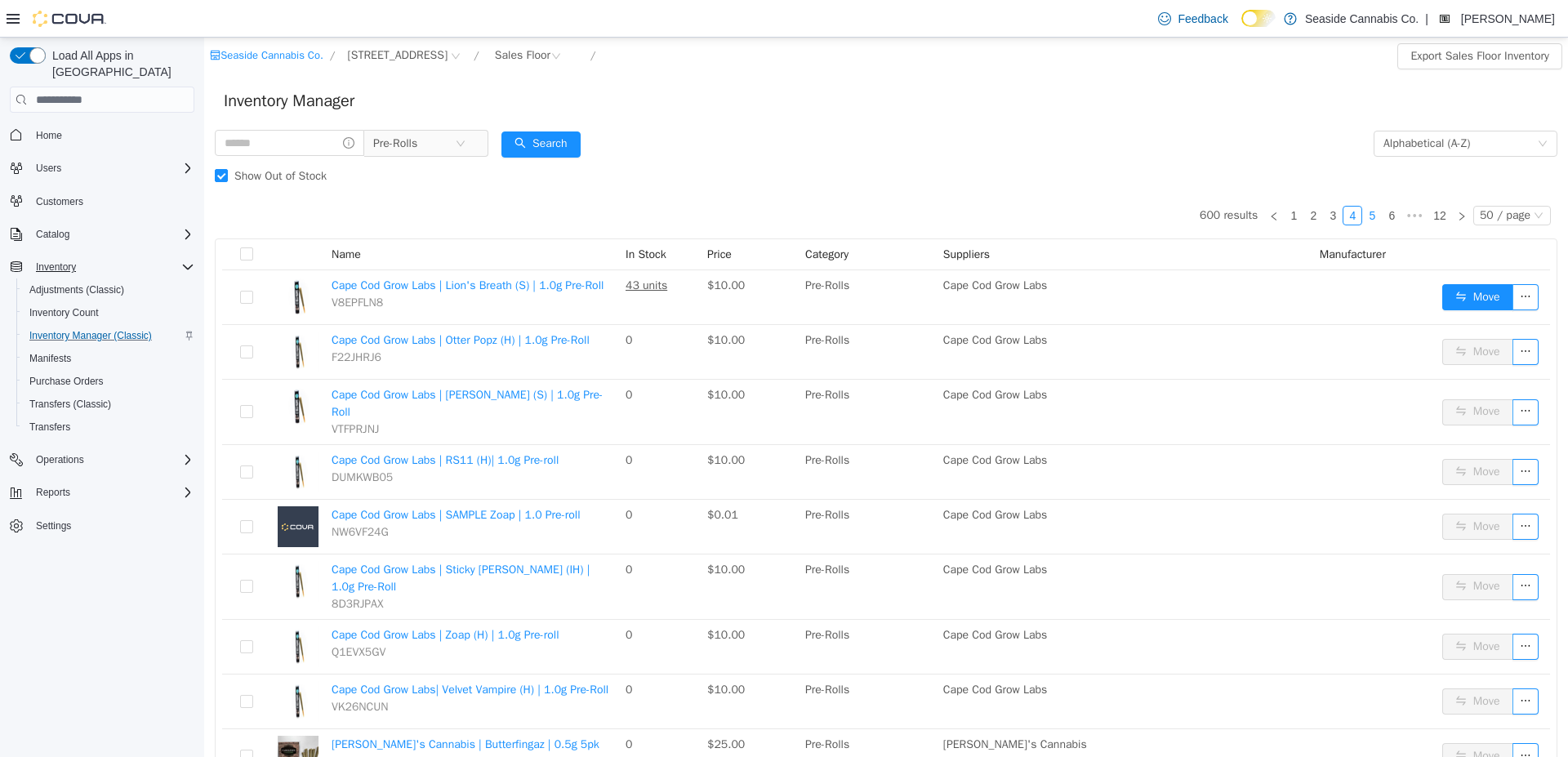 click on "5" at bounding box center [1372, 216] 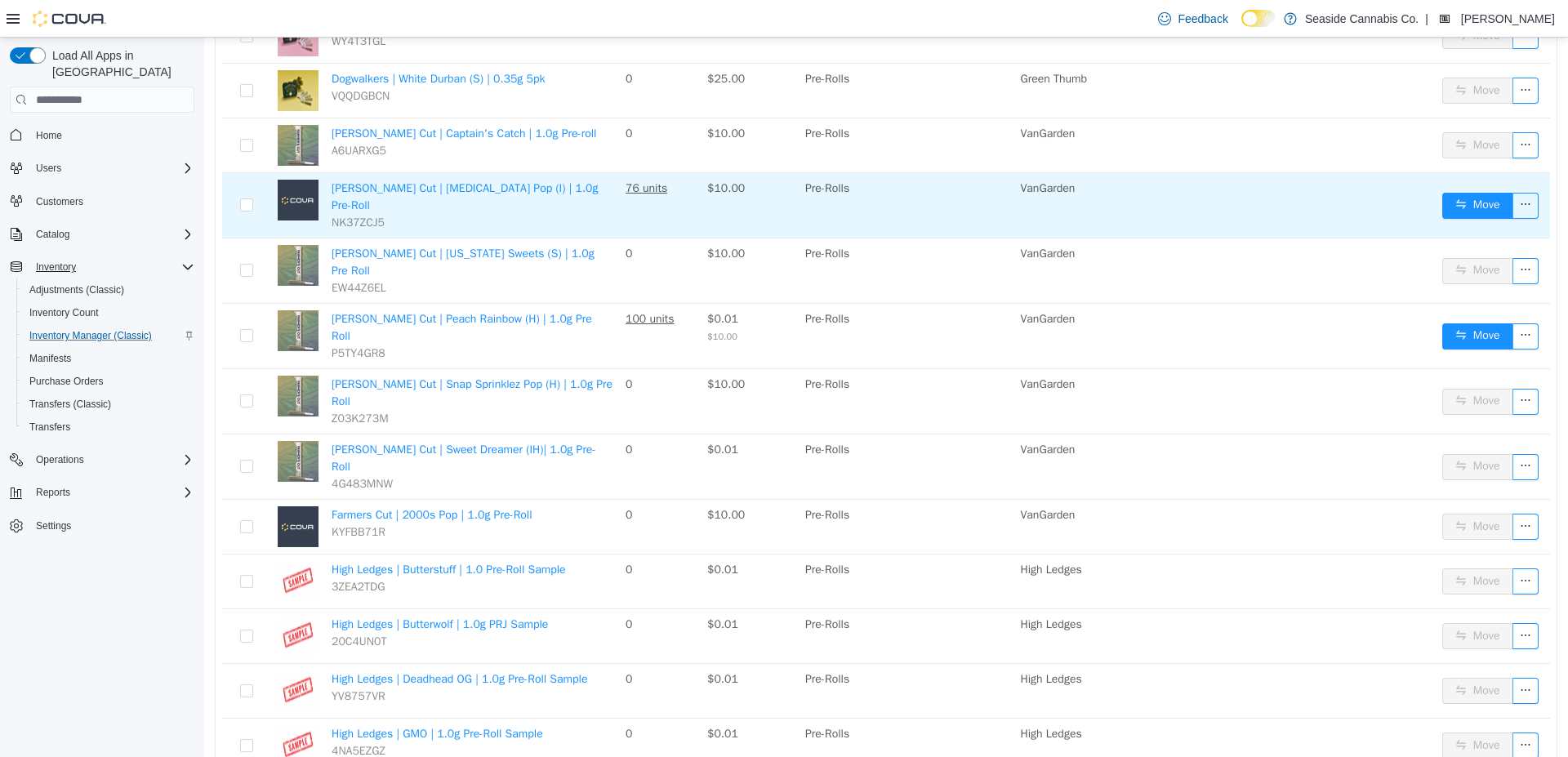scroll, scrollTop: 2291, scrollLeft: 0, axis: vertical 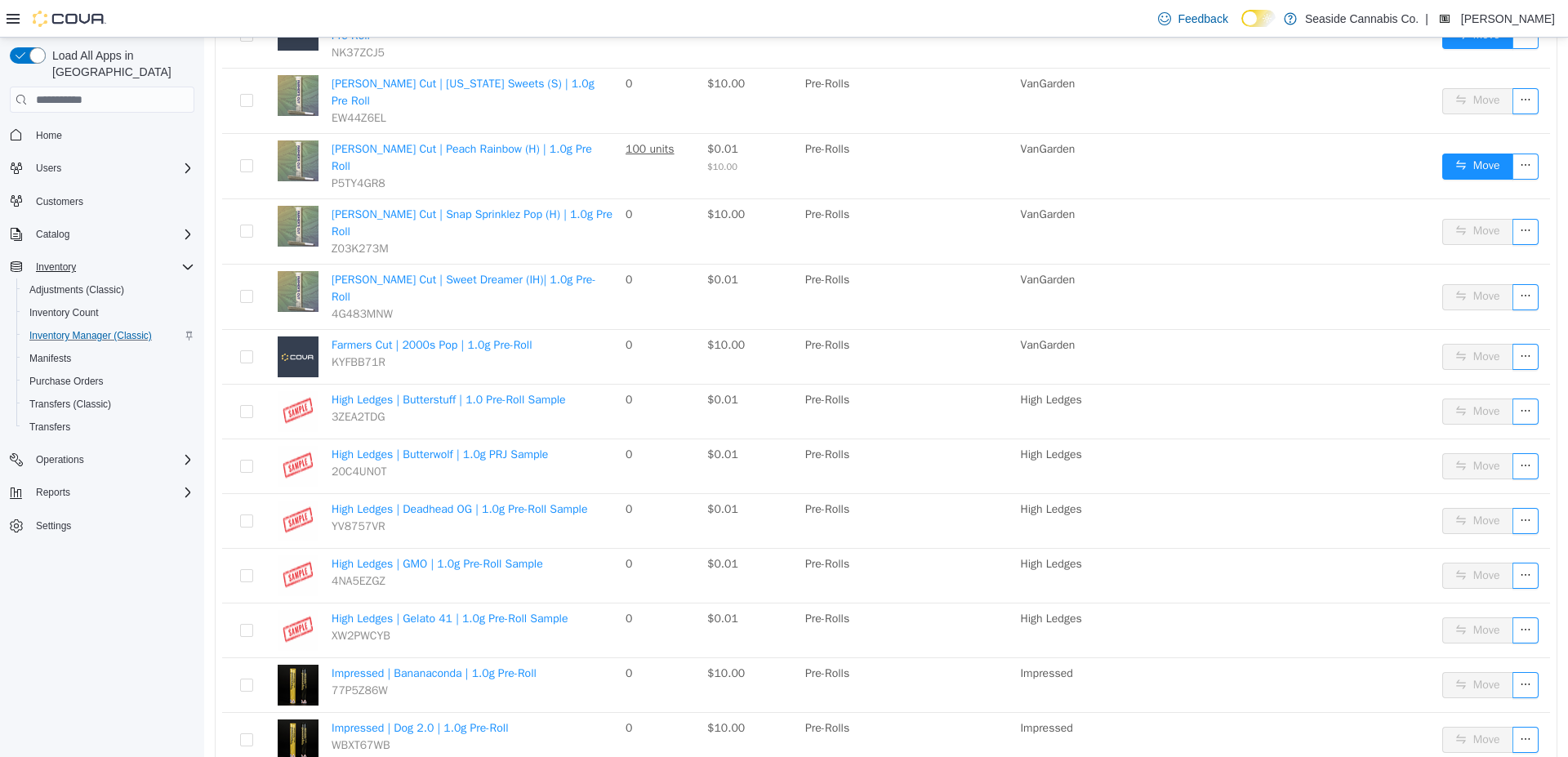 click on "6" at bounding box center (1372, 790) 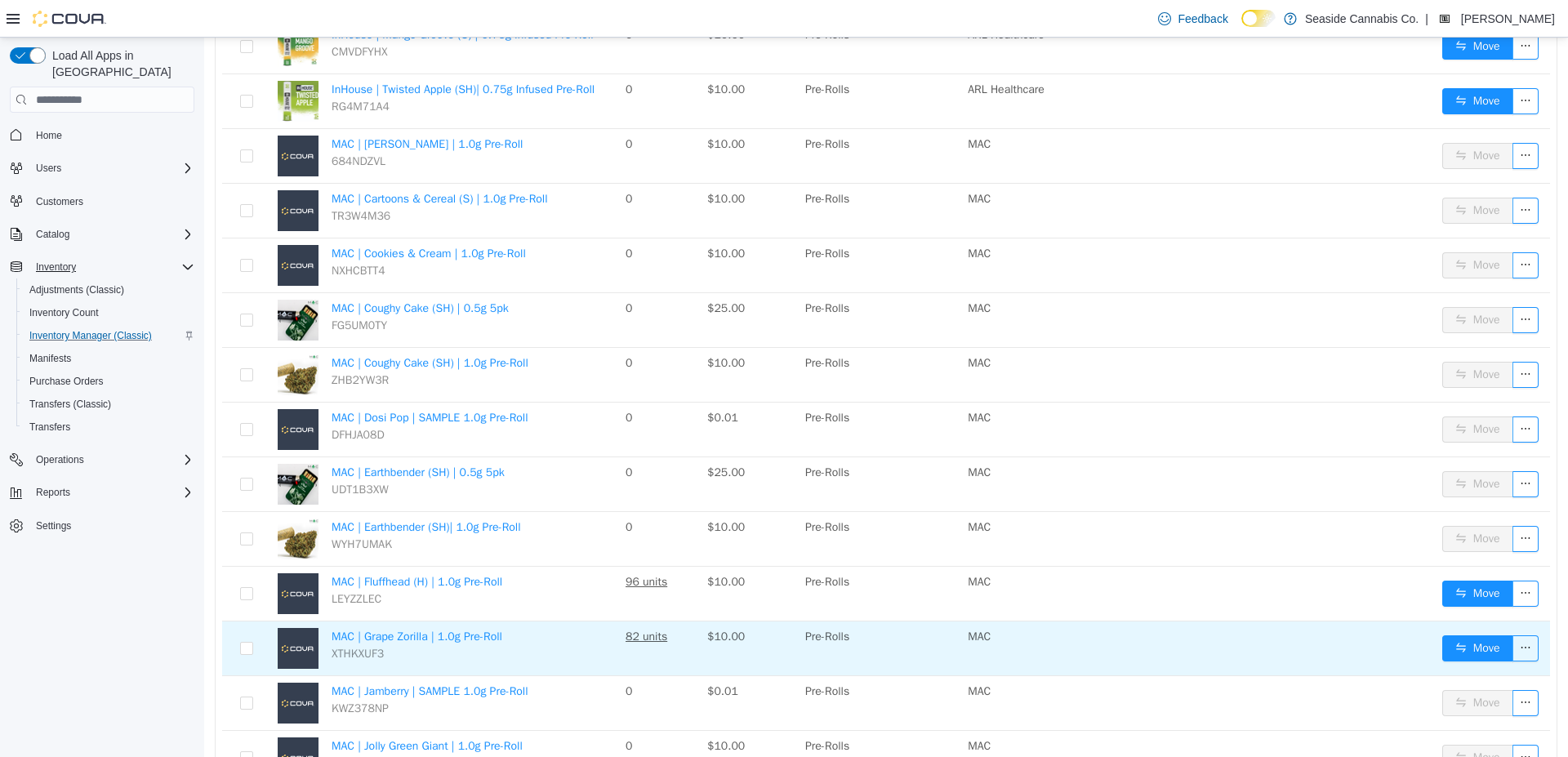 scroll, scrollTop: 0, scrollLeft: 0, axis: both 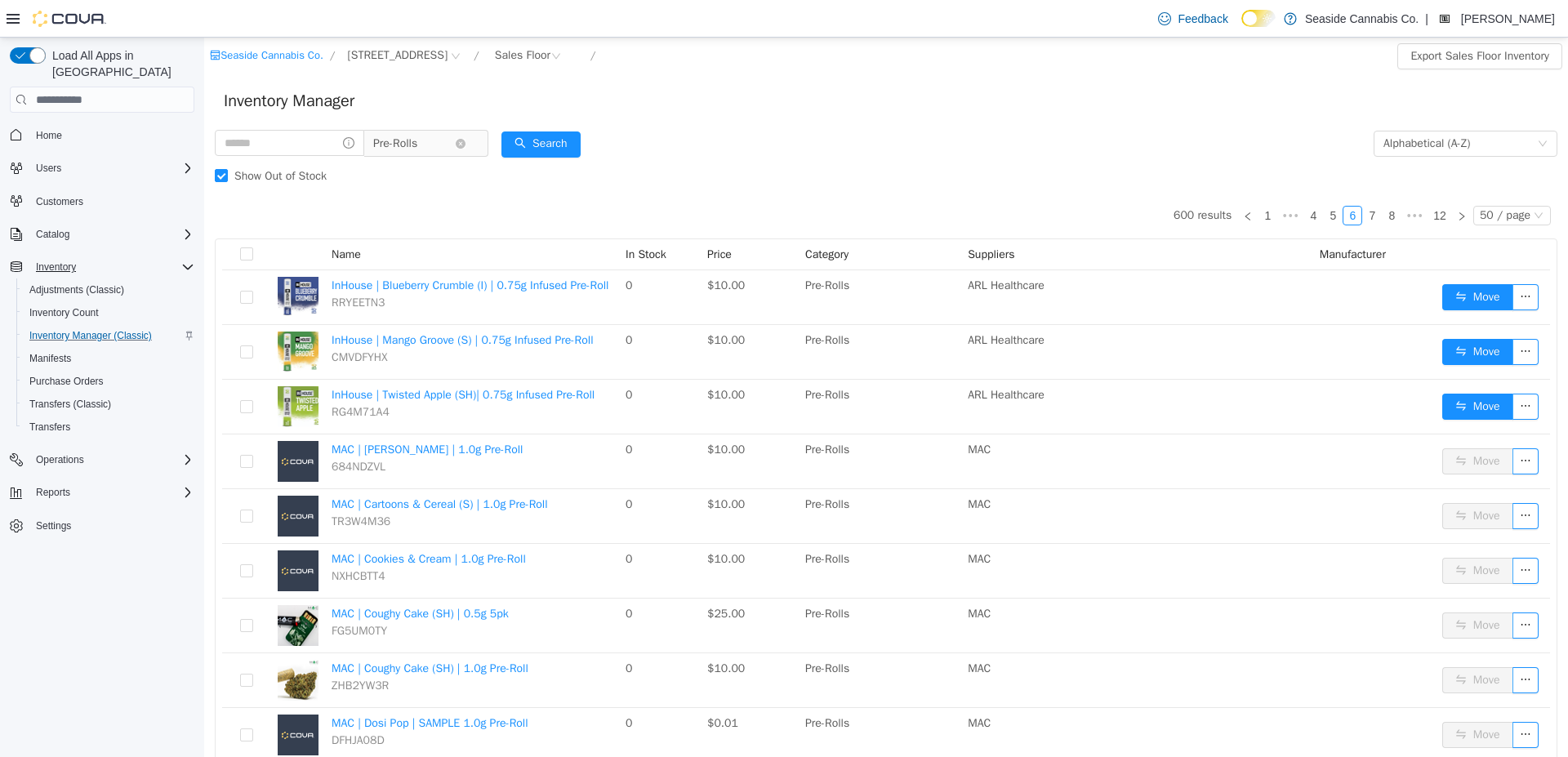 click on "Pre-Rolls" at bounding box center (395, 144) 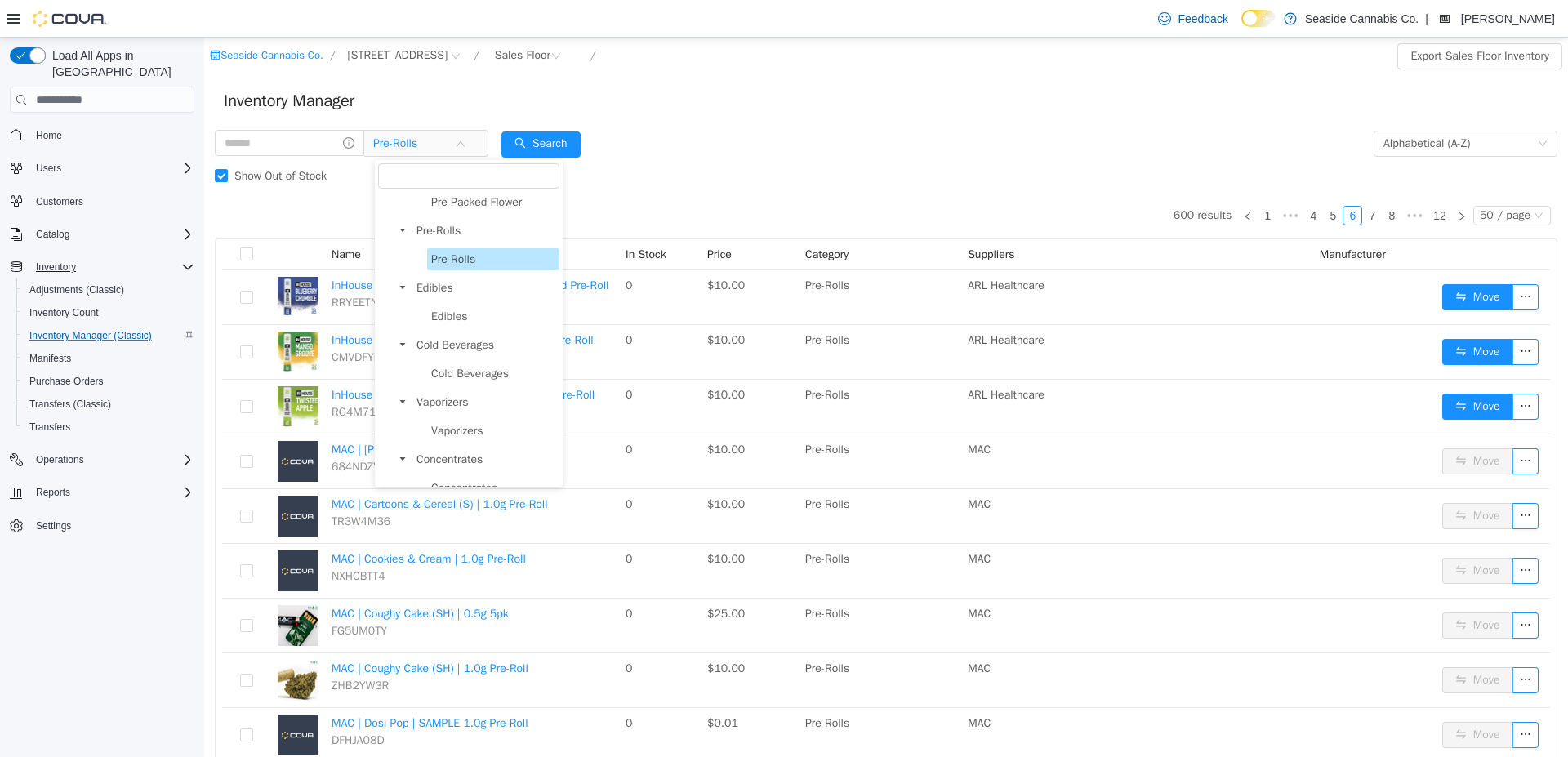 scroll, scrollTop: 177, scrollLeft: 0, axis: vertical 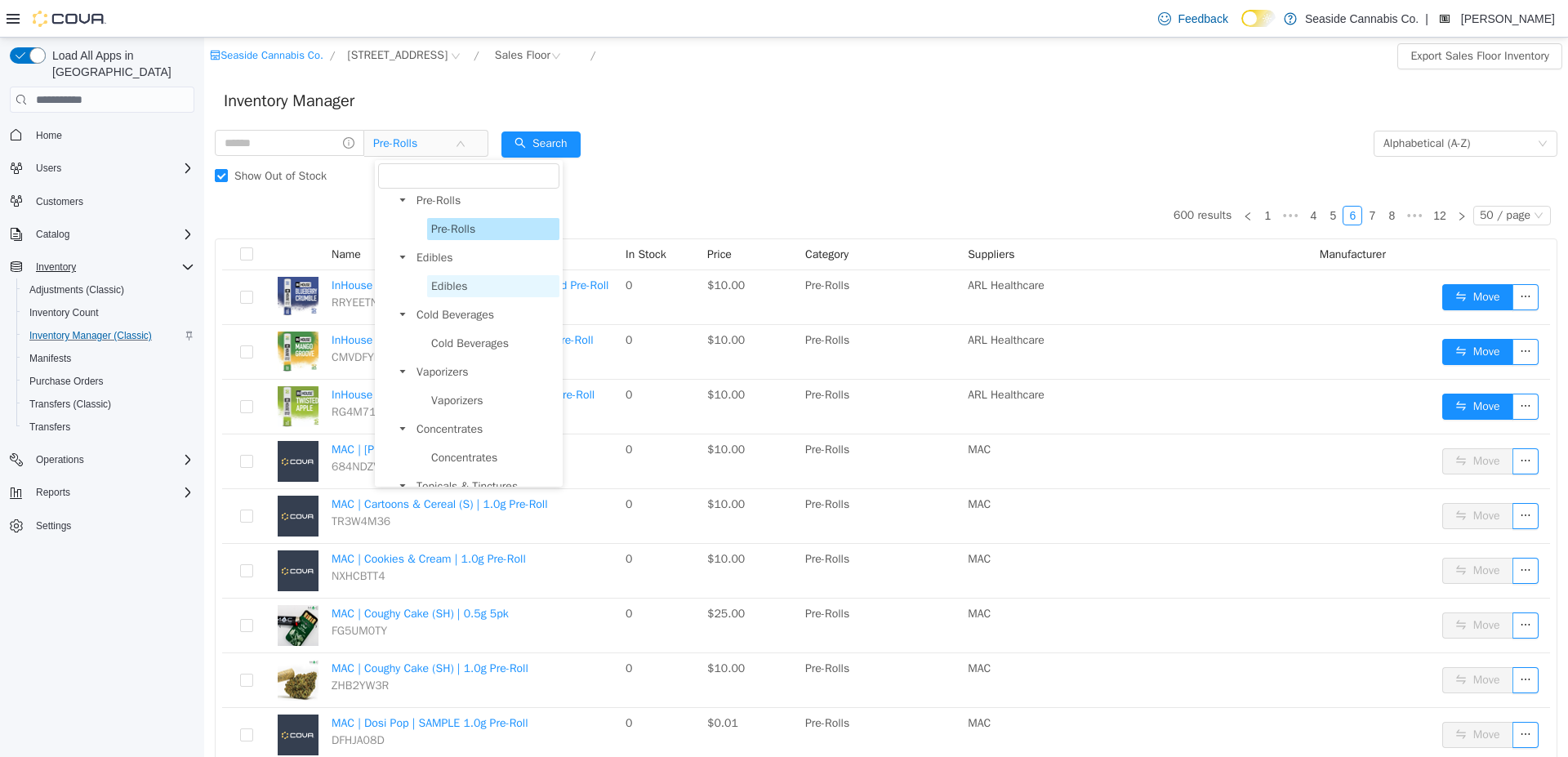click on "Edibles" at bounding box center [449, 286] 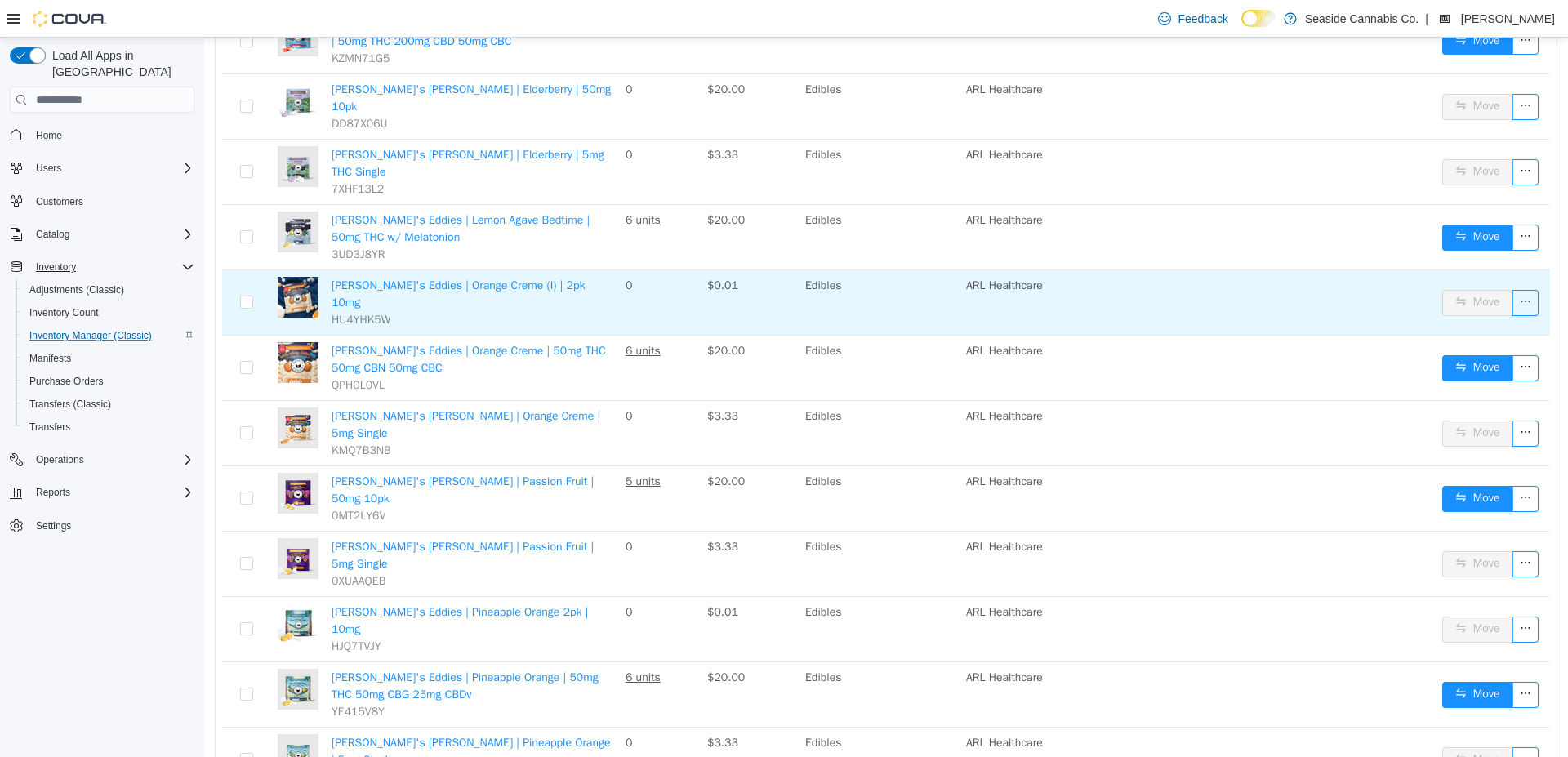scroll, scrollTop: 1068, scrollLeft: 0, axis: vertical 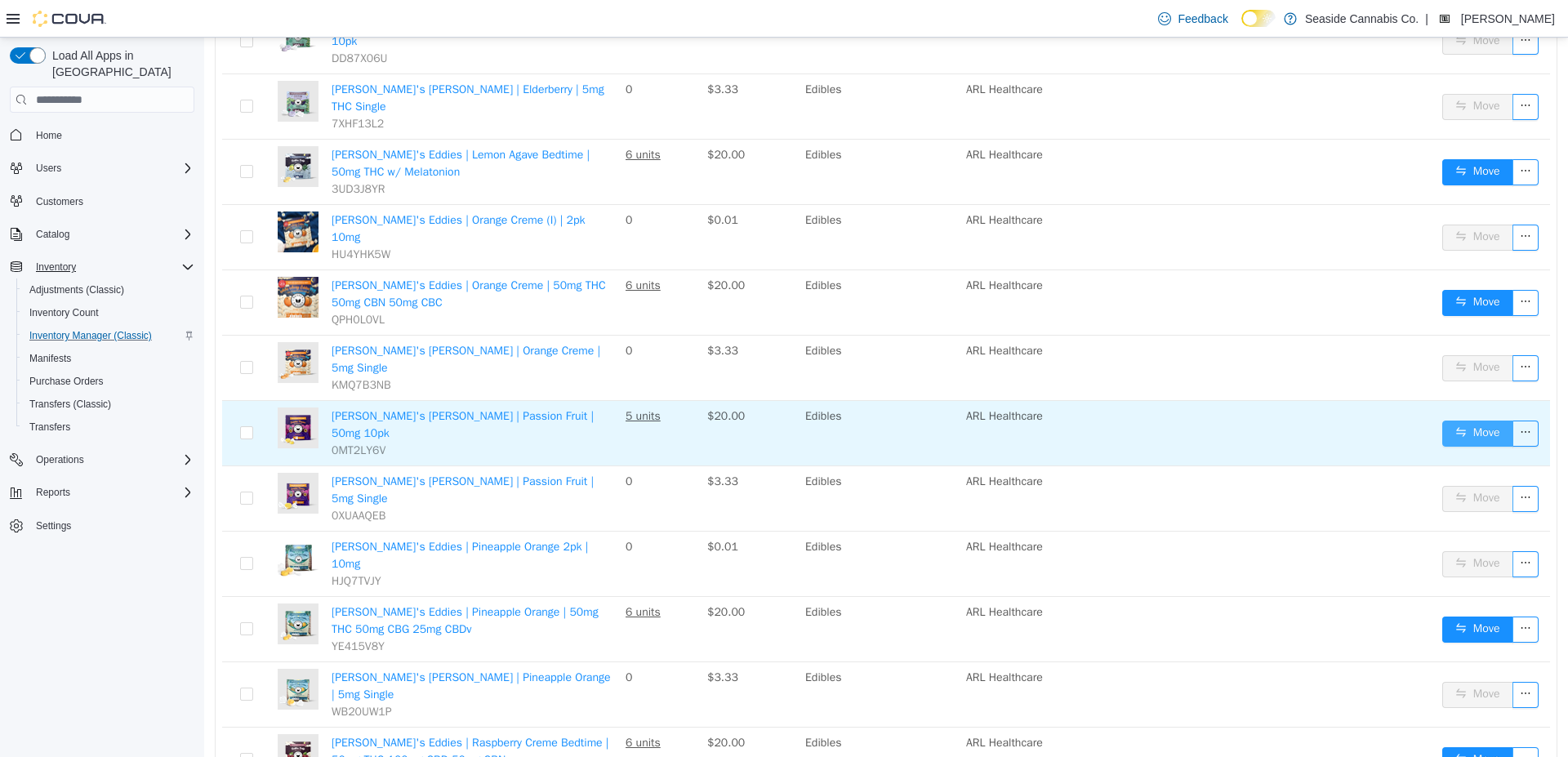 click on "Move" at bounding box center [1477, 434] 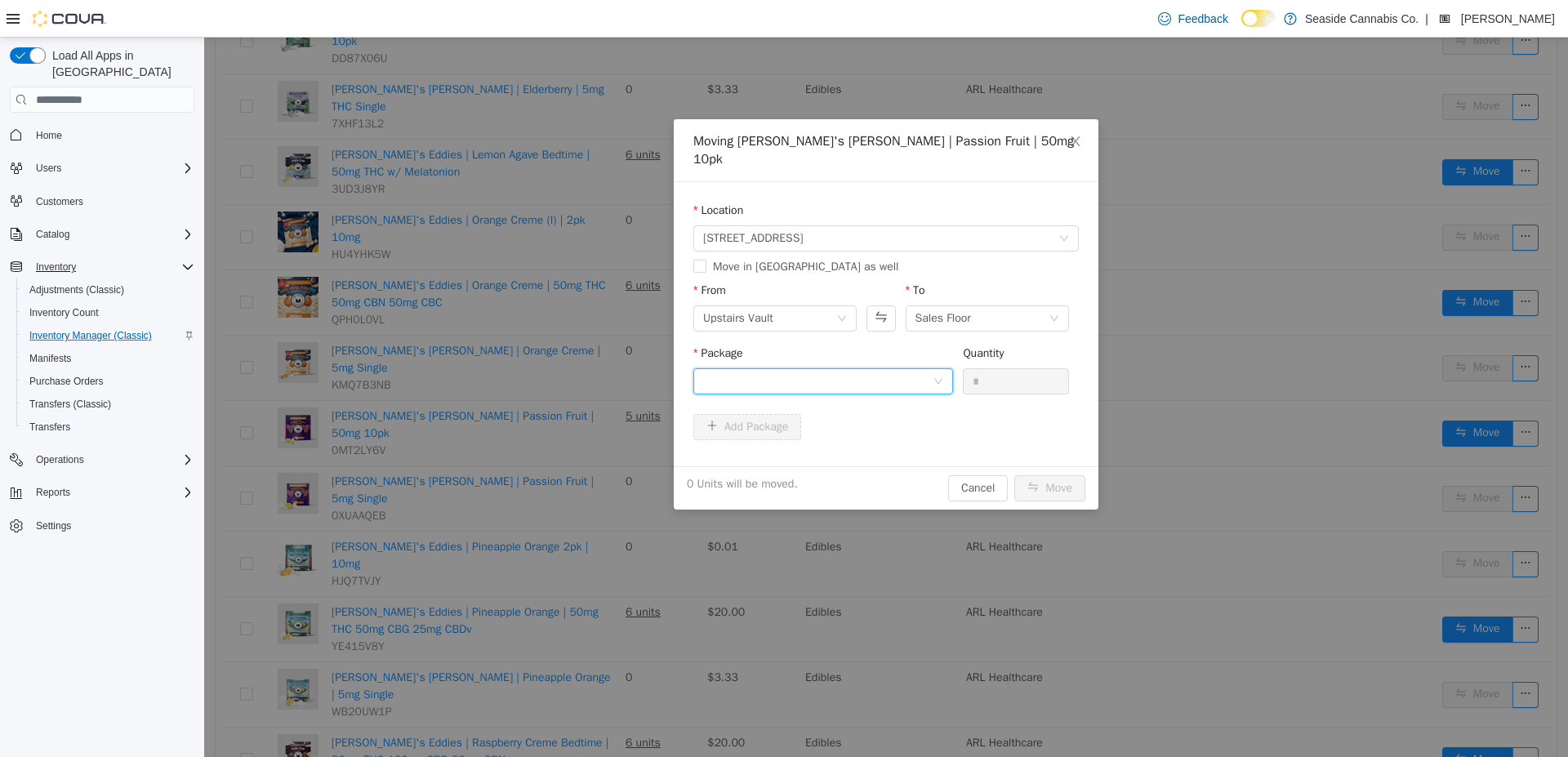click at bounding box center (817, 381) 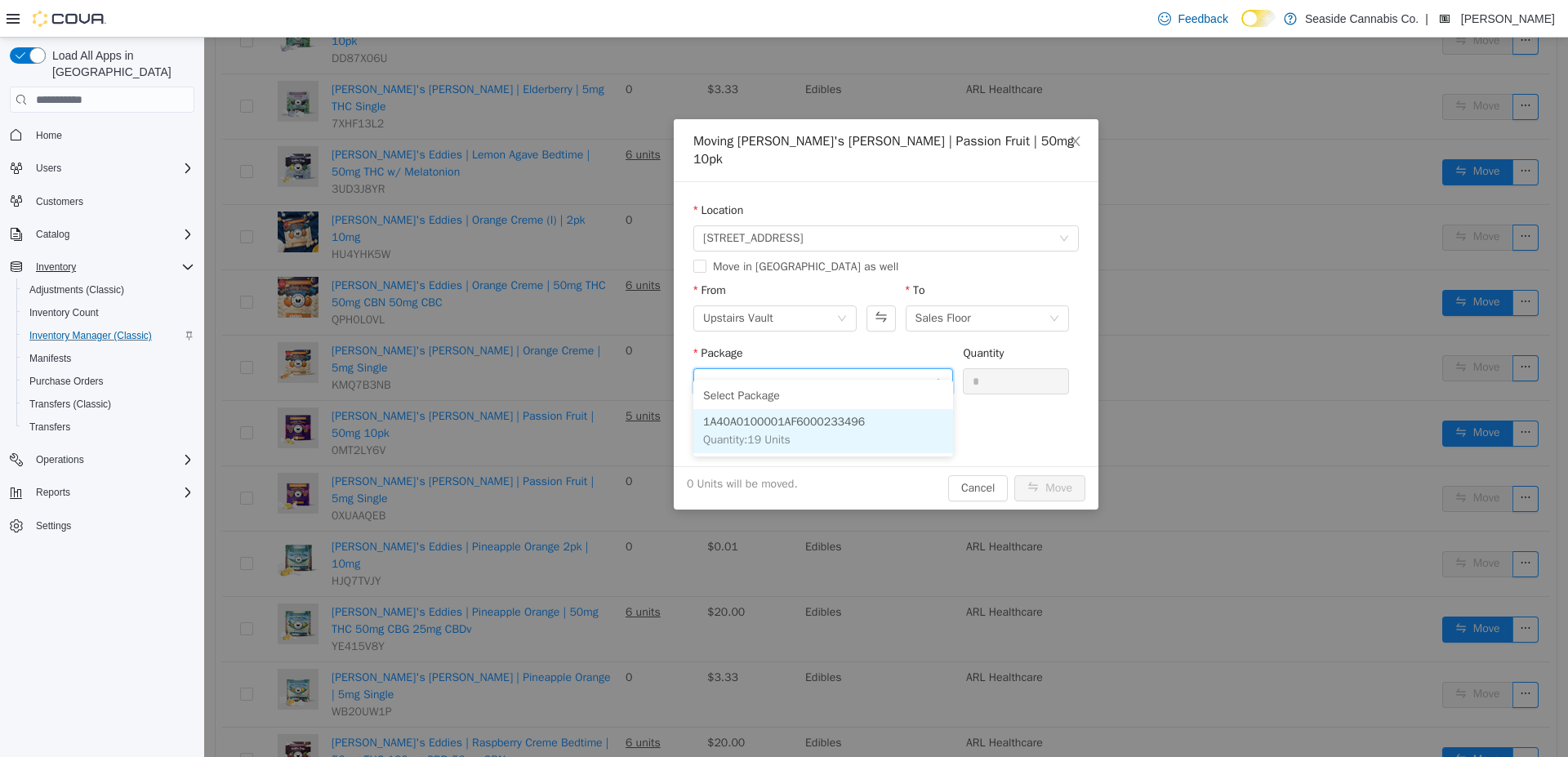 click on "1A40A0100001AF6000233496 Quantity :  19 Units" at bounding box center (823, 431) 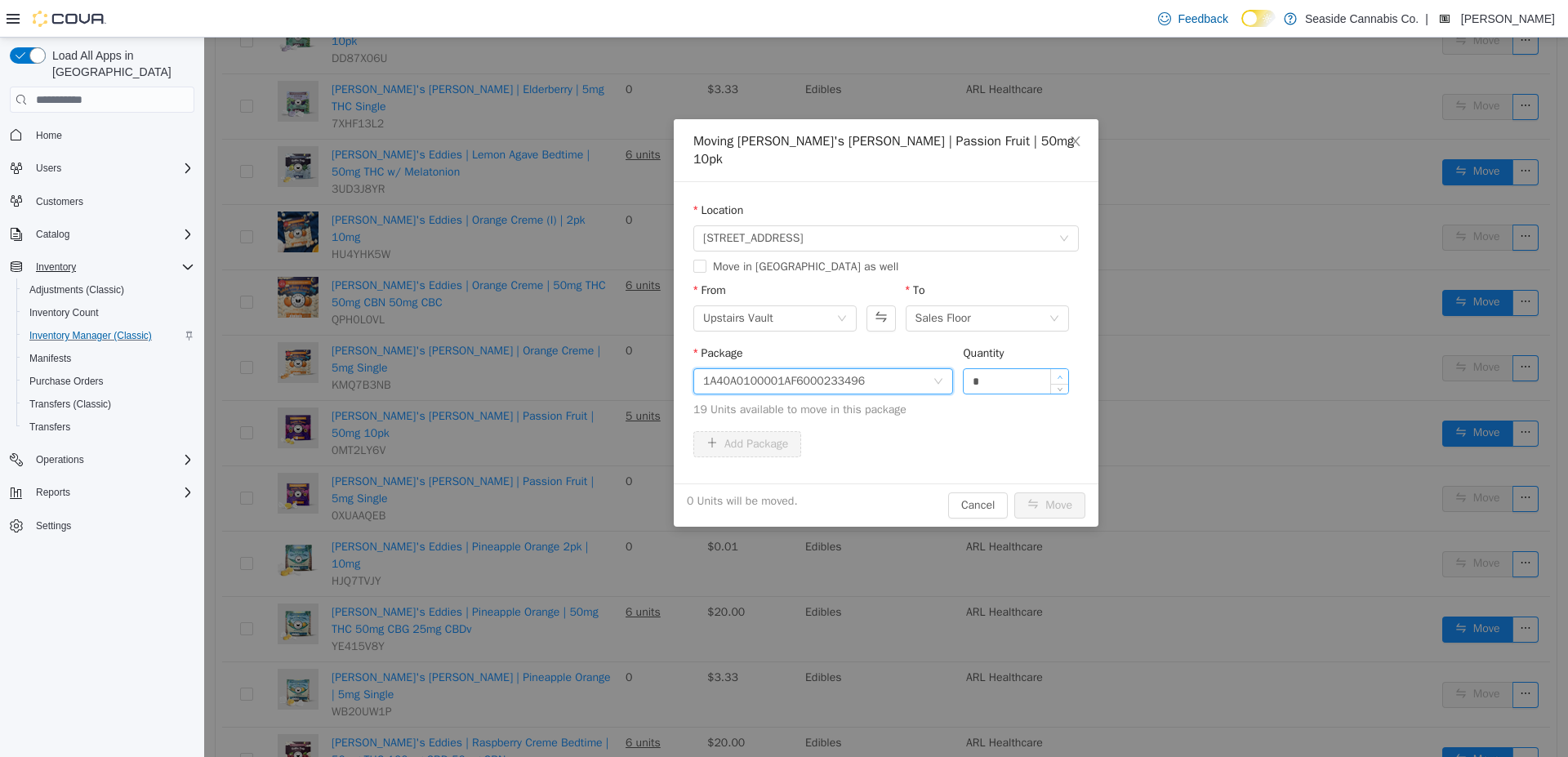 type on "*" 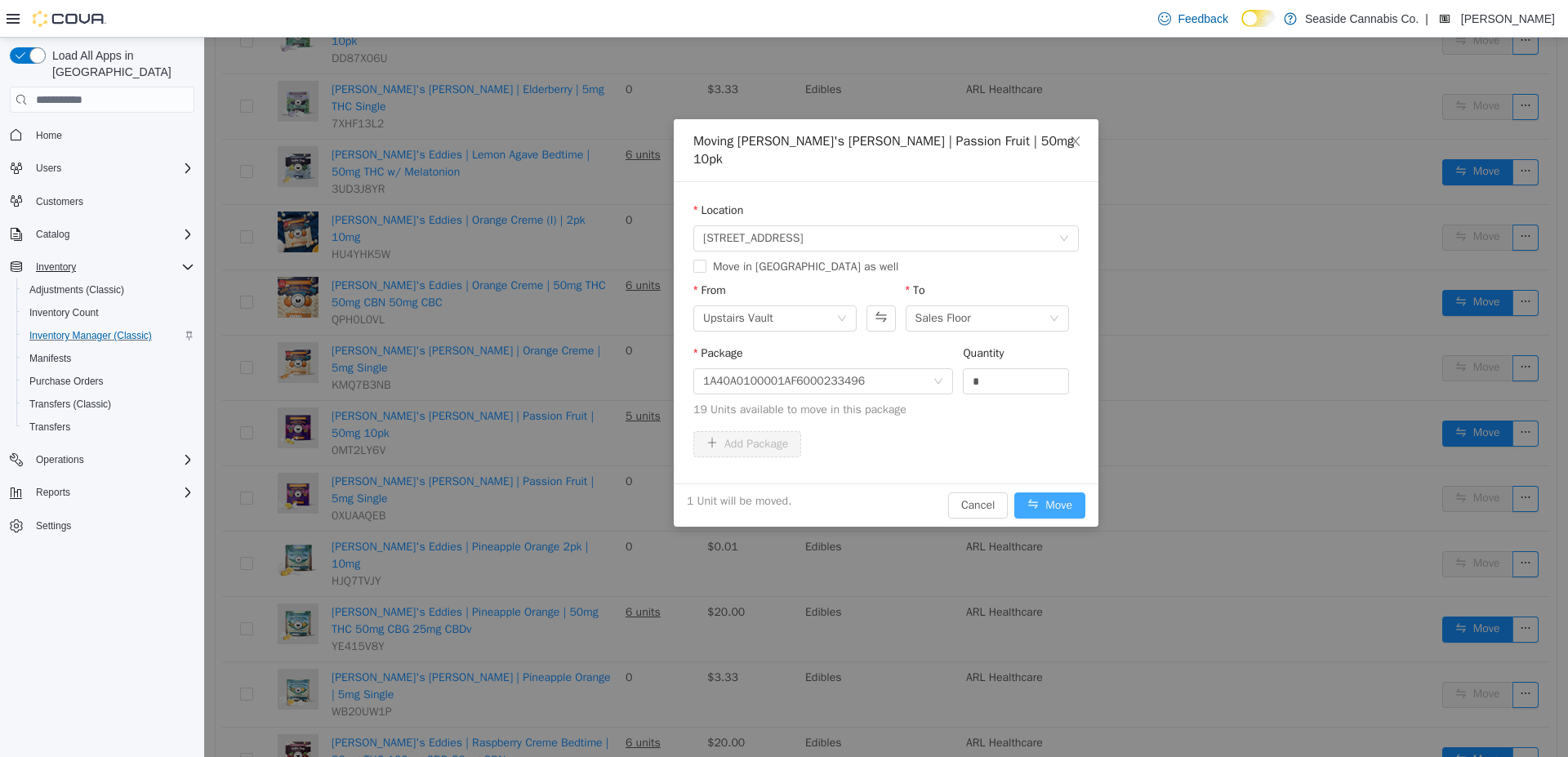 click on "Move" at bounding box center [1049, 505] 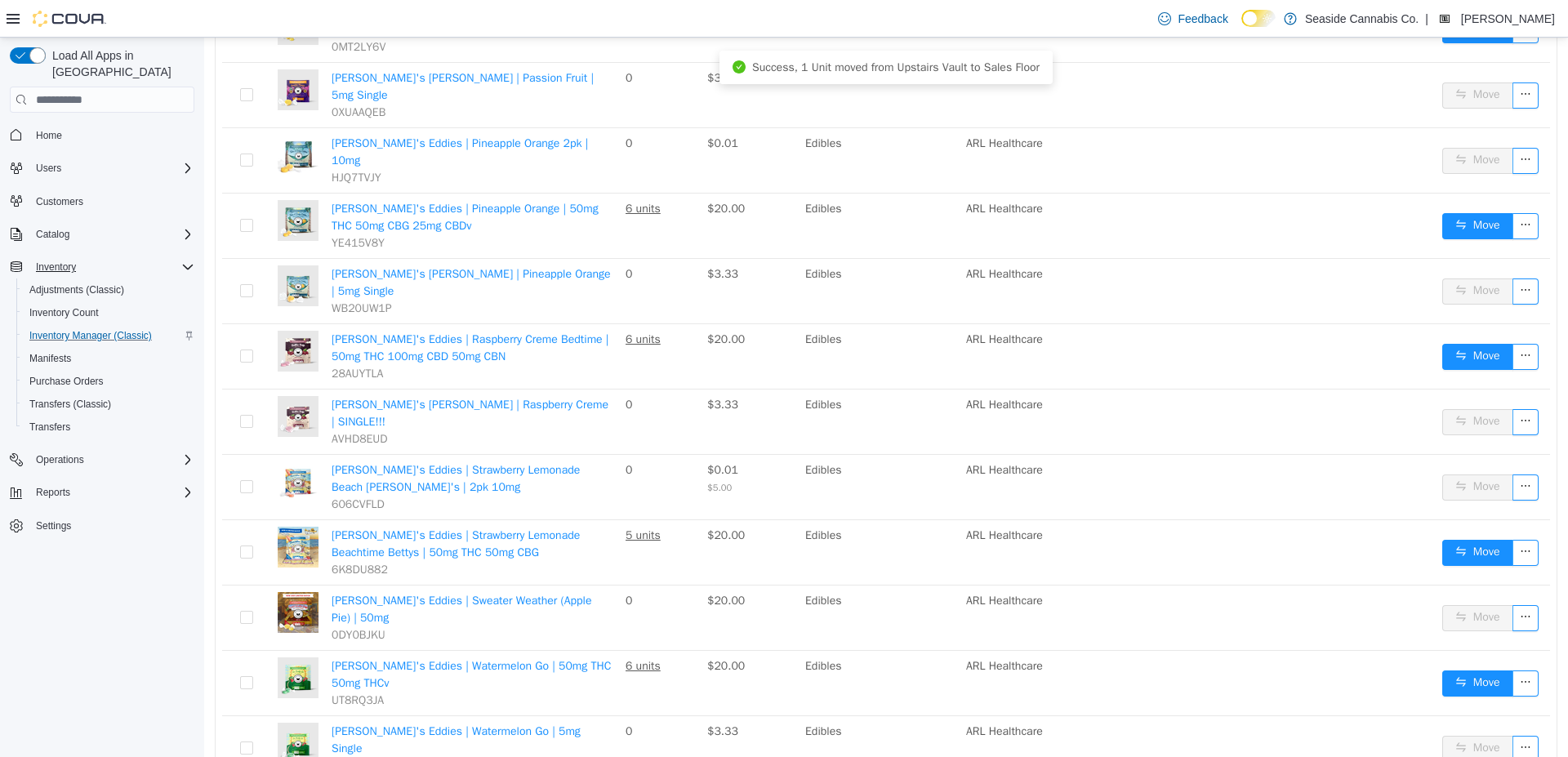 scroll, scrollTop: 1473, scrollLeft: 0, axis: vertical 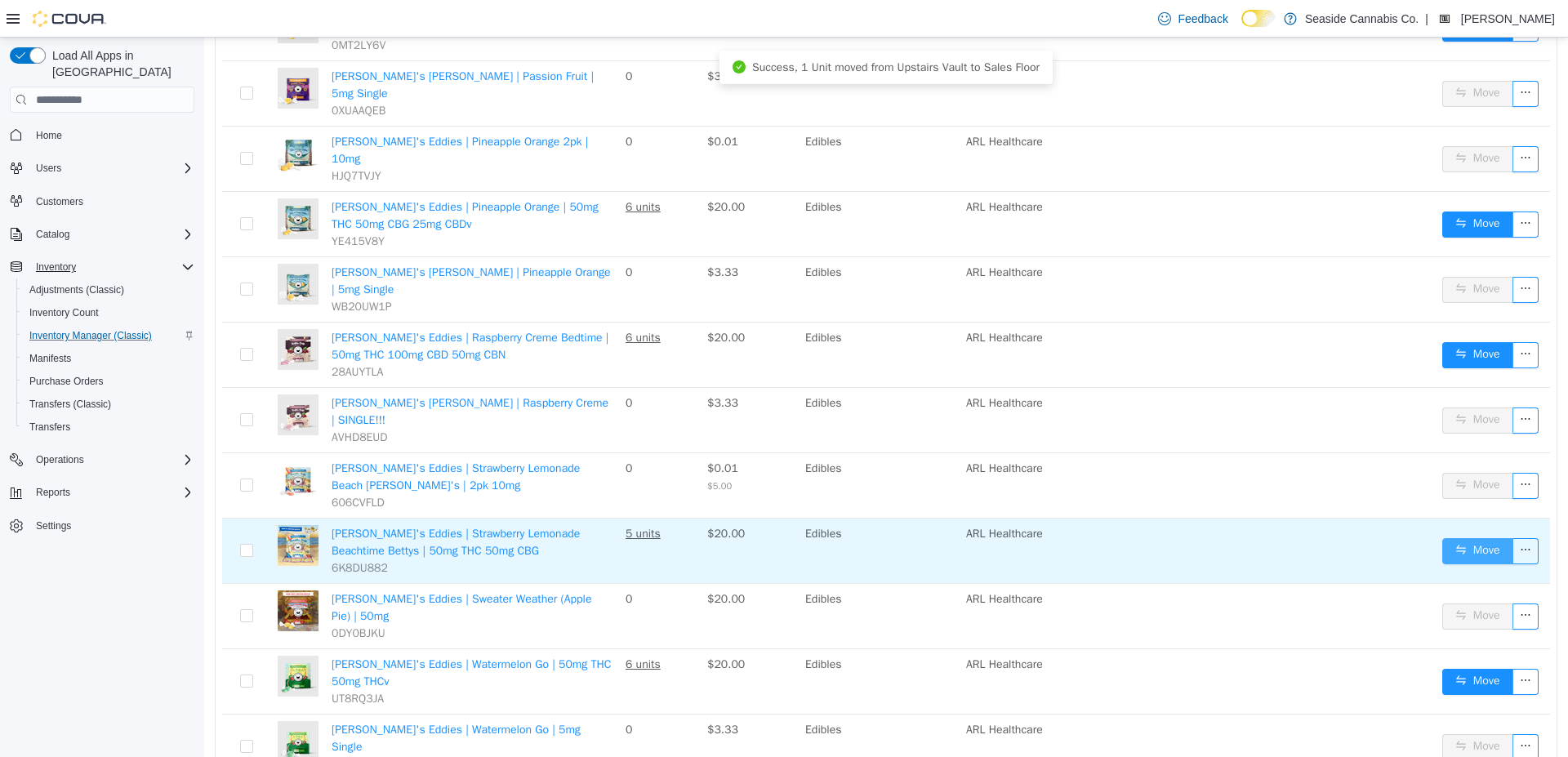 click on "Move" at bounding box center (1477, 551) 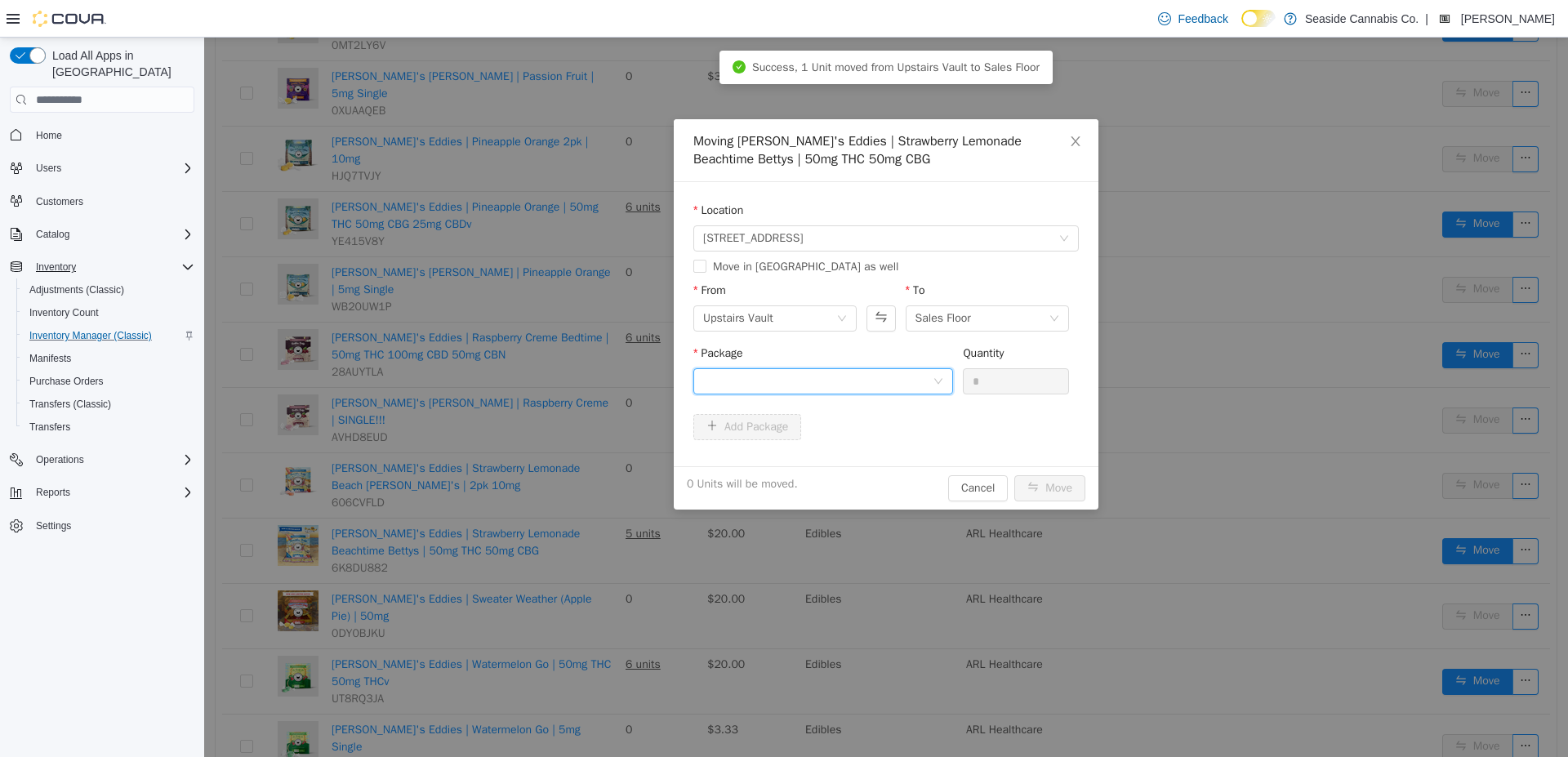 click at bounding box center (817, 381) 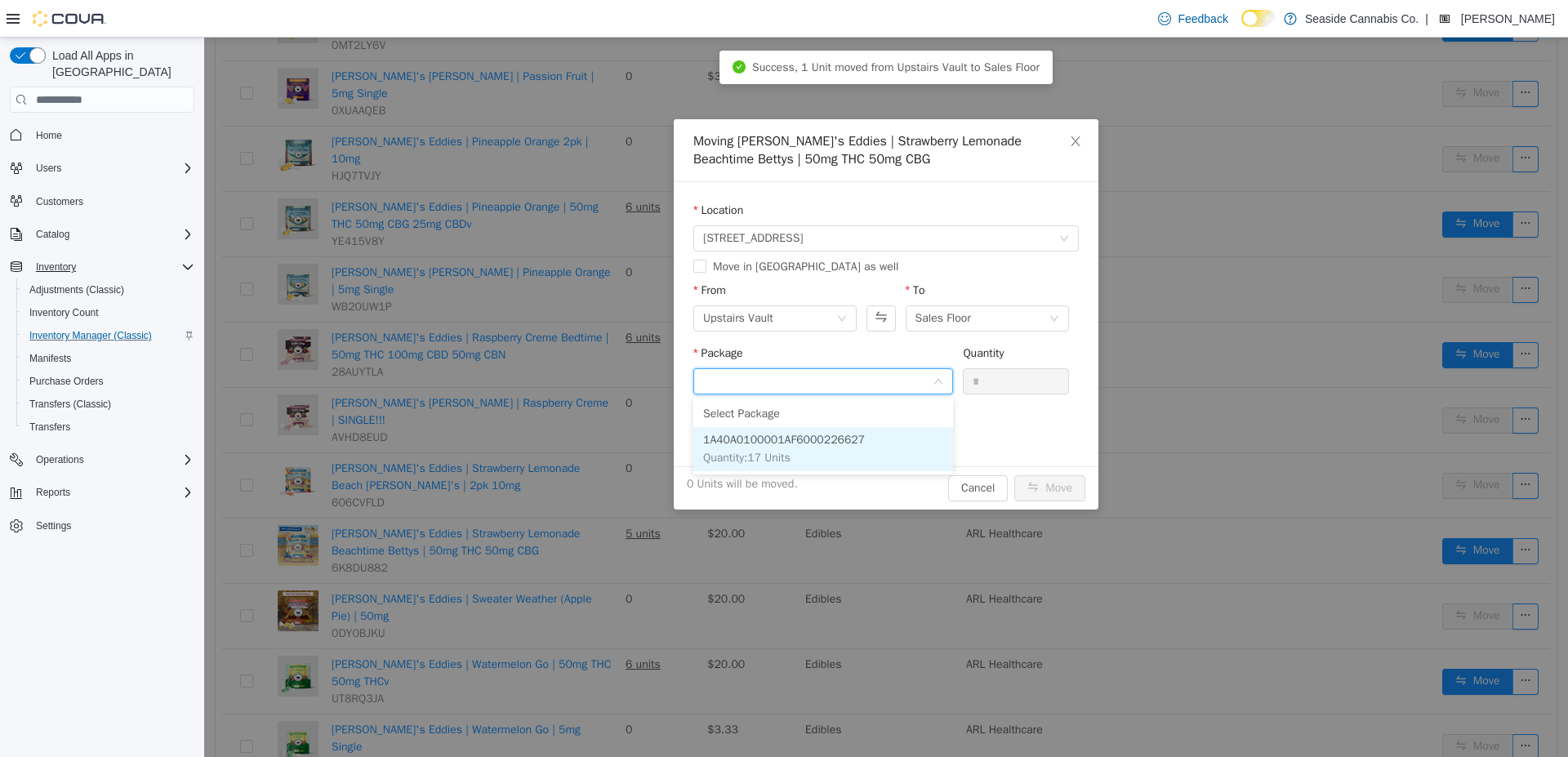 click on "1A40A0100001AF6000226627 Quantity :  17 Units" at bounding box center (823, 449) 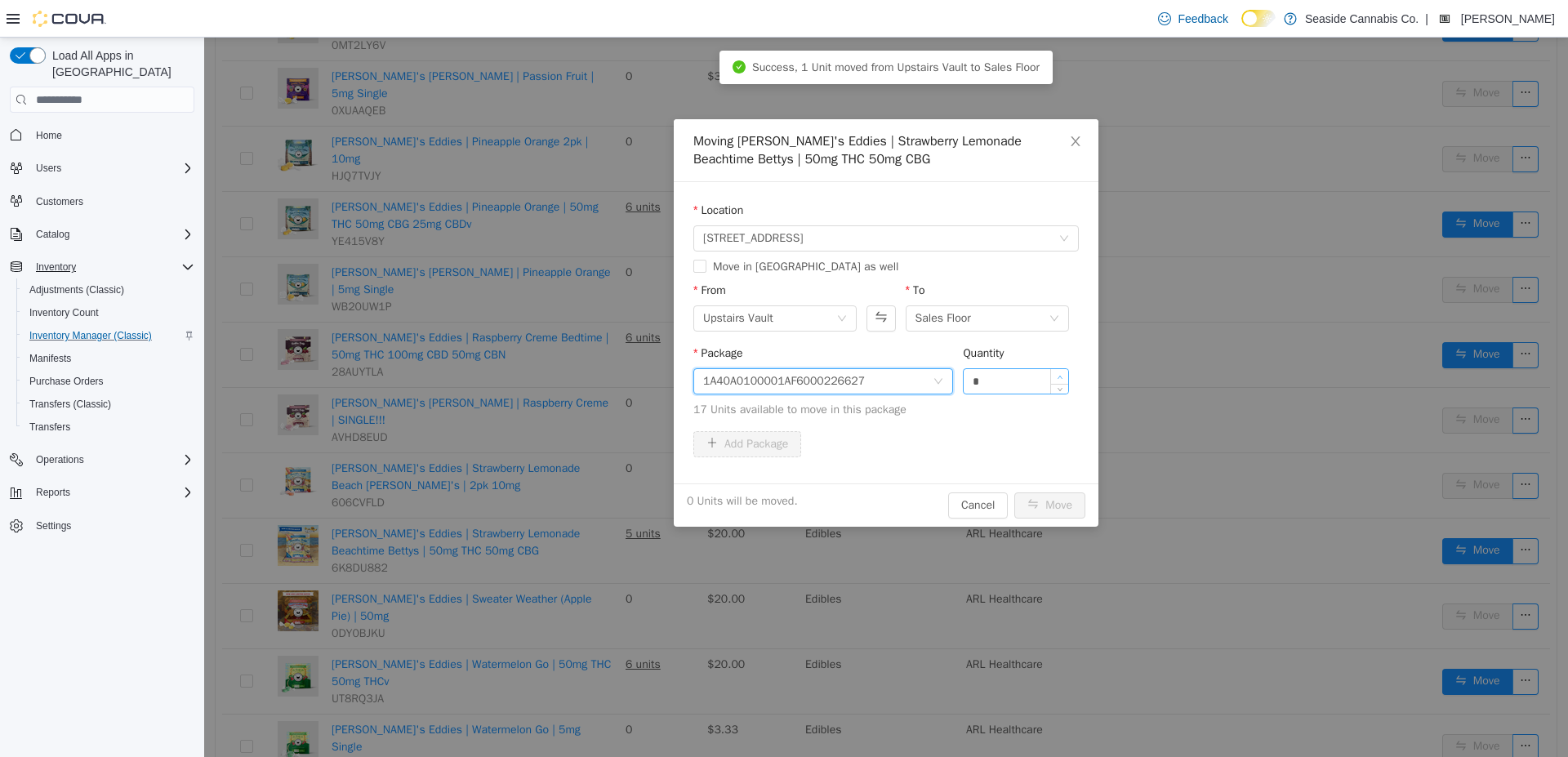 type on "*" 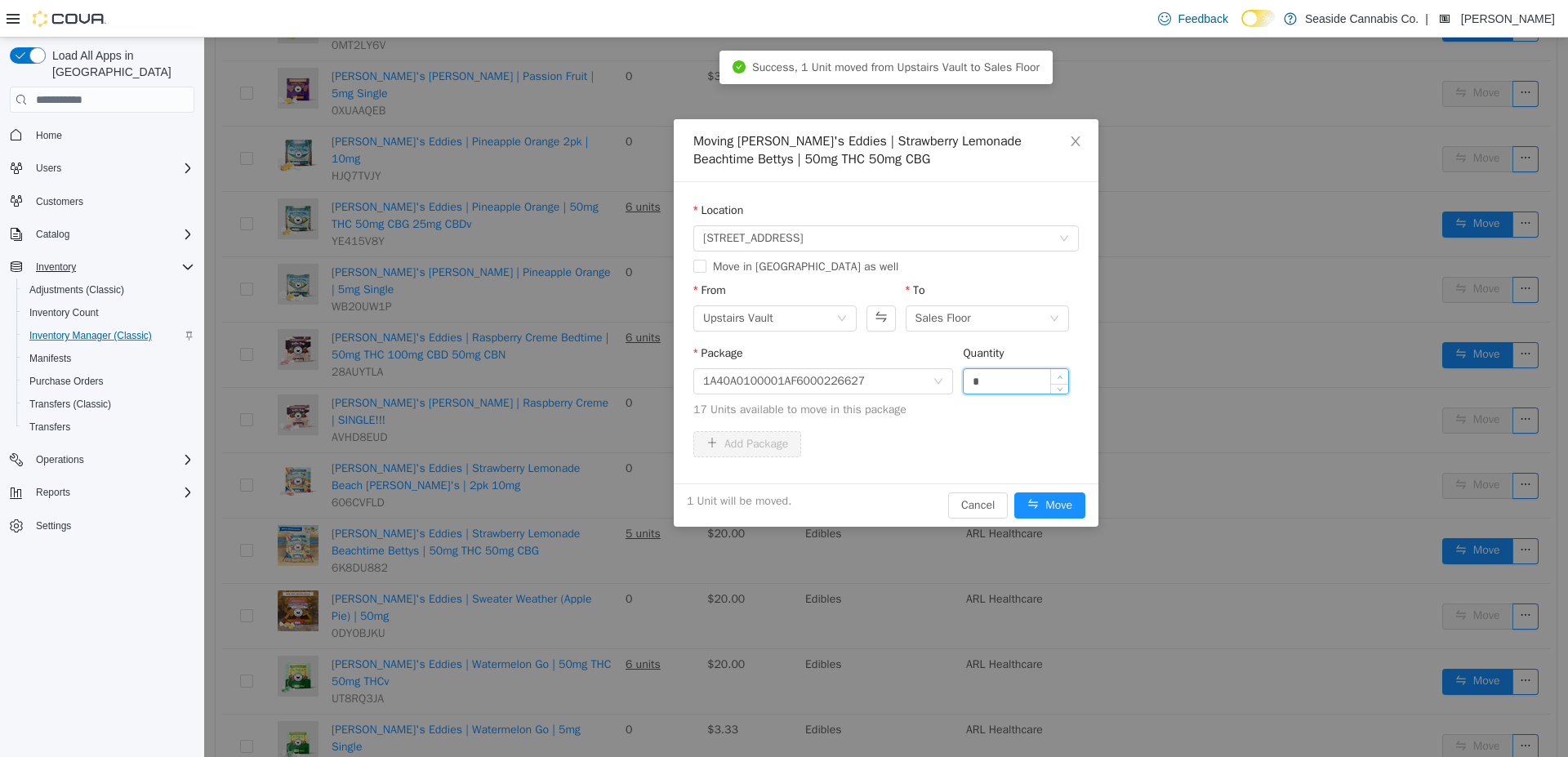 click at bounding box center [1059, 376] 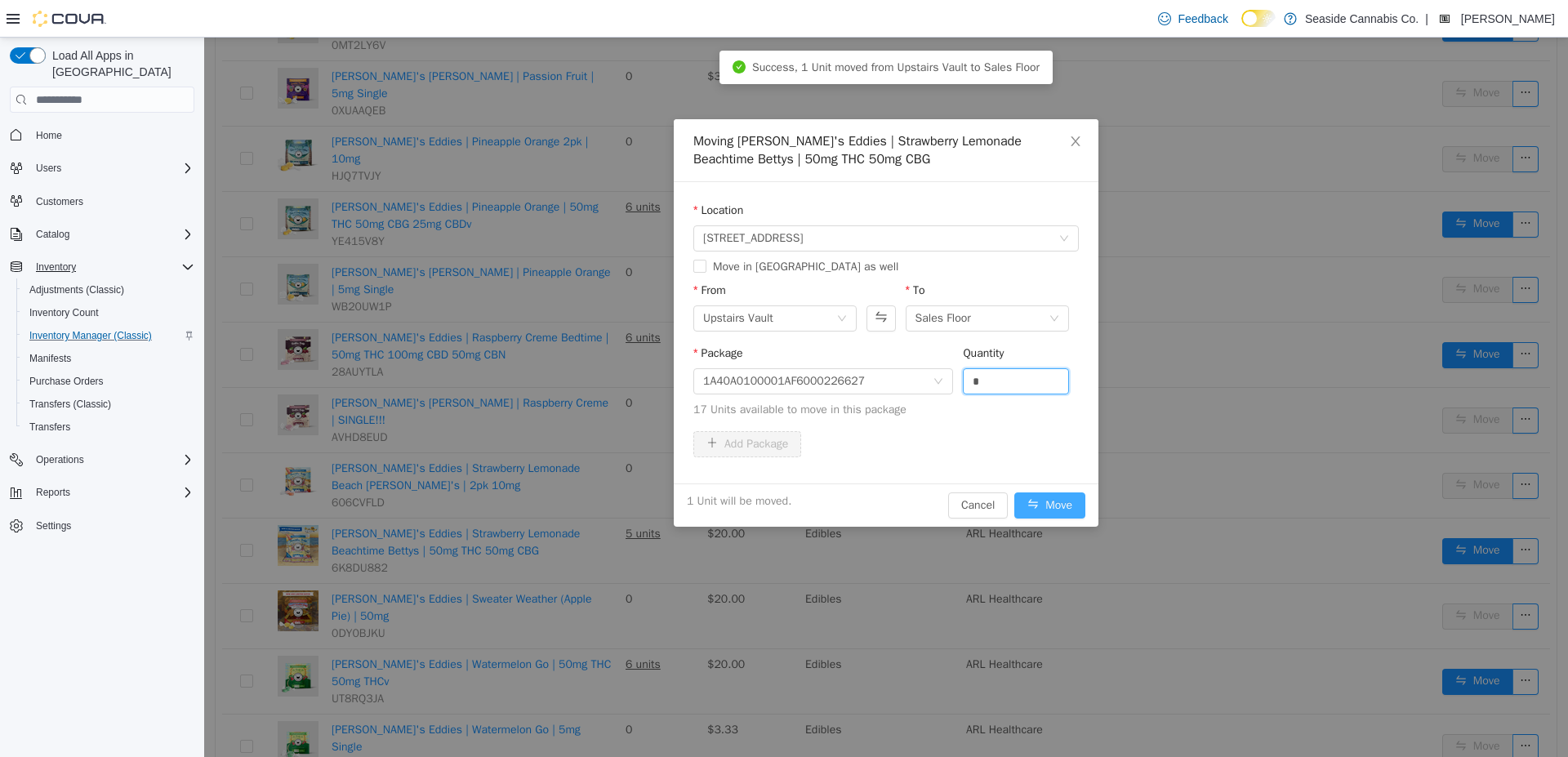 click on "Move" at bounding box center (1049, 505) 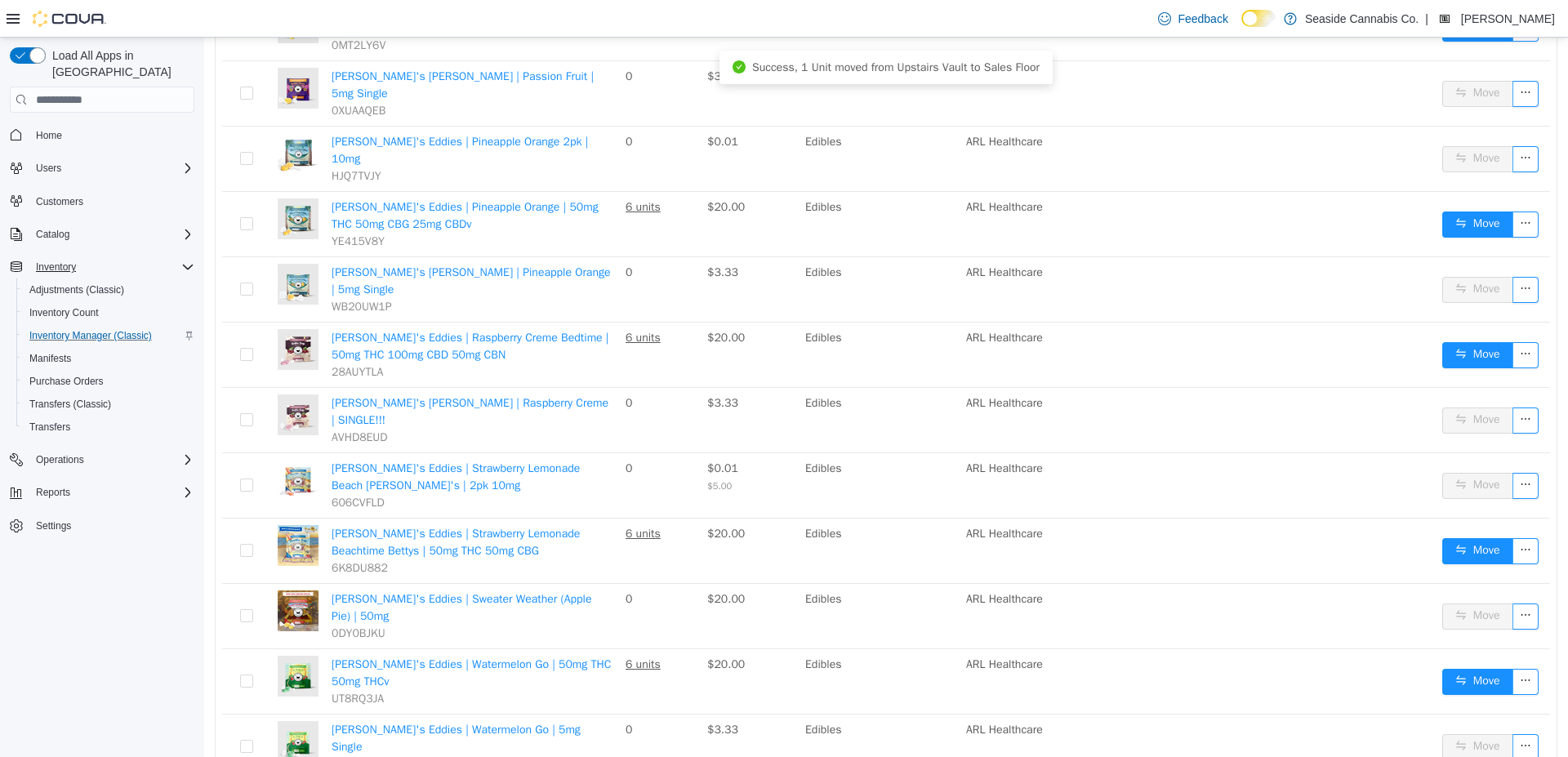 click on "Move" at bounding box center (1477, 807) 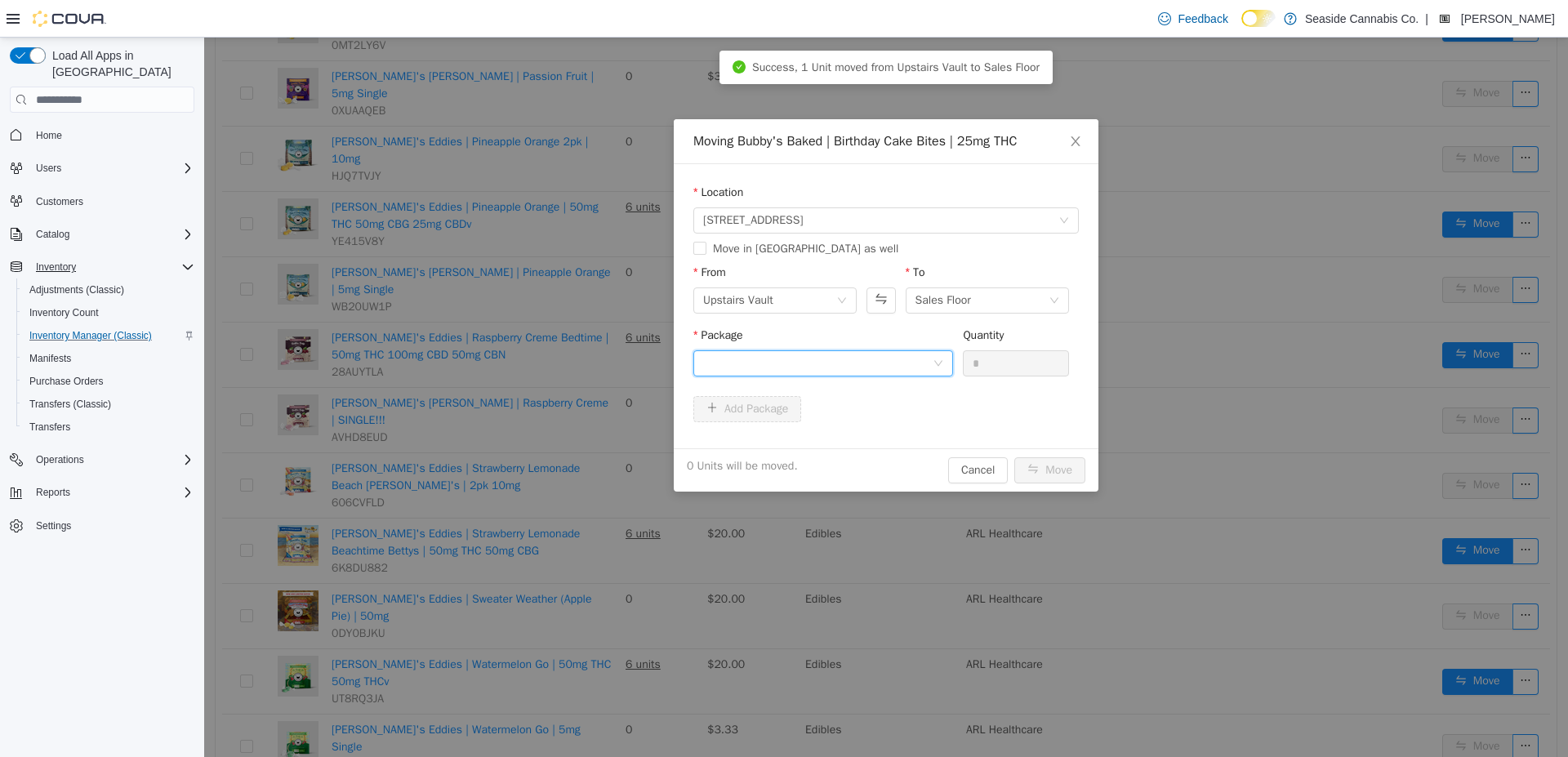 click at bounding box center [817, 363] 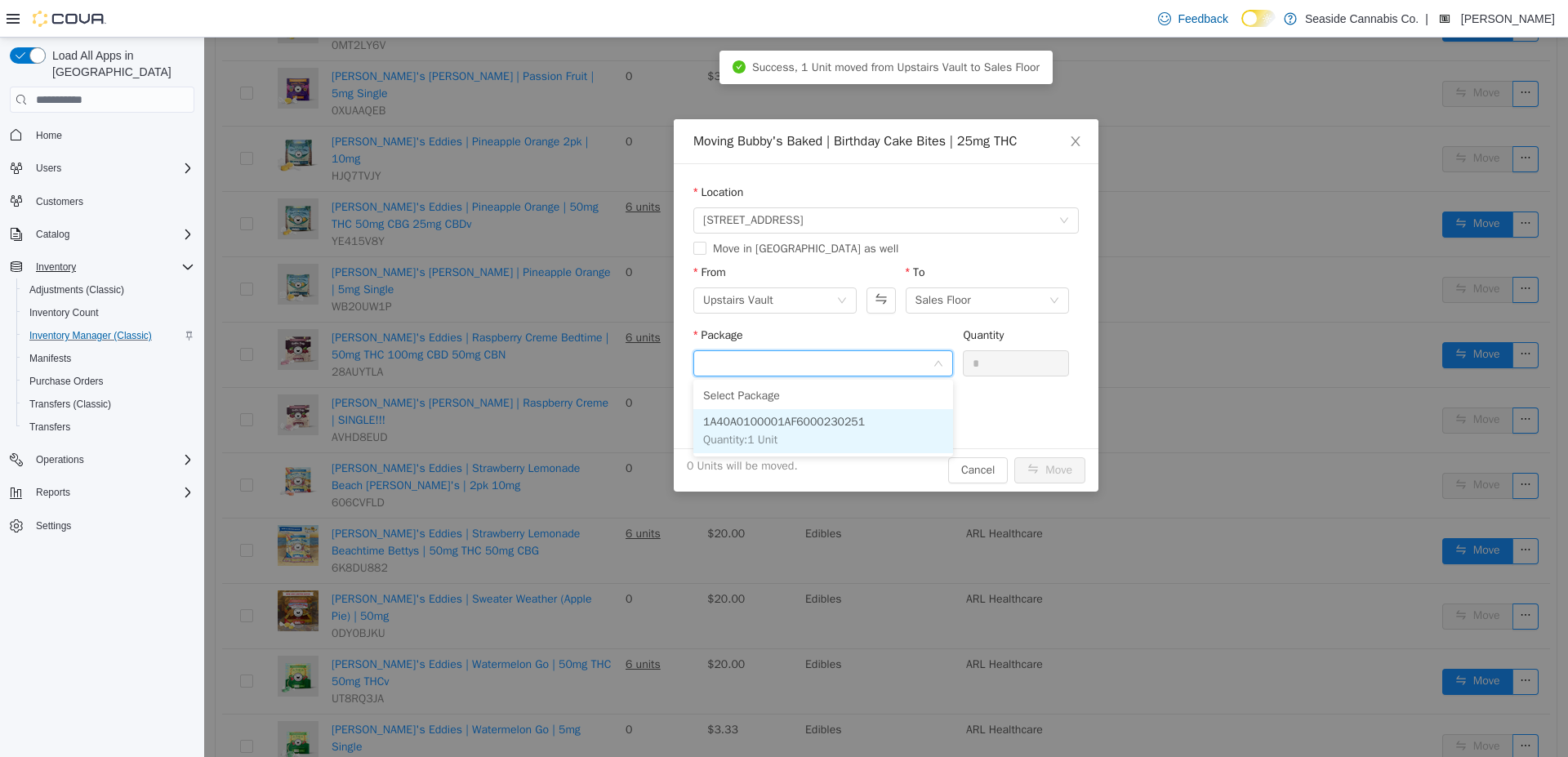 click on "1A40A0100001AF6000230251" at bounding box center [784, 421] 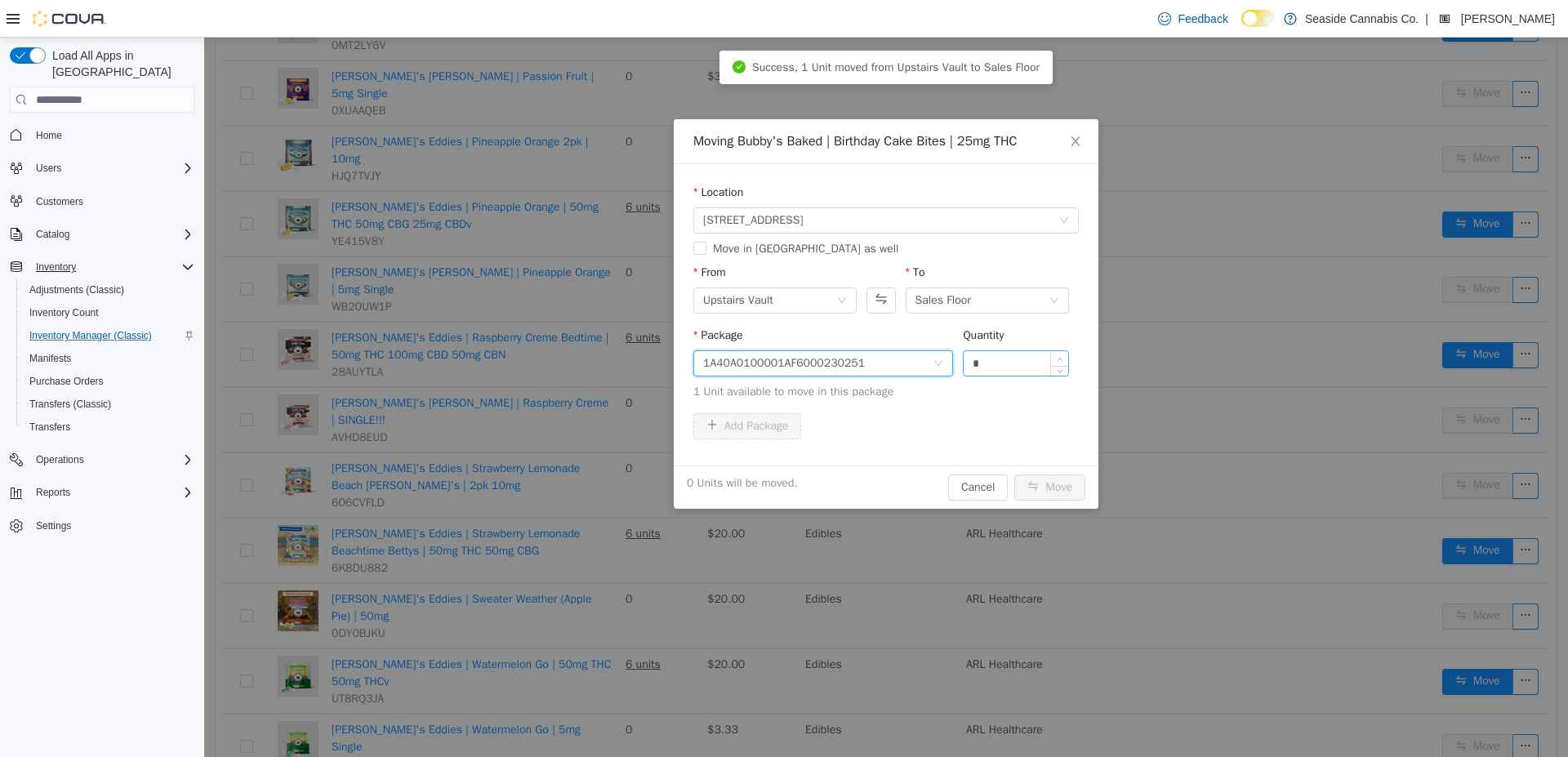 type on "*" 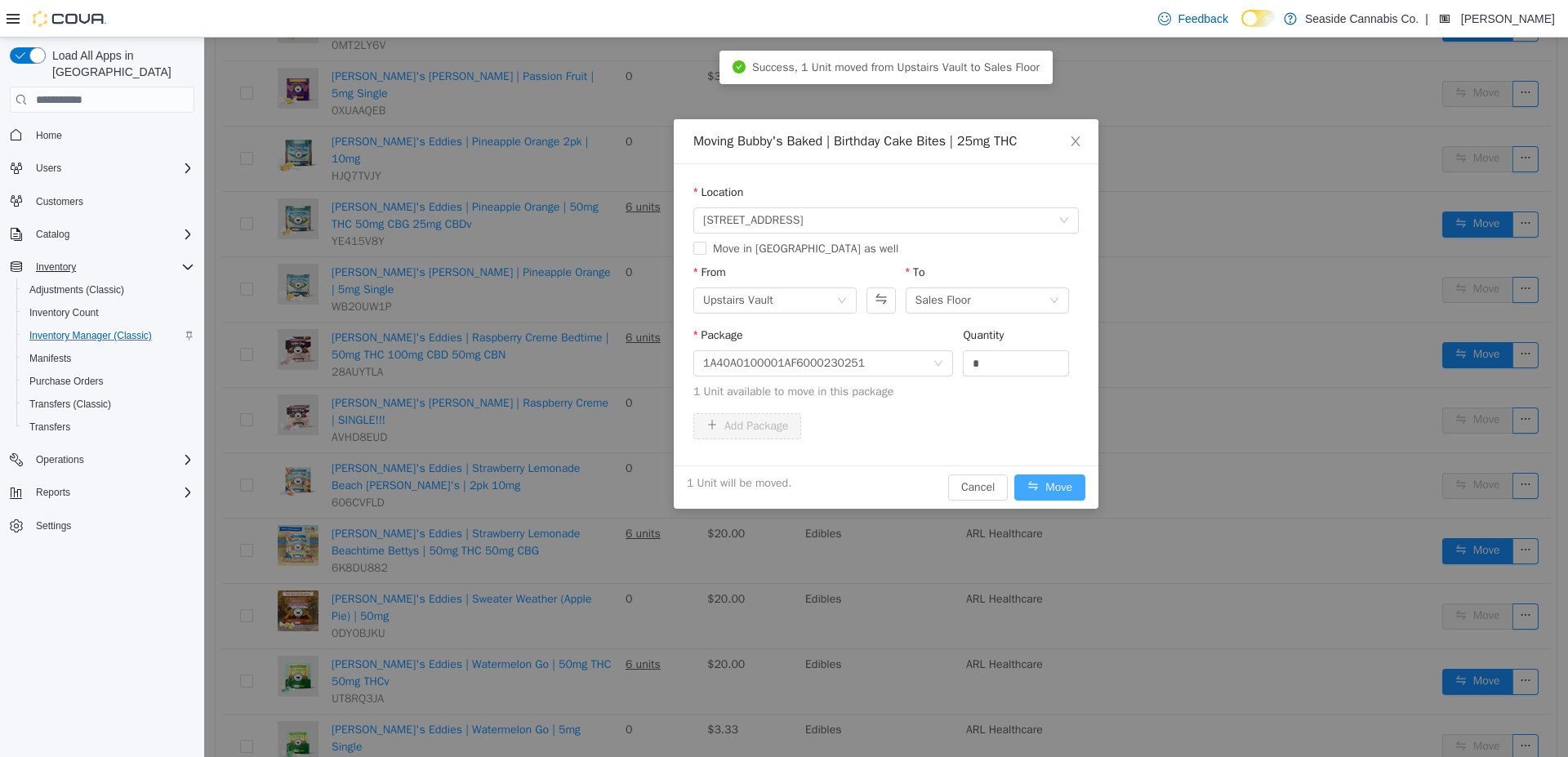 click on "Move" at bounding box center (1049, 488) 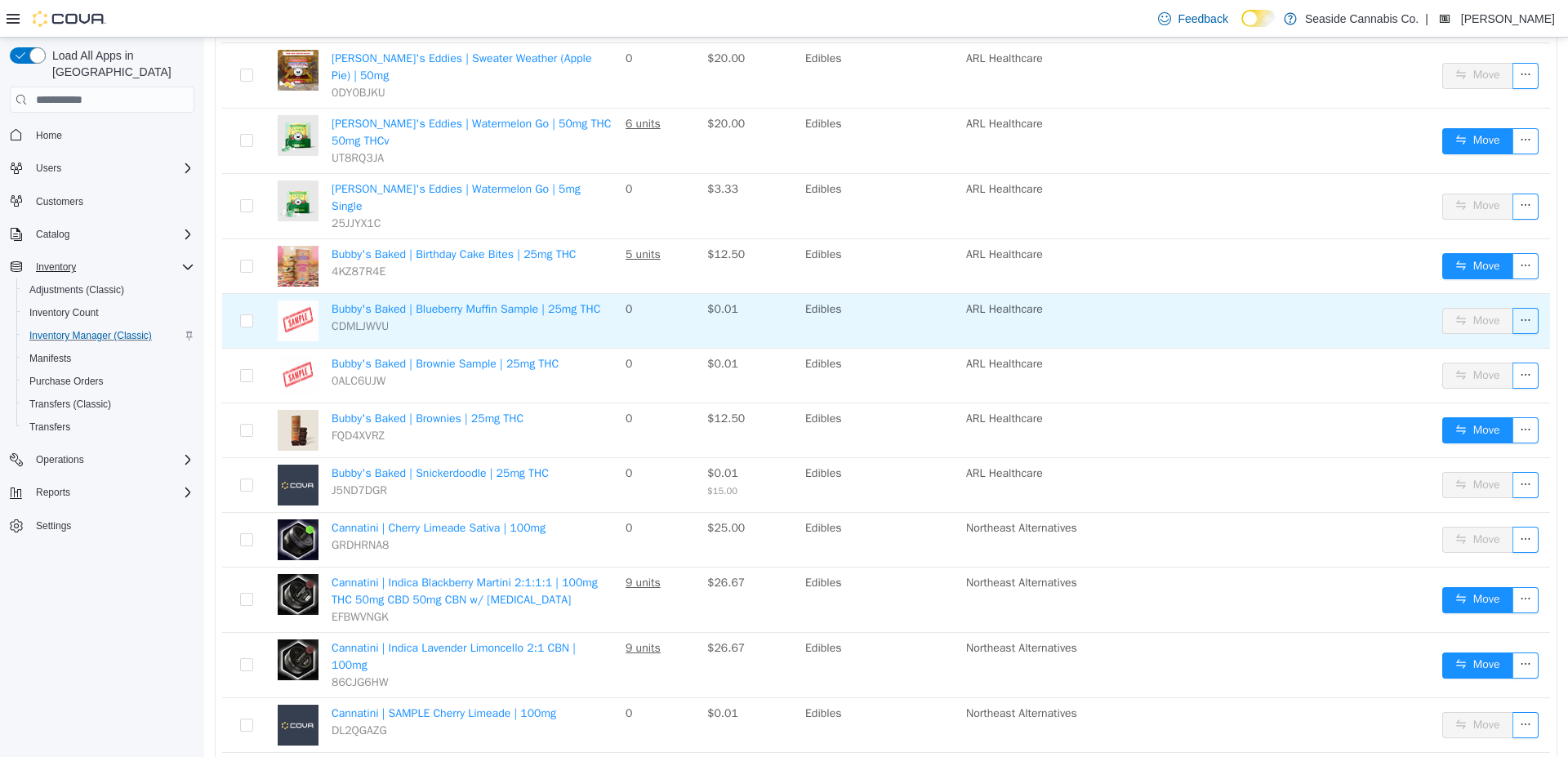 scroll, scrollTop: 2035, scrollLeft: 0, axis: vertical 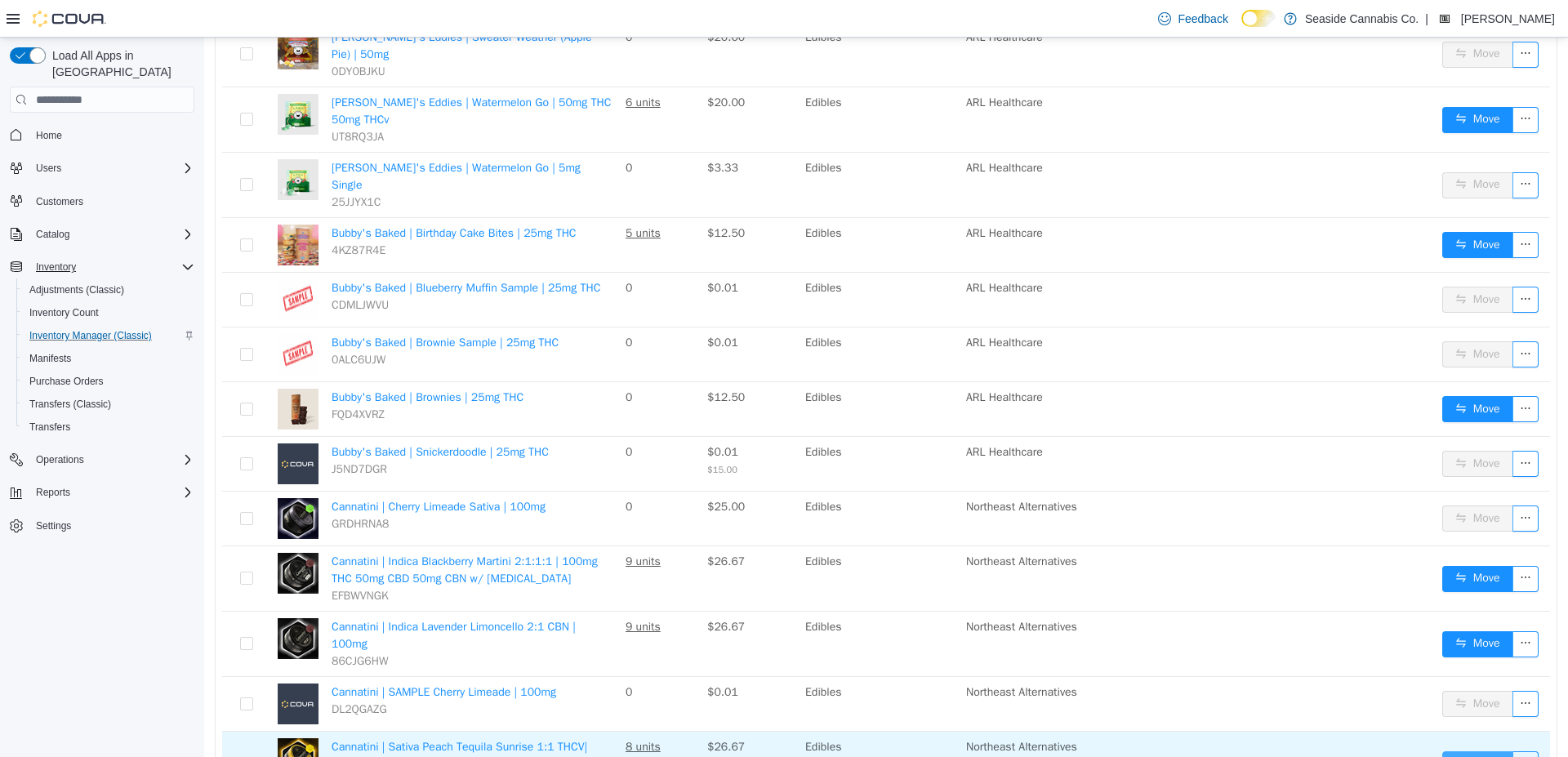 click on "Move" at bounding box center [1477, 764] 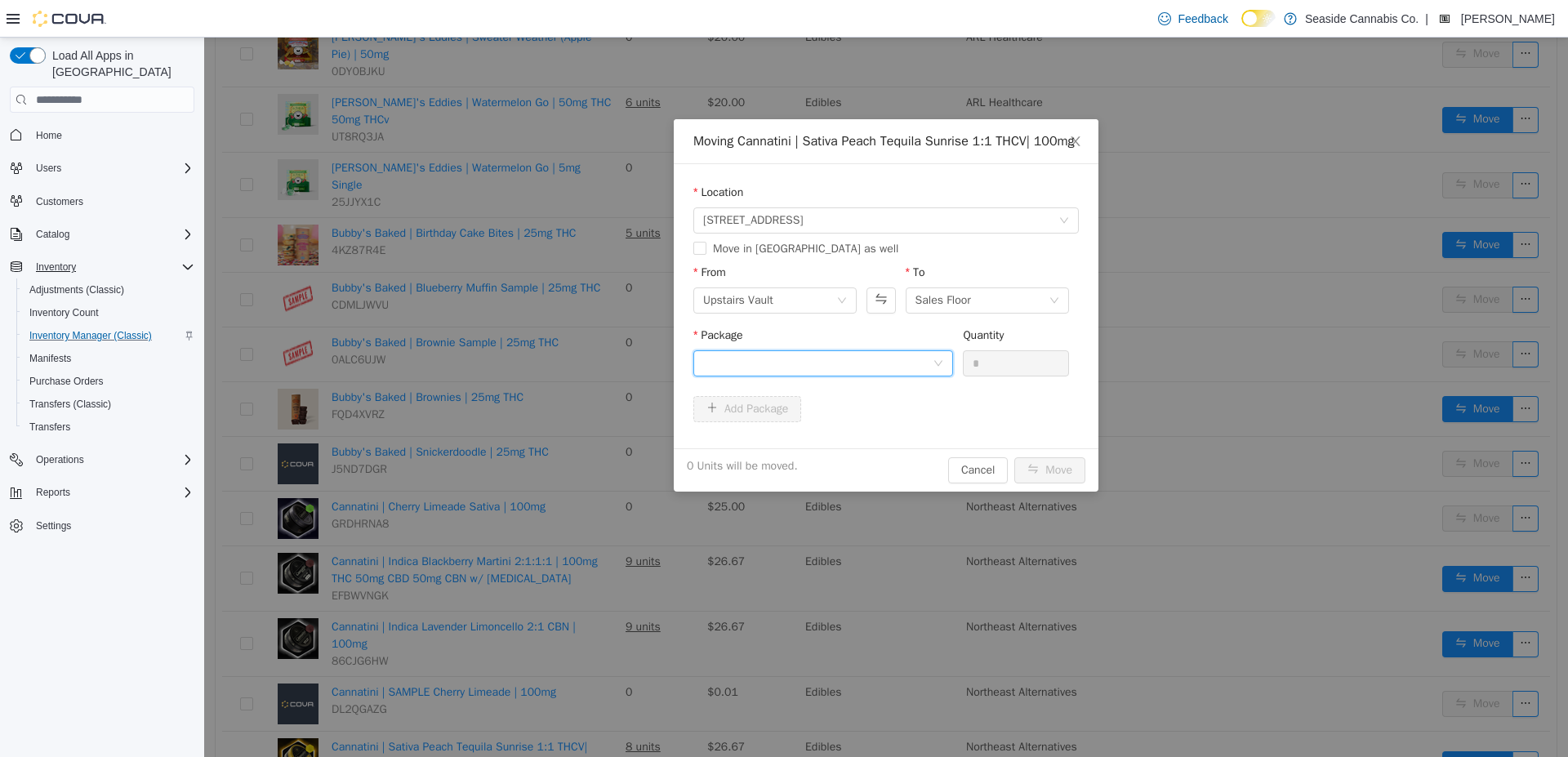 click at bounding box center (817, 363) 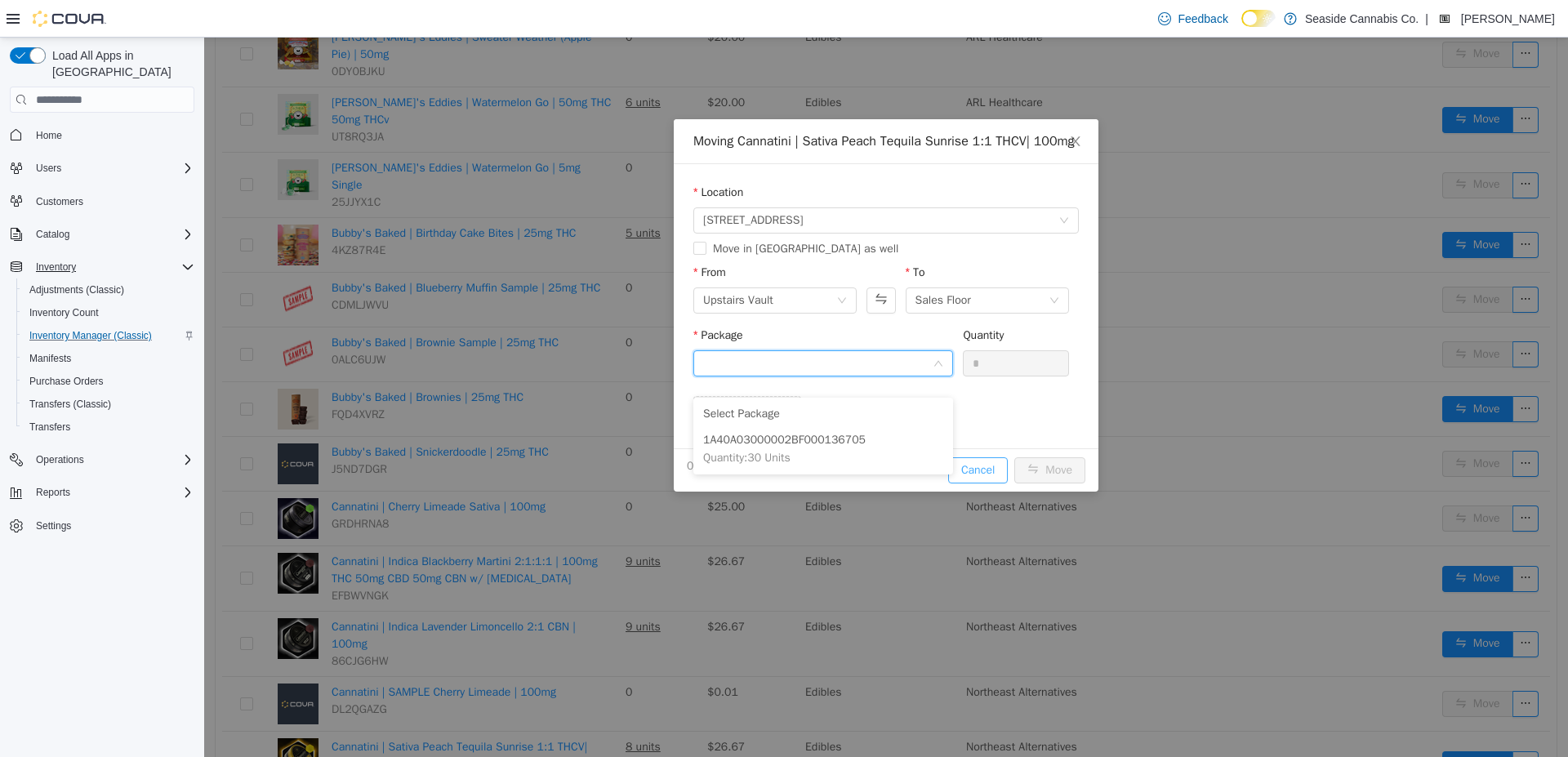 click on "Moving Cannatini | Sativa Peach Tequila Sunrise 1:1 THCV| 100mg Location 14 Lots Hollow Road Move in Metrc as well From Upstairs Vault   To Sales Floor Package   Quantity *  Add Package 0 Units will be moved. Cancel Move" at bounding box center (886, 305) 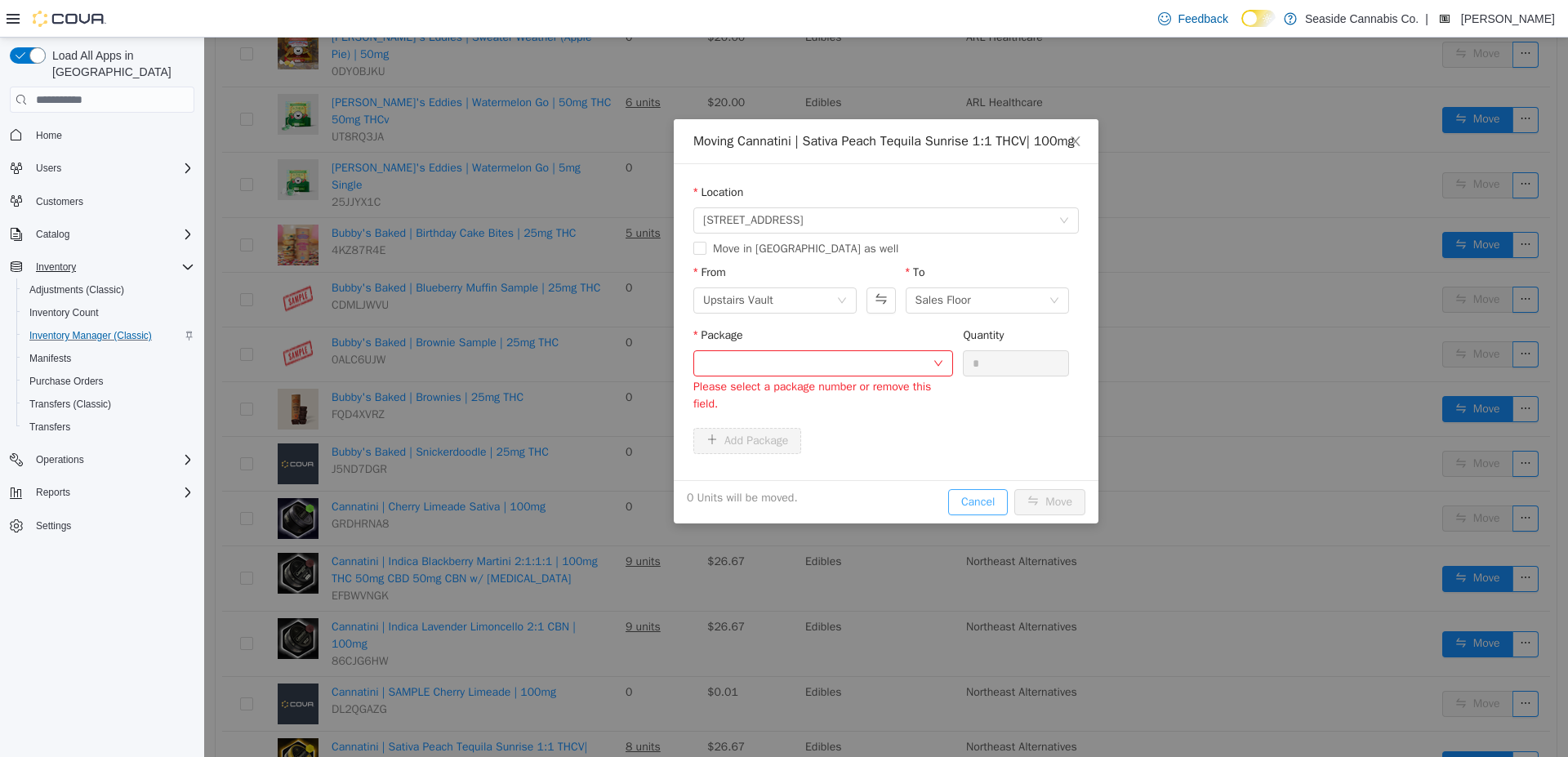 click on "Cancel" at bounding box center (978, 502) 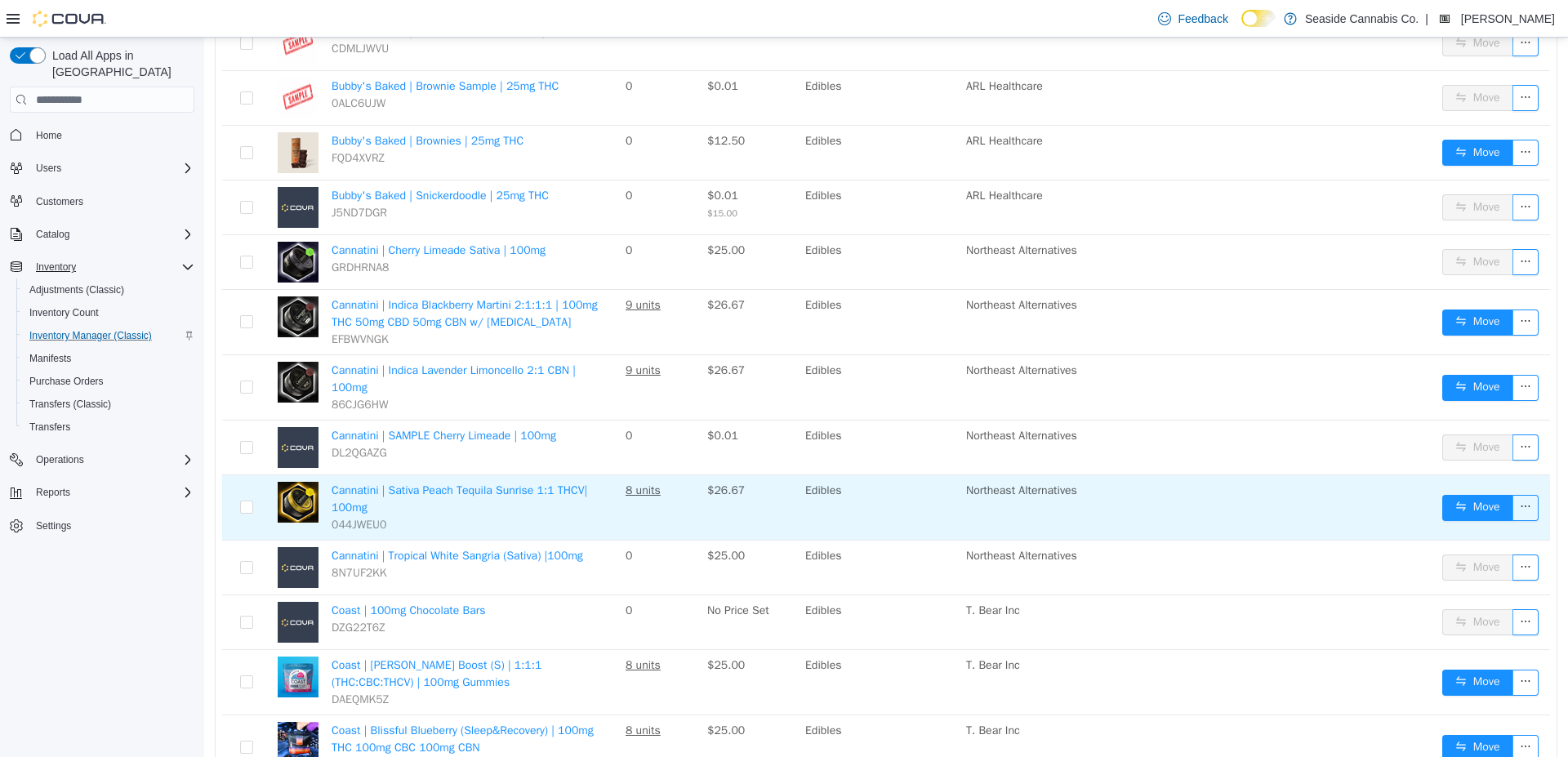 scroll, scrollTop: 2504, scrollLeft: 0, axis: vertical 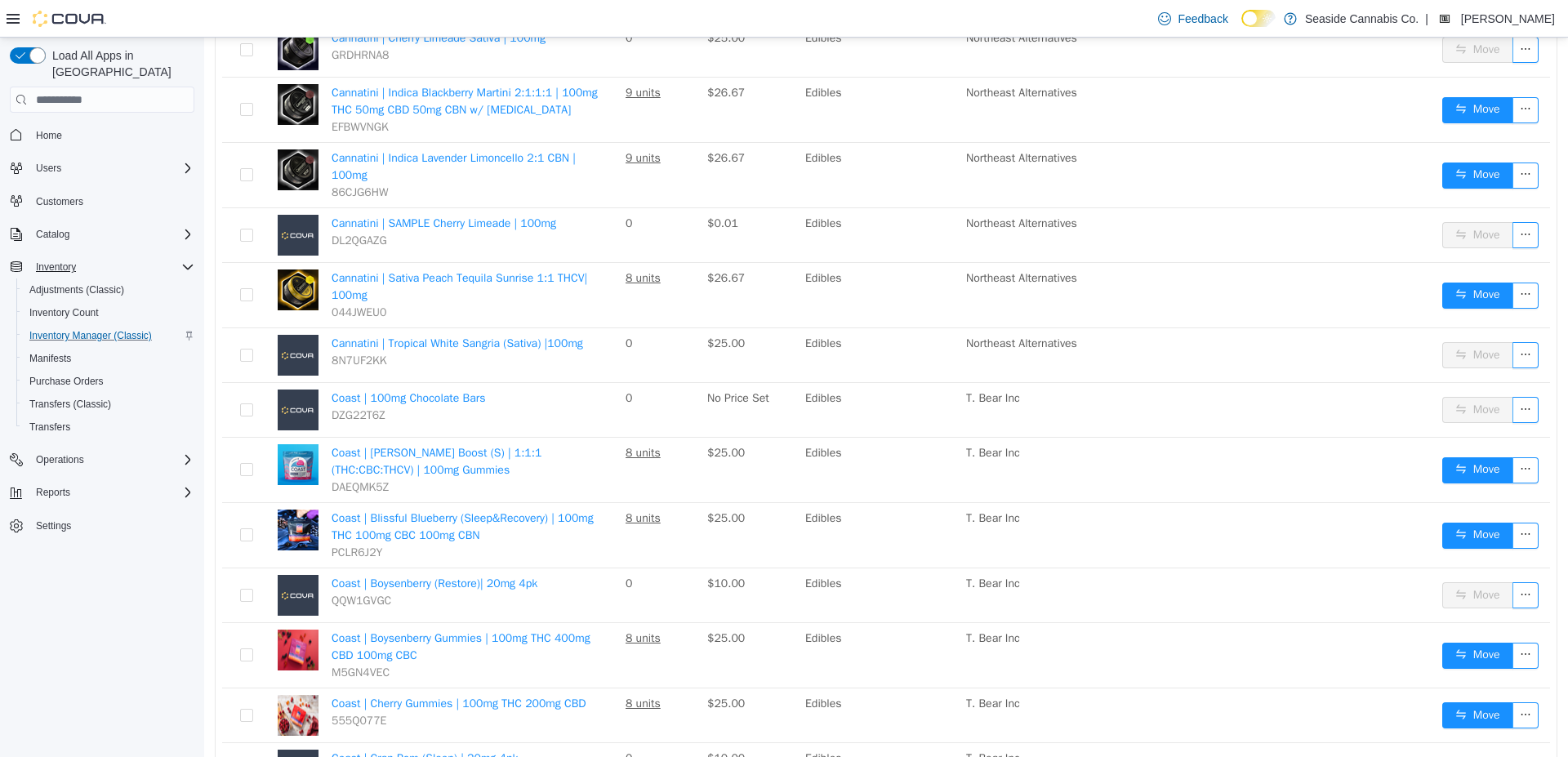 click on "2" at bounding box center [1403, 886] 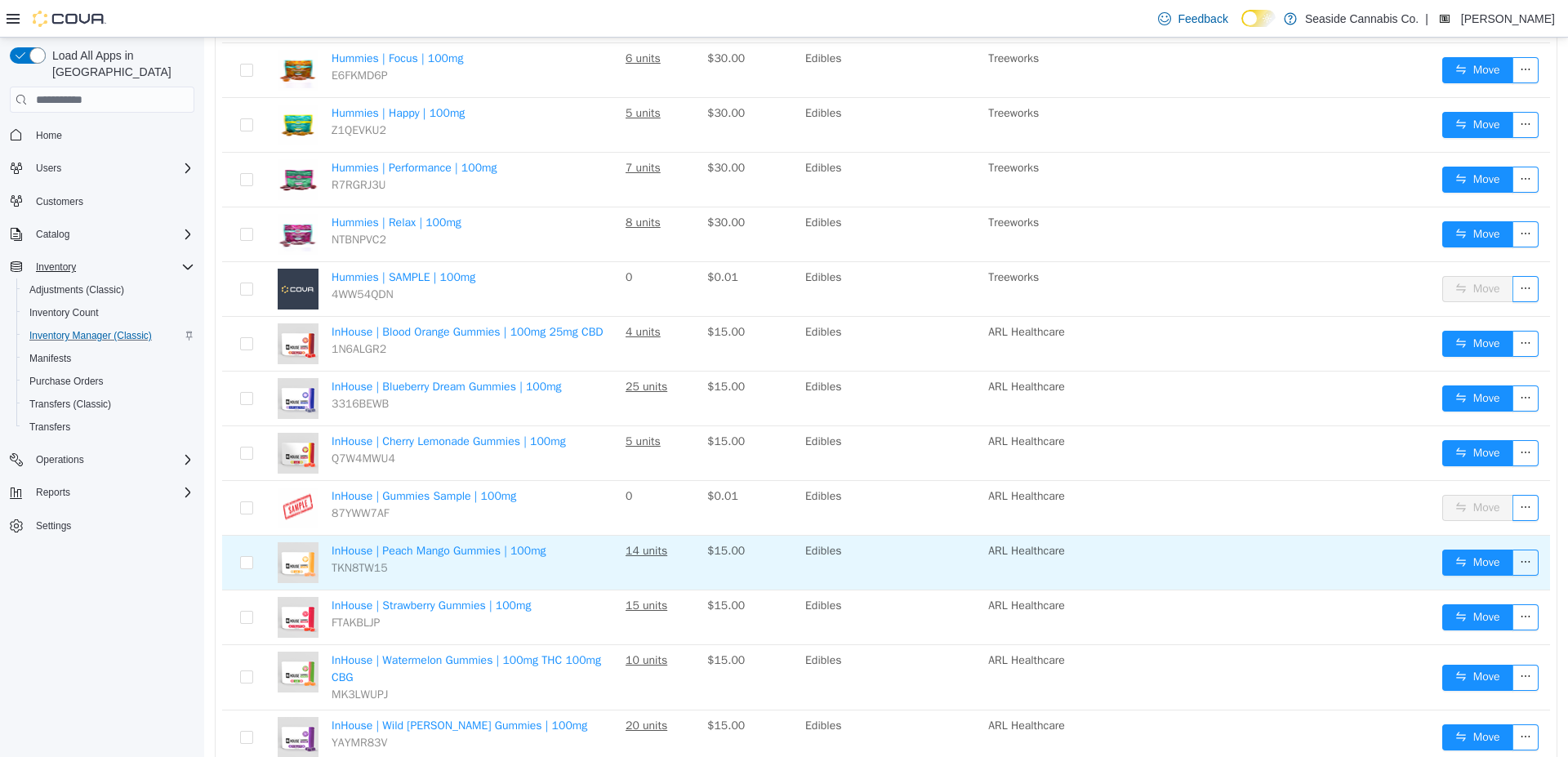 scroll, scrollTop: 2221, scrollLeft: 0, axis: vertical 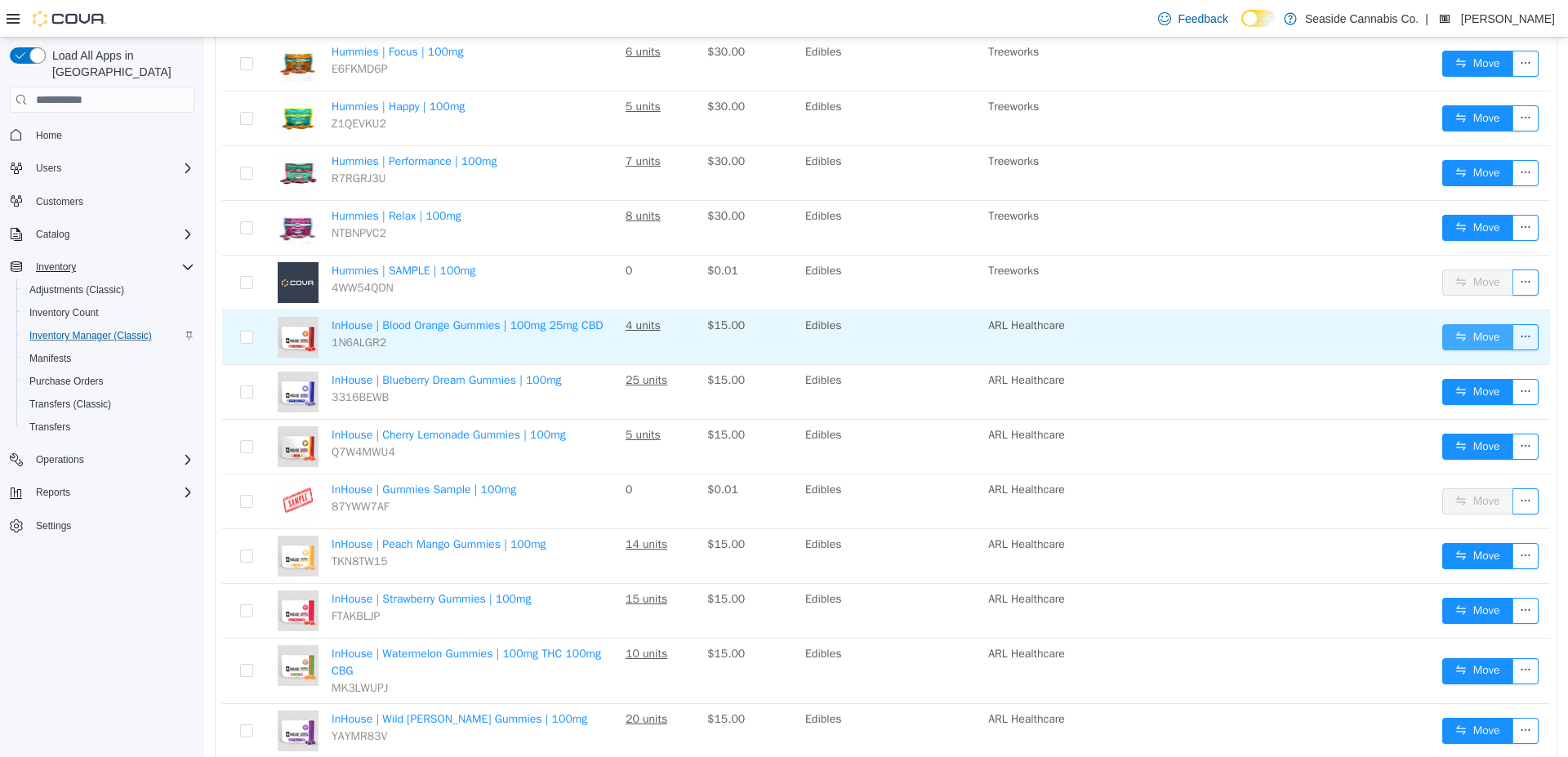 click on "Move" at bounding box center [1477, 337] 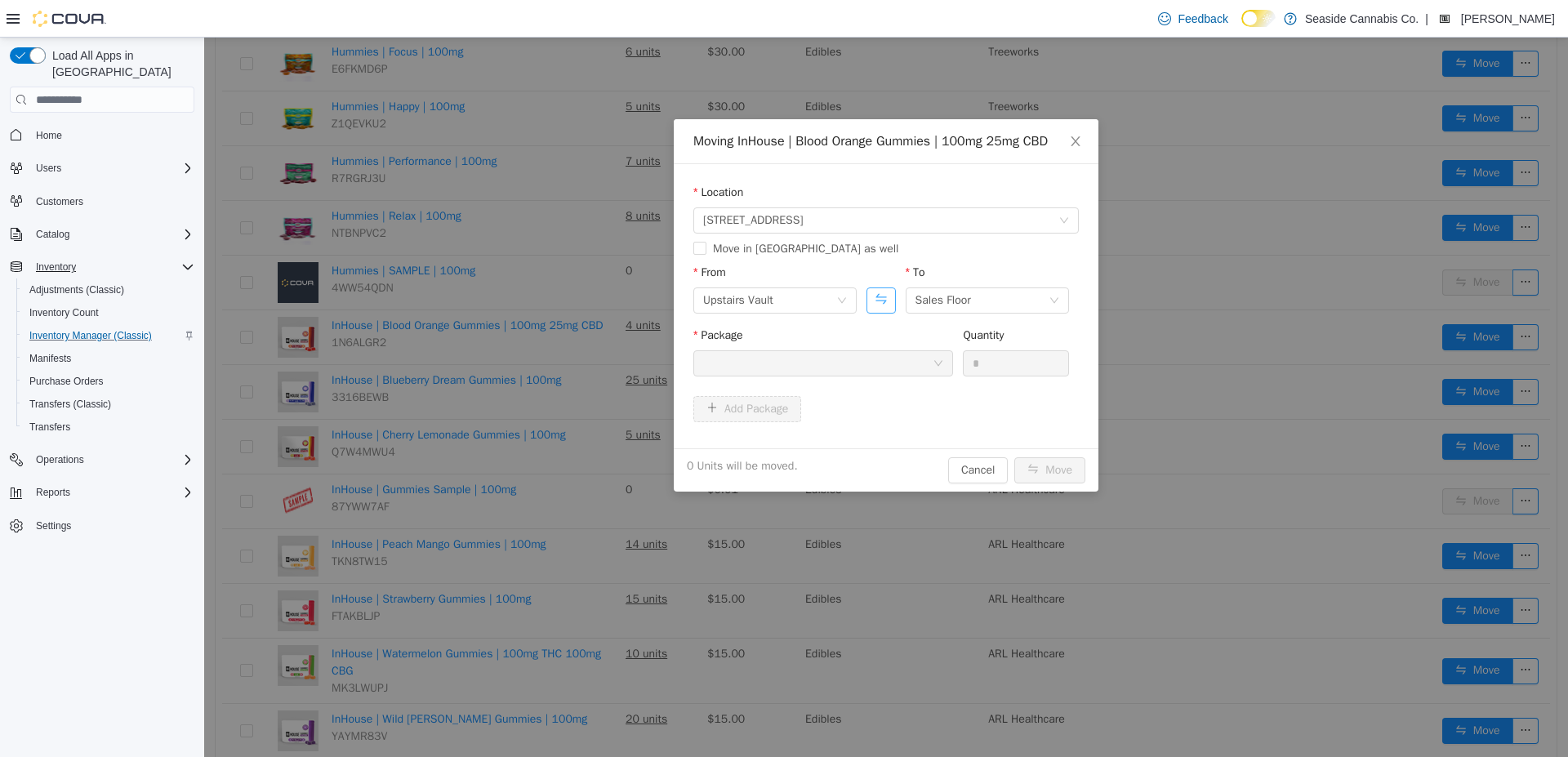click at bounding box center [880, 301] 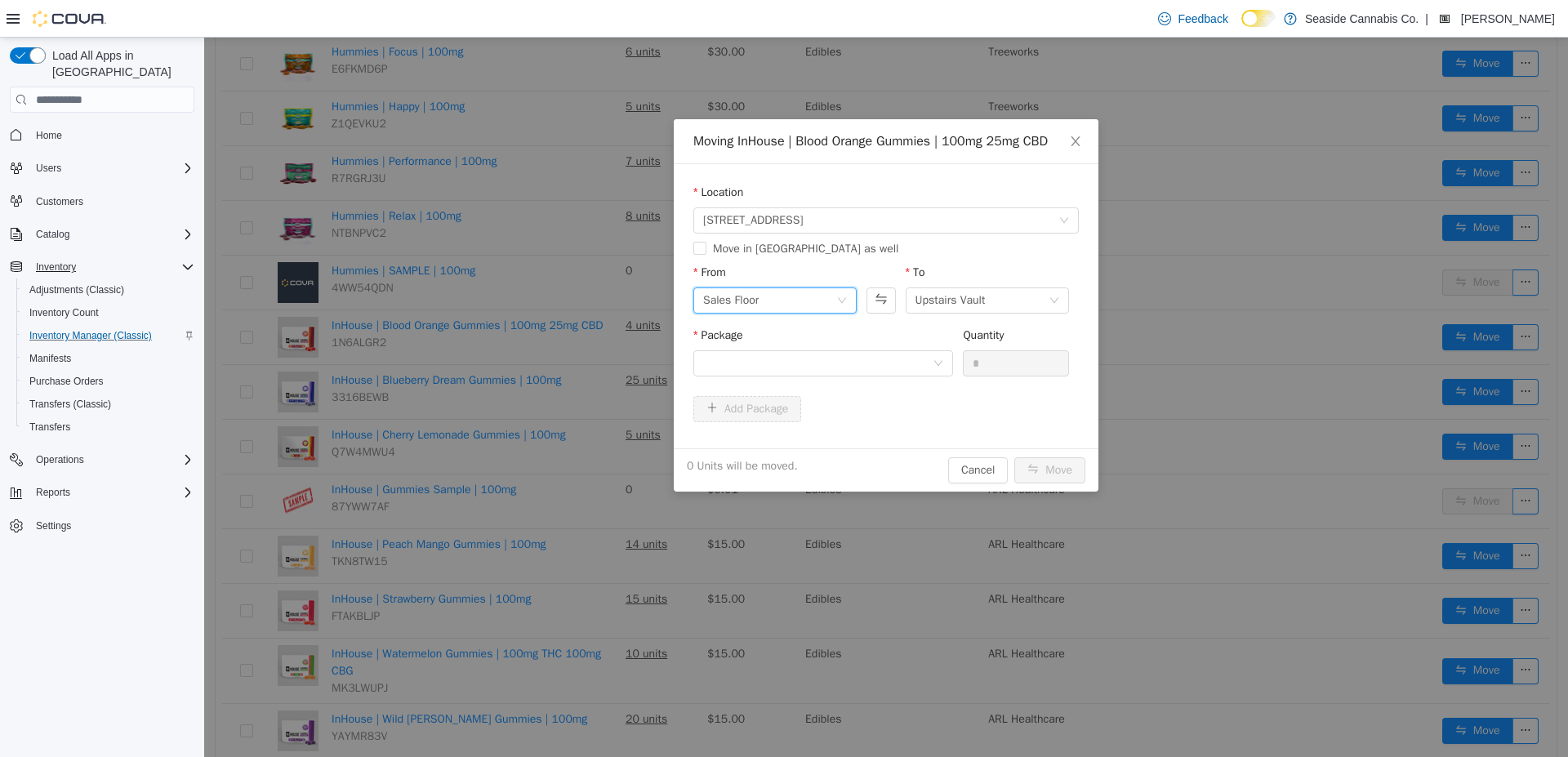 click on "Sales Floor" at bounding box center (769, 301) 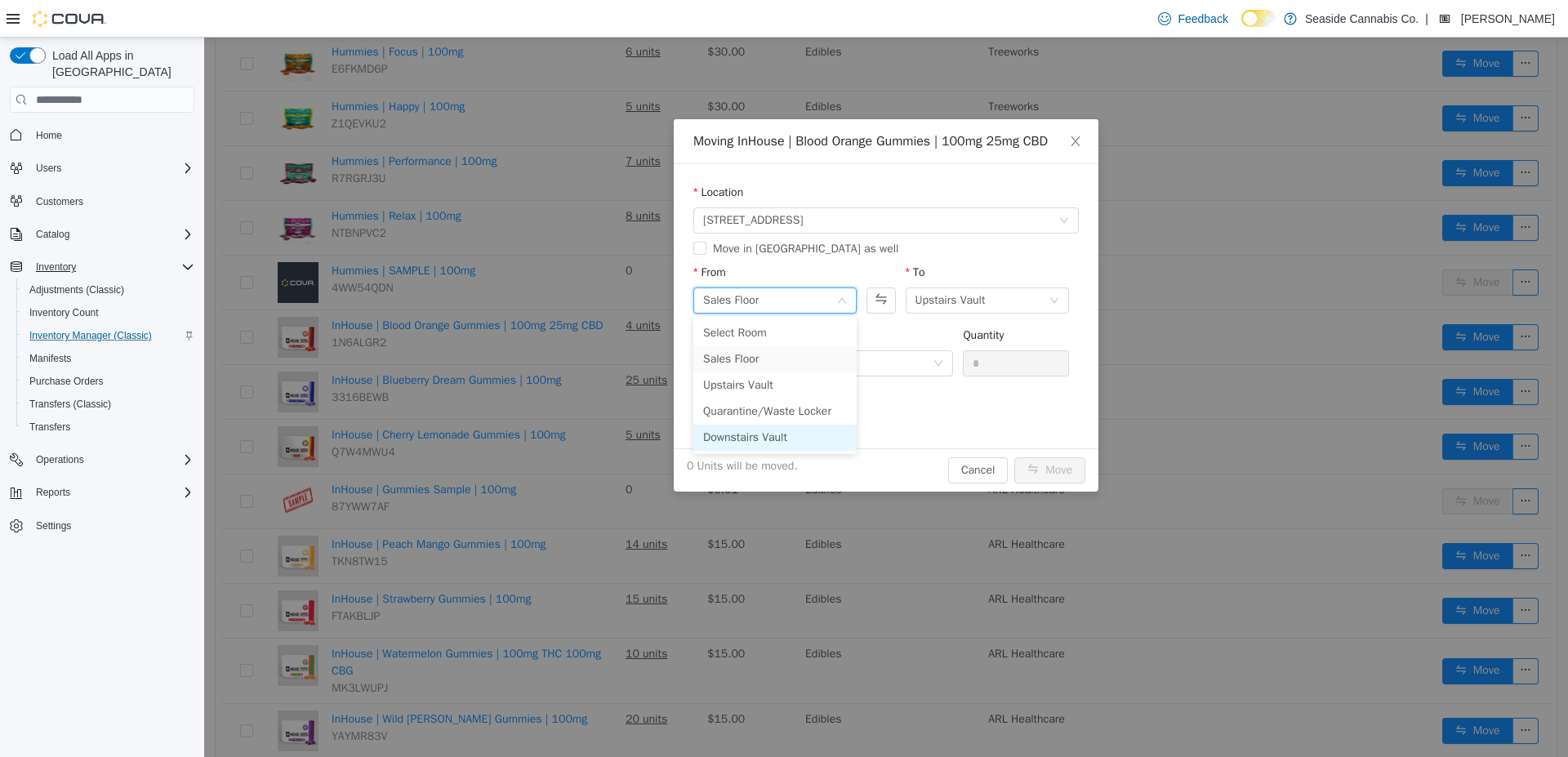 click on "Downstairs Vault" at bounding box center (775, 438) 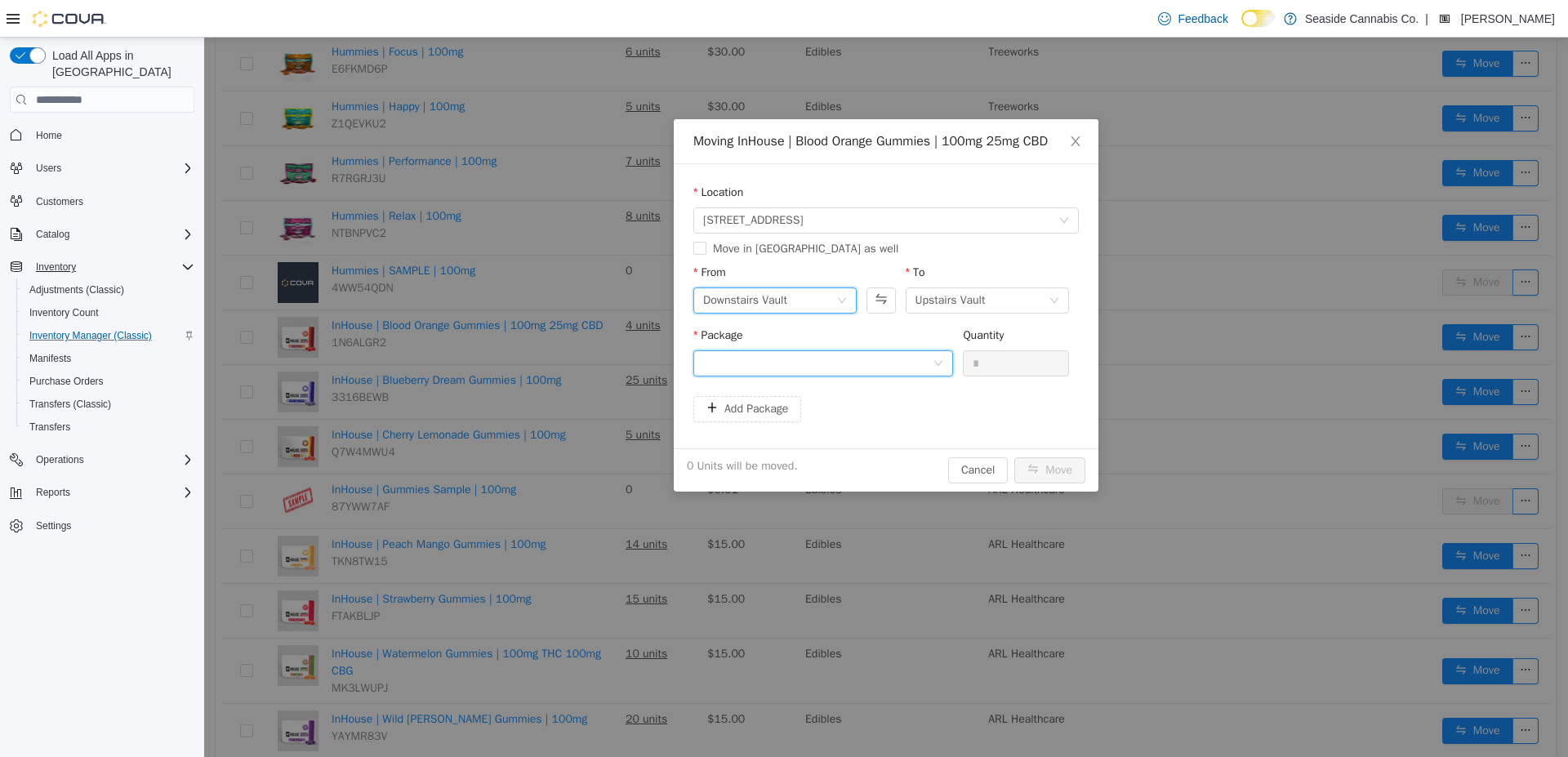click at bounding box center [817, 363] 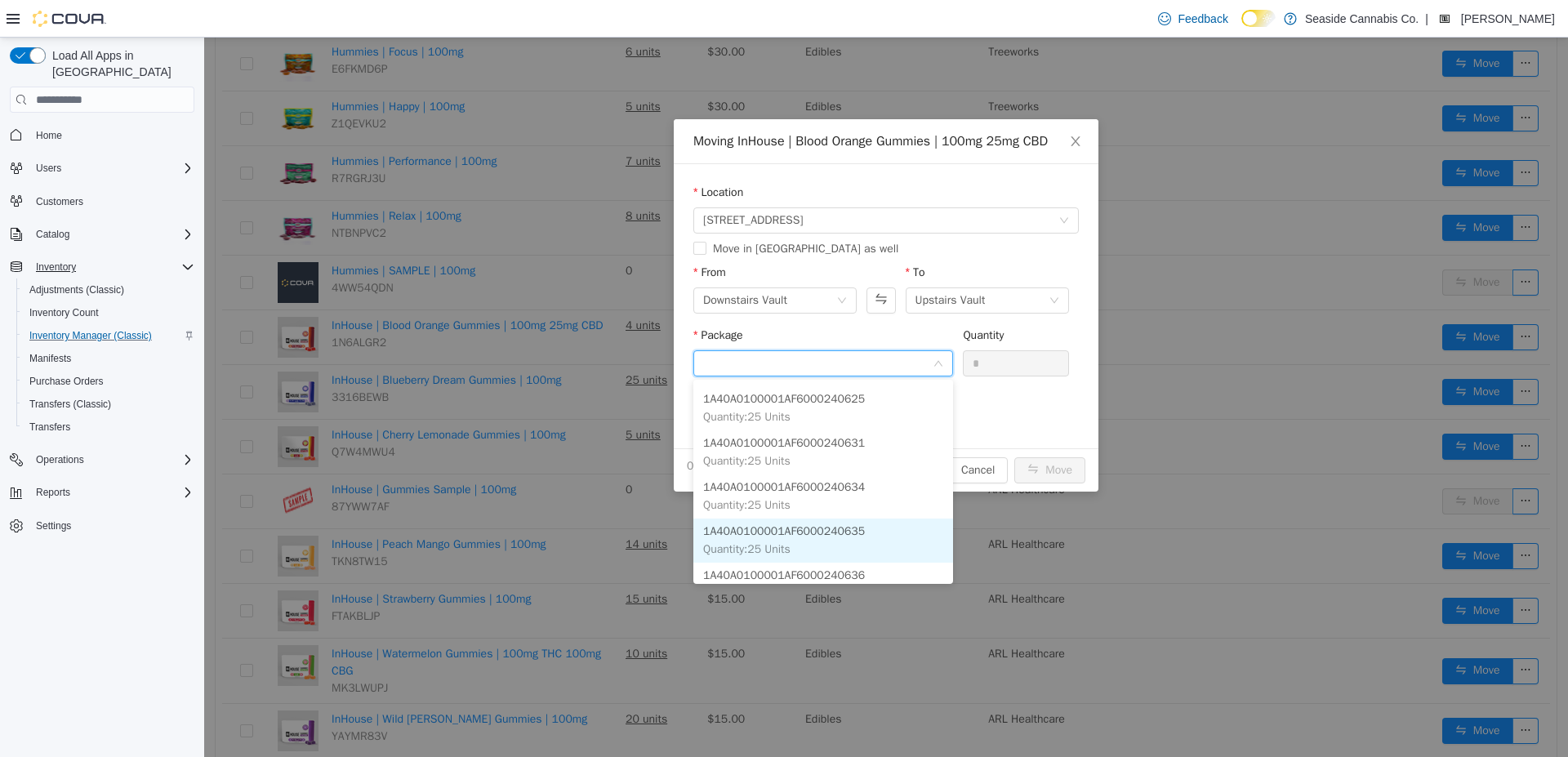 scroll, scrollTop: 198, scrollLeft: 0, axis: vertical 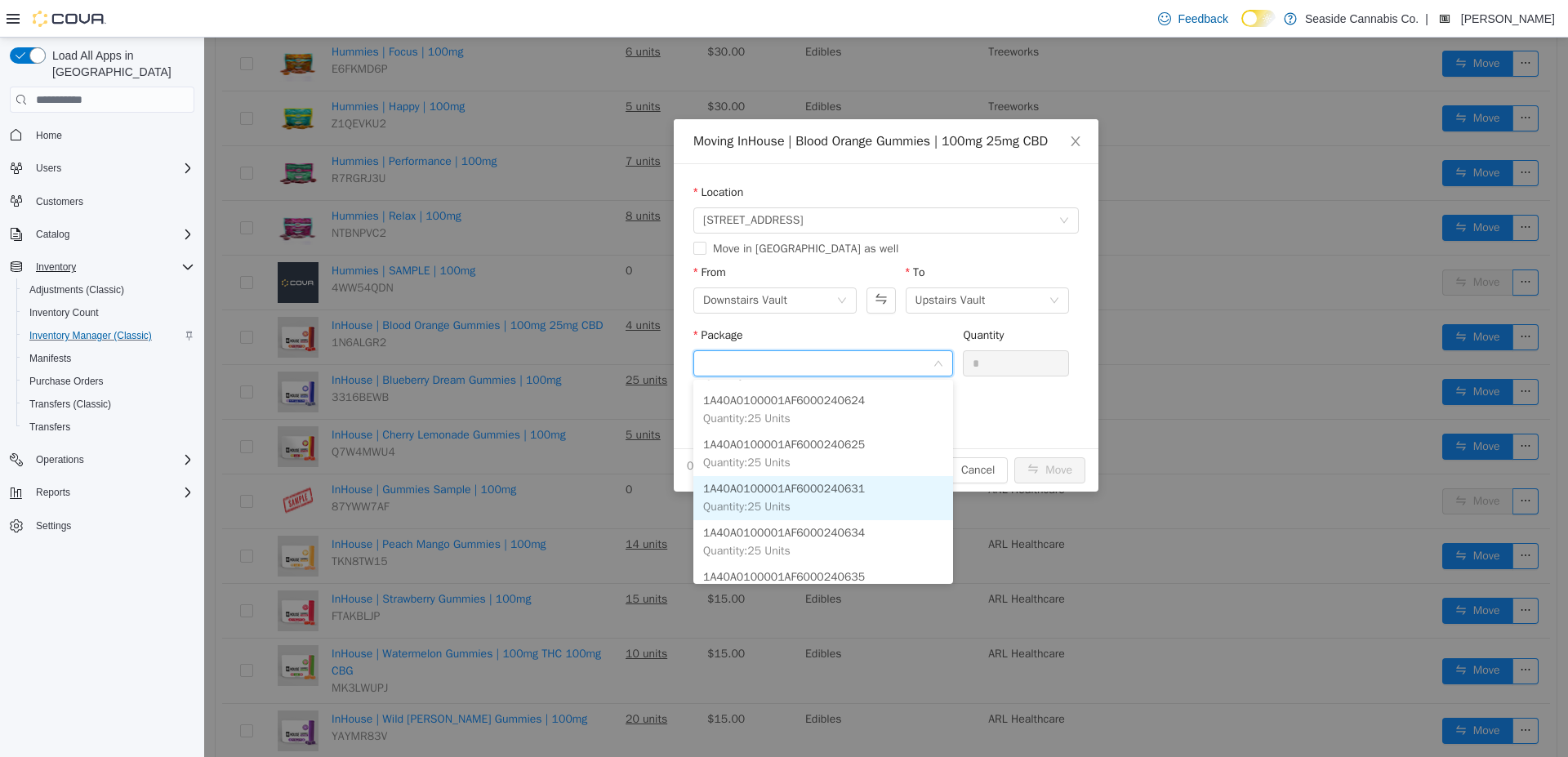 click on "1A40A0100001AF6000240631" at bounding box center (784, 488) 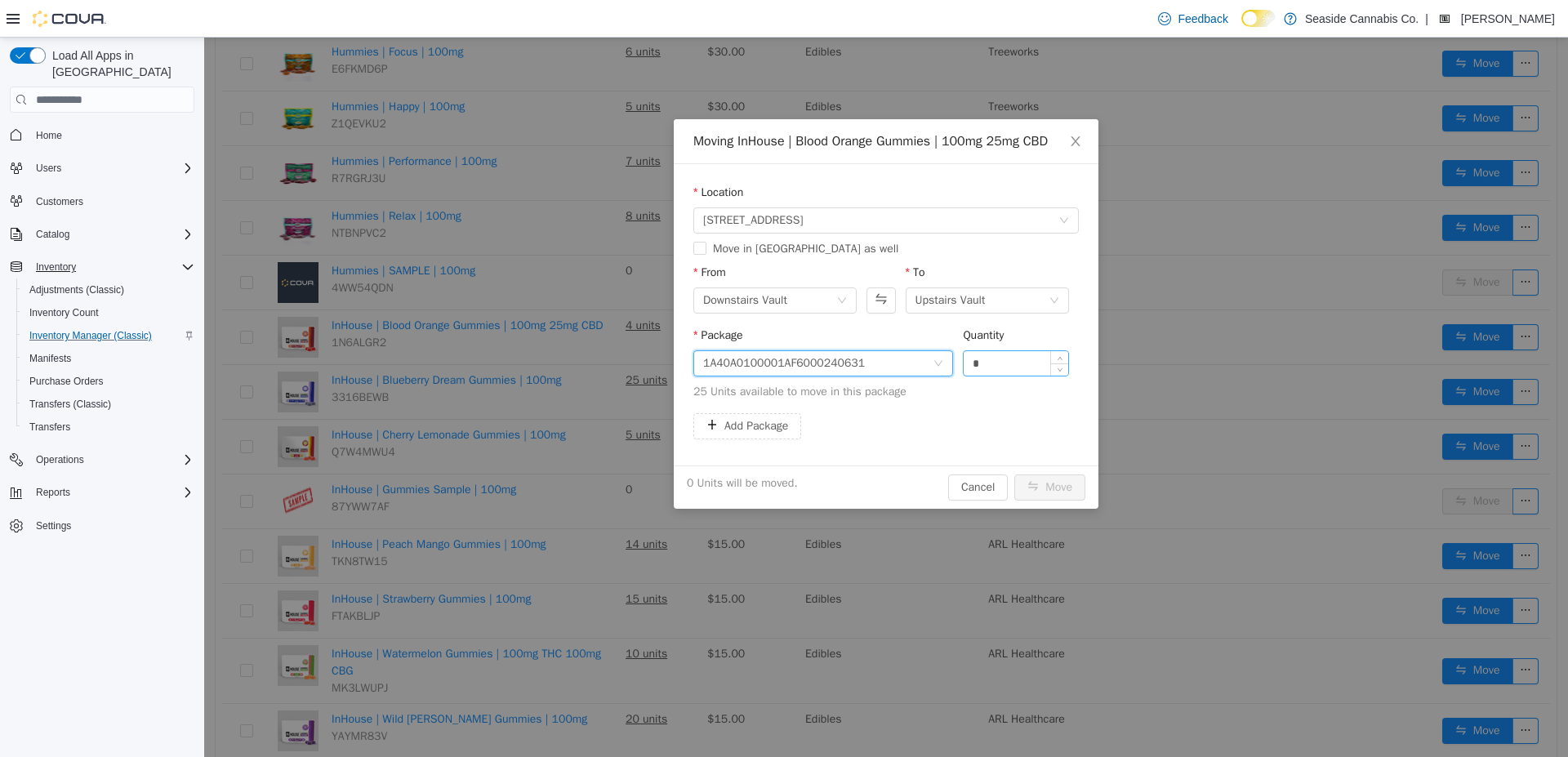 click on "*" at bounding box center [1016, 363] 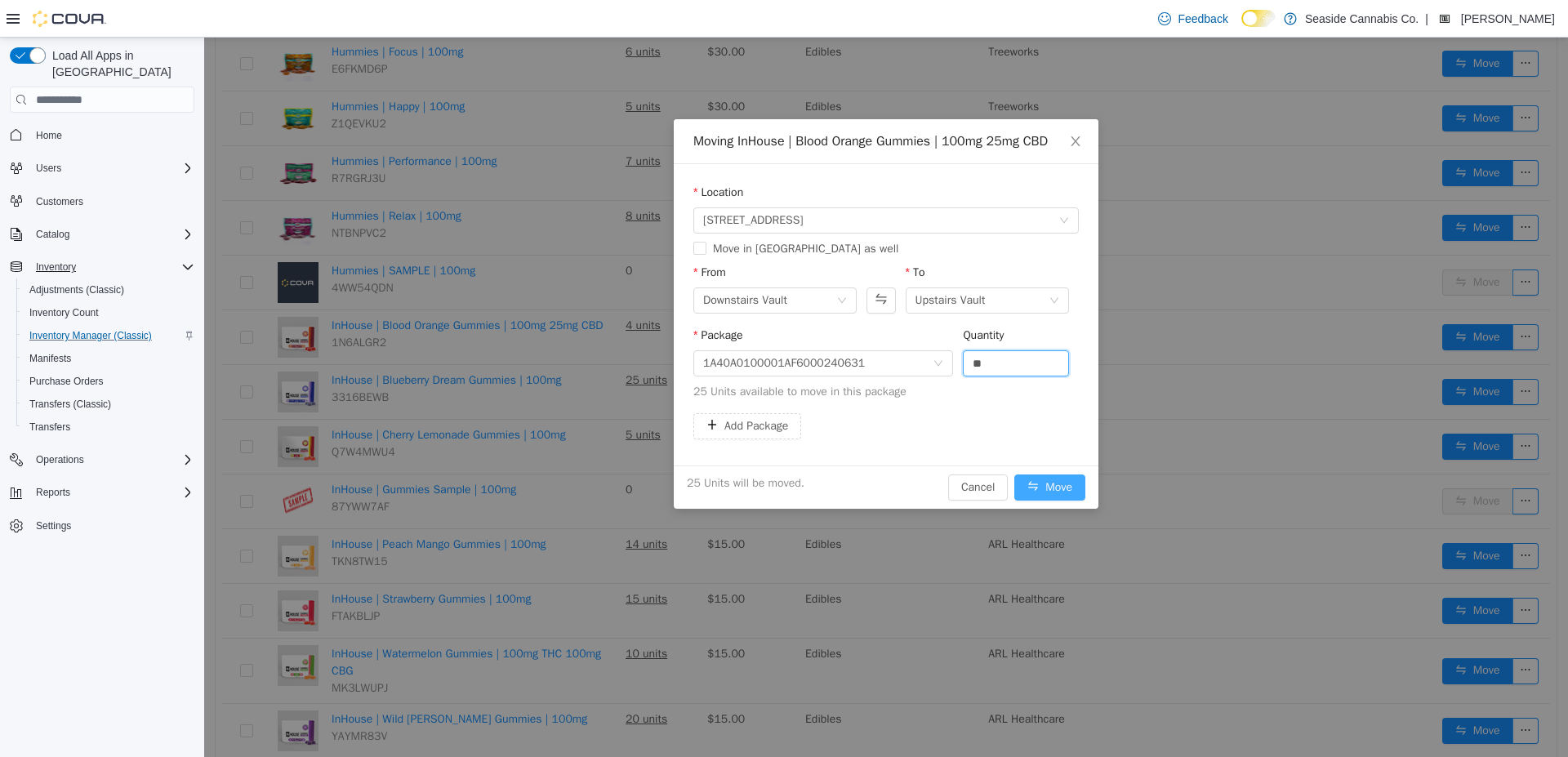 type on "**" 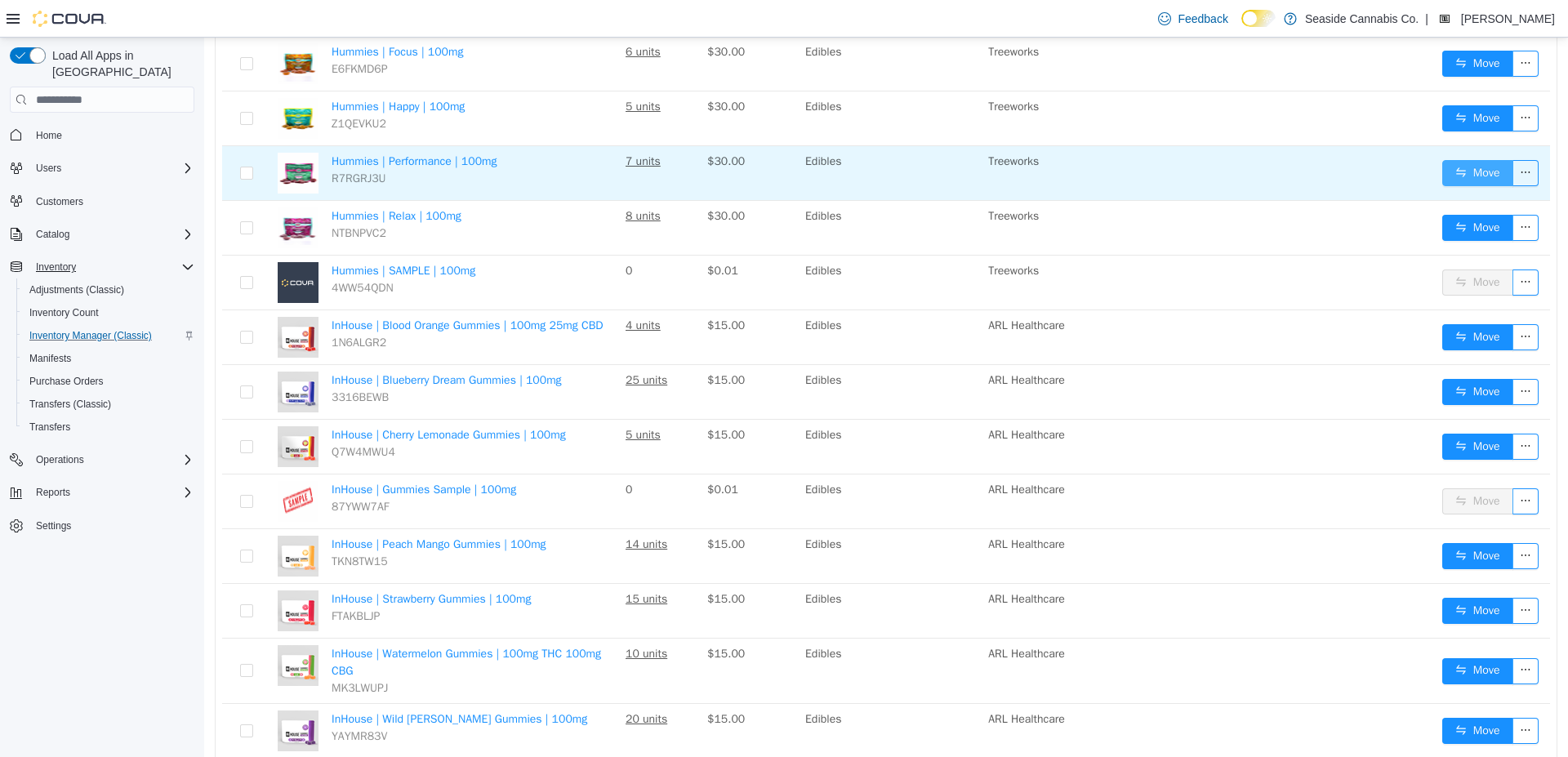 click on "Move" at bounding box center [1477, 173] 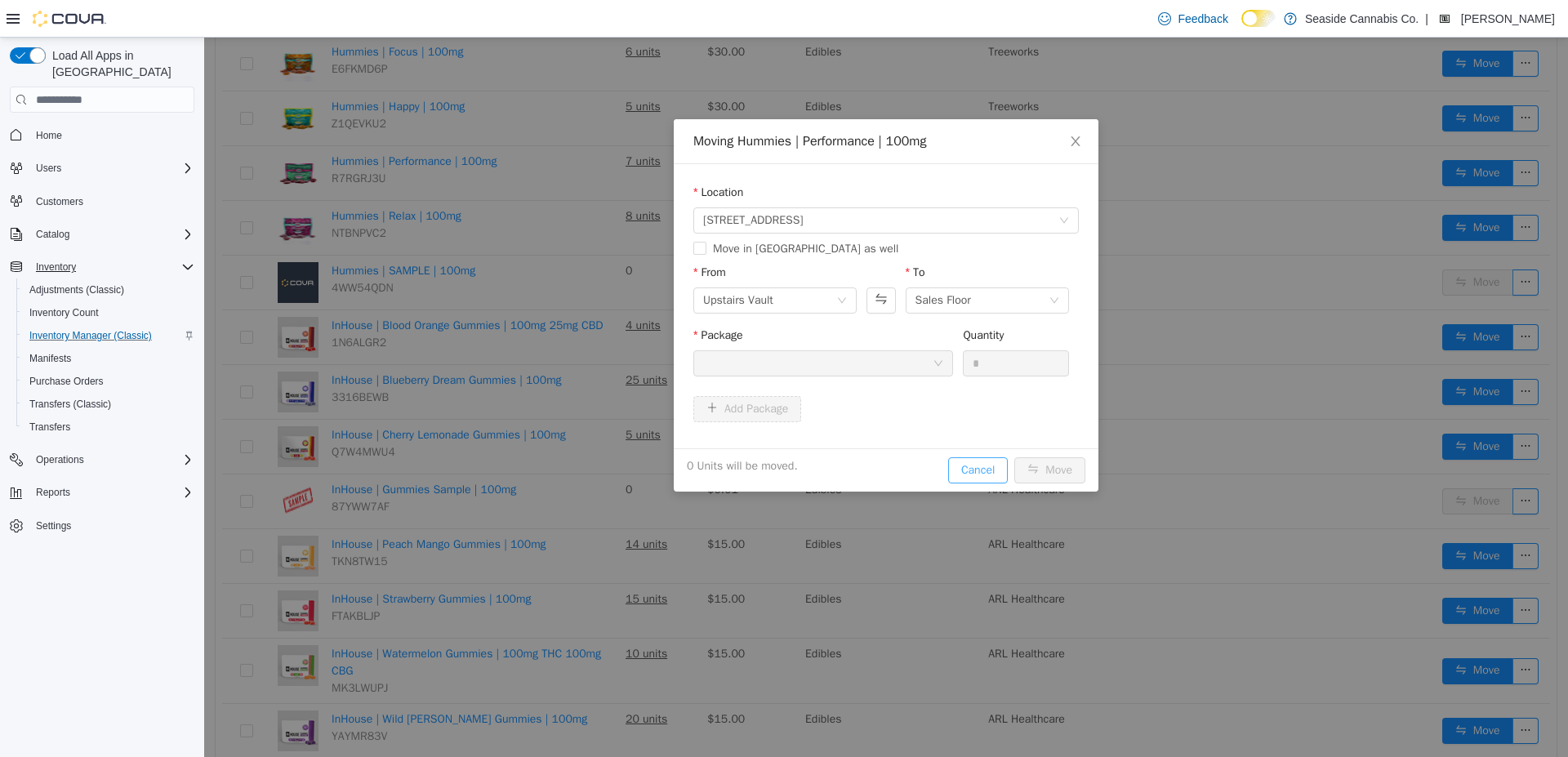 click on "Cancel" at bounding box center [978, 470] 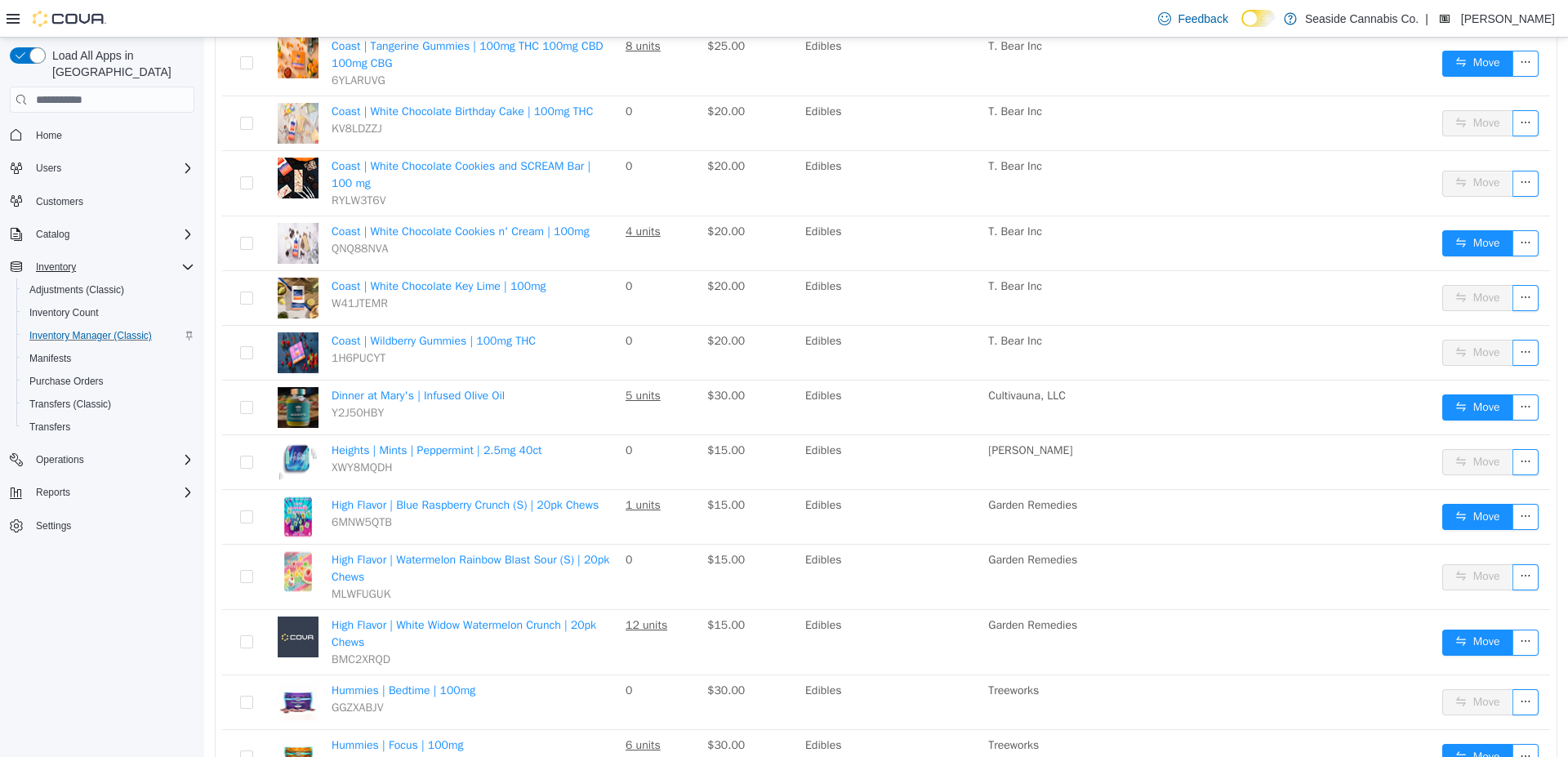 scroll, scrollTop: 1529, scrollLeft: 0, axis: vertical 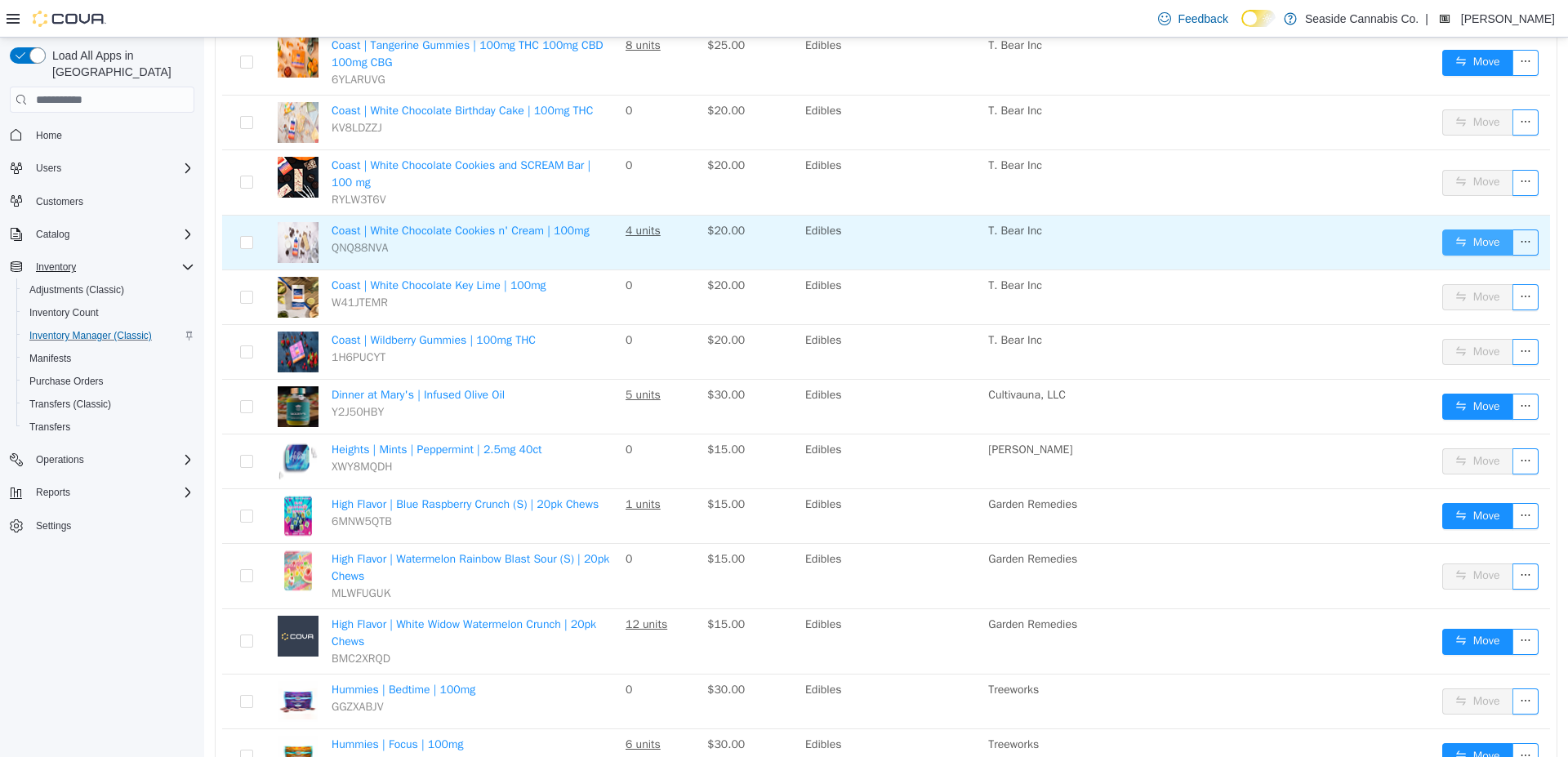 click on "Move" at bounding box center (1477, 243) 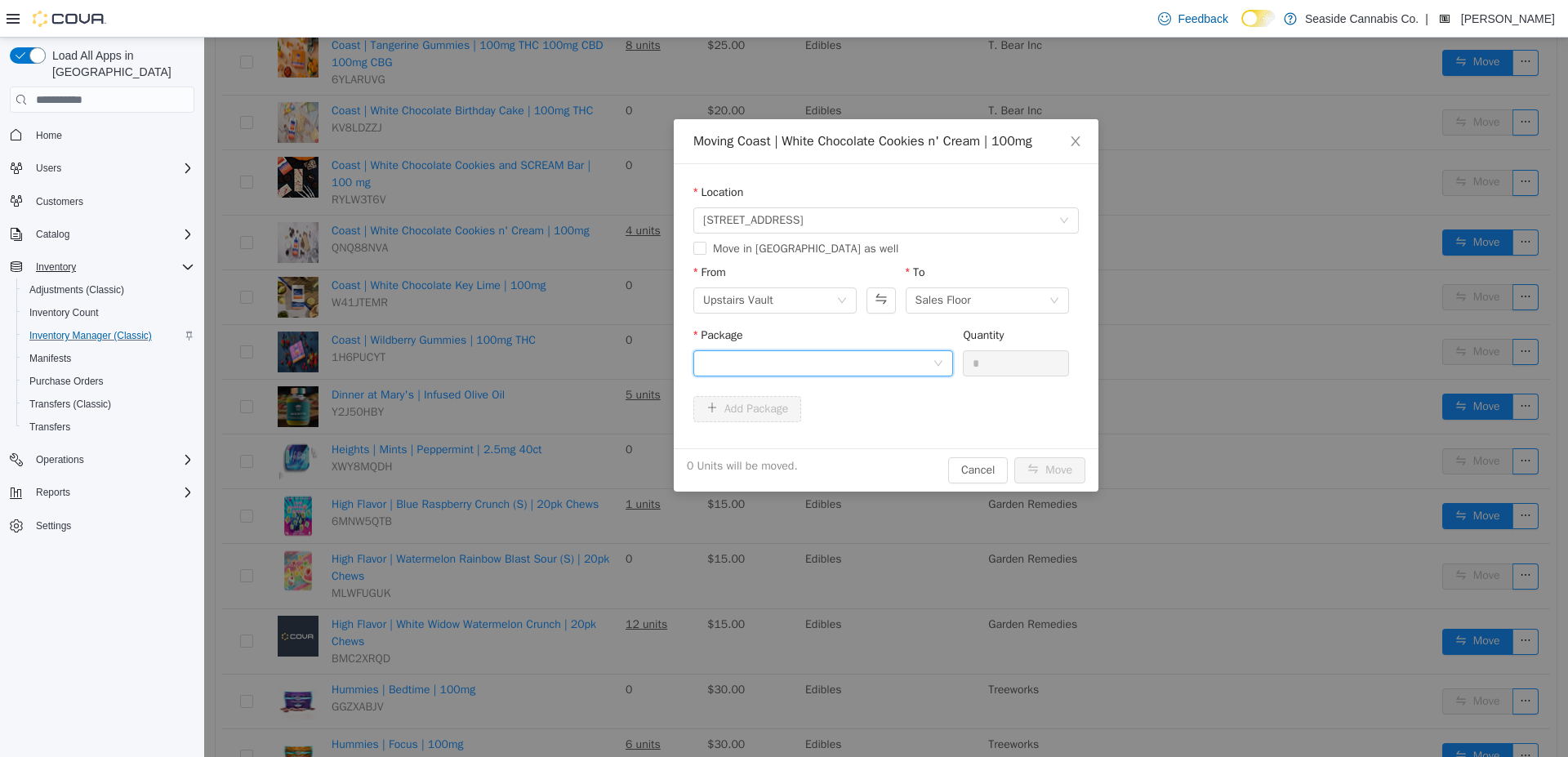 click at bounding box center (817, 363) 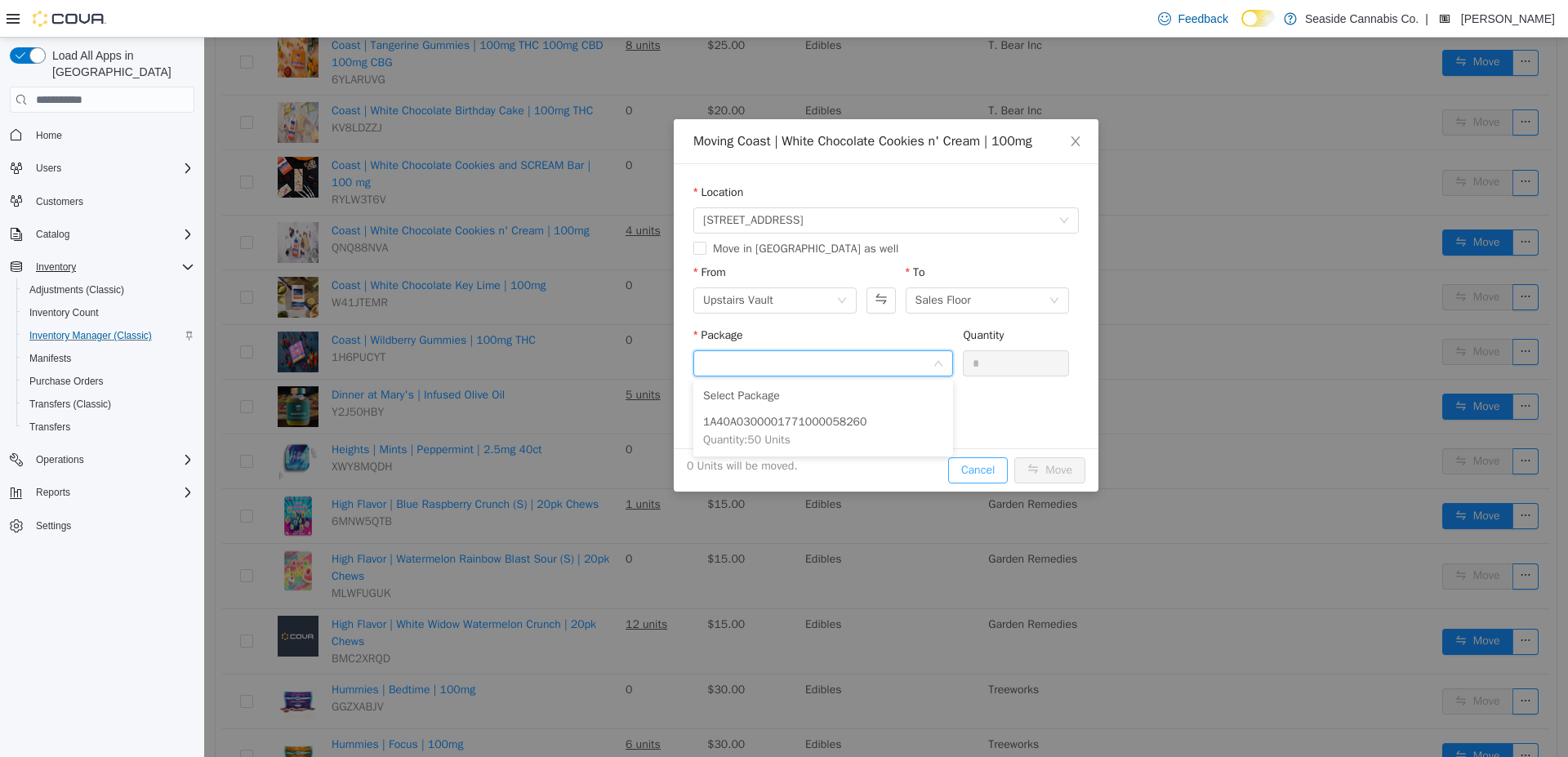 click on "Moving Coast | White Chocolate Cookies n' Cream | 100mg Location 14 Lots Hollow Road Move in Metrc as well From Upstairs Vault   To Sales Floor Package   Quantity *  Add Package 0 Units will be moved. Cancel Move" at bounding box center [886, 305] 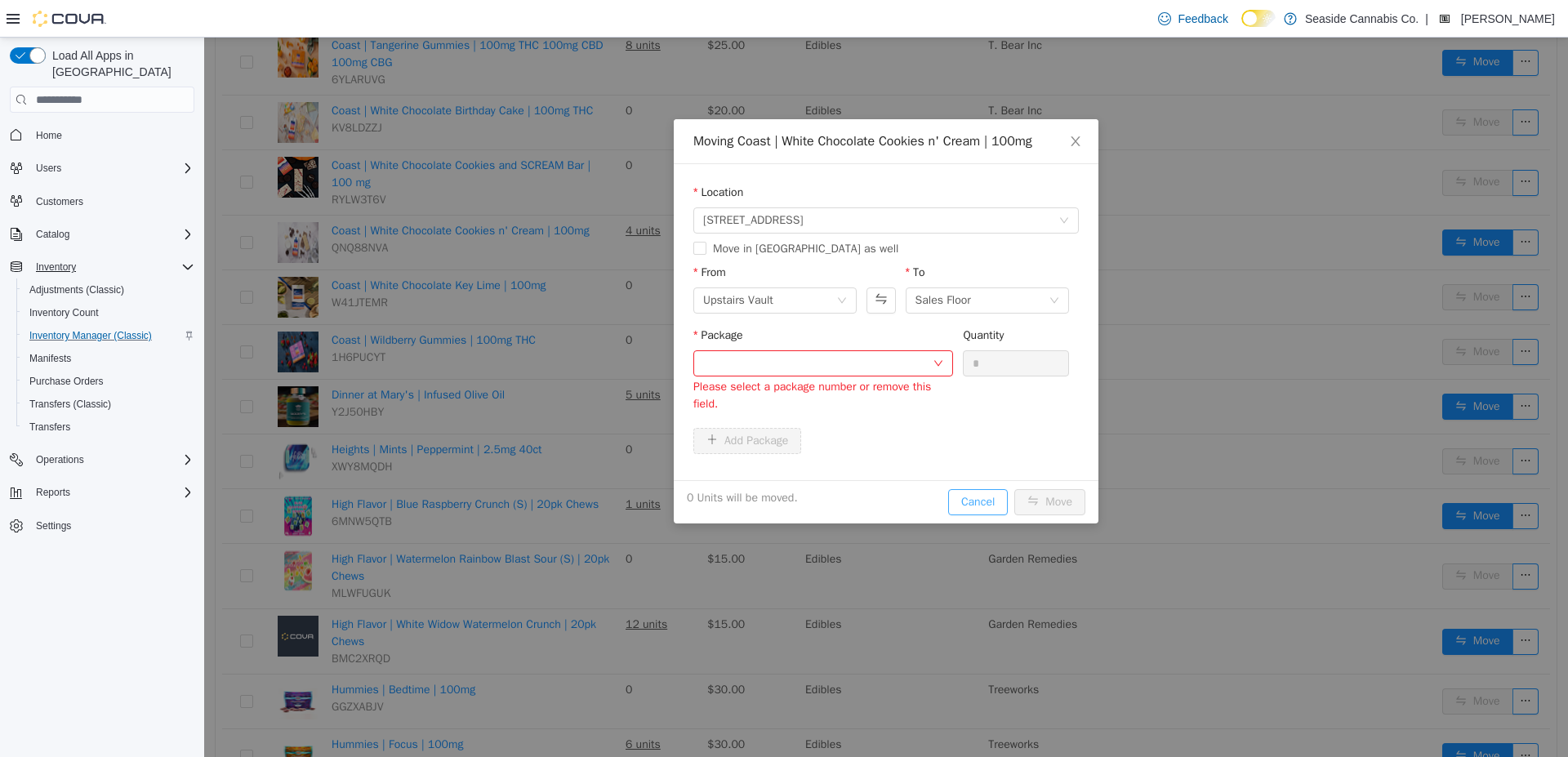 click on "Cancel" at bounding box center (978, 502) 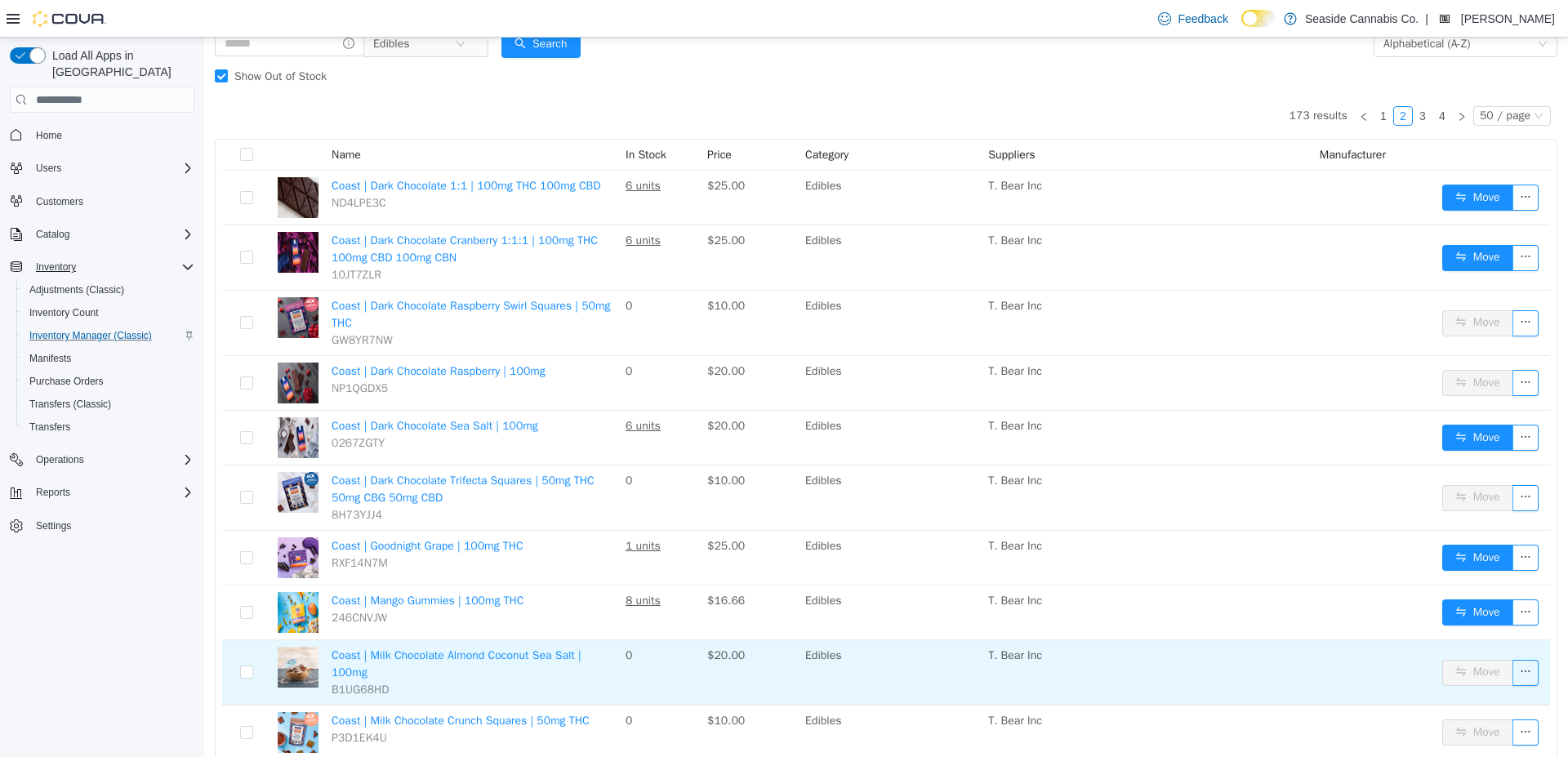 scroll, scrollTop: 95, scrollLeft: 0, axis: vertical 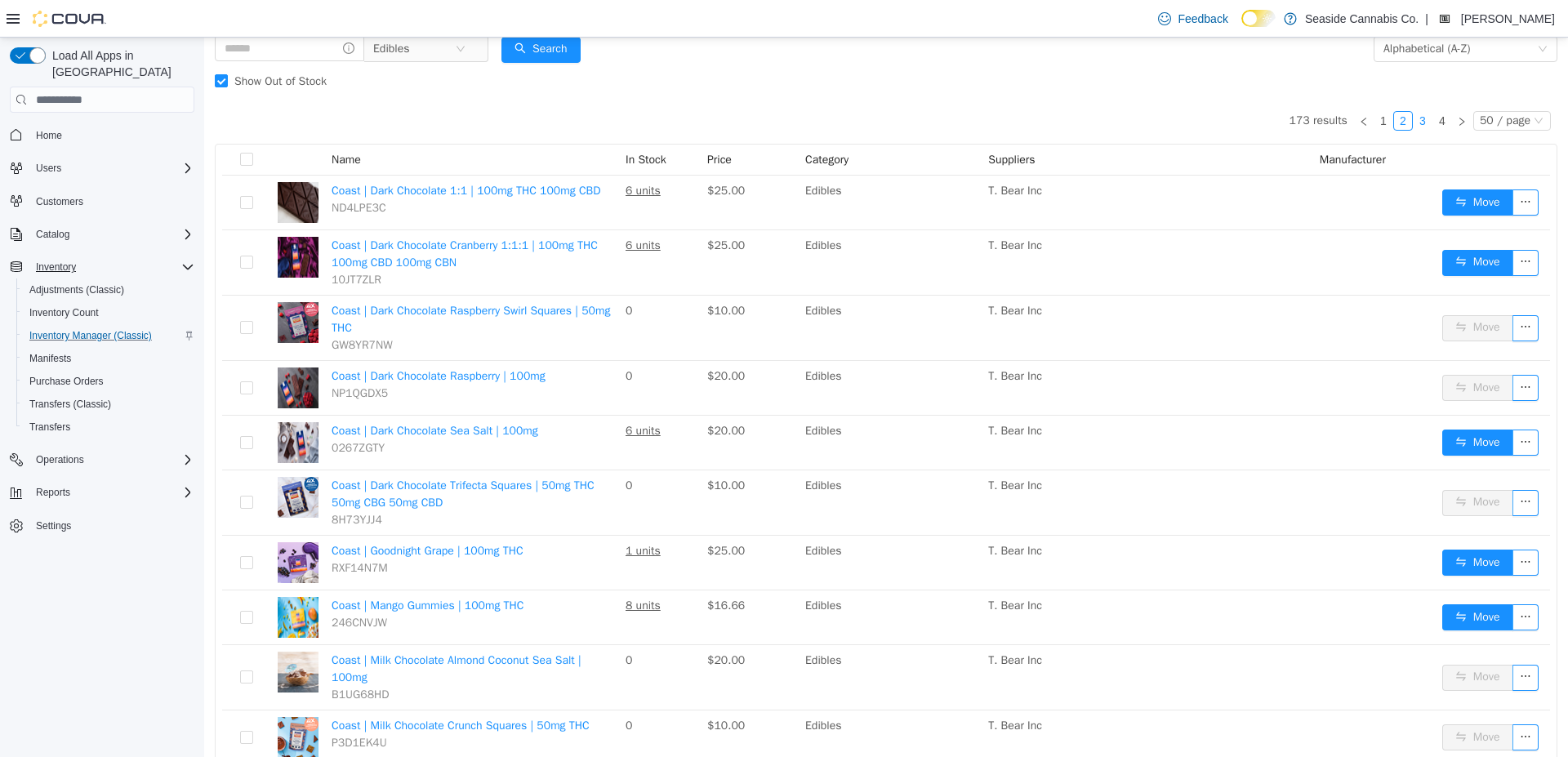 click on "3" at bounding box center [1423, 121] 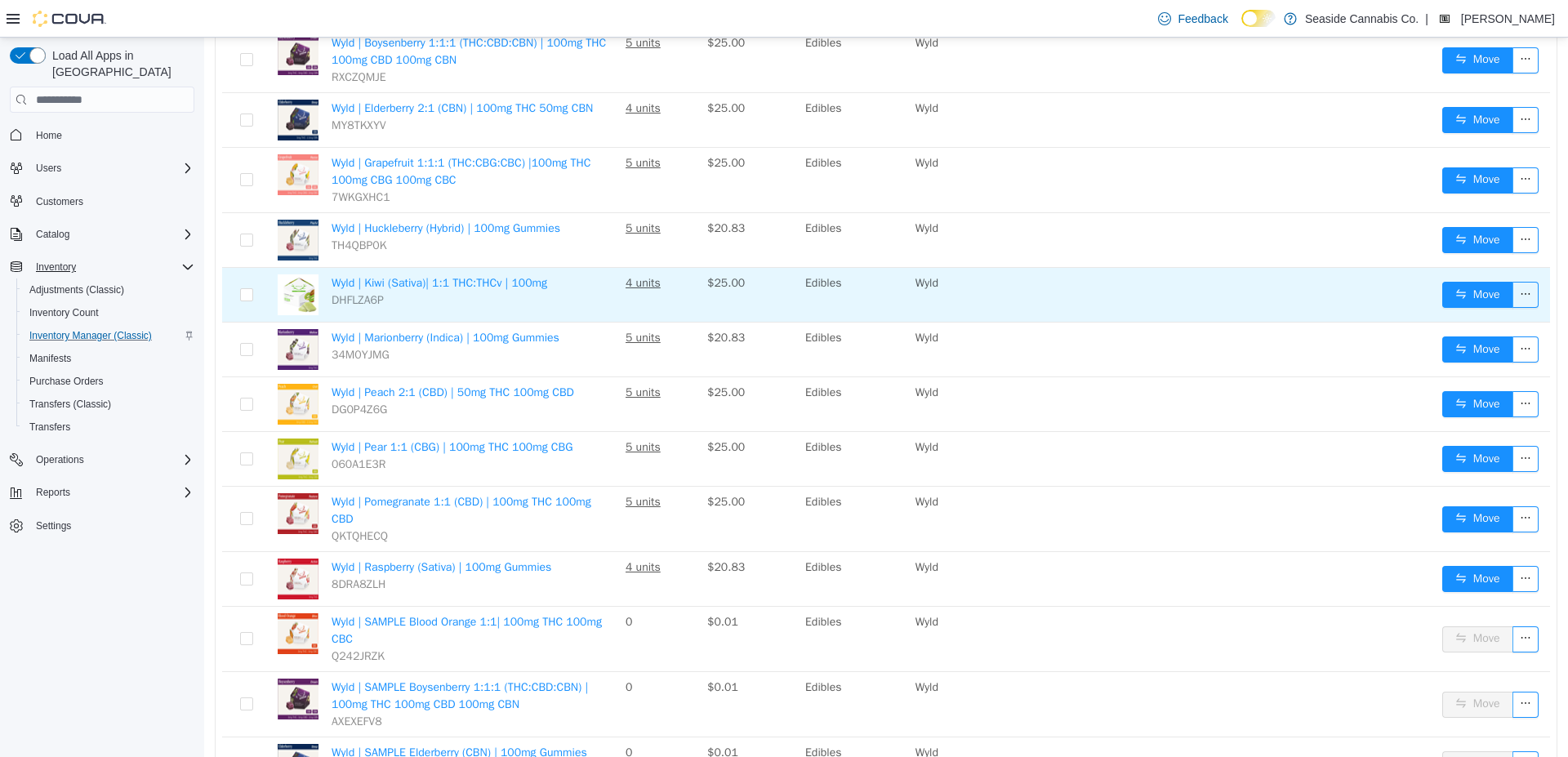 scroll, scrollTop: 2521, scrollLeft: 0, axis: vertical 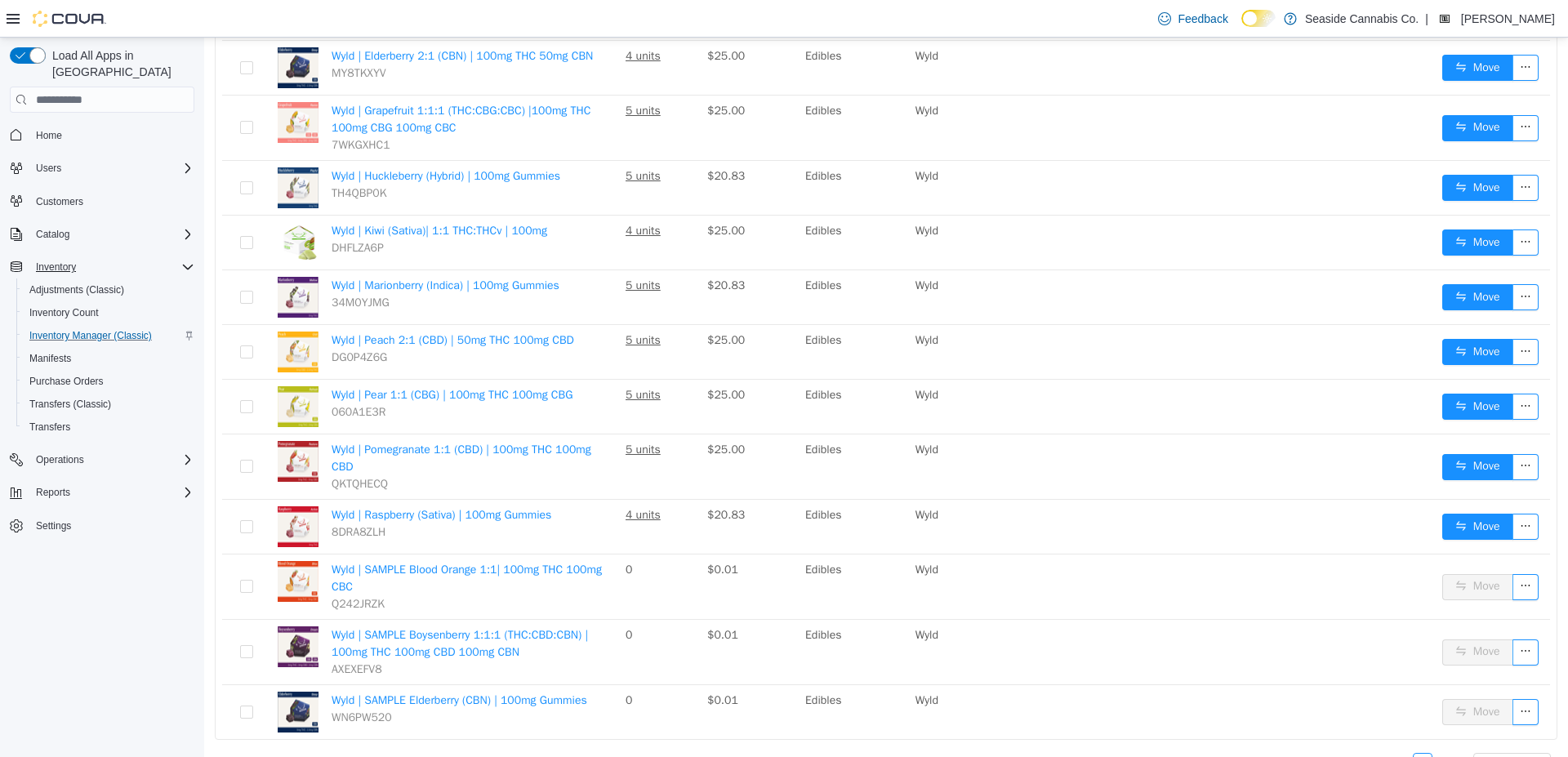 click on "4" at bounding box center (1442, 763) 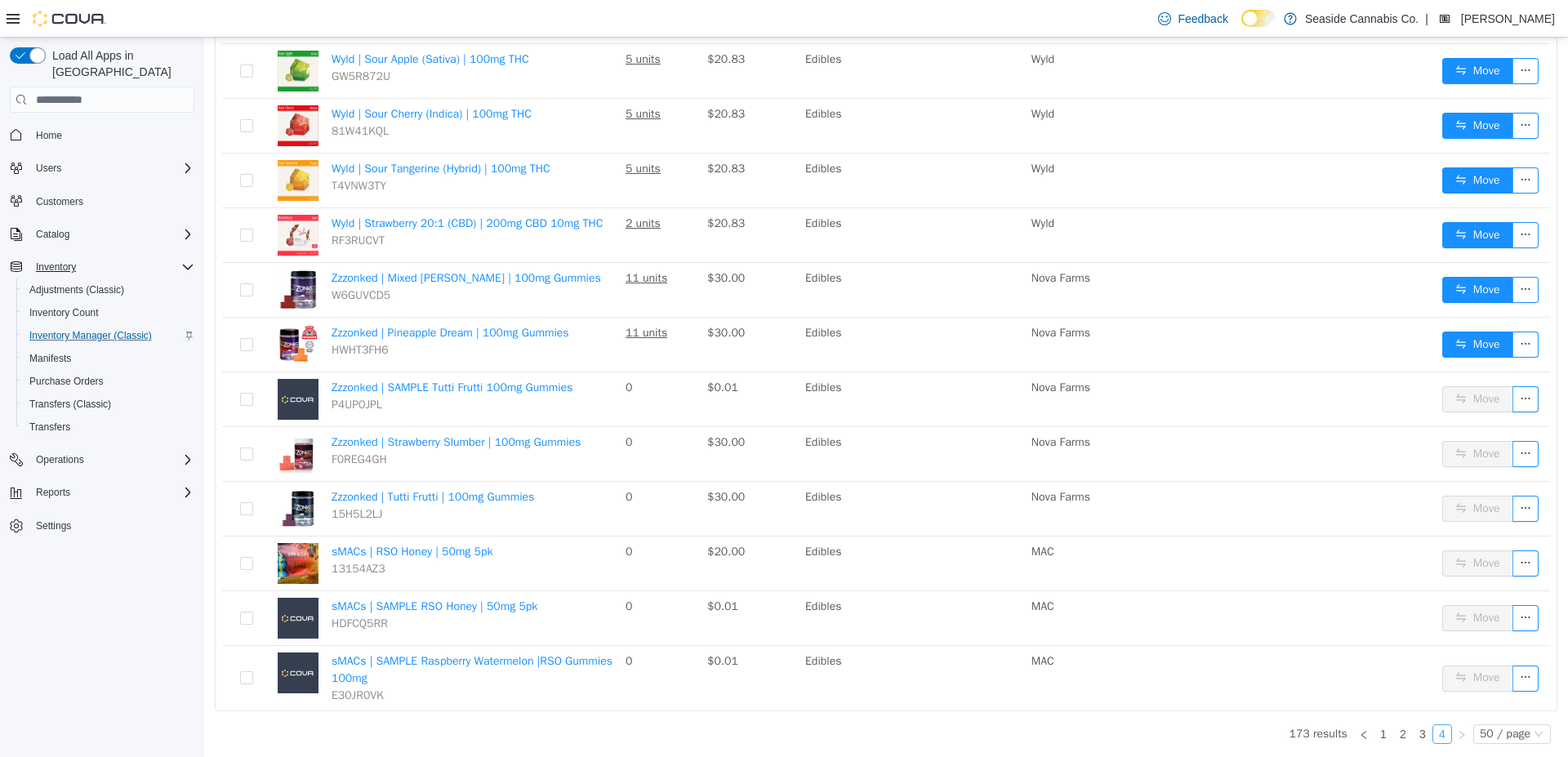 scroll, scrollTop: 885, scrollLeft: 0, axis: vertical 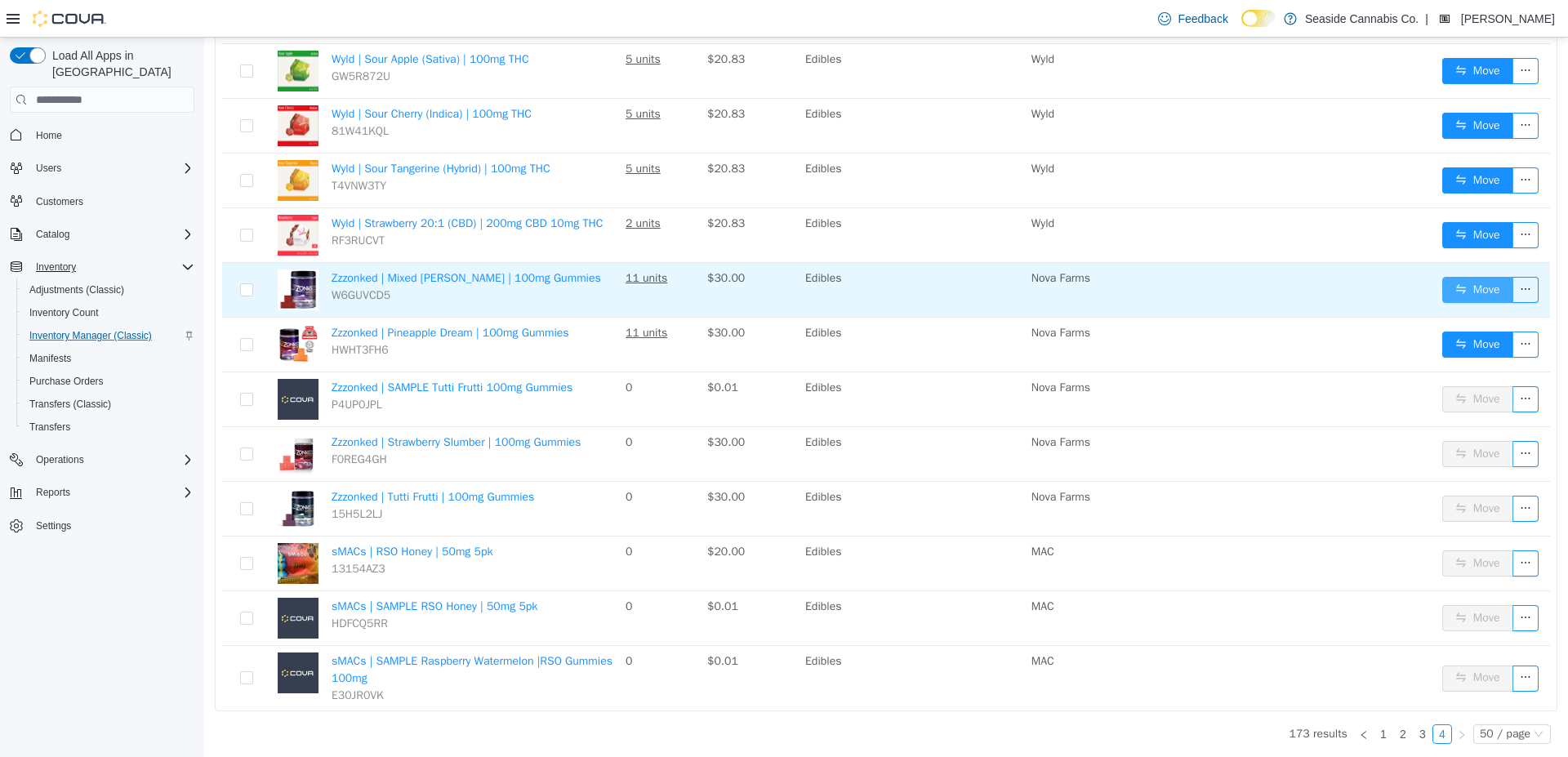click on "Move" at bounding box center (1477, 290) 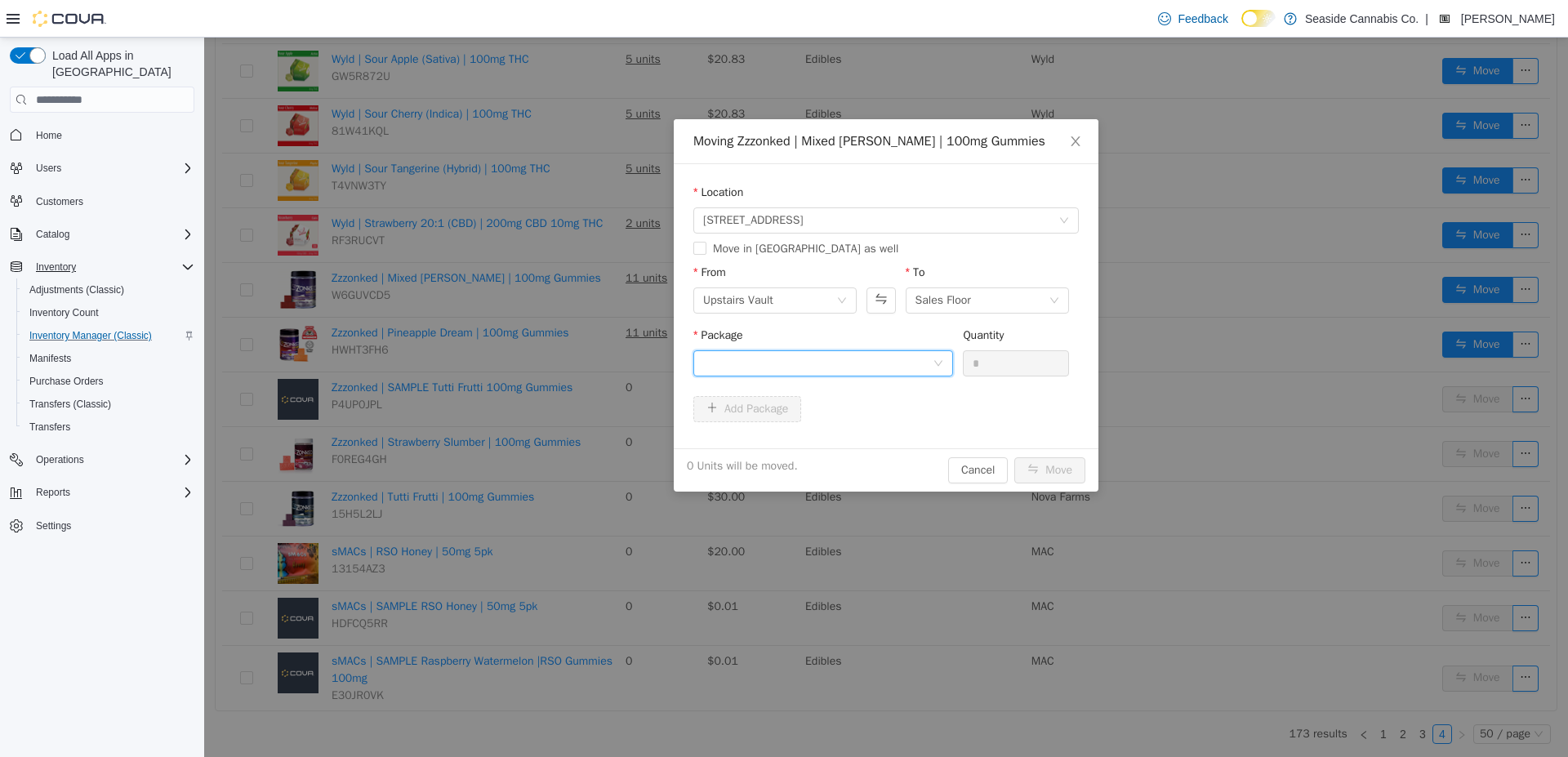 click at bounding box center [817, 363] 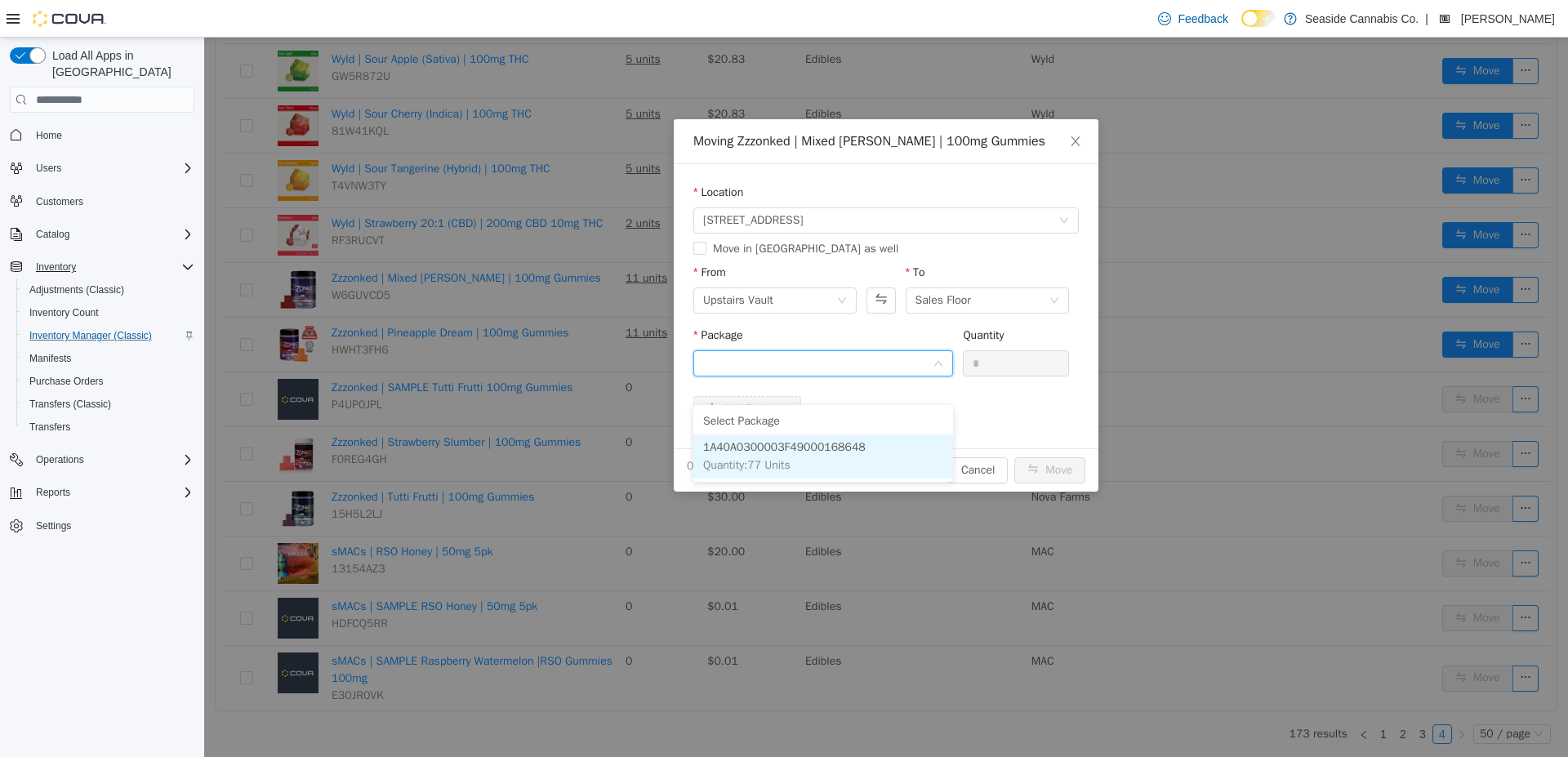 click on "1A40A0300003F49000168648 Quantity :  77 Units" at bounding box center (823, 456) 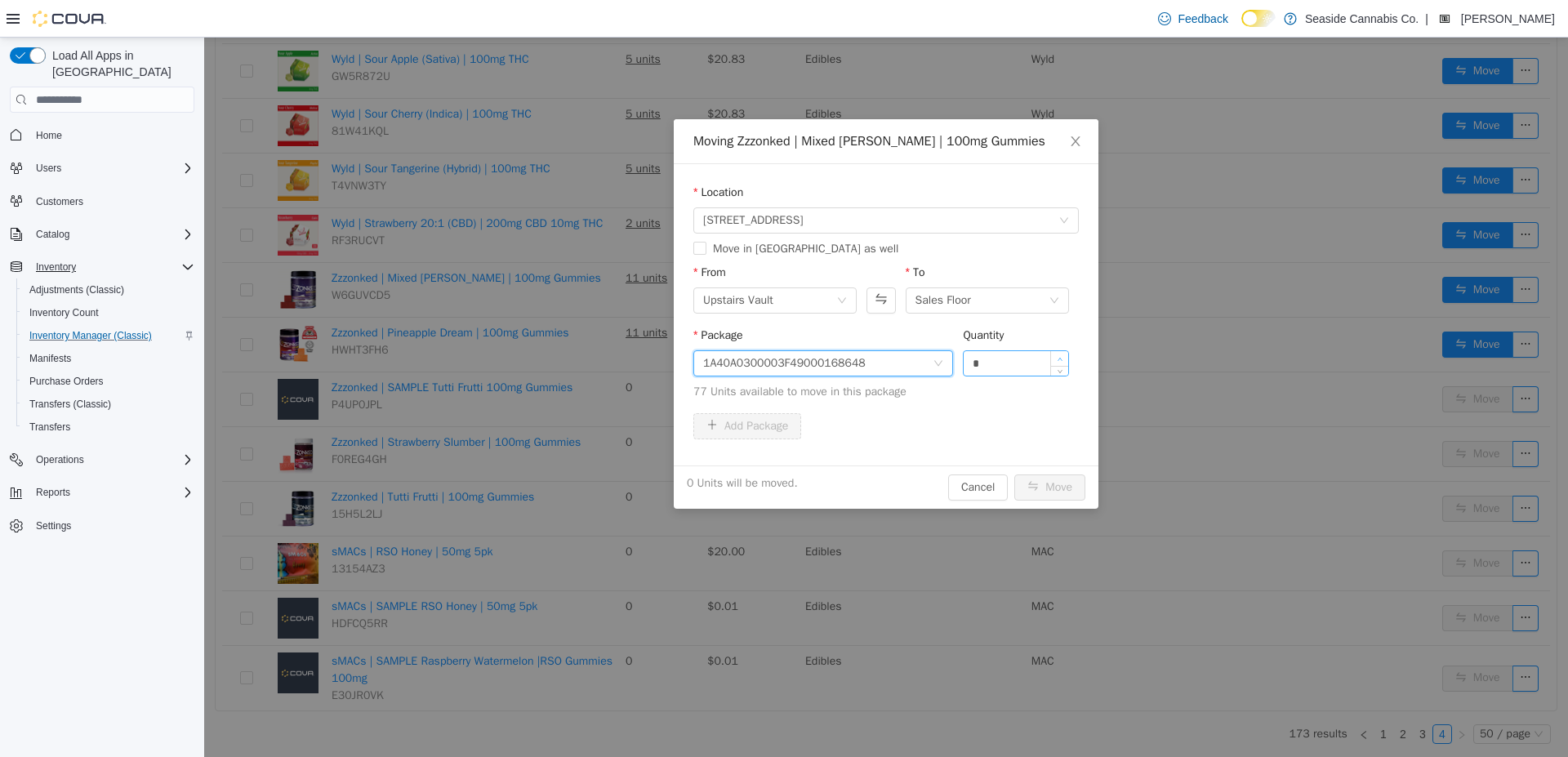 type on "*" 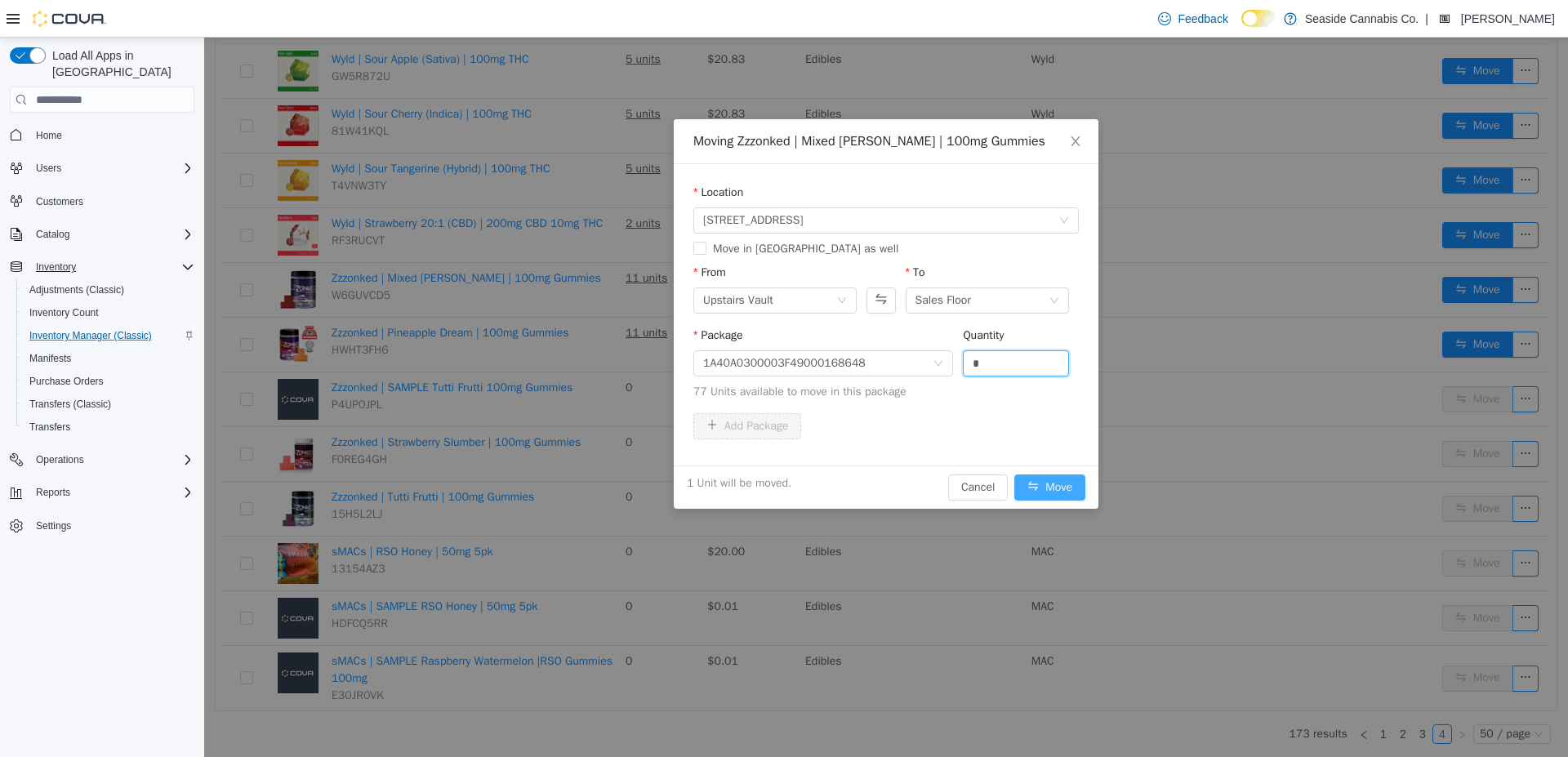 click on "Move" at bounding box center [1049, 488] 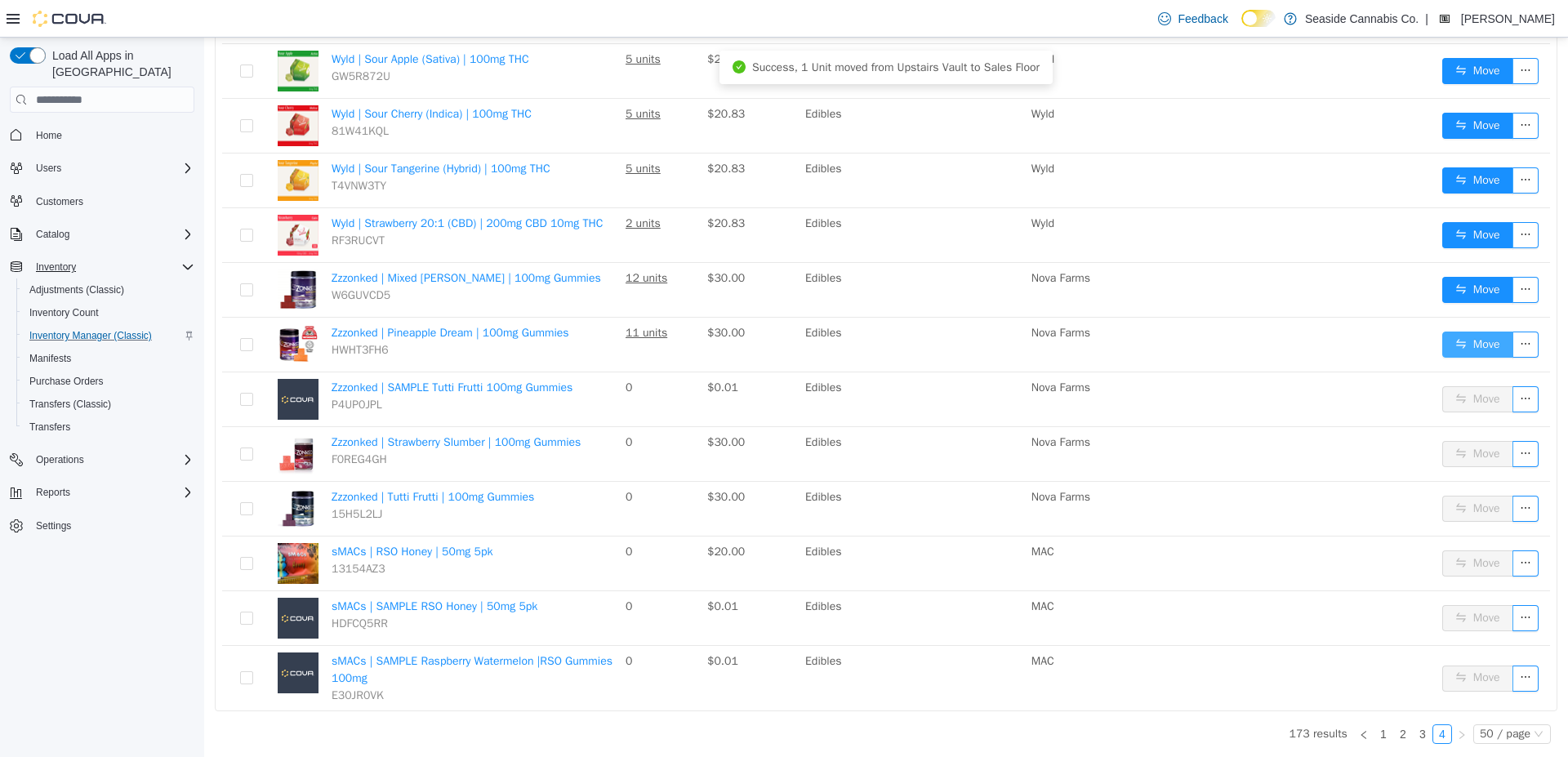 click on "Move" at bounding box center [1477, 345] 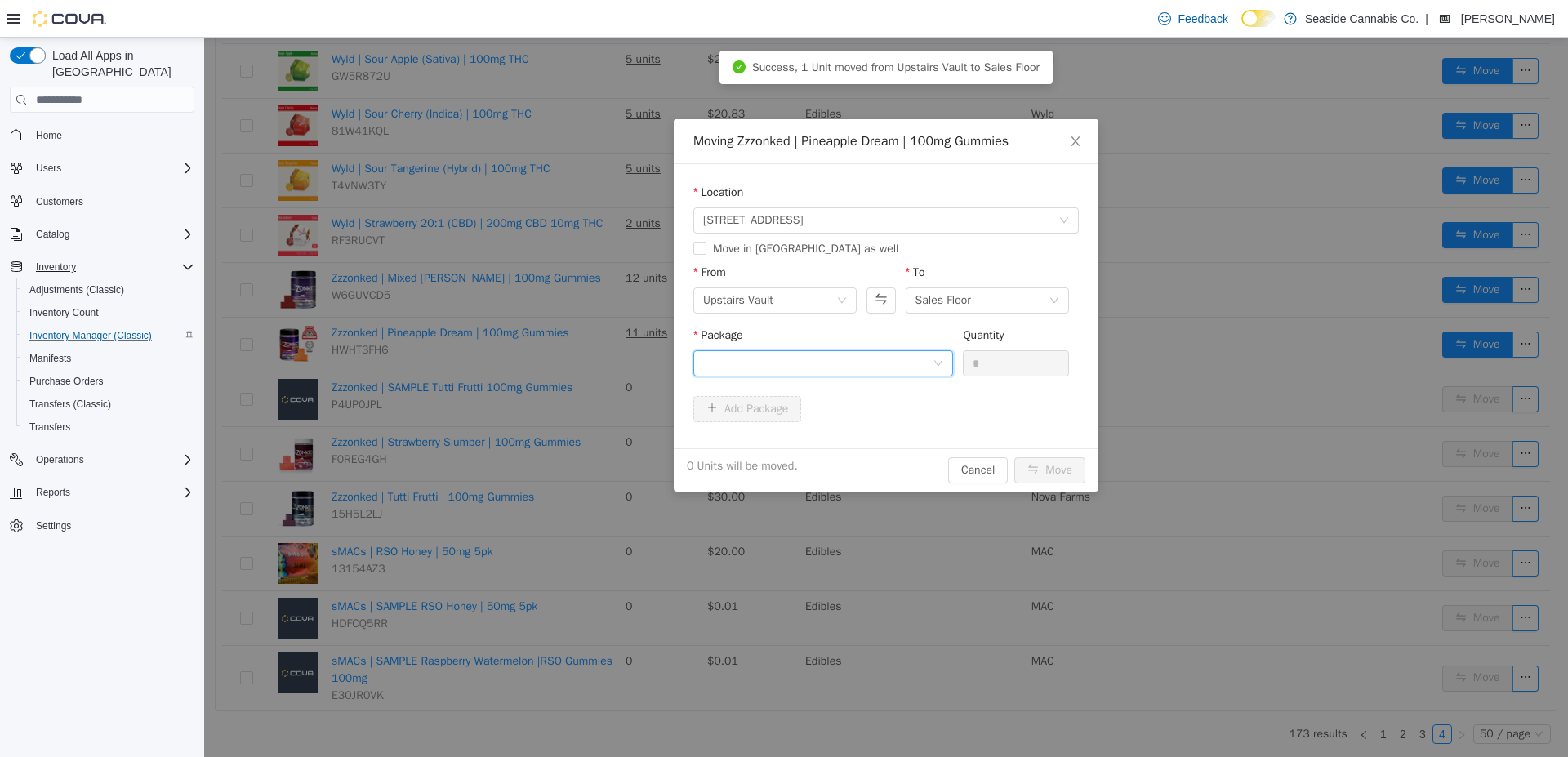 click at bounding box center (817, 363) 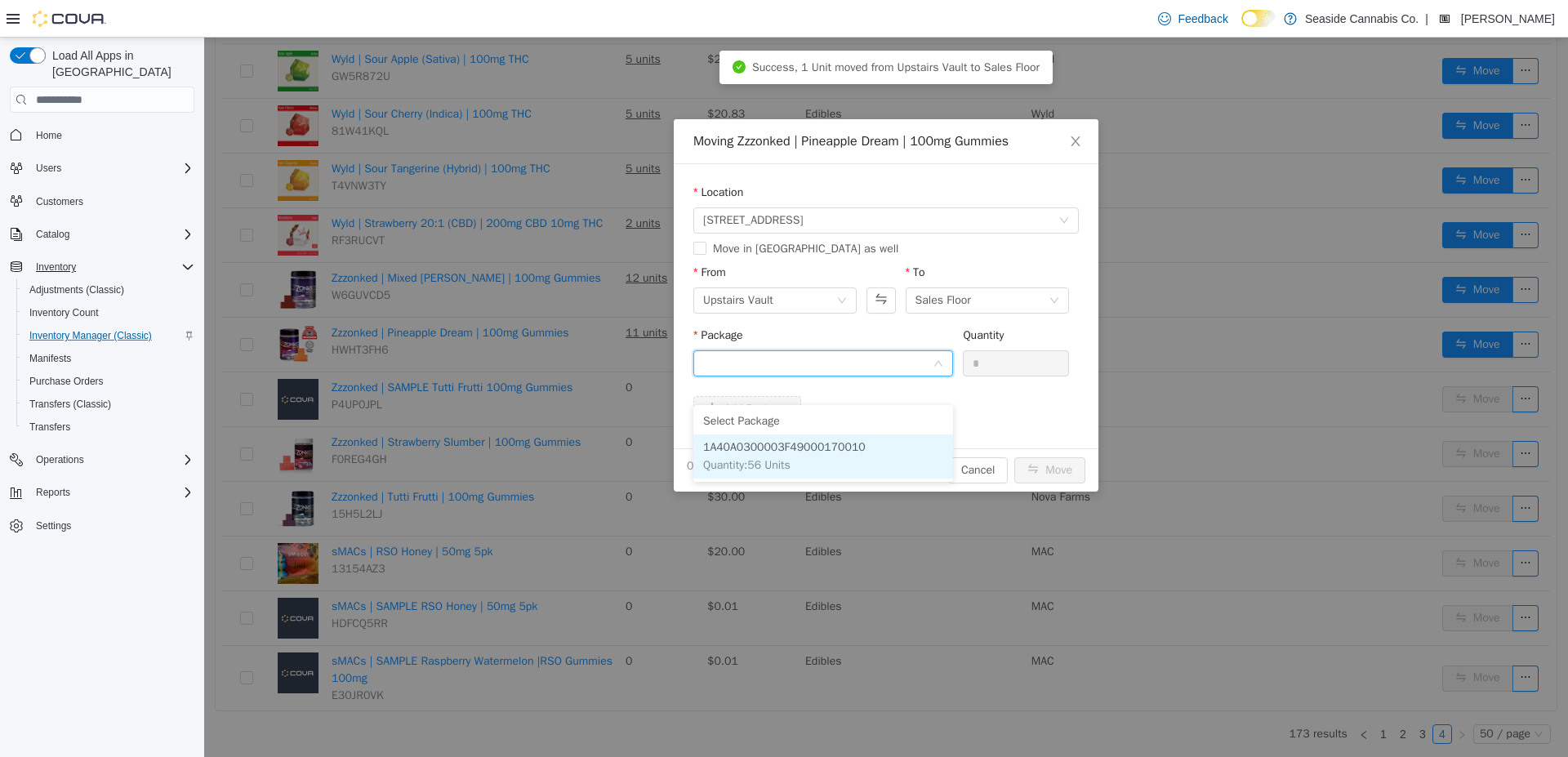 click on "1A40A0300003F49000170010 Quantity :  56 Units" at bounding box center (823, 456) 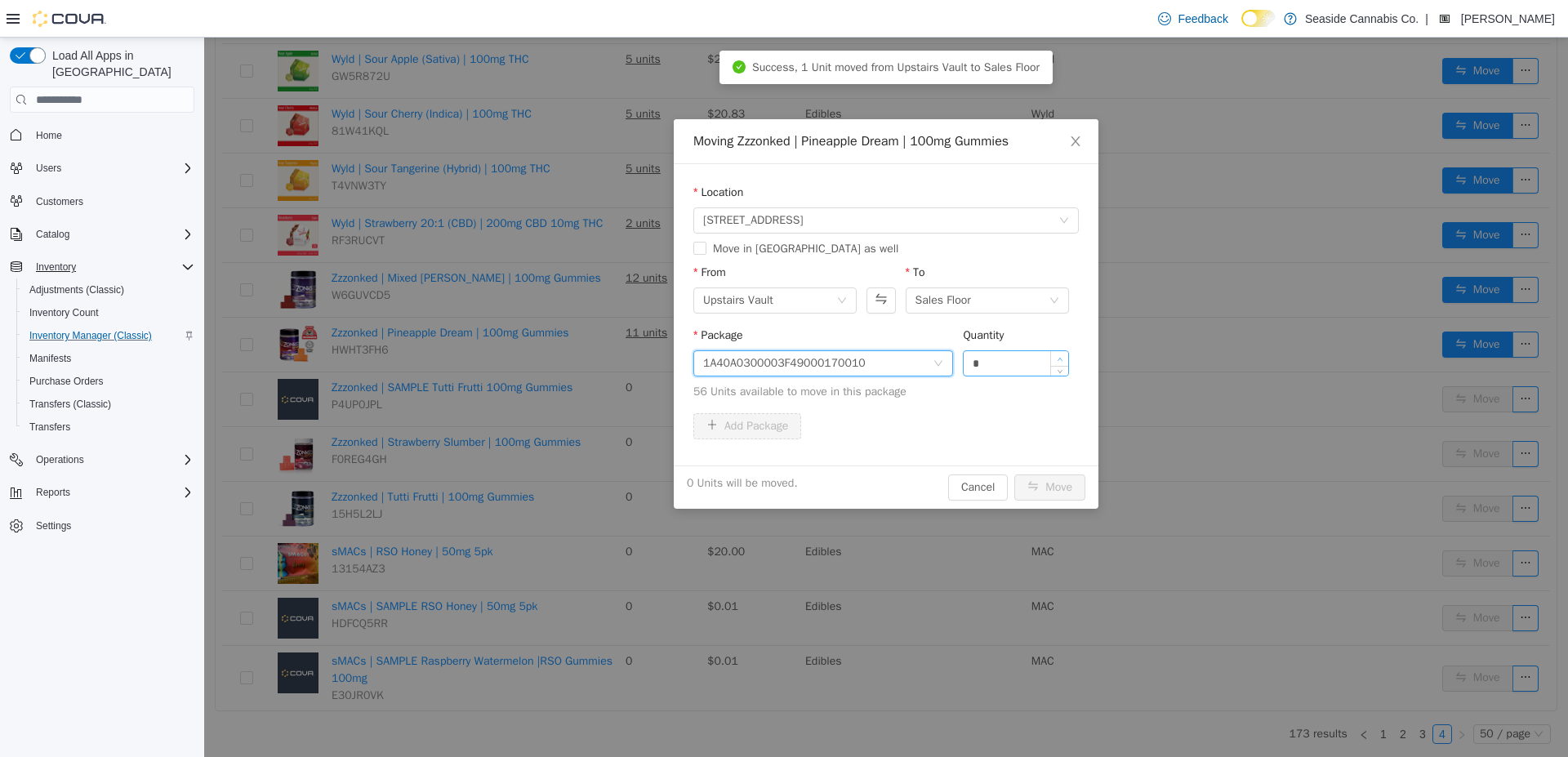 type on "*" 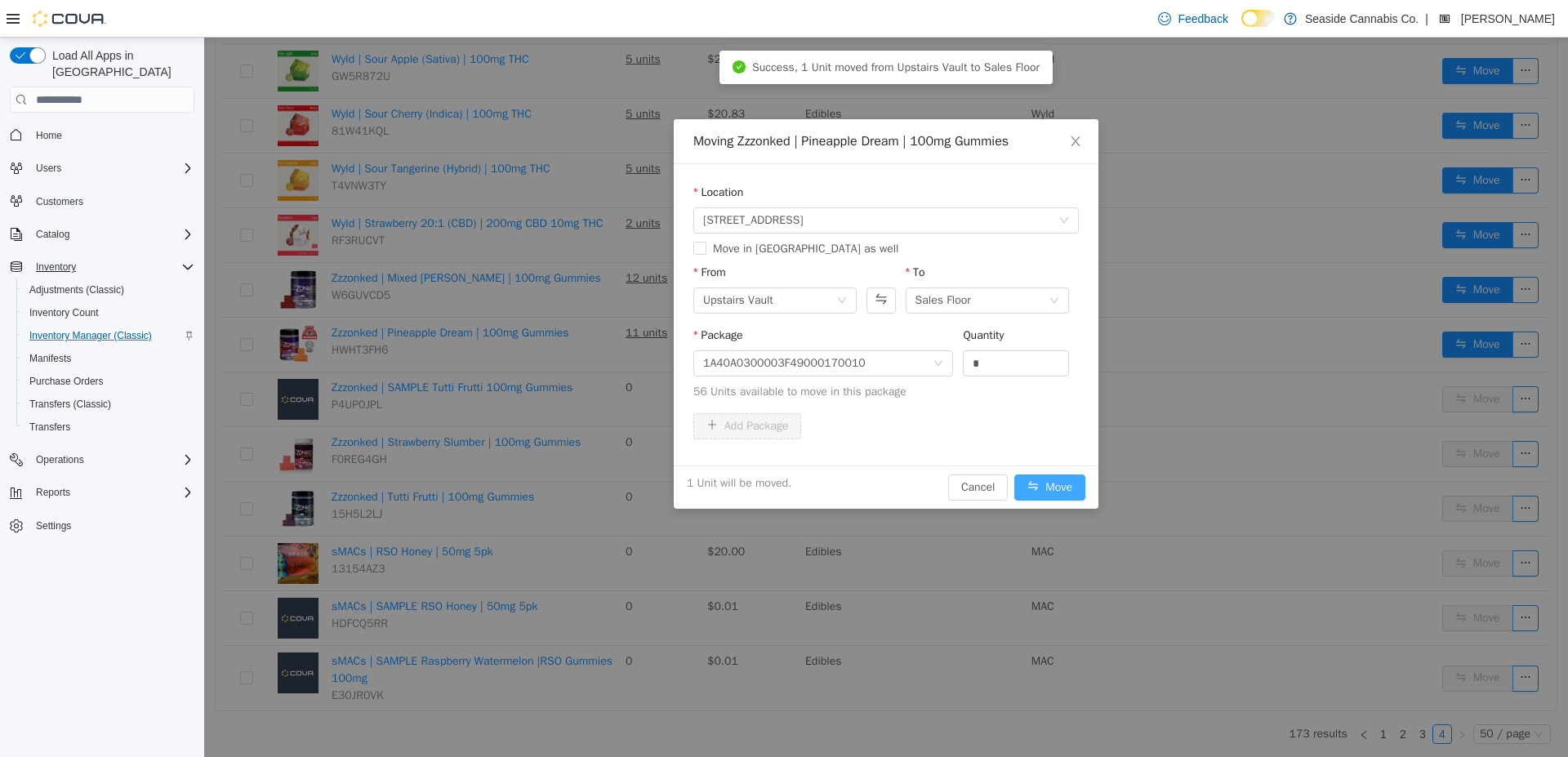 click on "Move" at bounding box center [1049, 488] 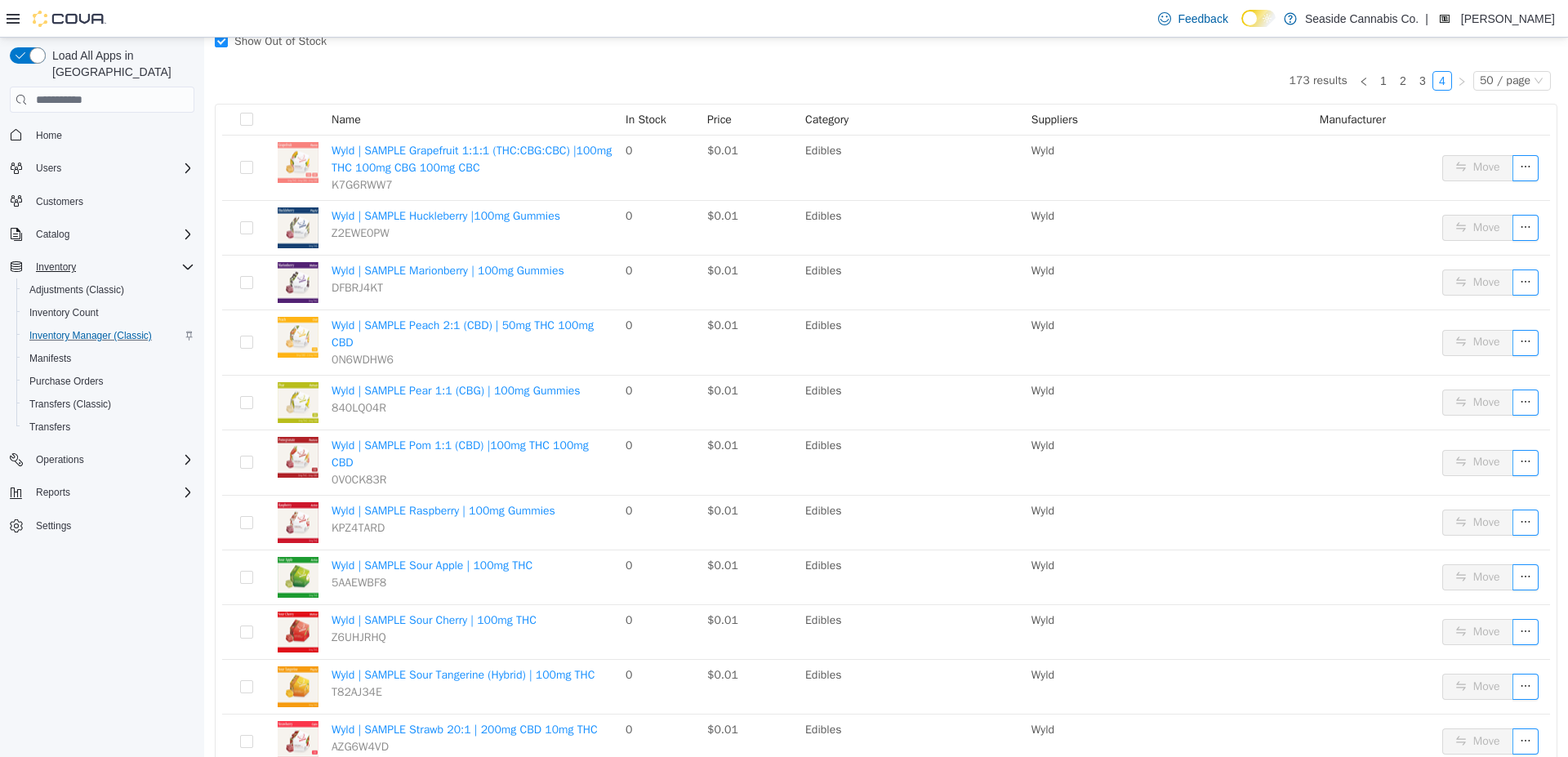 scroll, scrollTop: 82, scrollLeft: 0, axis: vertical 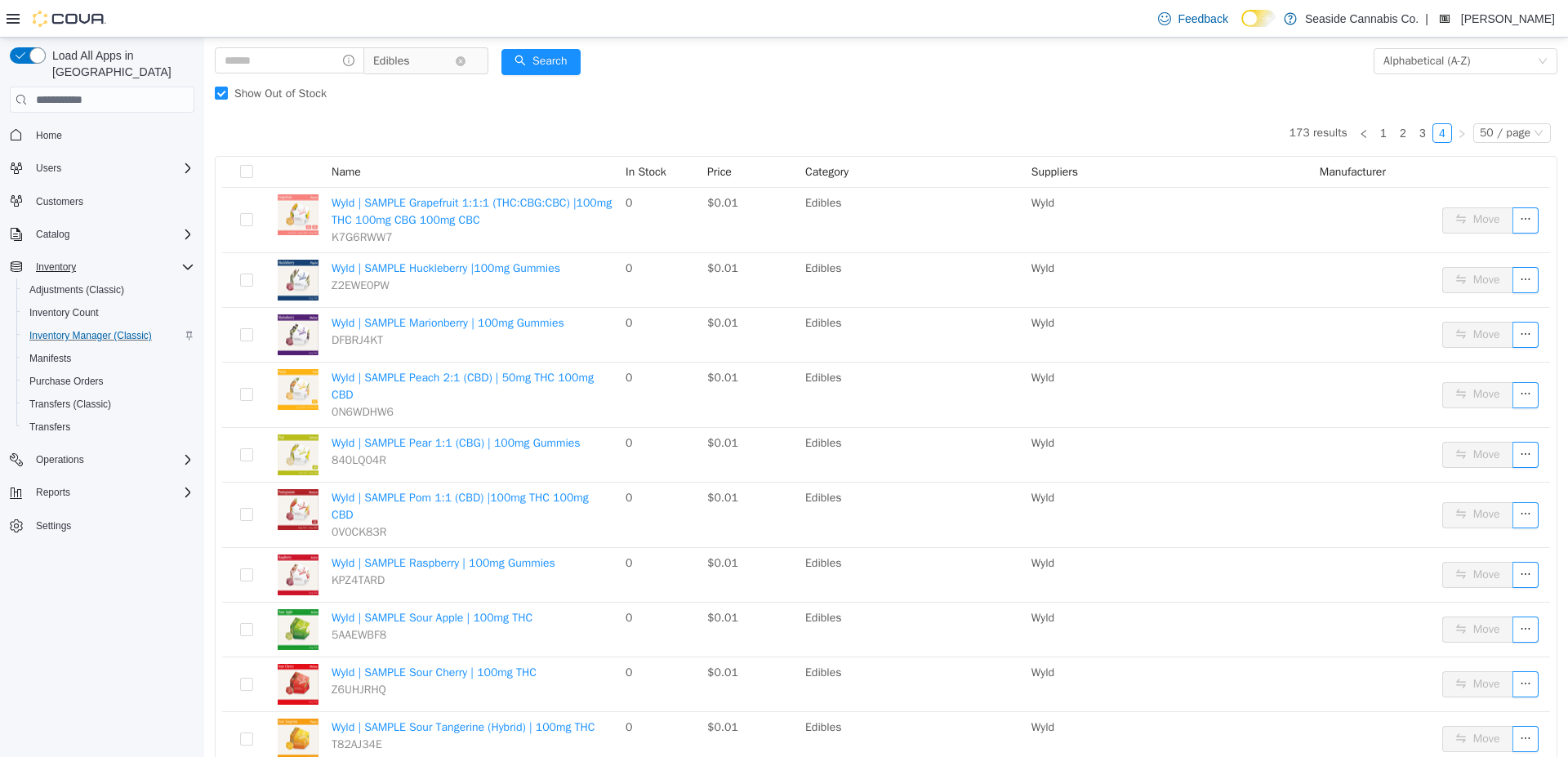 click on "Edibles" at bounding box center [391, 61] 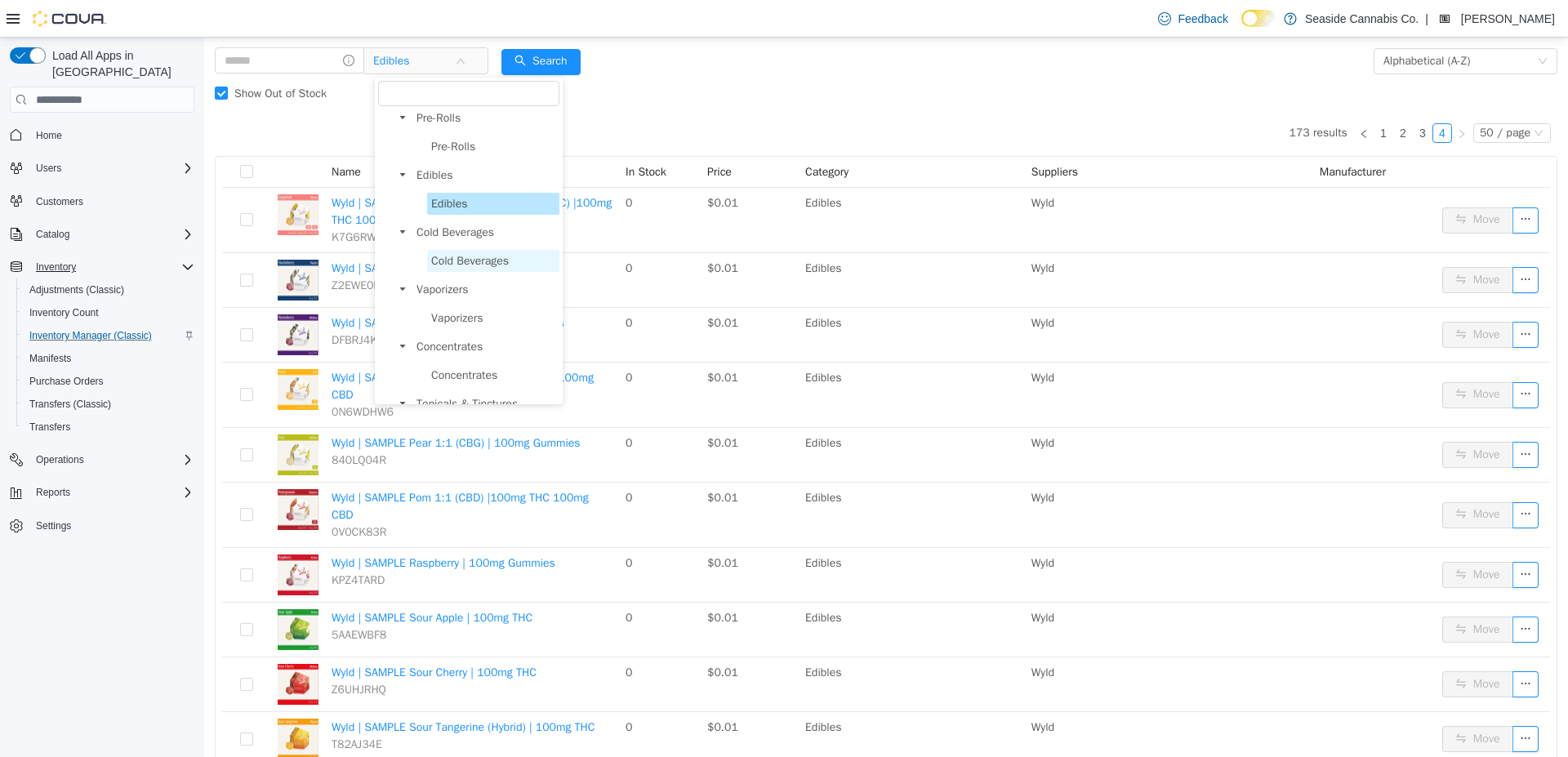click on "Cold Beverages" at bounding box center (470, 260) 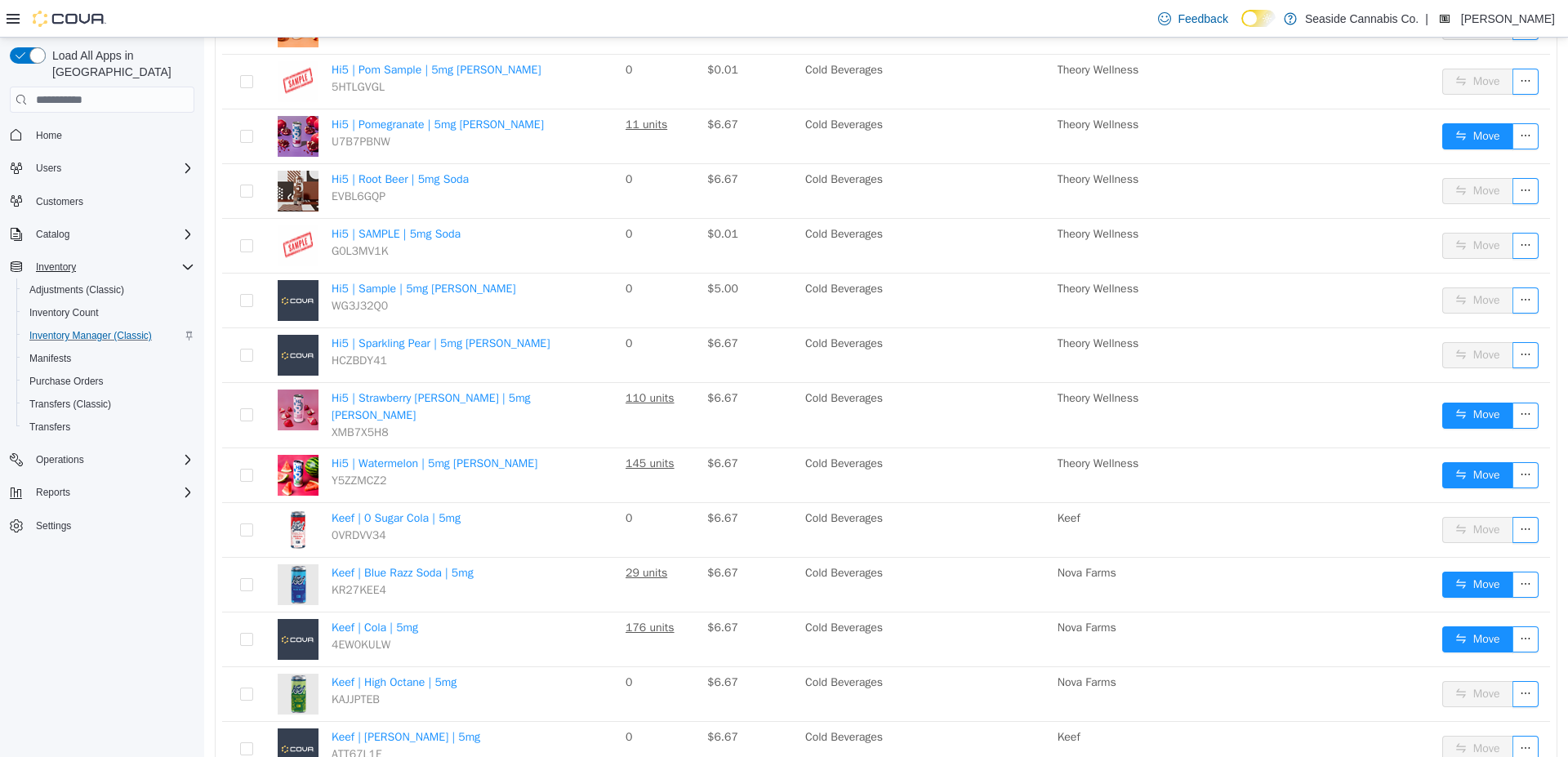 scroll, scrollTop: 2355, scrollLeft: 0, axis: vertical 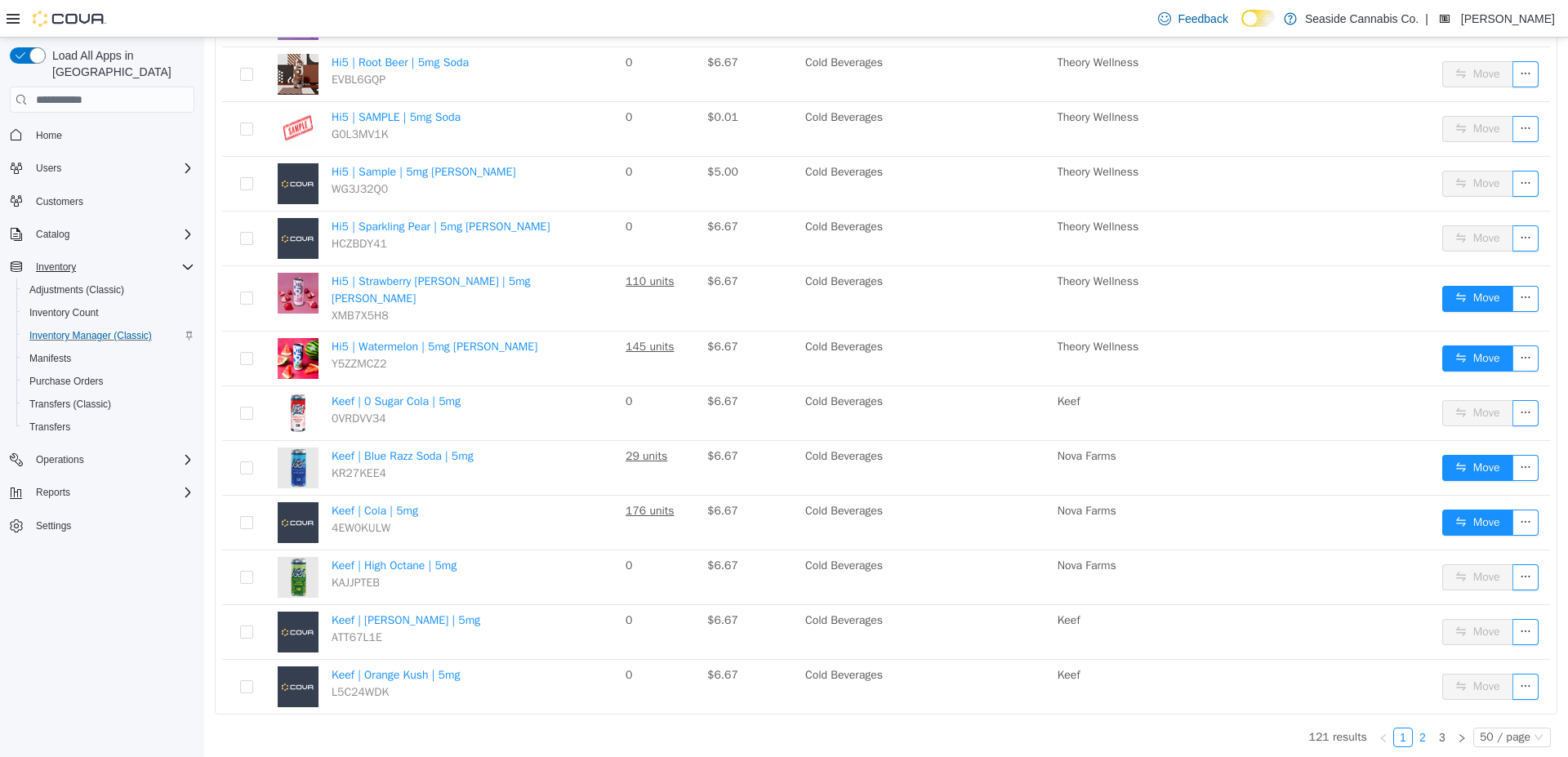 click on "2" at bounding box center (1423, 737) 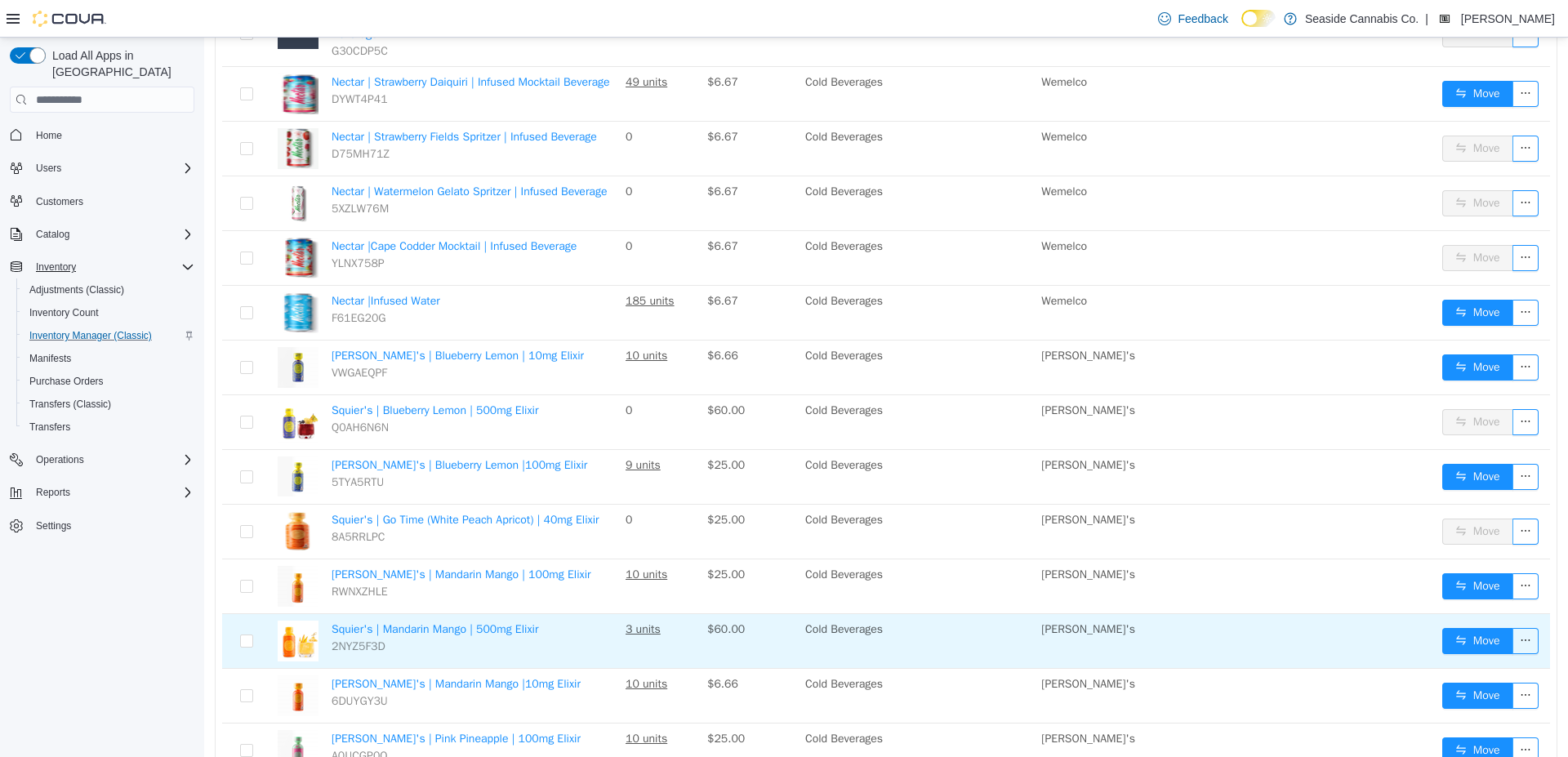 scroll, scrollTop: 2461, scrollLeft: 0, axis: vertical 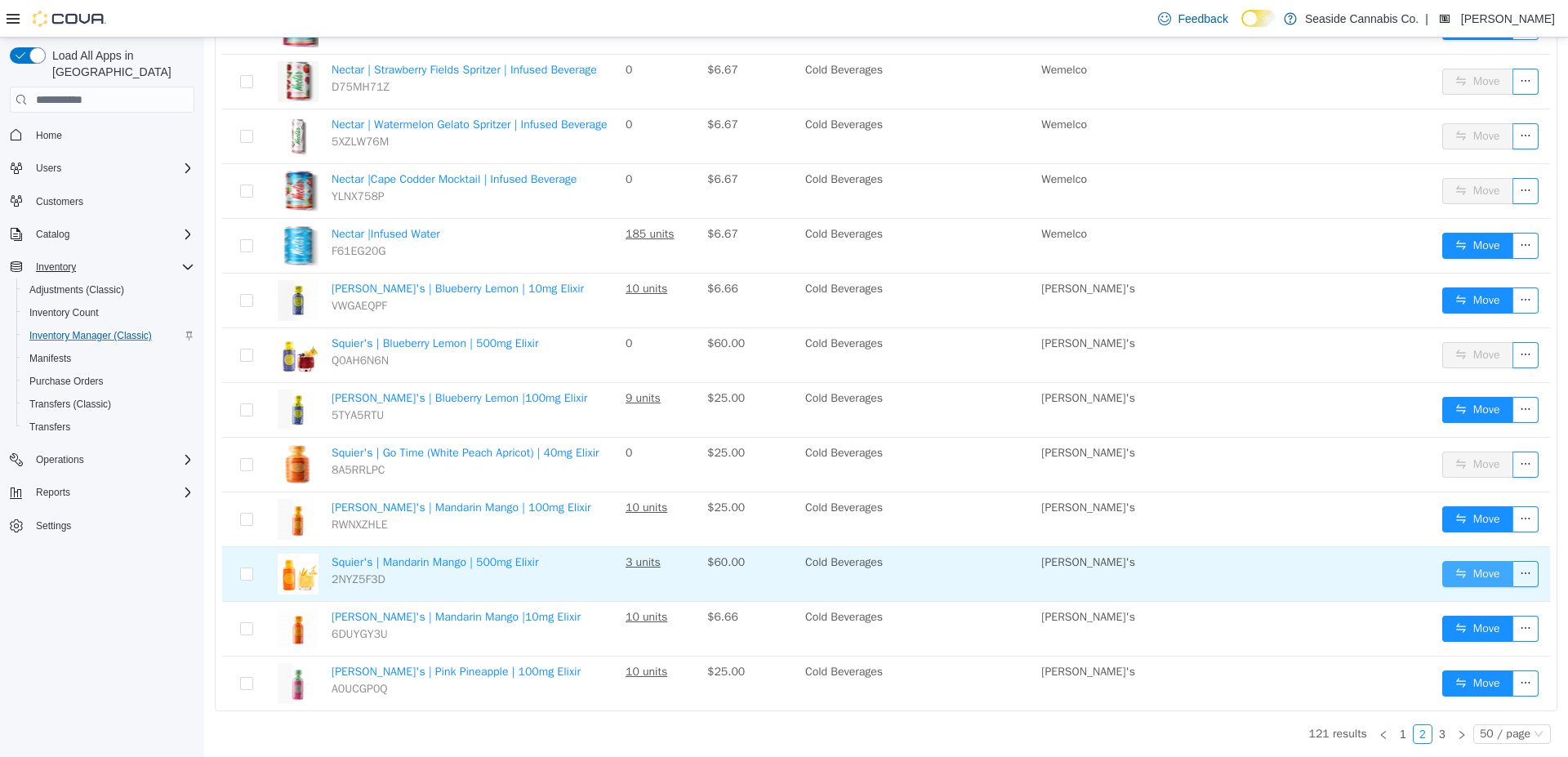 click on "Move" at bounding box center (1477, 574) 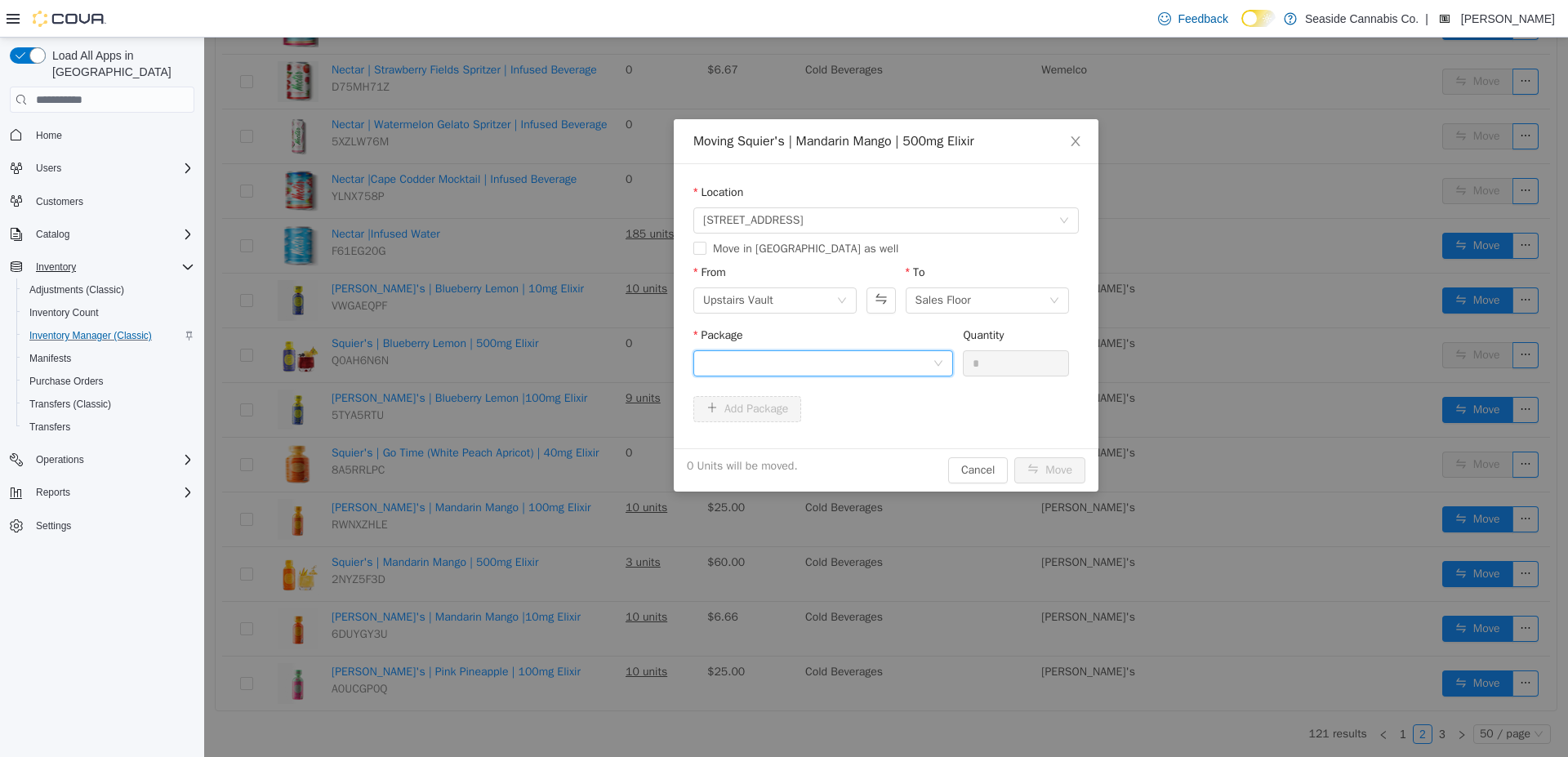 click at bounding box center [817, 363] 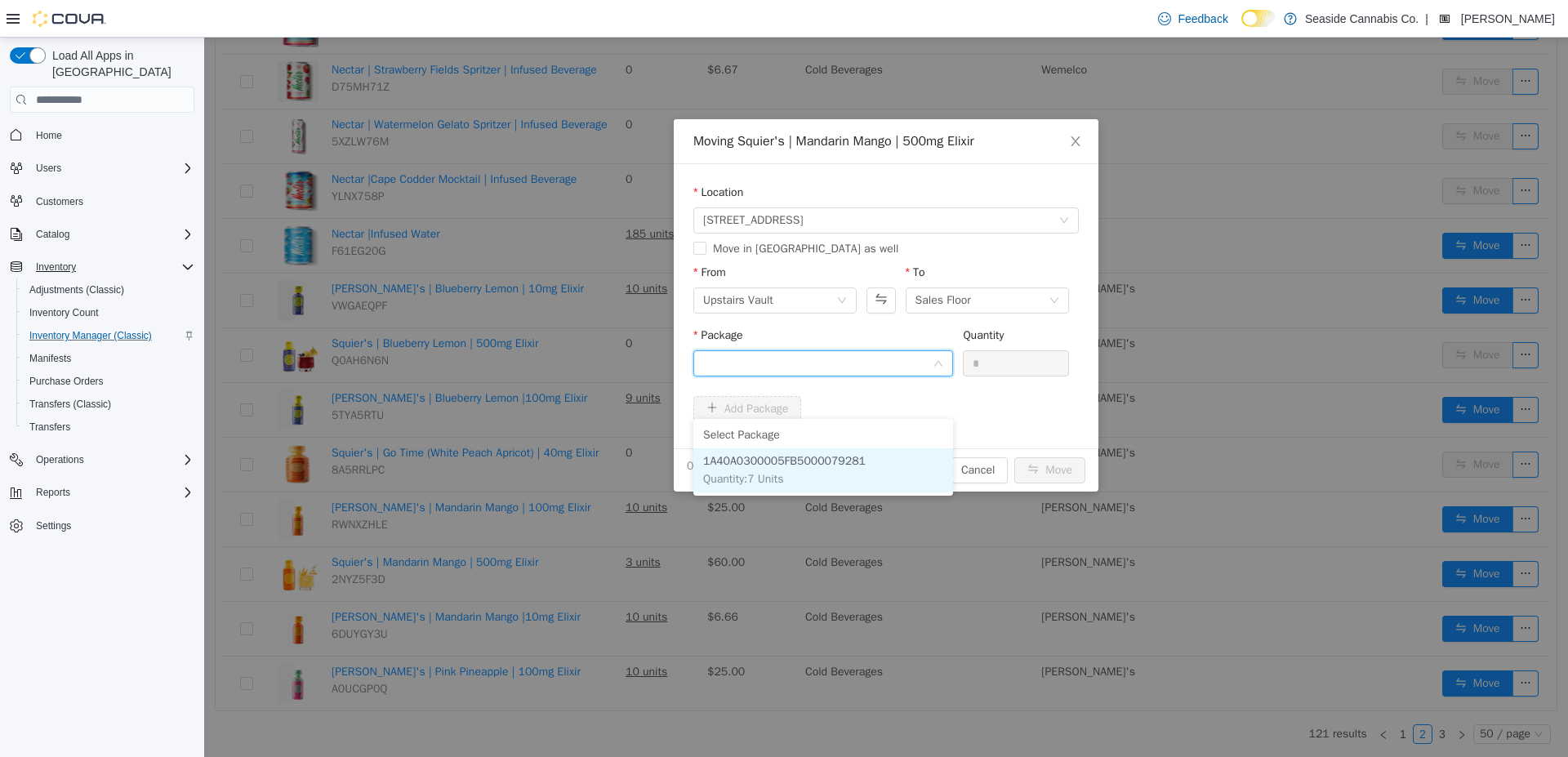 click on "1A40A0300005FB5000079281 Quantity :  7 Units" at bounding box center [823, 470] 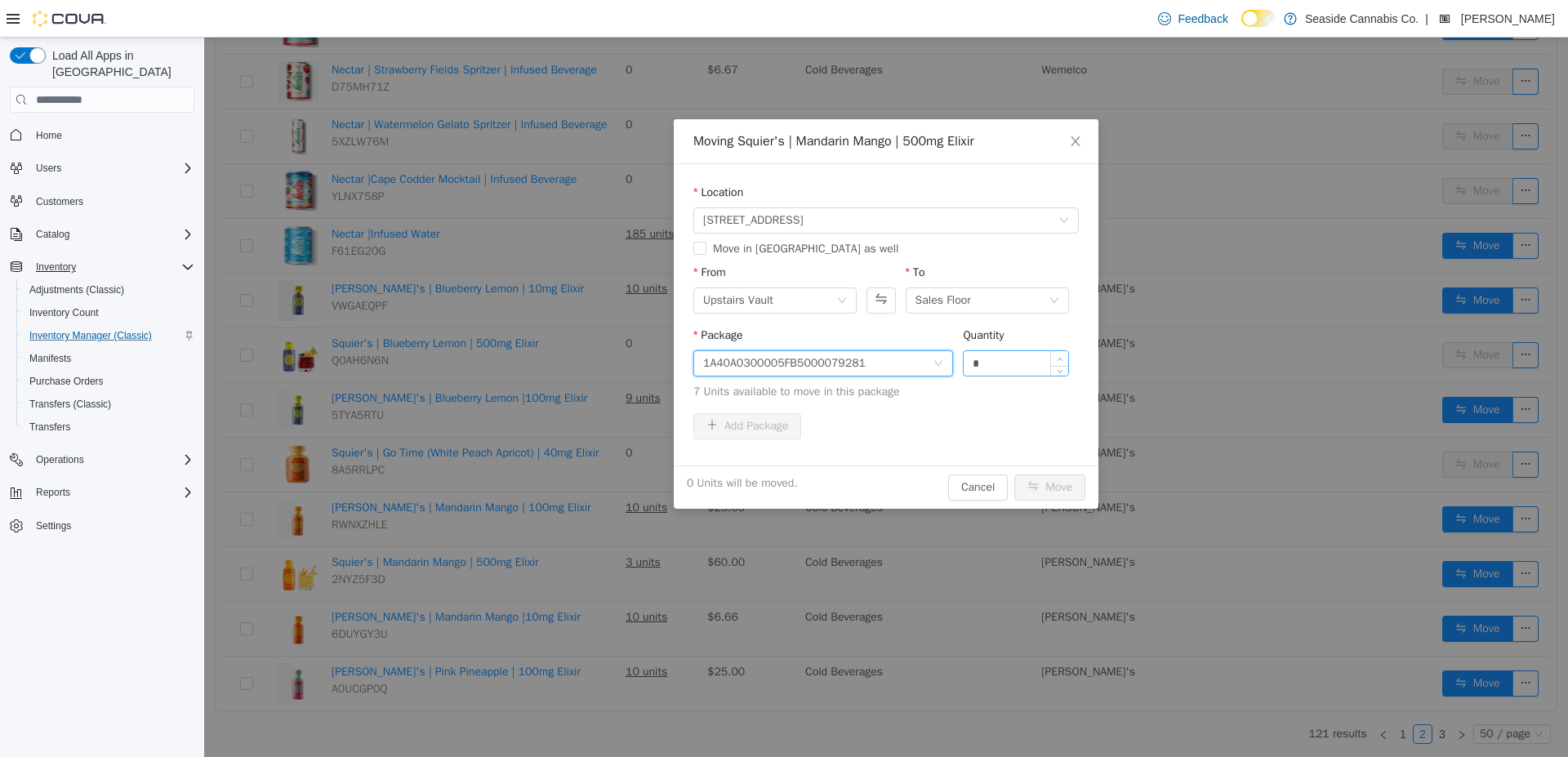 type on "*" 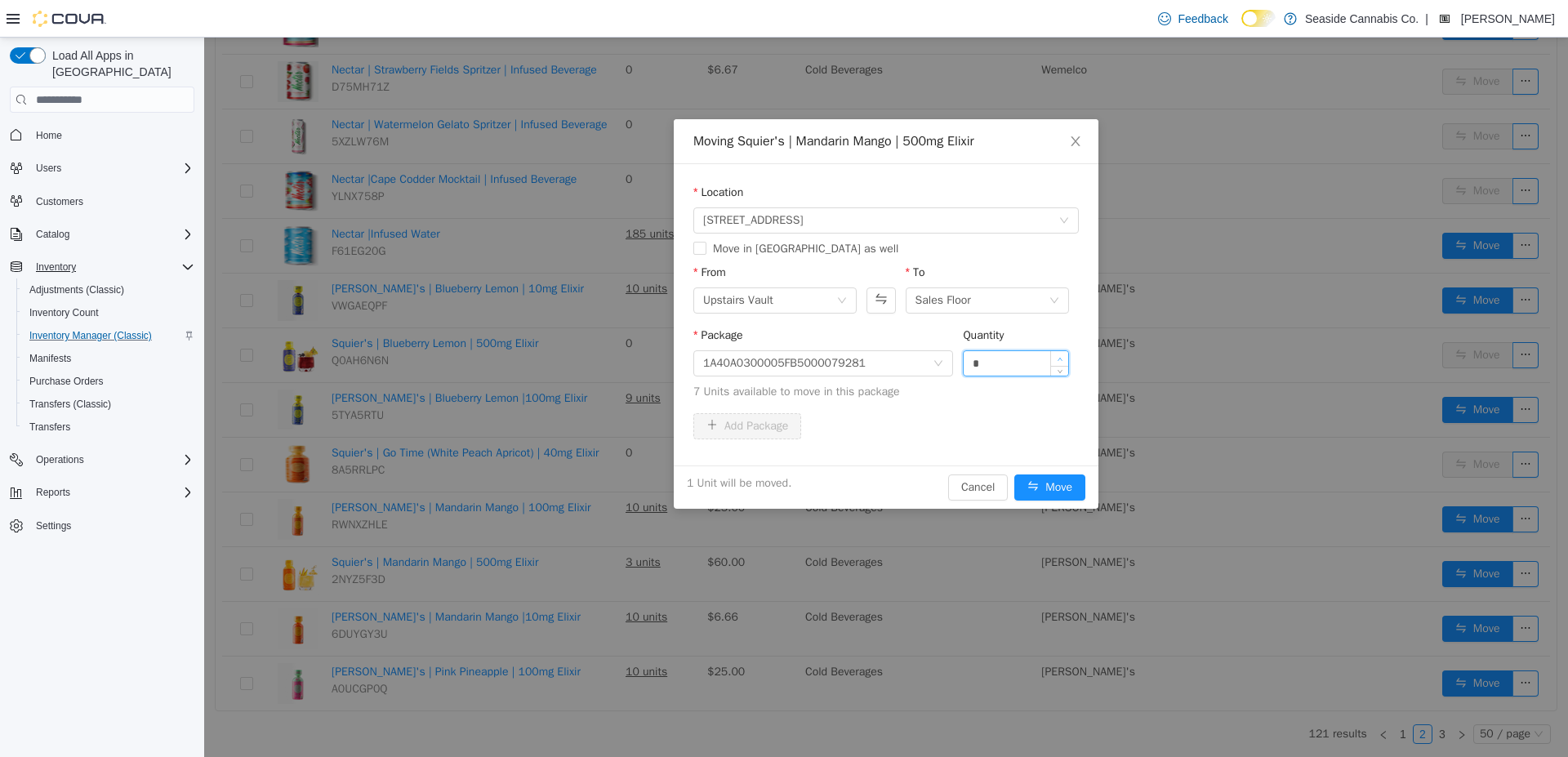 click at bounding box center (1059, 358) 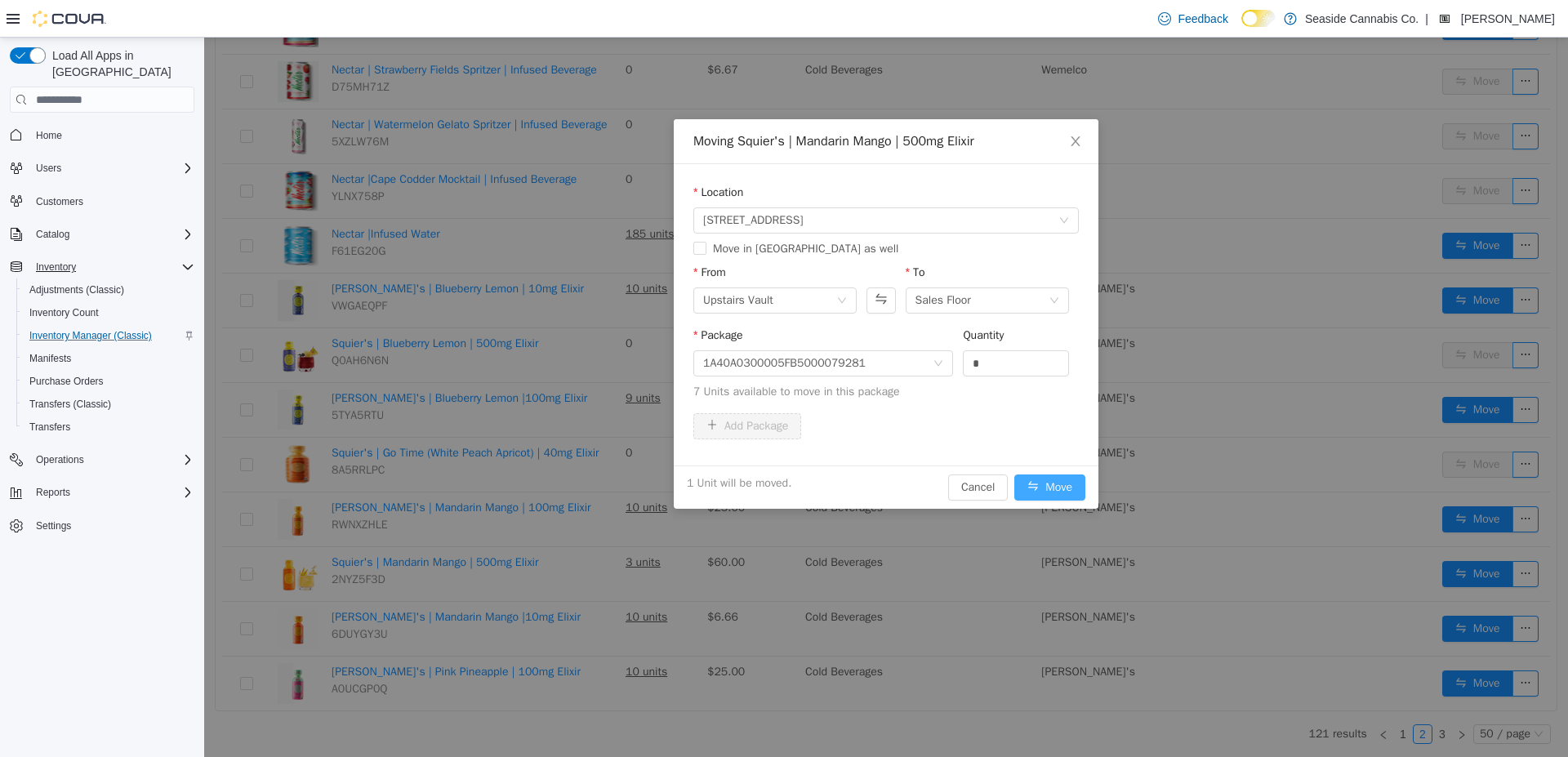 click on "Move" at bounding box center (1049, 488) 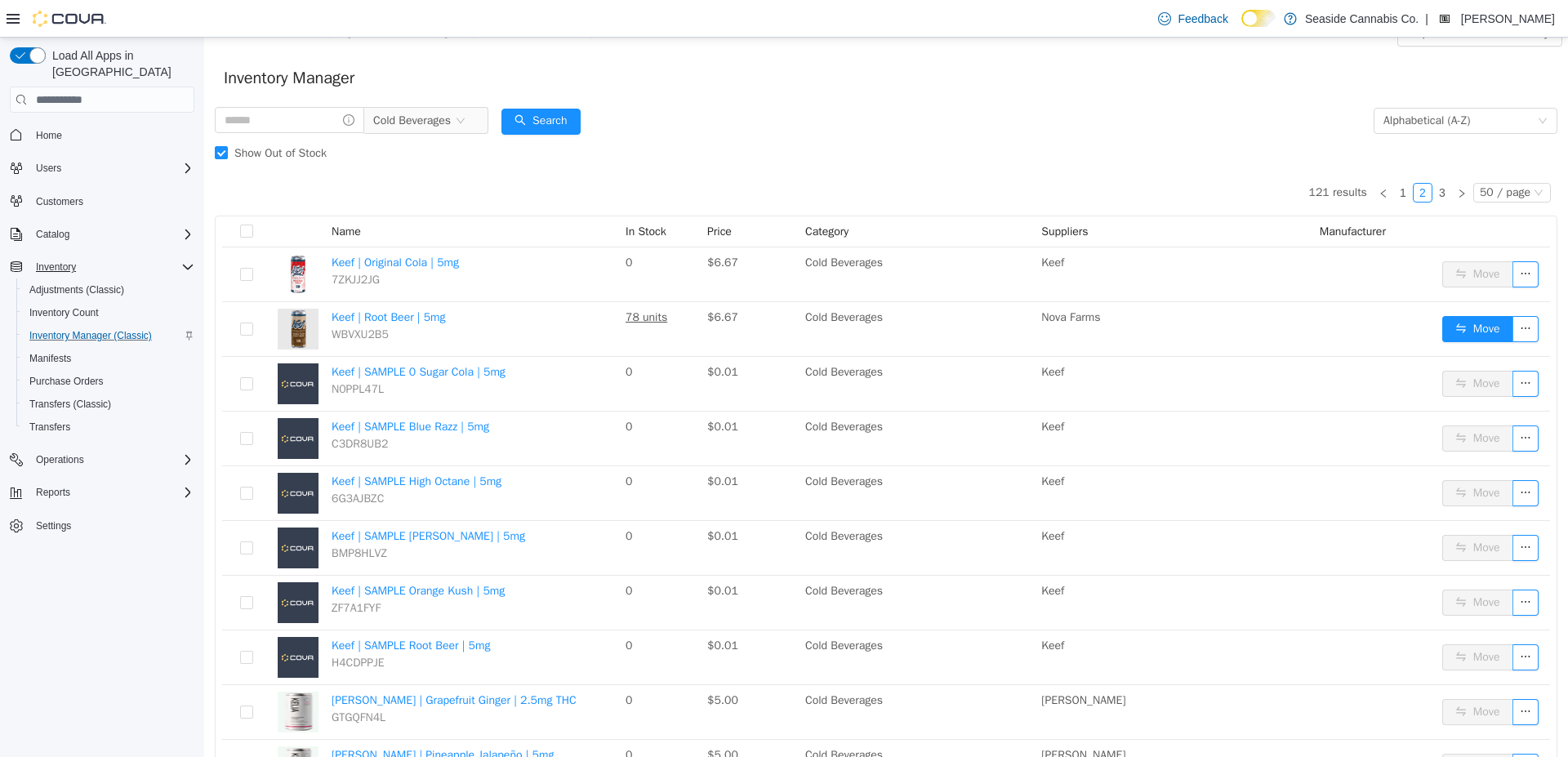 scroll, scrollTop: 0, scrollLeft: 0, axis: both 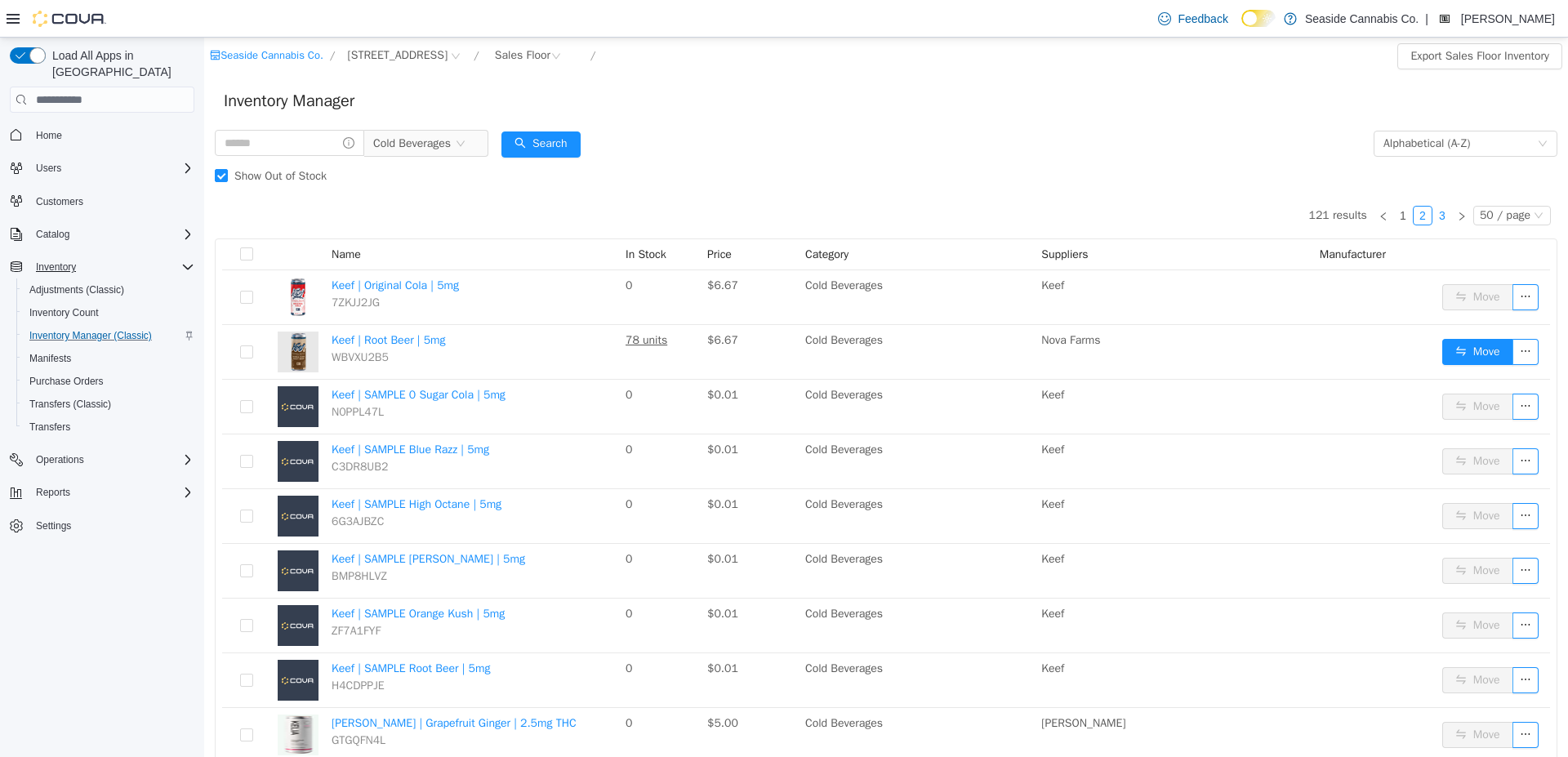 click on "3" at bounding box center [1442, 216] 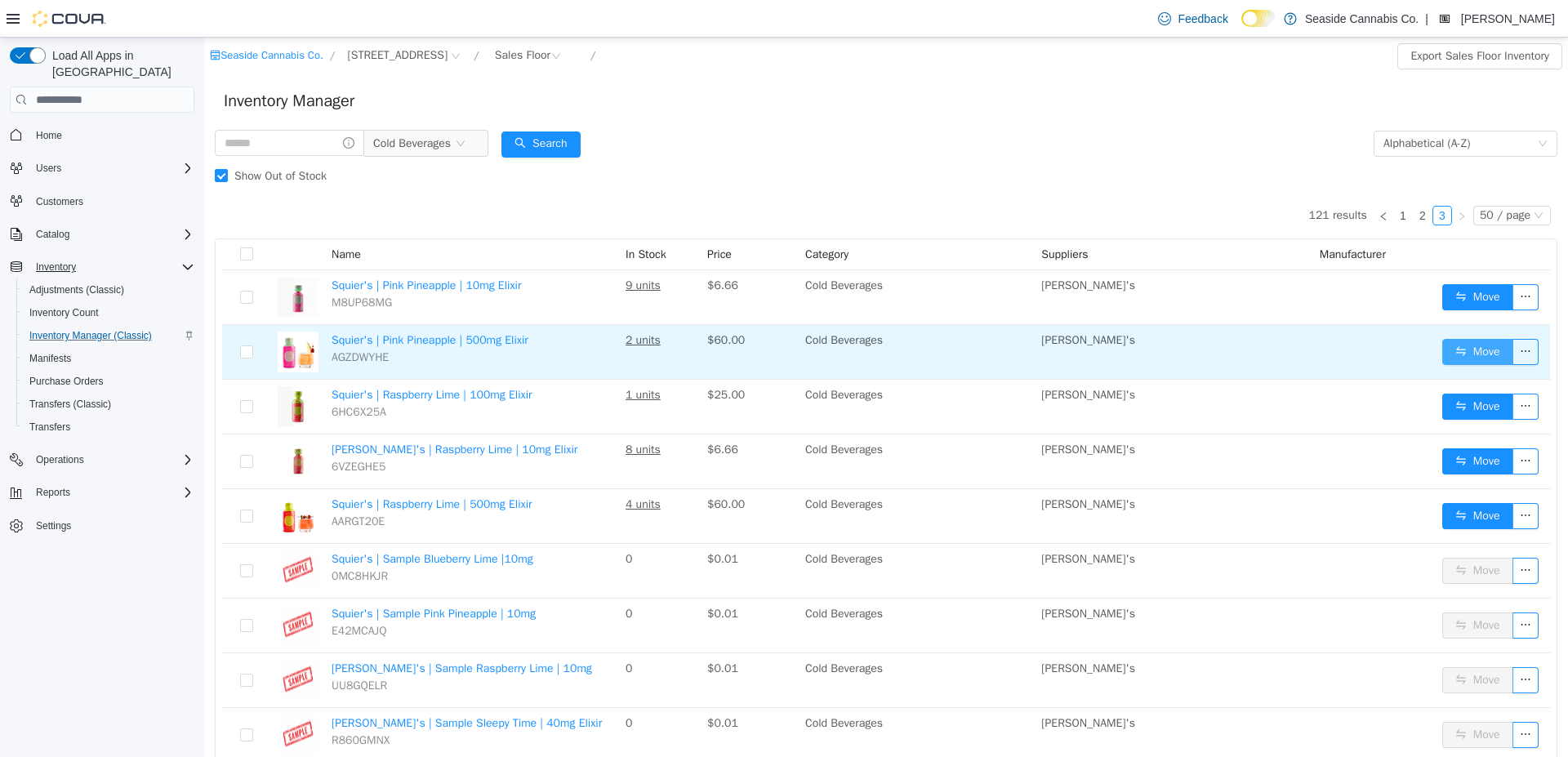 click on "Move" at bounding box center [1477, 352] 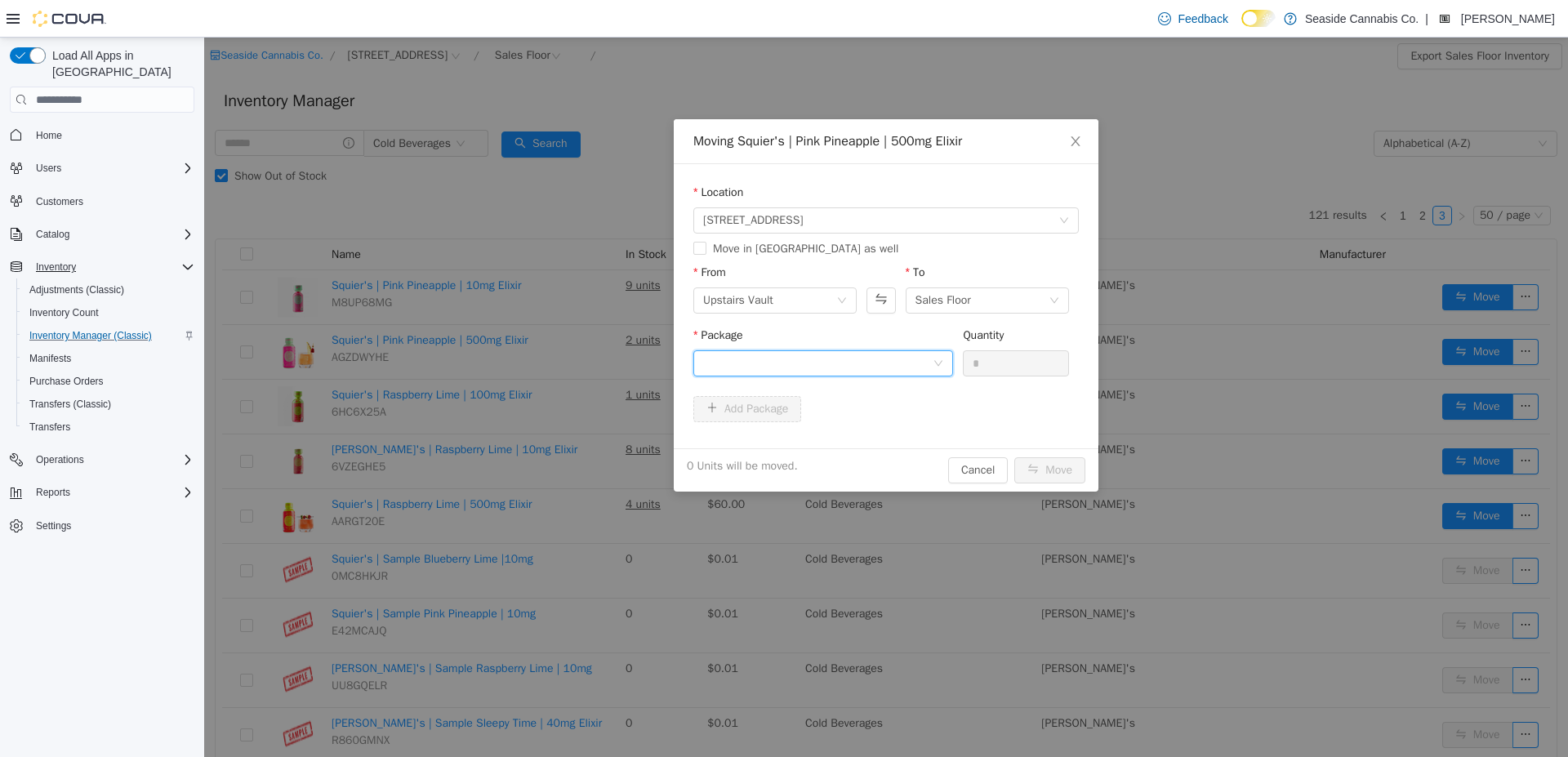 click at bounding box center [817, 363] 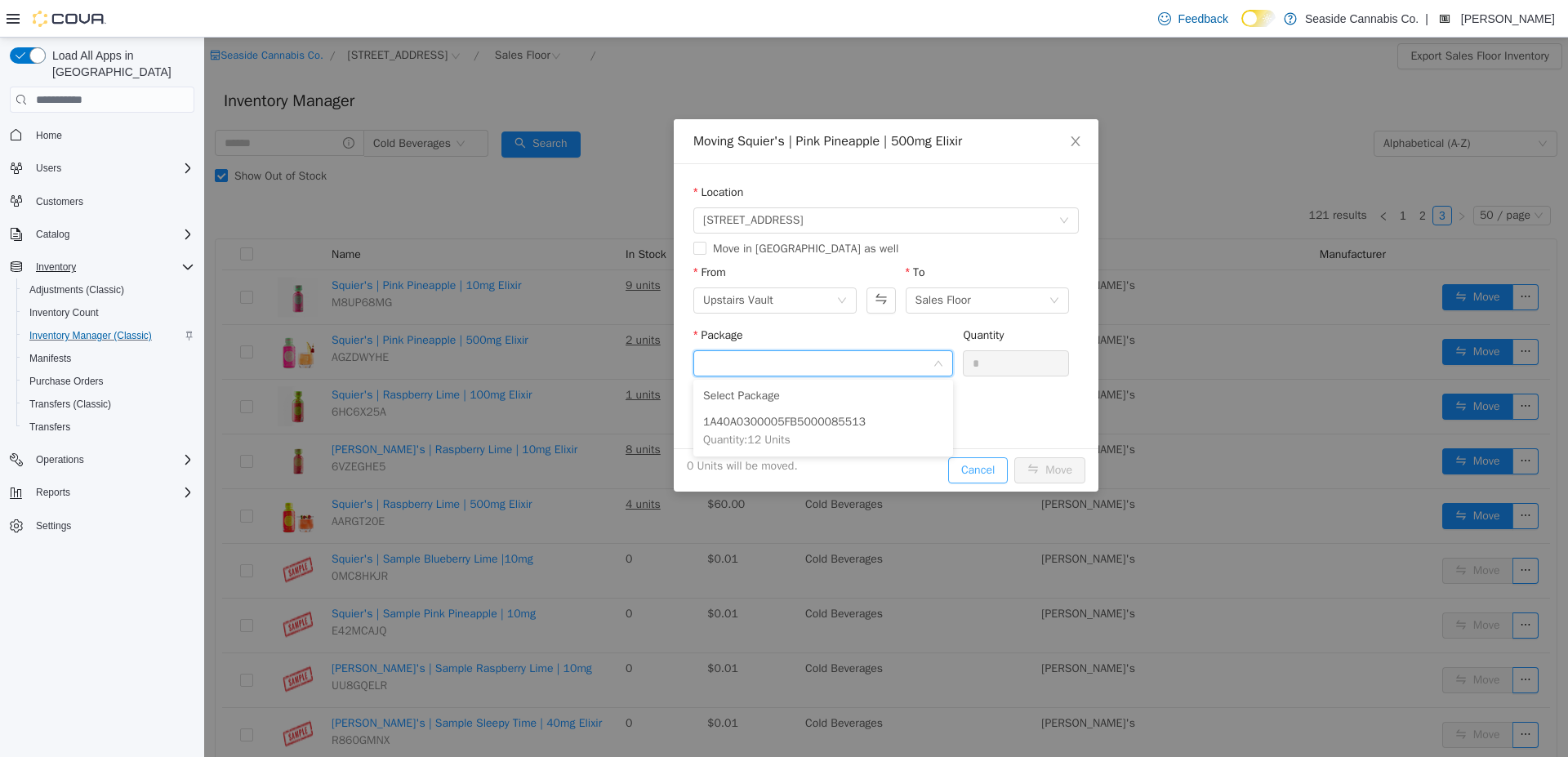 click on "Moving Squier's | Pink Pineapple | 500mg Elixir Location 14 Lots Hollow Road Move in Metrc as well From Upstairs Vault   To Sales Floor Package   Quantity *  Add Package 0 Units will be moved. Cancel Move" at bounding box center (886, 305) 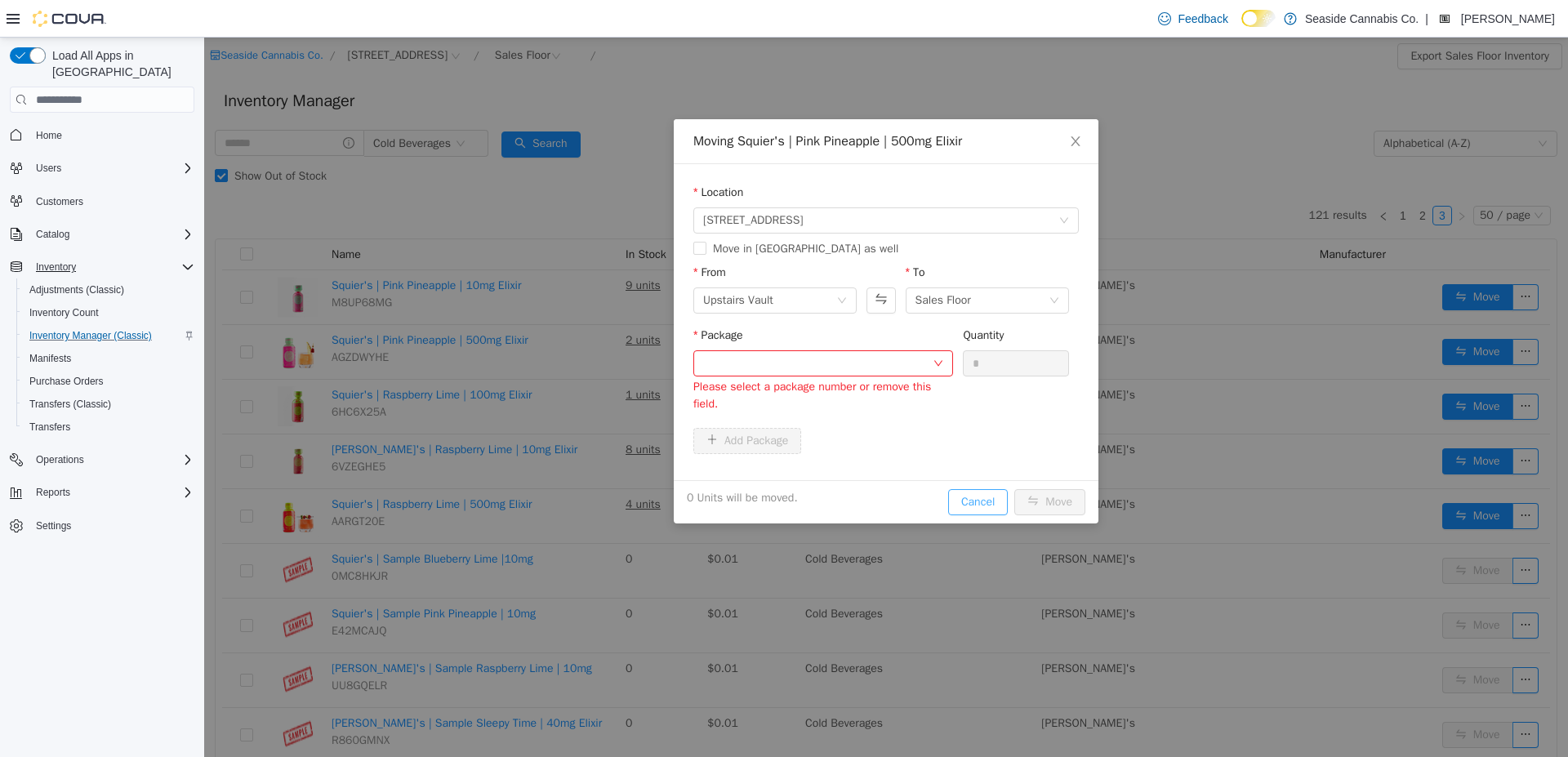 click on "Cancel" at bounding box center [978, 502] 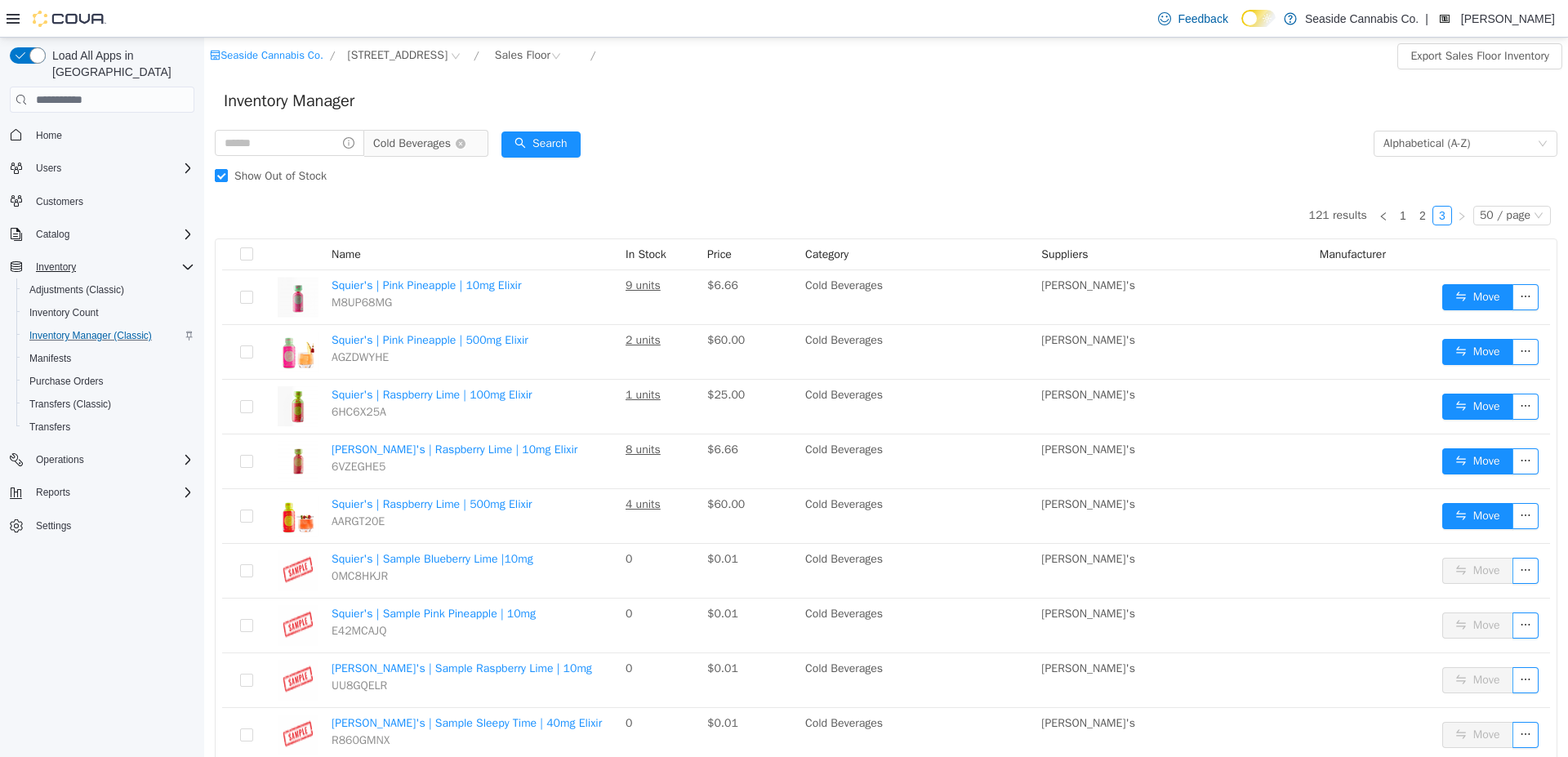 click on "Cold Beverages" at bounding box center [412, 144] 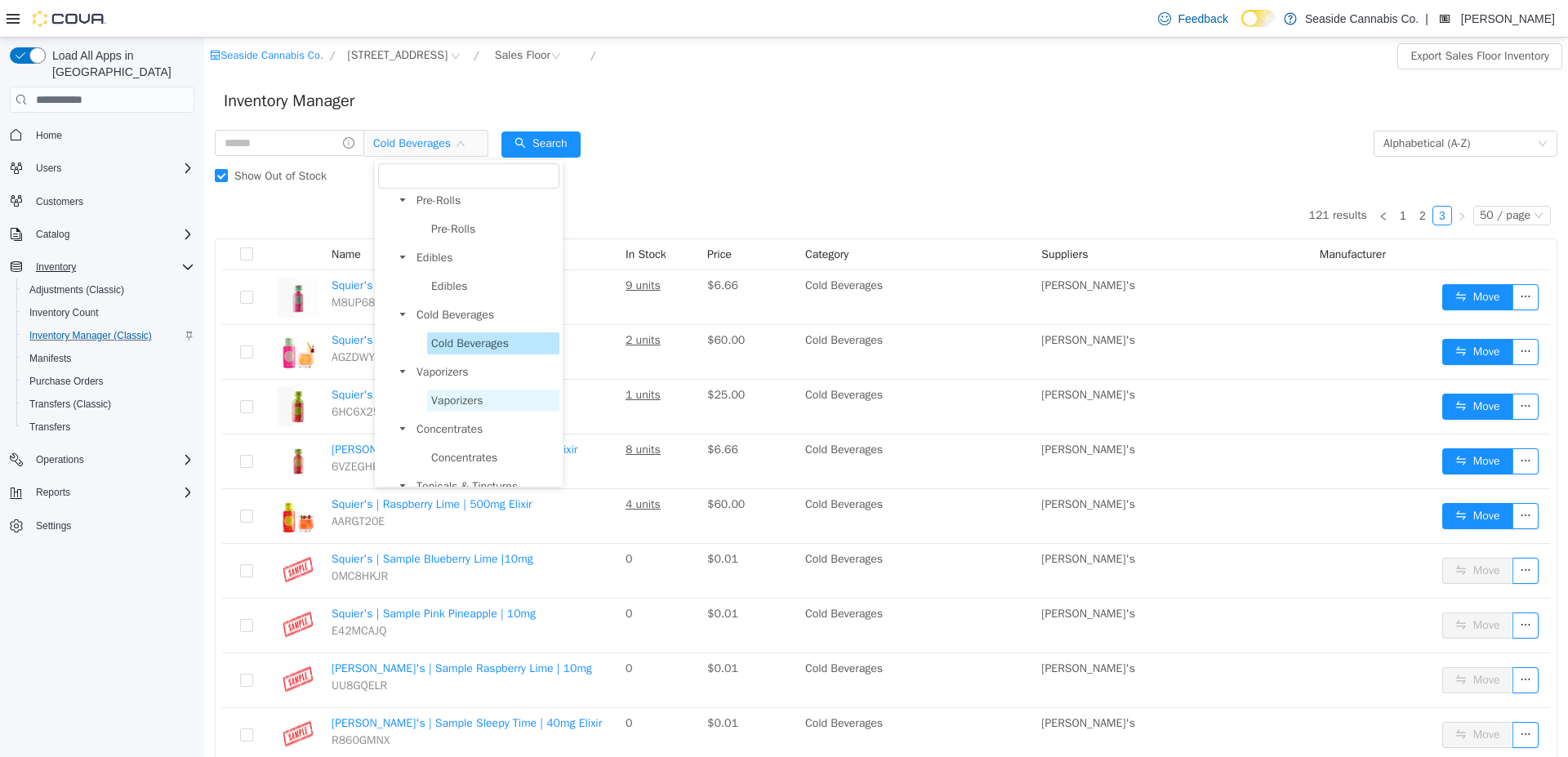 scroll, scrollTop: 294, scrollLeft: 0, axis: vertical 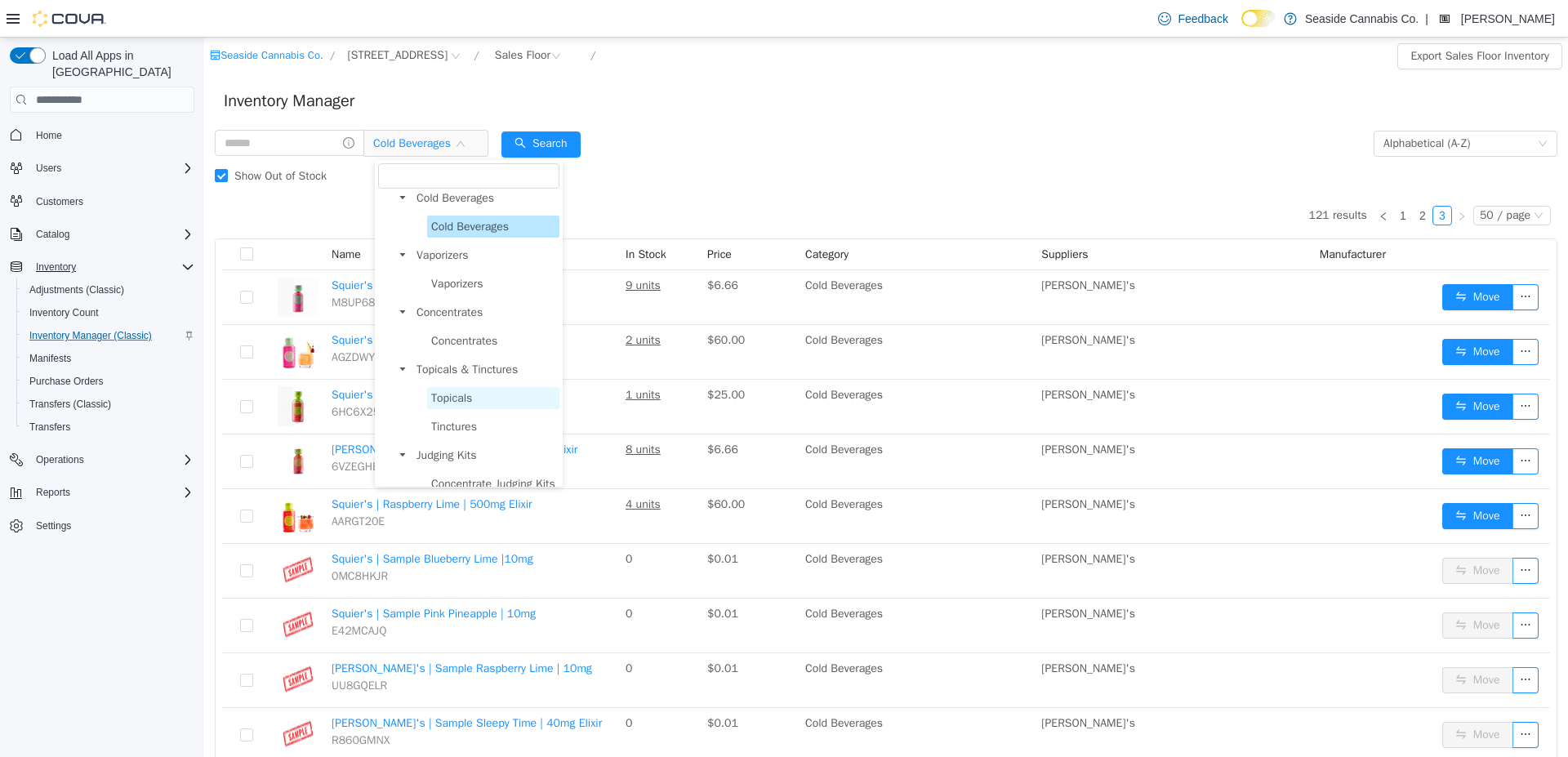 click on "Topicals" at bounding box center [452, 398] 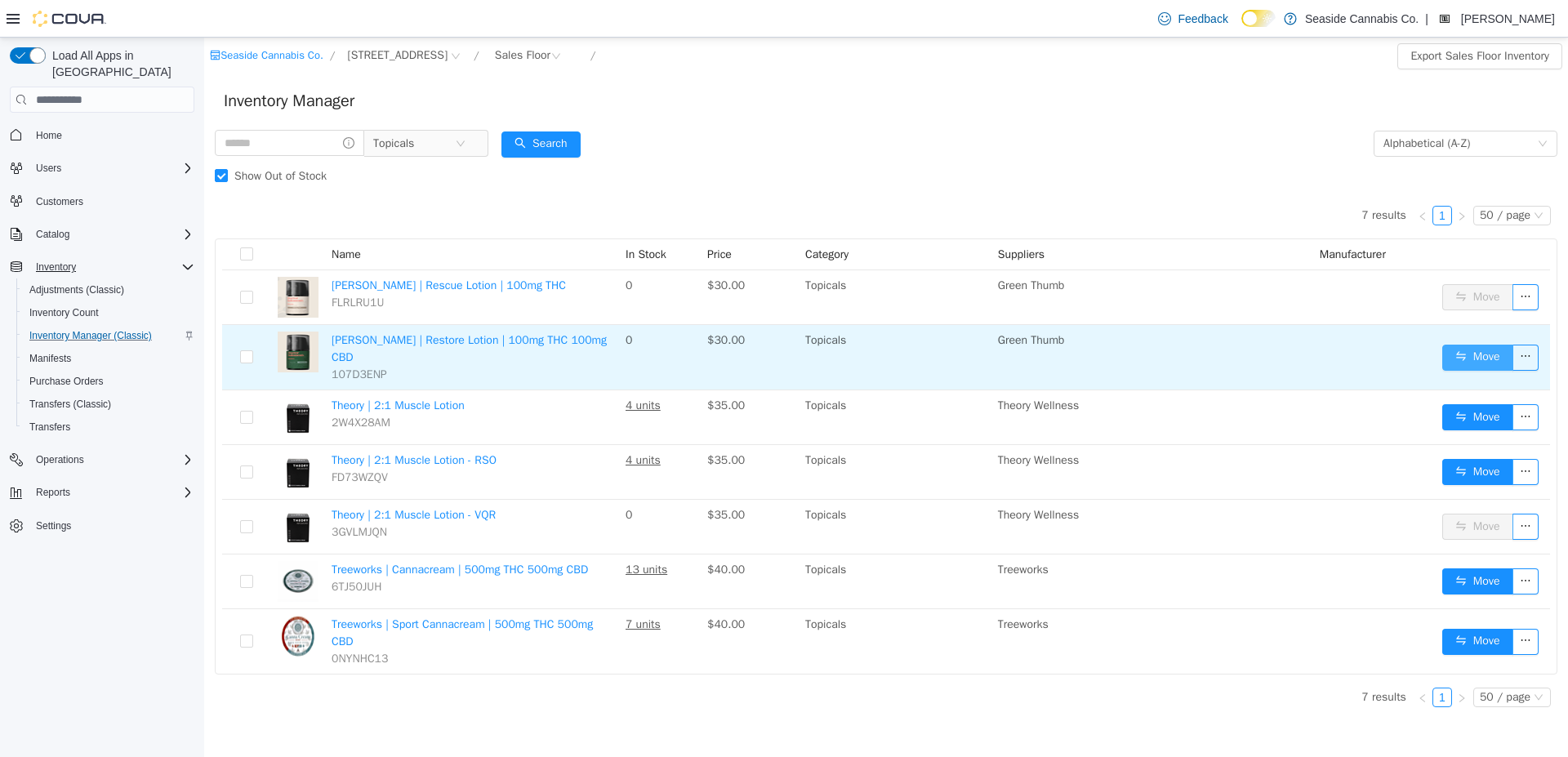 click on "Move" at bounding box center (1477, 358) 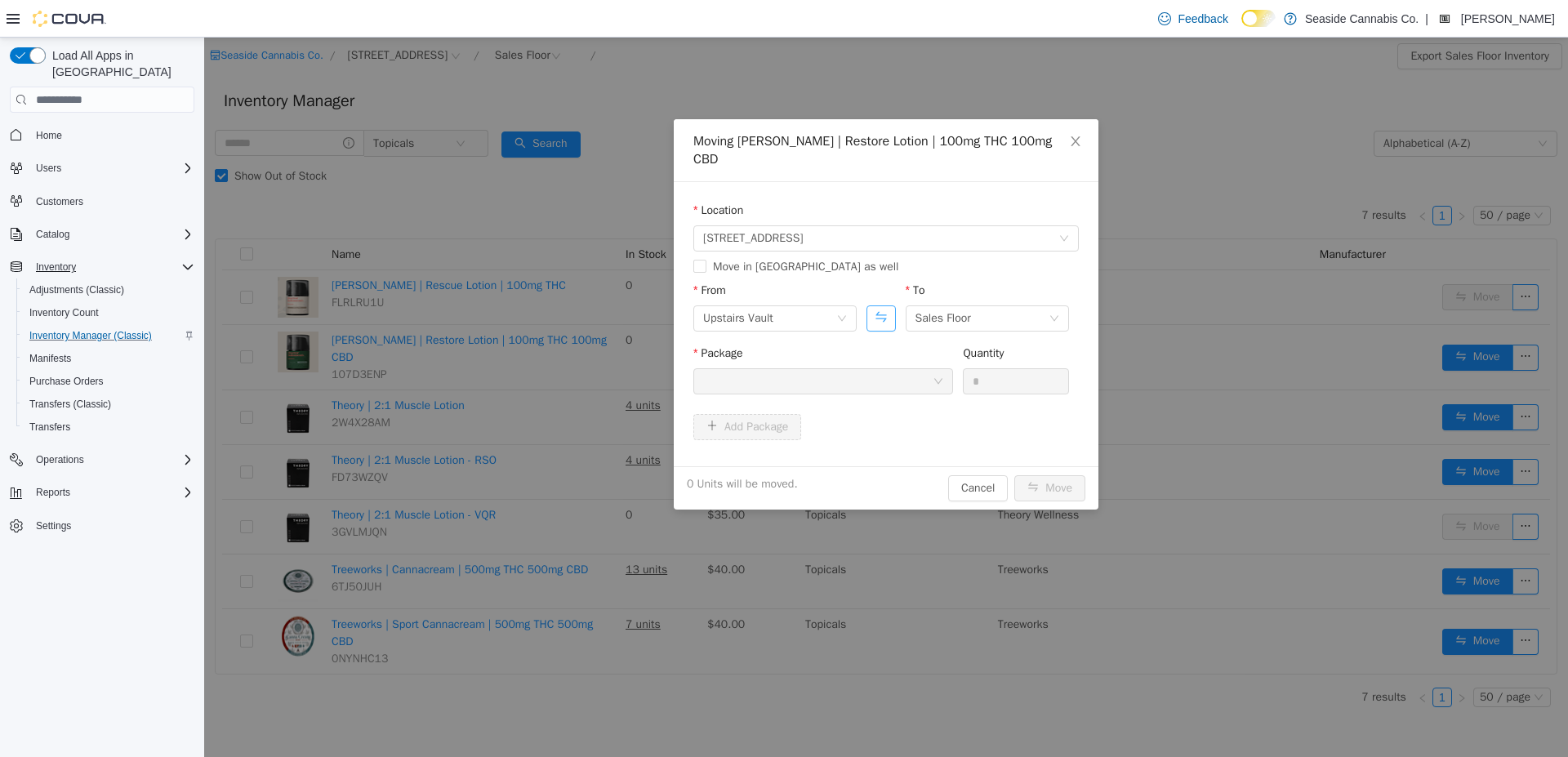click at bounding box center (880, 318) 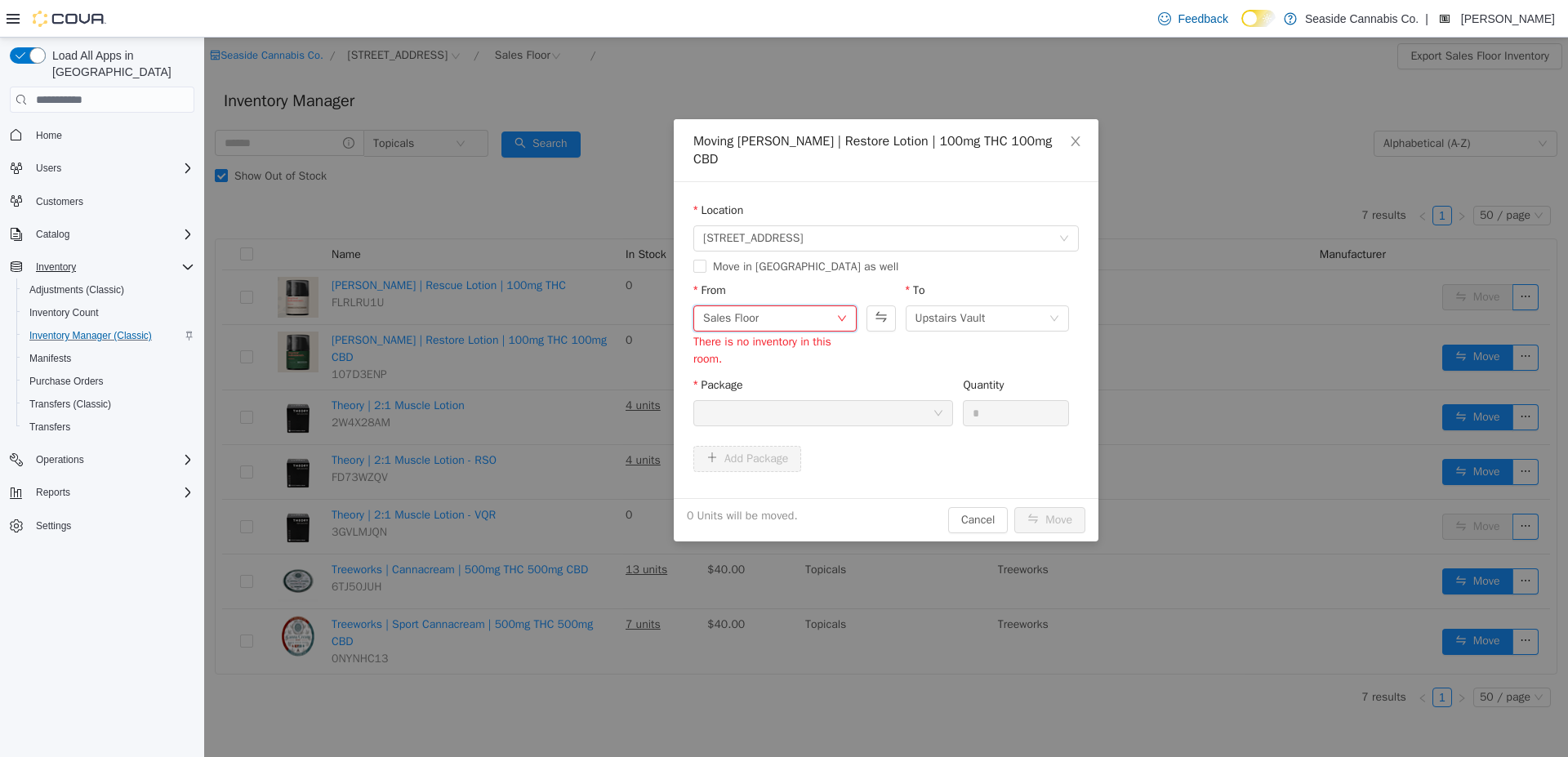 click on "Sales Floor" at bounding box center (769, 318) 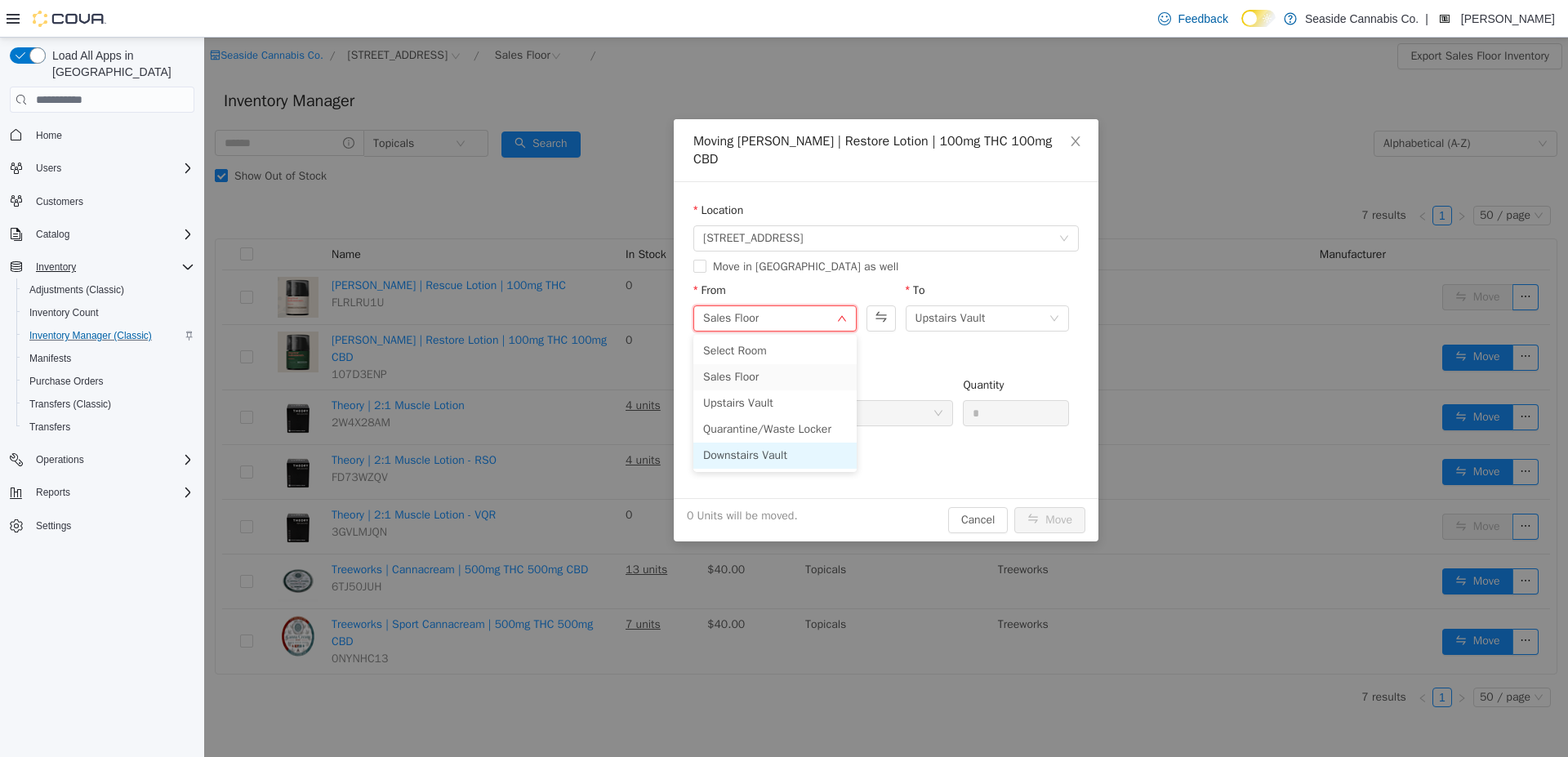 click on "Downstairs Vault" at bounding box center (775, 456) 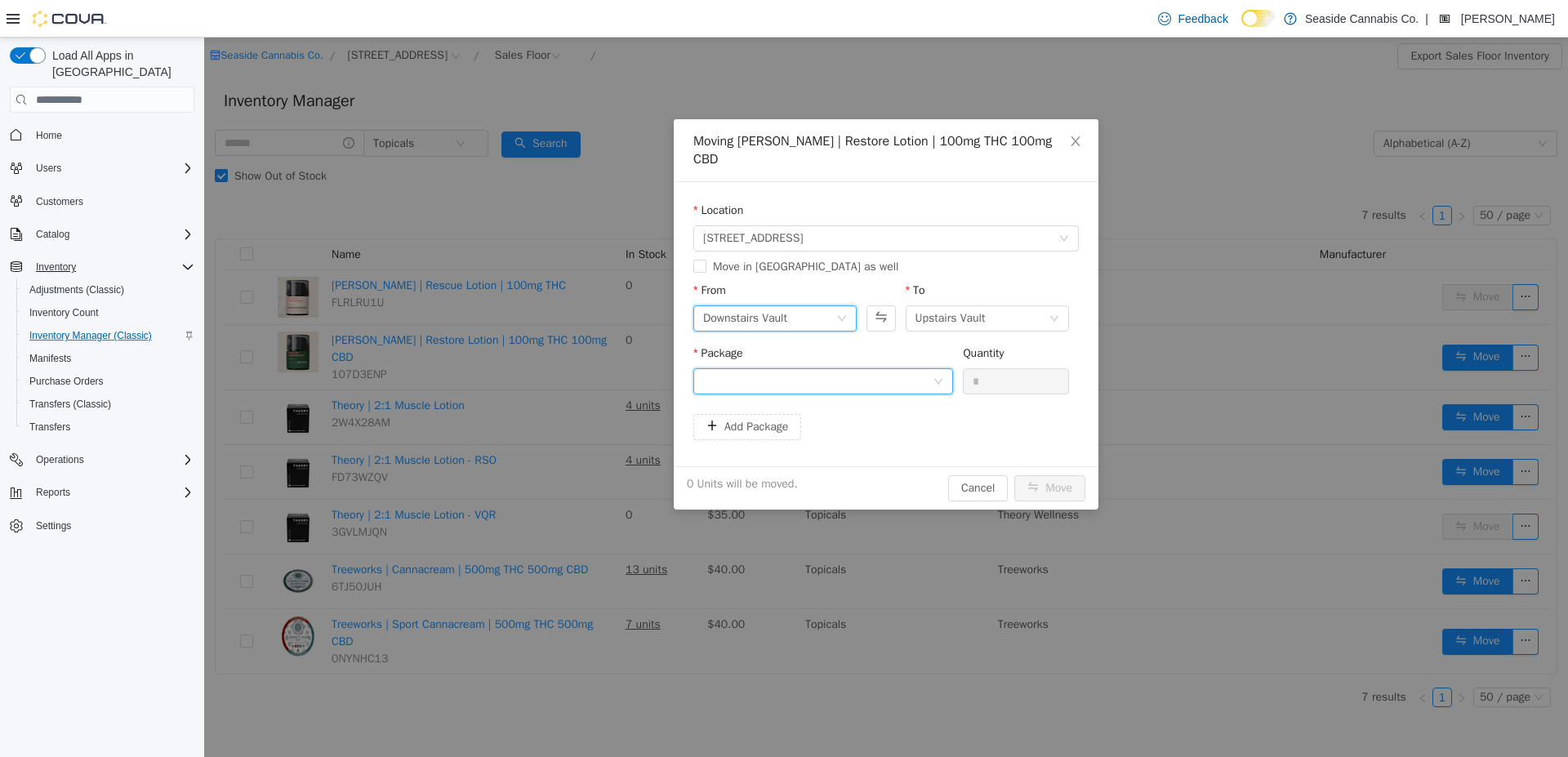 click at bounding box center (817, 381) 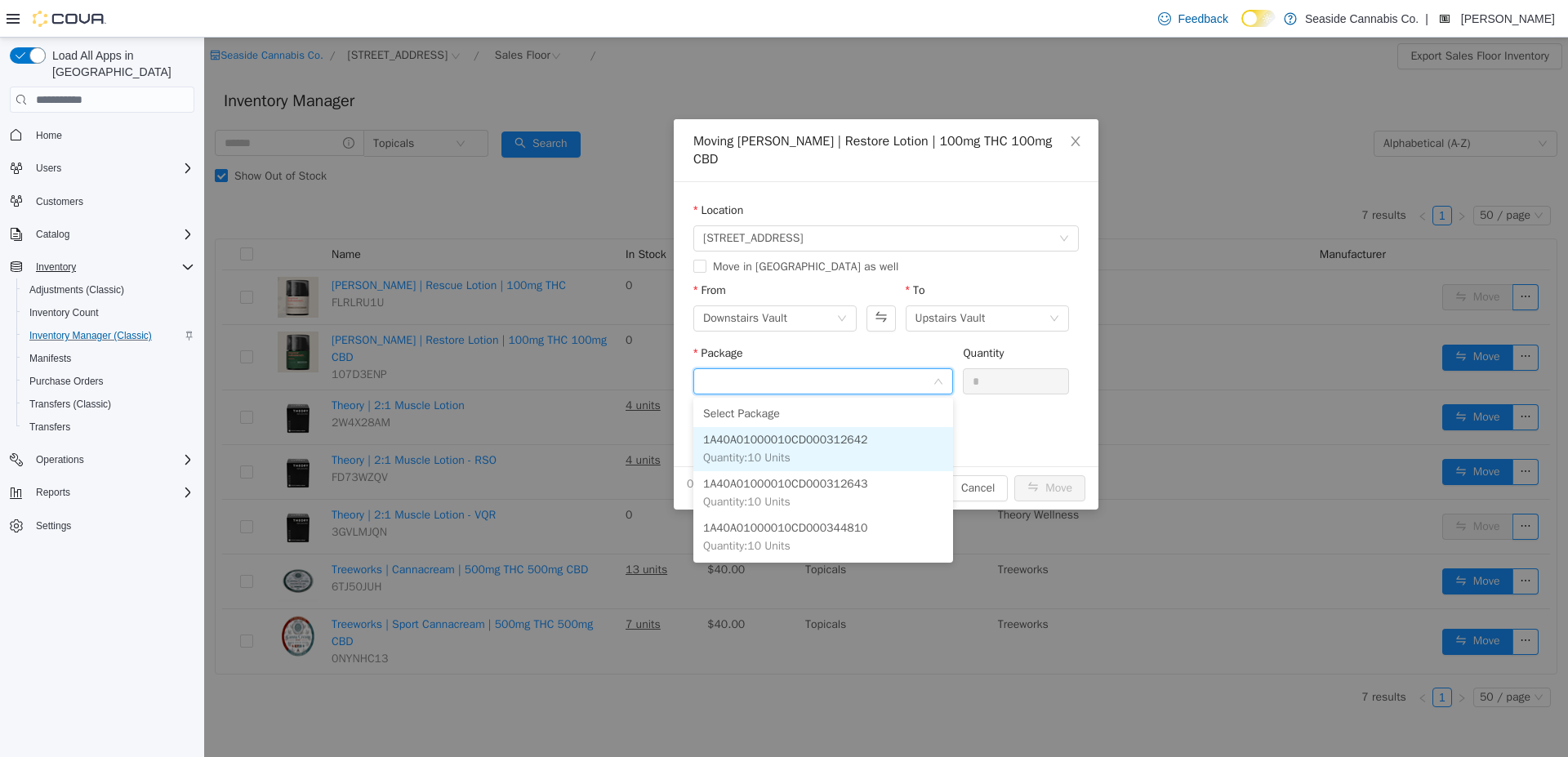 click on "1A40A01000010CD000312642 Quantity :  10 Units" at bounding box center [823, 449] 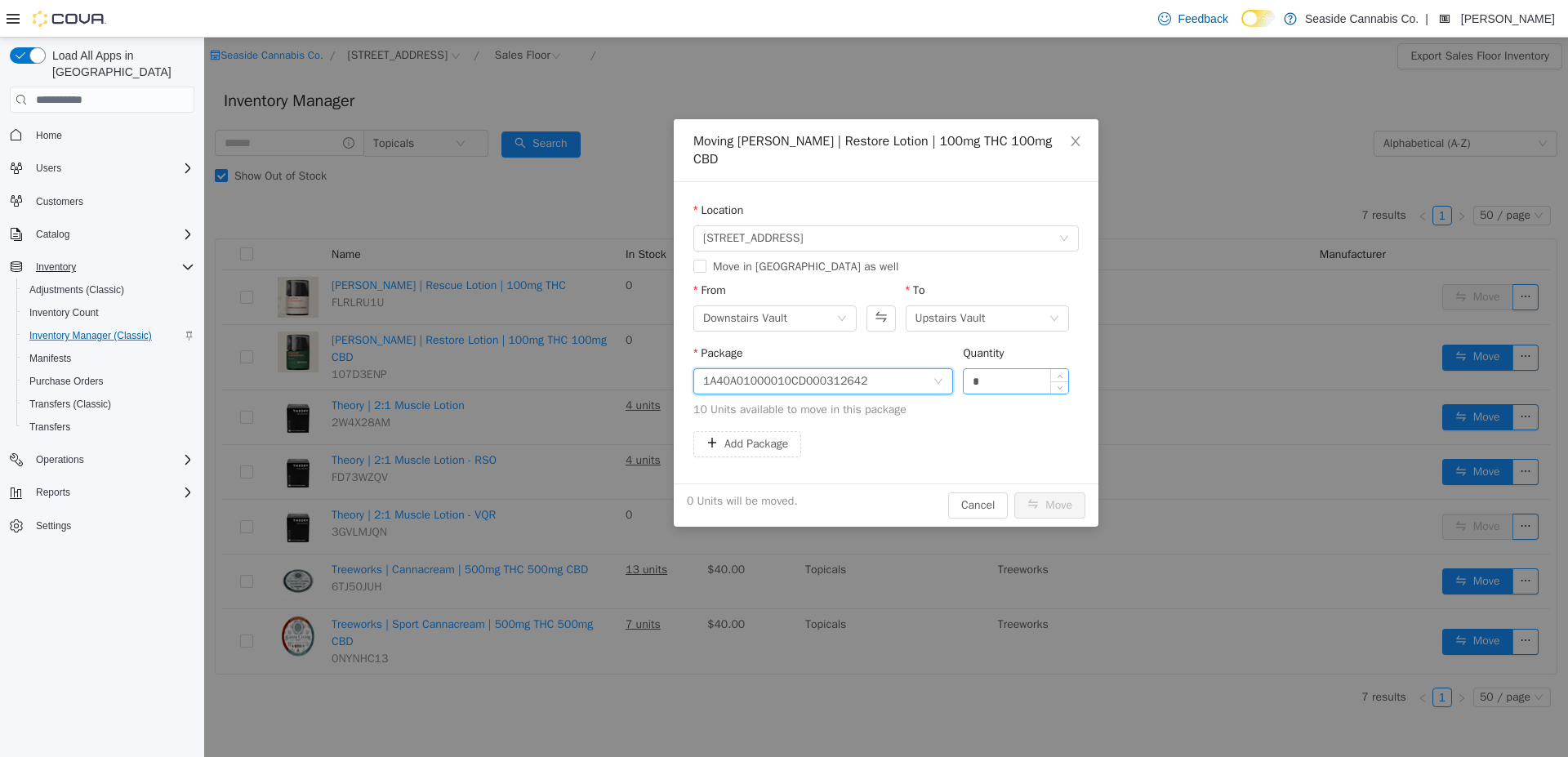 click on "*" at bounding box center [1016, 381] 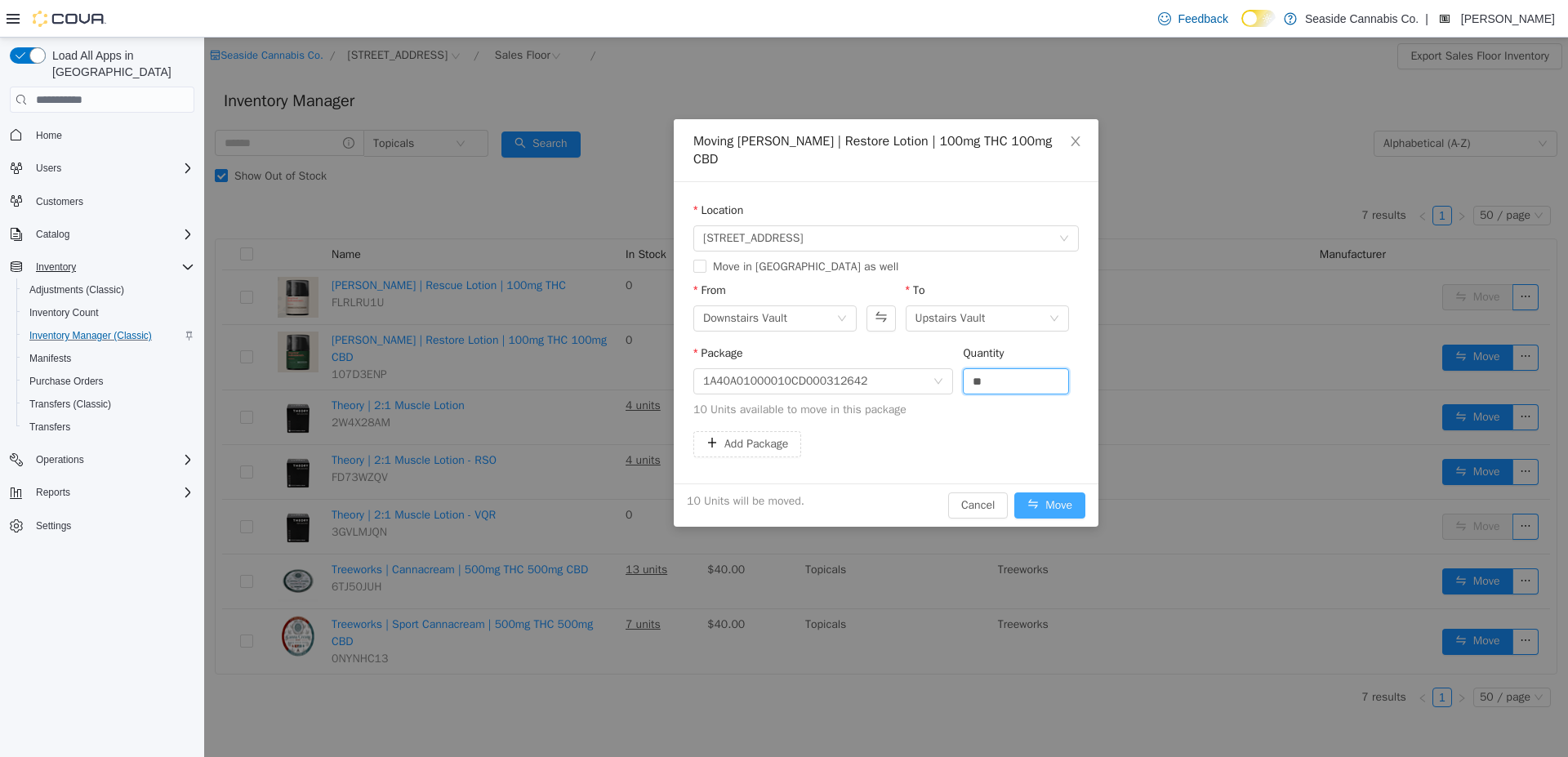 type on "**" 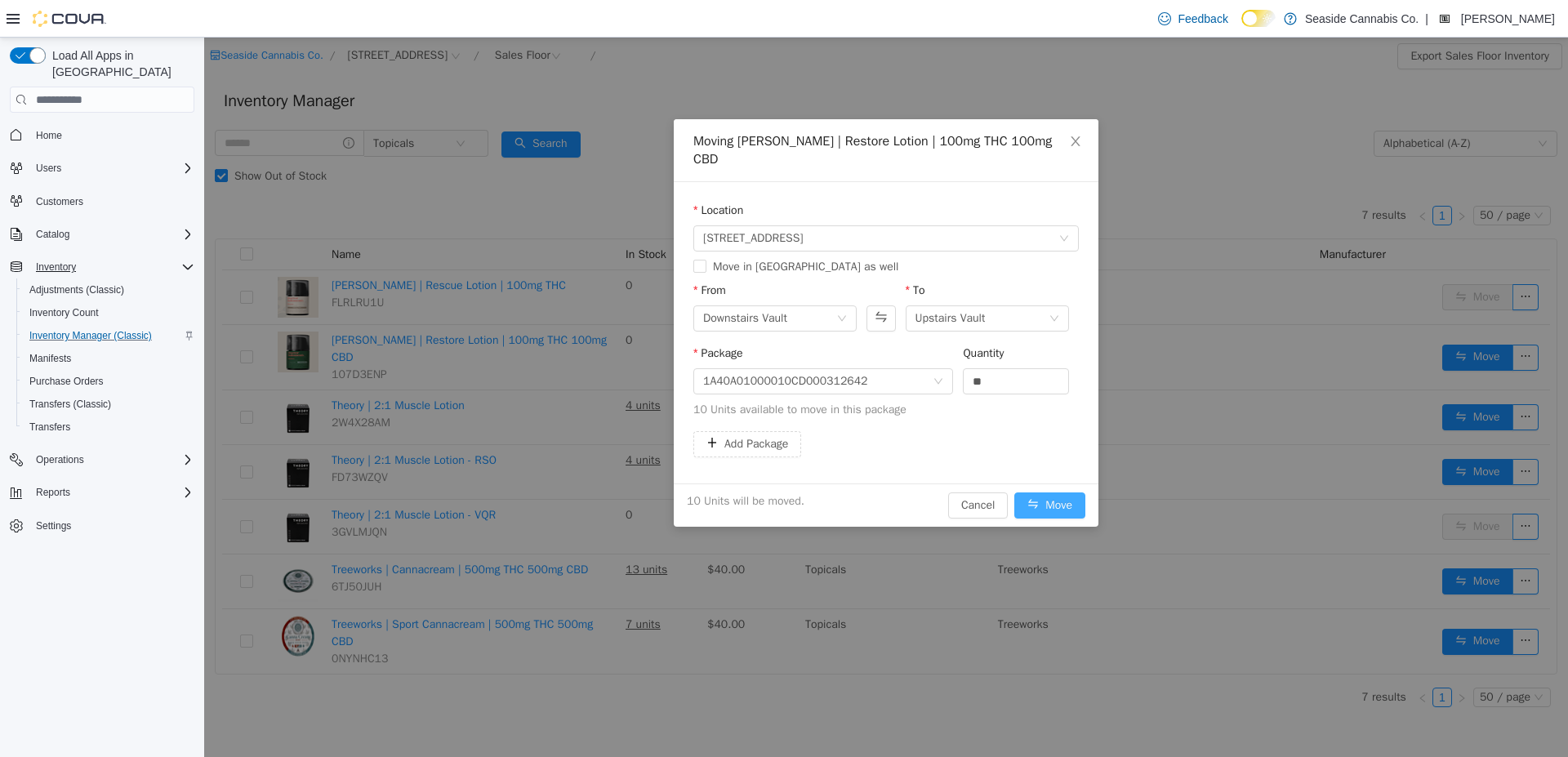 click on "Move" at bounding box center [1049, 505] 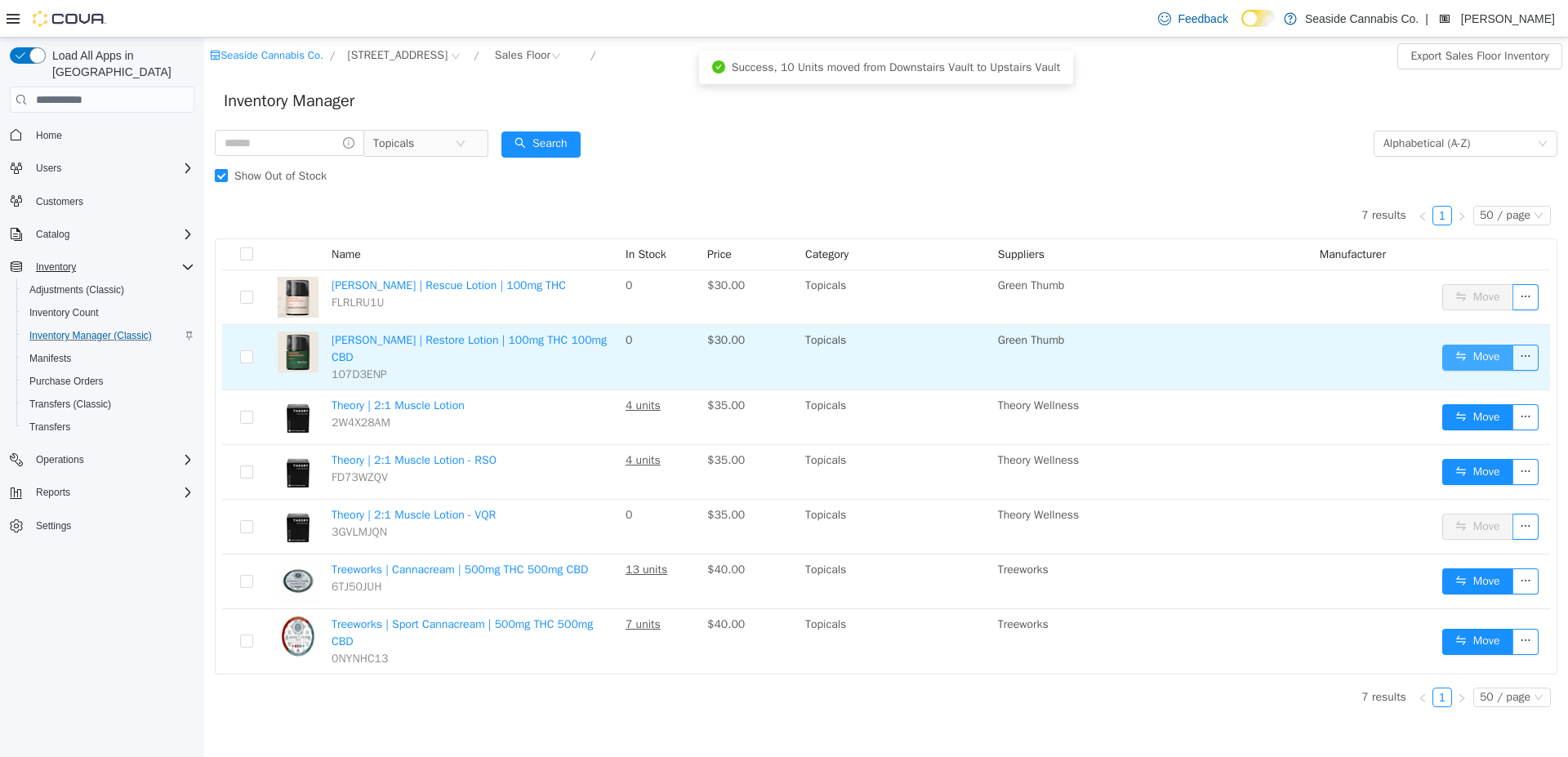 click on "Move" at bounding box center (1477, 358) 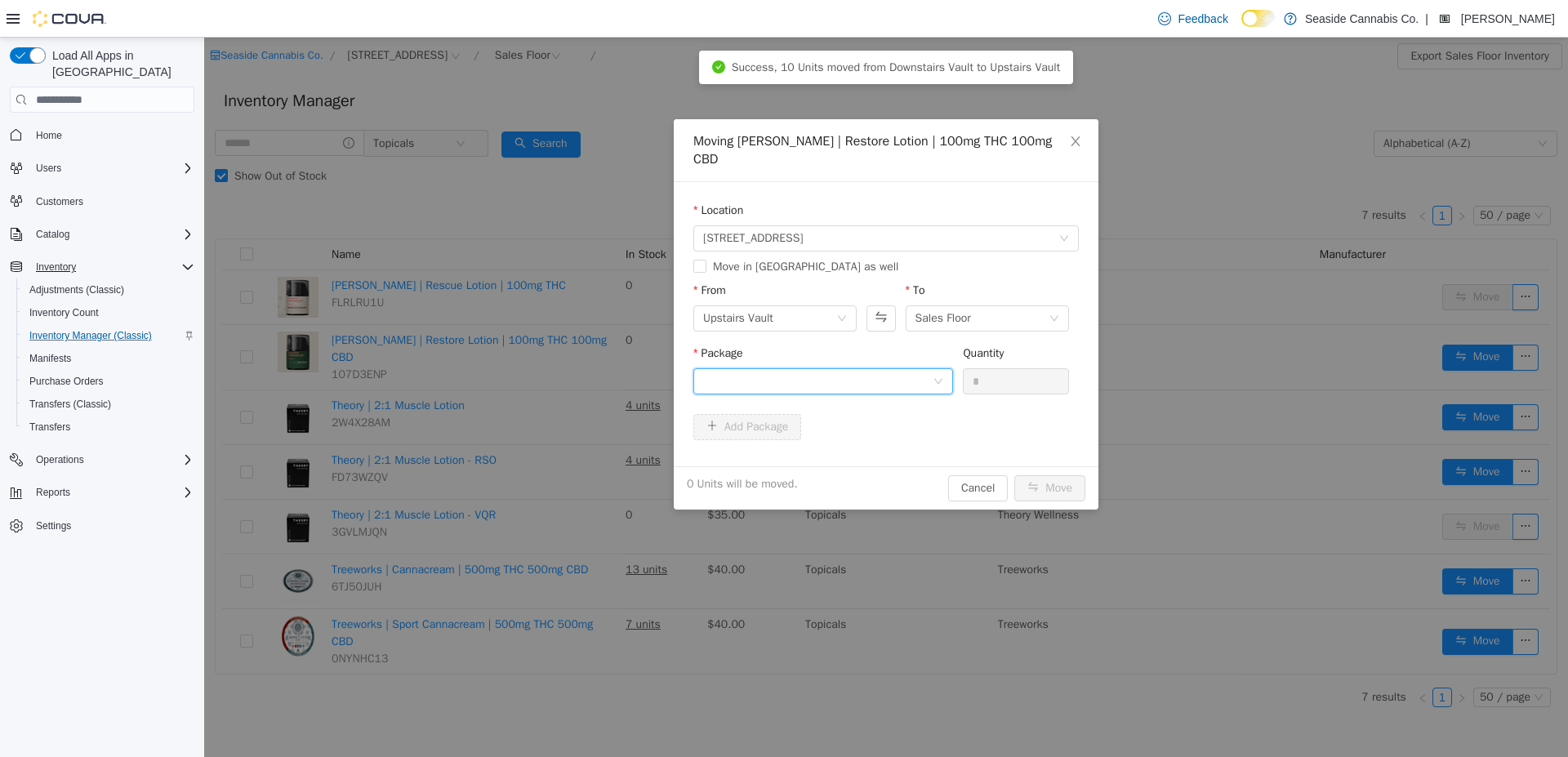 click at bounding box center (817, 381) 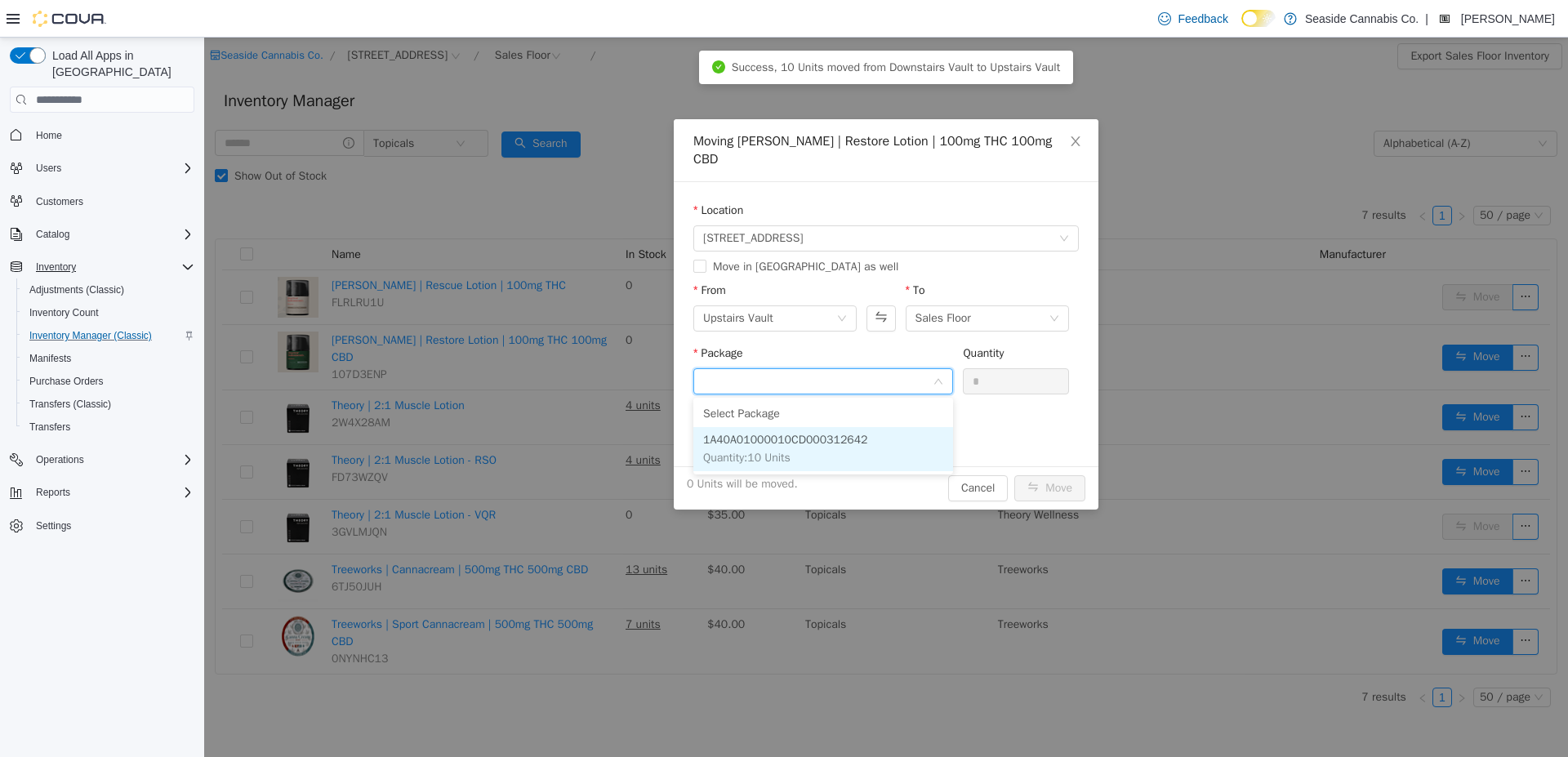 click on "1A40A01000010CD000312642 Quantity :  10 Units" at bounding box center (823, 449) 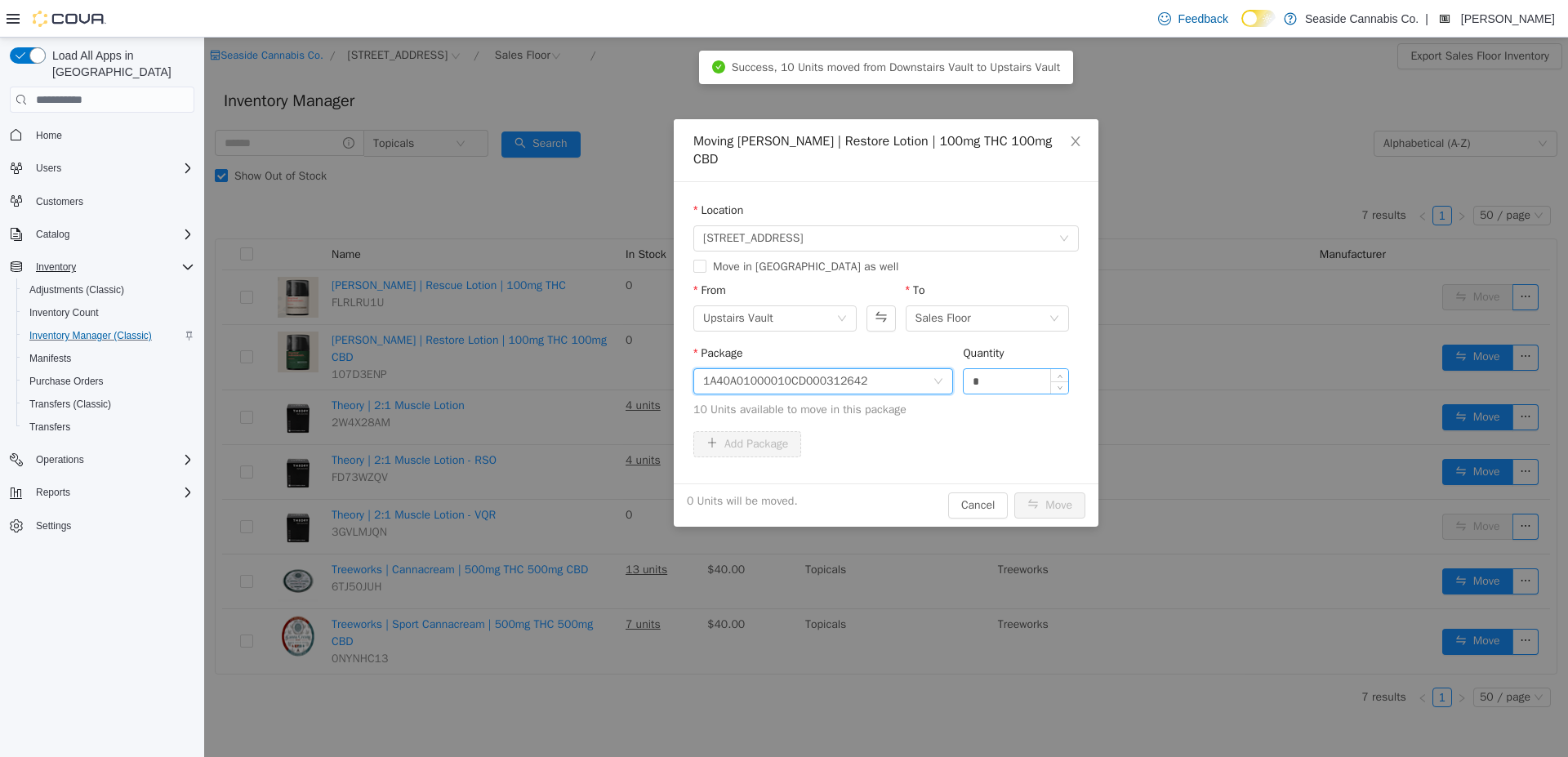 click on "*" at bounding box center [1016, 381] 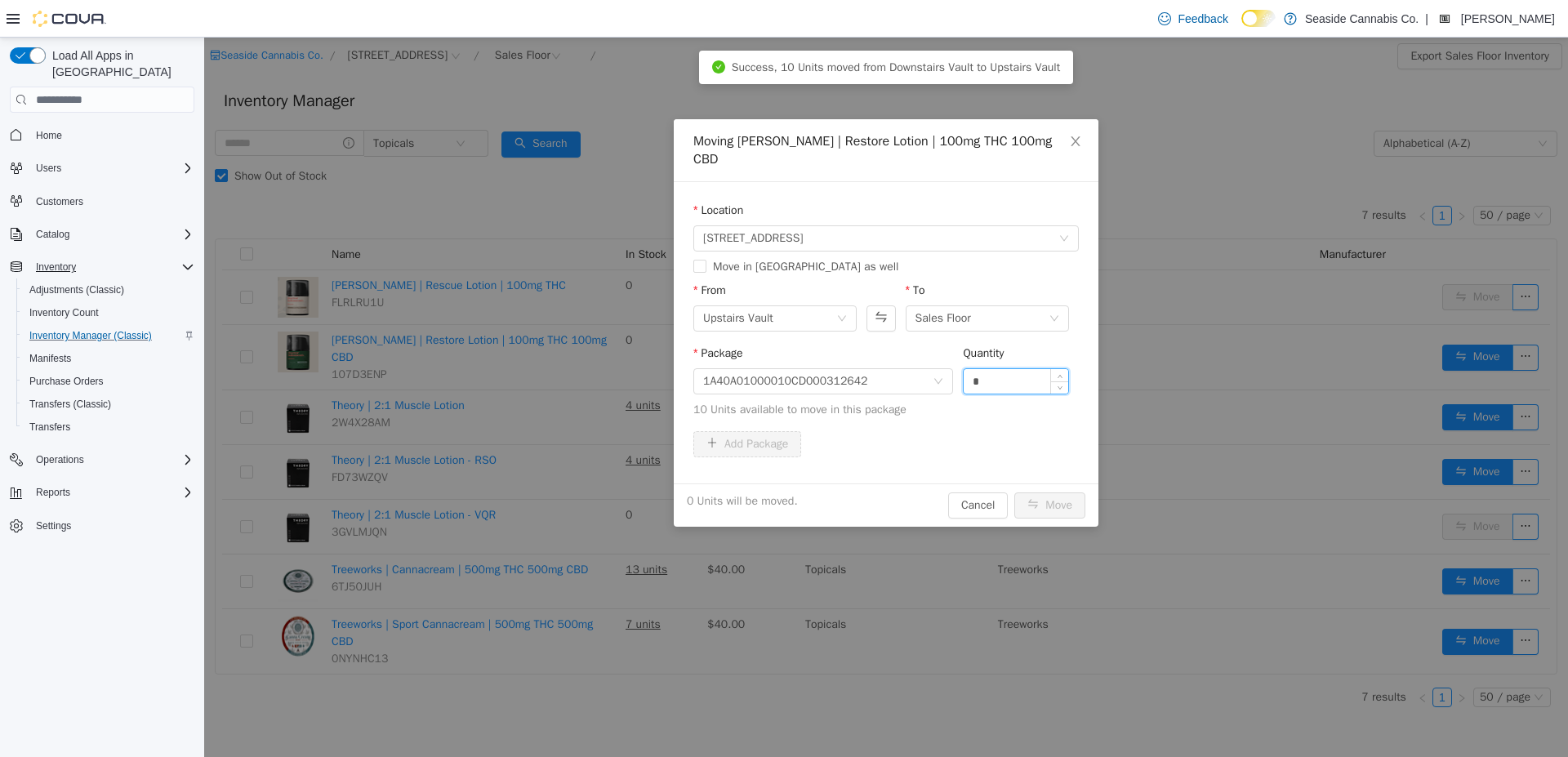 click on "*" at bounding box center (1016, 381) 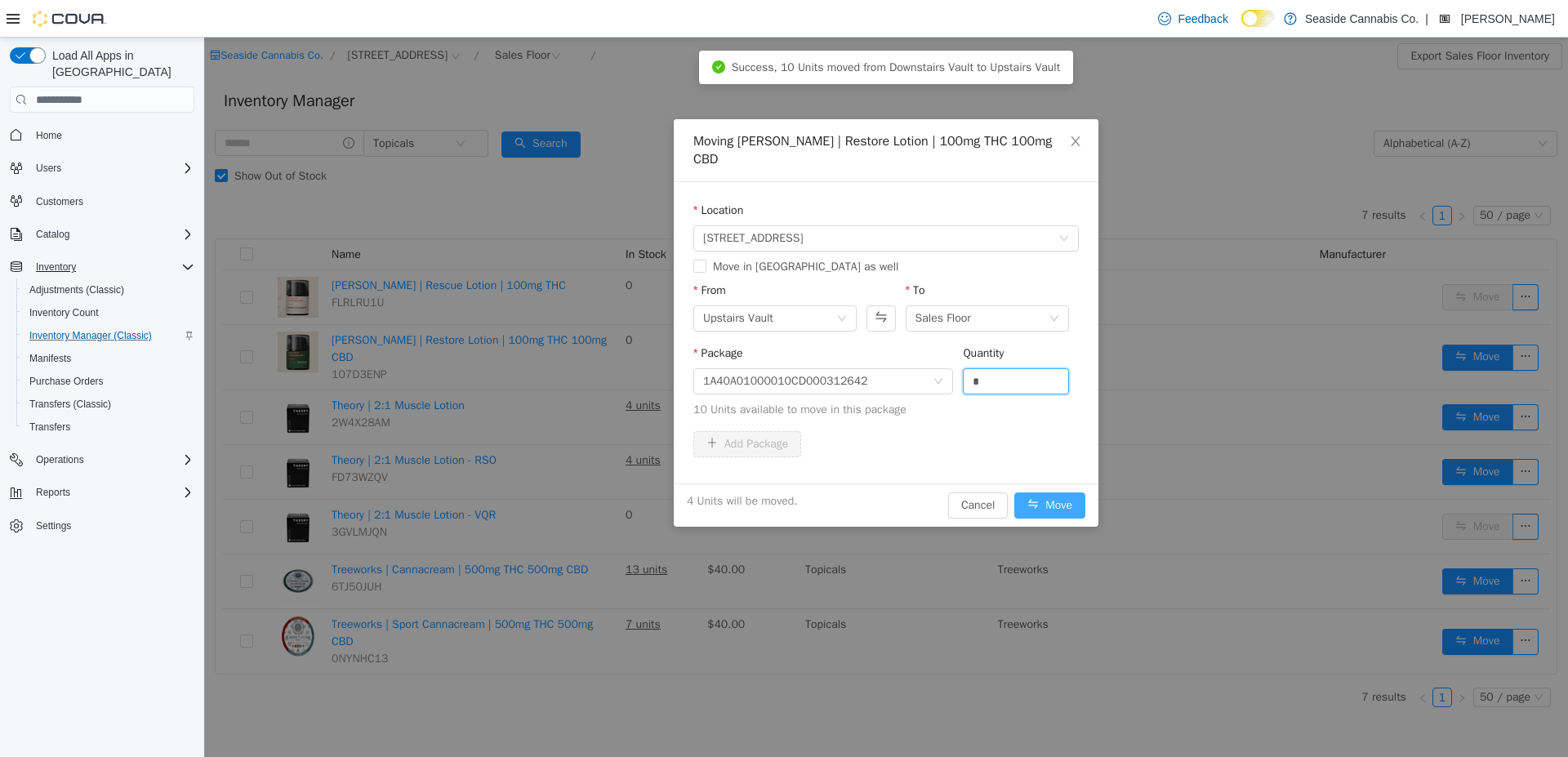 type on "*" 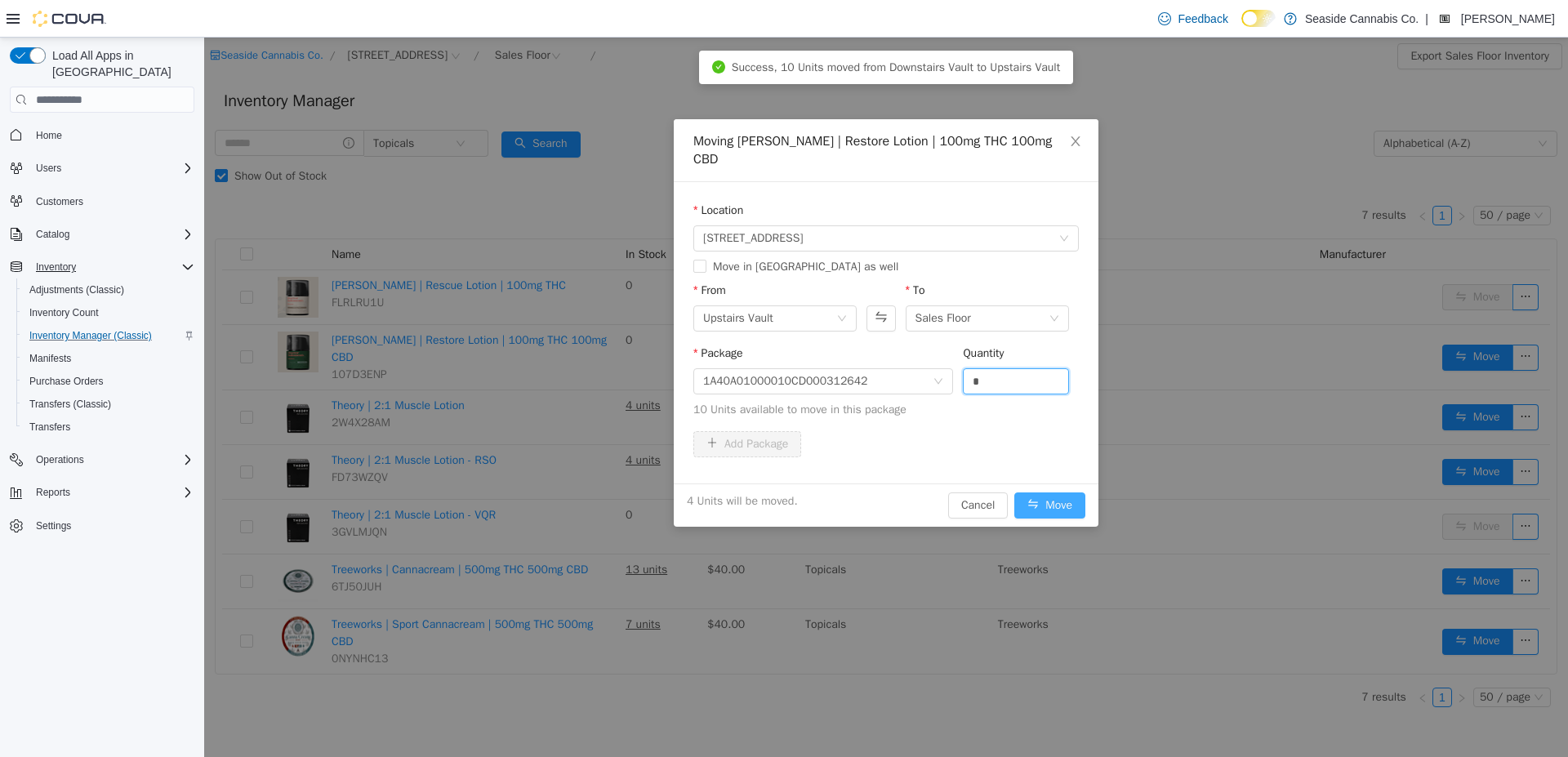 click on "Move" at bounding box center [1049, 505] 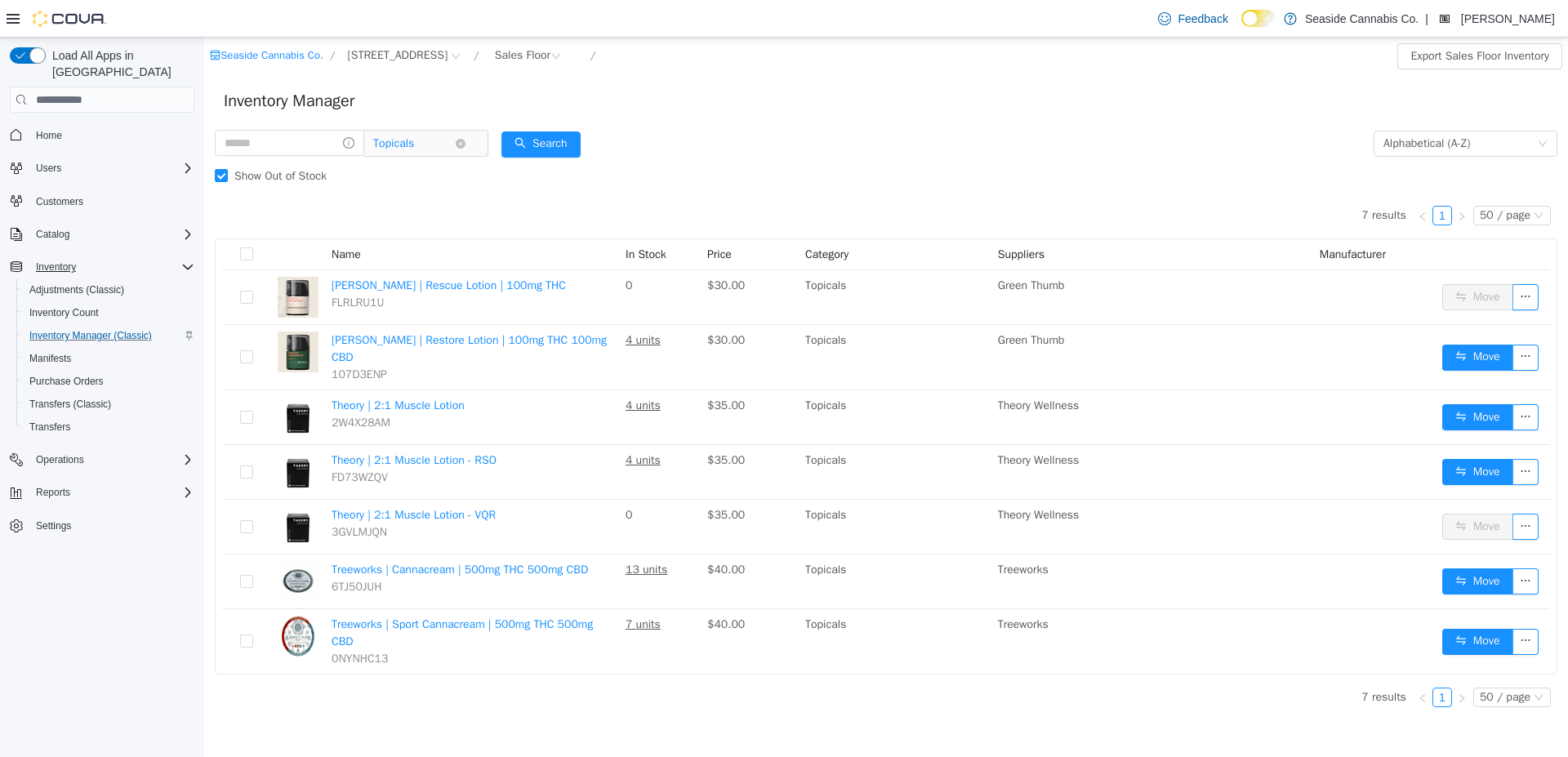 click on "Topicals" at bounding box center [394, 144] 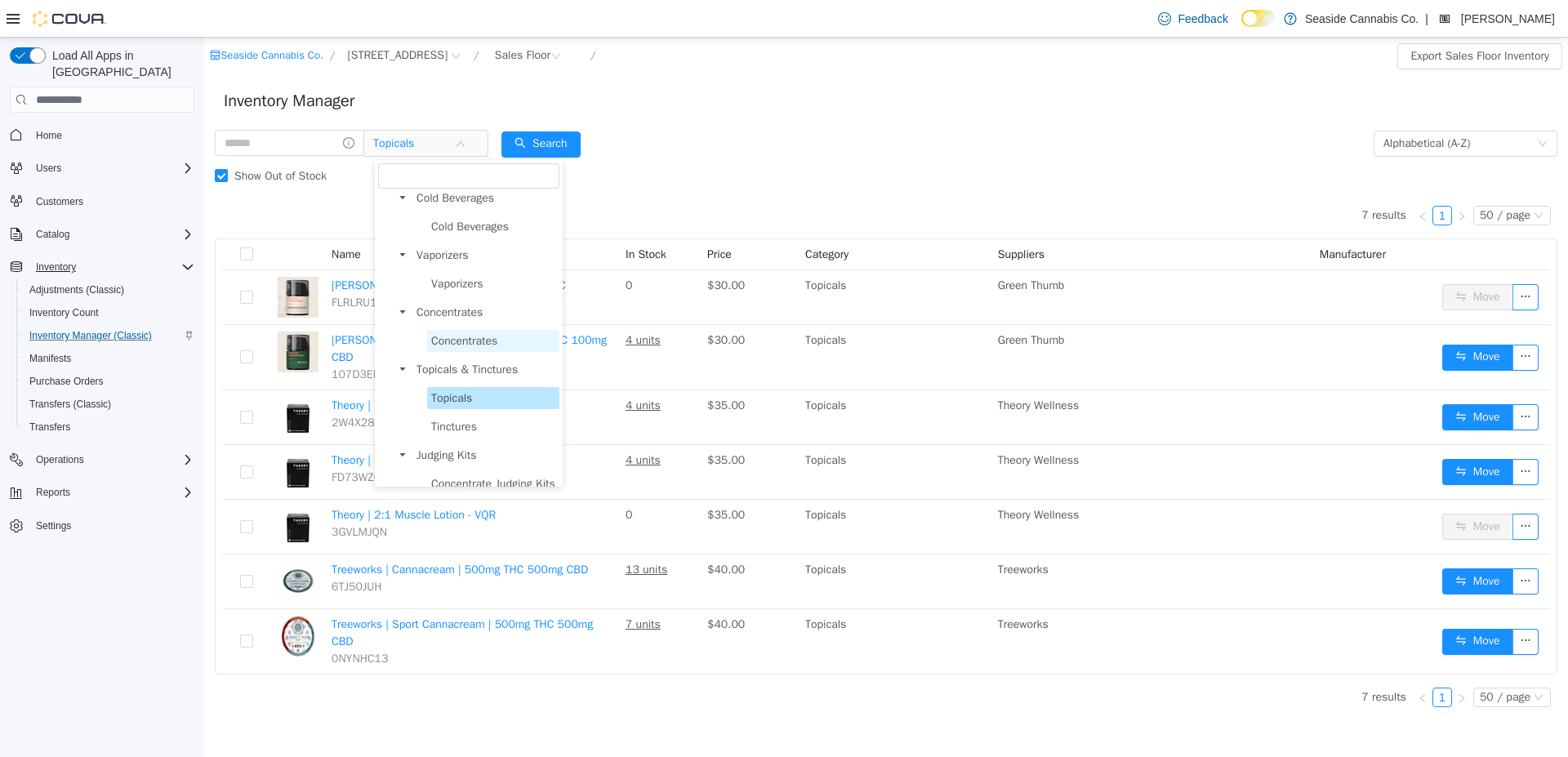 scroll, scrollTop: 0, scrollLeft: 0, axis: both 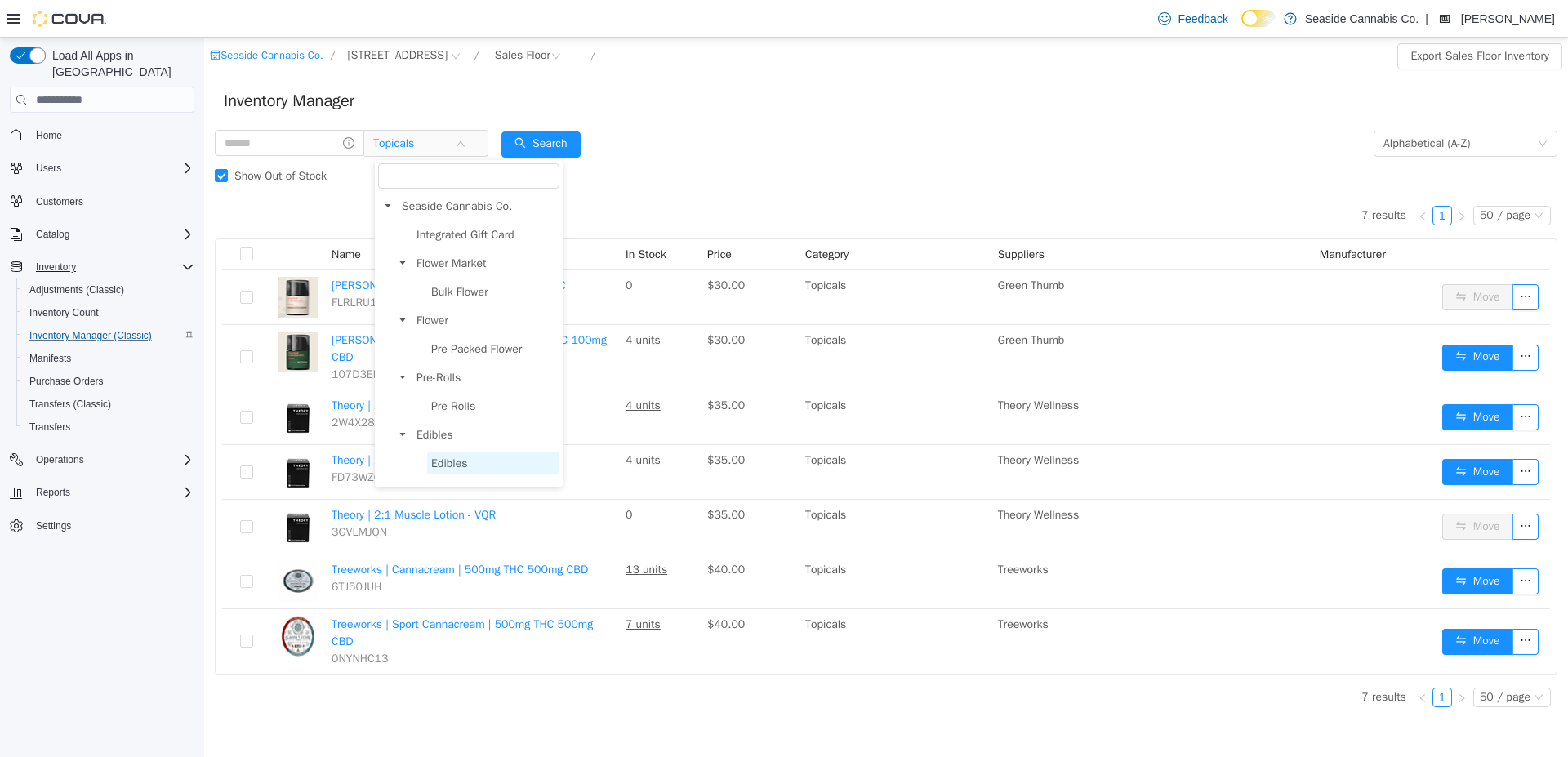click on "Edibles" at bounding box center (449, 463) 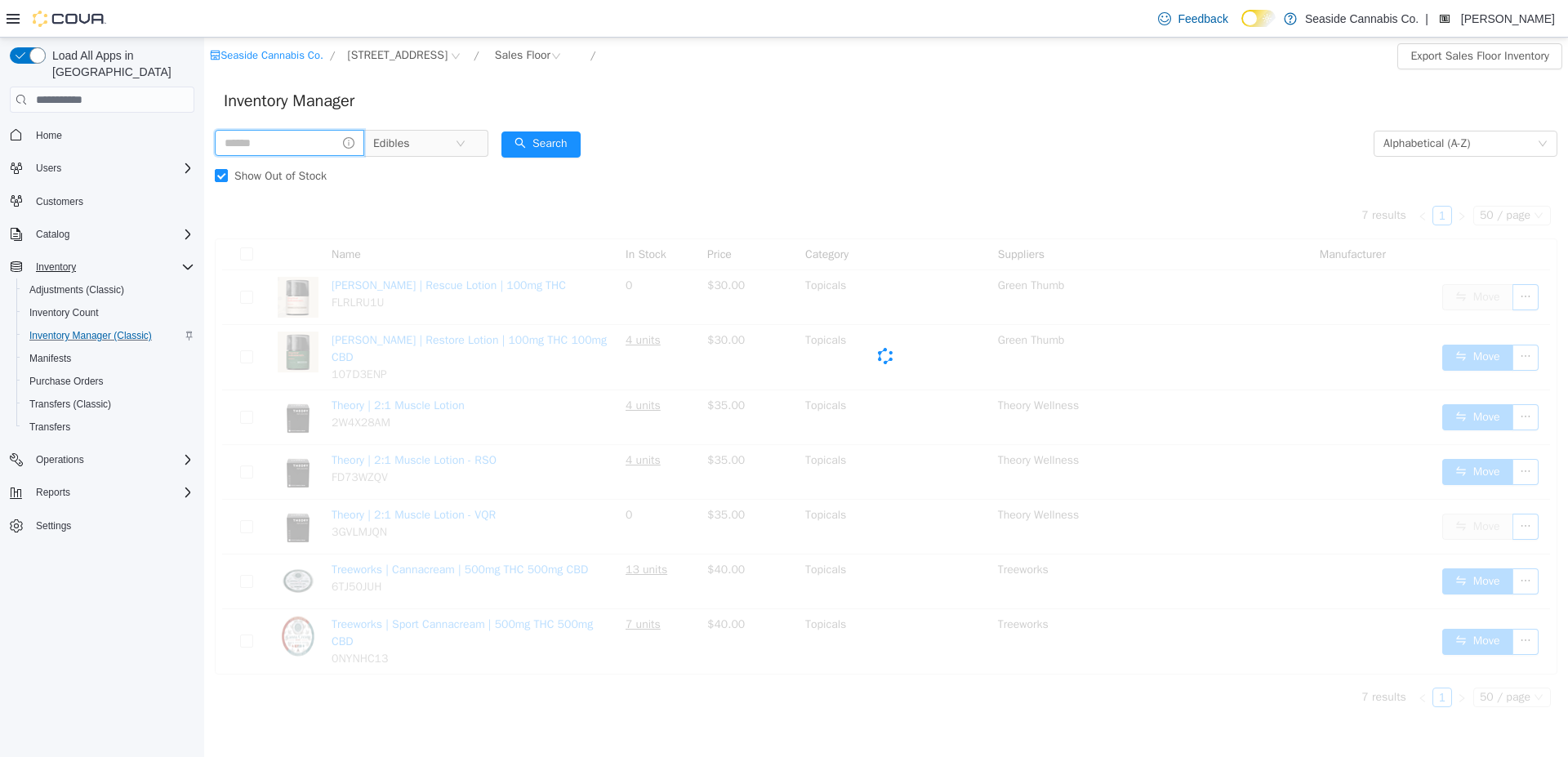 click at bounding box center (289, 143) 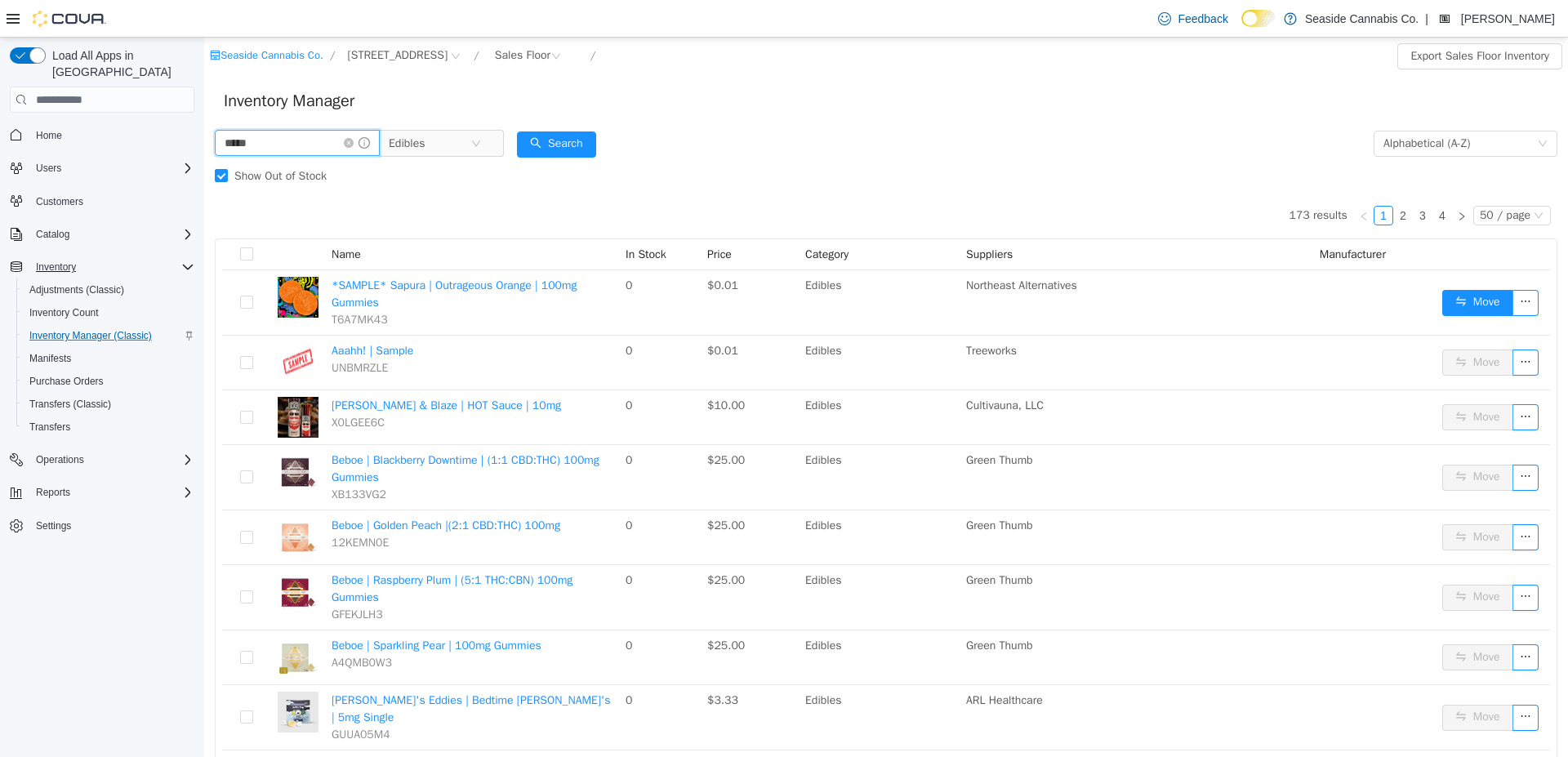 type on "*****" 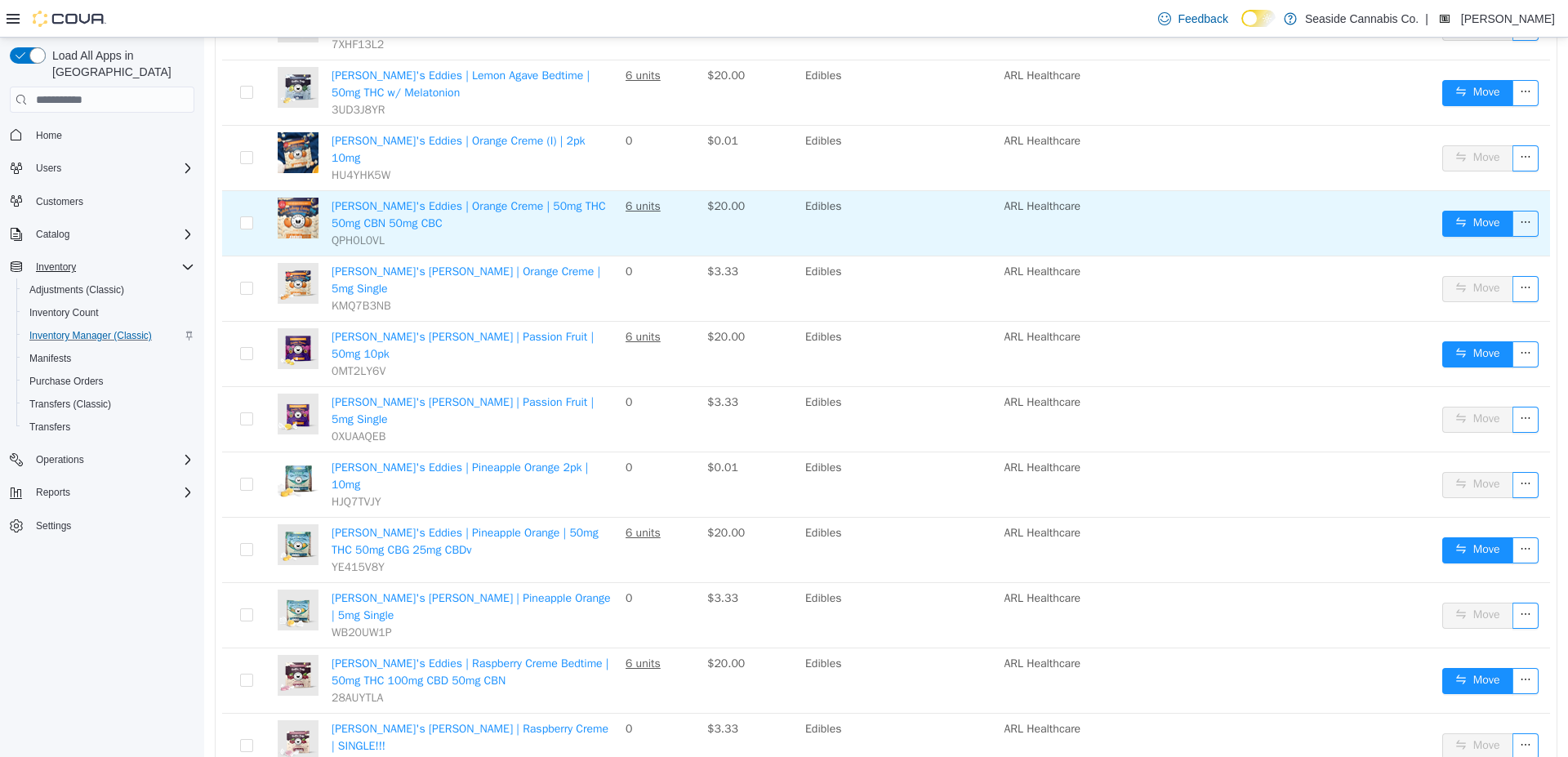 scroll, scrollTop: 759, scrollLeft: 0, axis: vertical 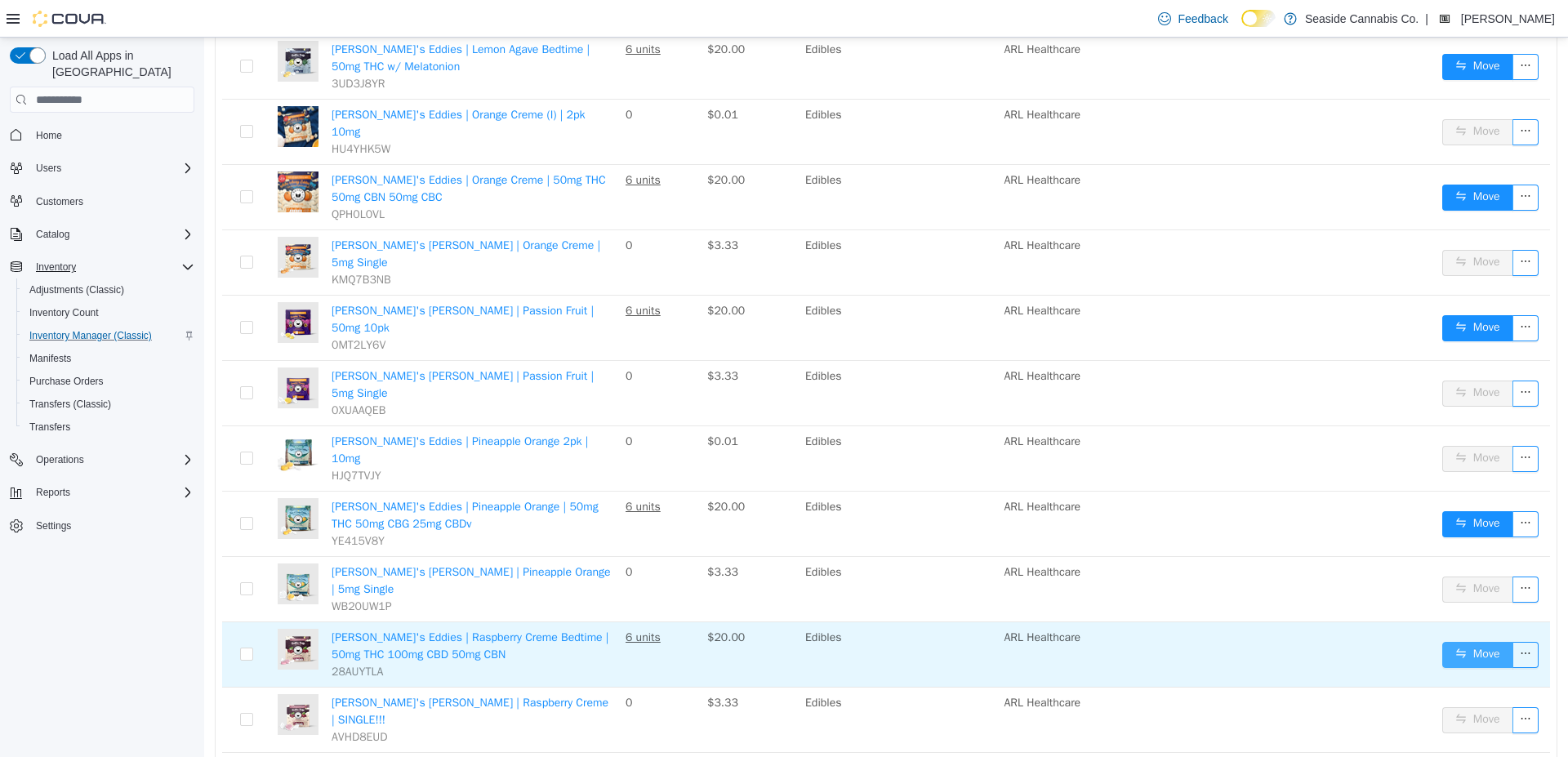 click on "Move" at bounding box center (1477, 655) 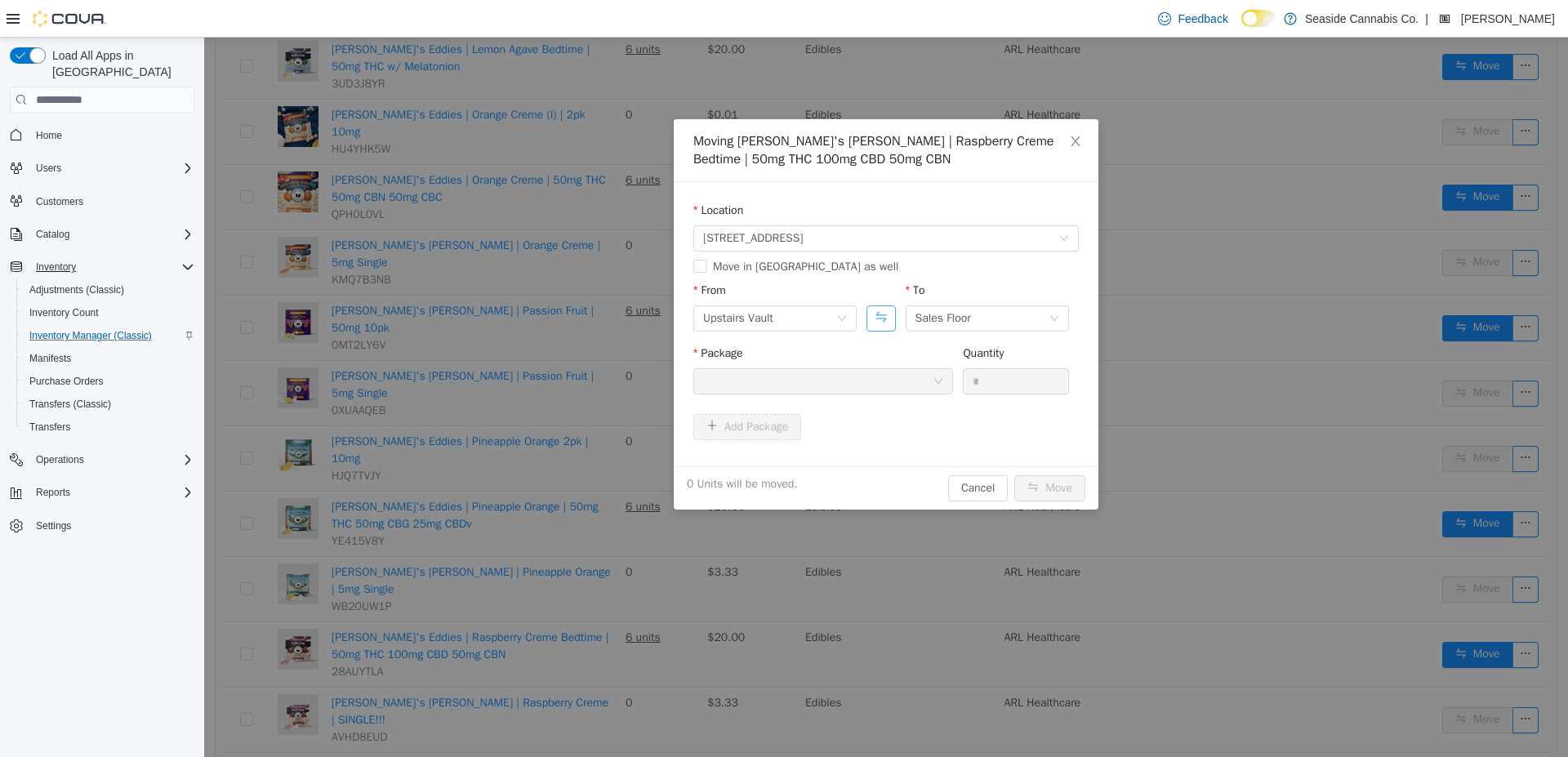 click at bounding box center (880, 318) 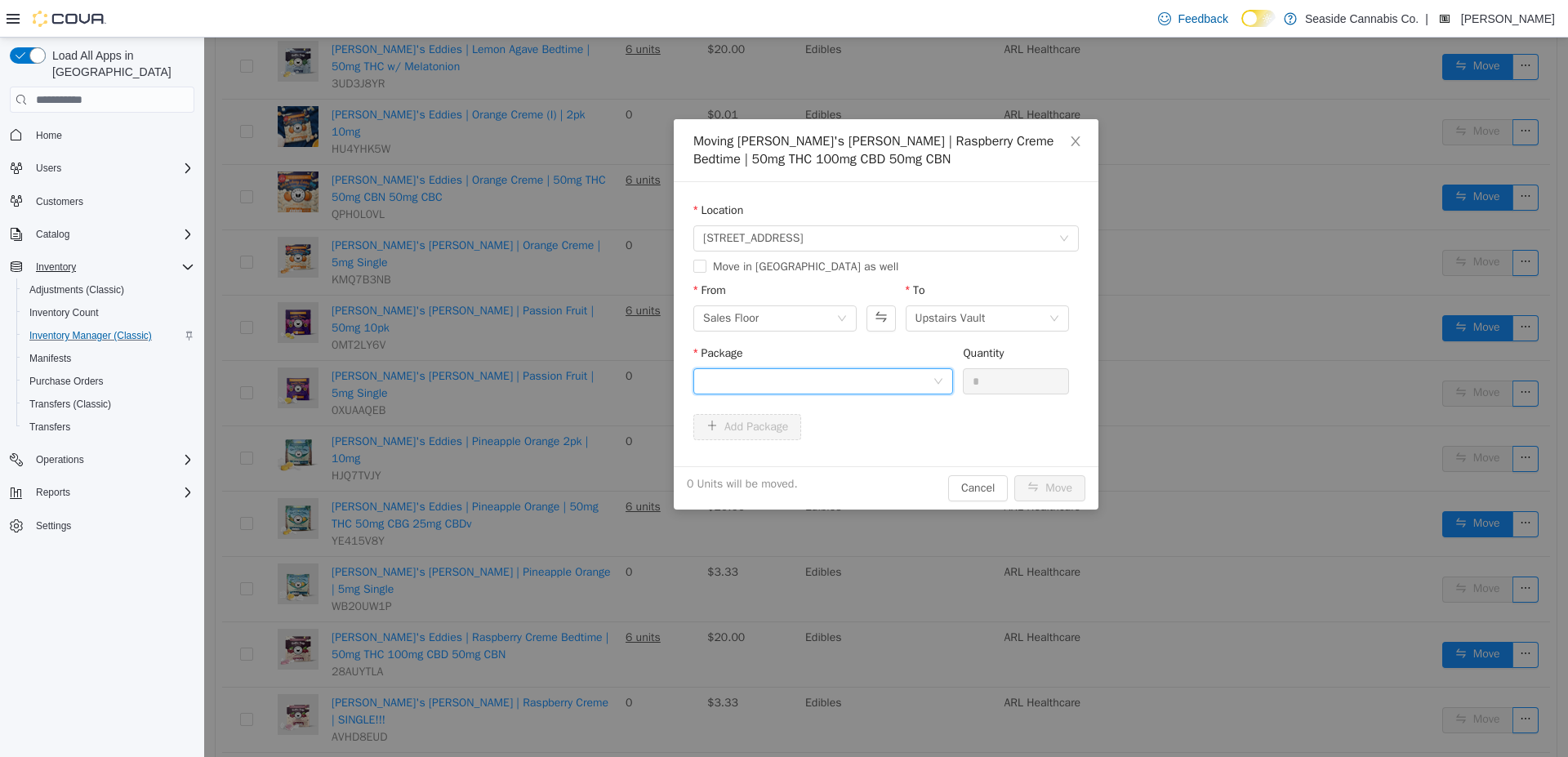click at bounding box center [817, 381] 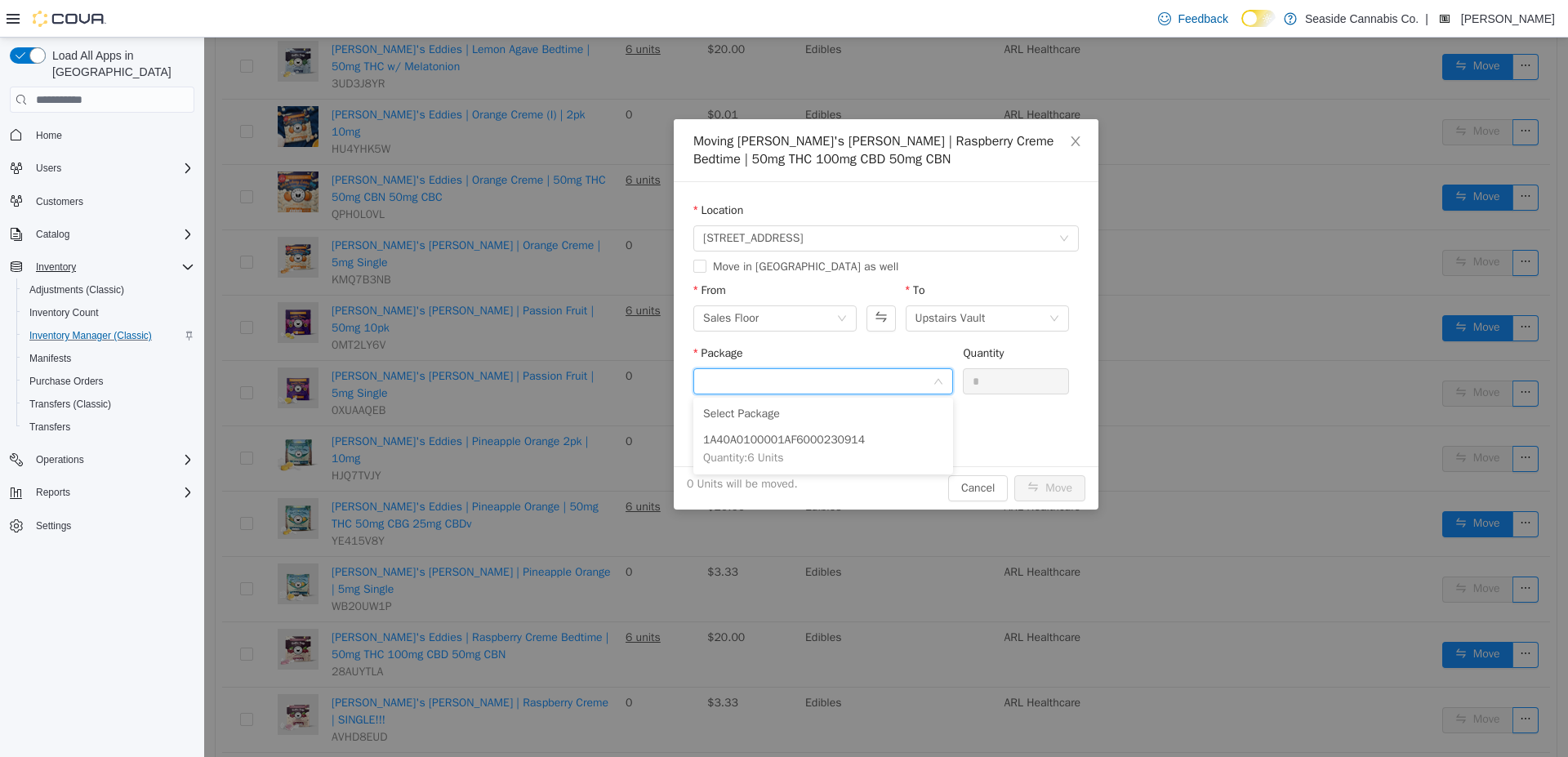click on "From Sales Floor" at bounding box center [775, 309] 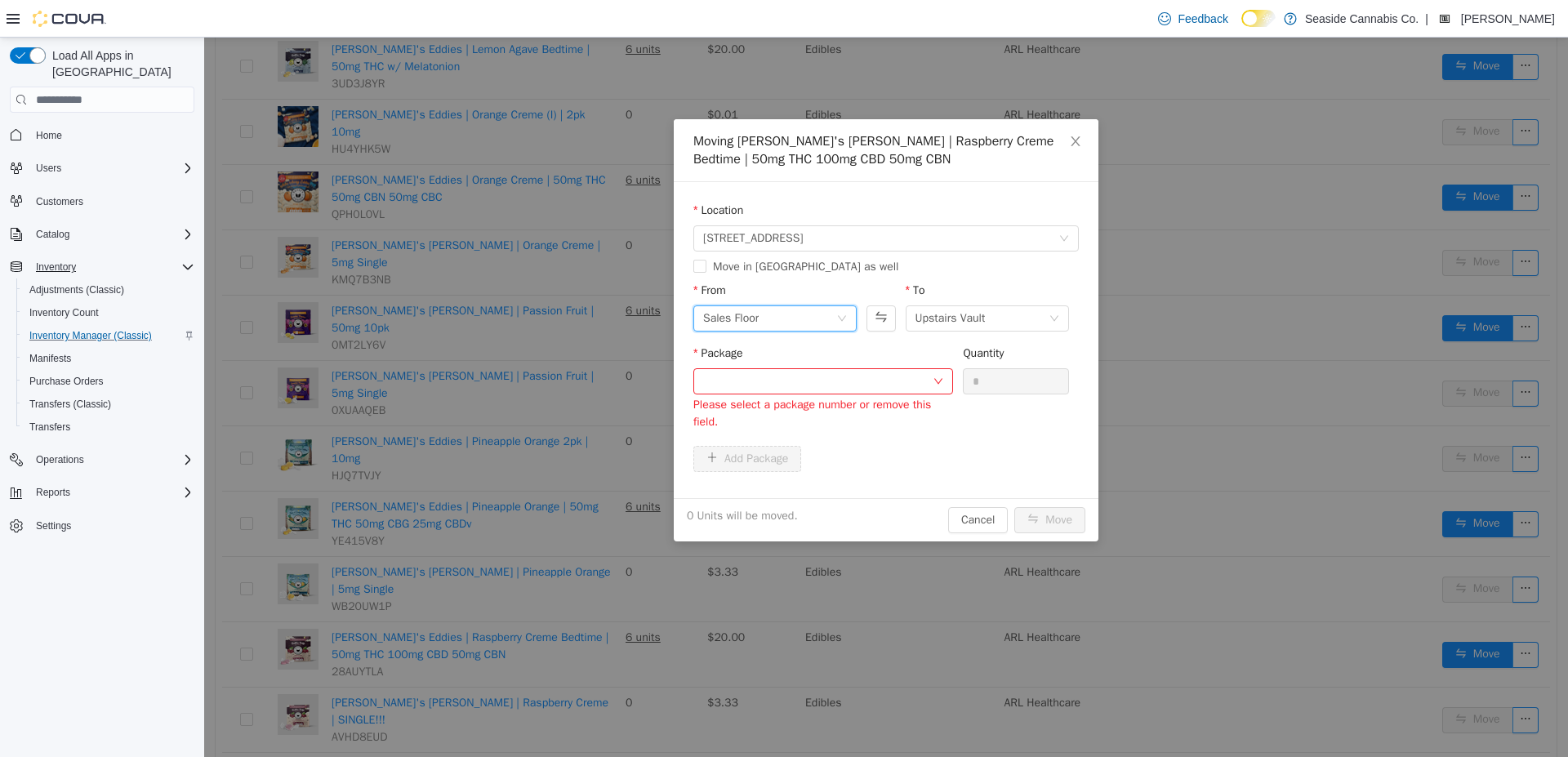 click on "Sales Floor" at bounding box center [769, 318] 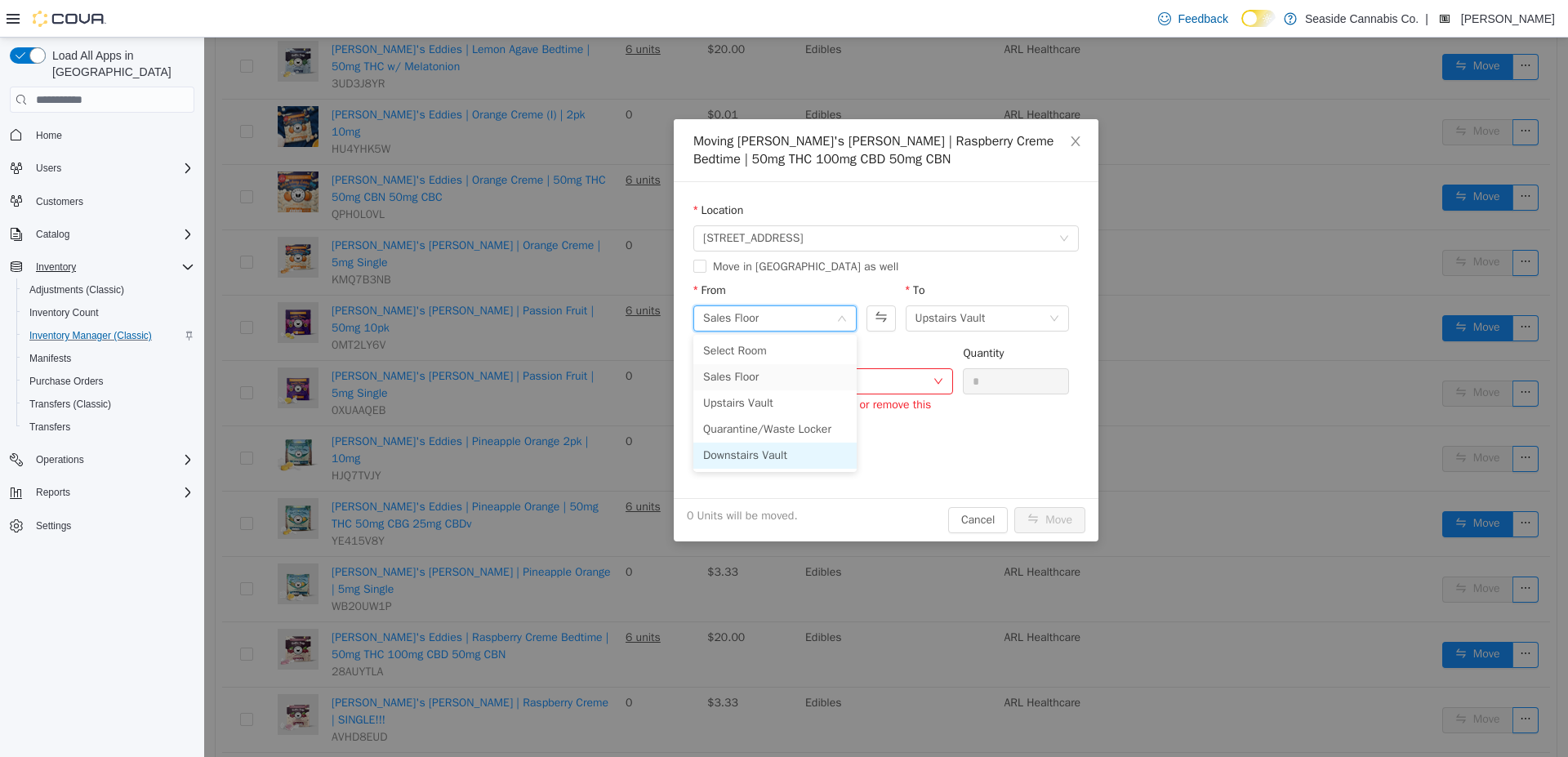 click on "Downstairs Vault" at bounding box center (775, 456) 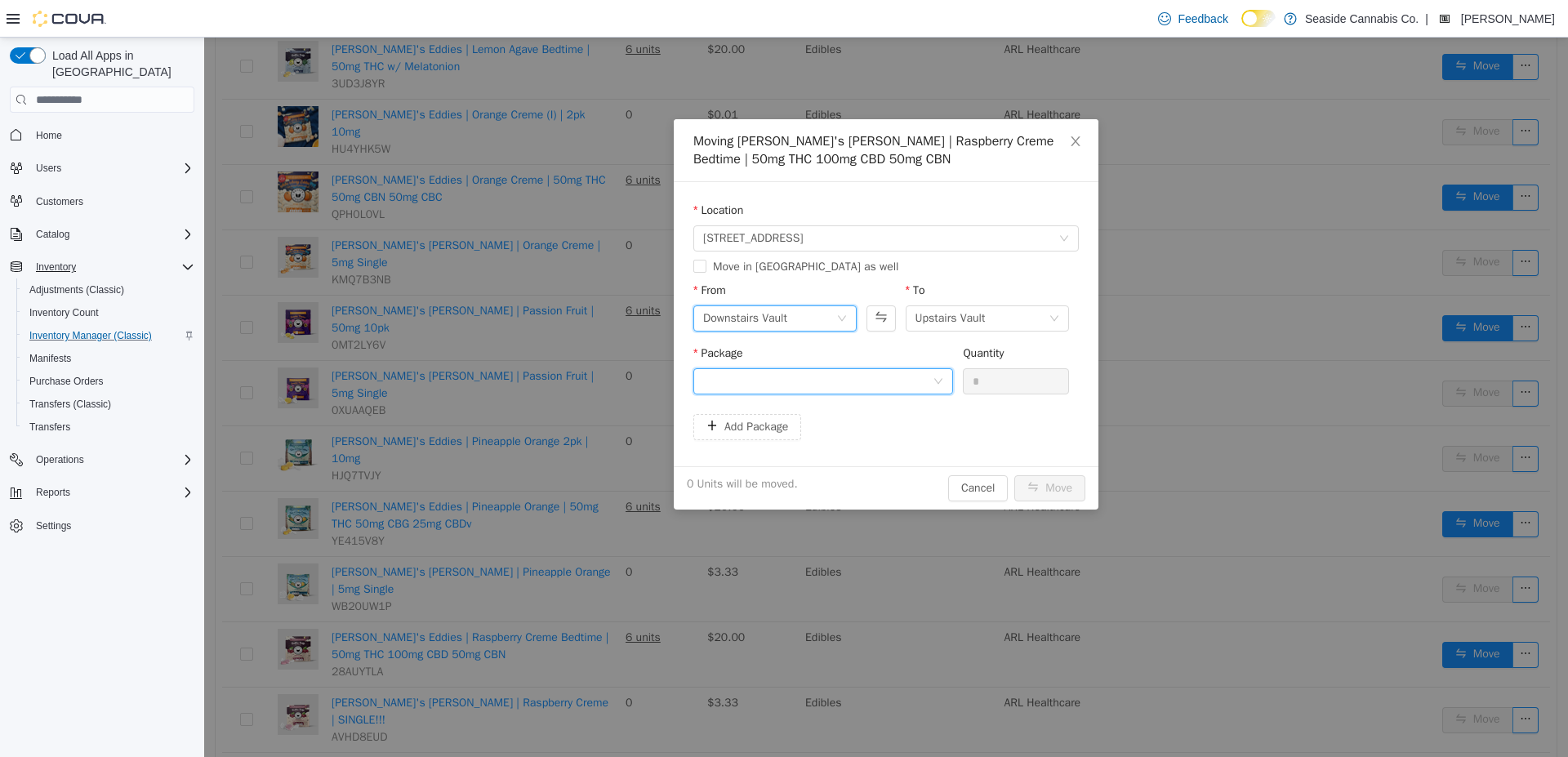 click at bounding box center [817, 381] 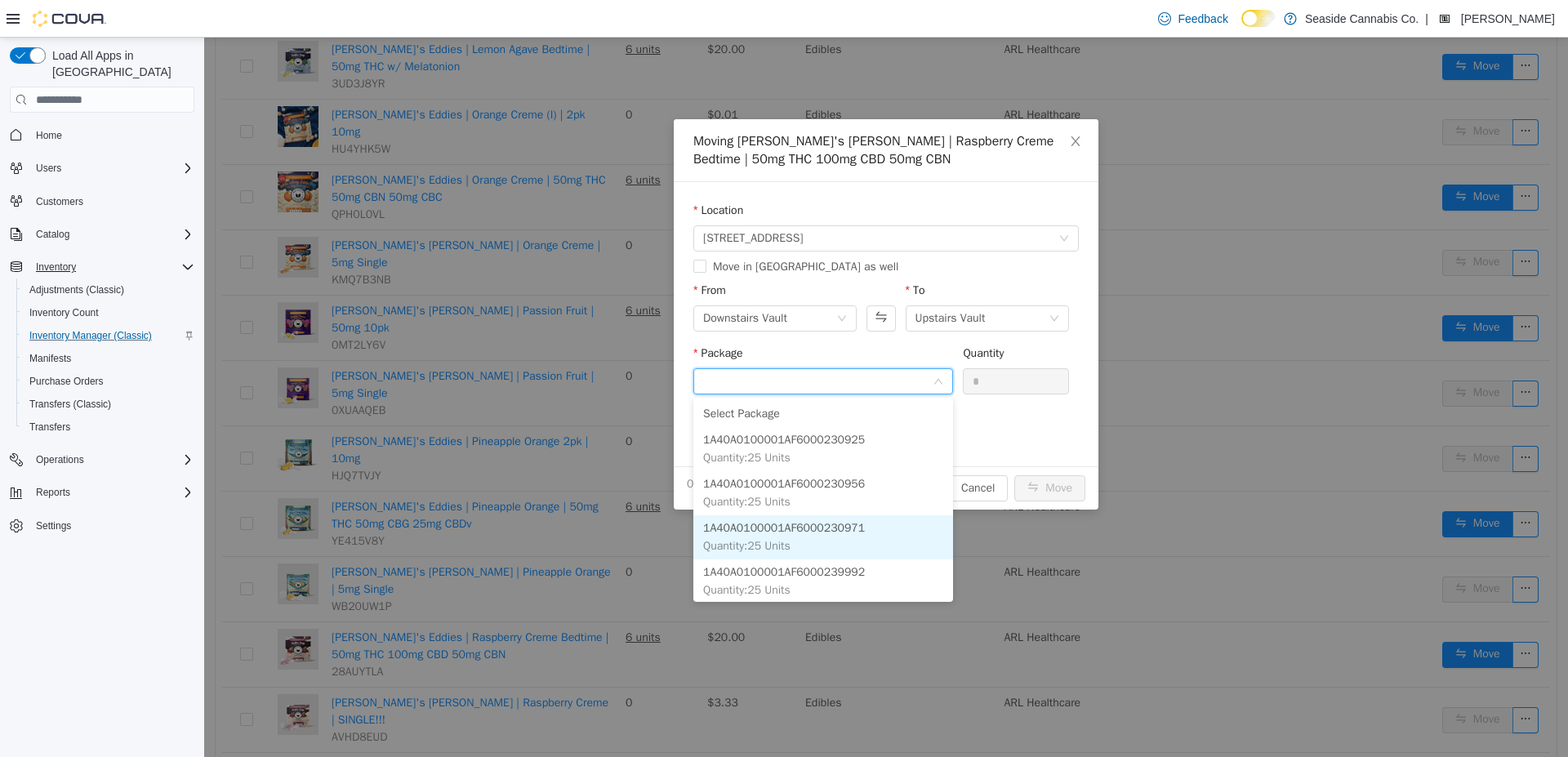 click on "1A40A0100001AF6000230971 Quantity :  25 Units" at bounding box center [823, 537] 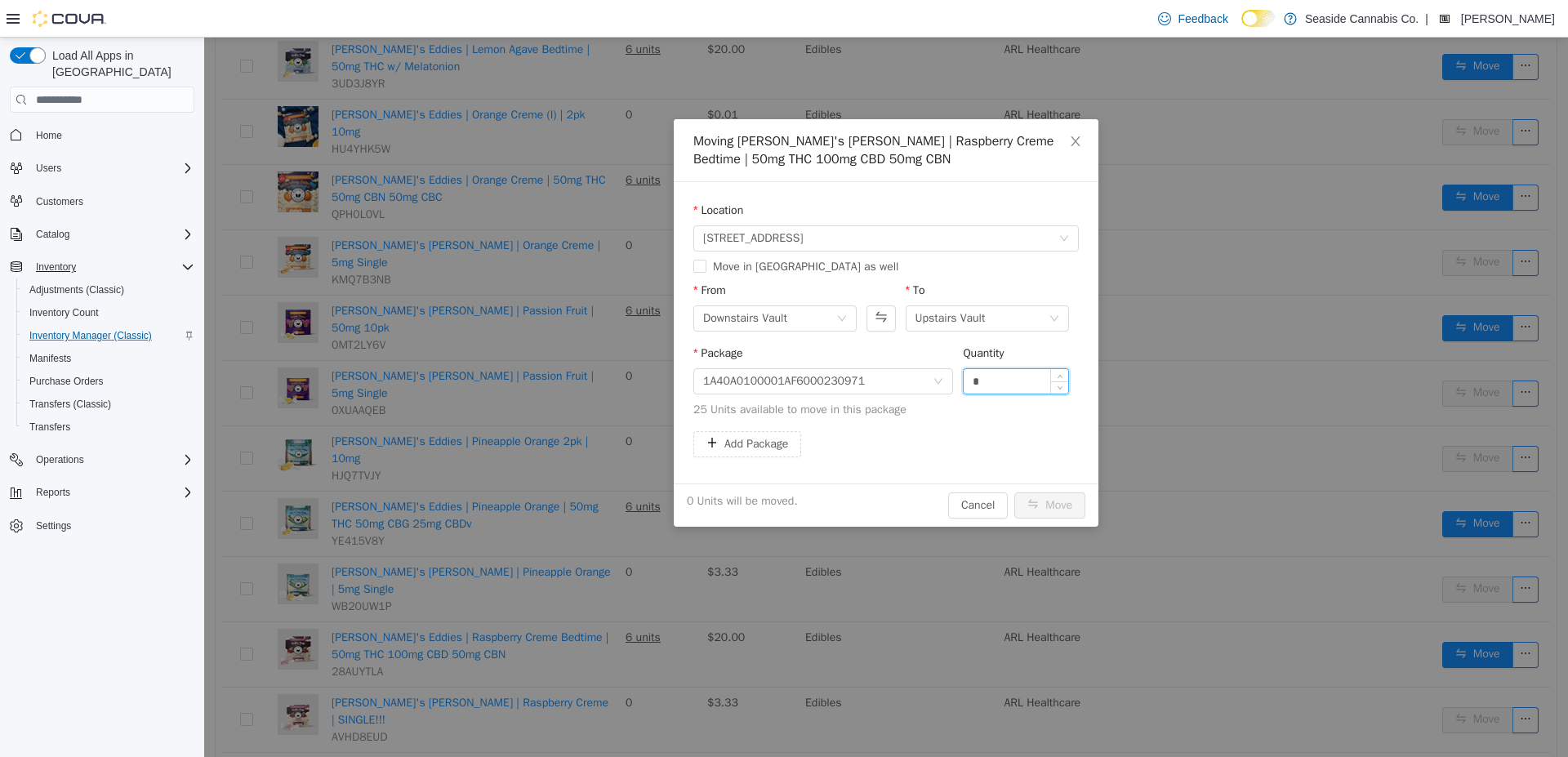 click on "*" at bounding box center (1016, 381) 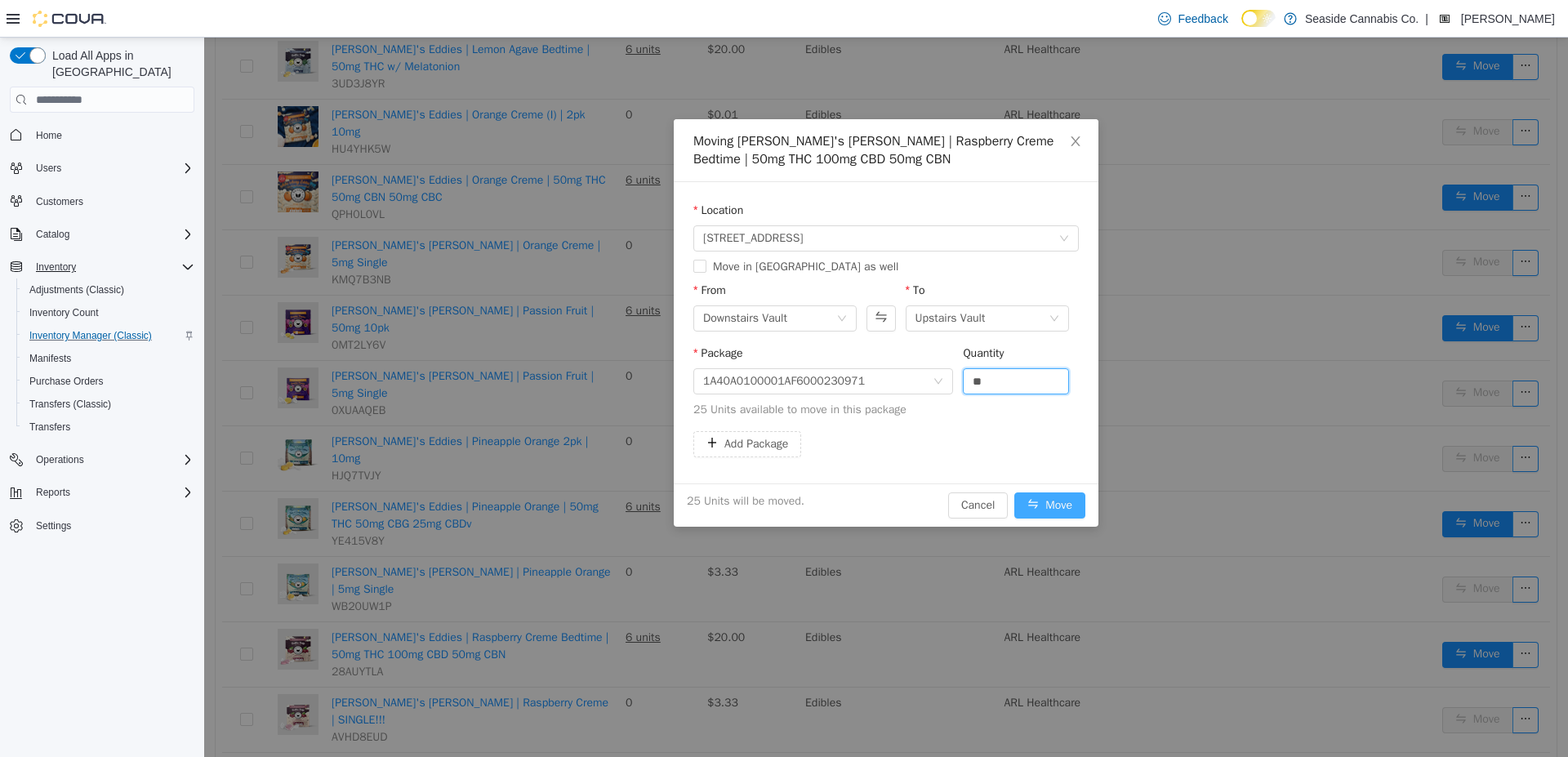 type on "**" 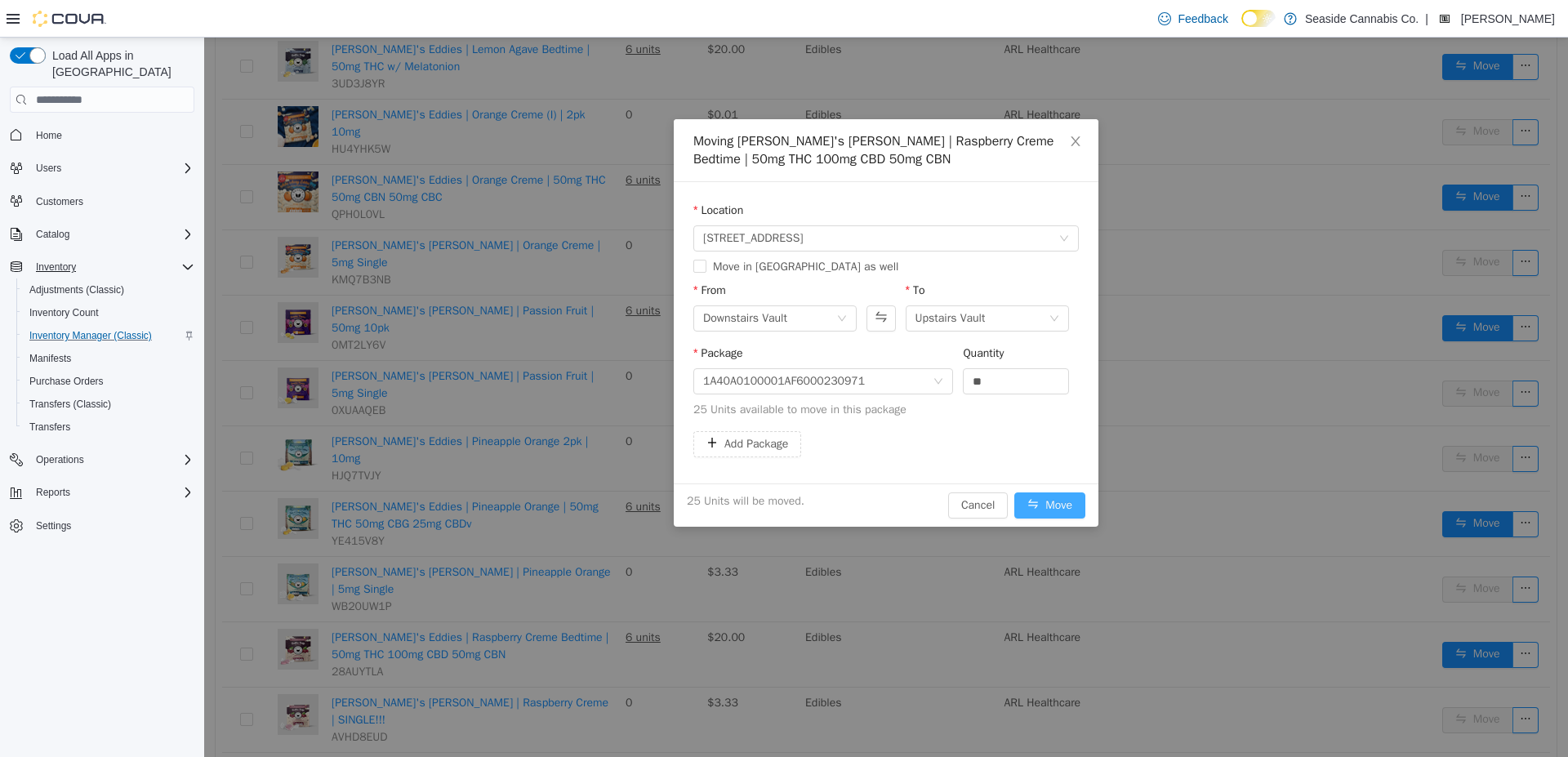 click on "Move" at bounding box center [1049, 505] 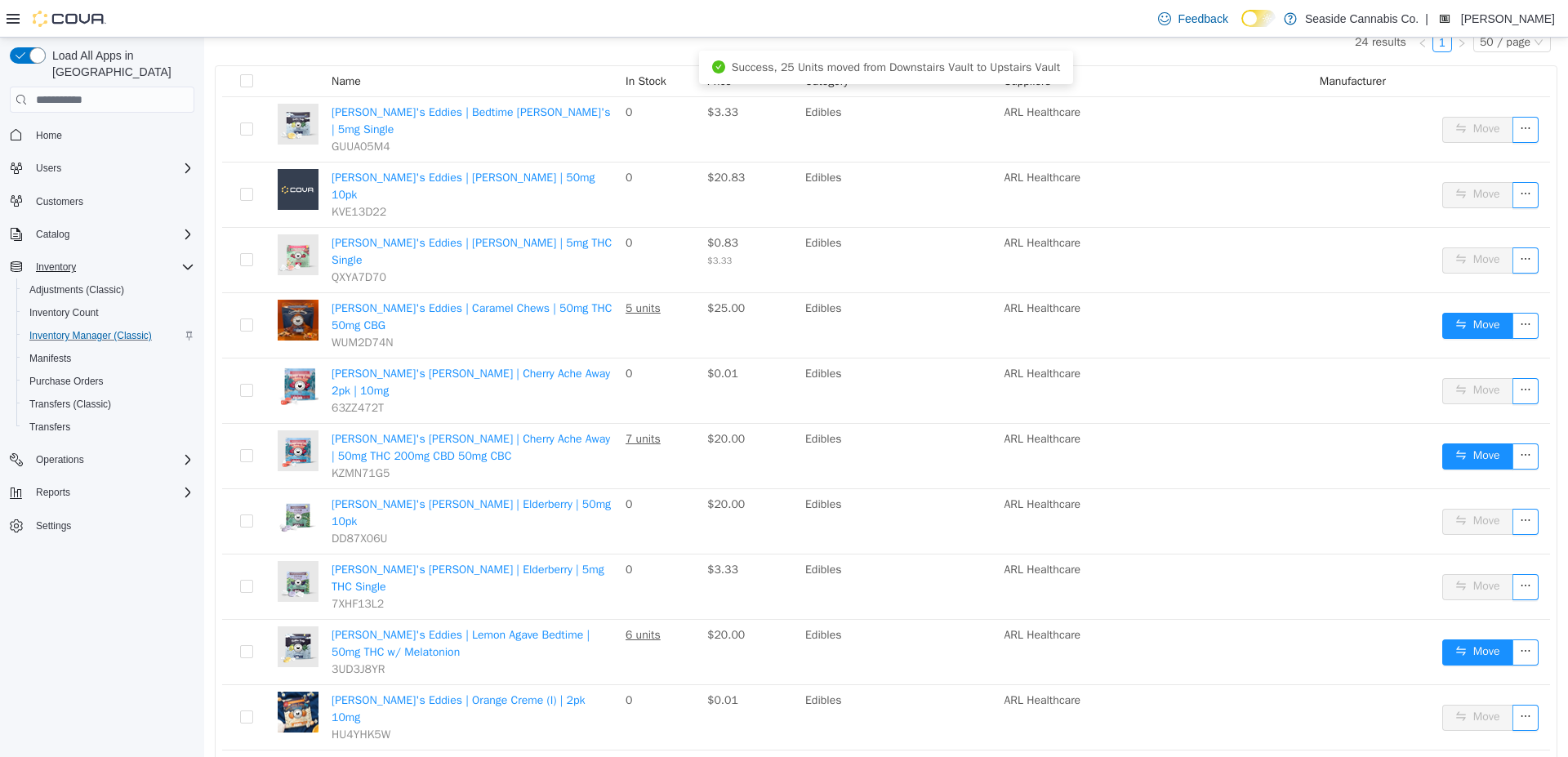 scroll, scrollTop: 0, scrollLeft: 0, axis: both 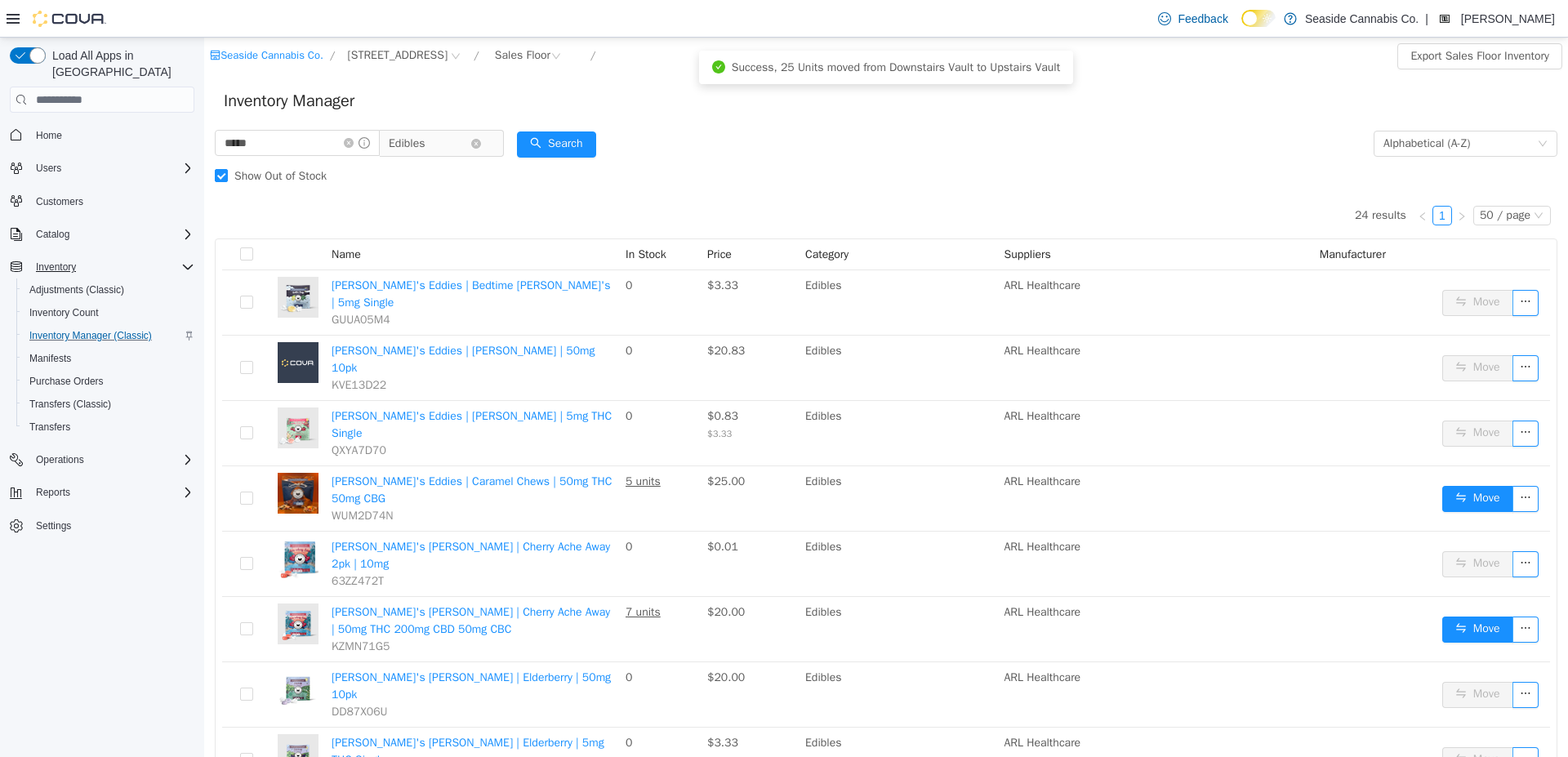 click on "Edibles" at bounding box center [407, 144] 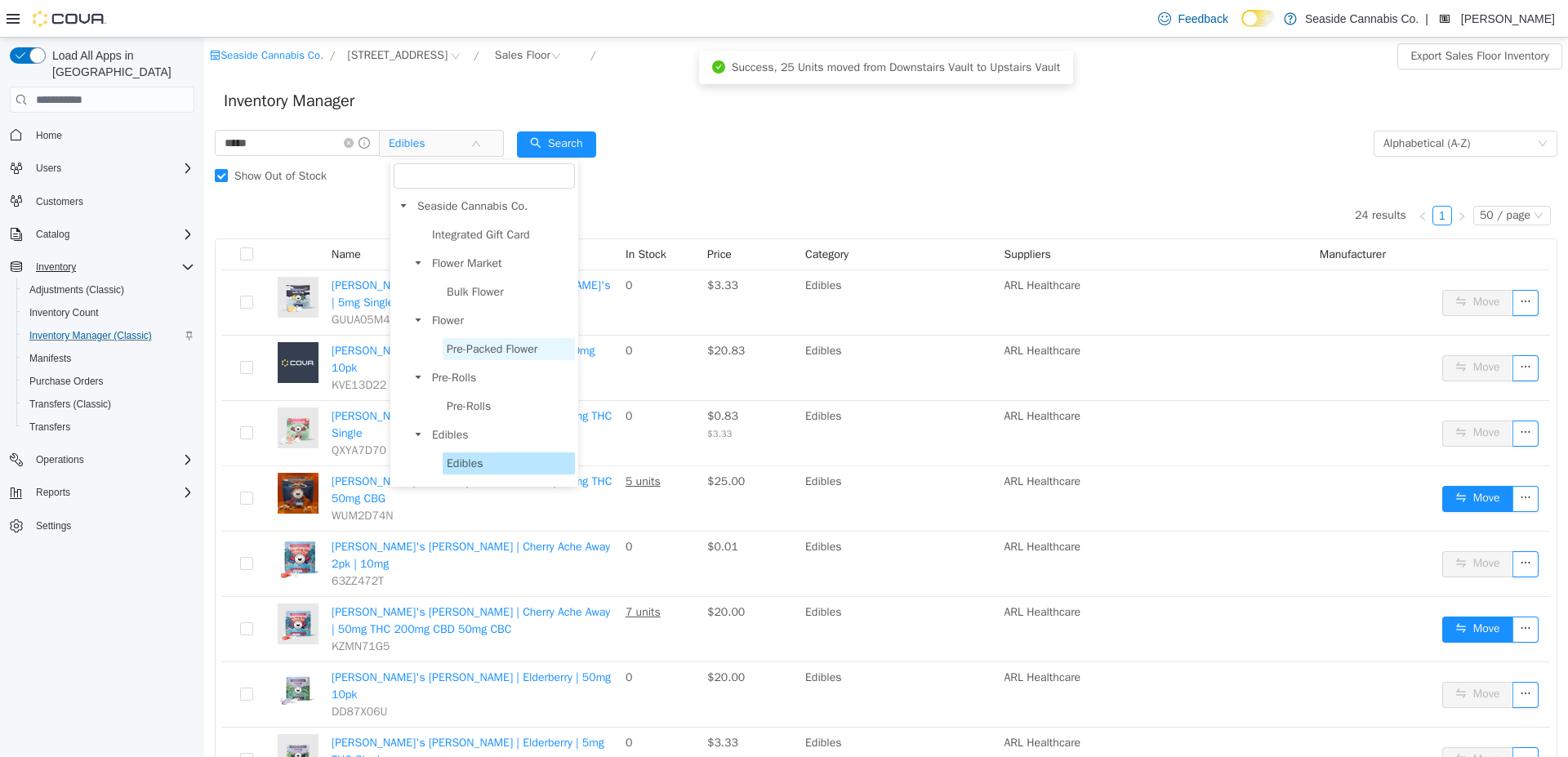 click on "Pre-Packed Flower" at bounding box center (509, 349) 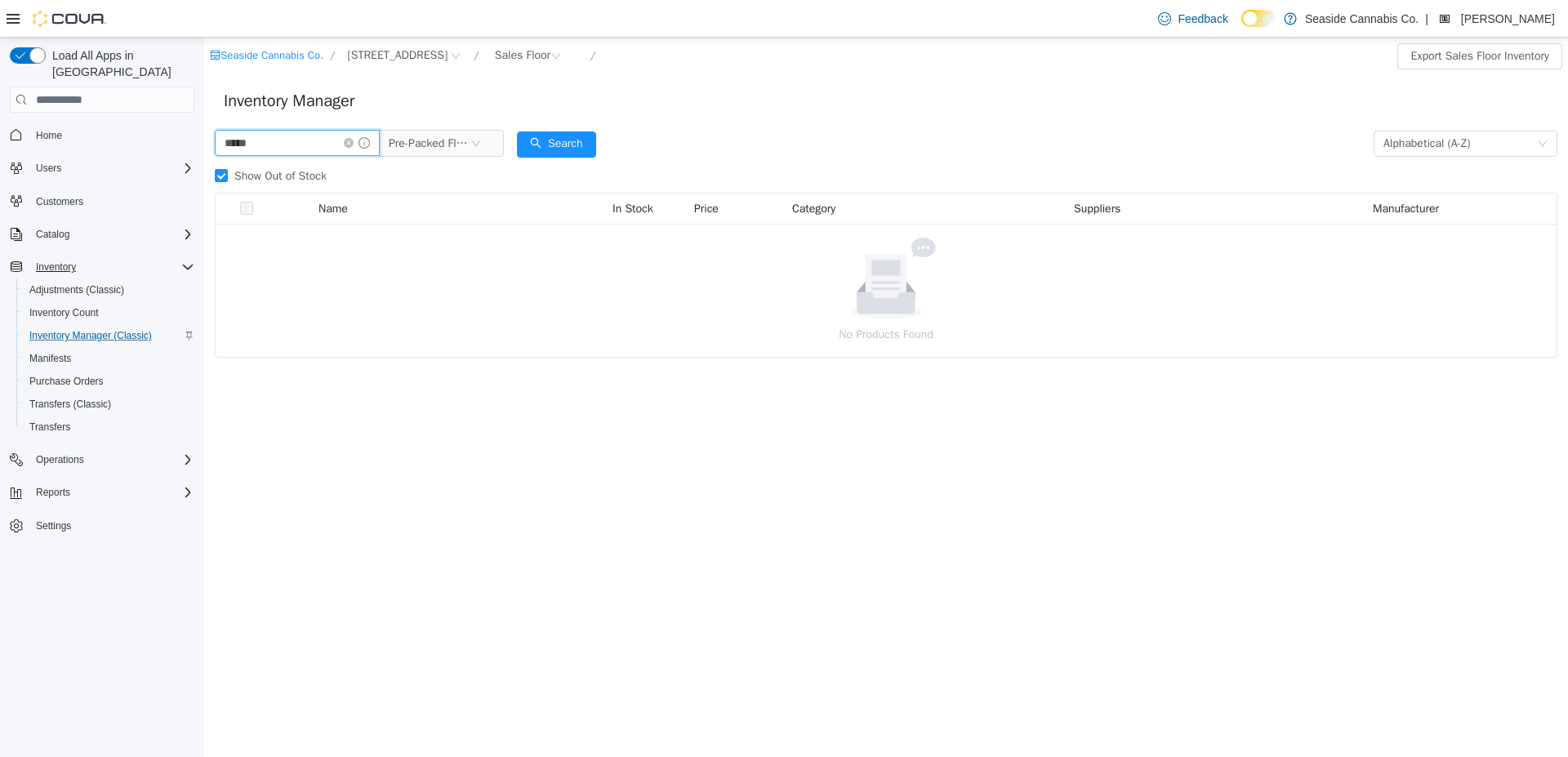 click on "*****" at bounding box center [297, 143] 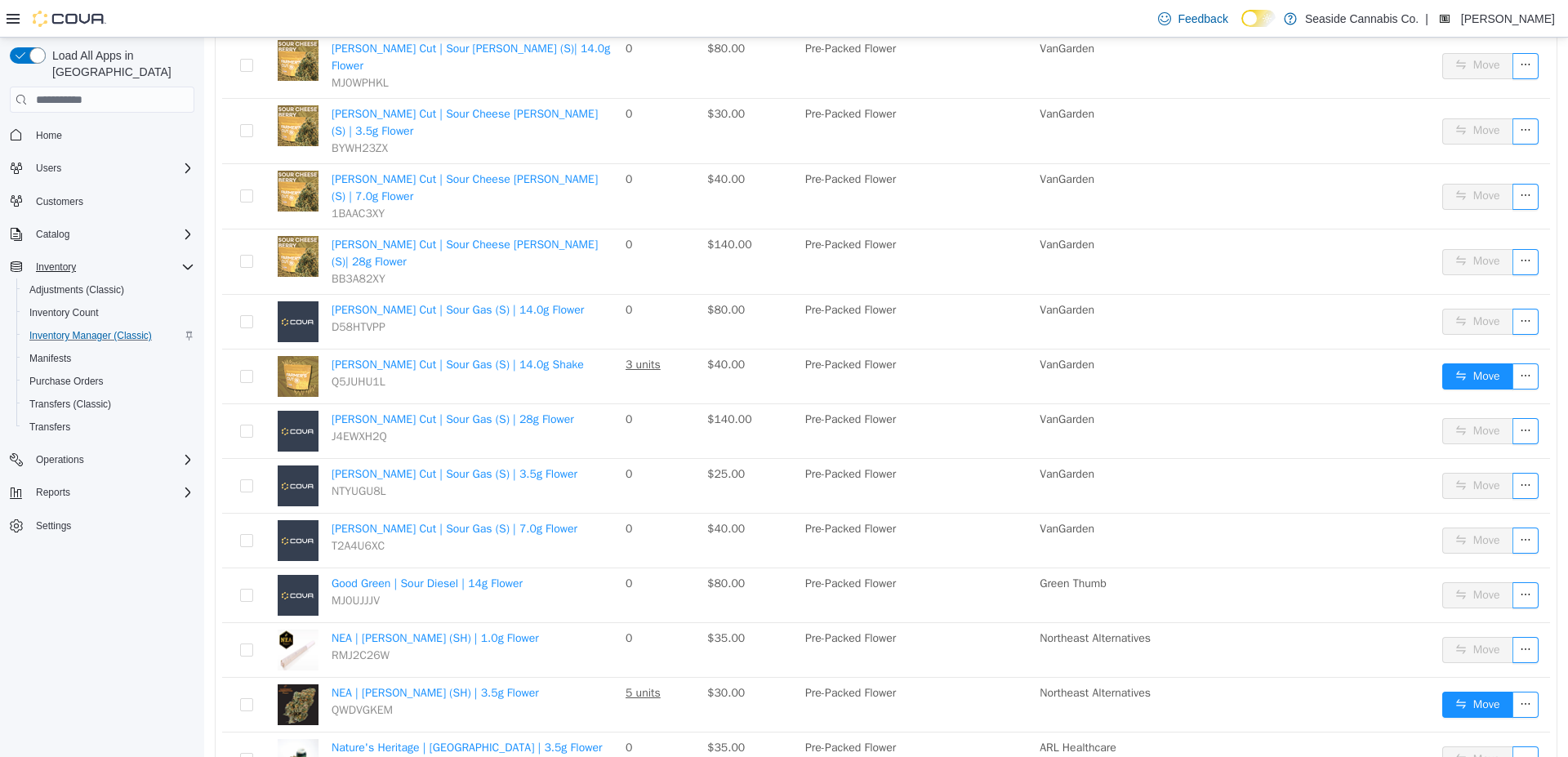 scroll, scrollTop: 614, scrollLeft: 0, axis: vertical 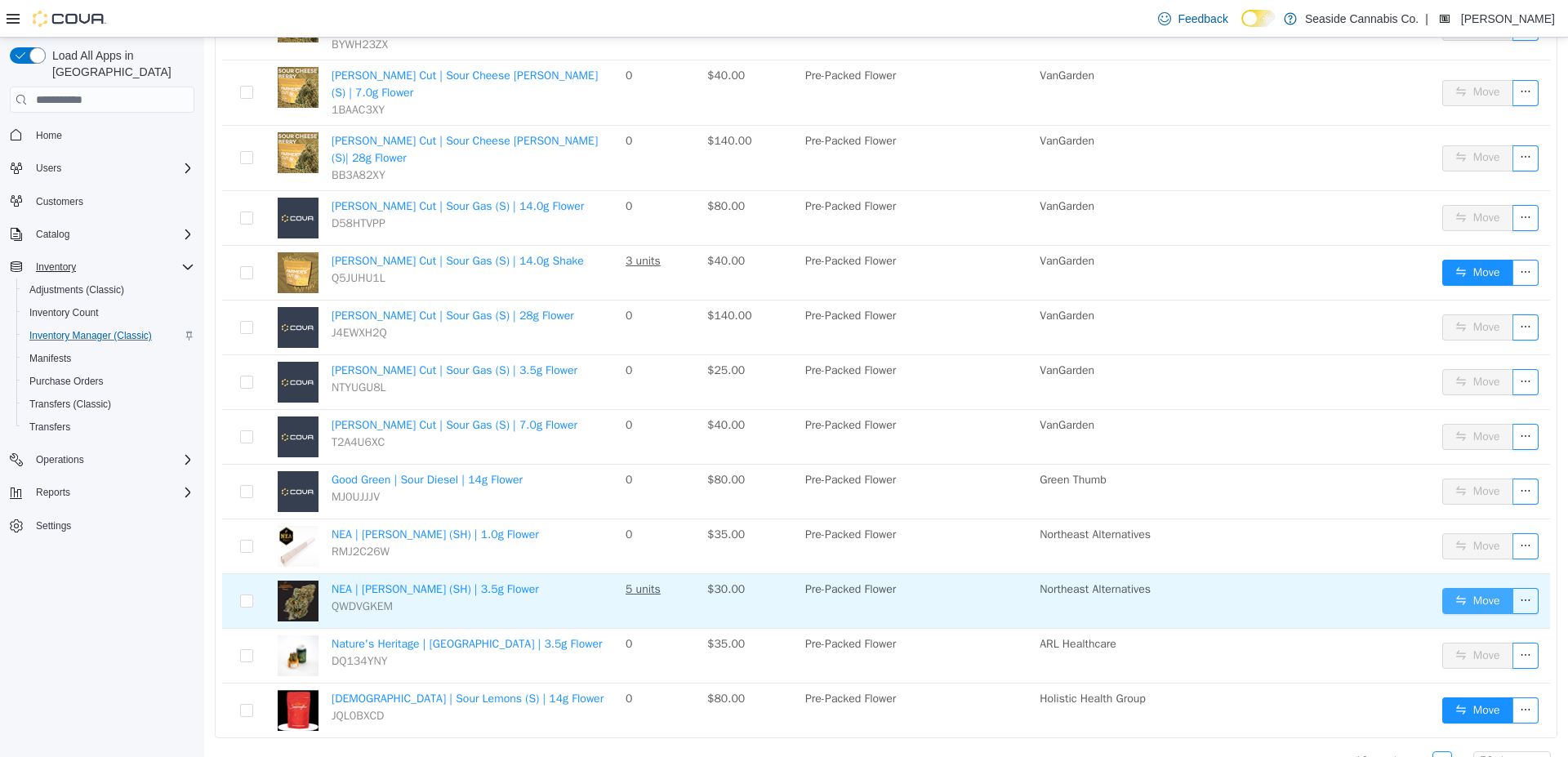 click on "Move" at bounding box center (1477, 601) 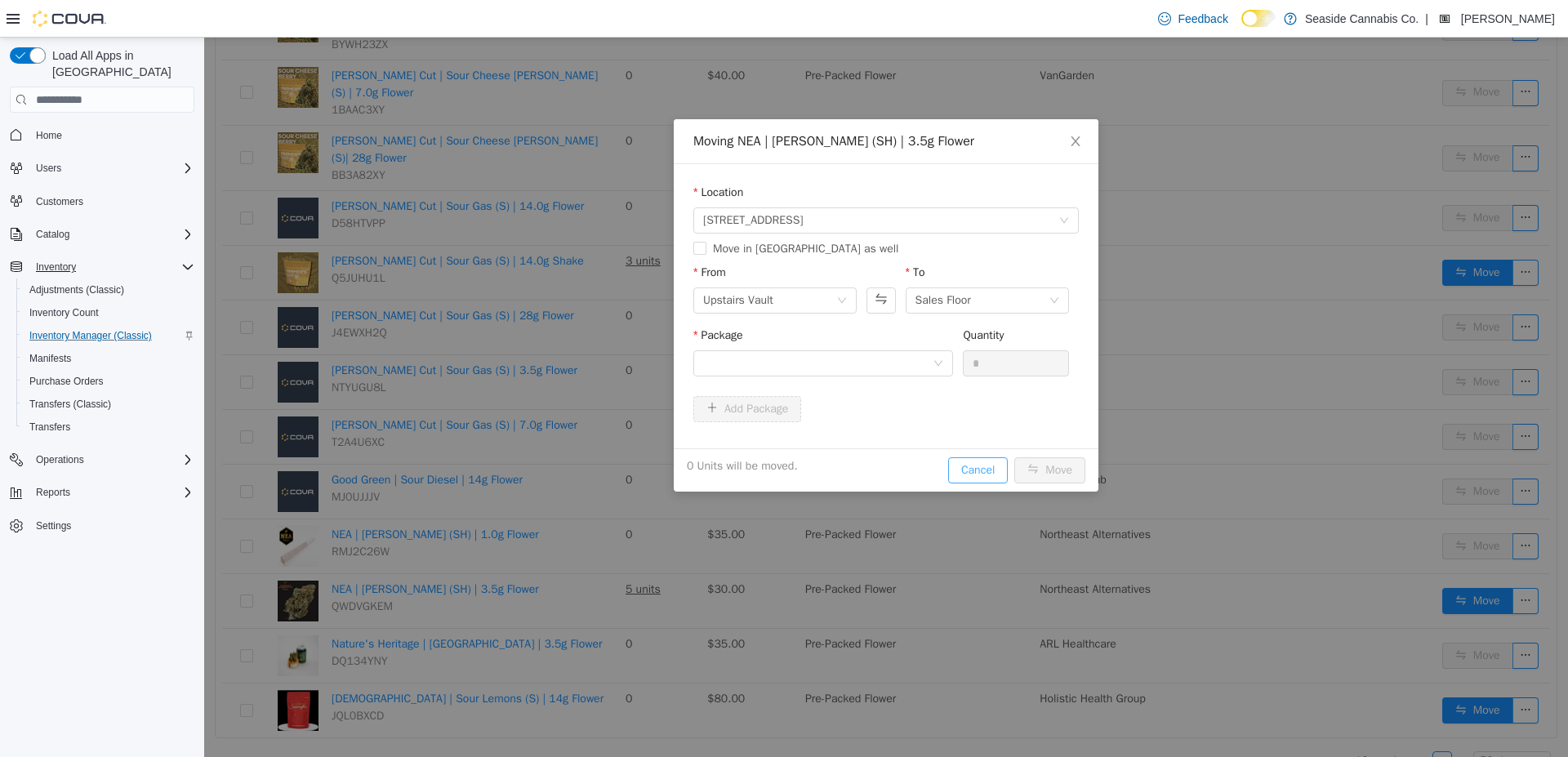 click on "Cancel" at bounding box center (978, 470) 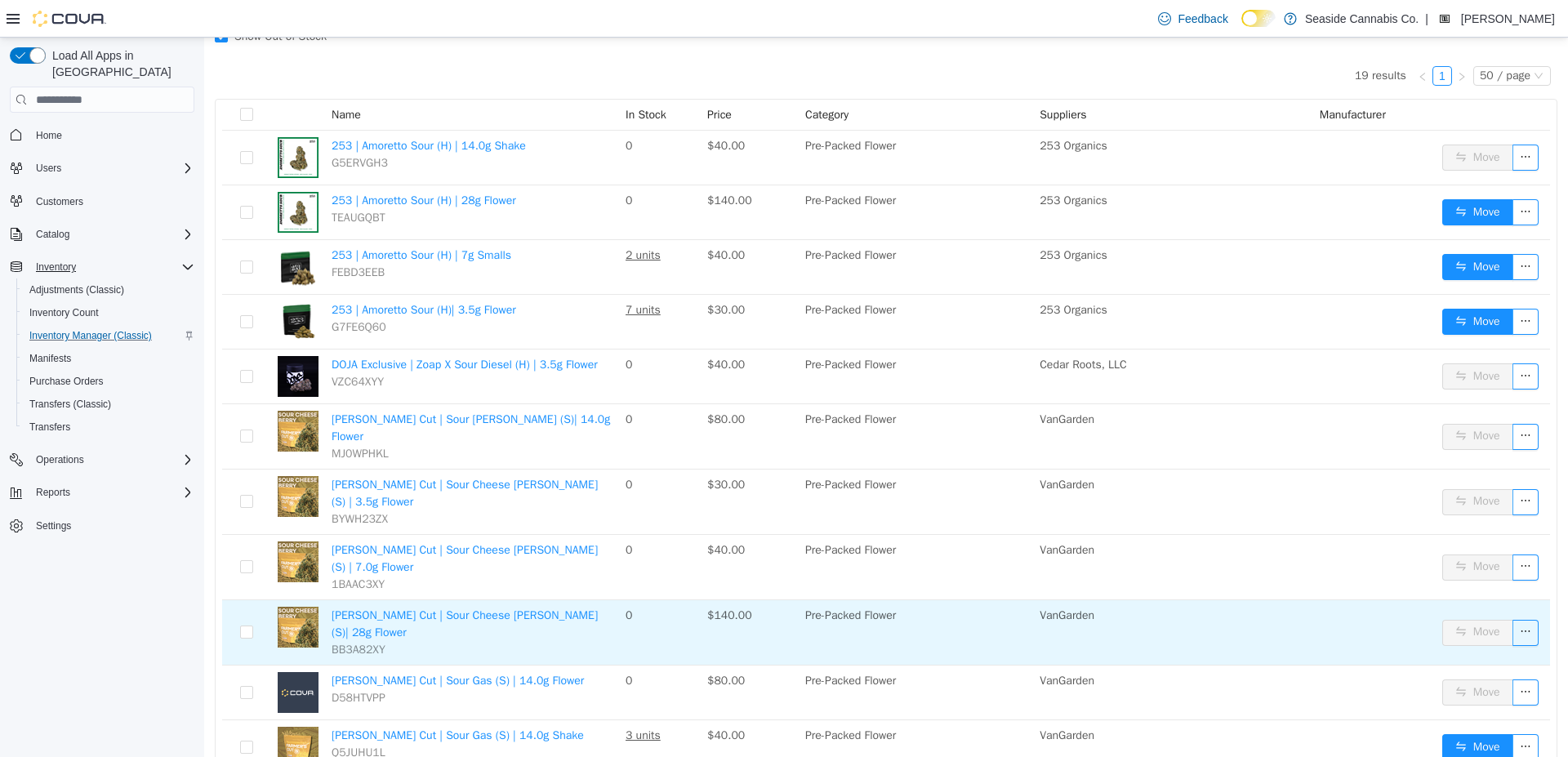scroll, scrollTop: 0, scrollLeft: 0, axis: both 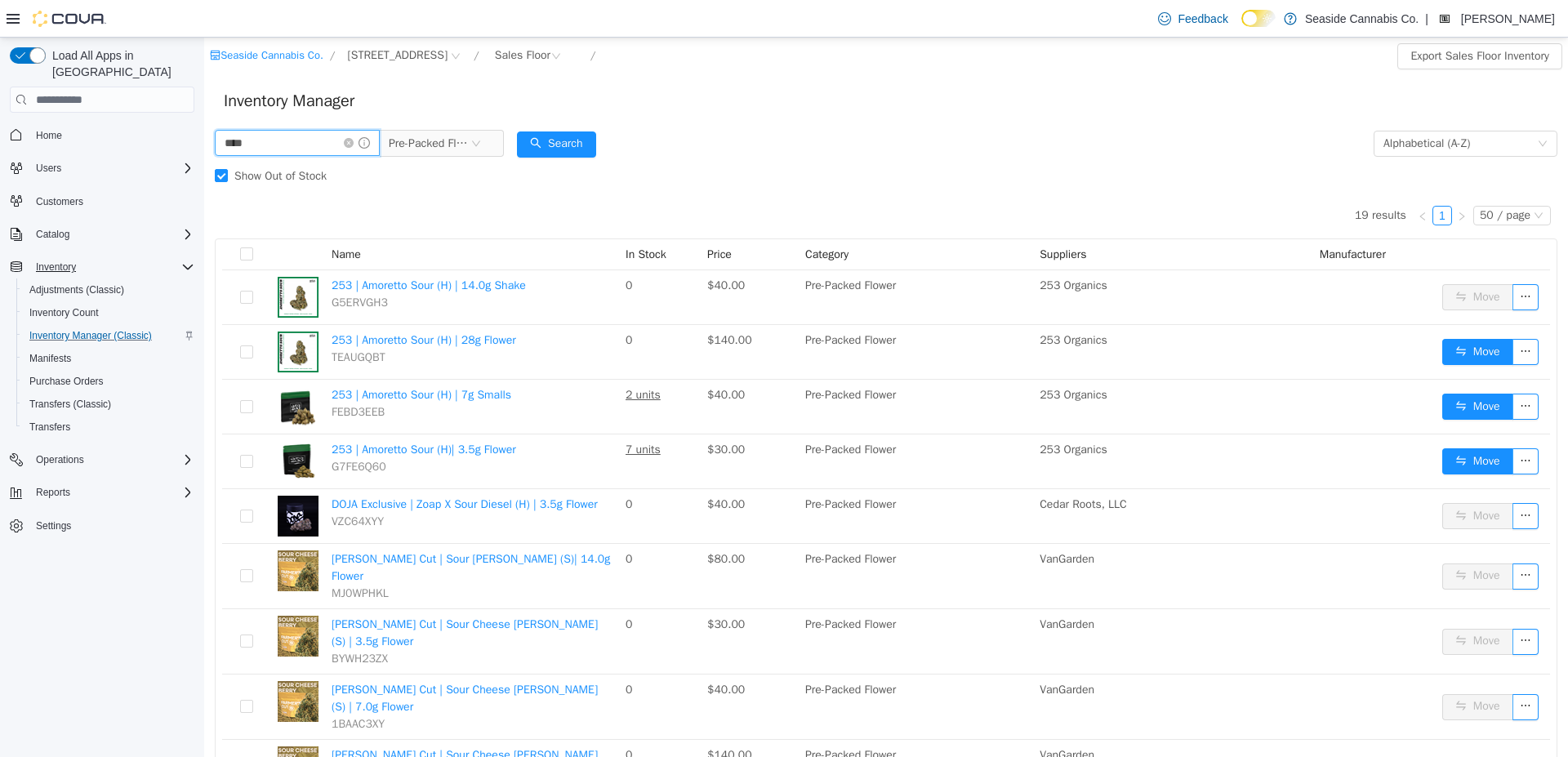 click on "****" at bounding box center [297, 143] 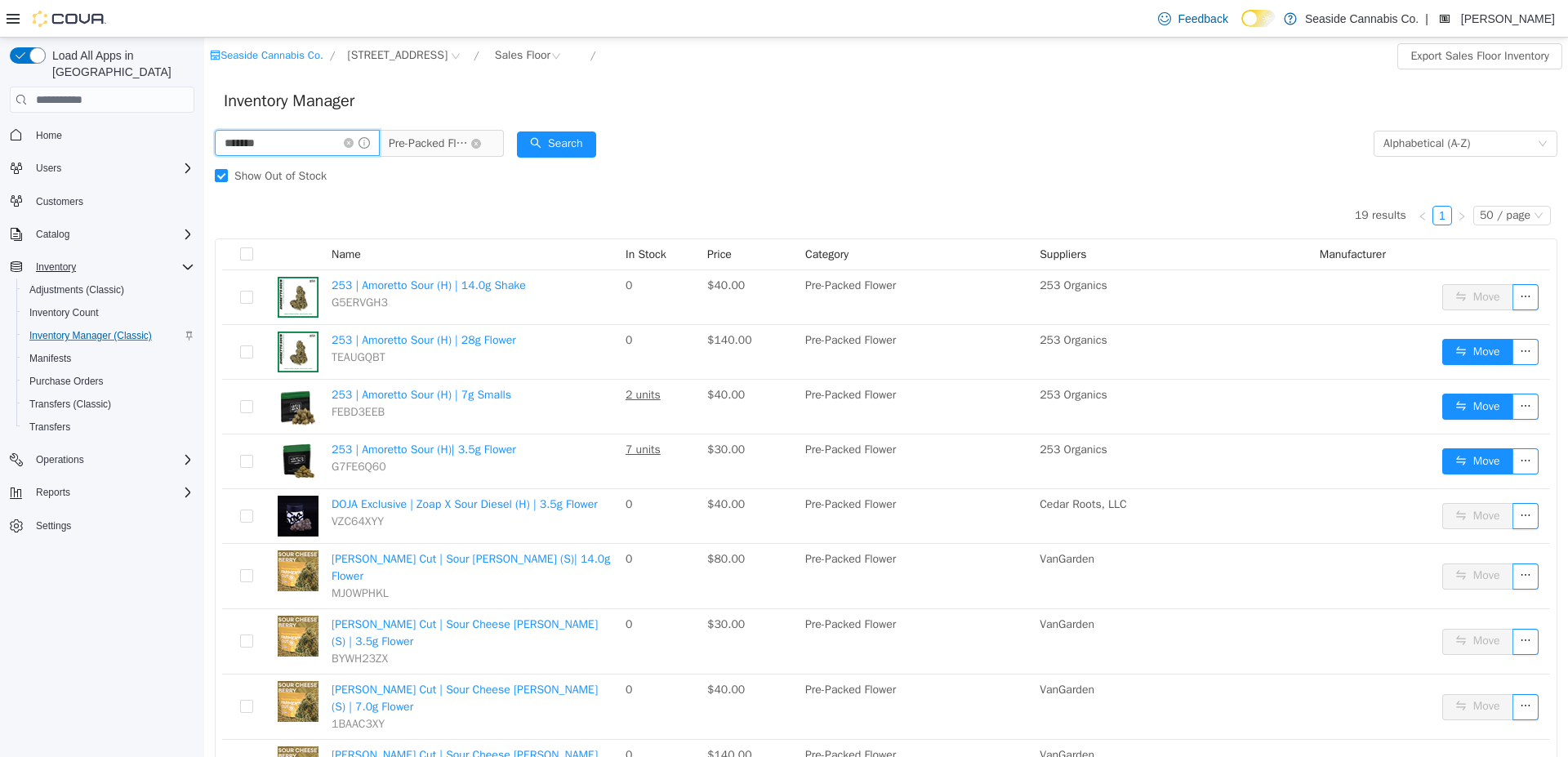 type on "*******" 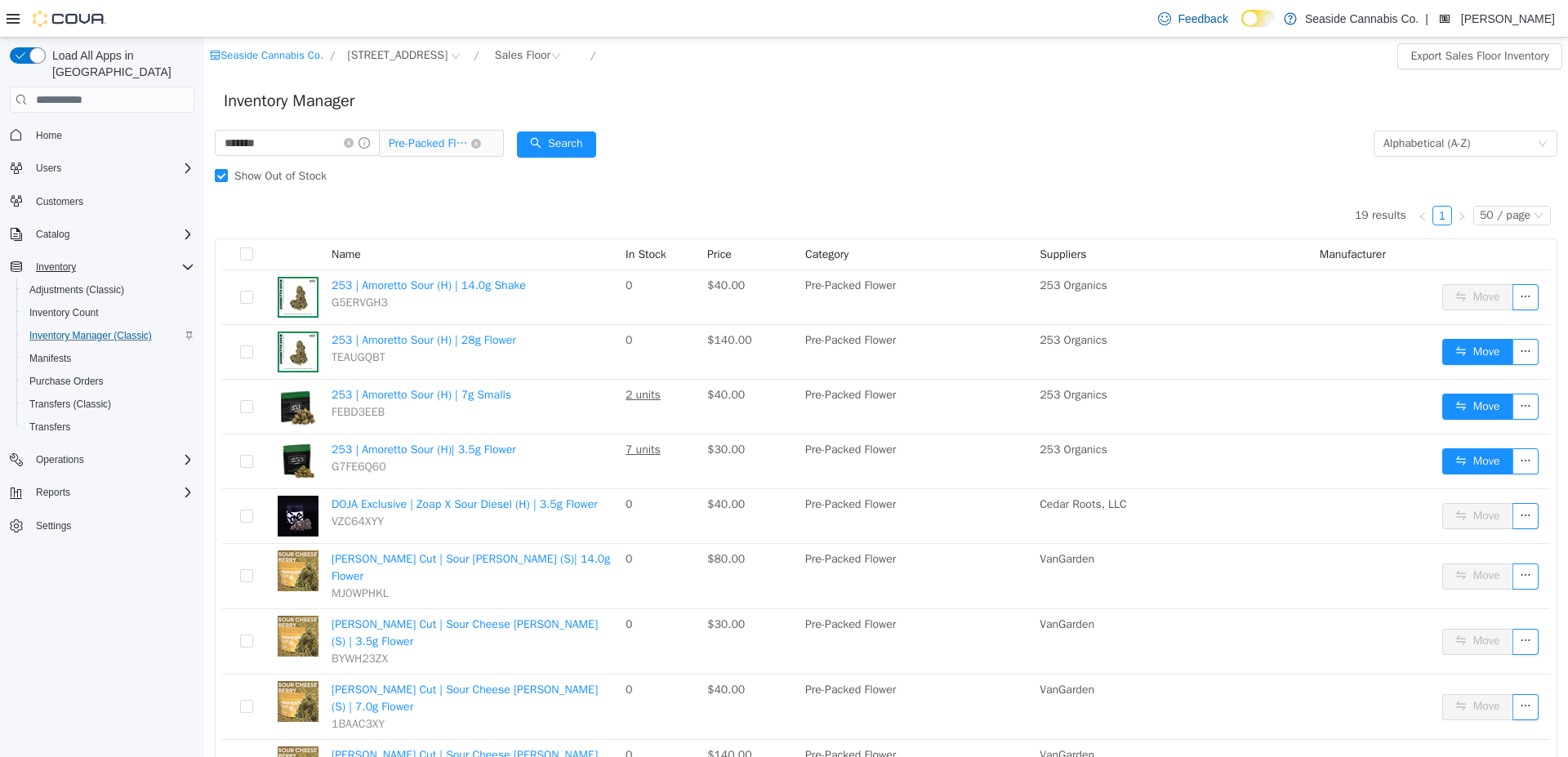 click on "Pre-Packed Flower" at bounding box center [430, 144] 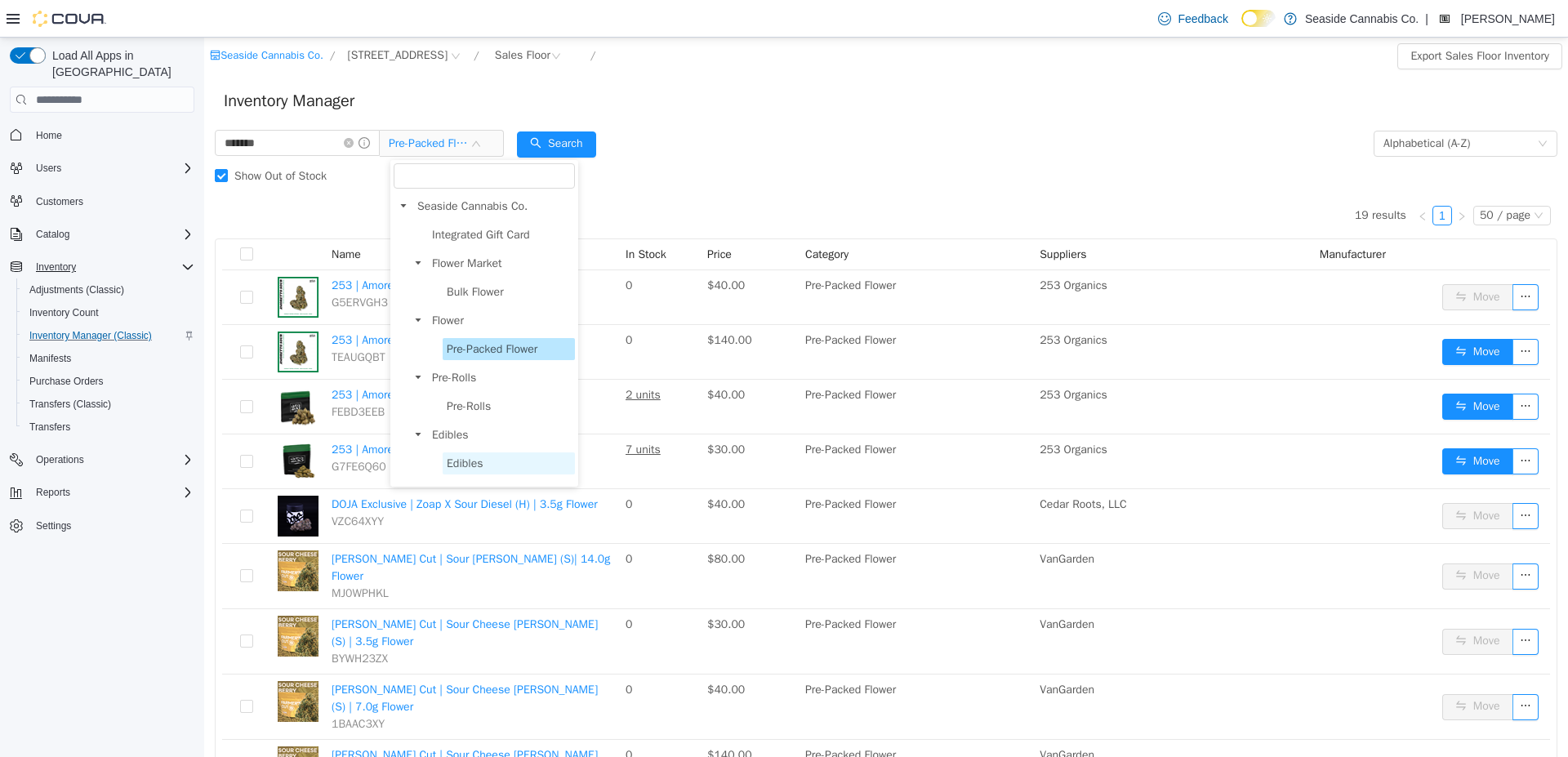 click on "Edibles" at bounding box center [509, 463] 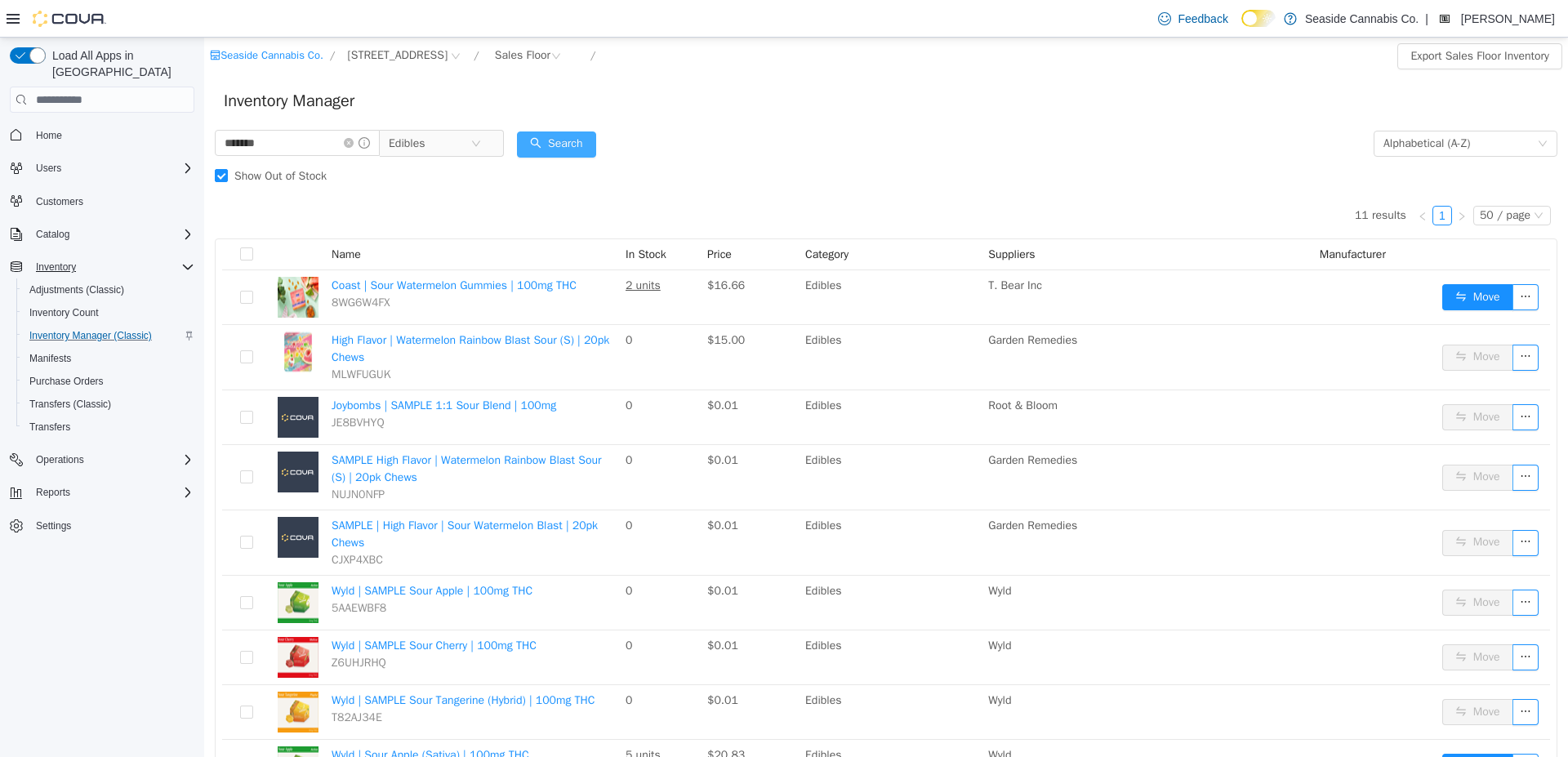 click on "Search" at bounding box center [556, 145] 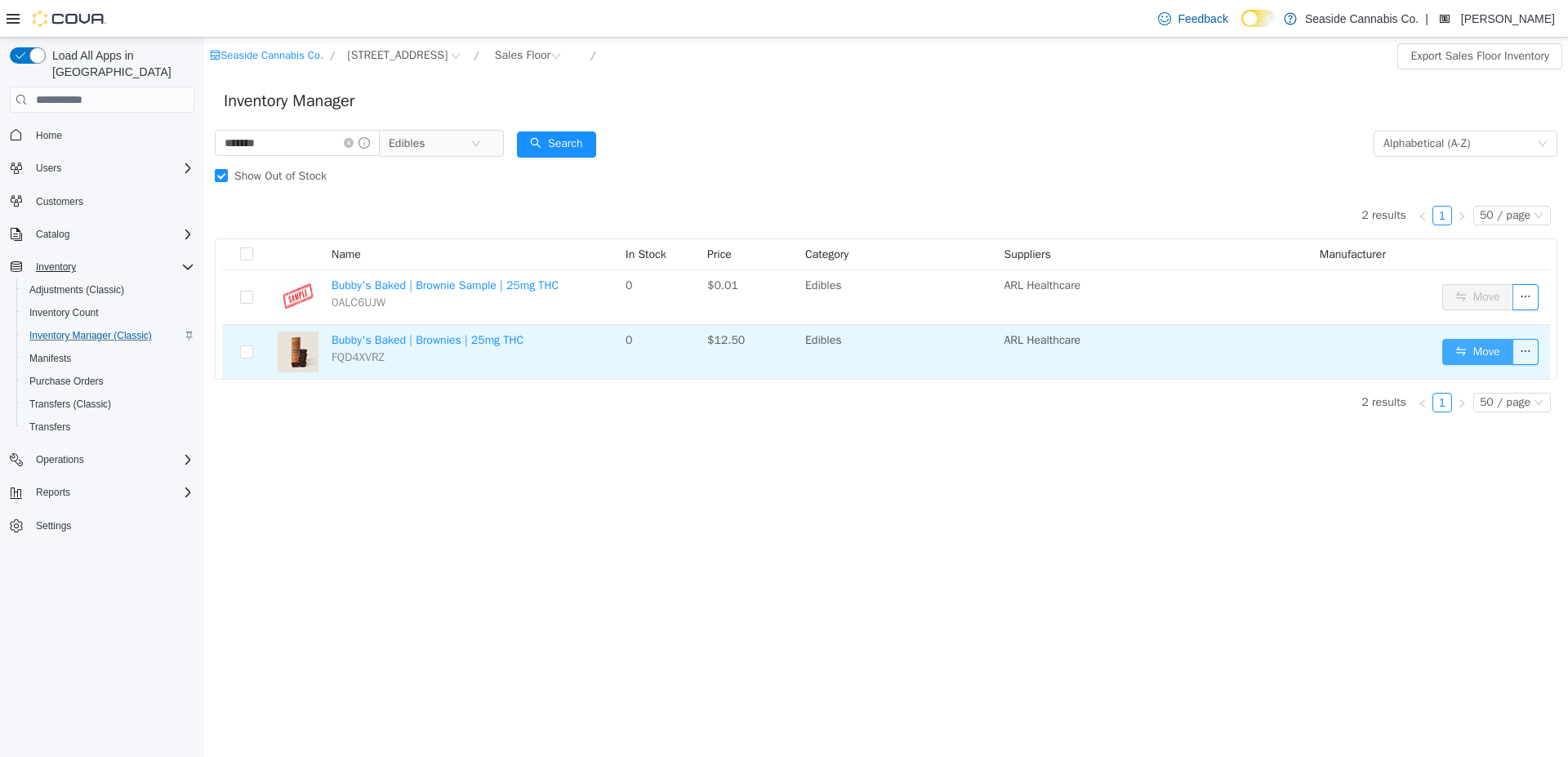 click on "Move" at bounding box center [1477, 352] 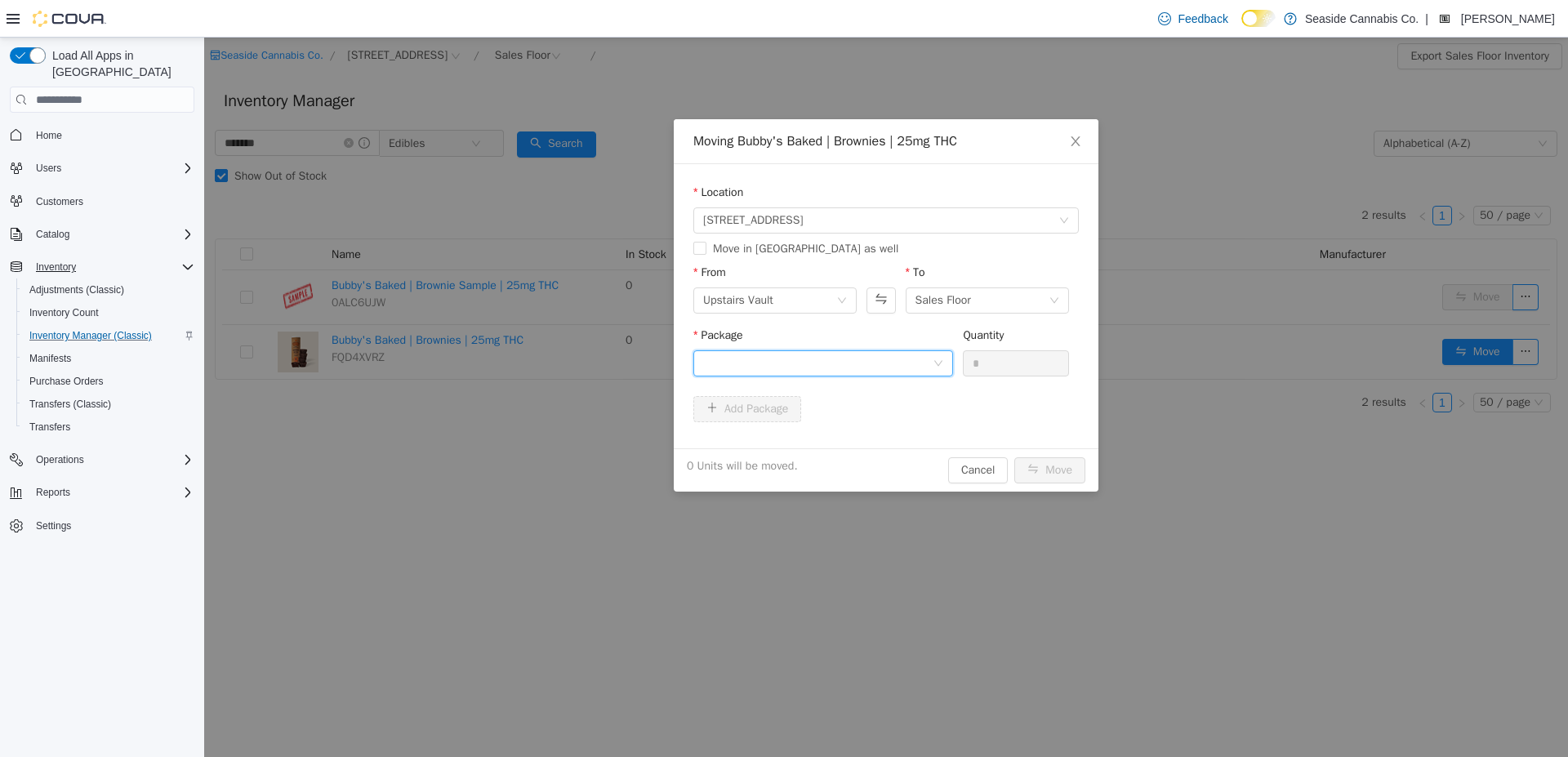 click at bounding box center [817, 363] 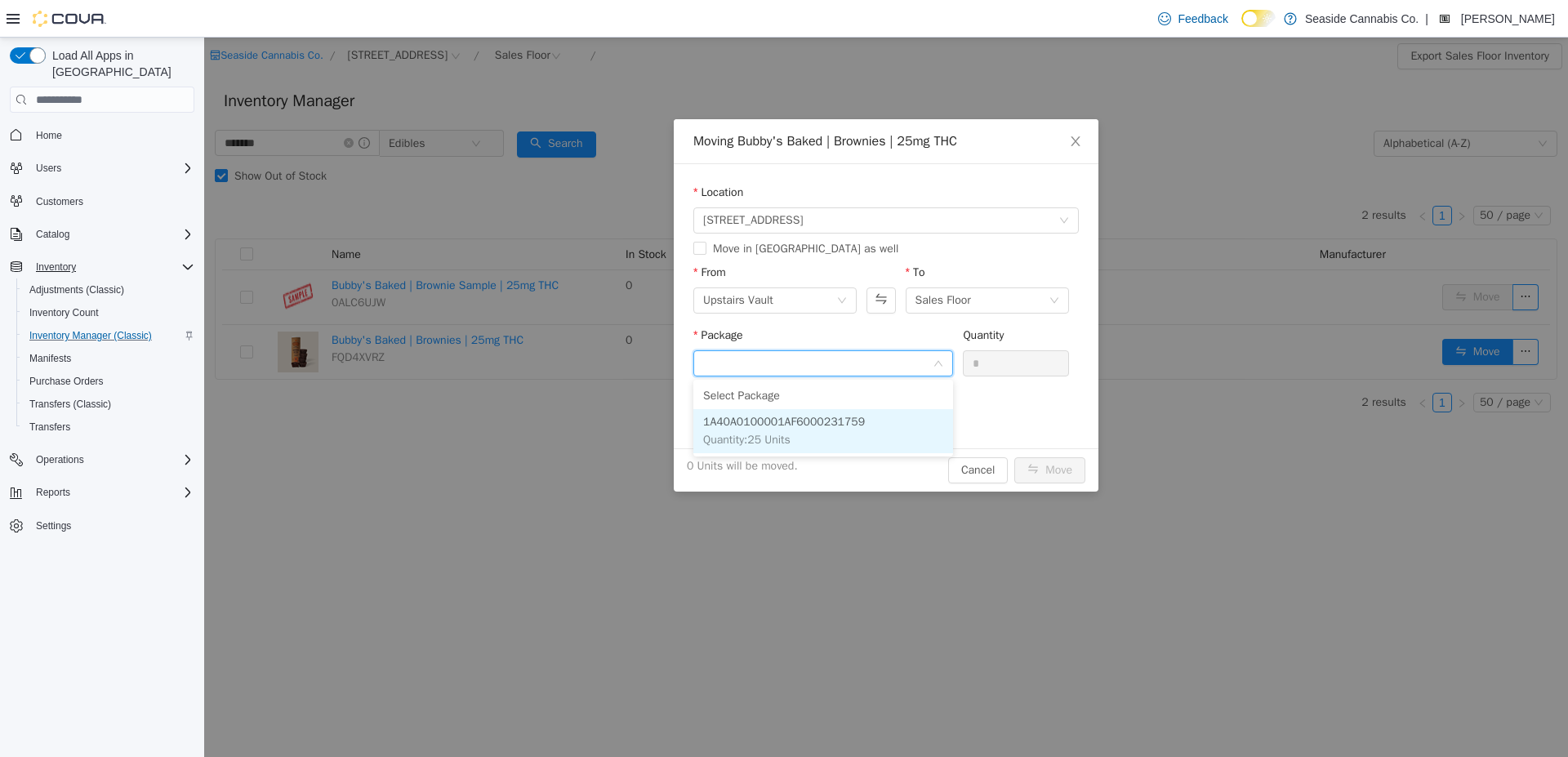 click on "1A40A0100001AF6000231759 Quantity :  25 Units" at bounding box center (823, 431) 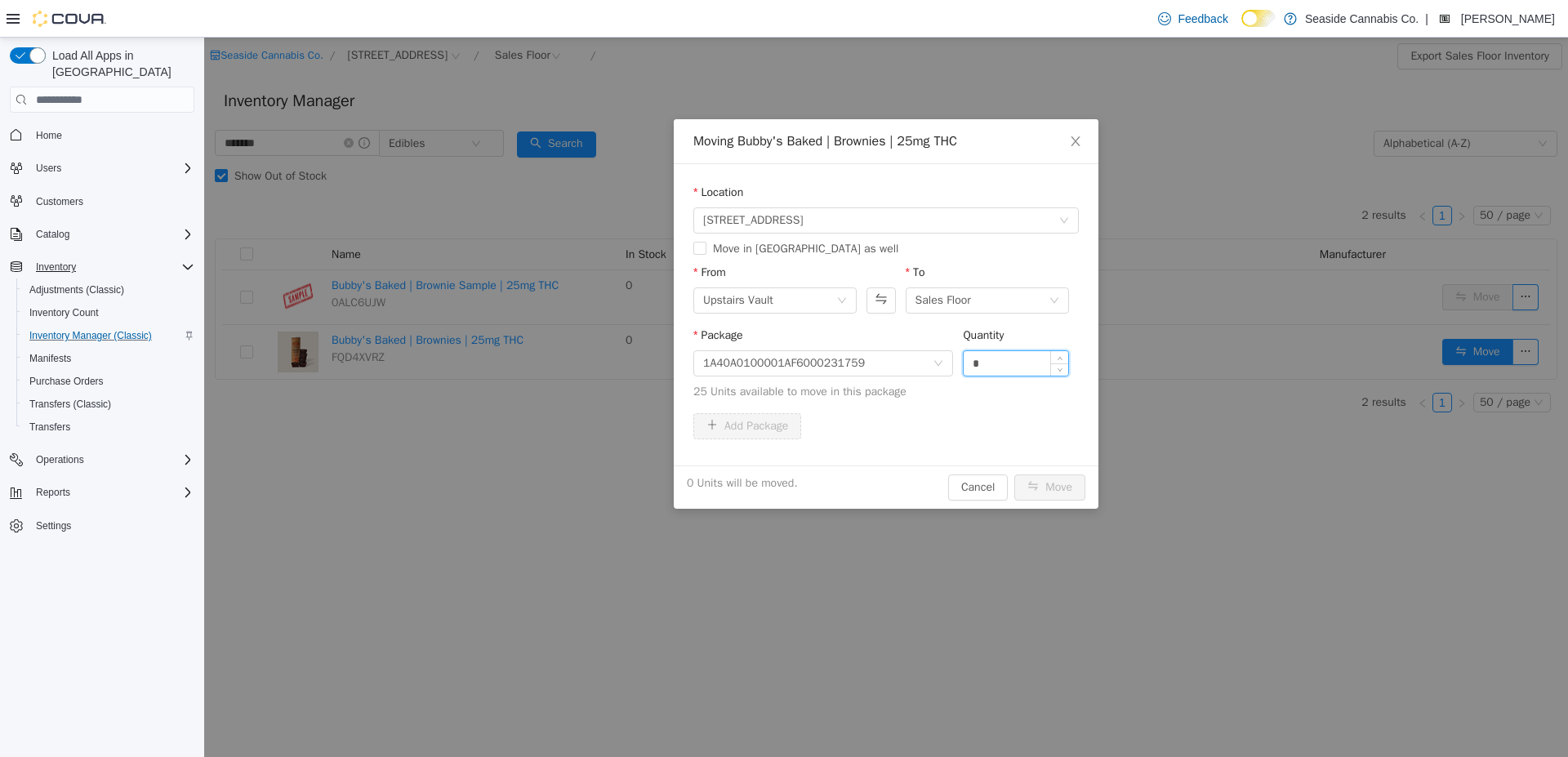 click on "*" at bounding box center (1016, 363) 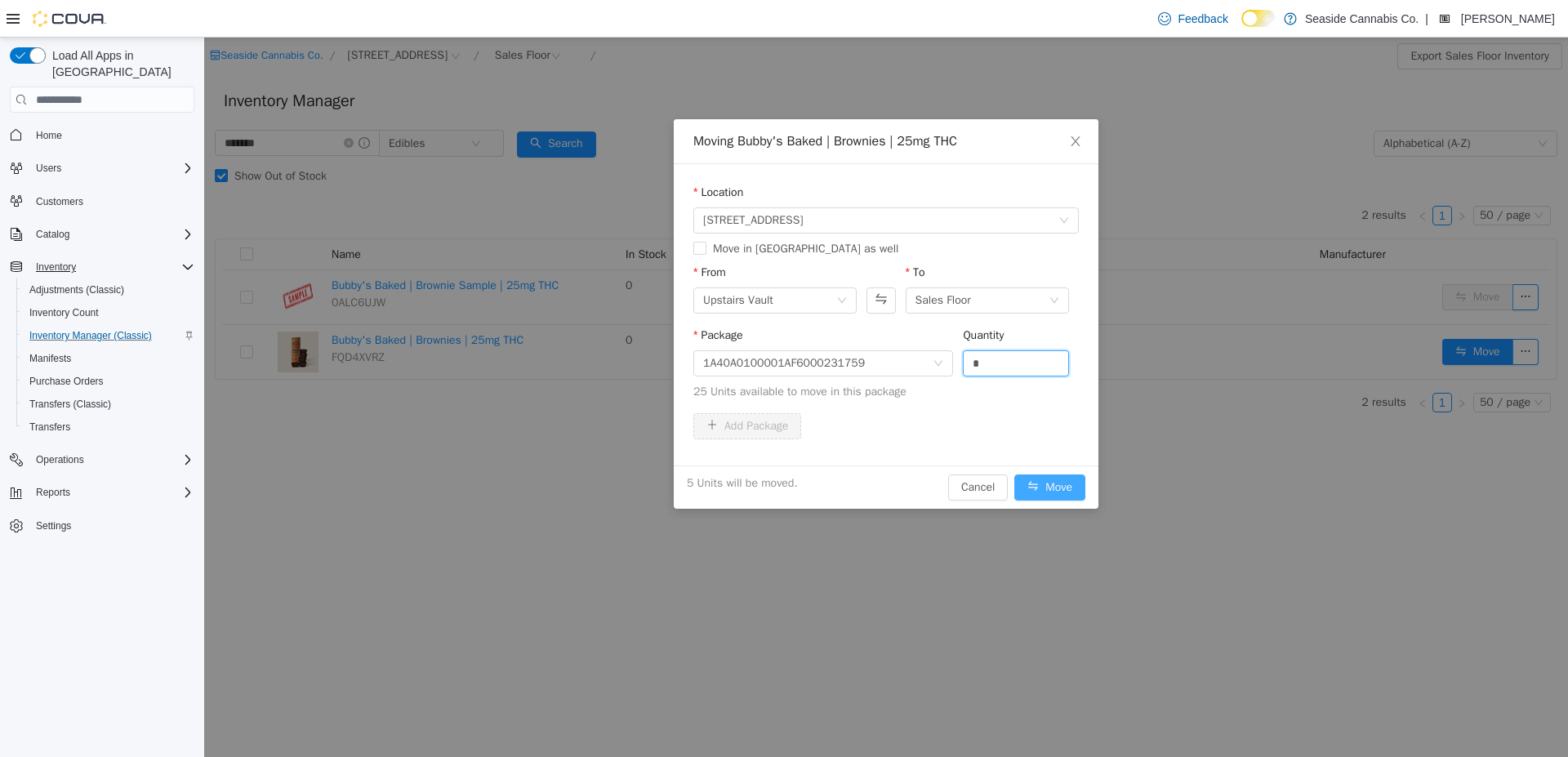 type on "*" 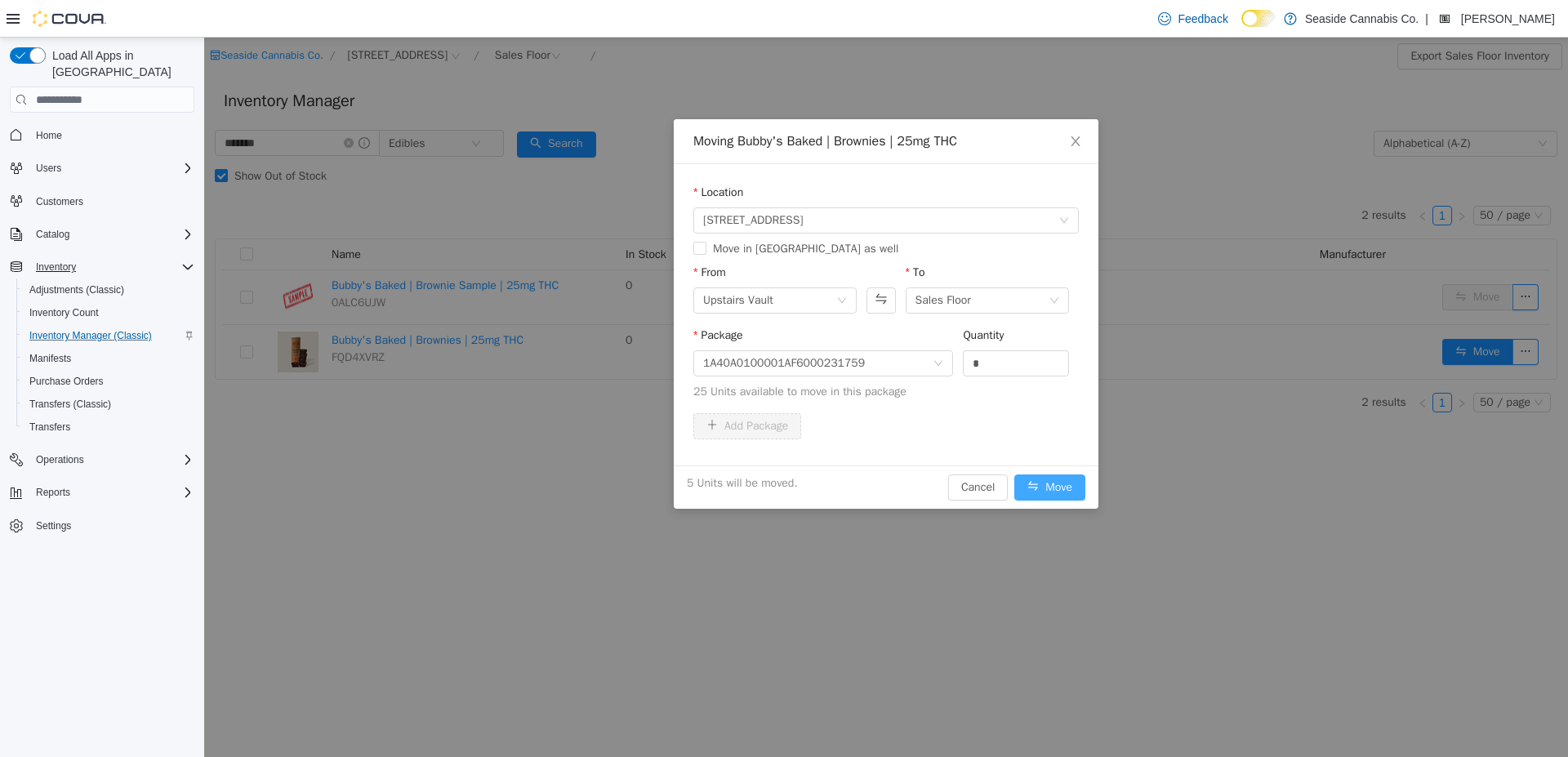 click on "Move" at bounding box center [1049, 488] 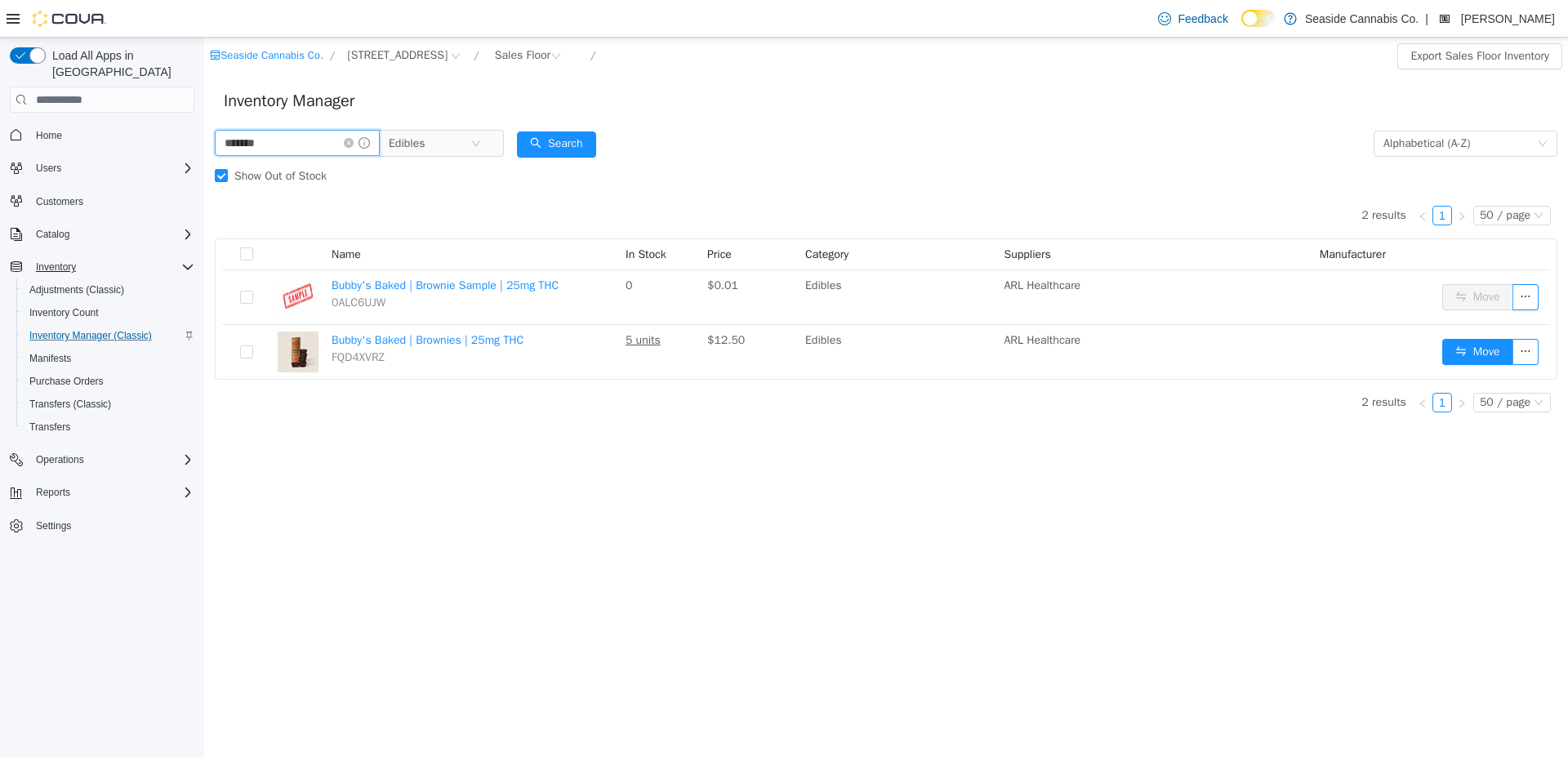 click on "*******" at bounding box center [297, 143] 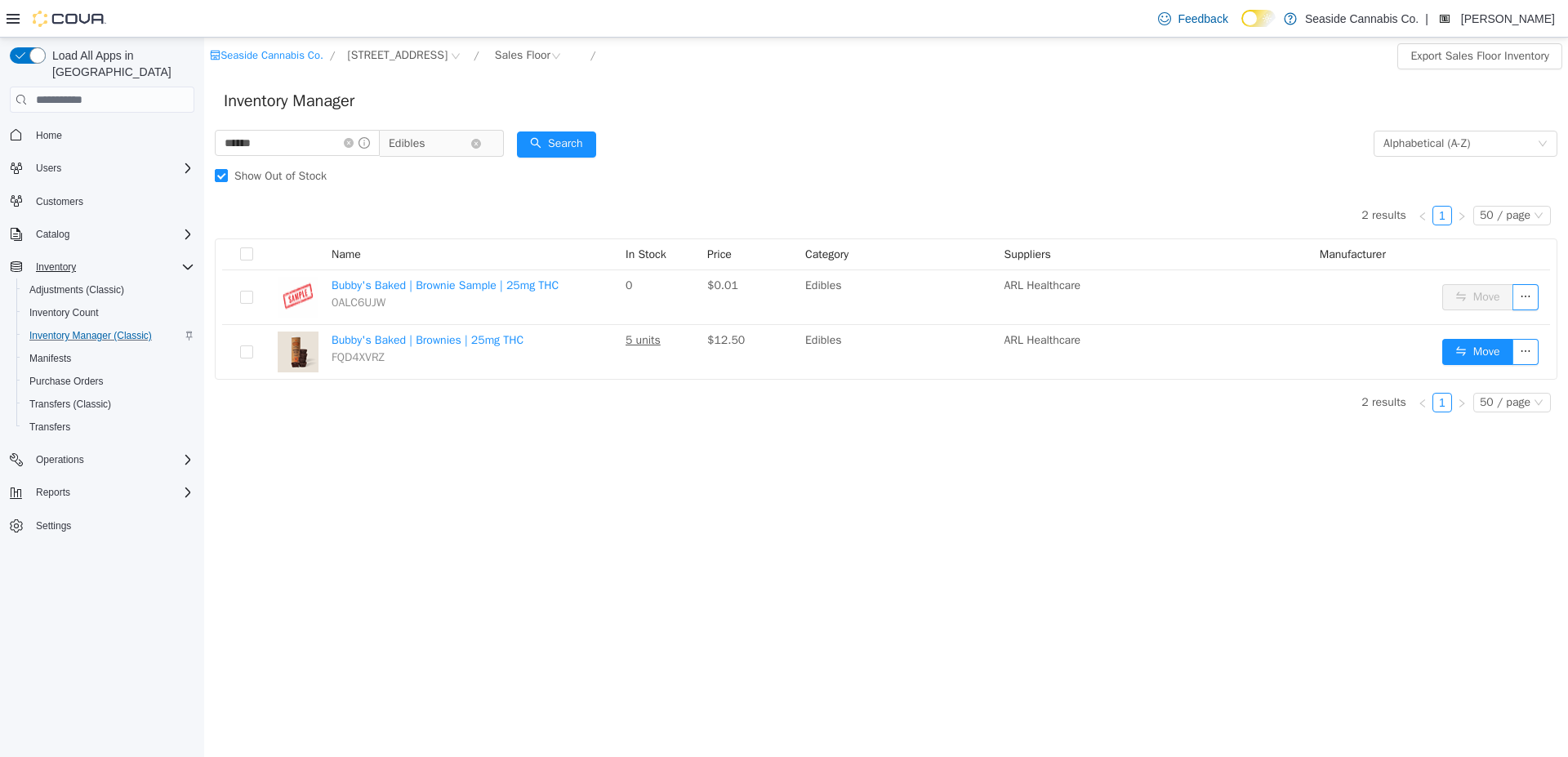 click on "Edibles" at bounding box center [430, 144] 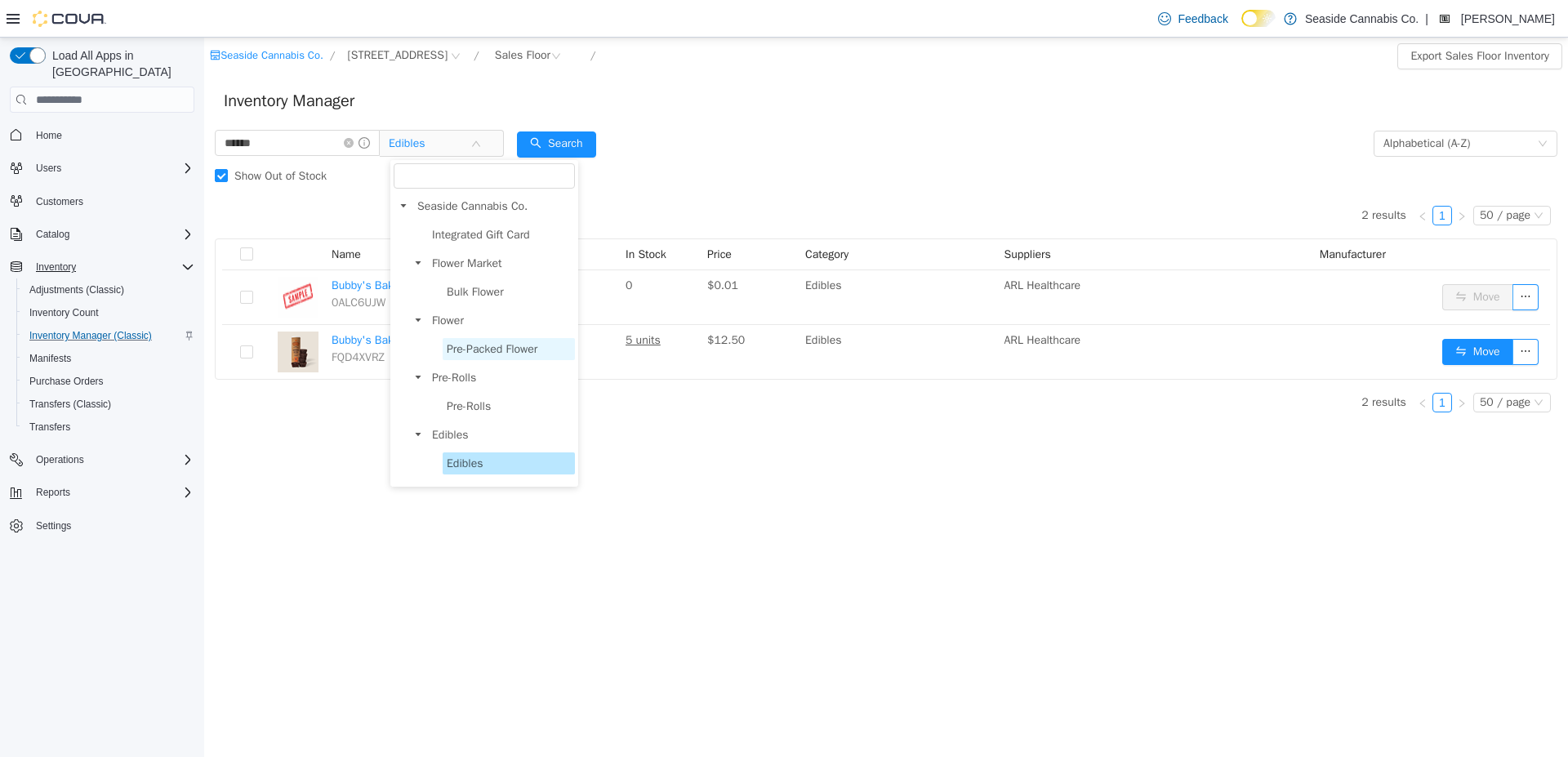click on "Pre-Packed Flower" at bounding box center [492, 349] 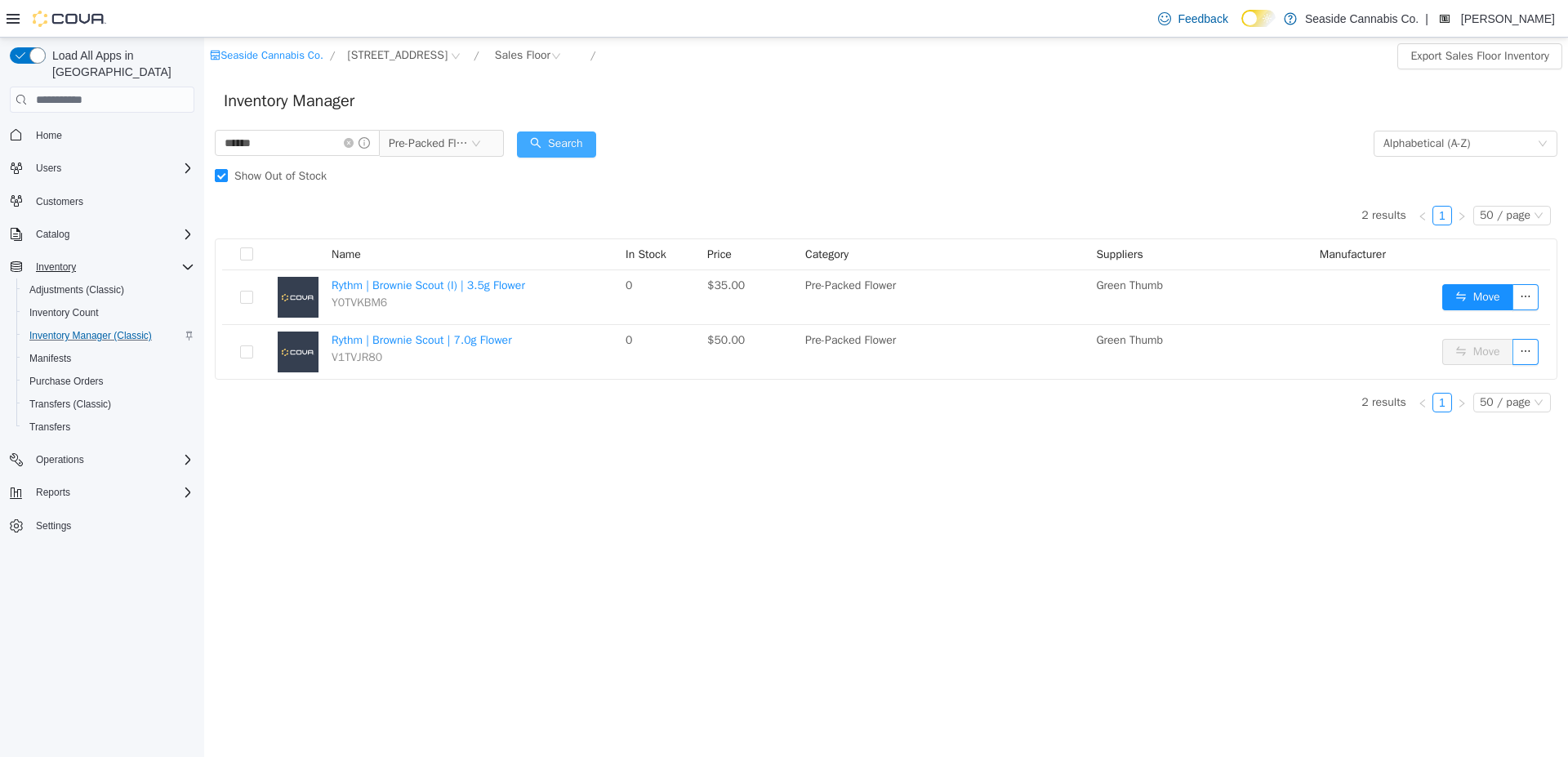 click on "Search" at bounding box center [556, 145] 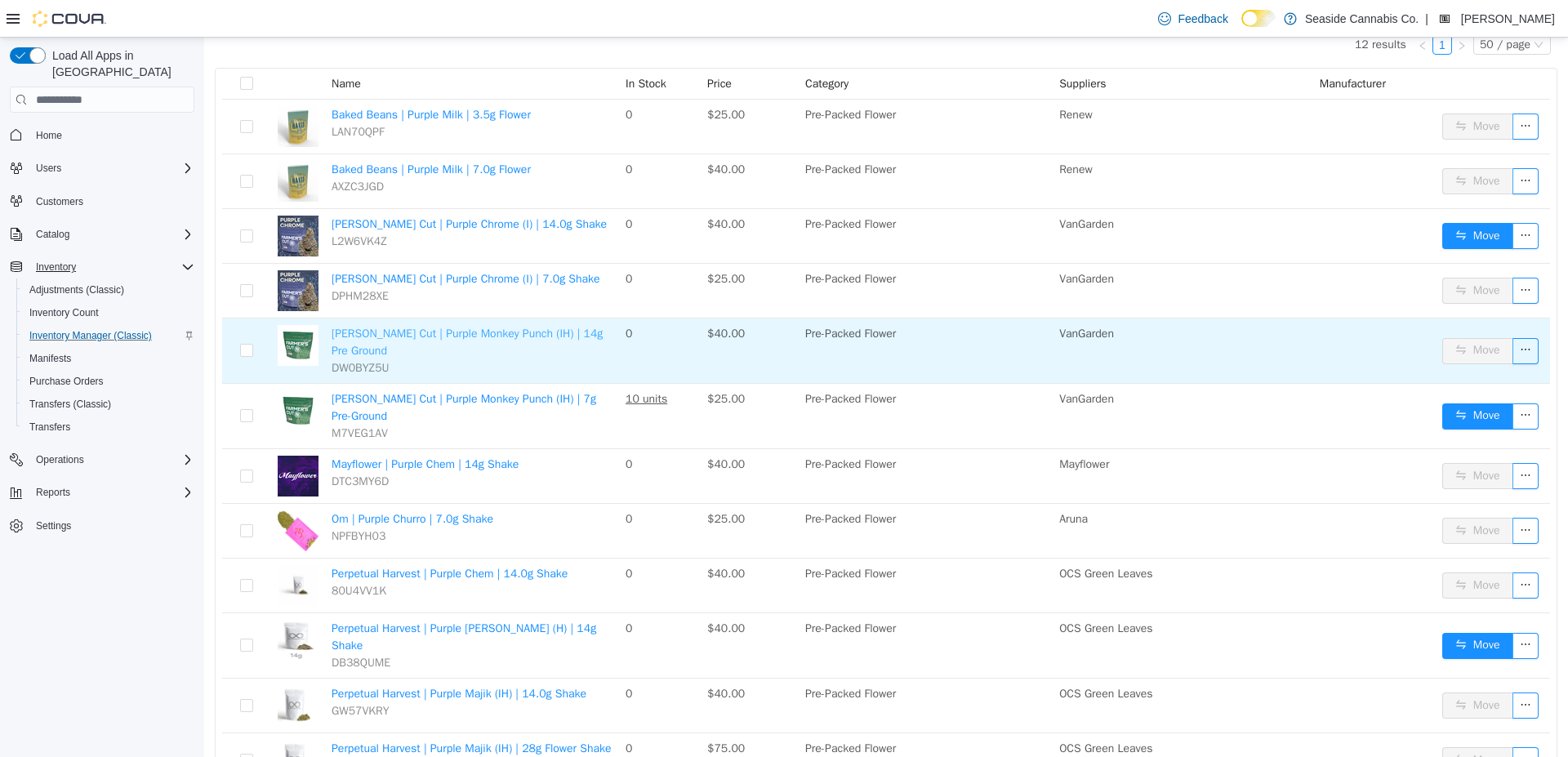 scroll, scrollTop: 255, scrollLeft: 0, axis: vertical 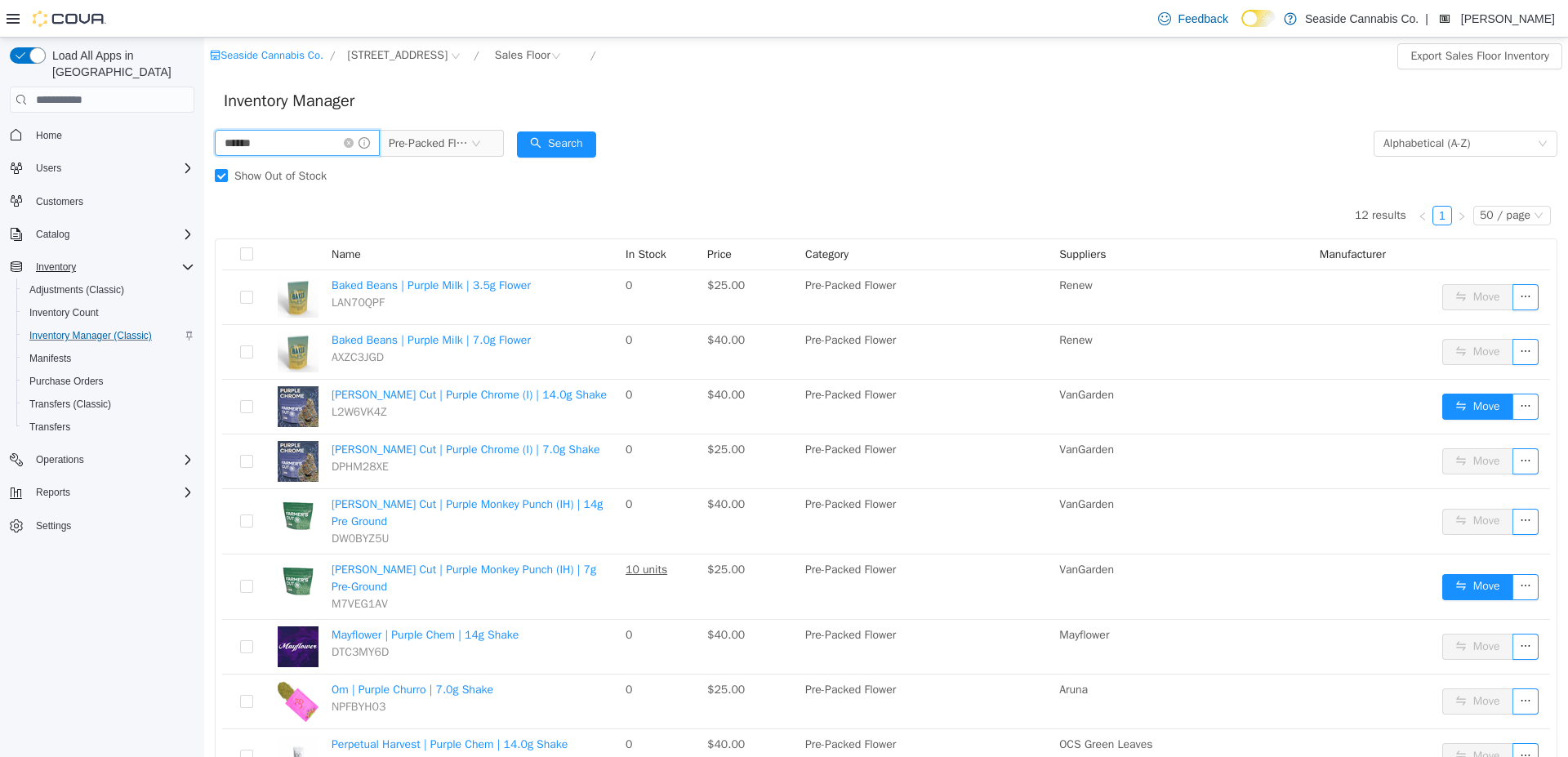 click on "******" at bounding box center [297, 143] 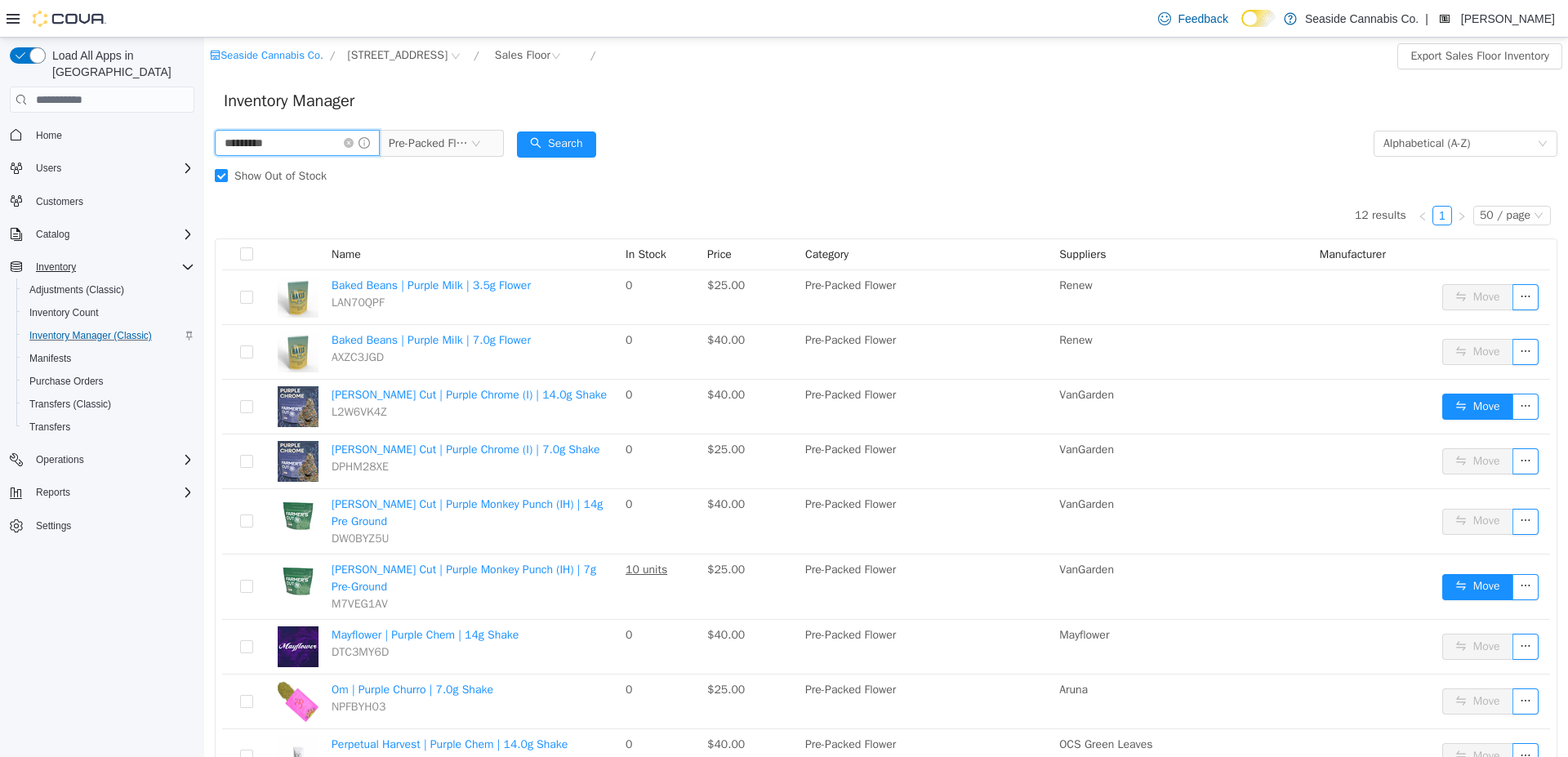 type on "*********" 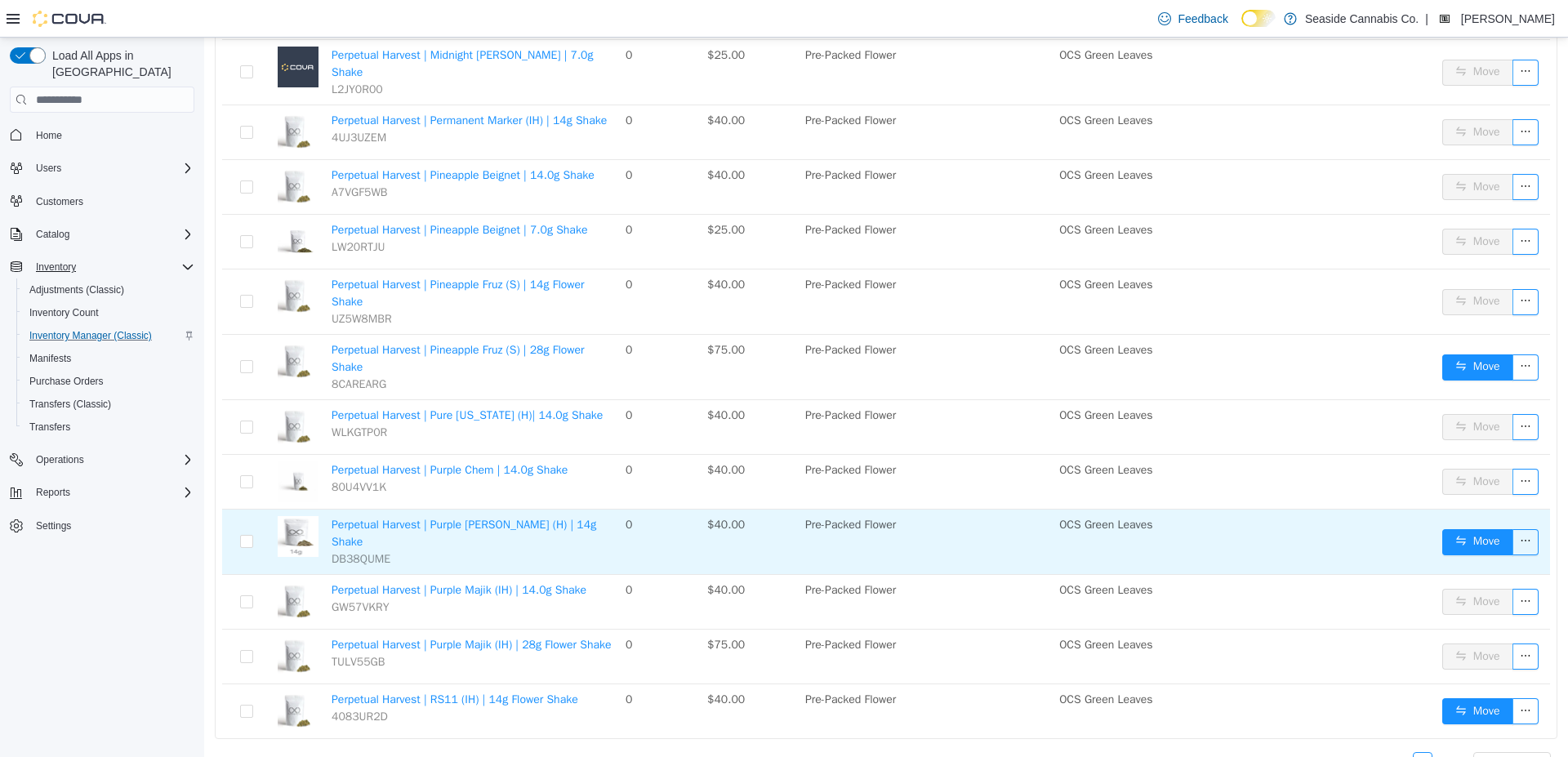 scroll, scrollTop: 2408, scrollLeft: 0, axis: vertical 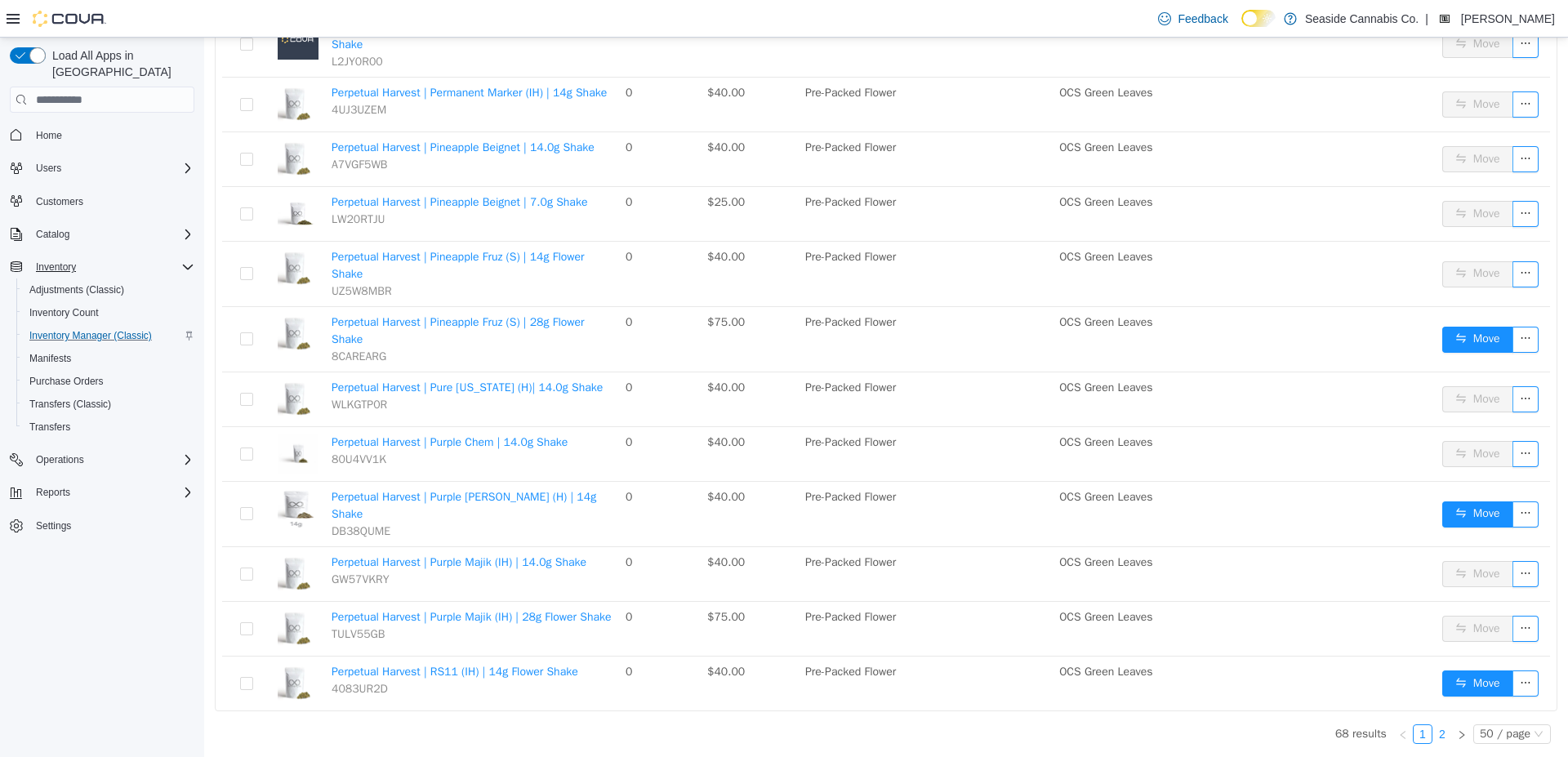 click on "2" at bounding box center (1442, 734) 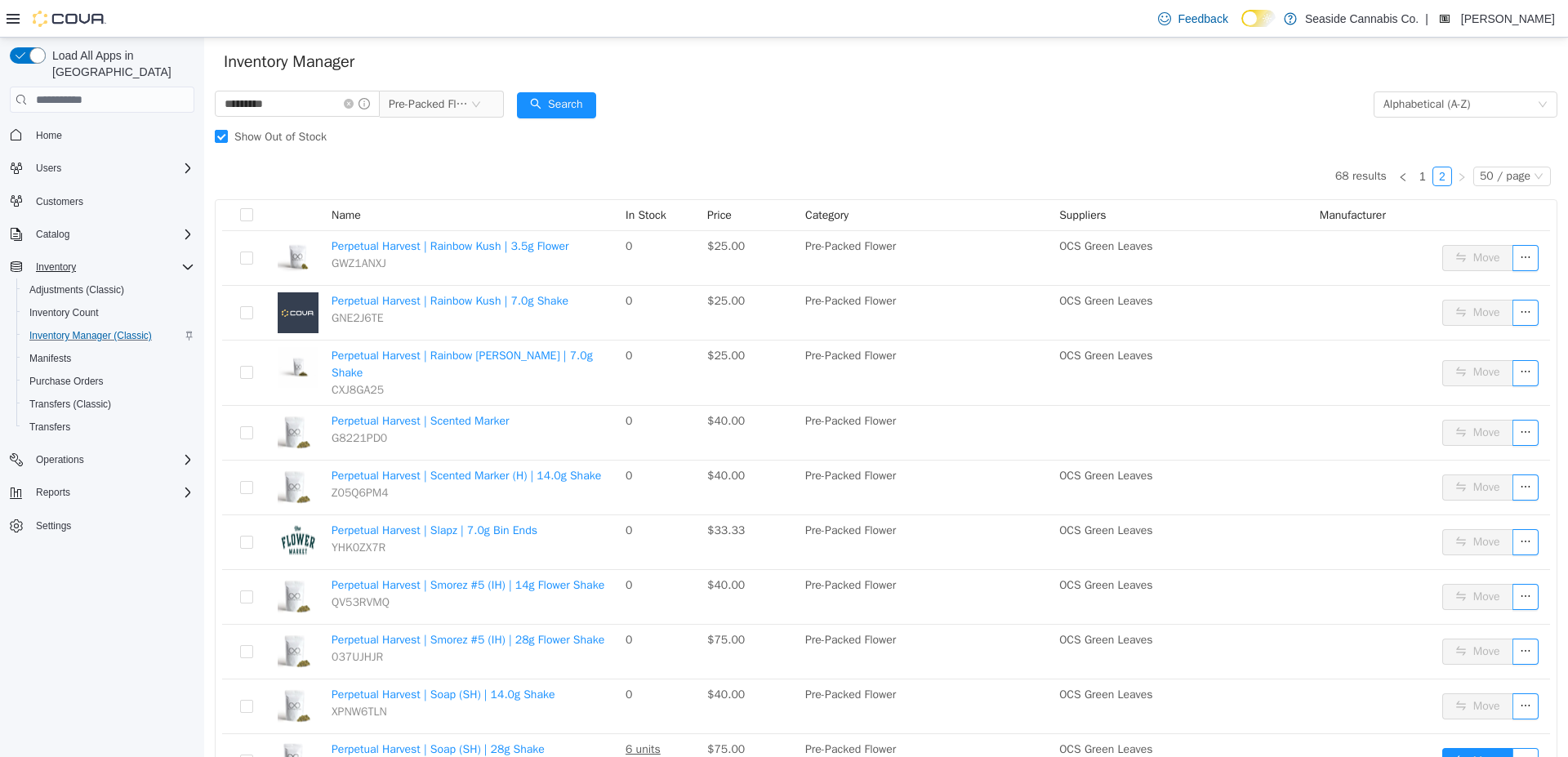 scroll, scrollTop: 0, scrollLeft: 0, axis: both 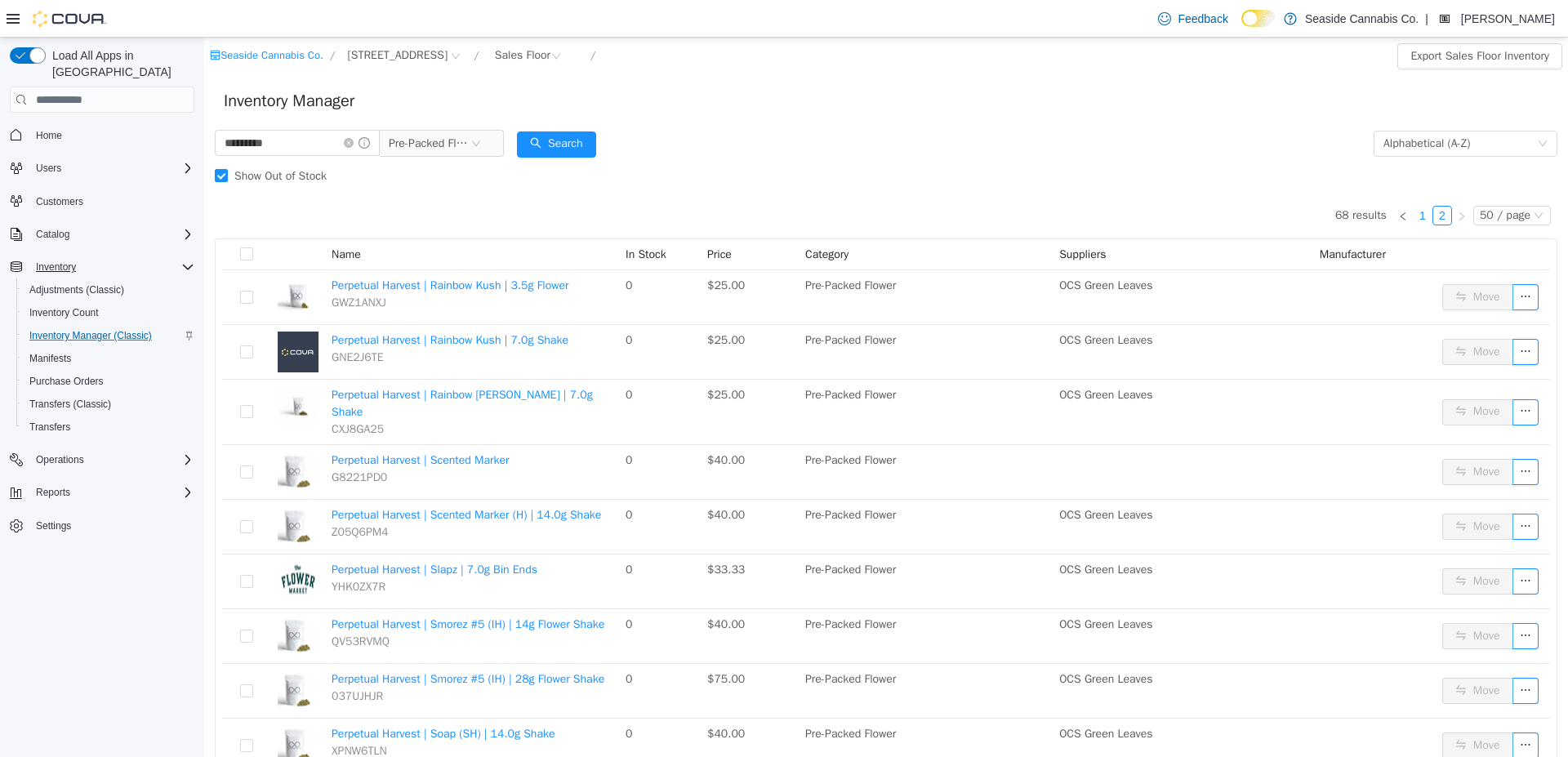 click on "1" at bounding box center [1423, 216] 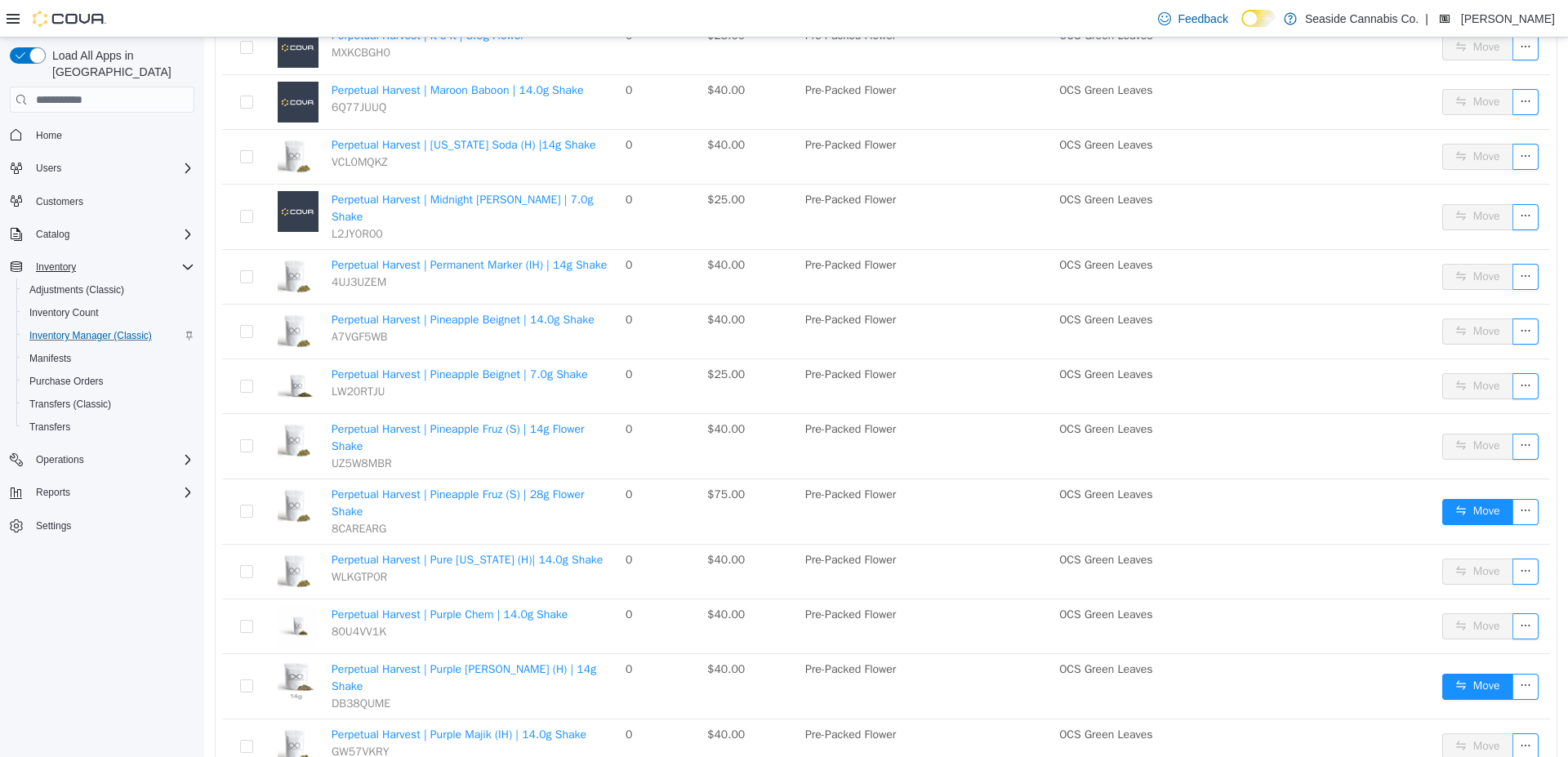 scroll, scrollTop: 2193, scrollLeft: 0, axis: vertical 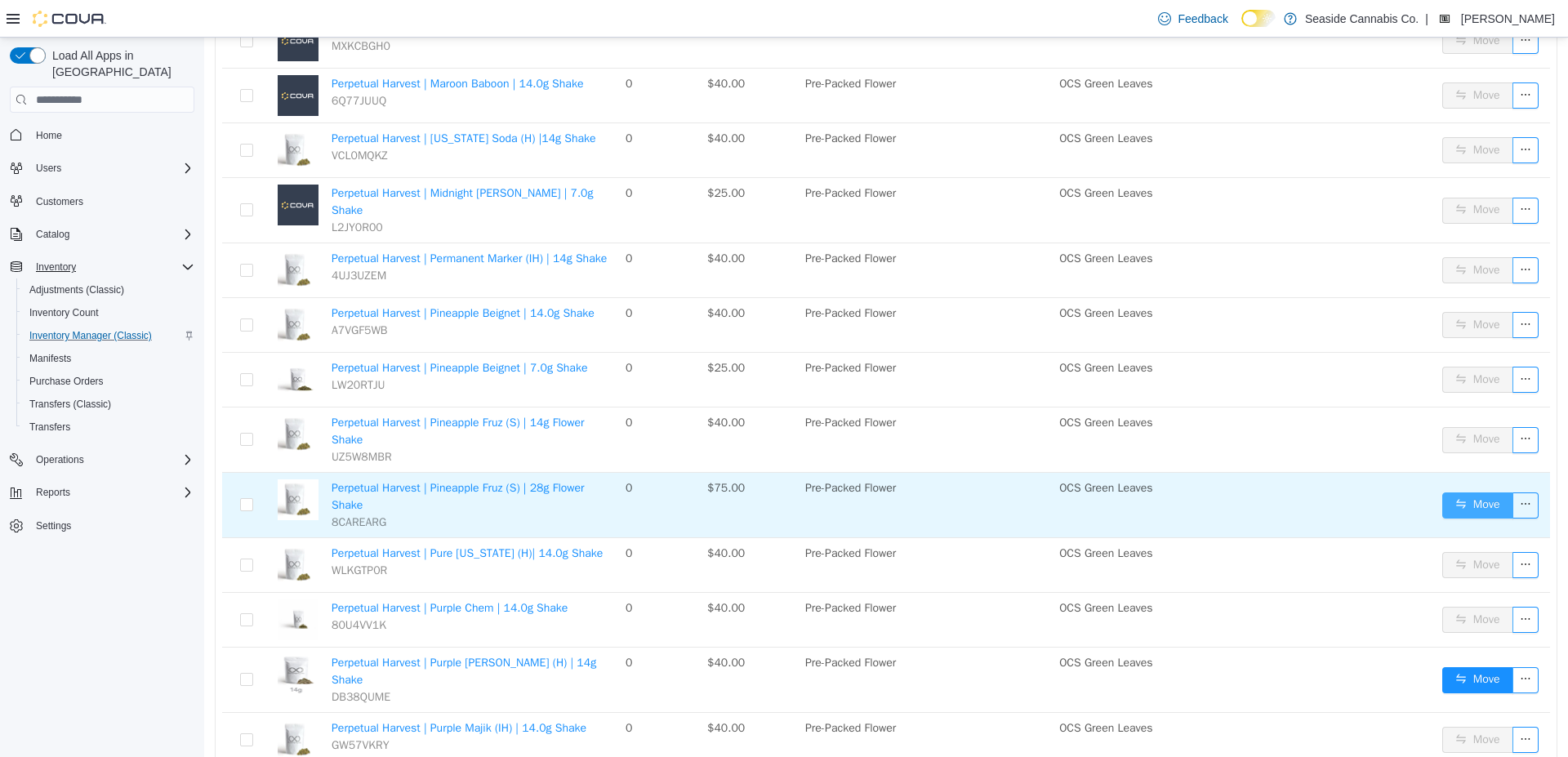 click on "Move" at bounding box center (1477, 505) 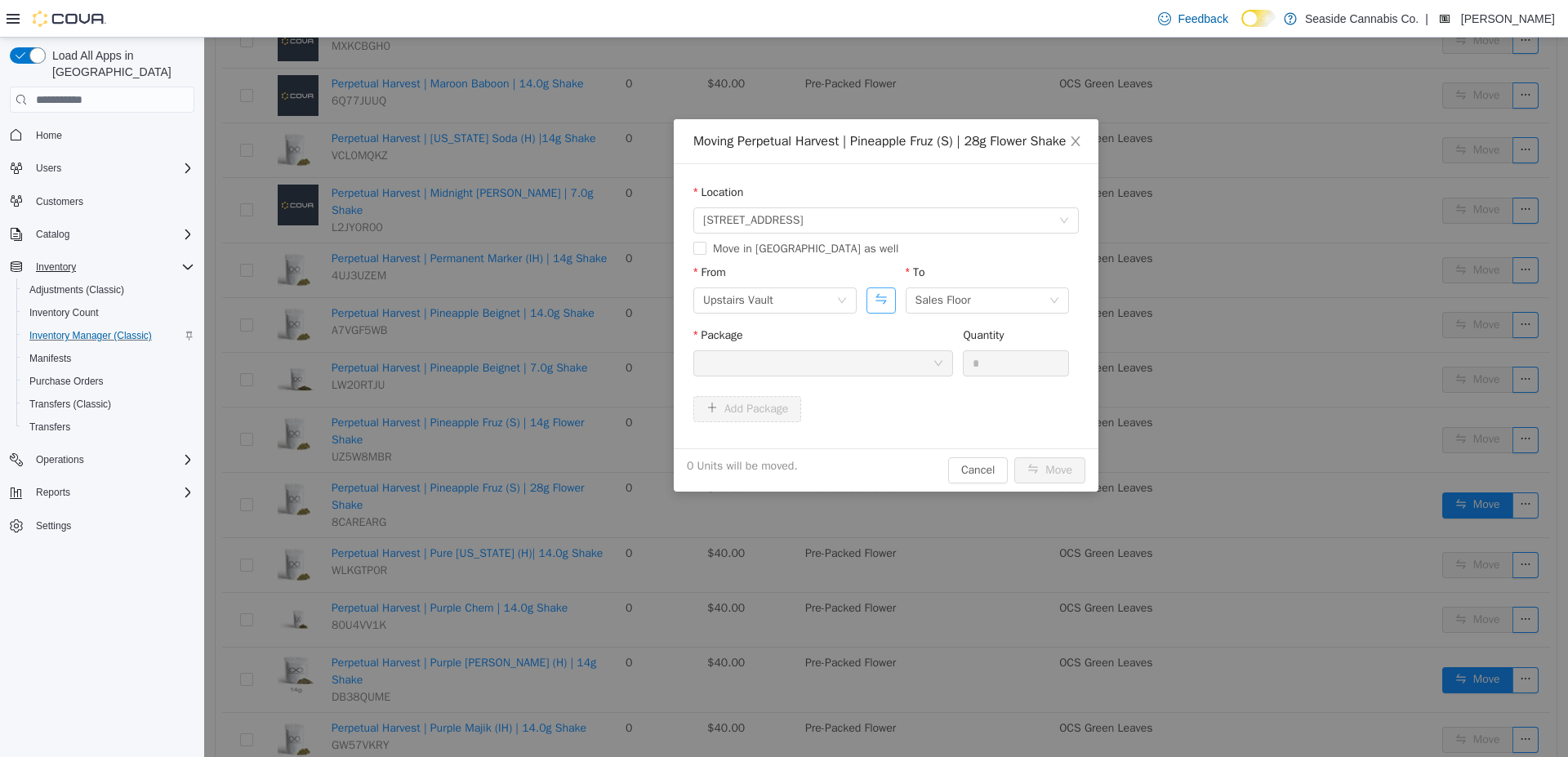 click at bounding box center (880, 301) 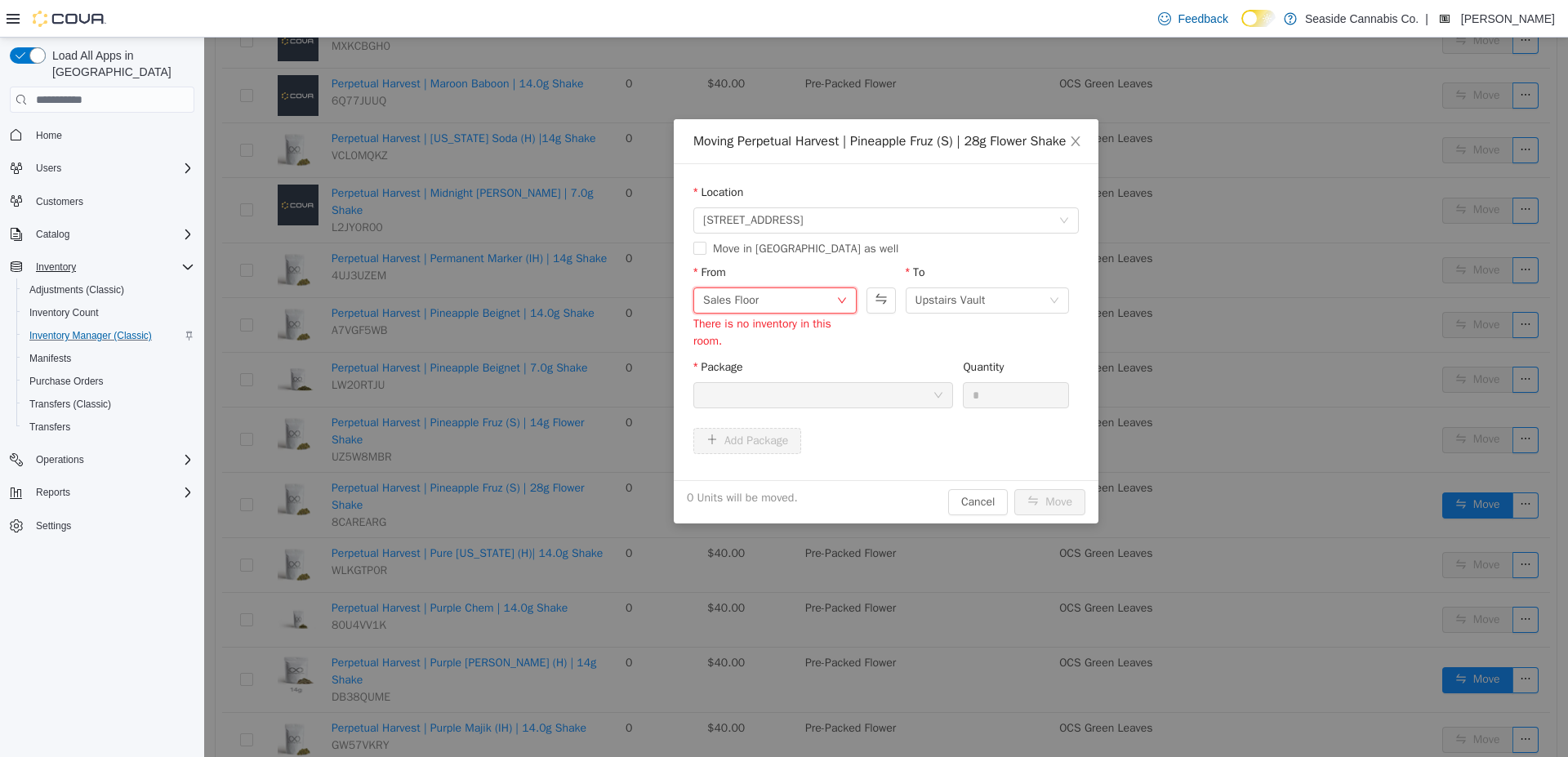 click on "Sales Floor" at bounding box center (769, 301) 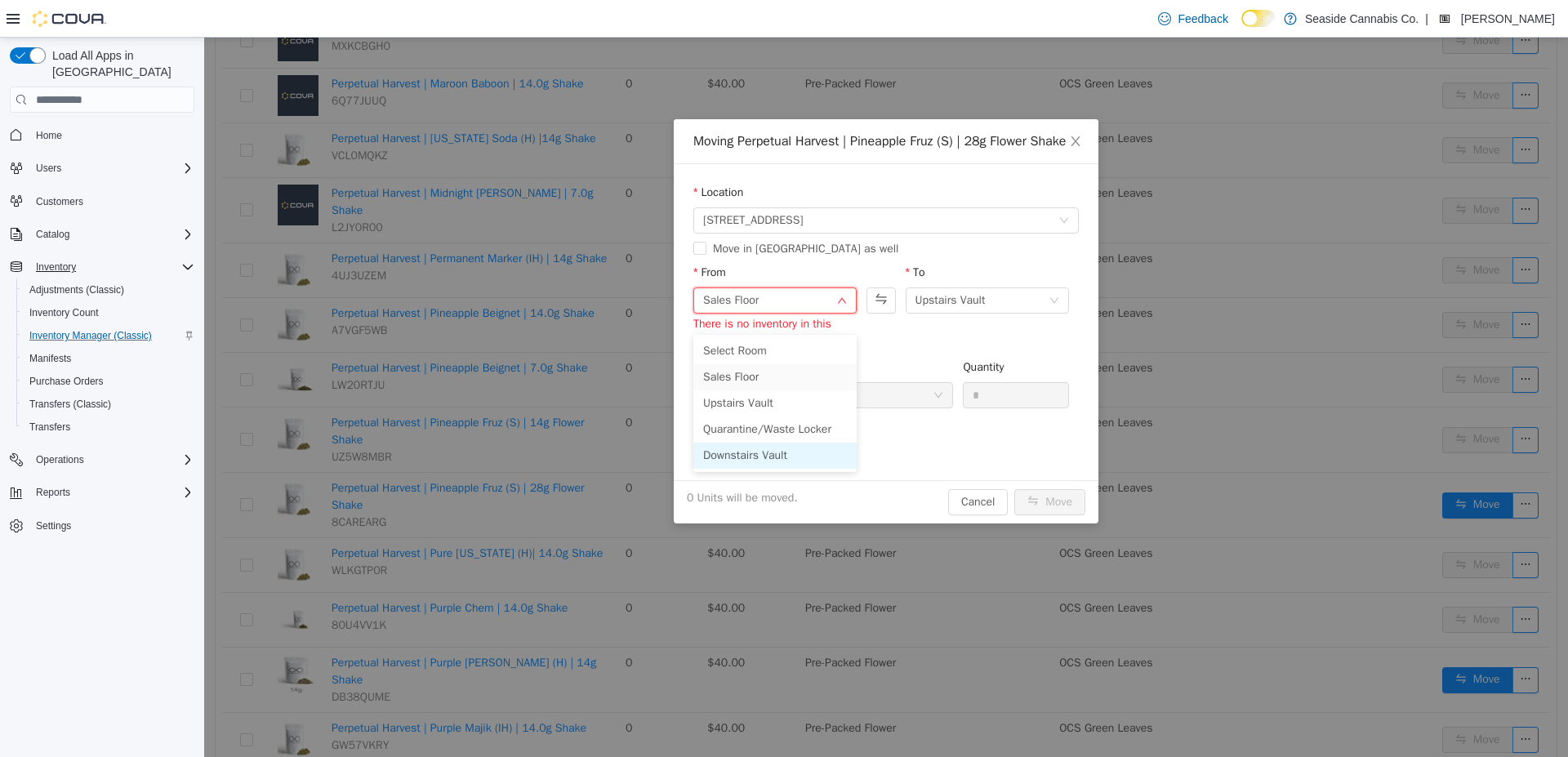 click on "Downstairs Vault" at bounding box center (775, 456) 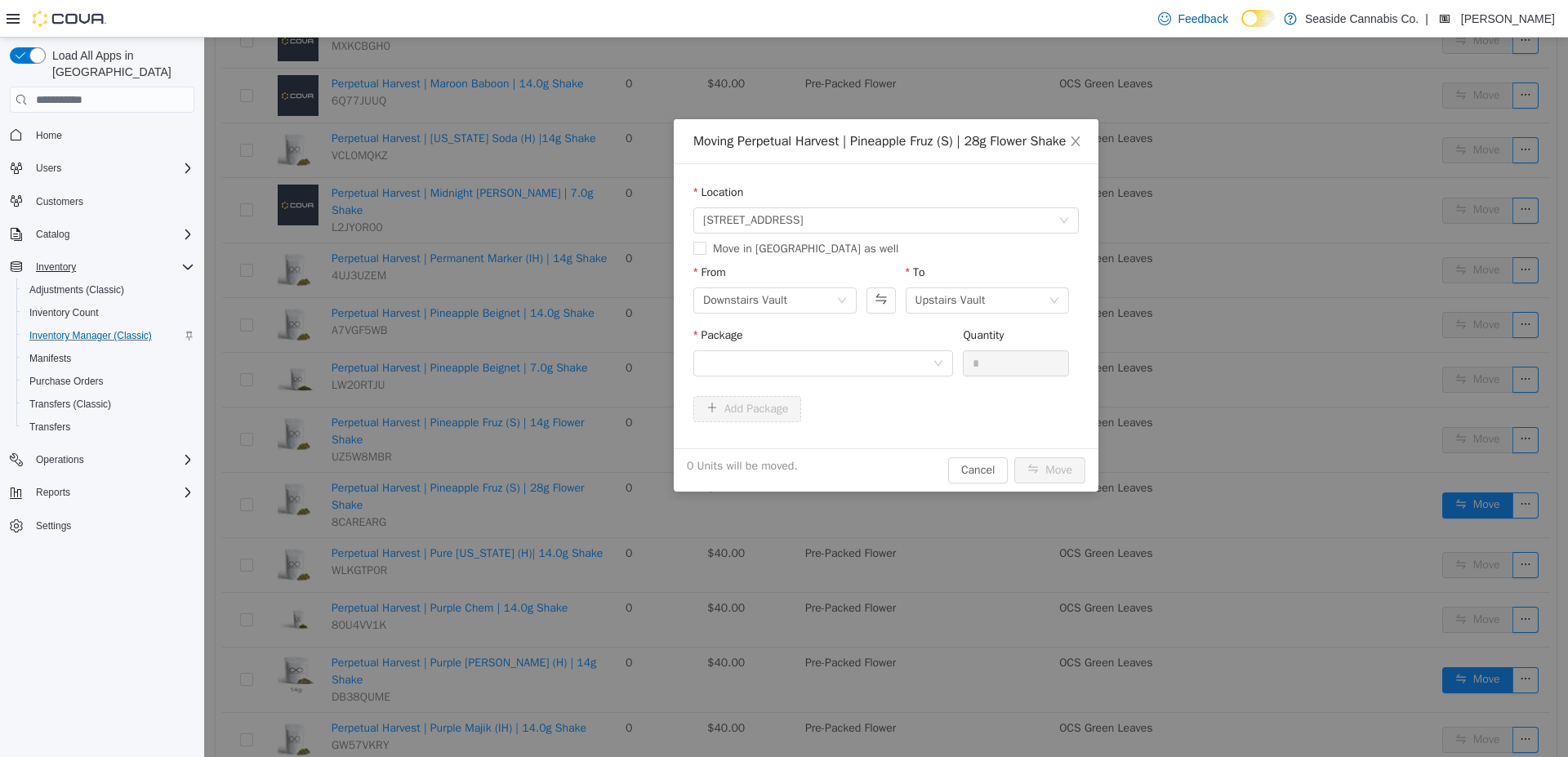 click on "Package" at bounding box center [823, 354] 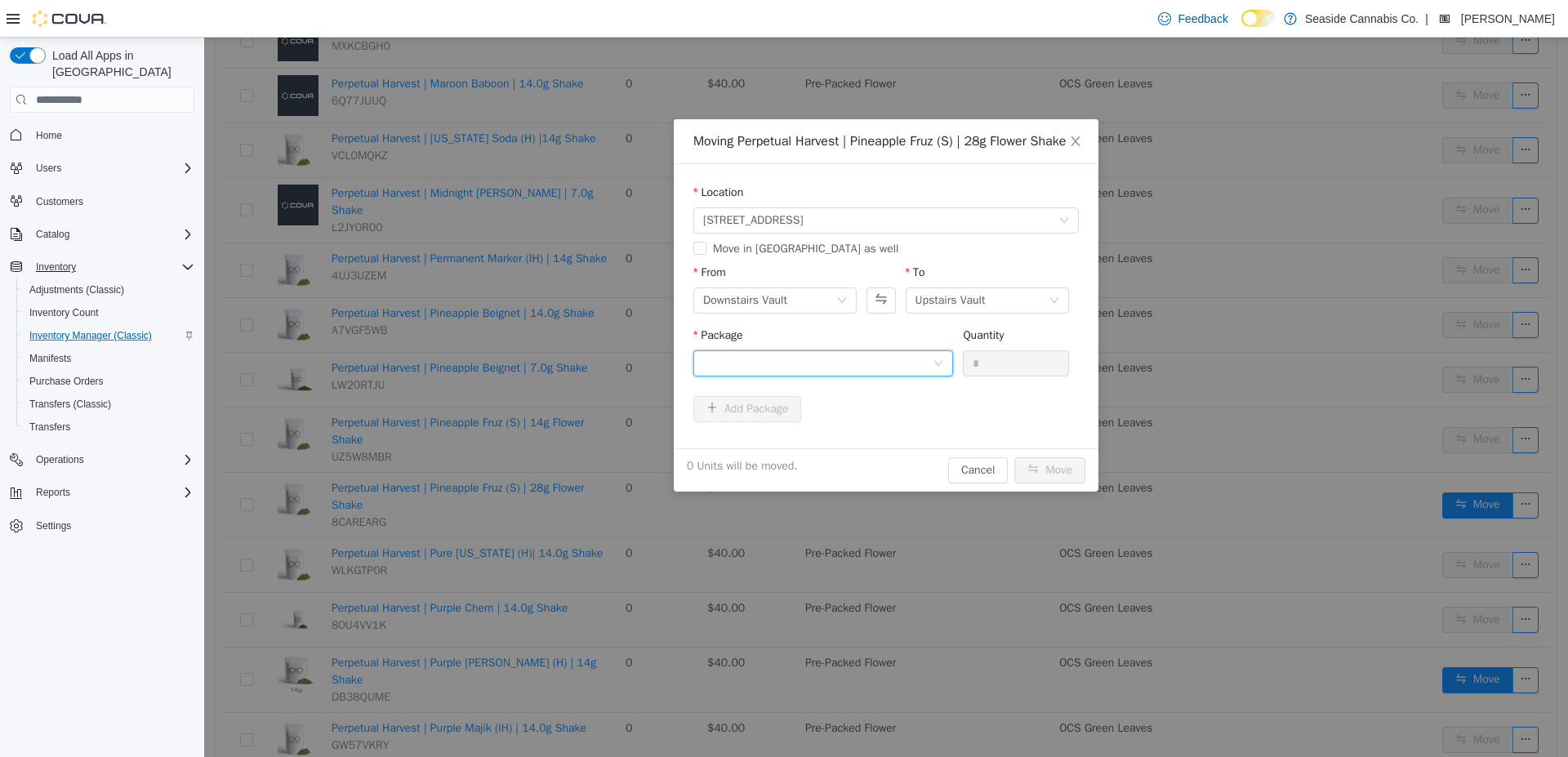 click at bounding box center [817, 363] 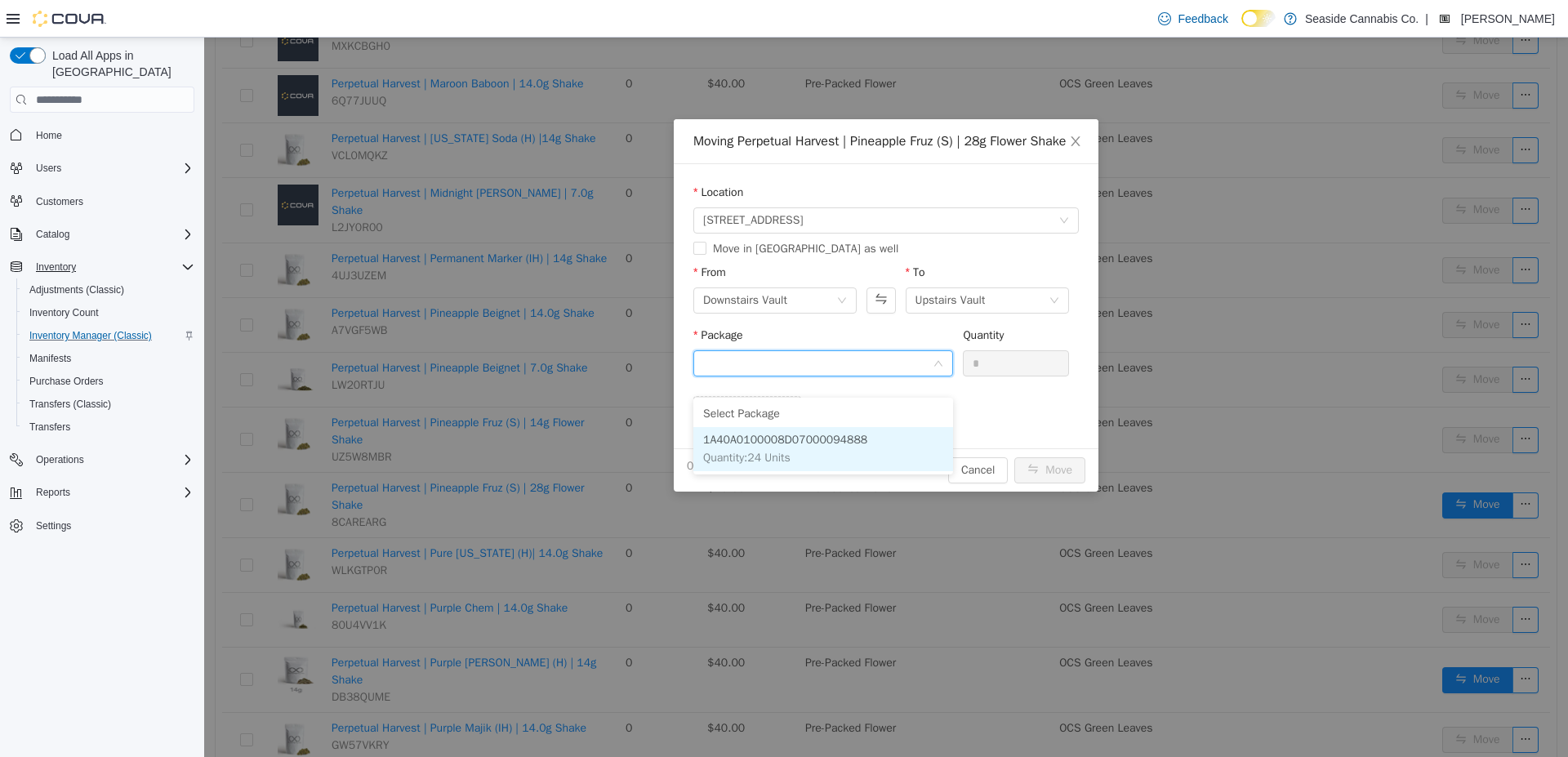 click on "1A40A0100008D07000094888 Quantity :  24 Units" at bounding box center [823, 449] 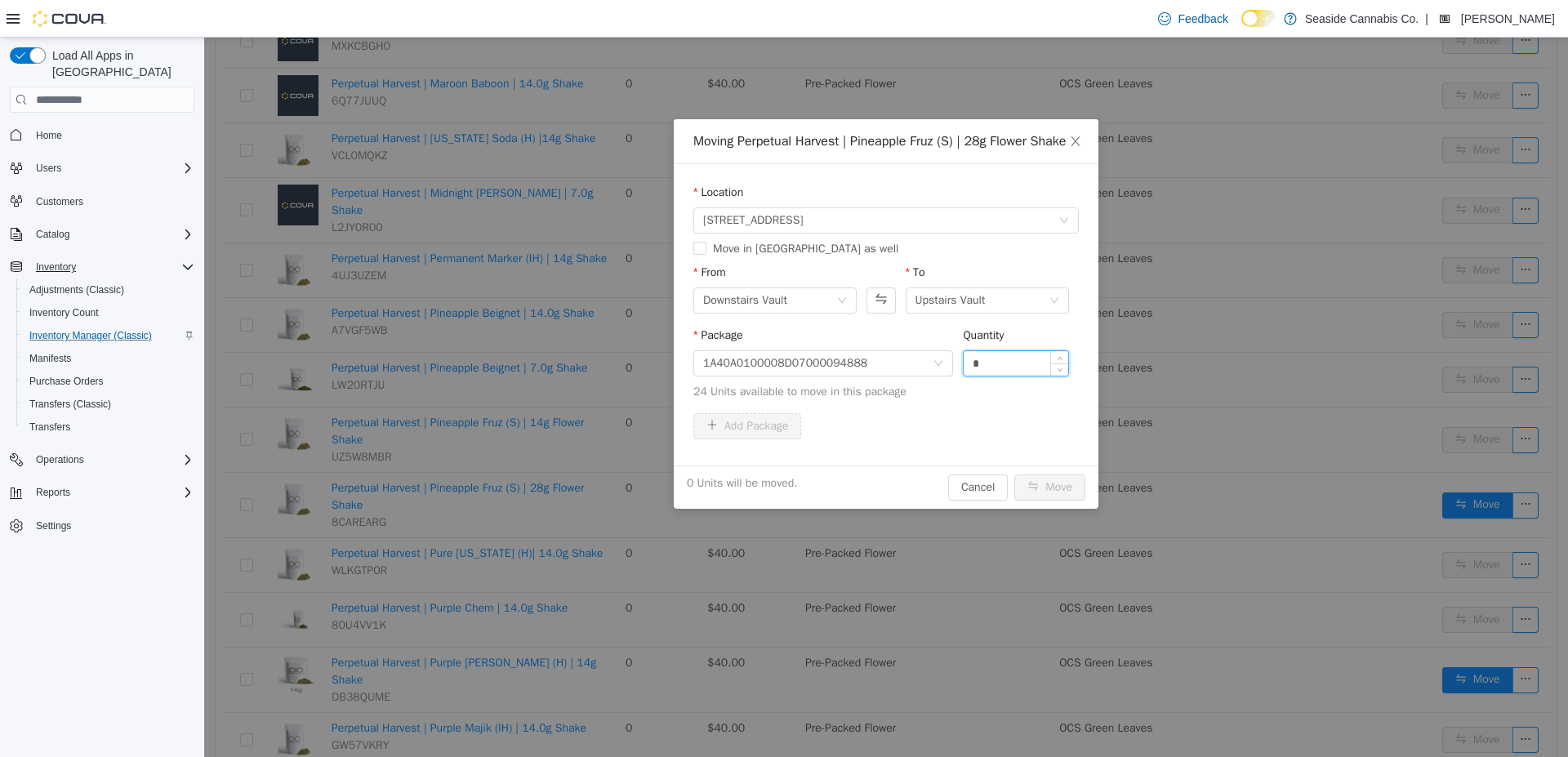 click on "*" at bounding box center (1016, 363) 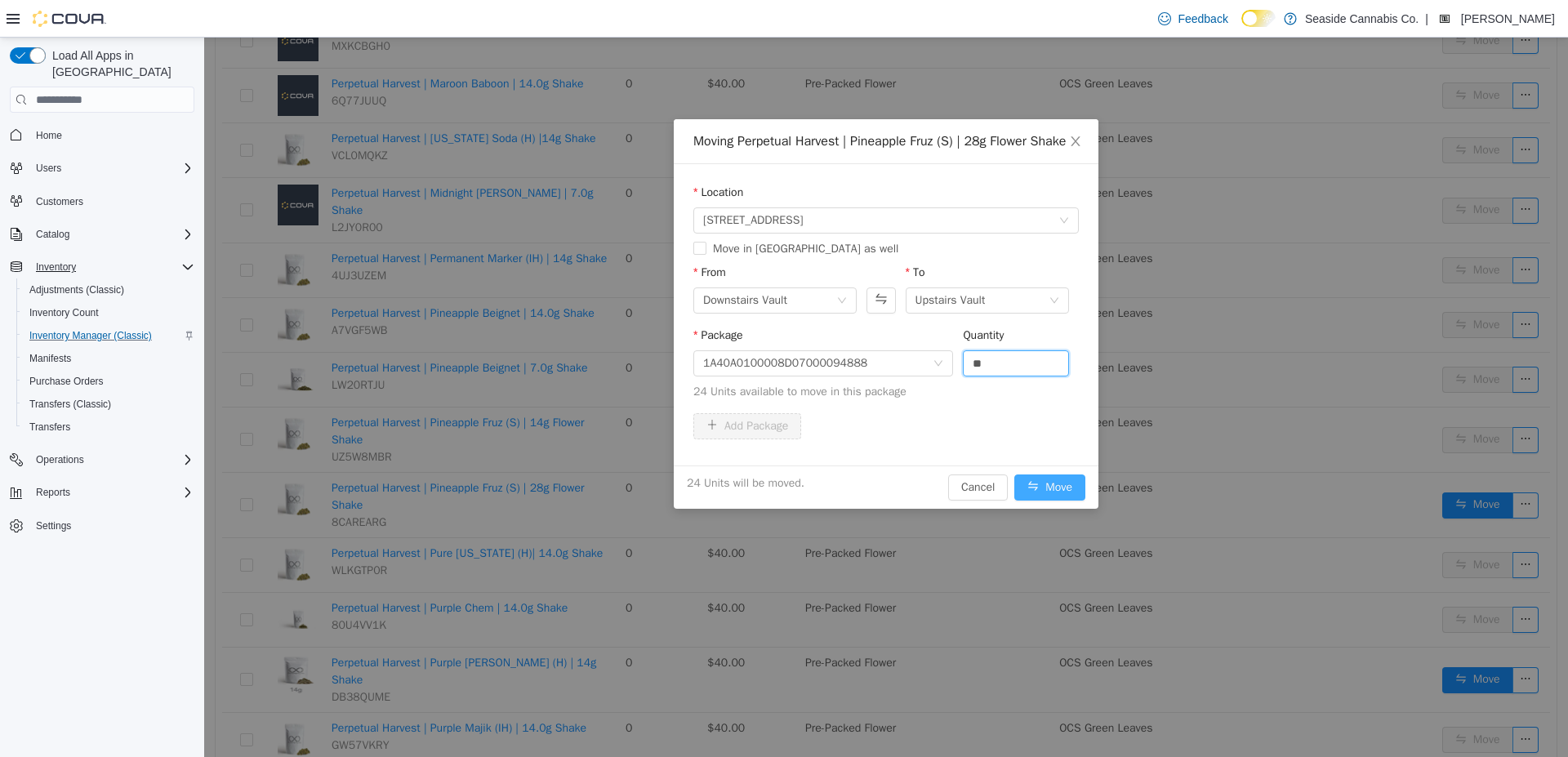 type on "**" 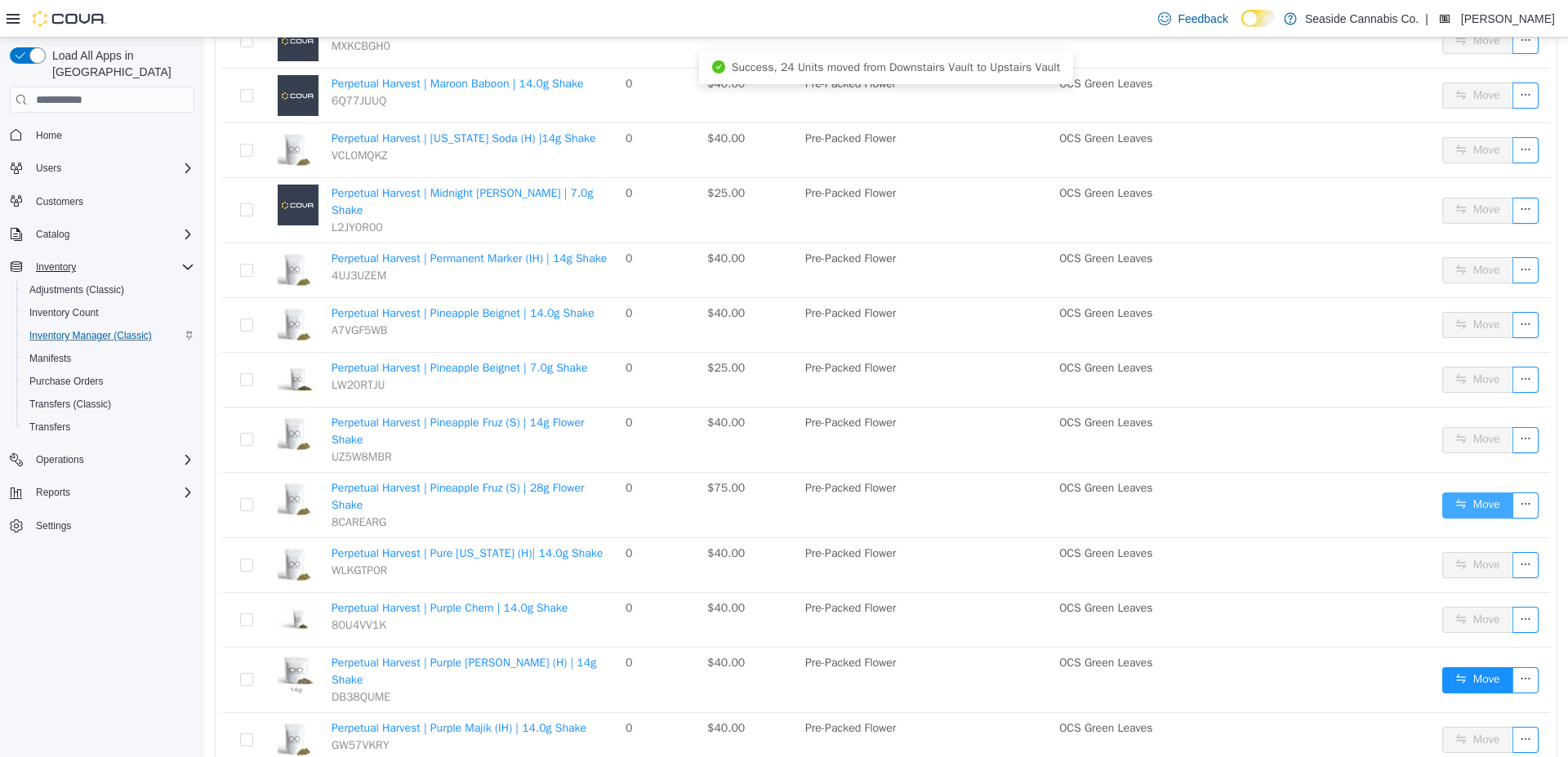 click on "Move" at bounding box center (1477, 505) 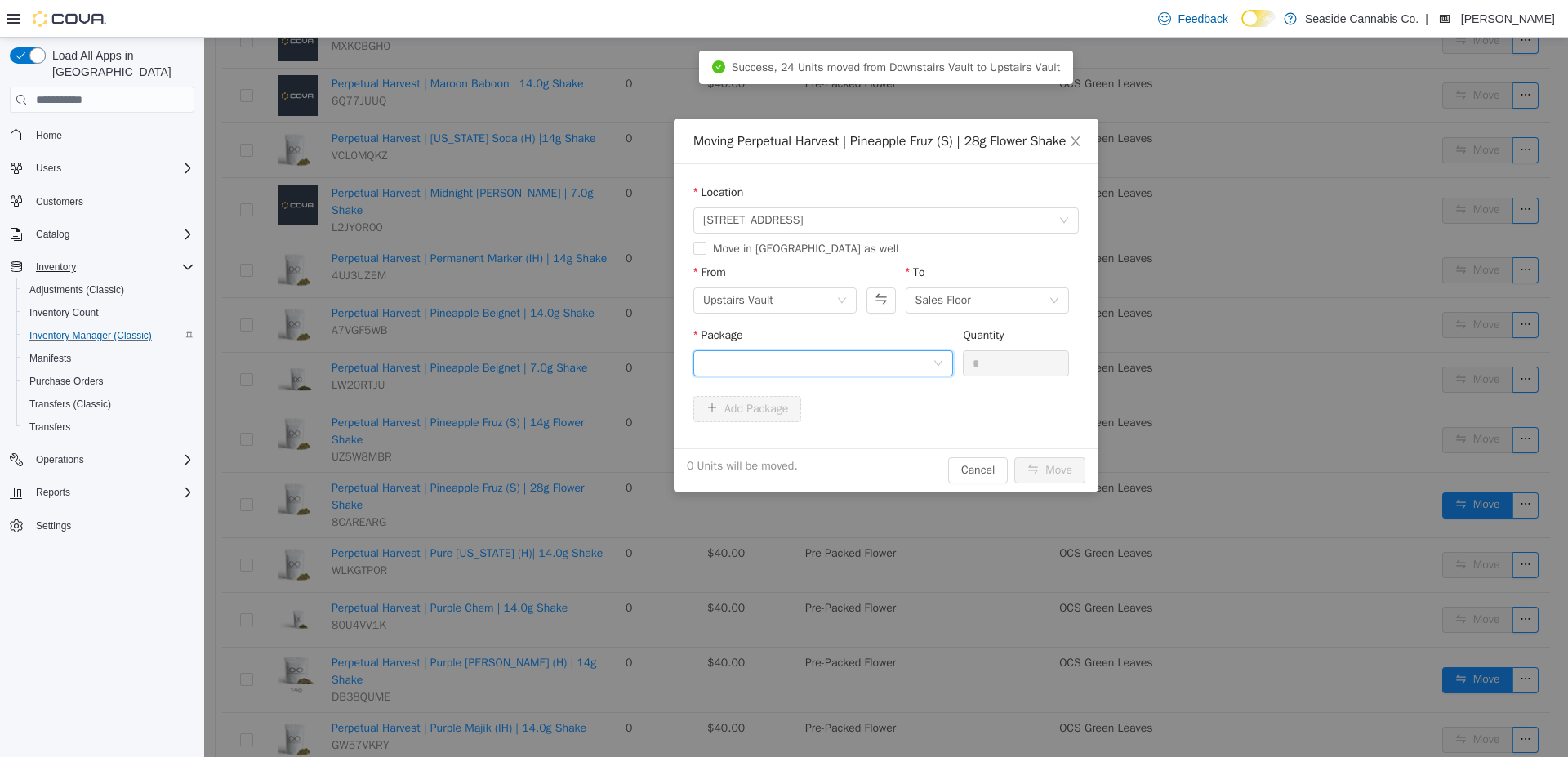 click at bounding box center (817, 363) 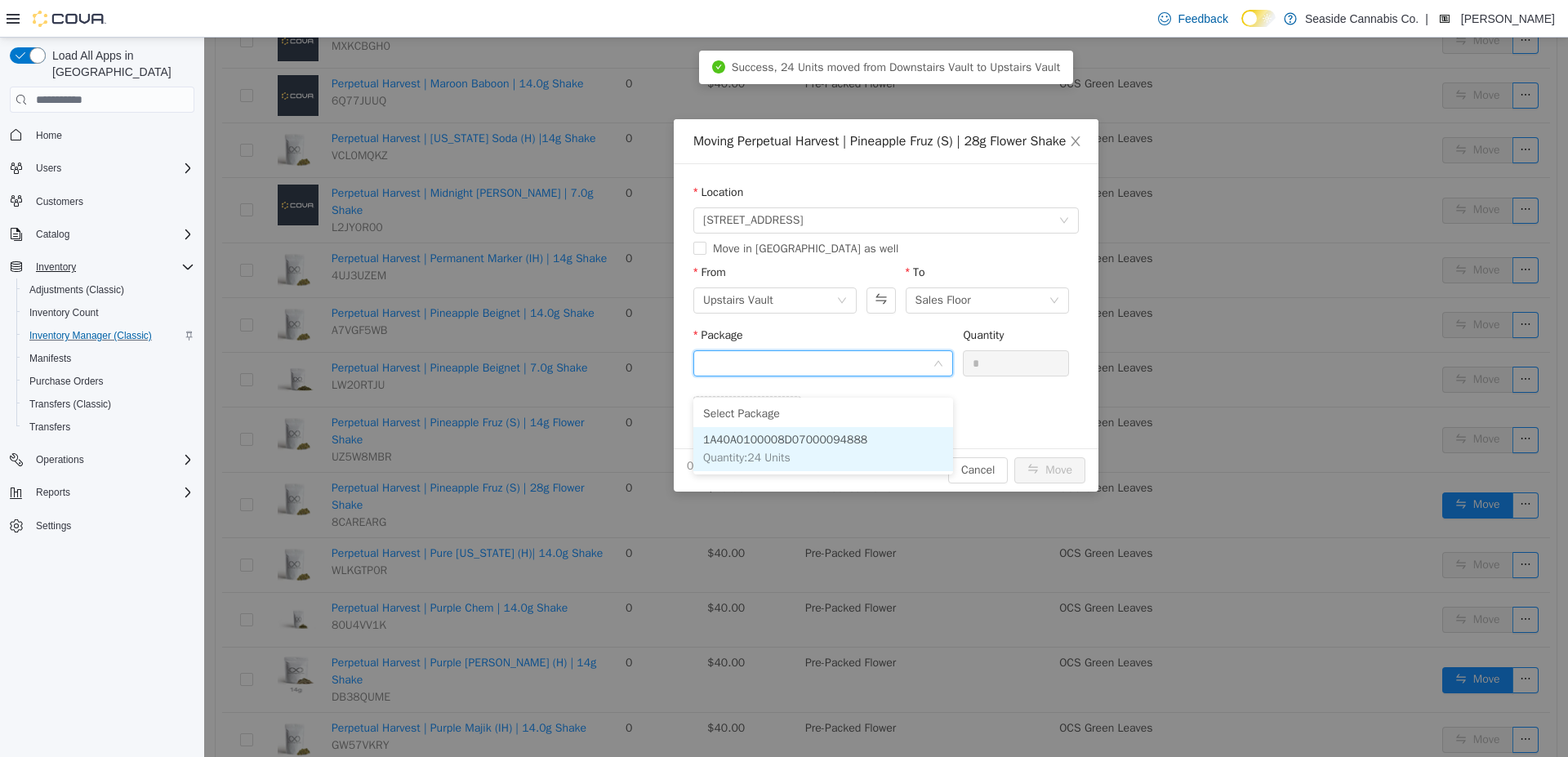 click on "1A40A0100008D07000094888" at bounding box center (785, 439) 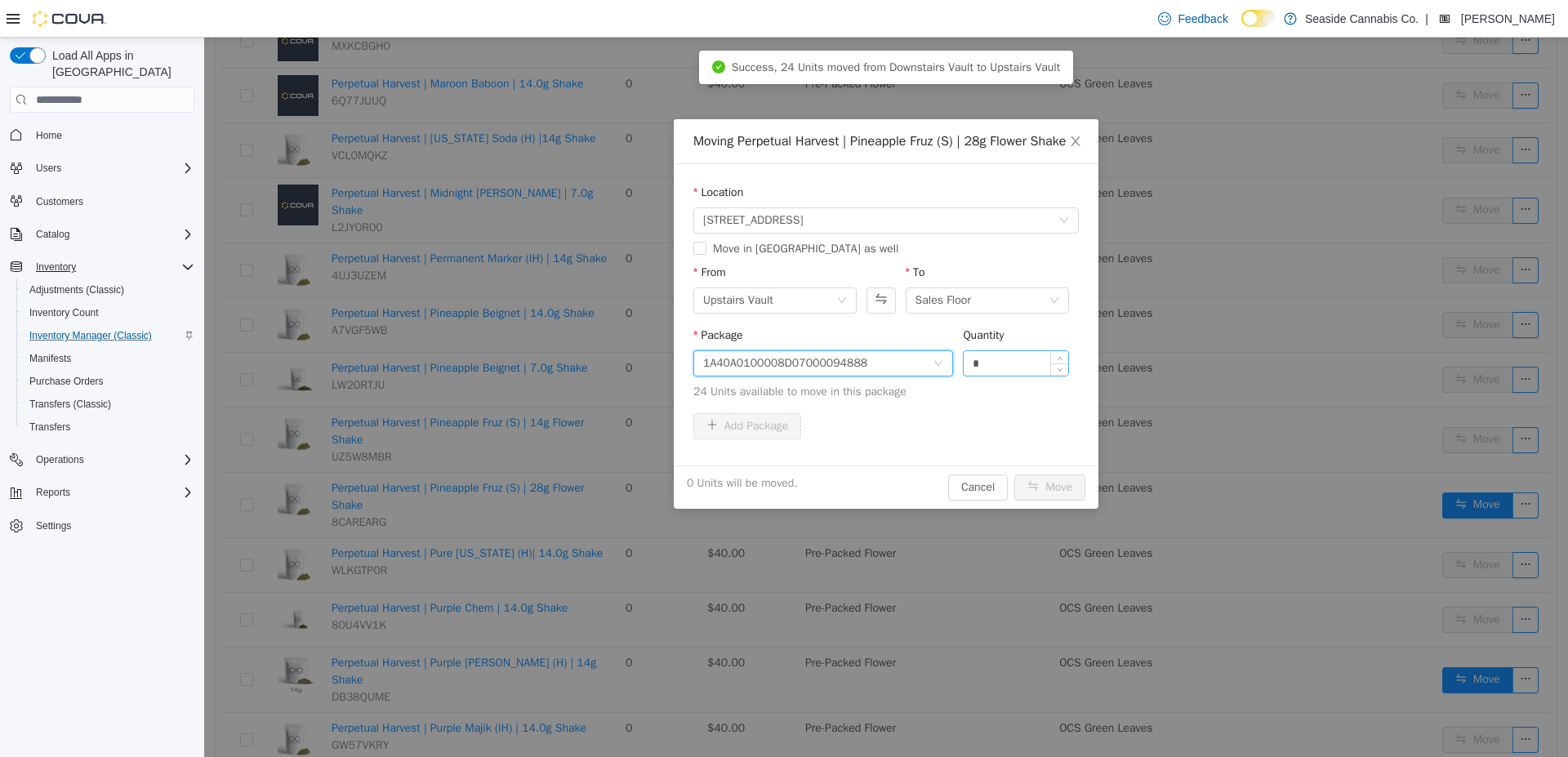 click on "*" at bounding box center (1016, 363) 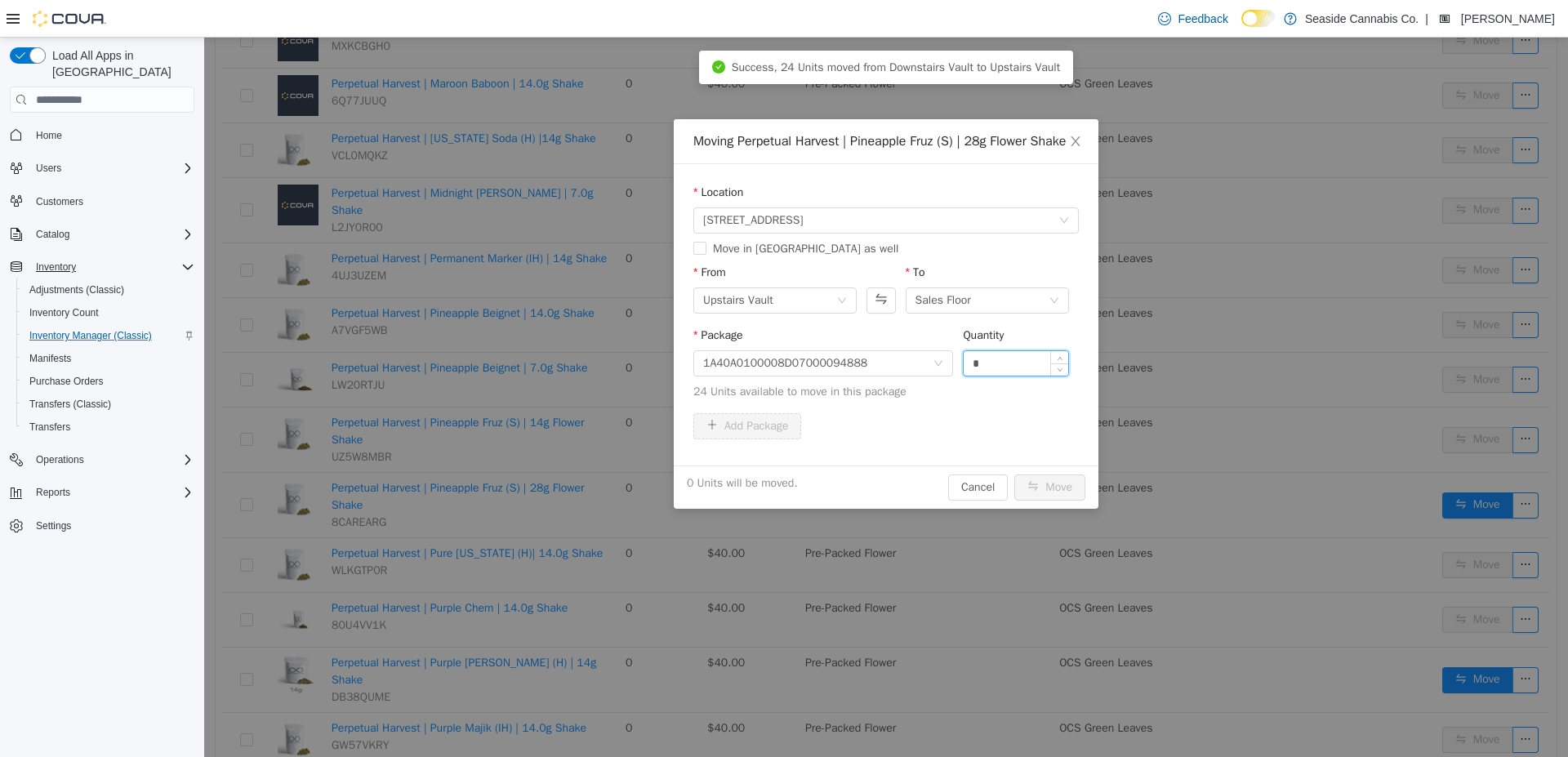 click on "*" at bounding box center (1016, 363) 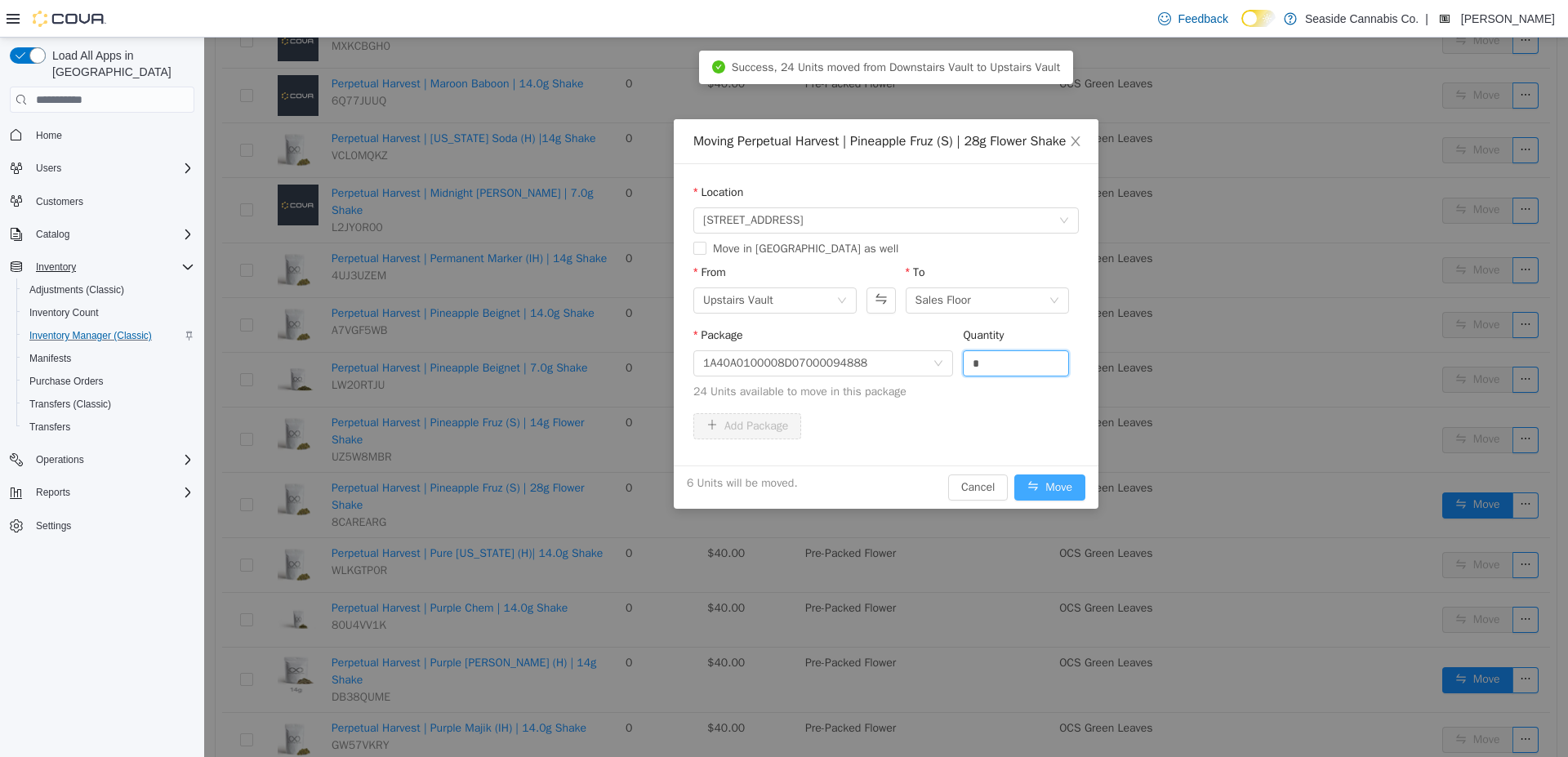 type on "*" 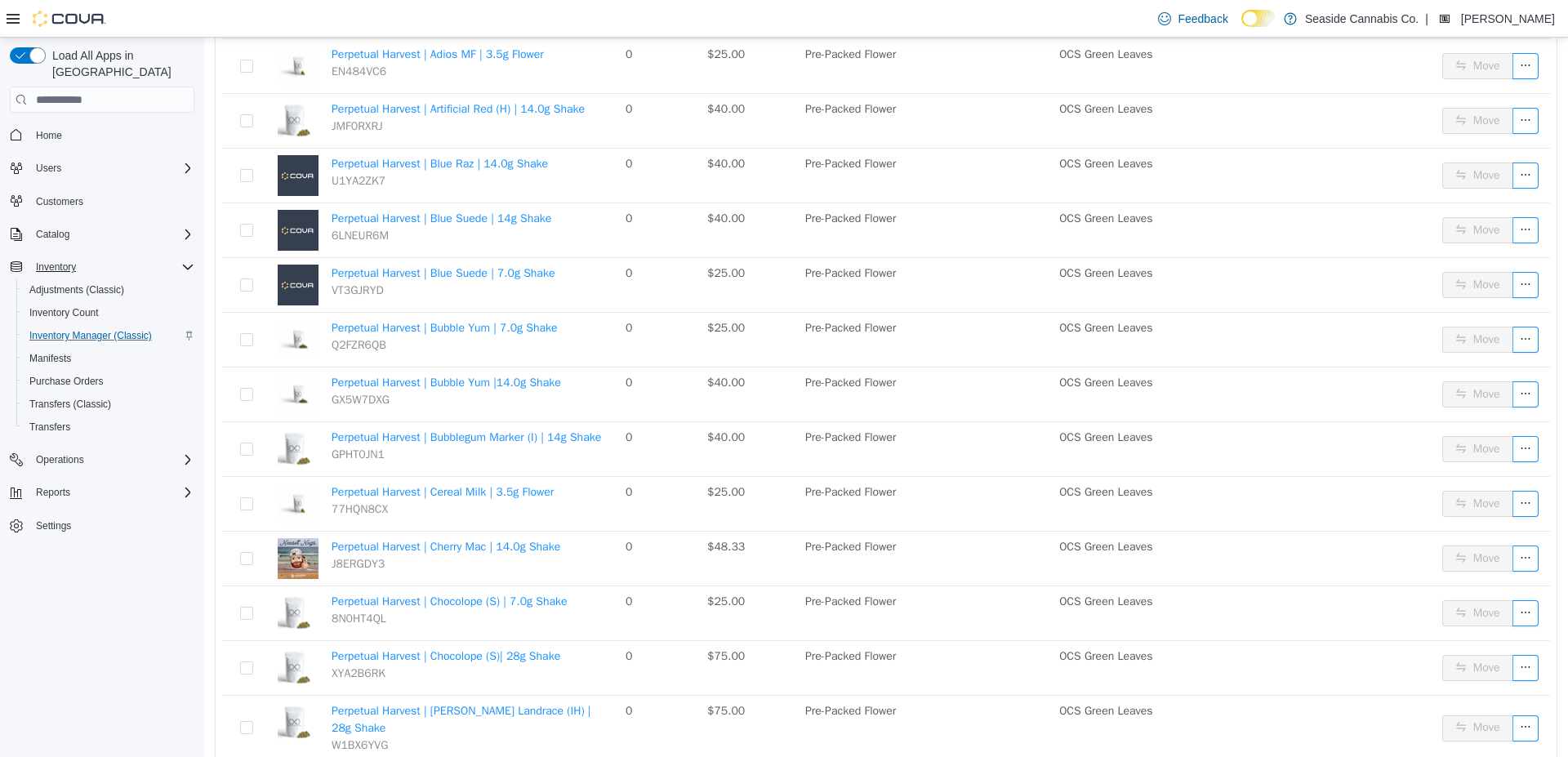 scroll, scrollTop: 91, scrollLeft: 0, axis: vertical 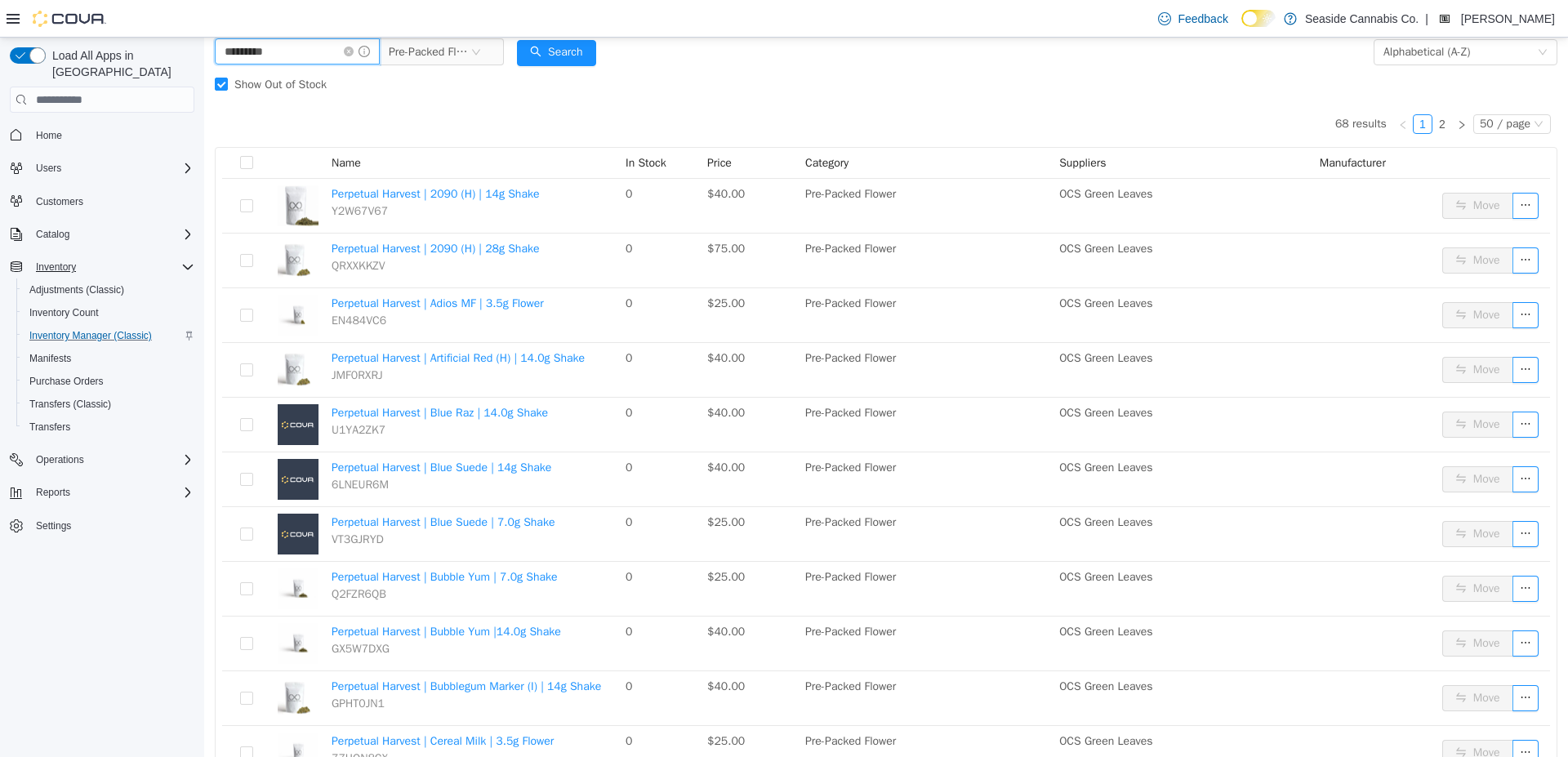 click on "*********" at bounding box center [297, 51] 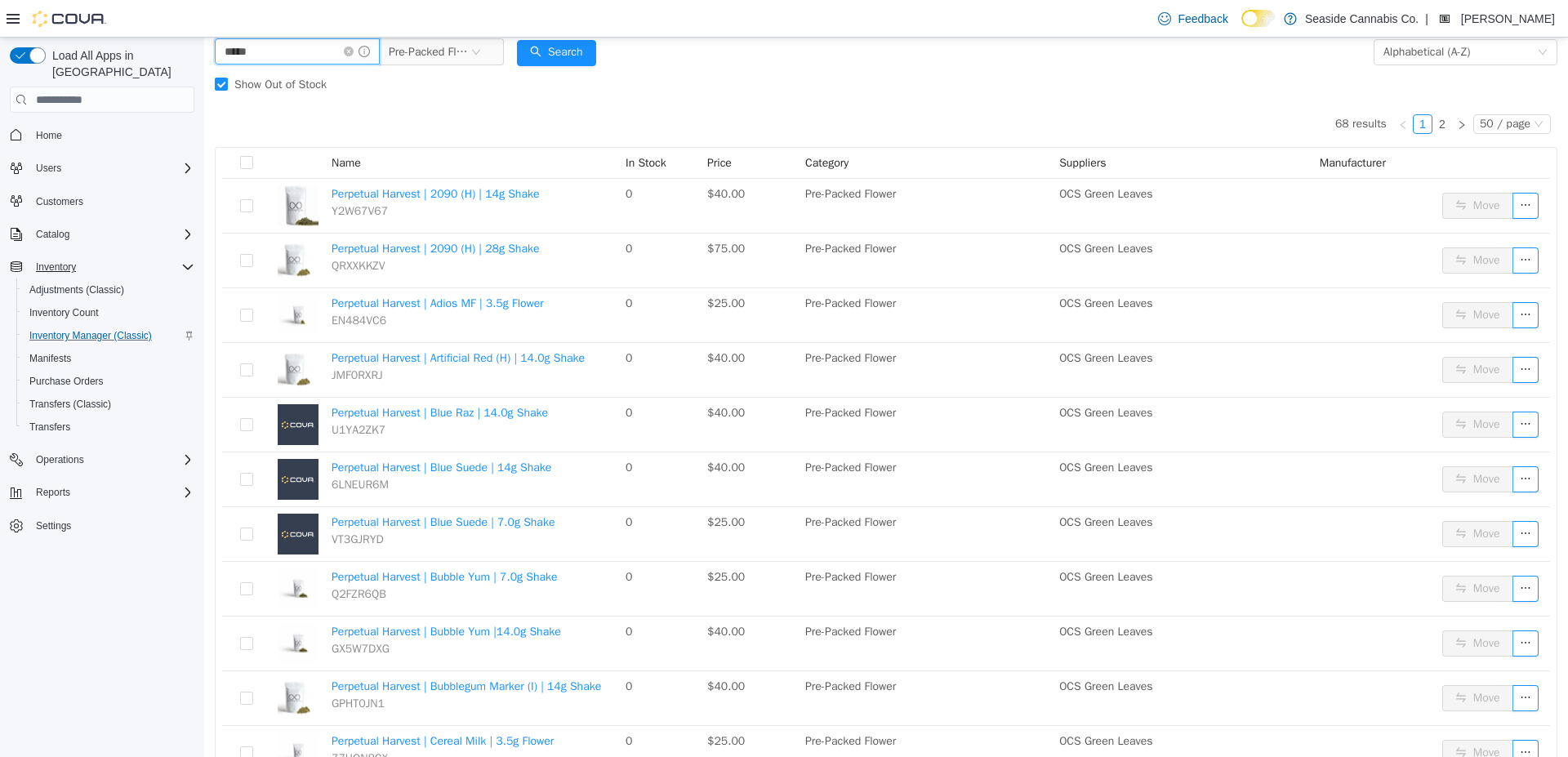 type on "********" 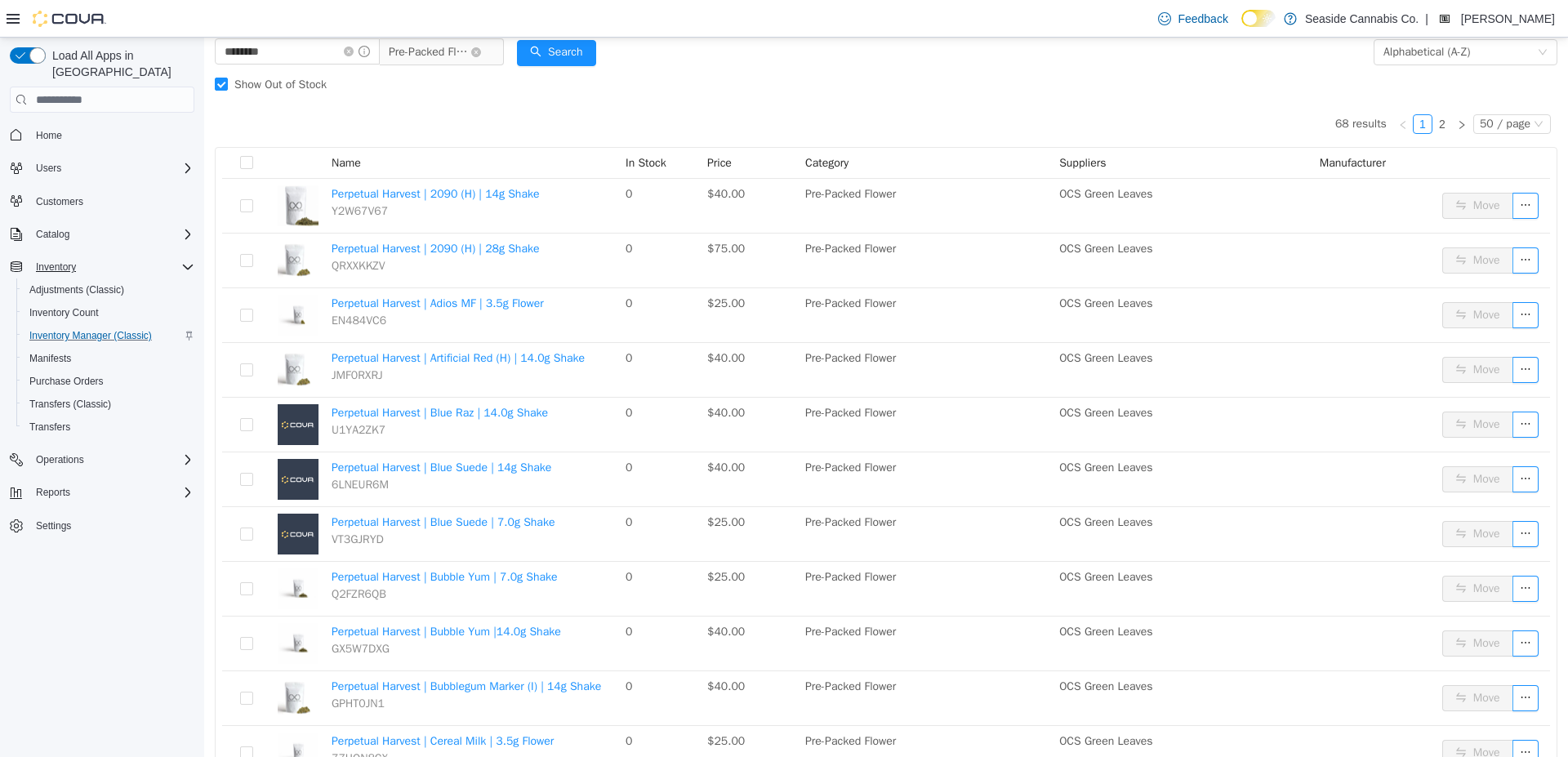 click on "Pre-Packed Flower" at bounding box center [430, 52] 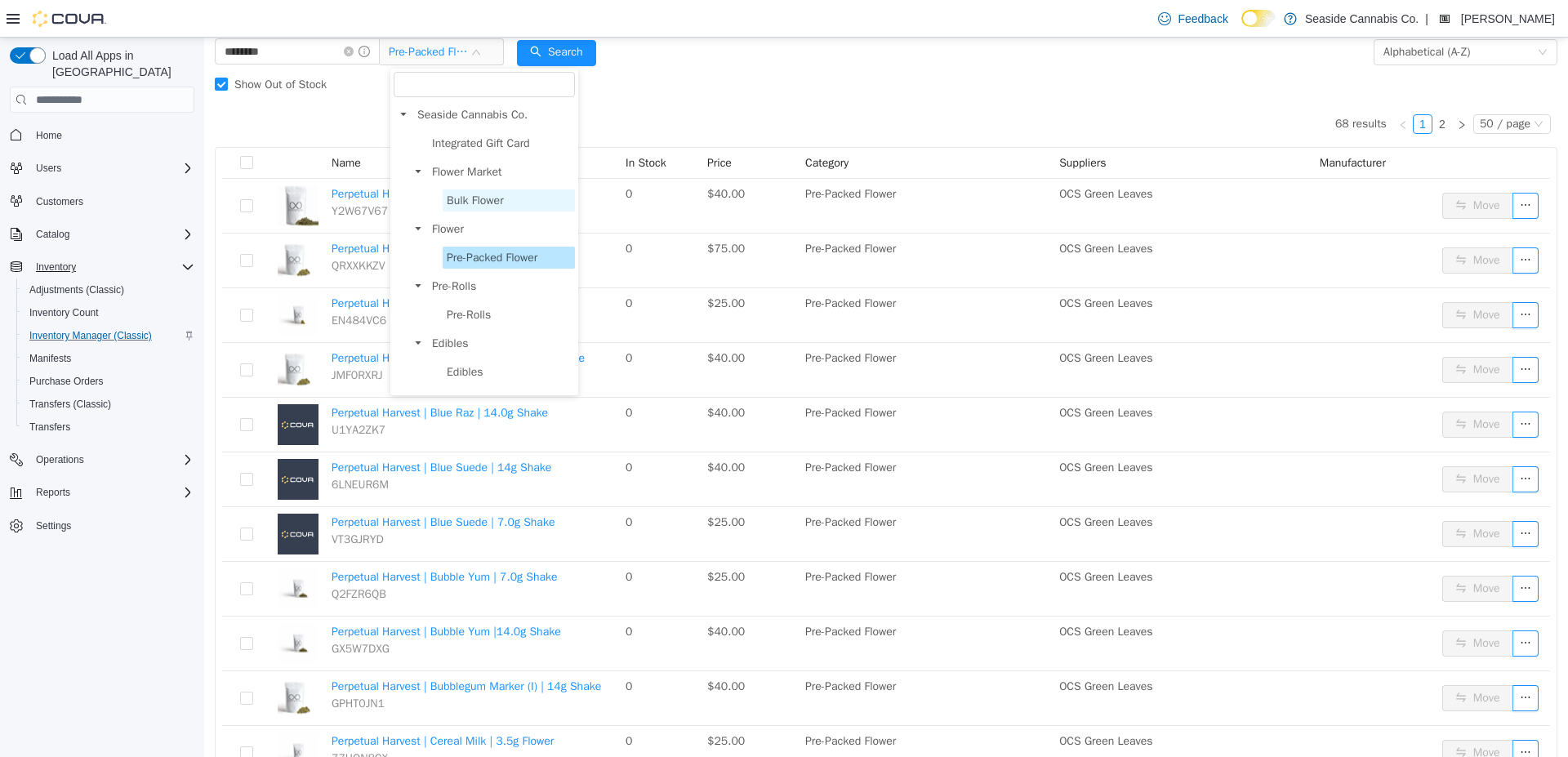 click on "Bulk Flower" at bounding box center [509, 200] 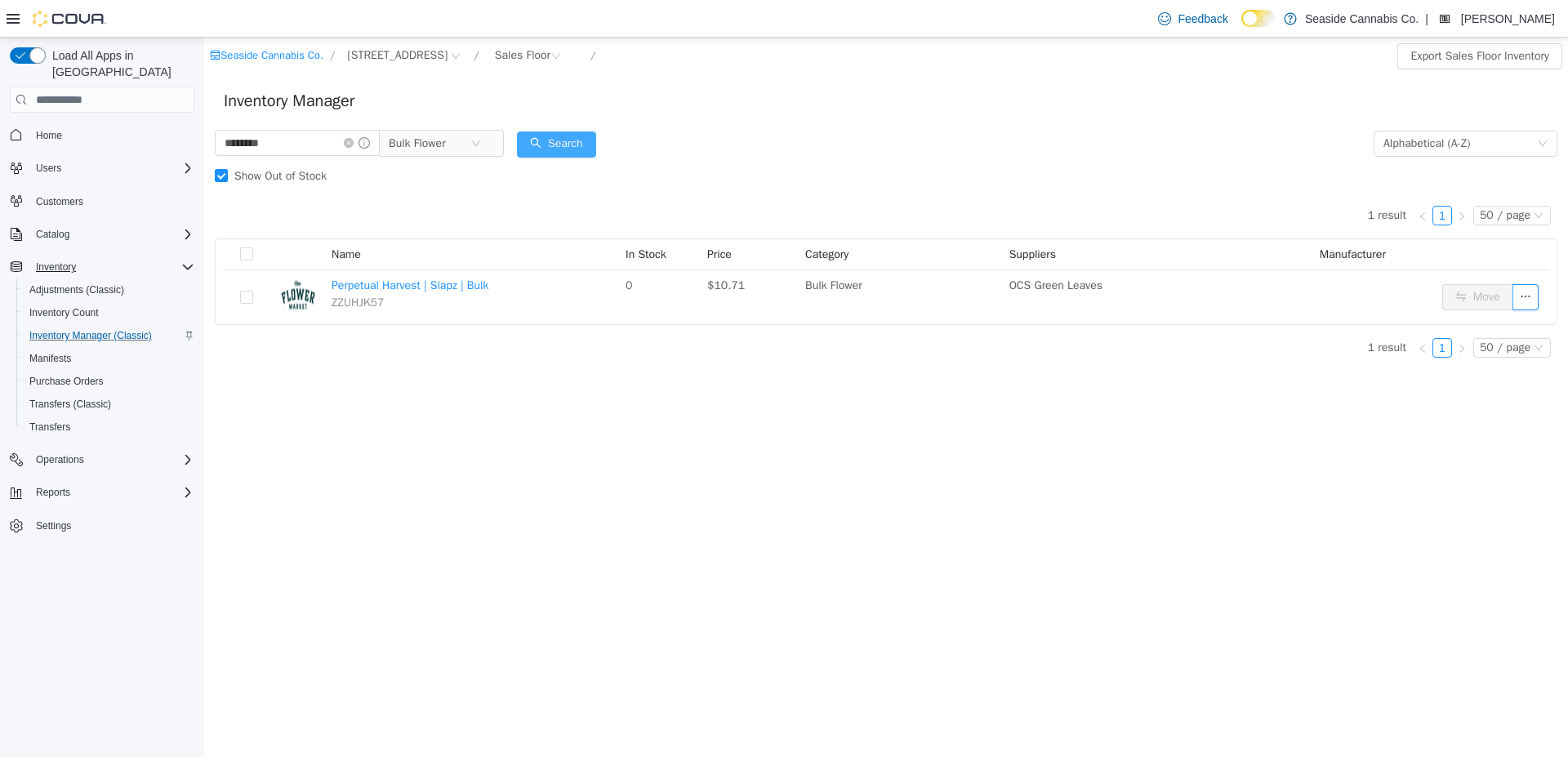 scroll, scrollTop: 0, scrollLeft: 0, axis: both 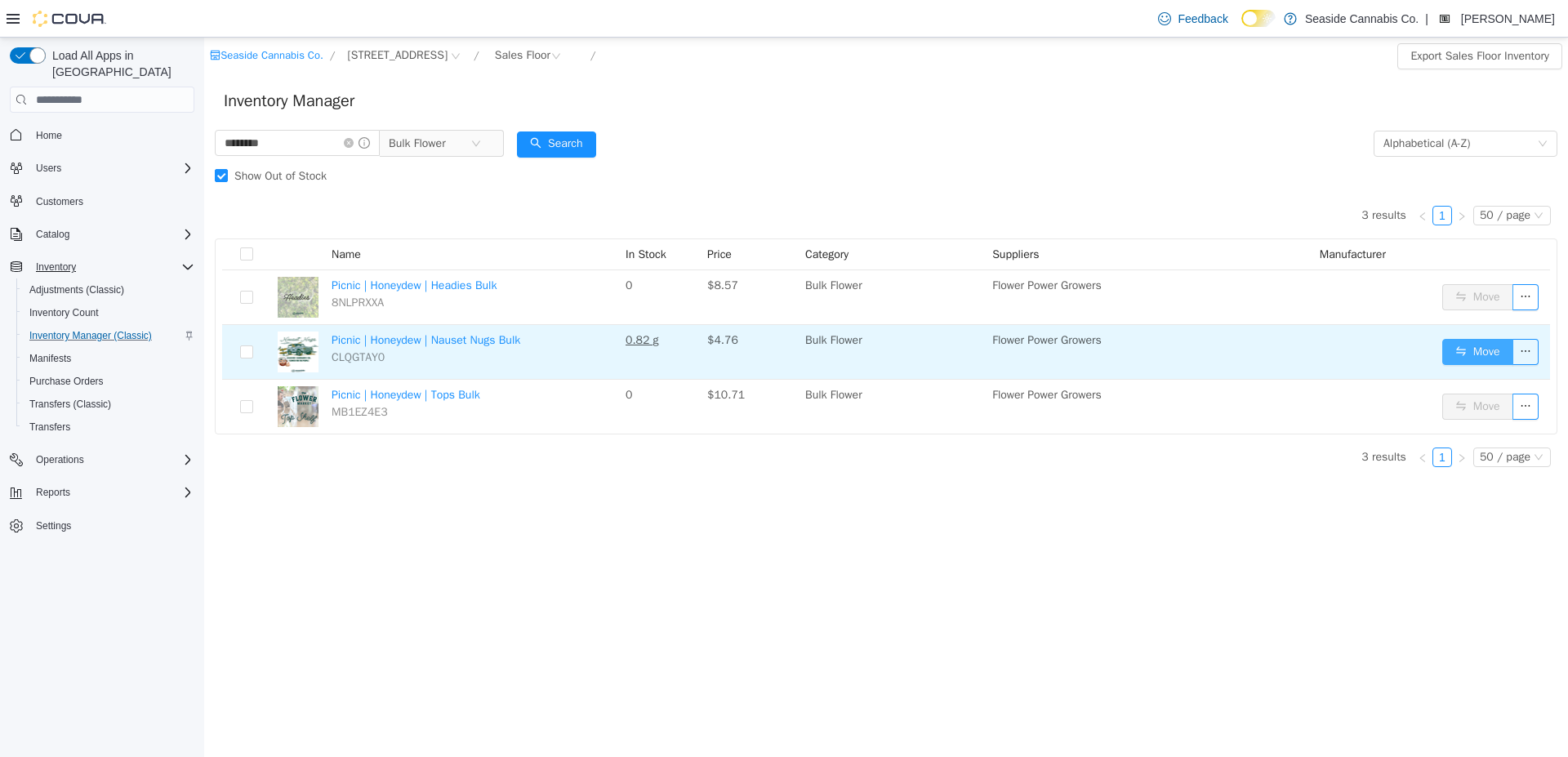 click on "Move" at bounding box center [1477, 352] 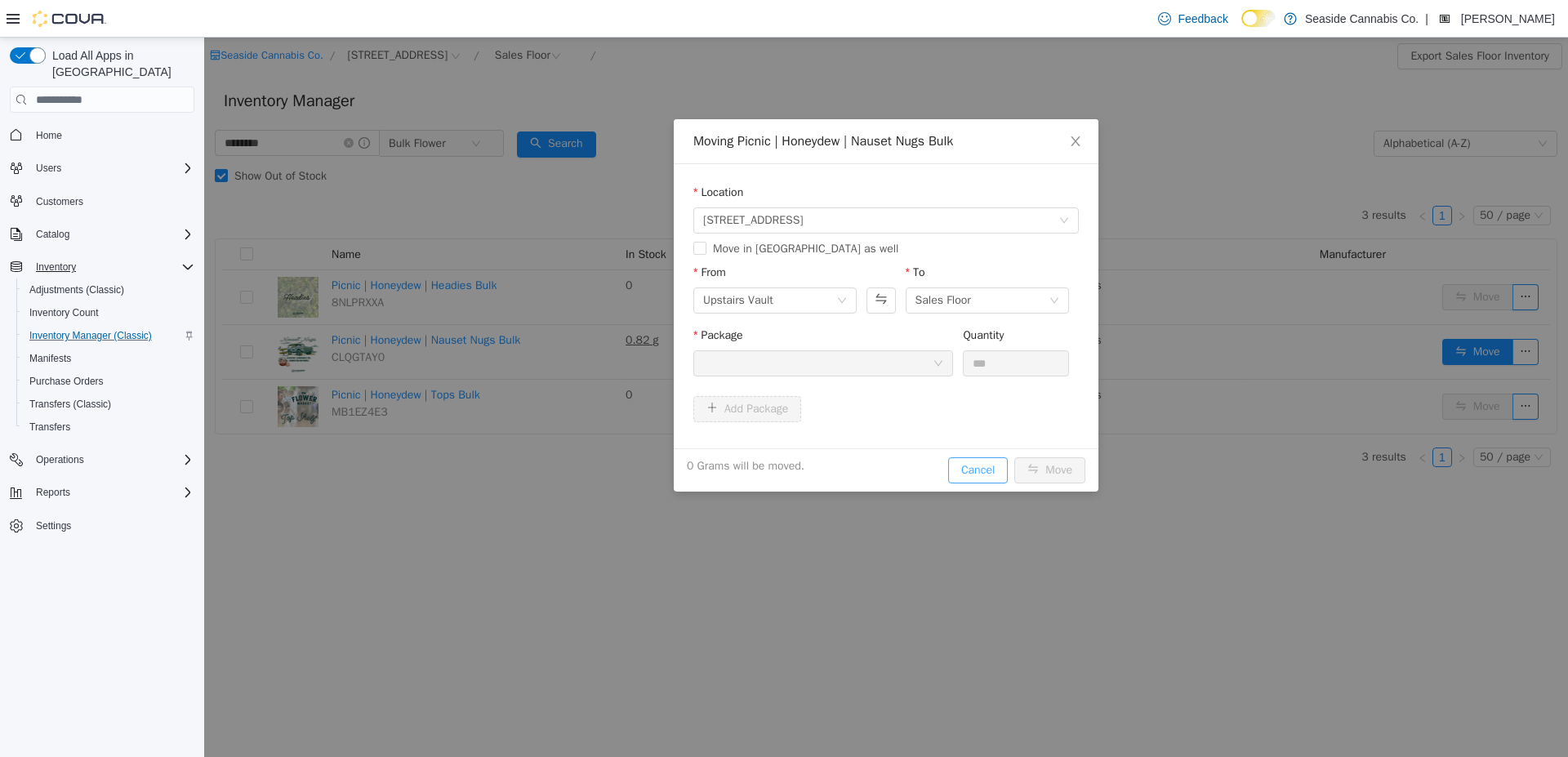 click on "Cancel" at bounding box center (978, 470) 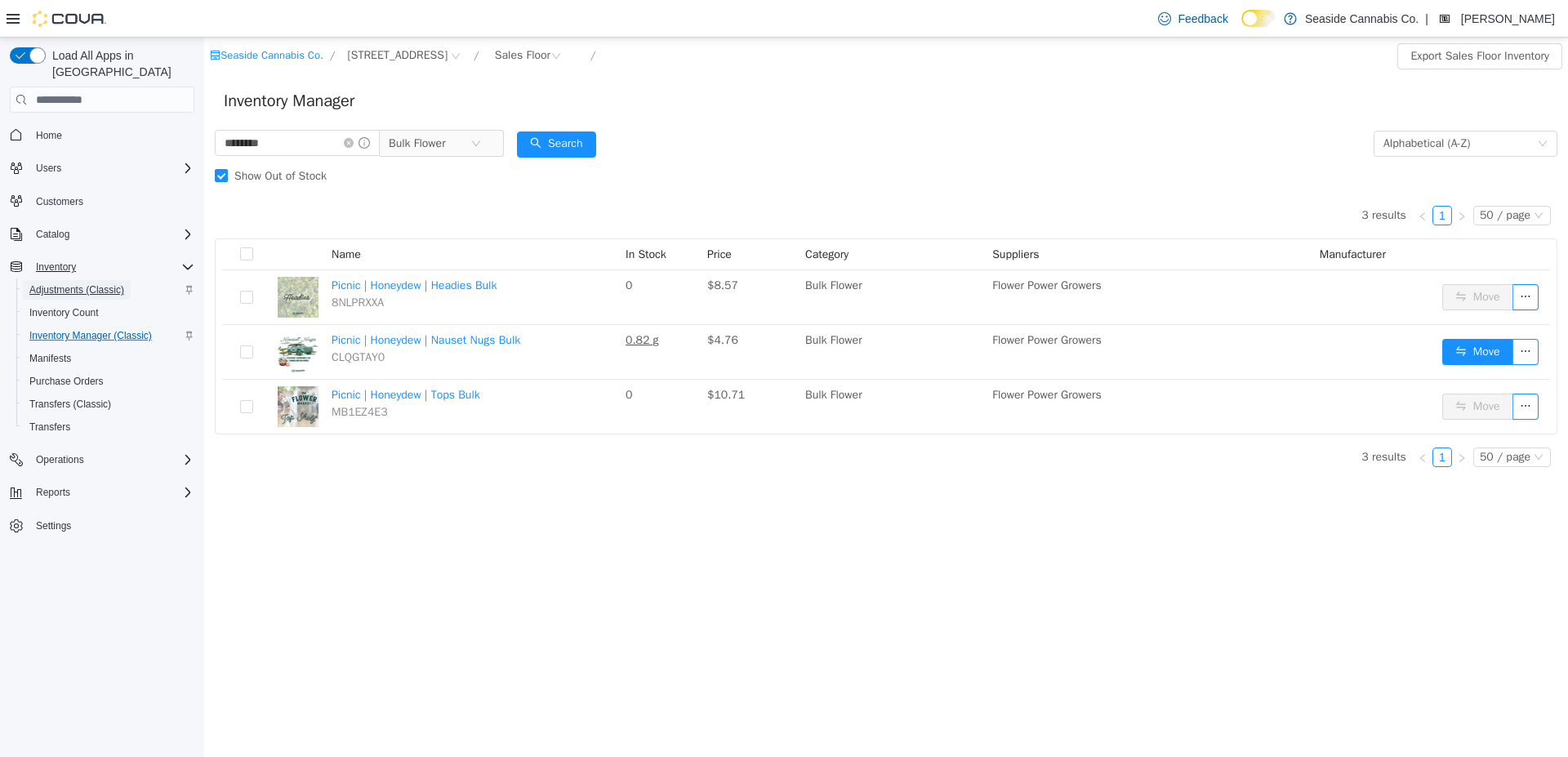 click on "Adjustments (Classic)" at bounding box center [77, 290] 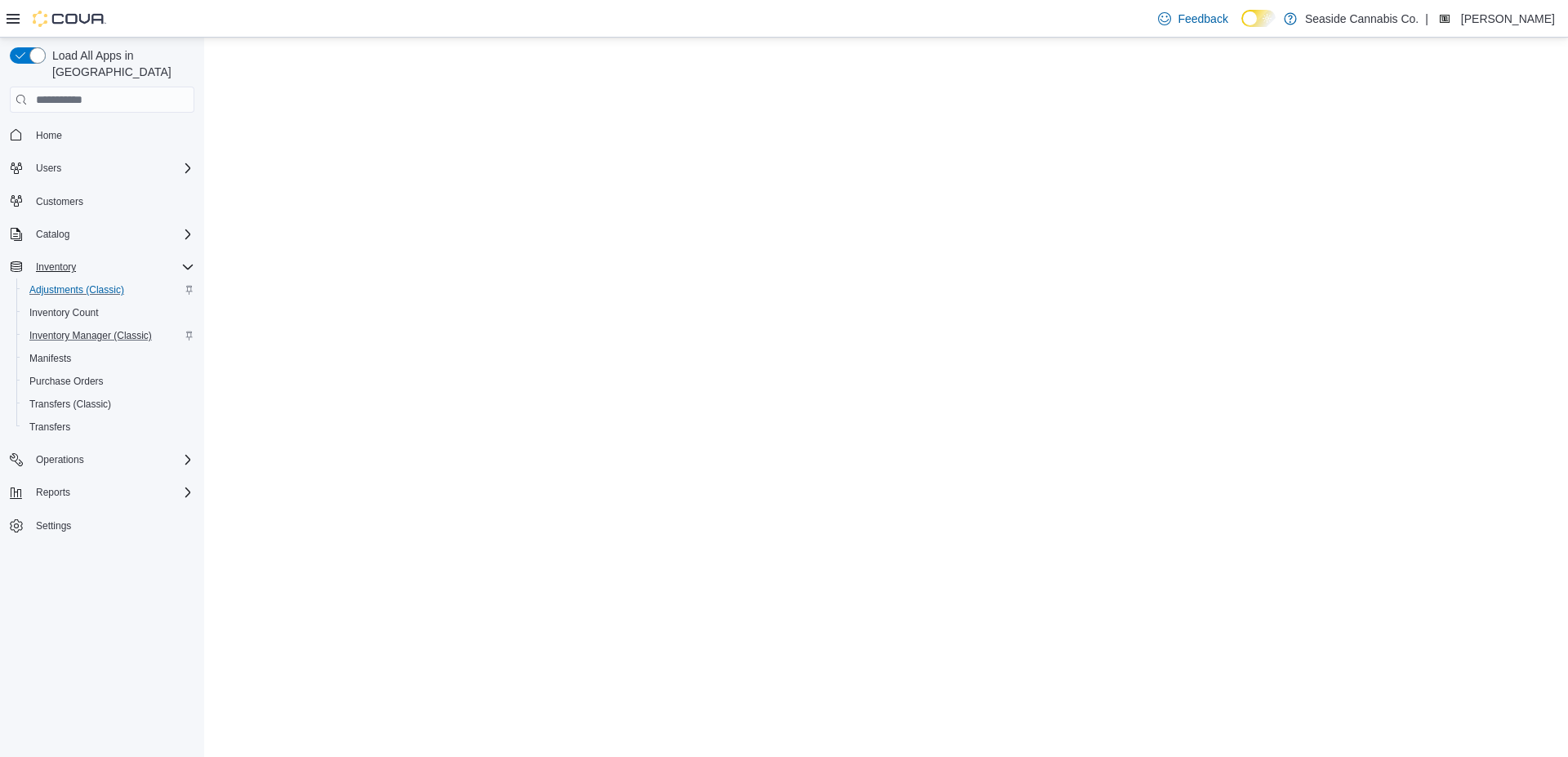 scroll, scrollTop: 0, scrollLeft: 0, axis: both 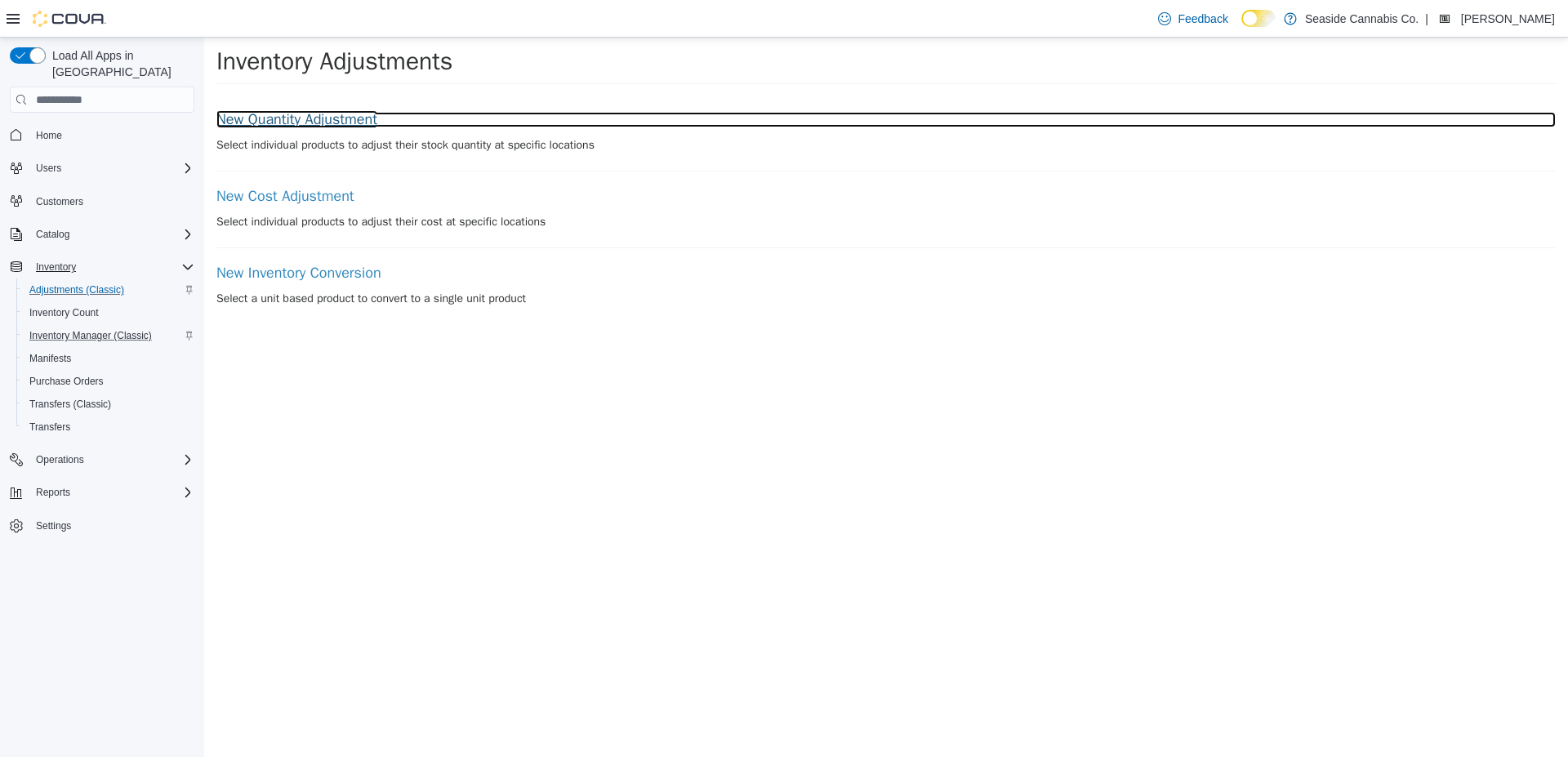 click on "New Quantity Adjustment" at bounding box center (886, 120) 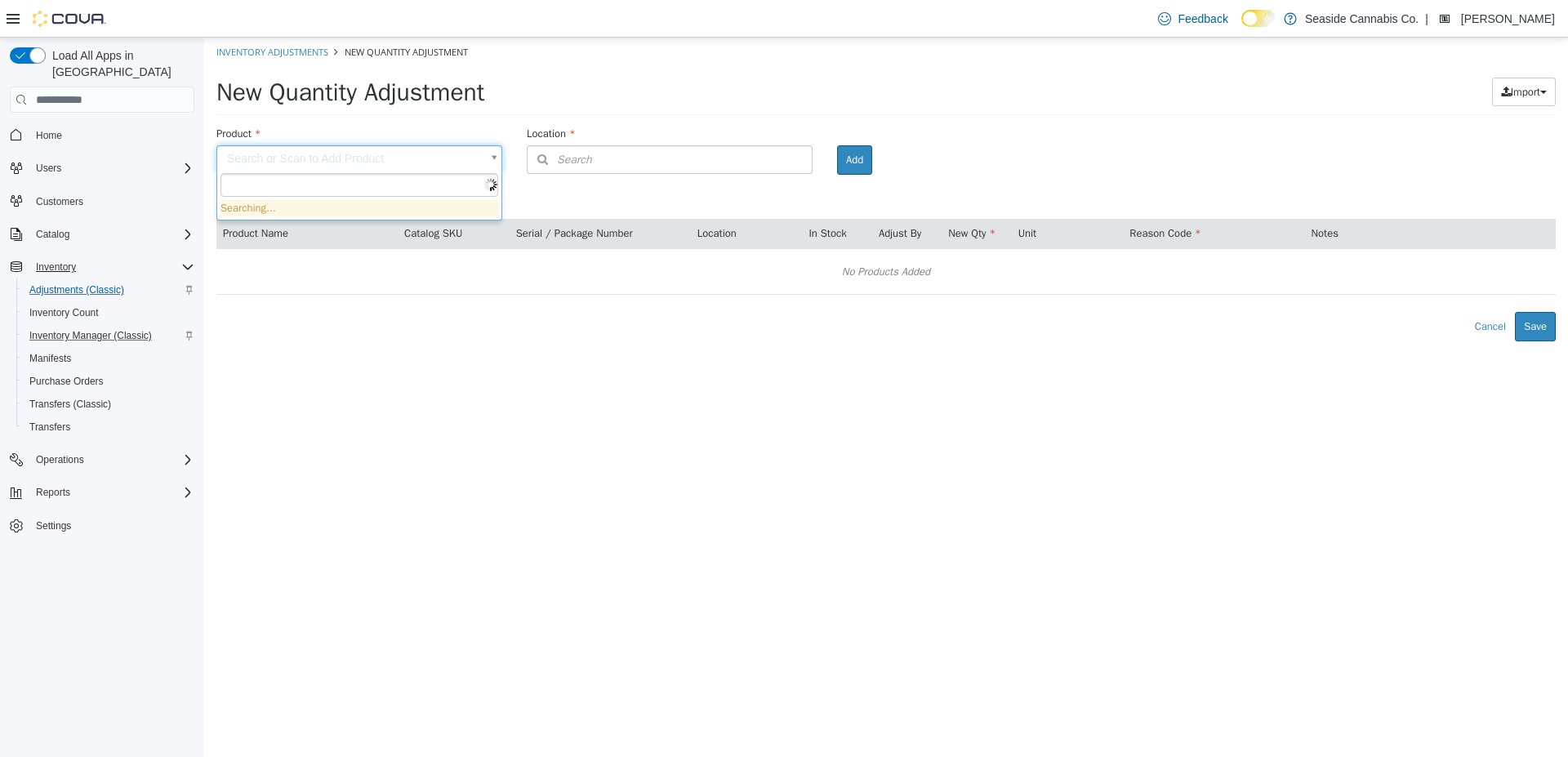 click on "×
Inventory Adjustments
New Quantity Adjustment
New Quantity Adjustment
Import  Inventory Export (.CSV) Package List (.TXT)
Product     Search or Scan to Add Product     Location Search Type 3 or more characters or browse       Seaside Cannabis Co.     (1)         14 Lots Hollow Road         Room   Add Products  ( 0 ) Product Name Catalog SKU Serial / Package Number Location In Stock Adjust By New Qty Unit Reason Code Notes No Products Added Error saving adjustment please resolve the errors above. Cancel Save
Searching..." at bounding box center (886, 189) 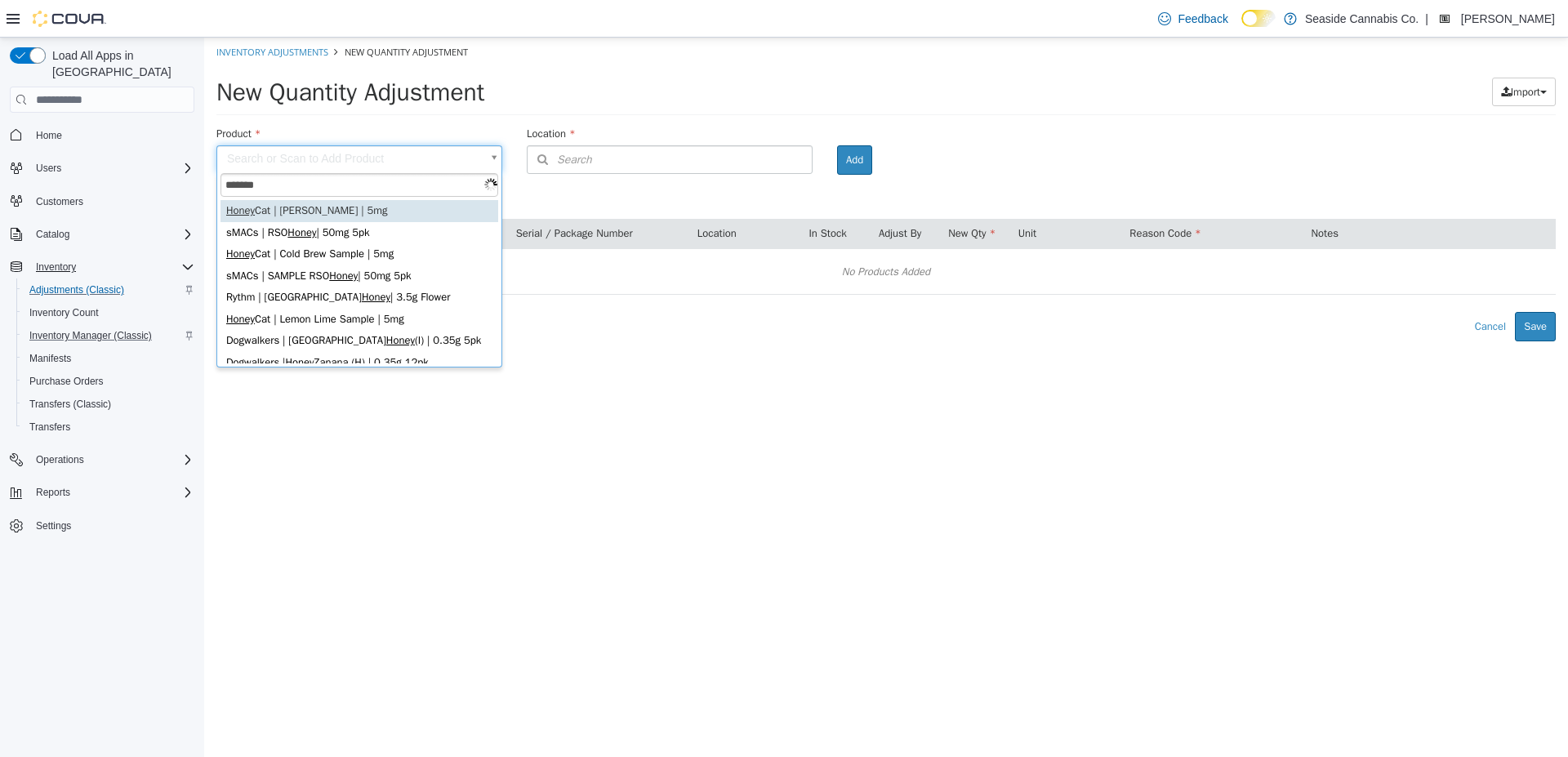 type on "********" 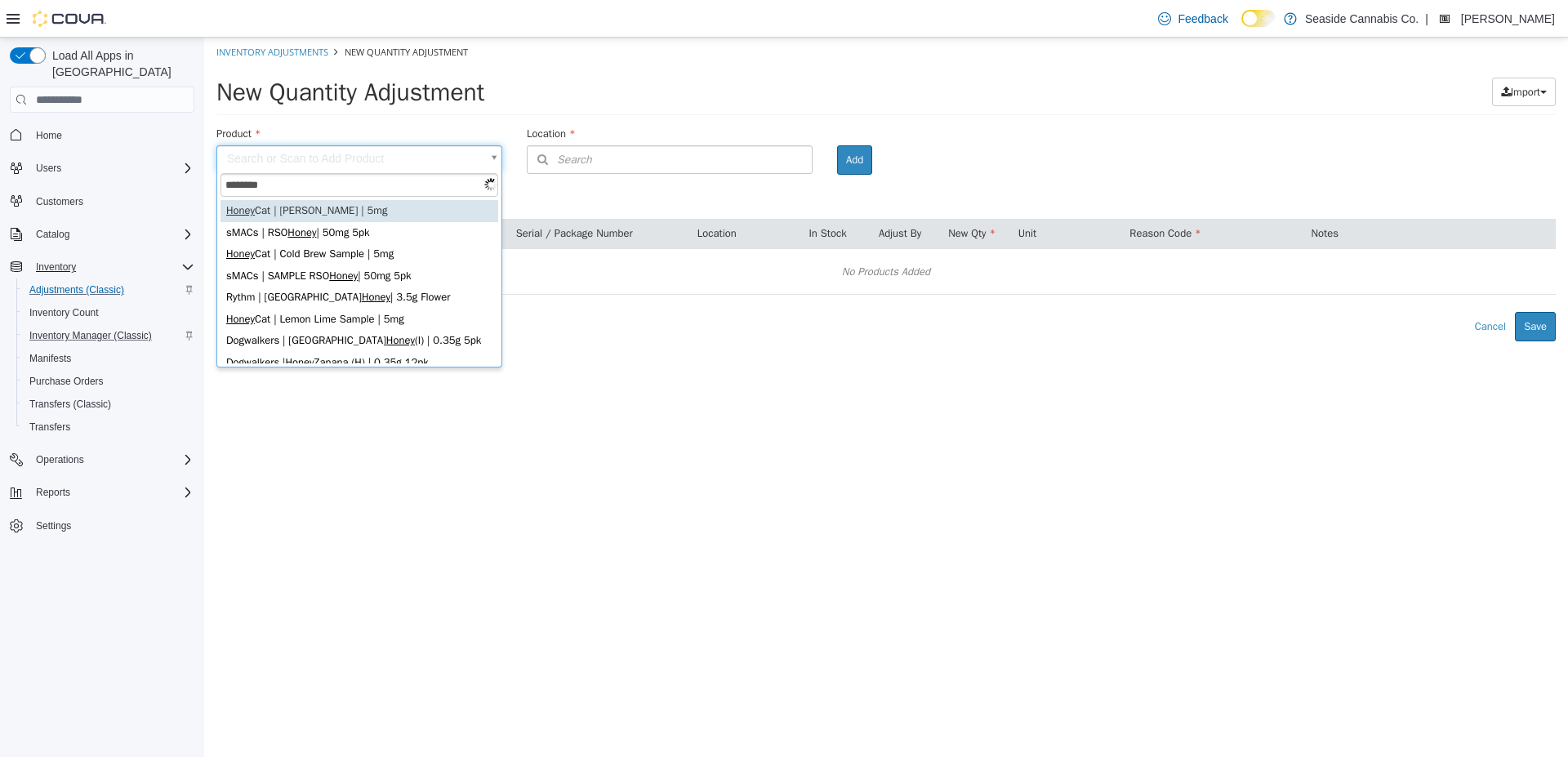 type on "**********" 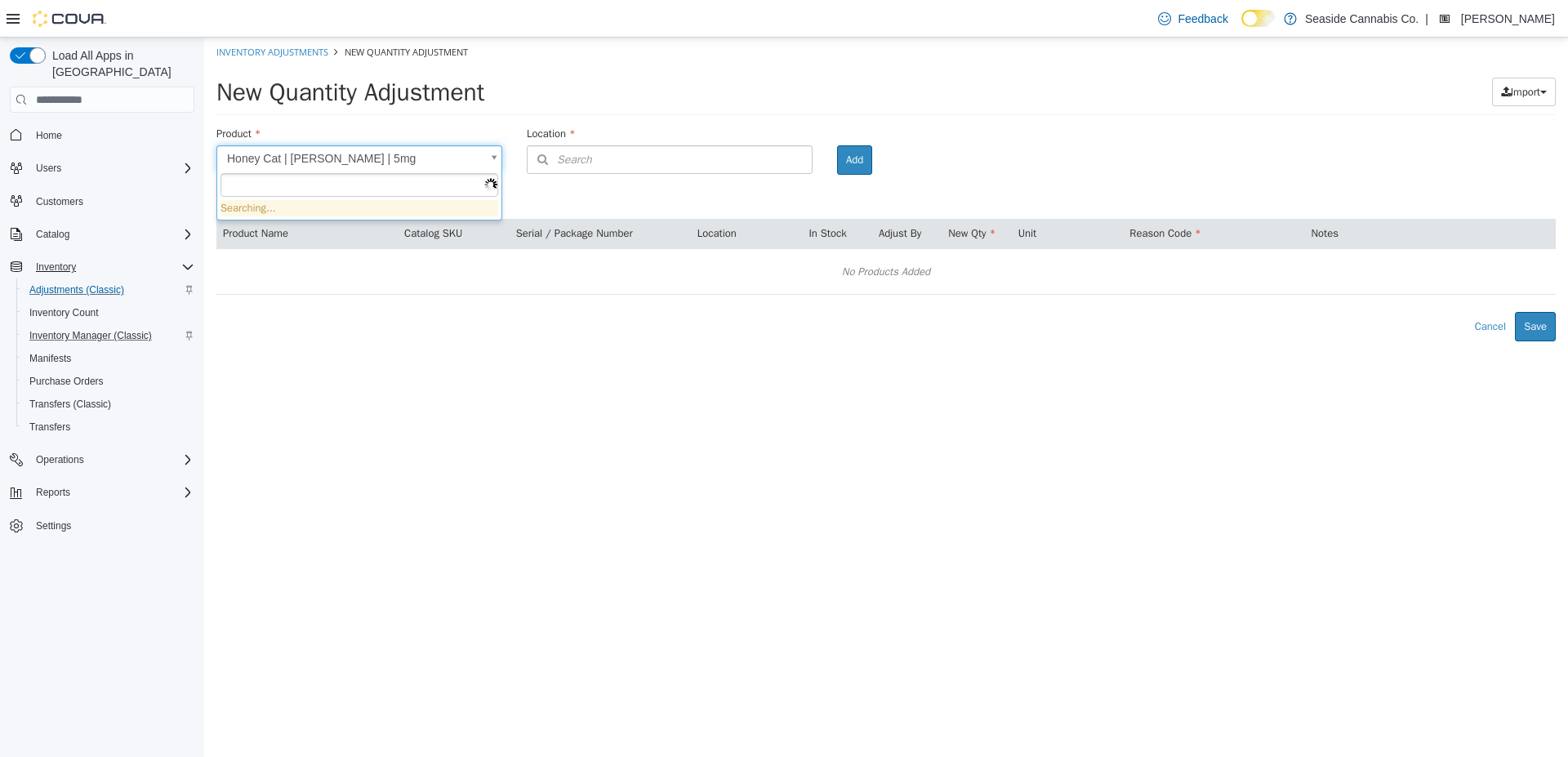 click on "**********" at bounding box center [886, 189] 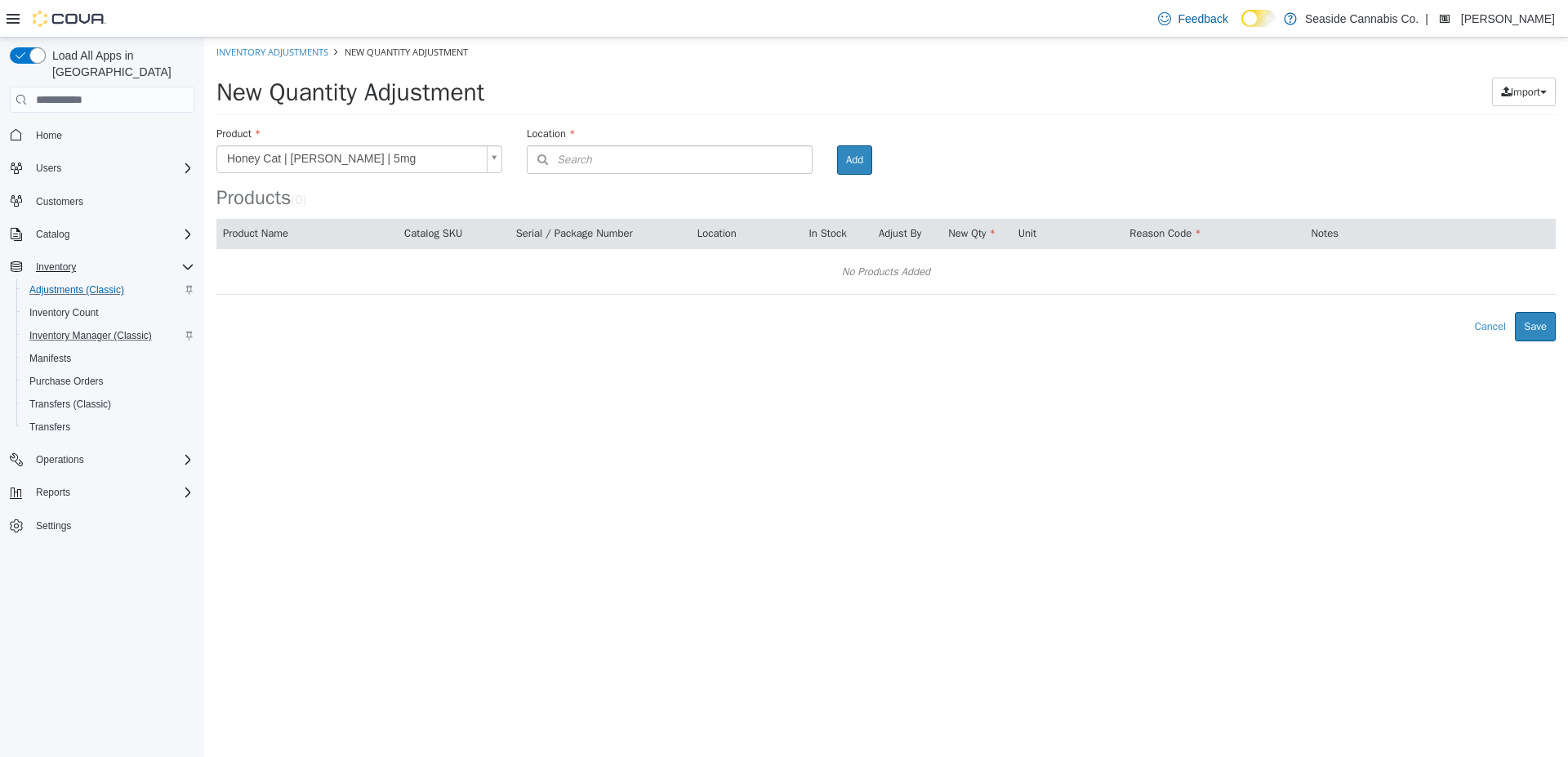 click on "**********" at bounding box center (886, 189) 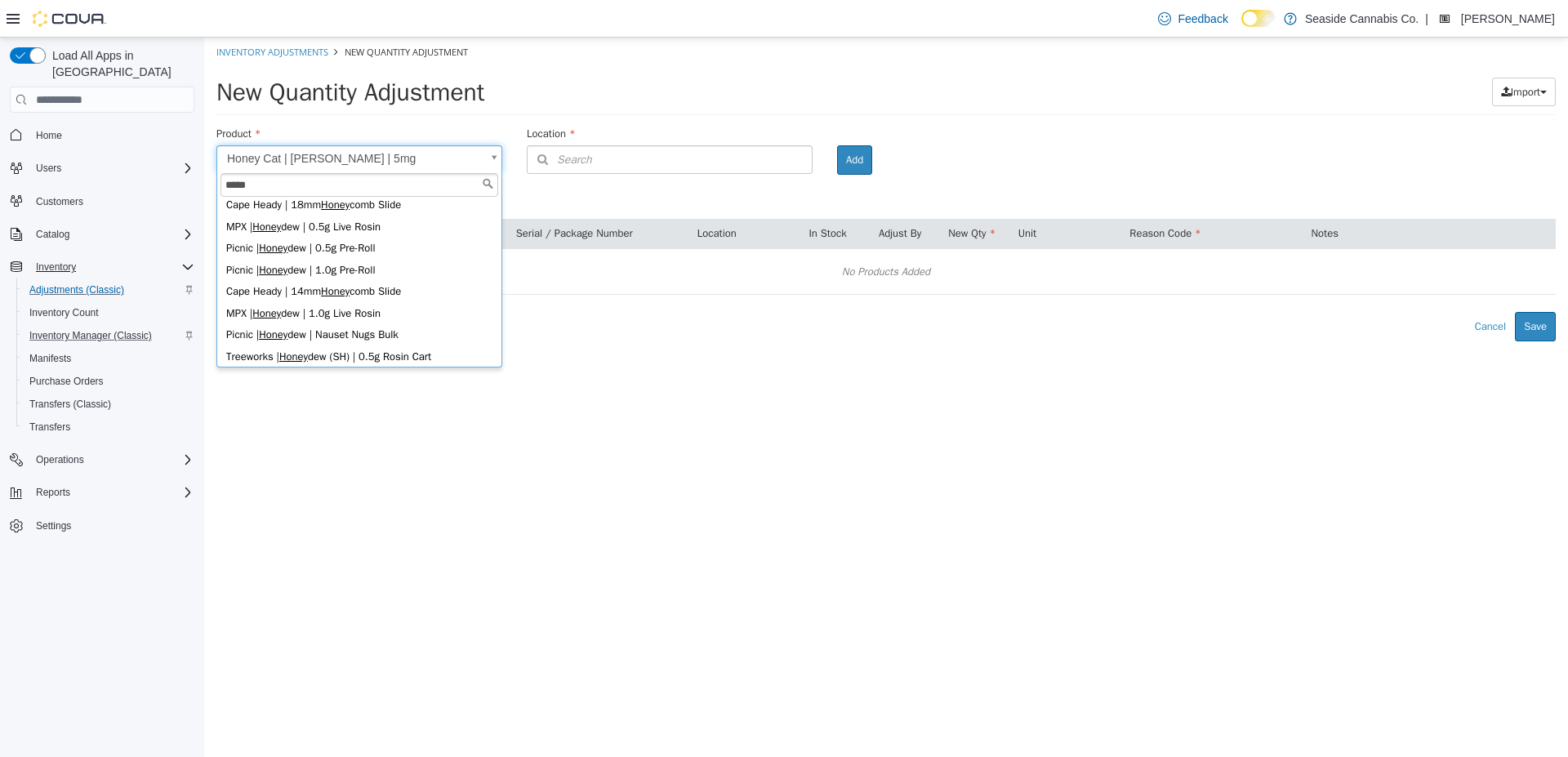 scroll, scrollTop: 269, scrollLeft: 0, axis: vertical 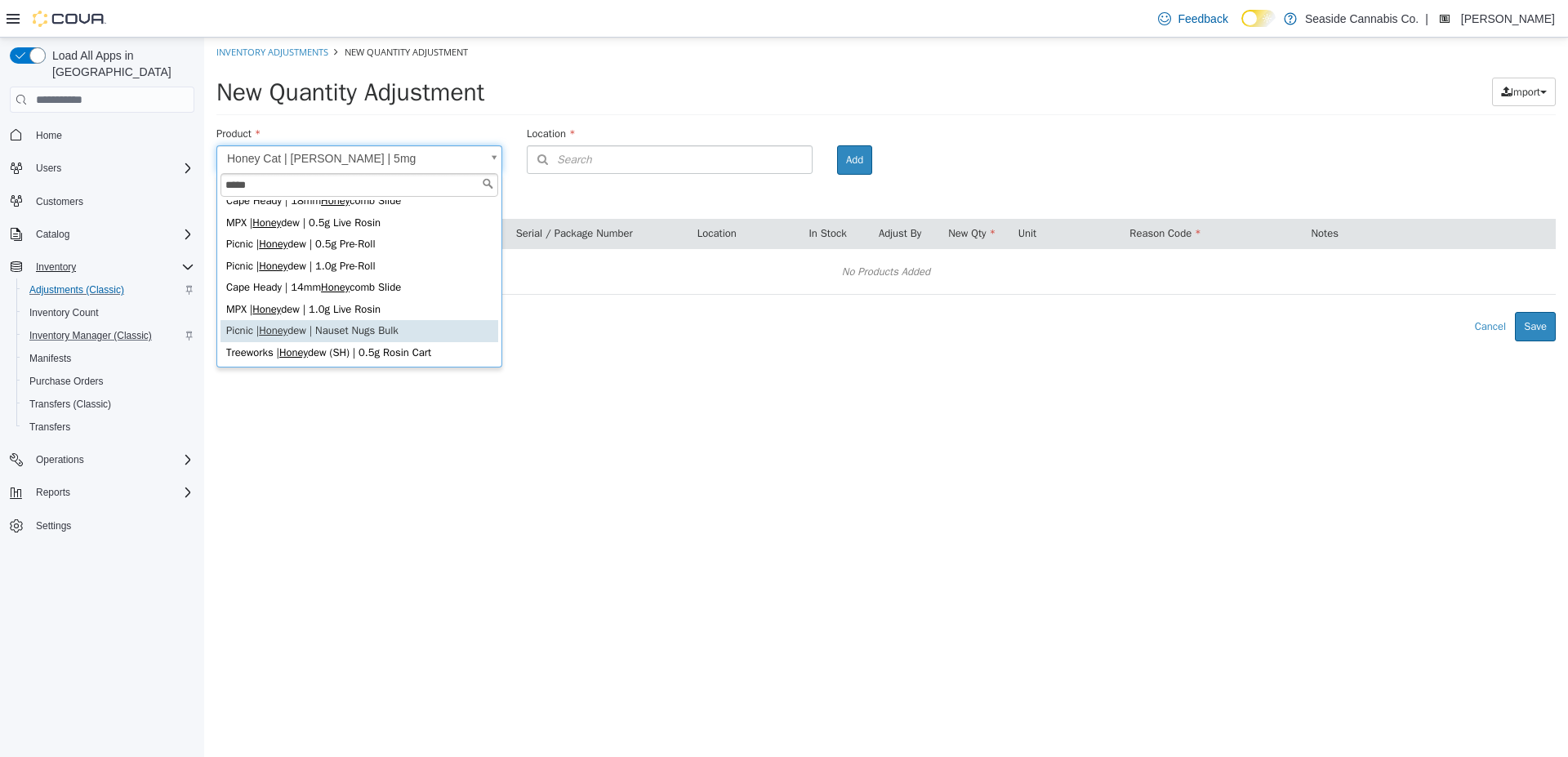 type on "*****" 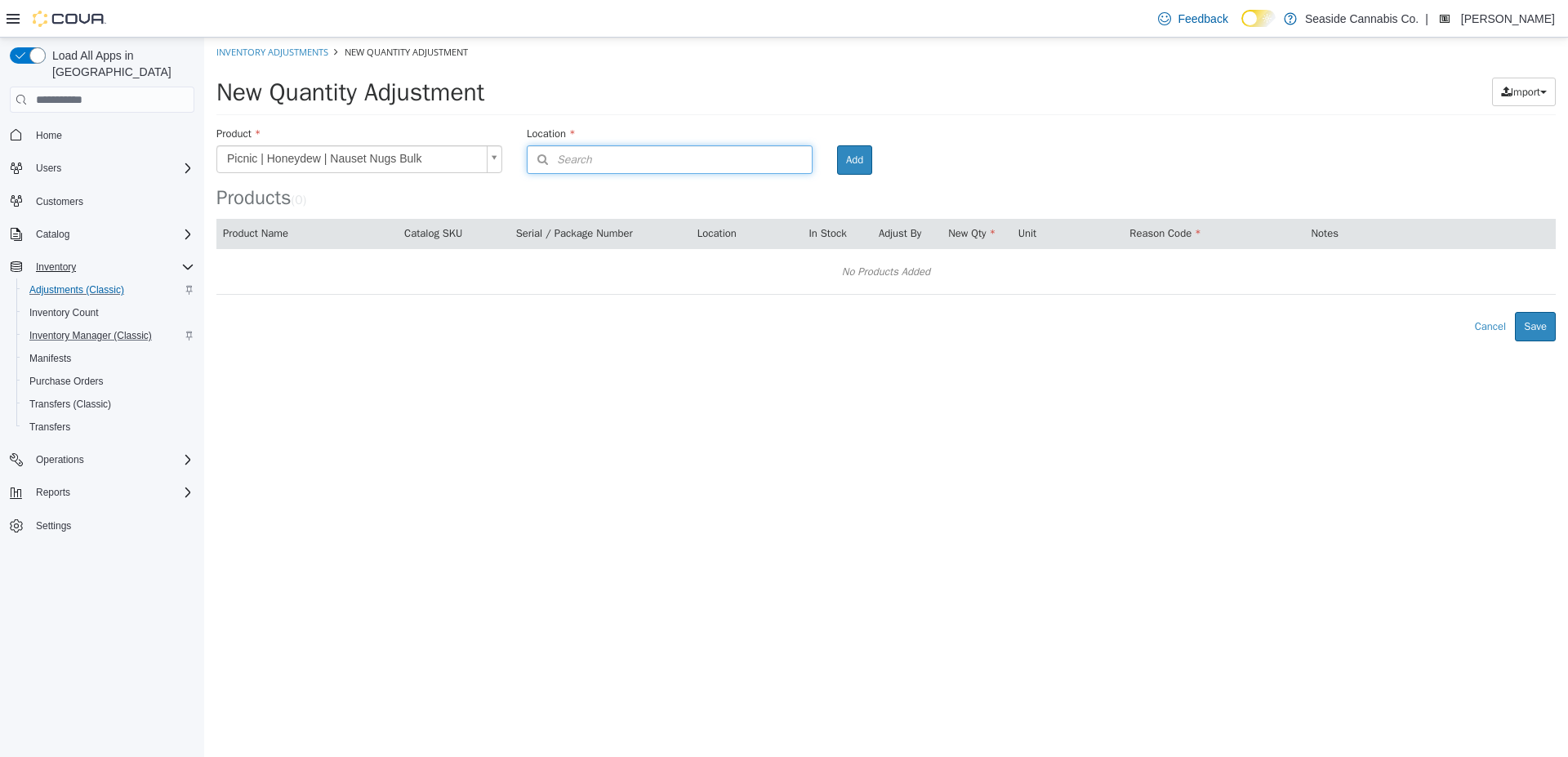 click on "Search" at bounding box center (670, 159) 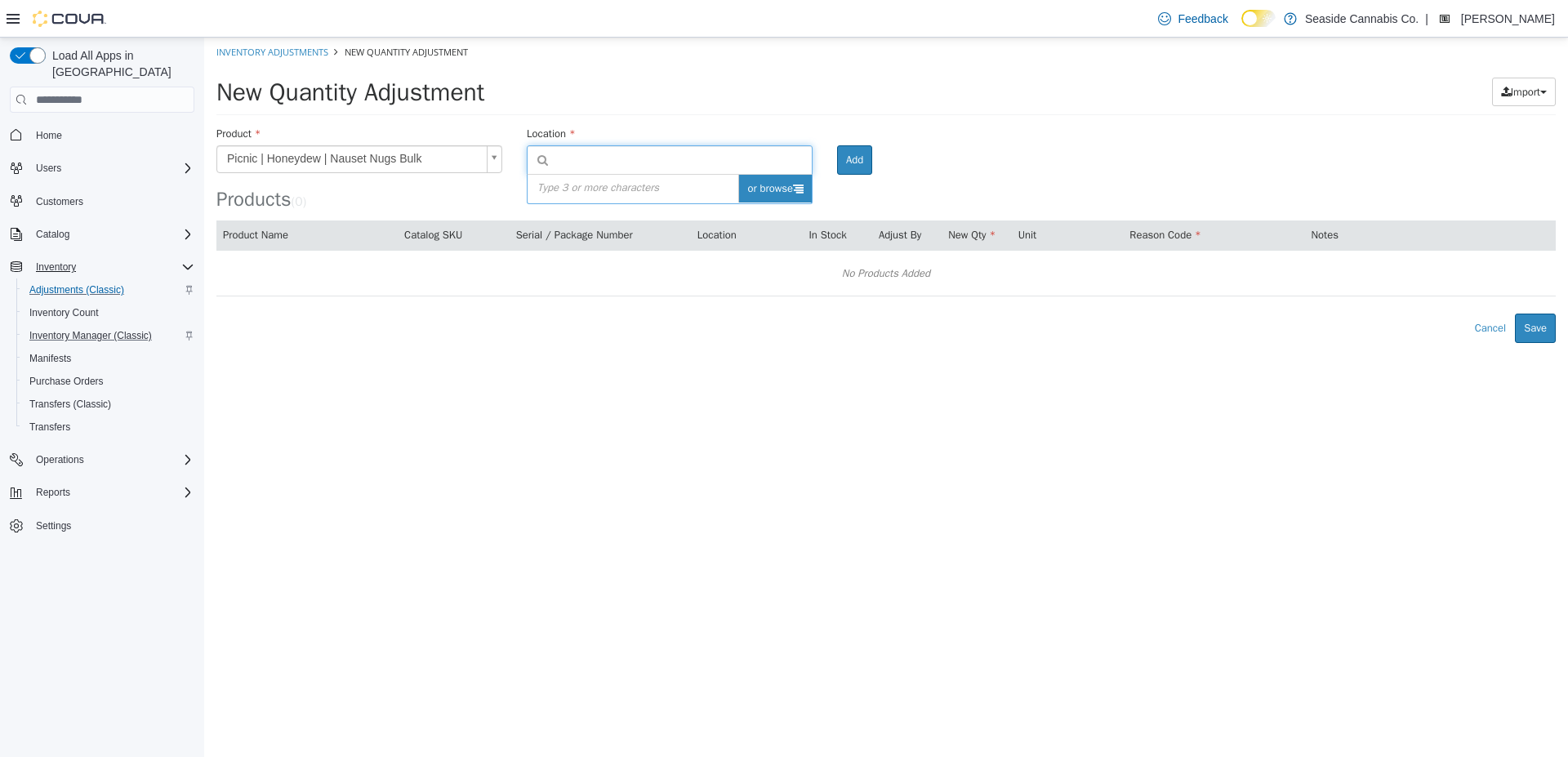 click on "or browse" at bounding box center [775, 189] 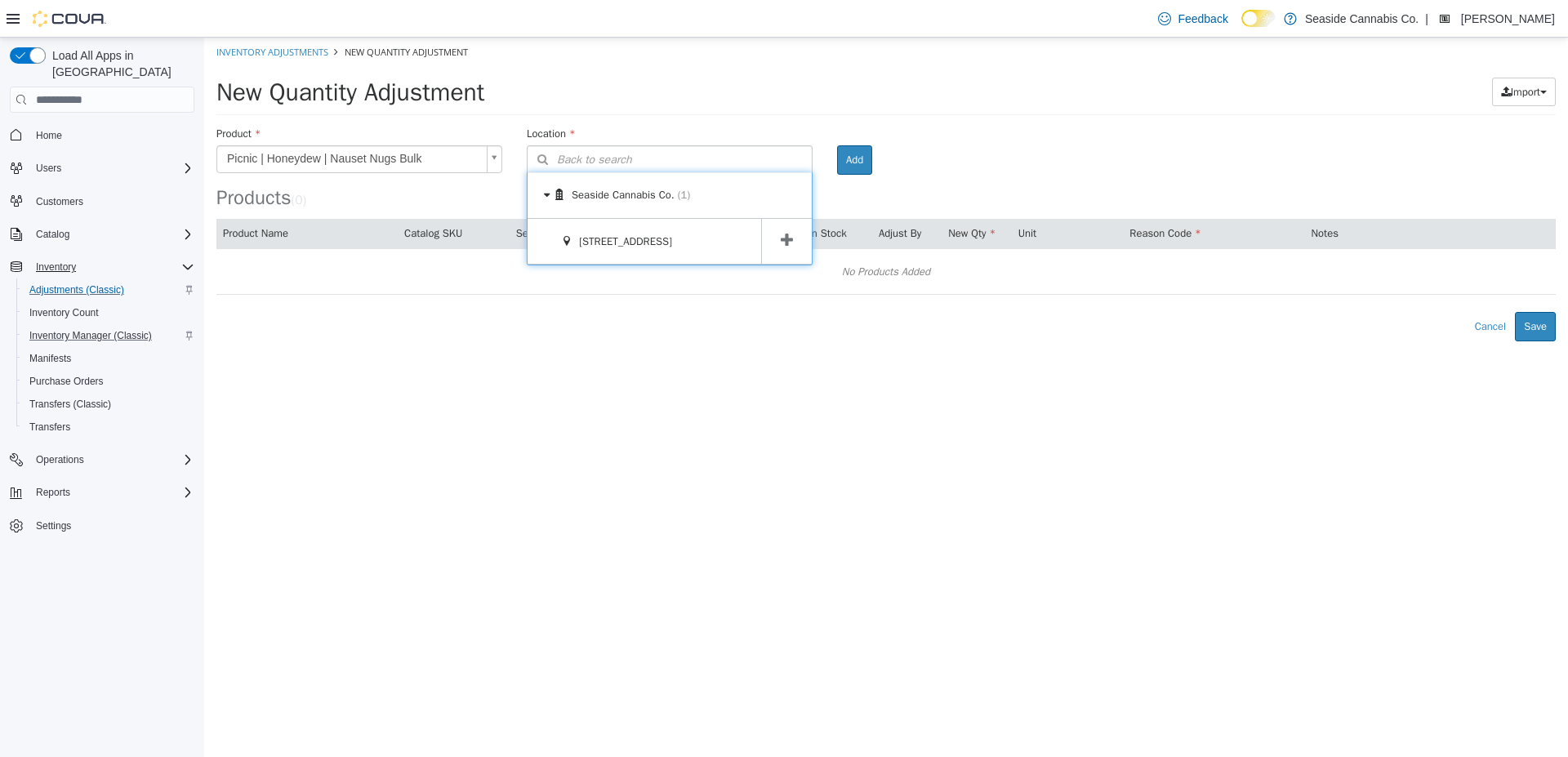 click at bounding box center [786, 242] 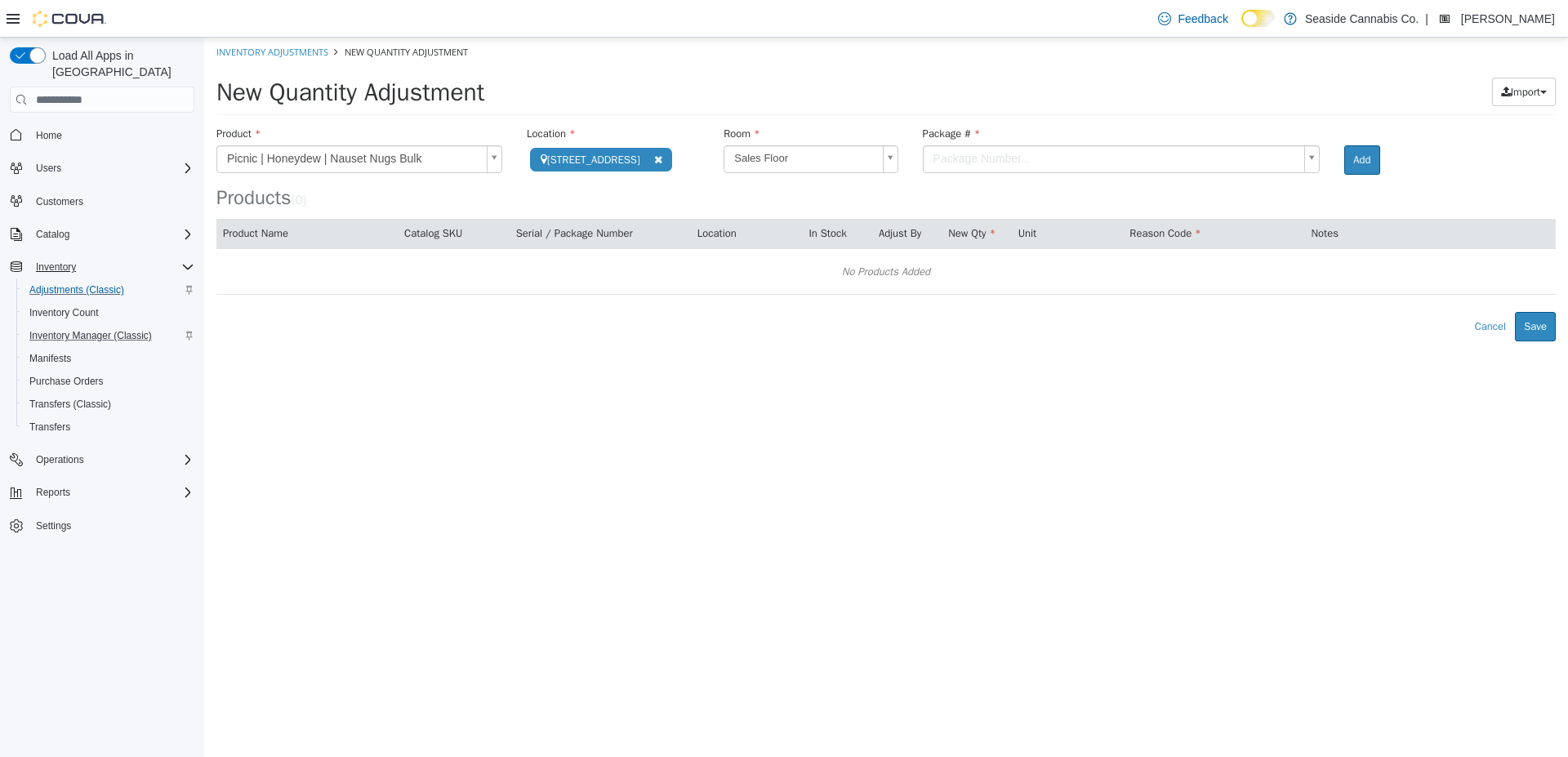 click on "**********" at bounding box center [886, 189] 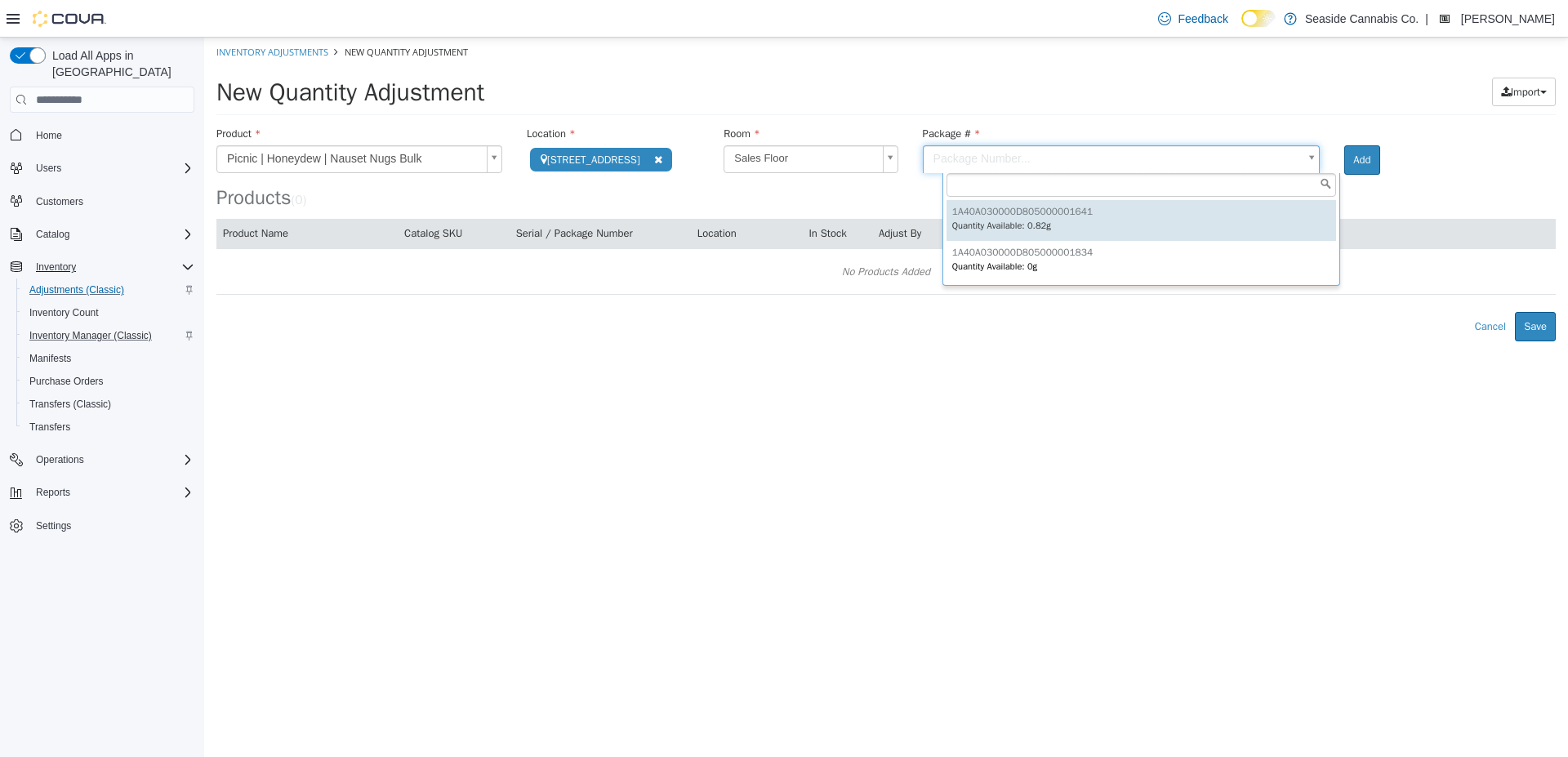 type on "**********" 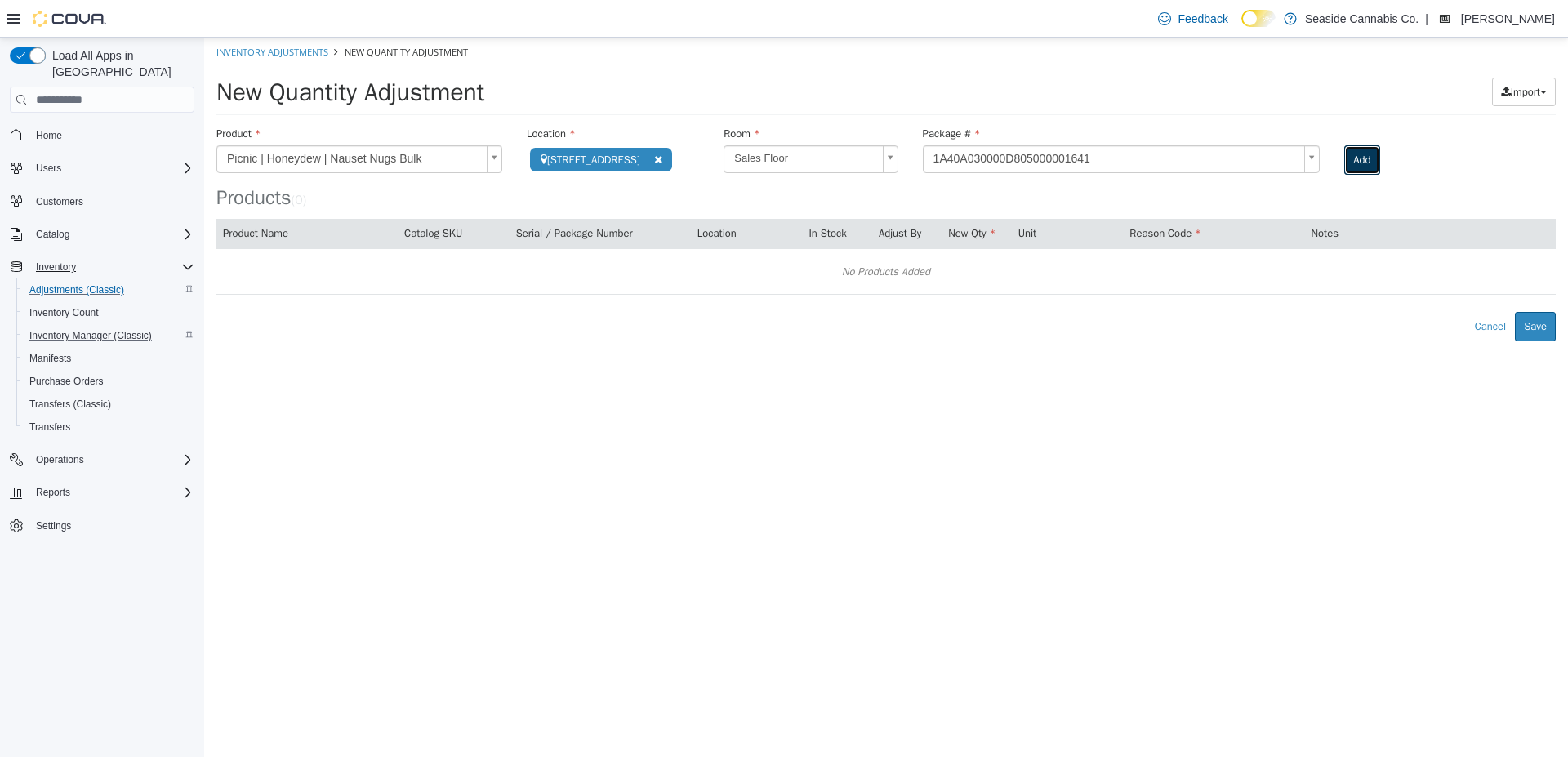 click on "Add" at bounding box center [1361, 160] 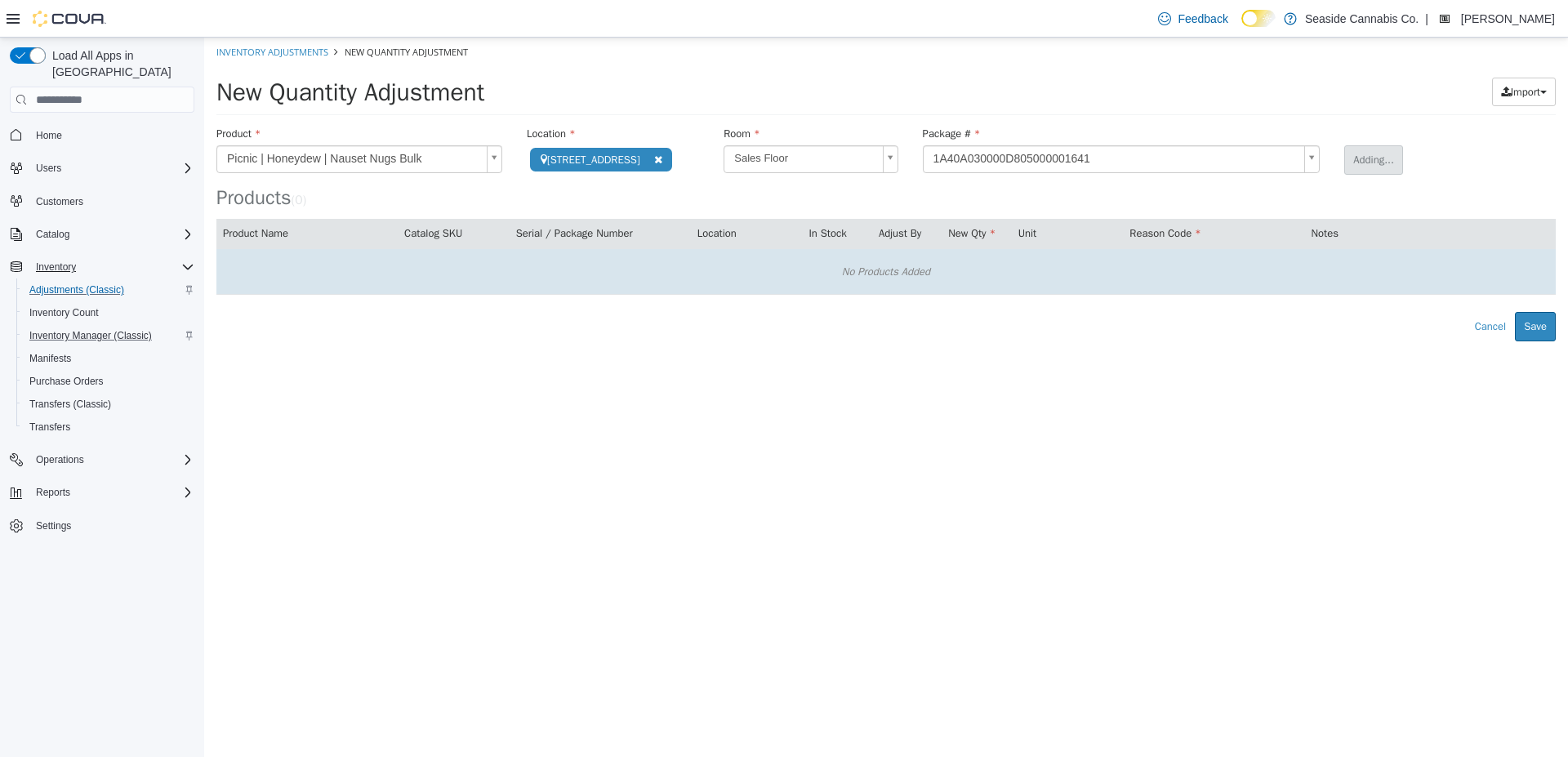 type 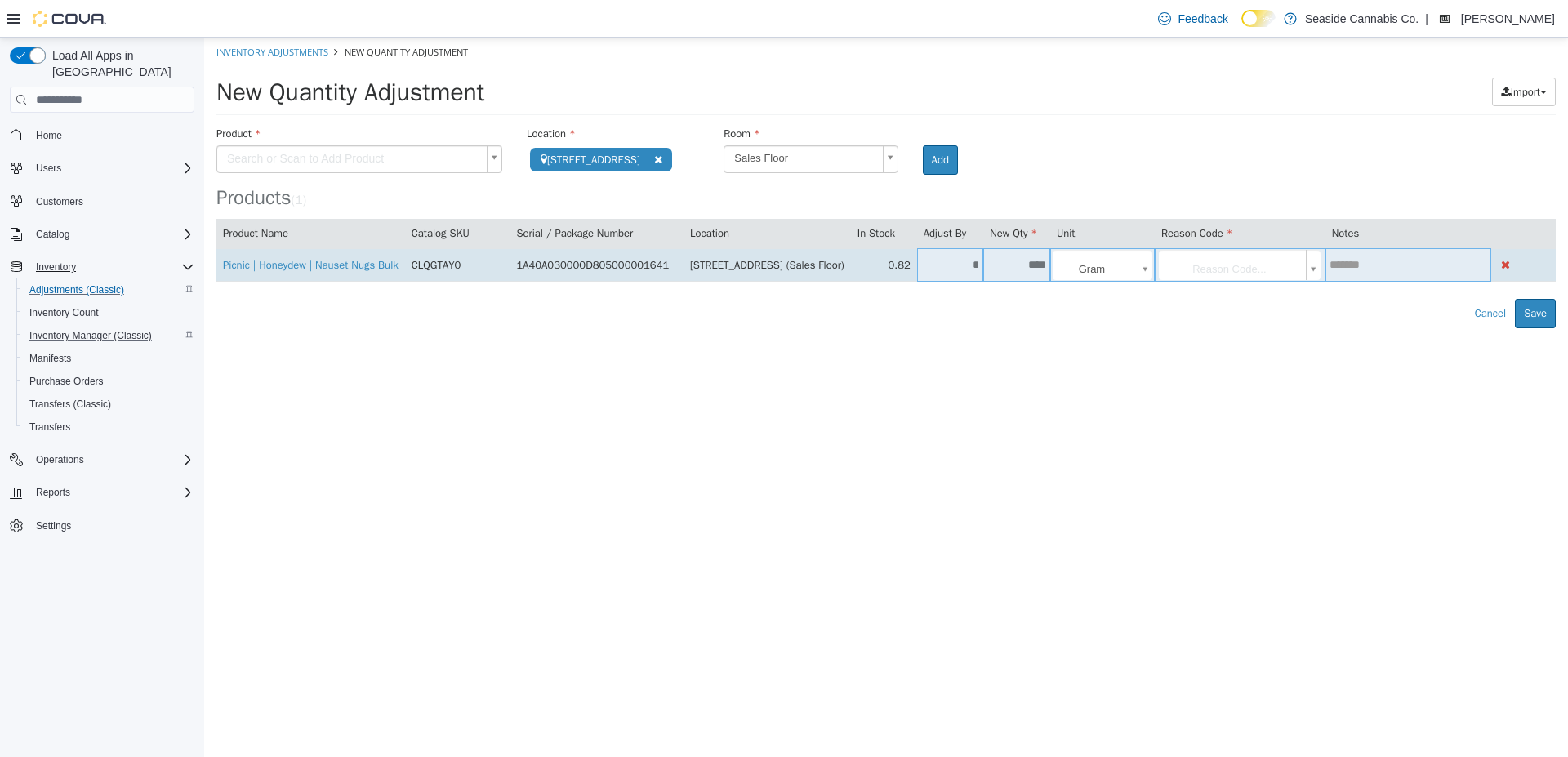 click on "****" at bounding box center (1017, 265) 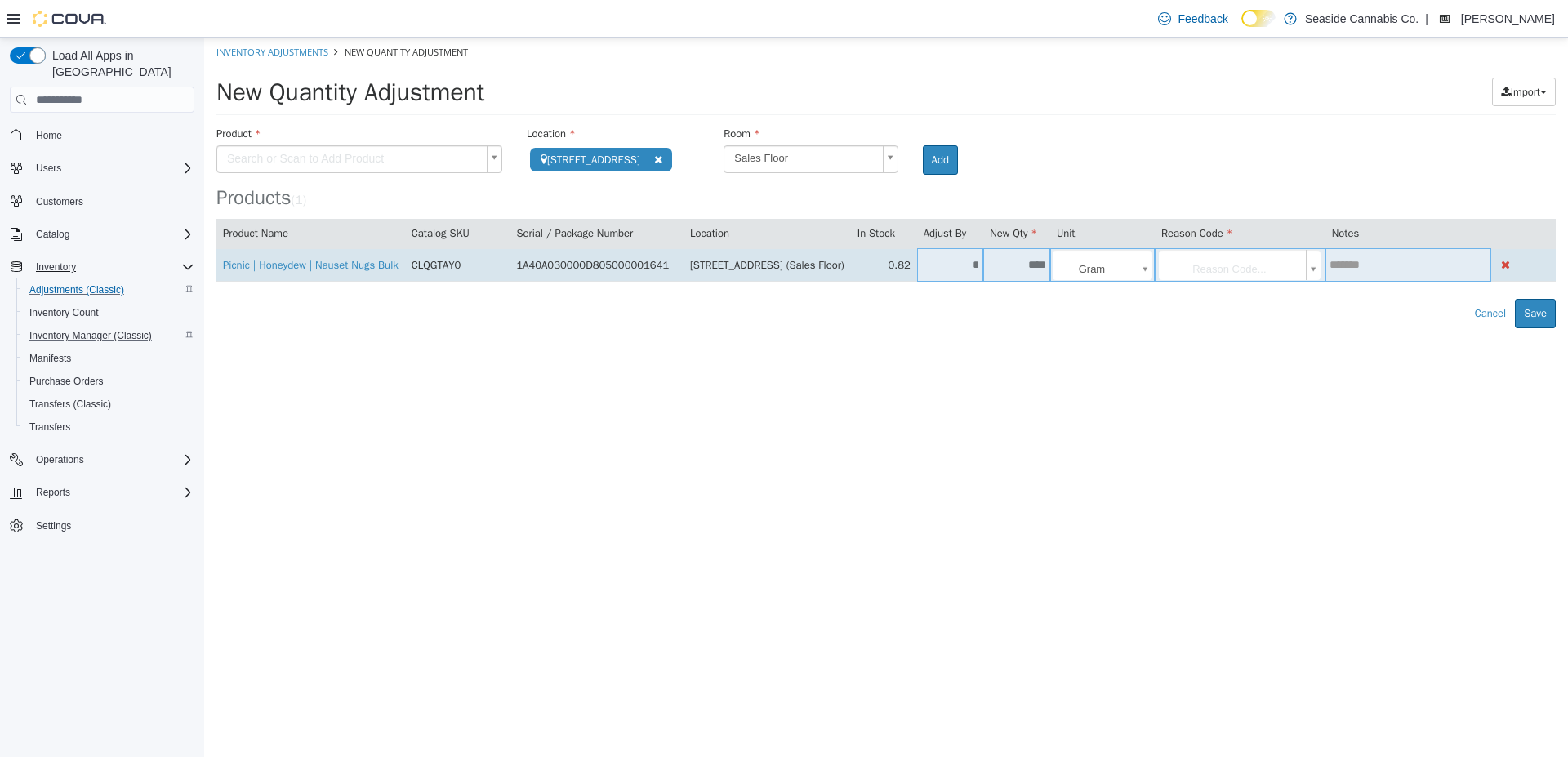 type on "****" 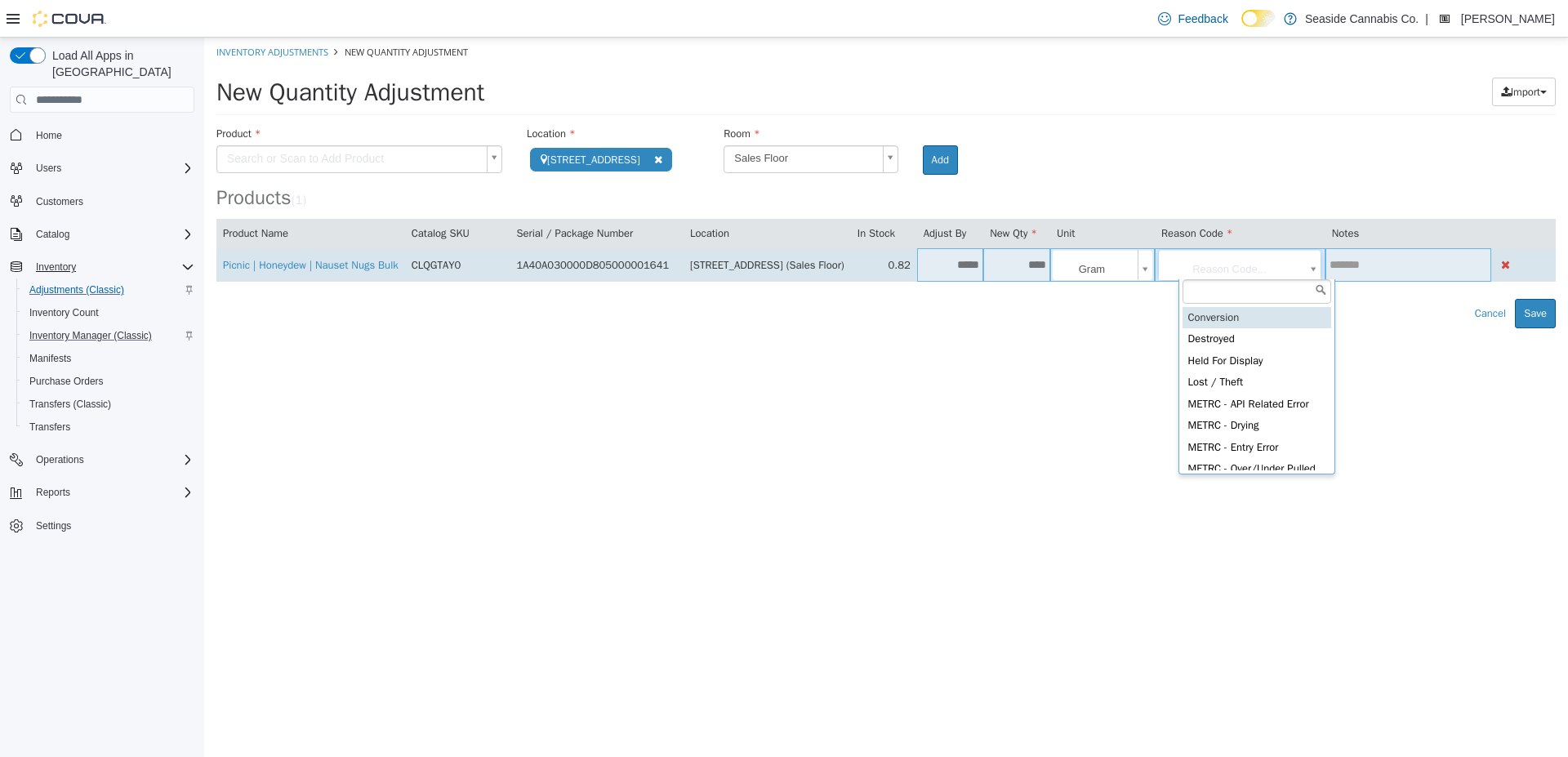 click on "**********" at bounding box center (886, 183) 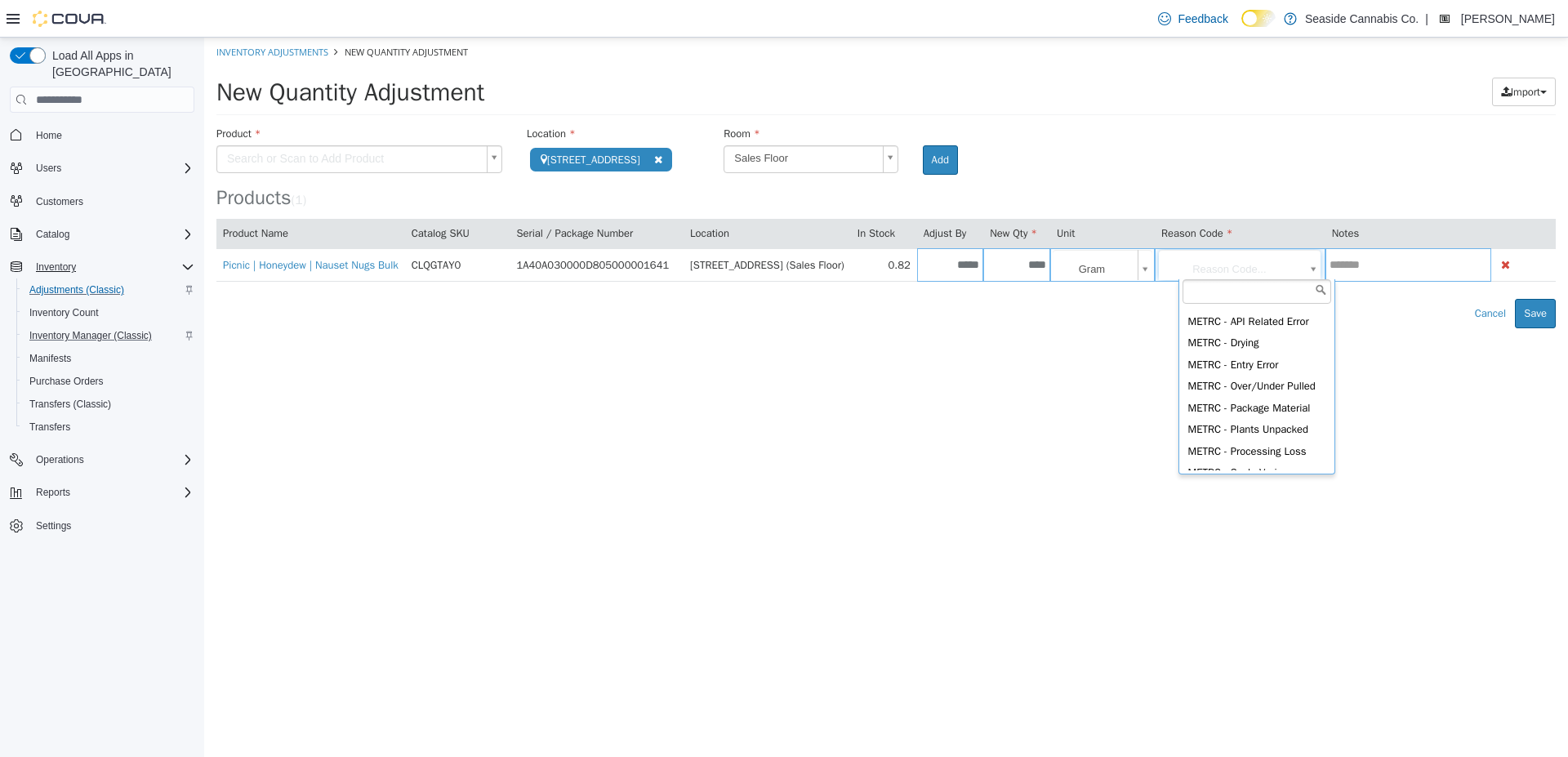 scroll, scrollTop: 83, scrollLeft: 0, axis: vertical 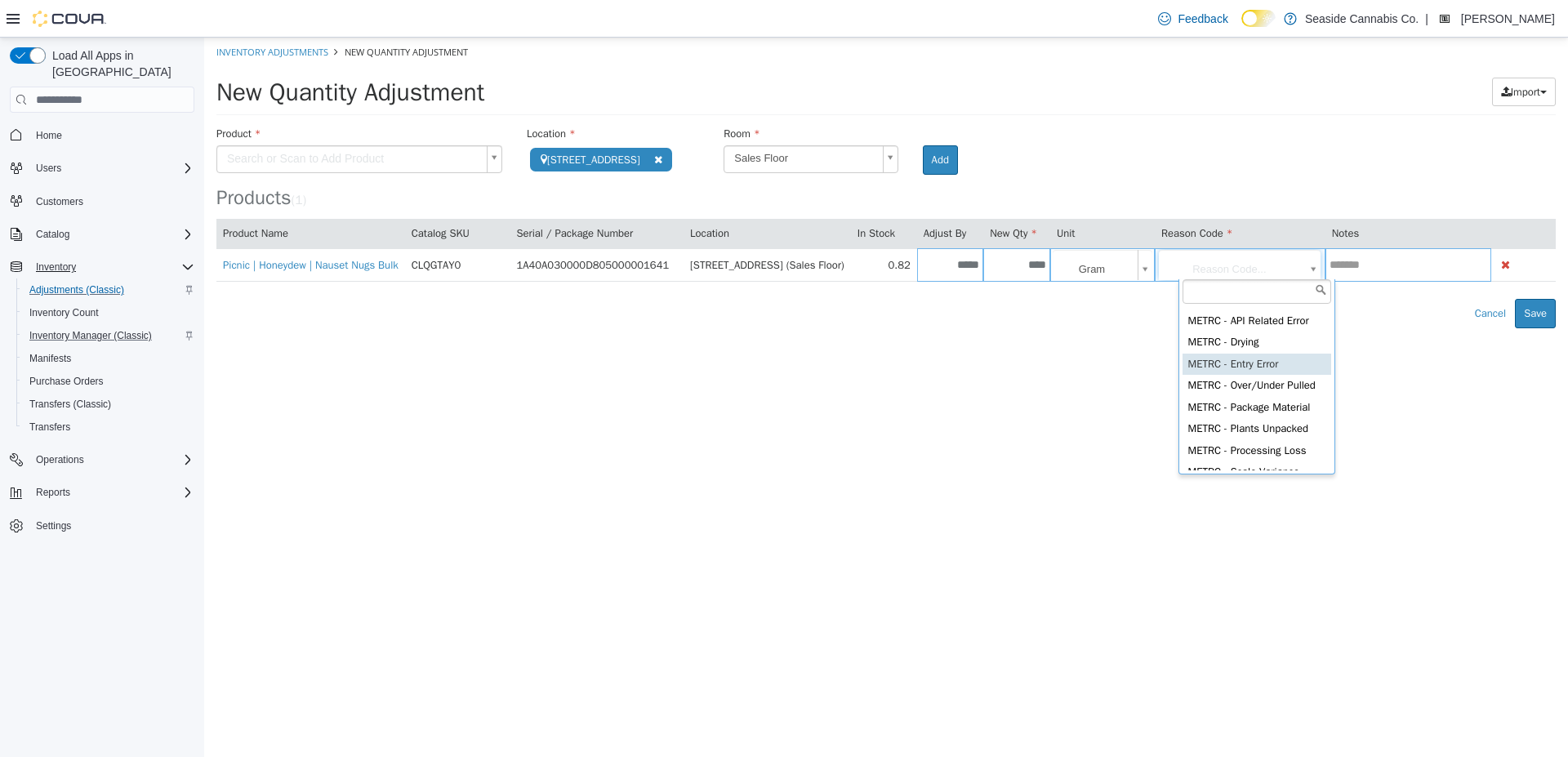 type on "**********" 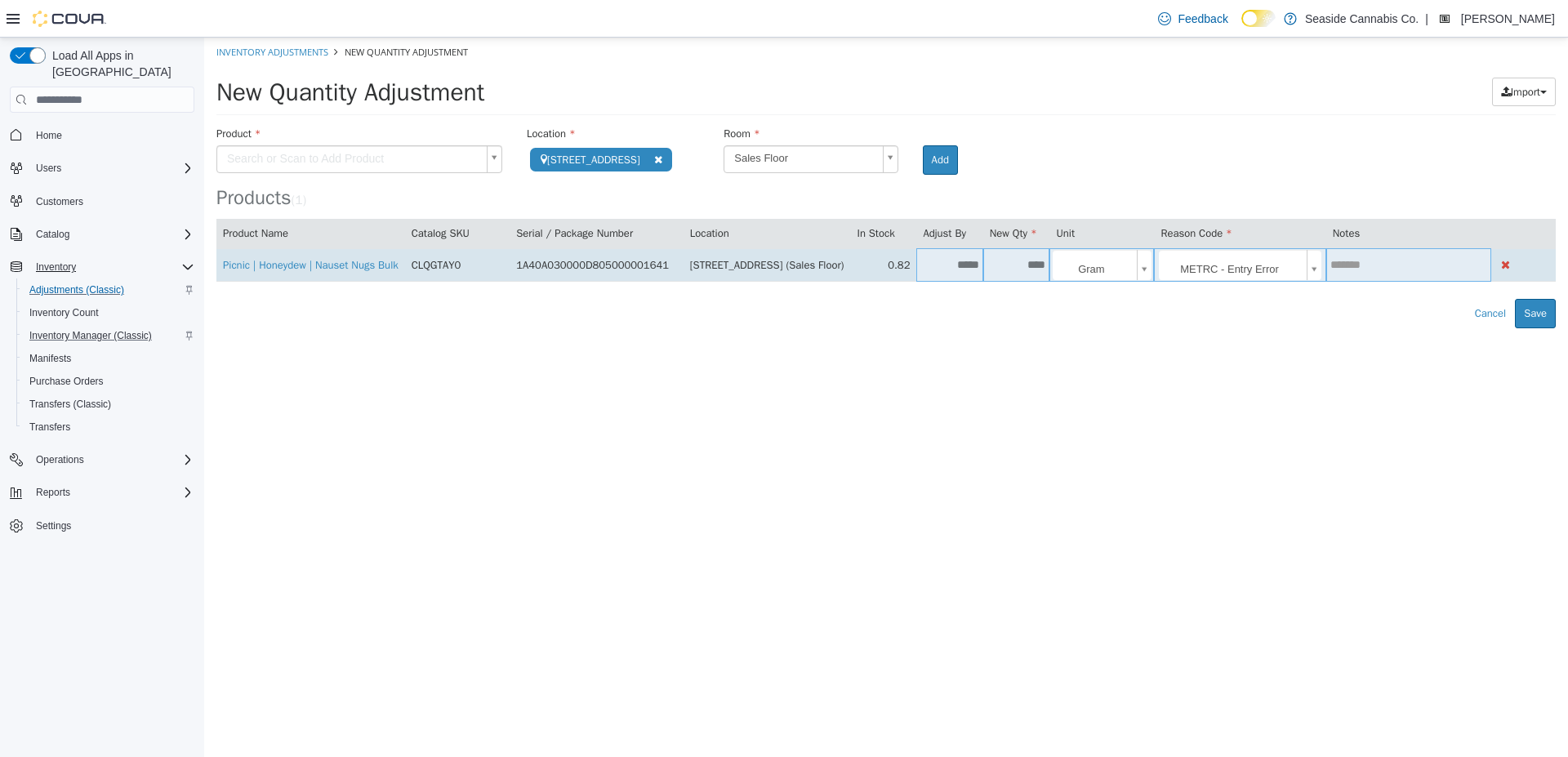 click at bounding box center [1409, 265] 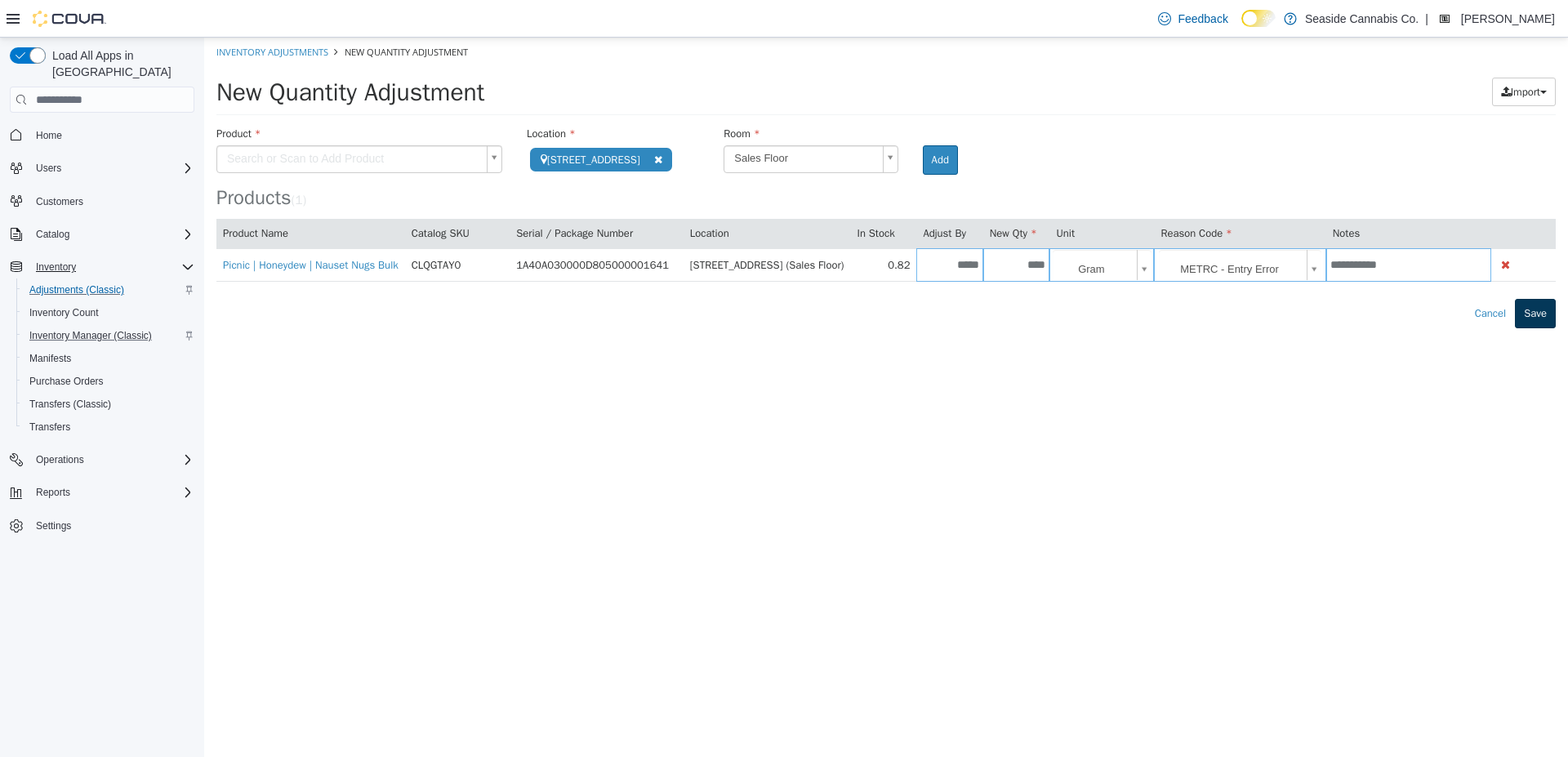 type on "**********" 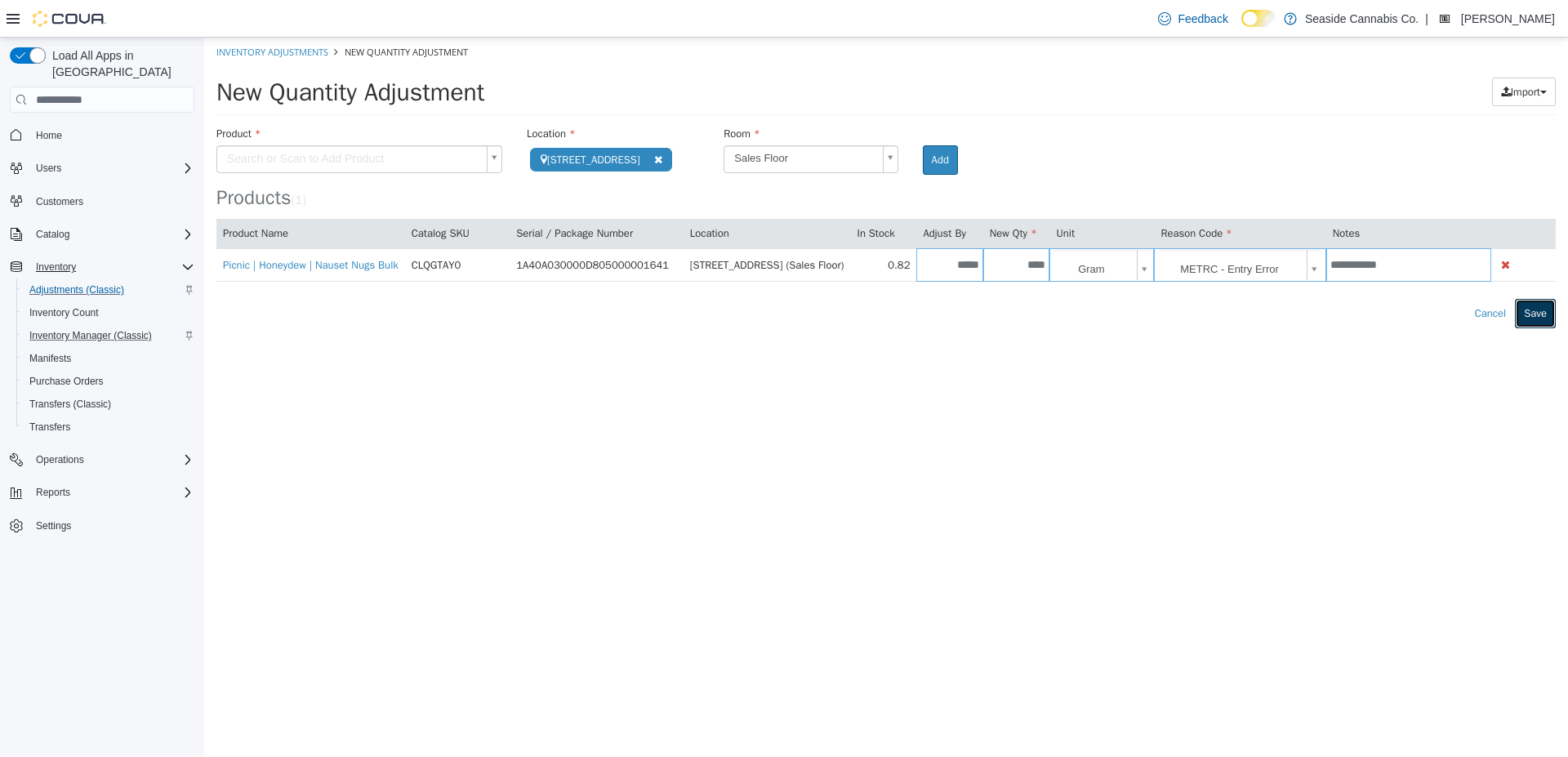 click on "Save" at bounding box center (1535, 314) 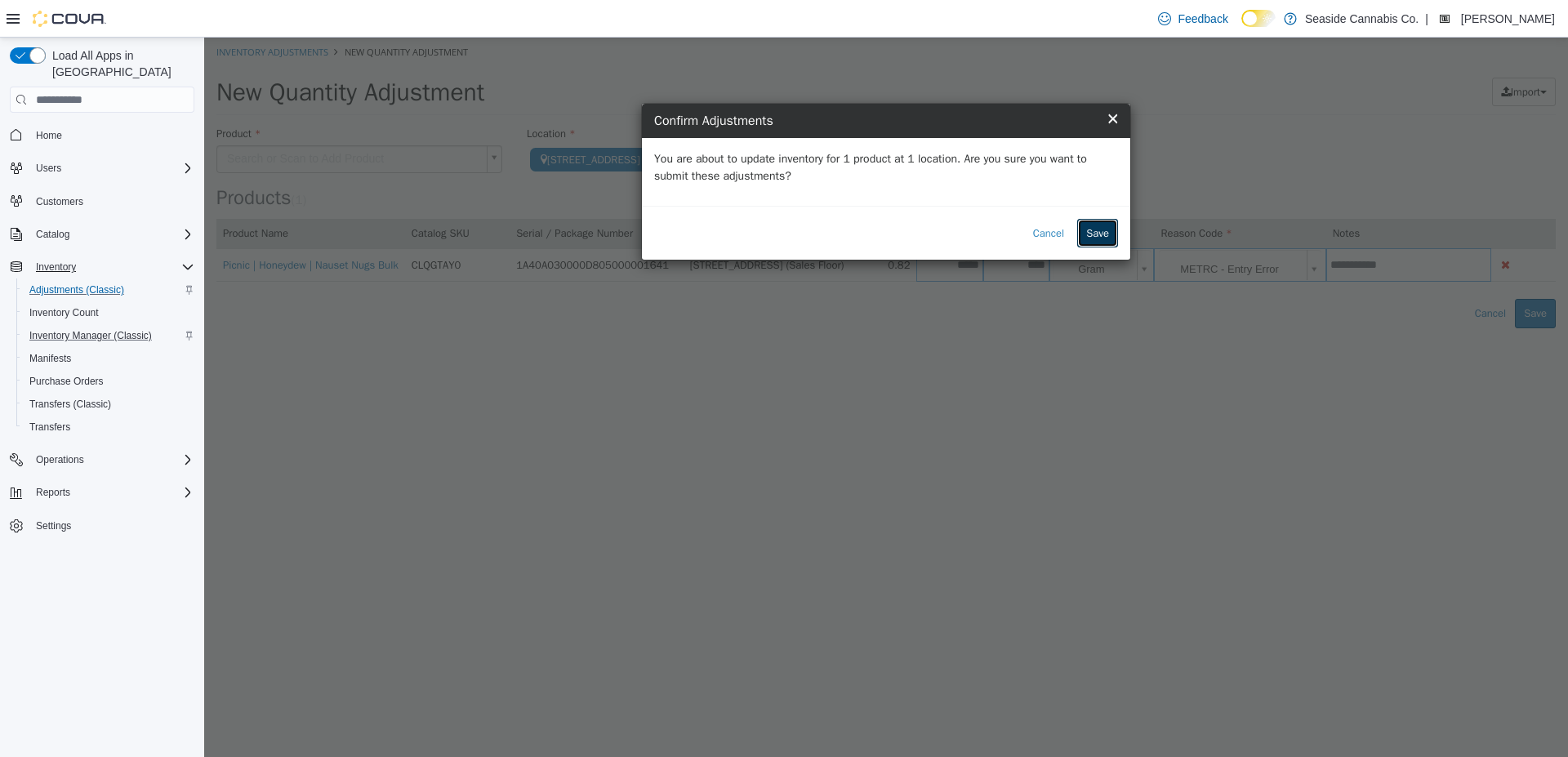 click on "Save" at bounding box center (1098, 234) 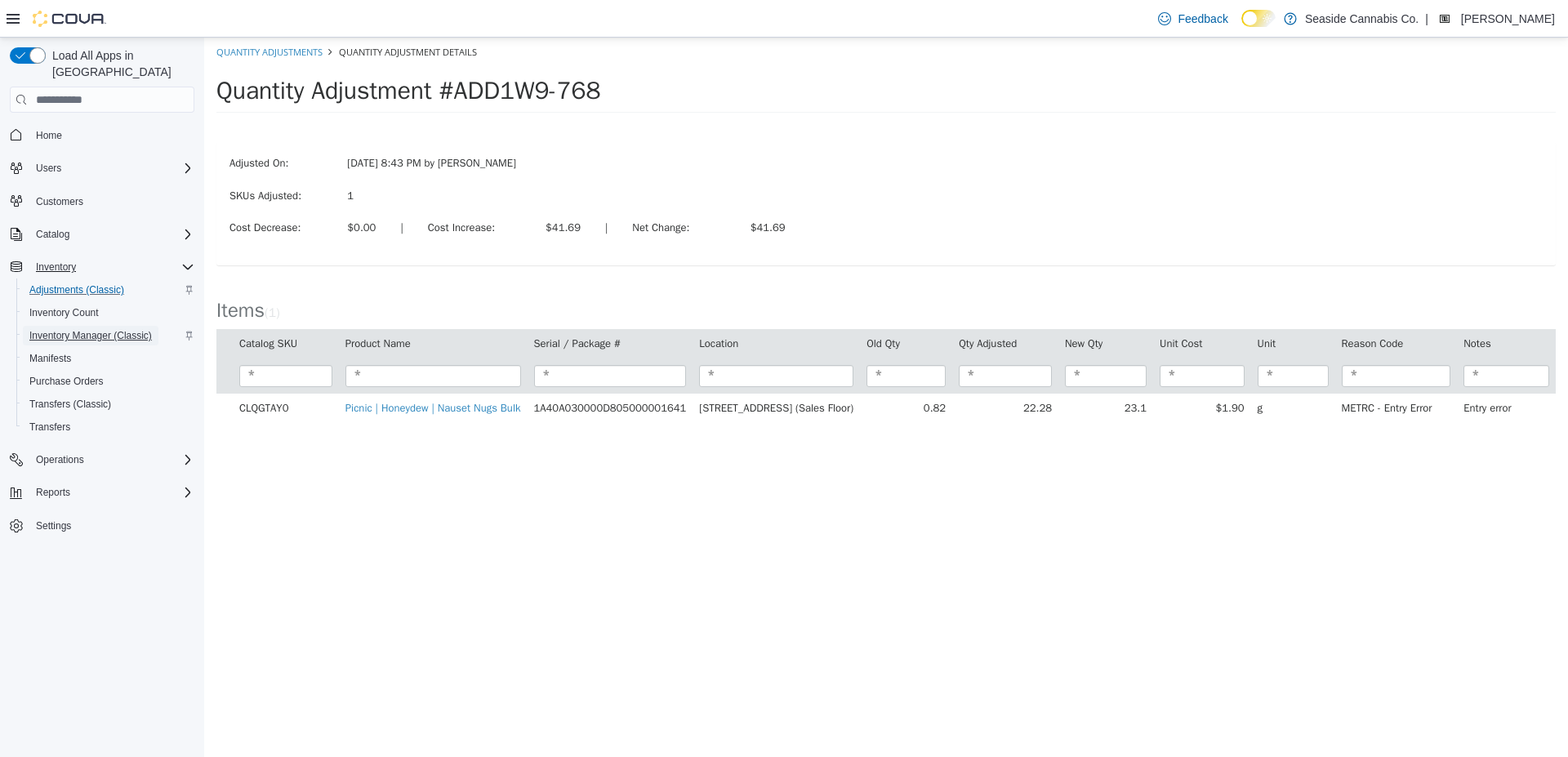 click on "Inventory Manager (Classic)" at bounding box center [91, 336] 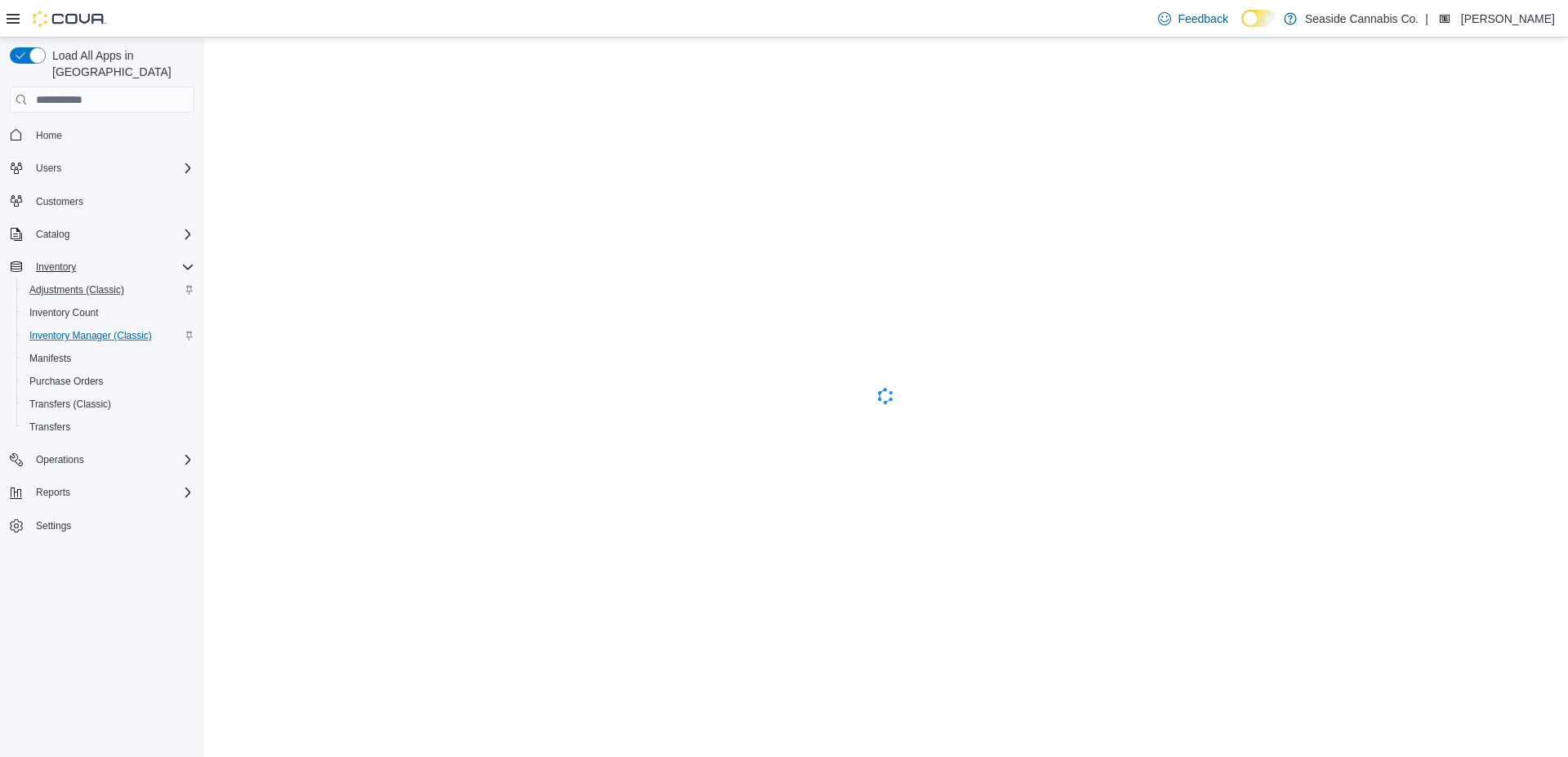 scroll, scrollTop: 0, scrollLeft: 0, axis: both 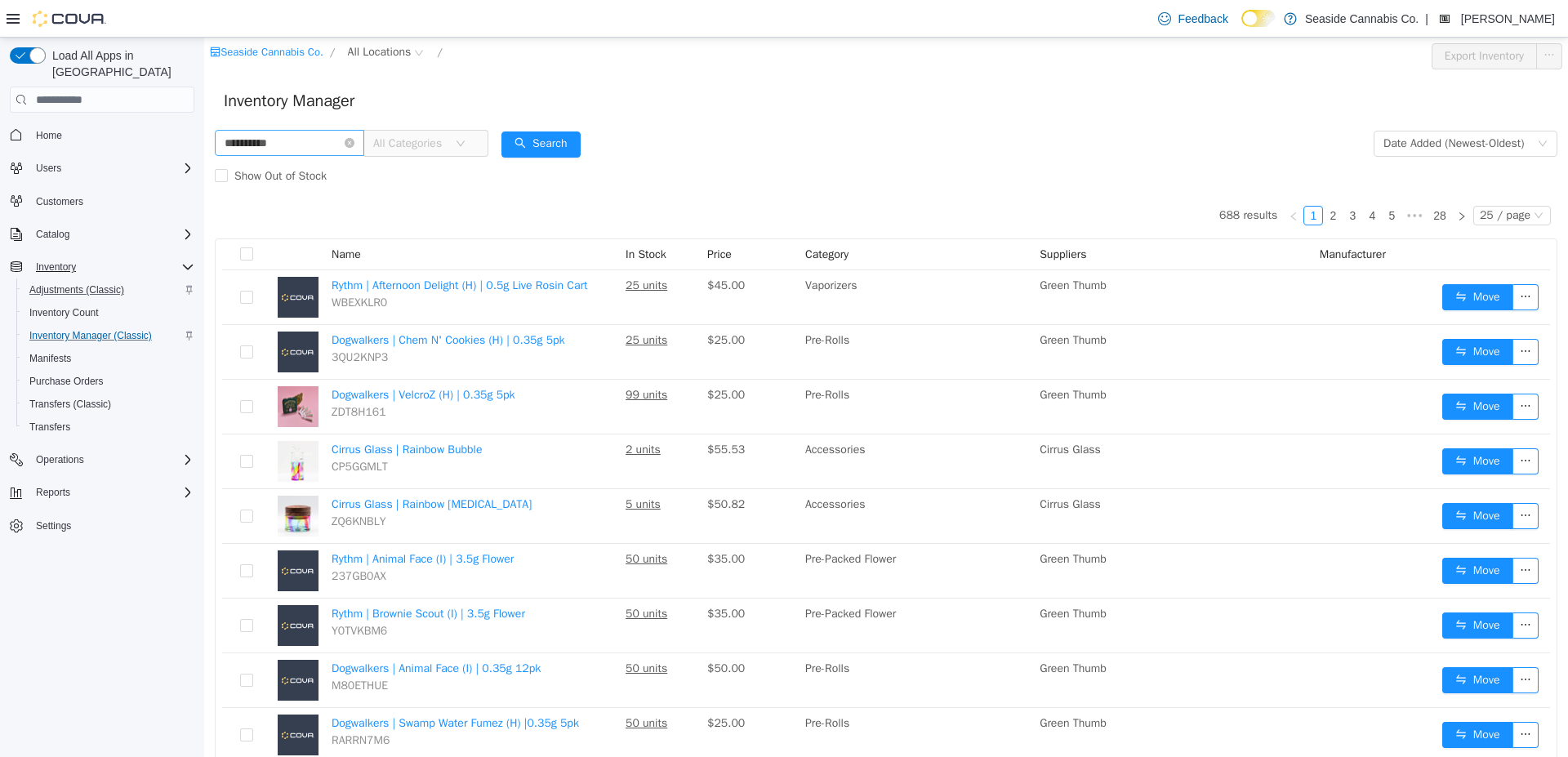 type on "**********" 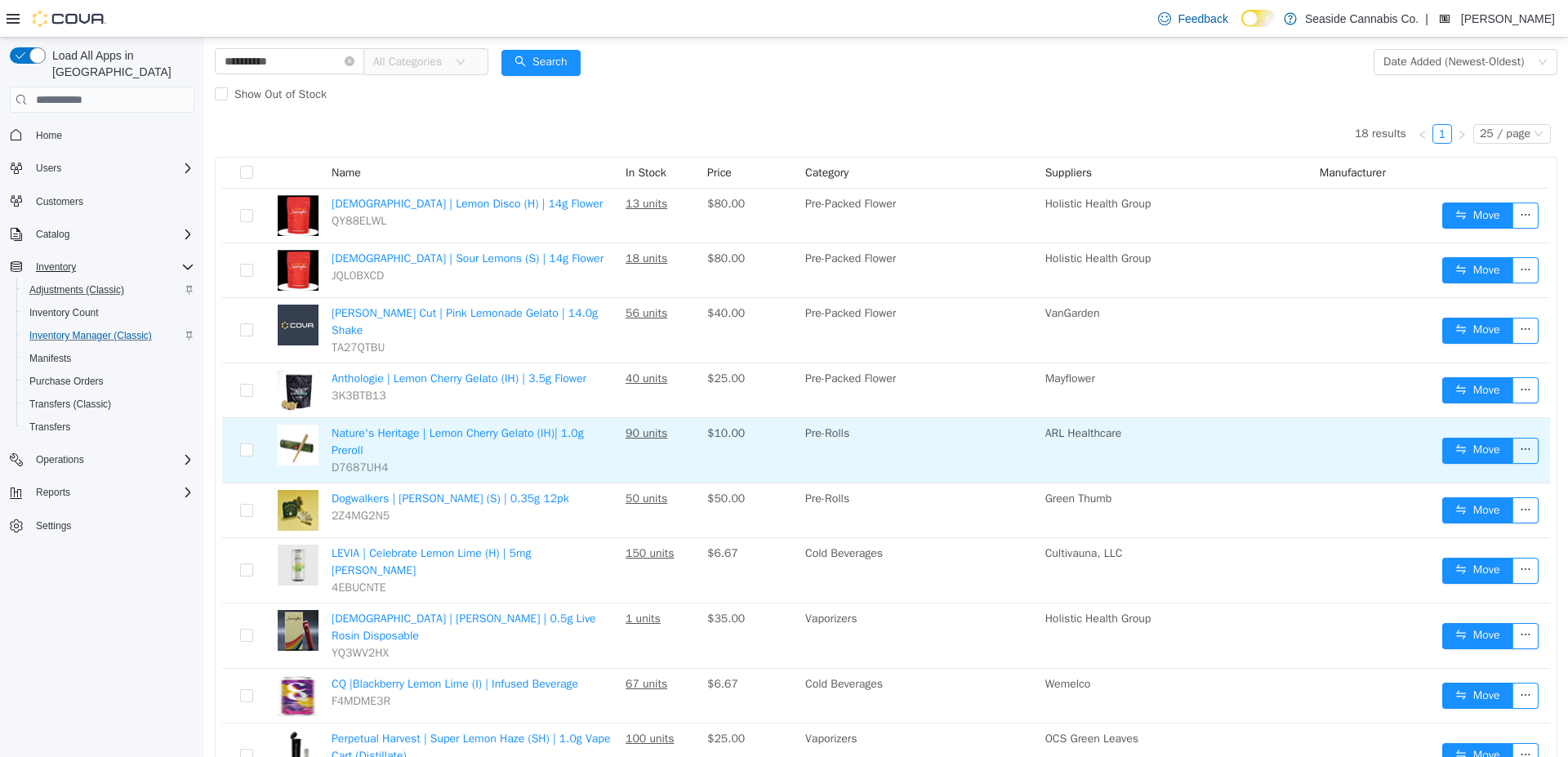 scroll, scrollTop: 0, scrollLeft: 0, axis: both 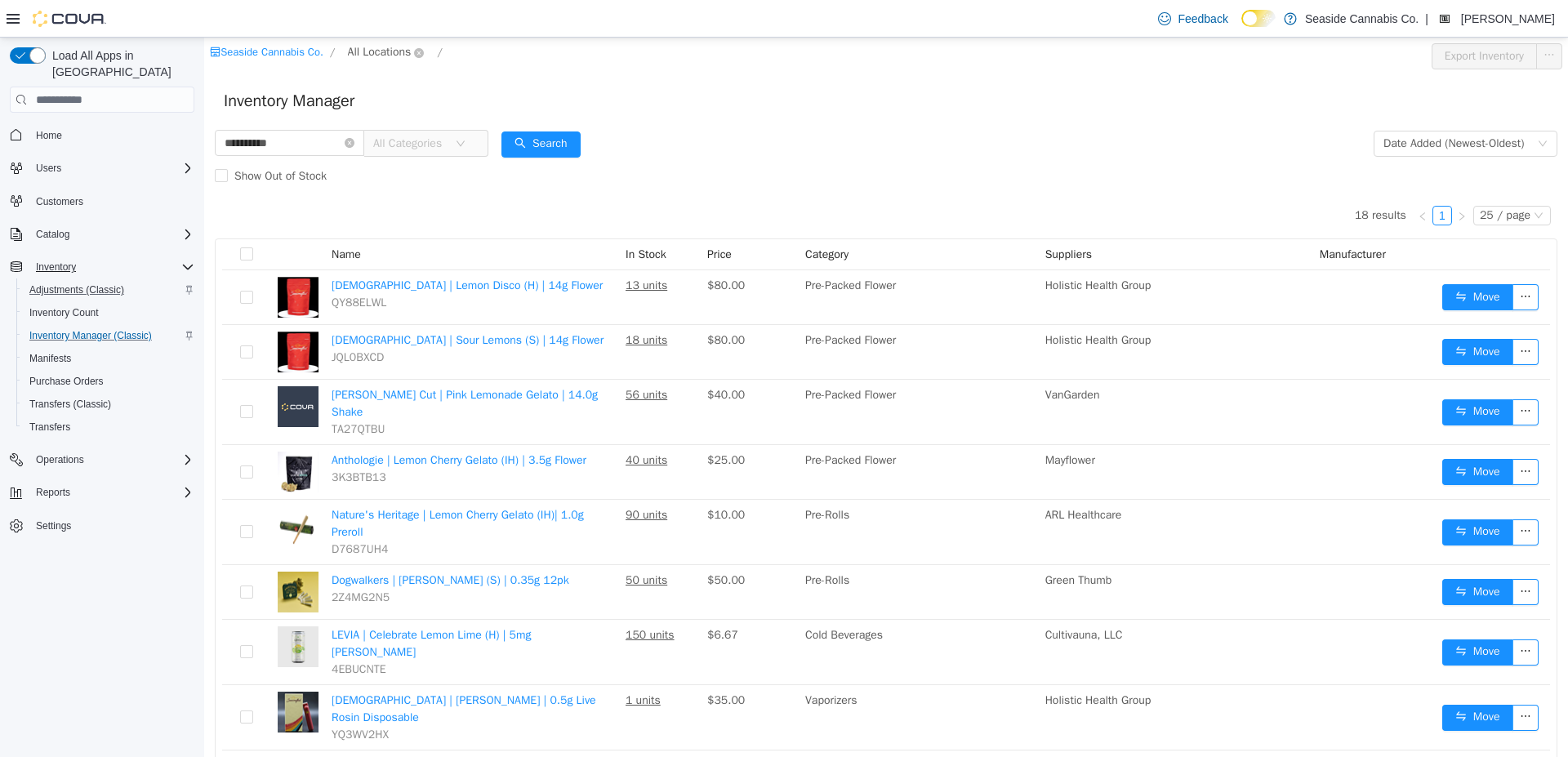 click on "All Locations" at bounding box center [380, 52] 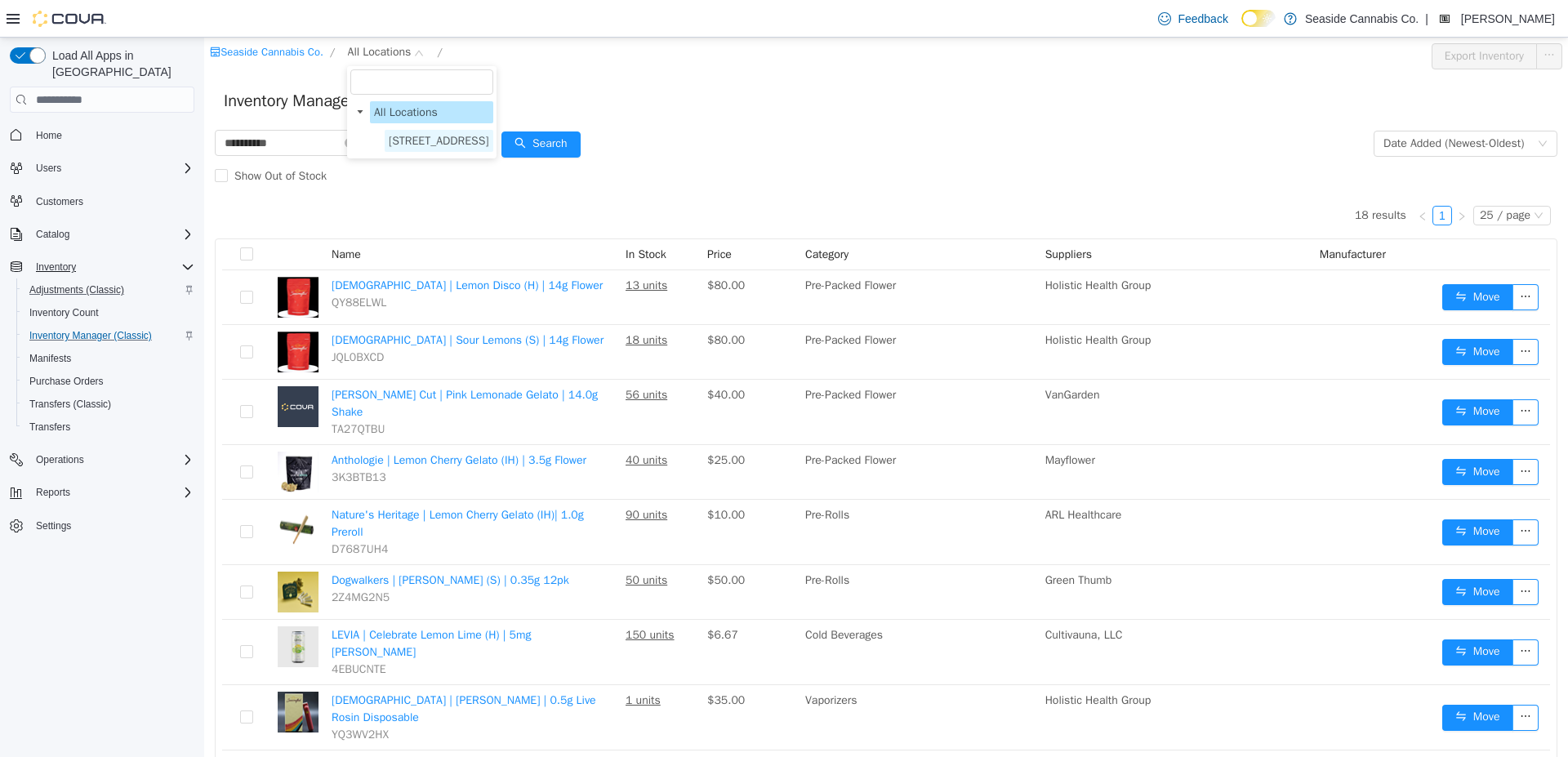 click on "[STREET_ADDRESS]" at bounding box center (439, 140) 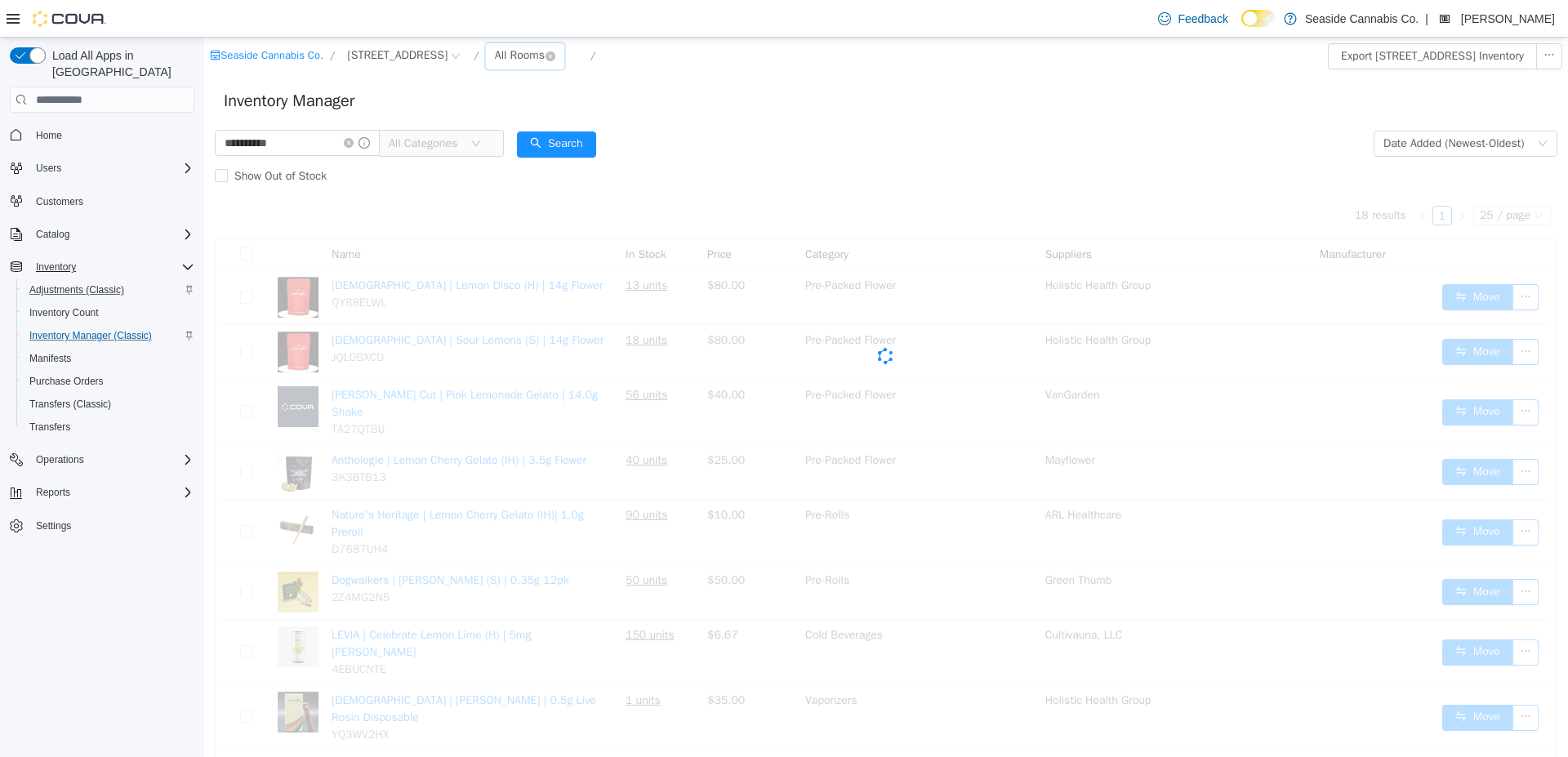 click on "All Rooms" at bounding box center (519, 56) 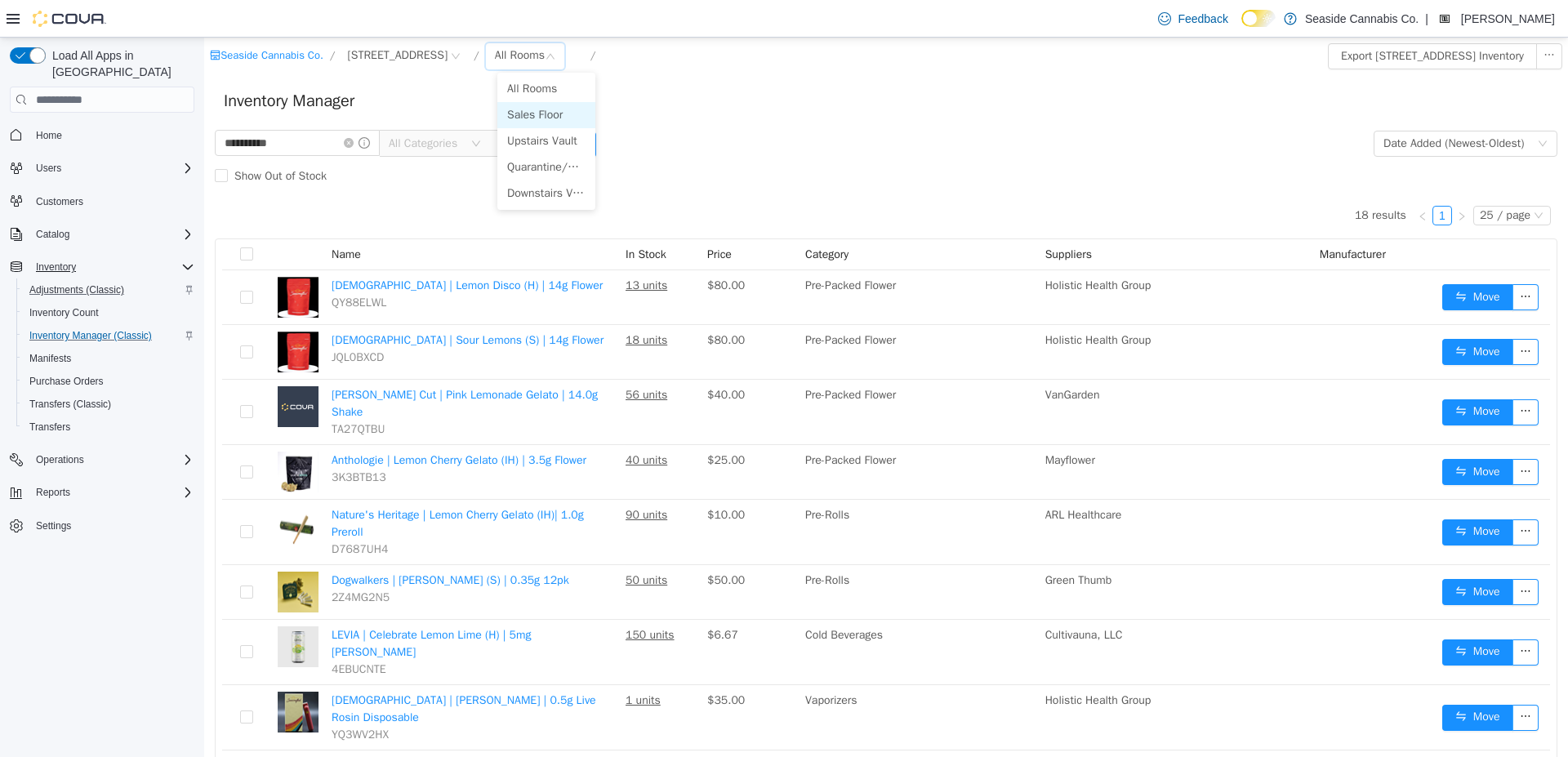 click on "Sales Floor" at bounding box center (546, 115) 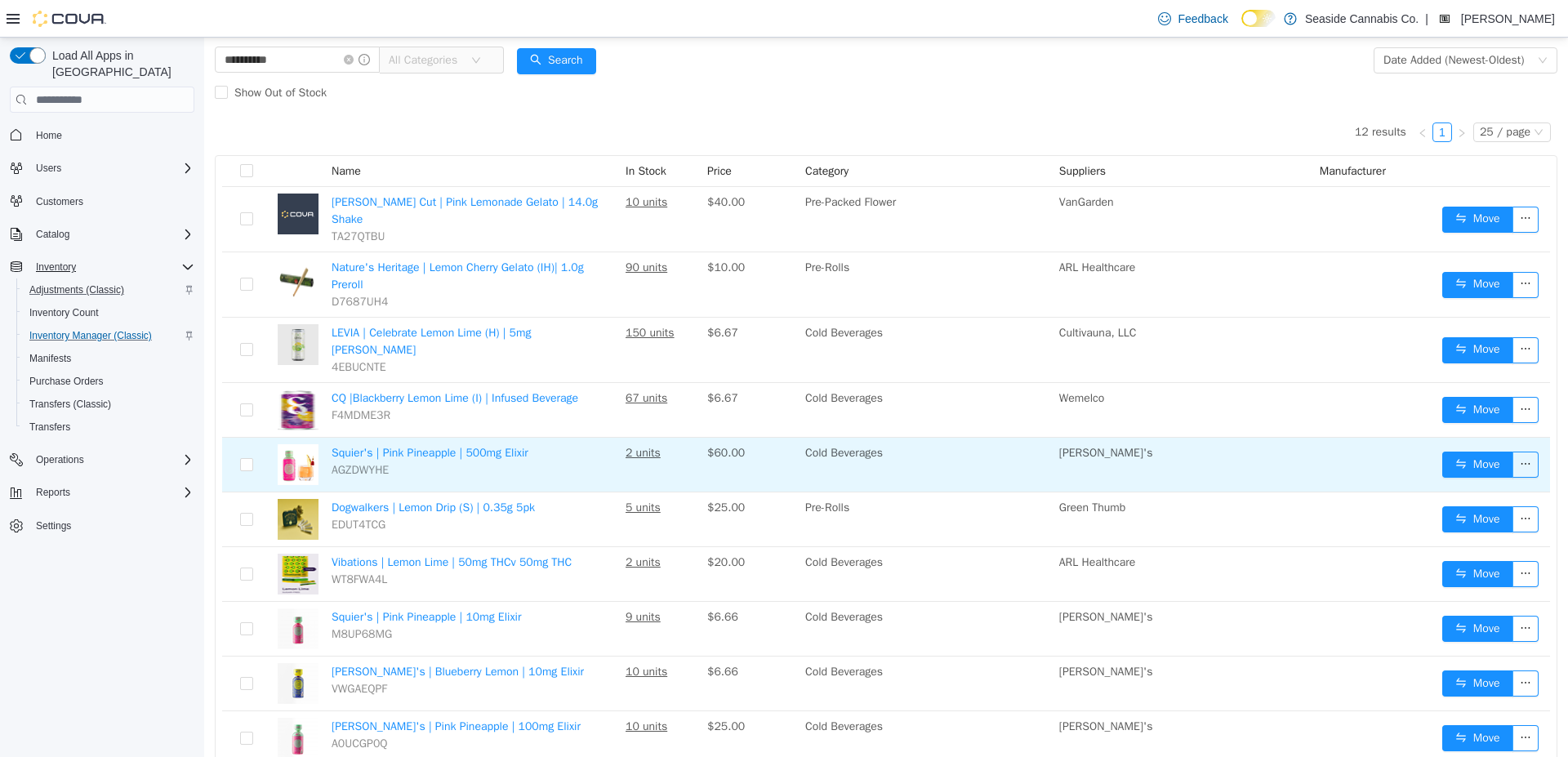 scroll, scrollTop: 89, scrollLeft: 0, axis: vertical 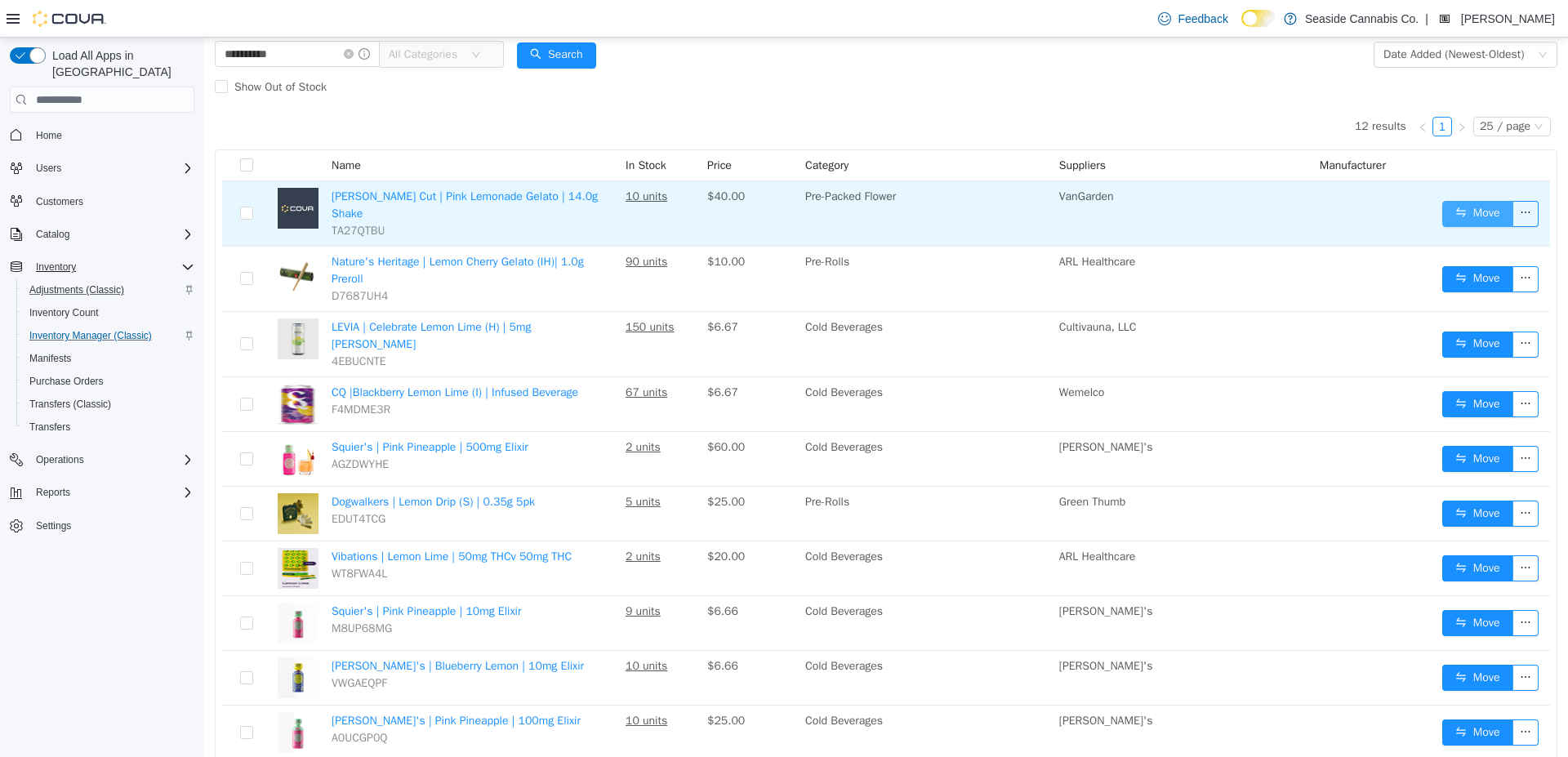 click on "Move" at bounding box center [1477, 214] 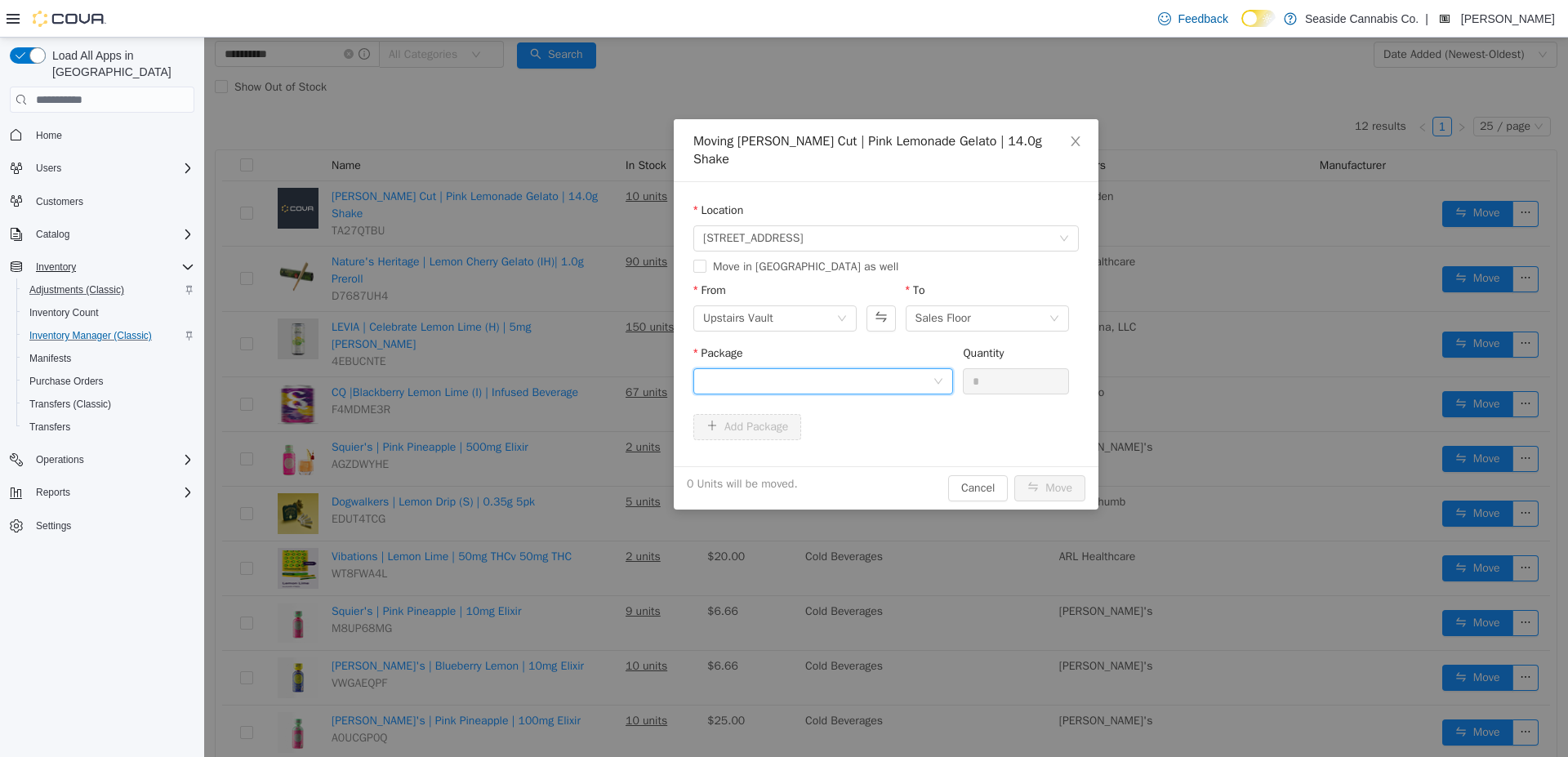 click 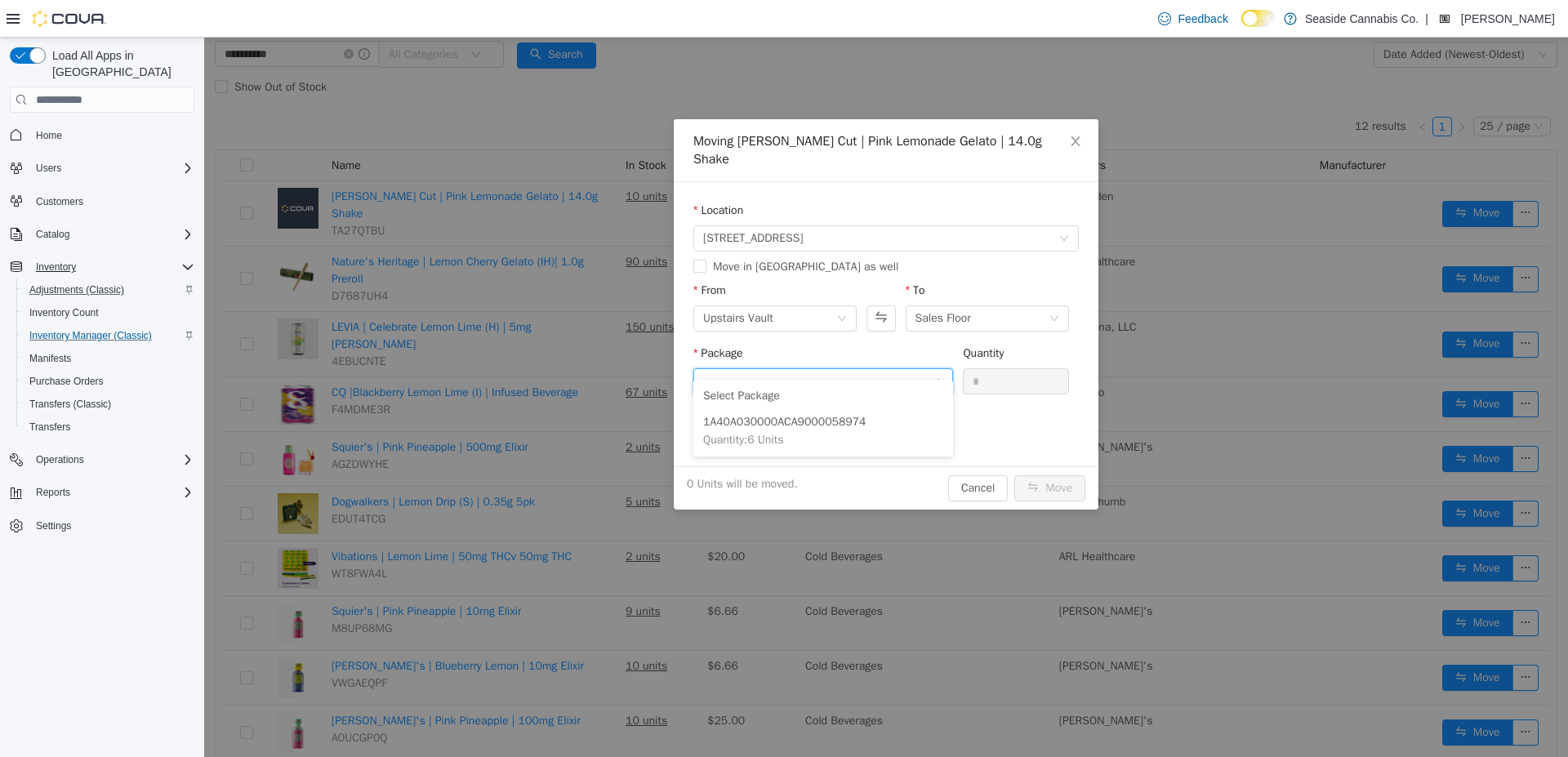 click on "From Upstairs Vault   To Sales Floor" at bounding box center [886, 309] 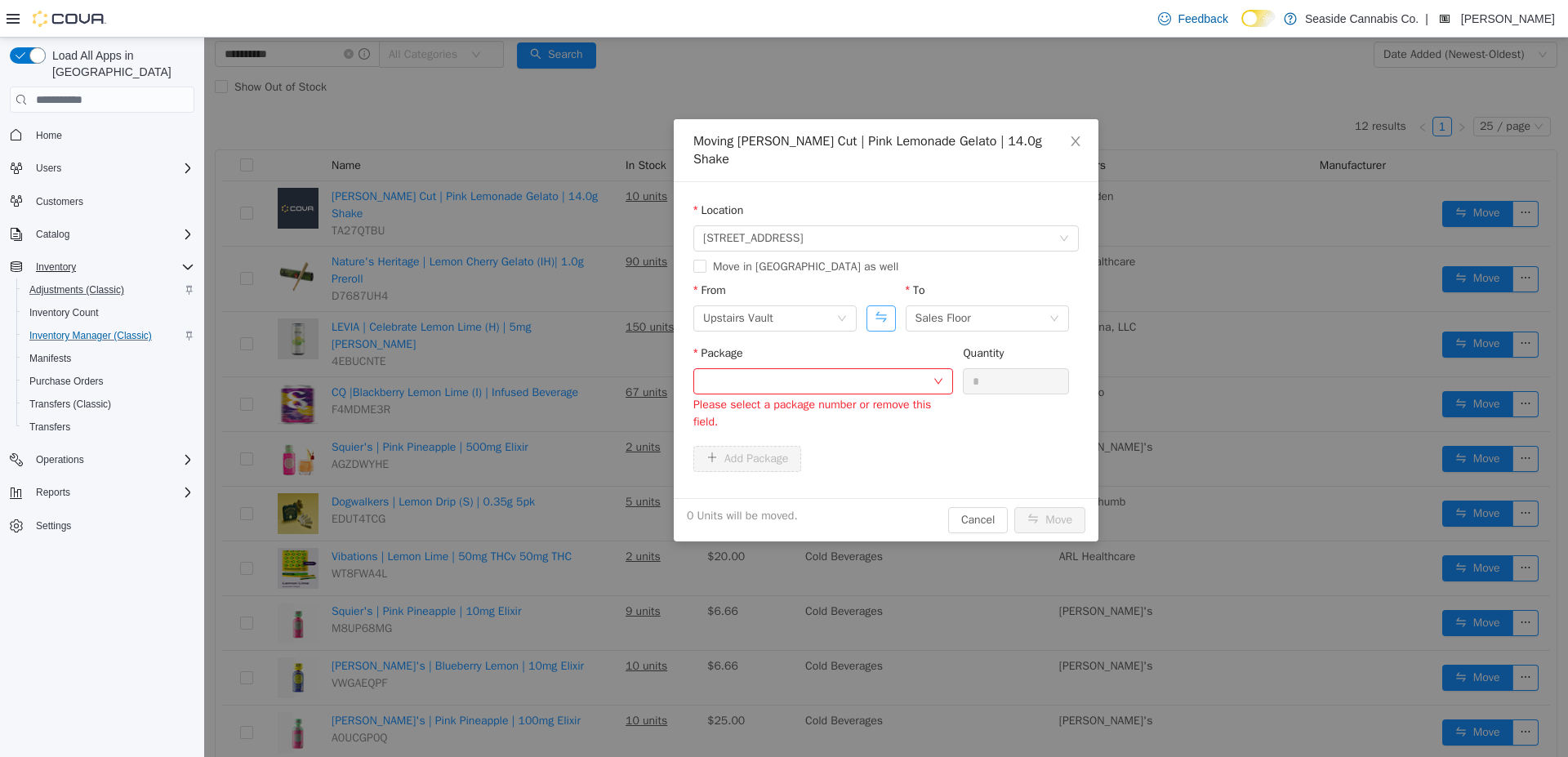 click at bounding box center [880, 318] 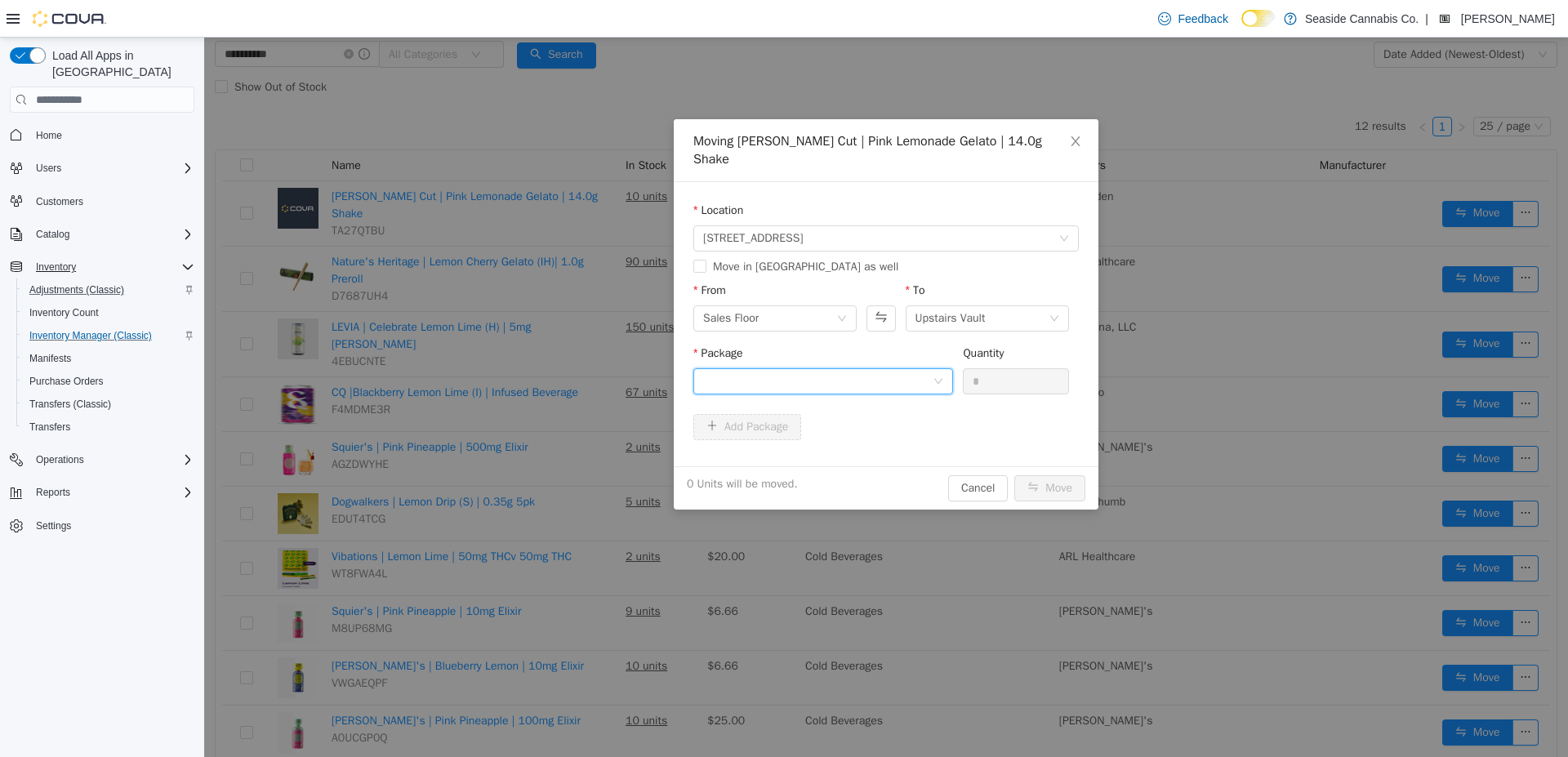 click at bounding box center [817, 381] 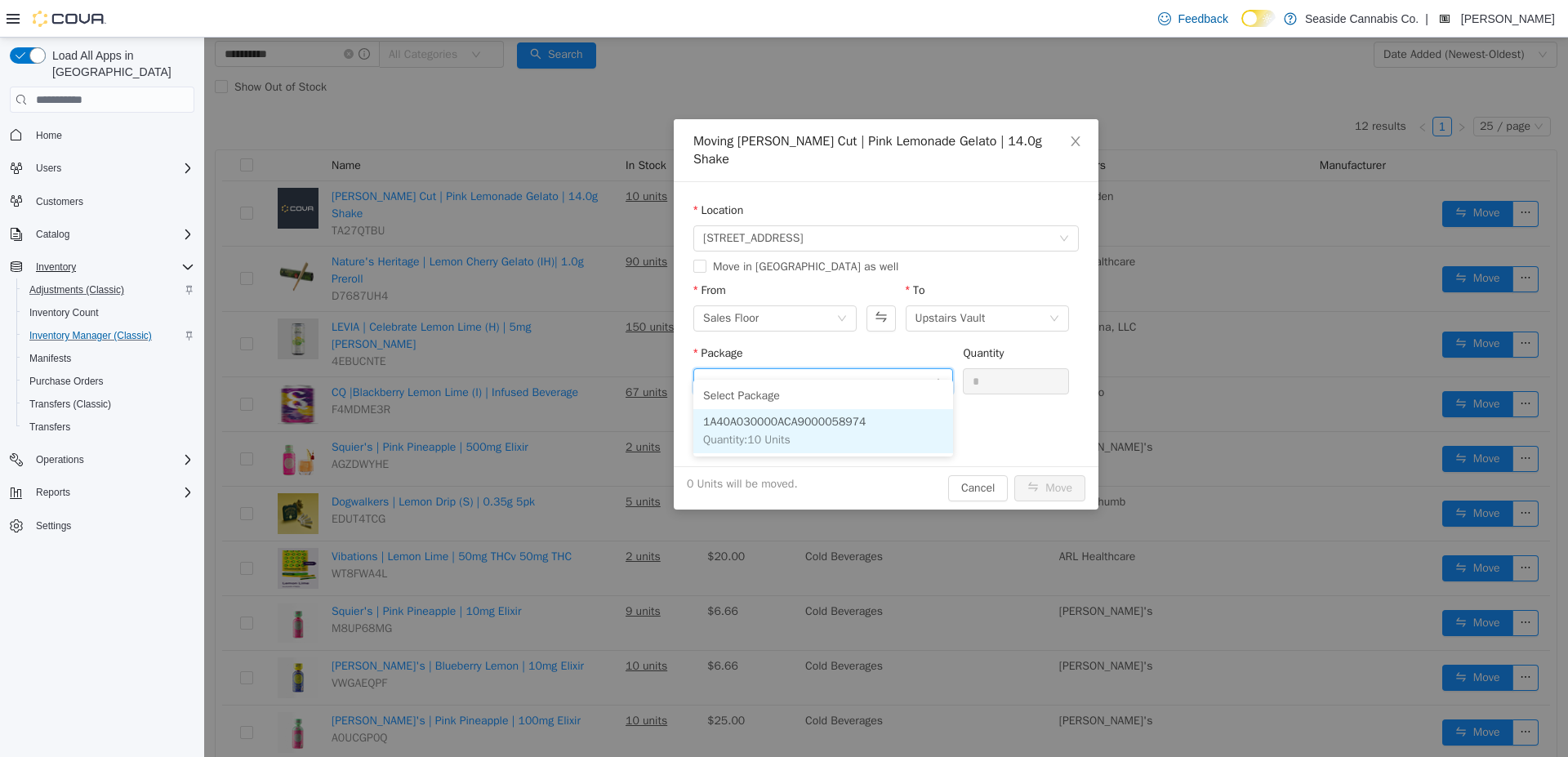 click on "1A40A030000ACA9000058974 Quantity :  10 Units" at bounding box center (823, 431) 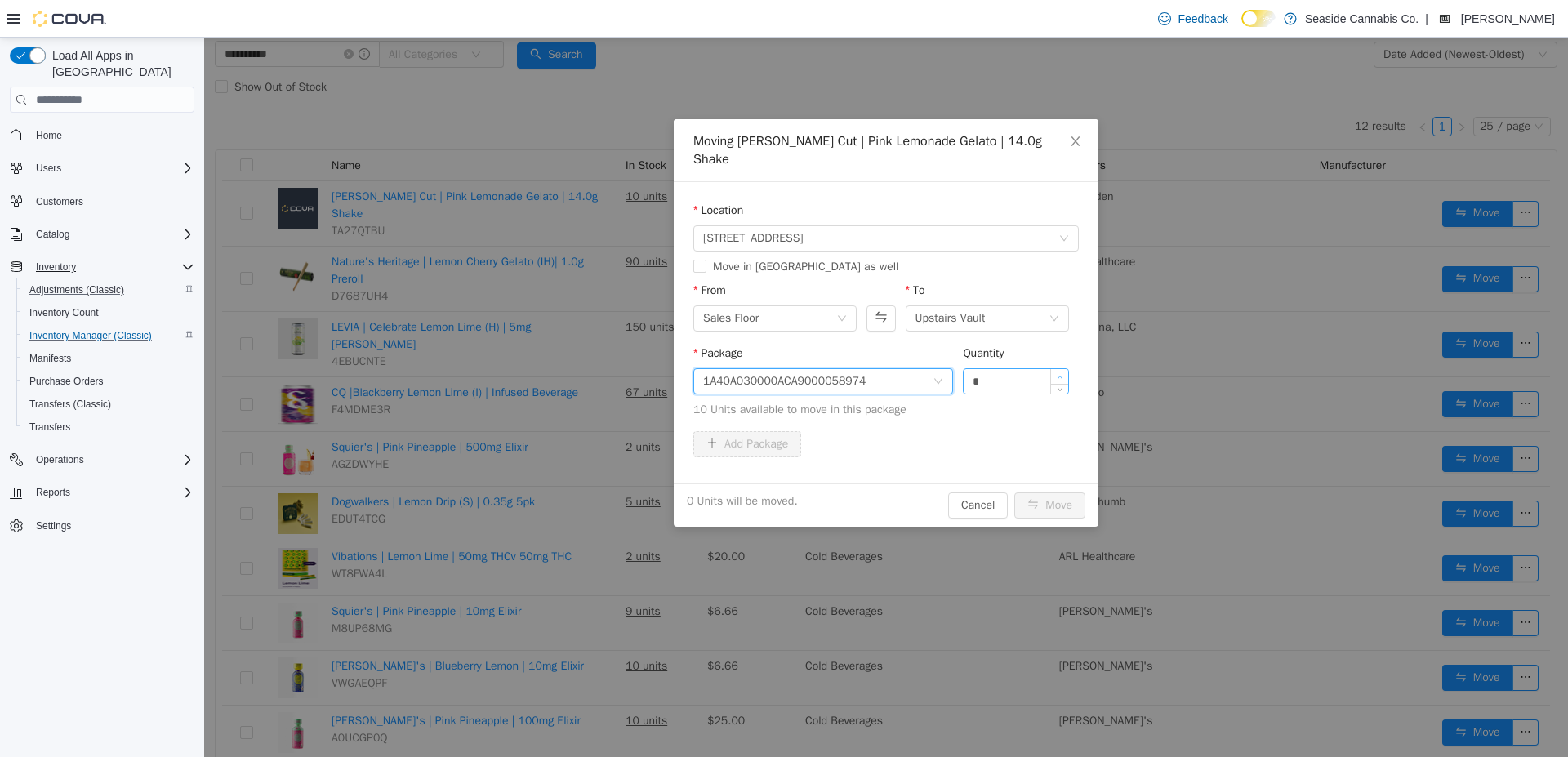 click 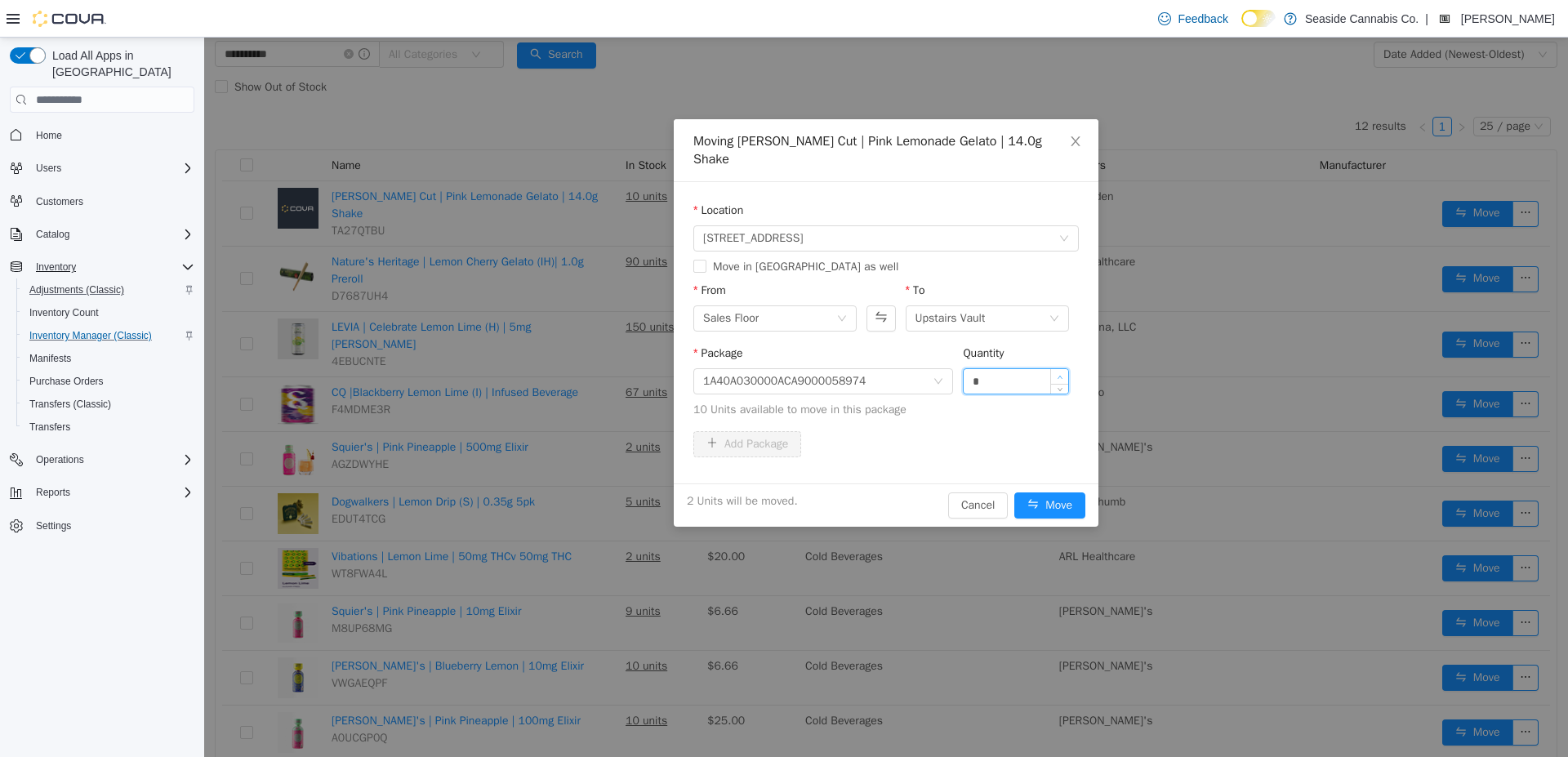 click 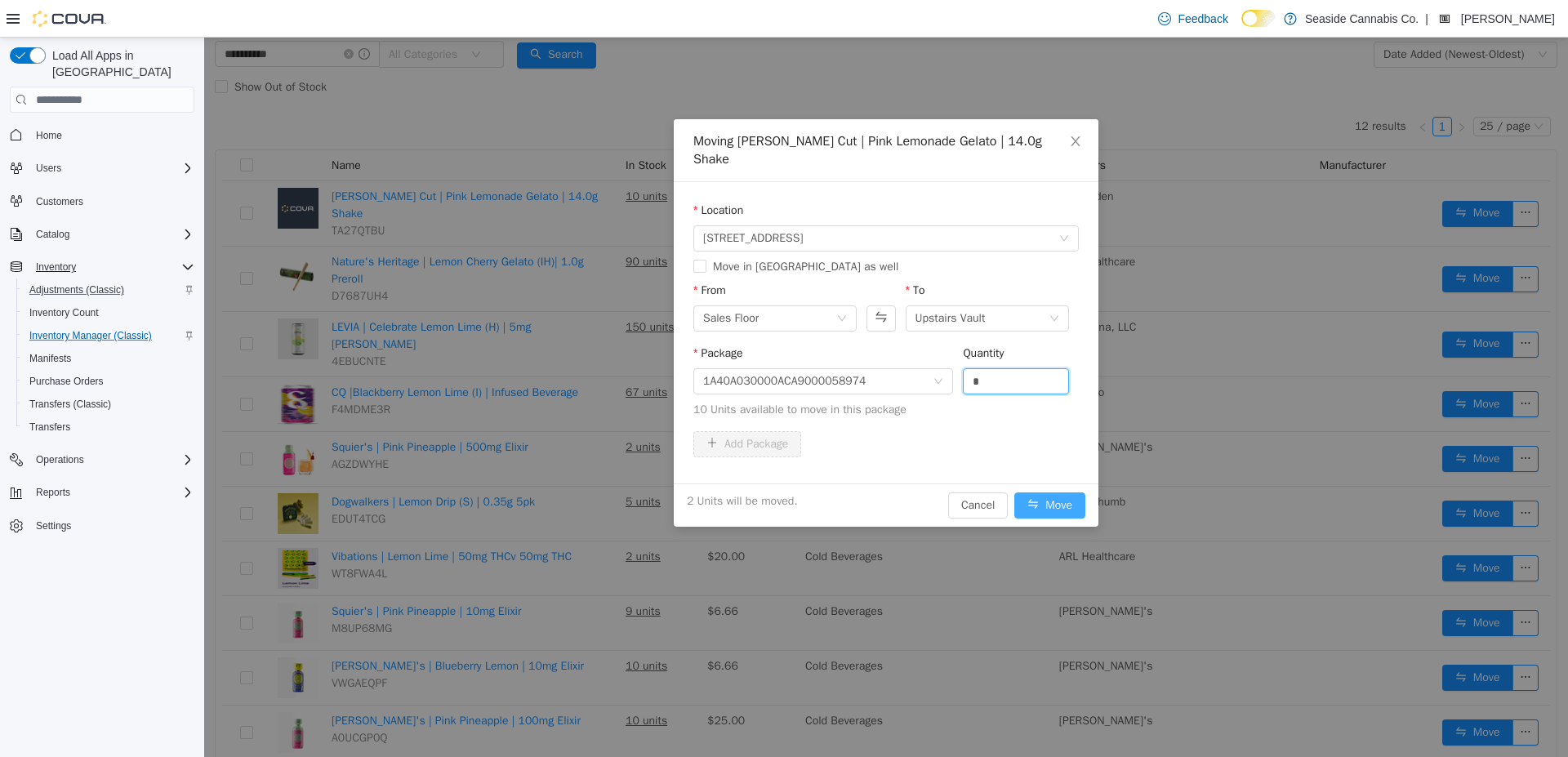 click on "Move" at bounding box center (1049, 505) 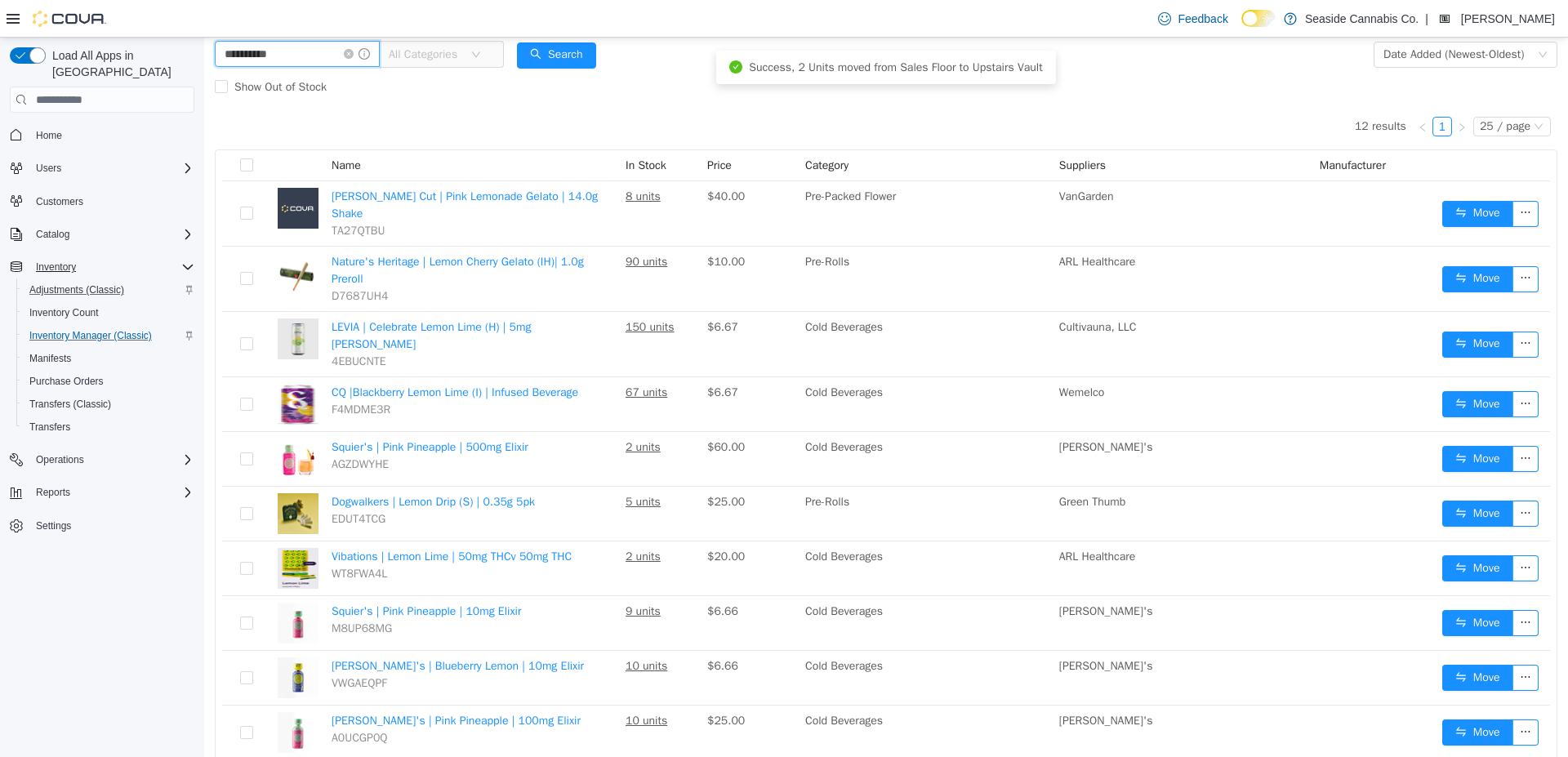 click on "**********" at bounding box center (297, 54) 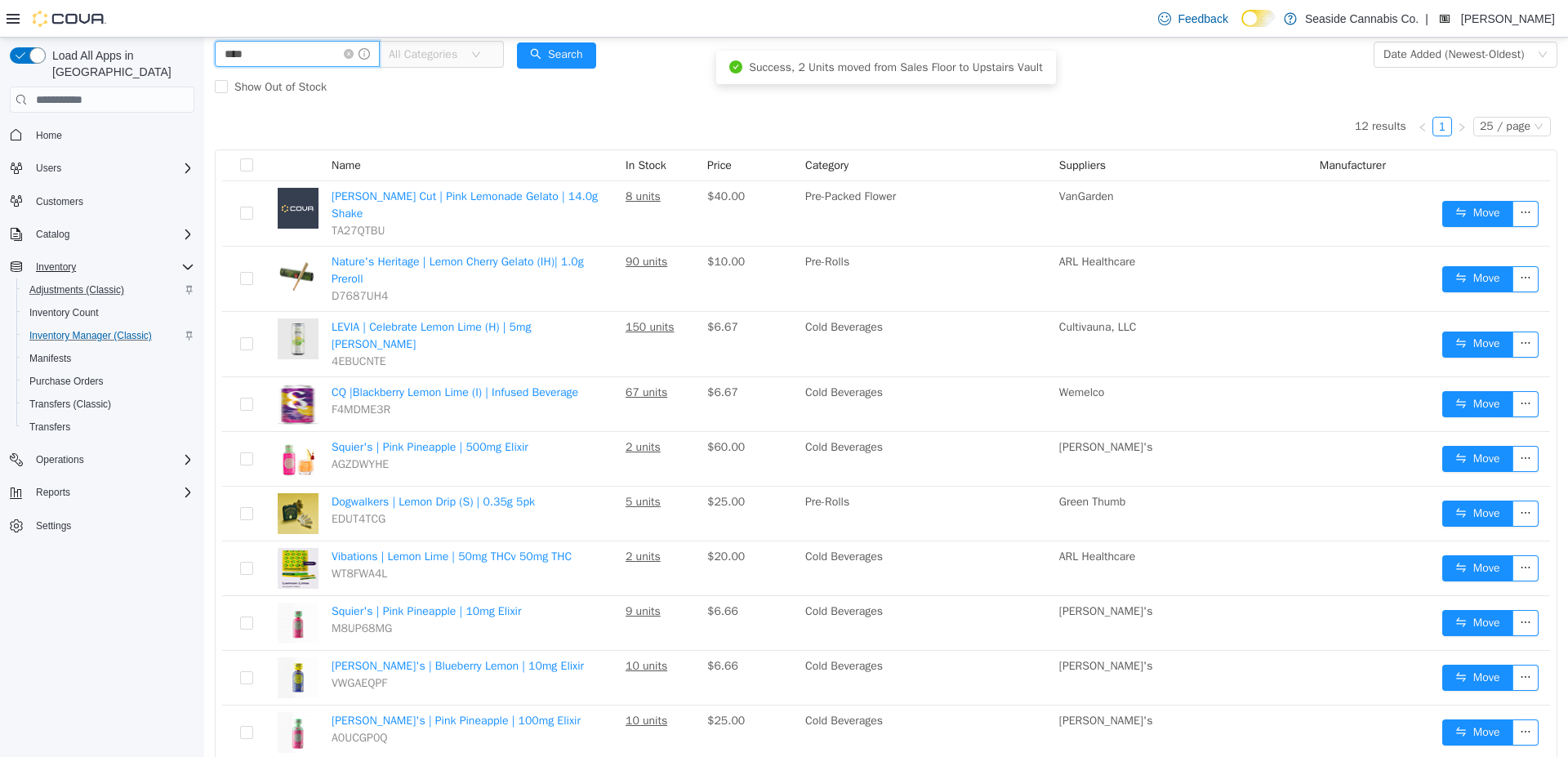 type on "********" 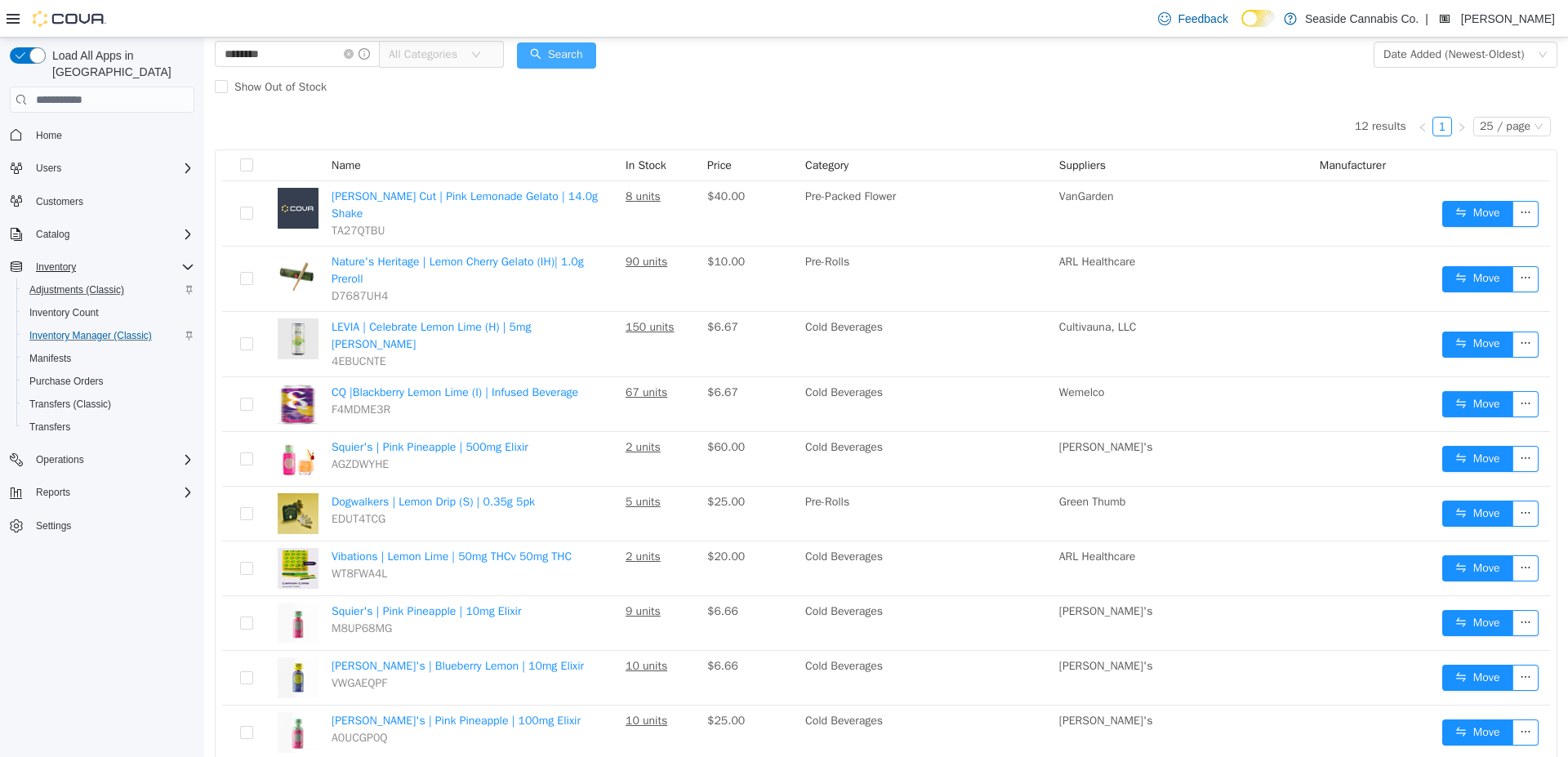 click on "Search" at bounding box center (556, 56) 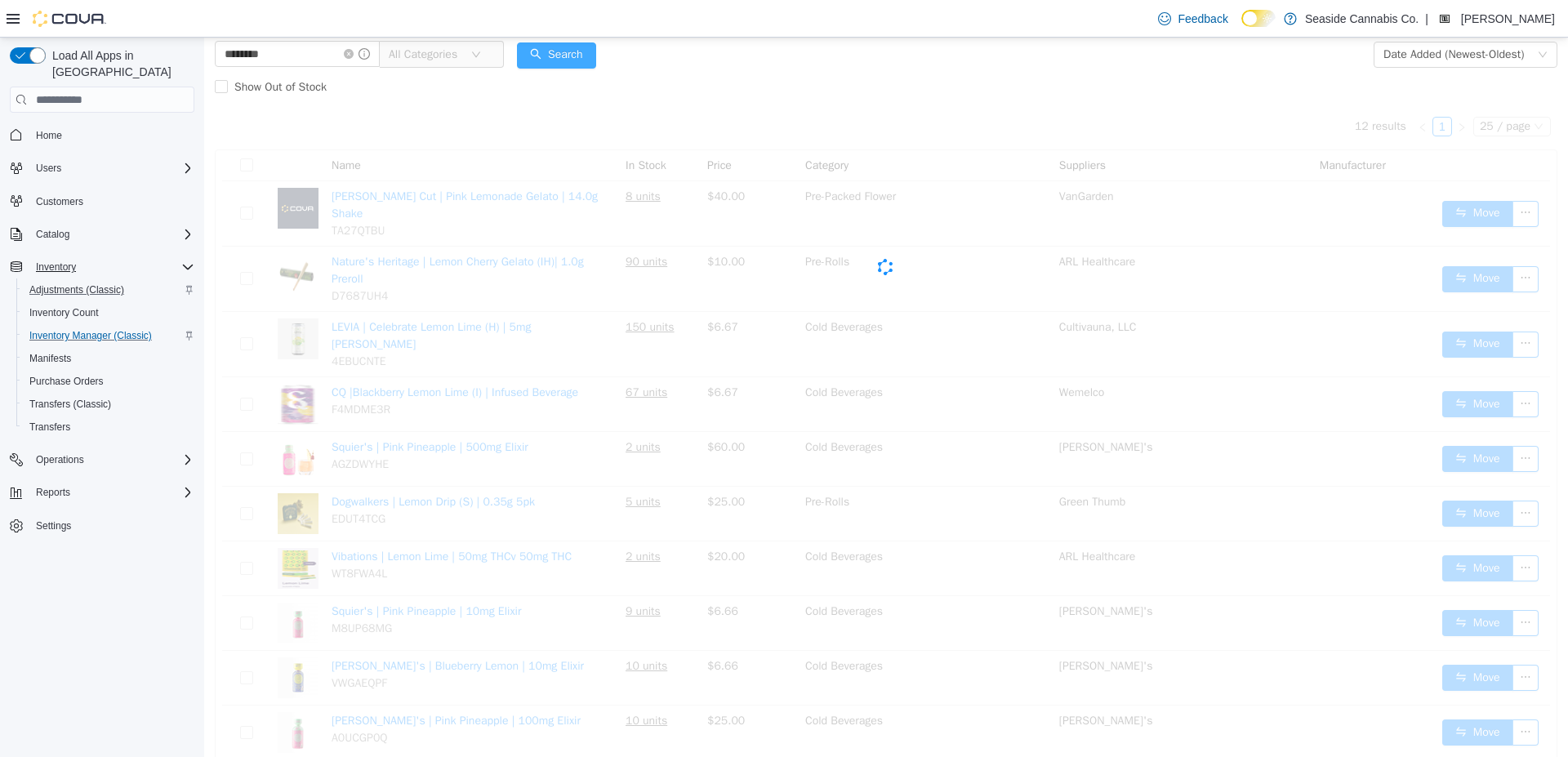 scroll, scrollTop: 0, scrollLeft: 0, axis: both 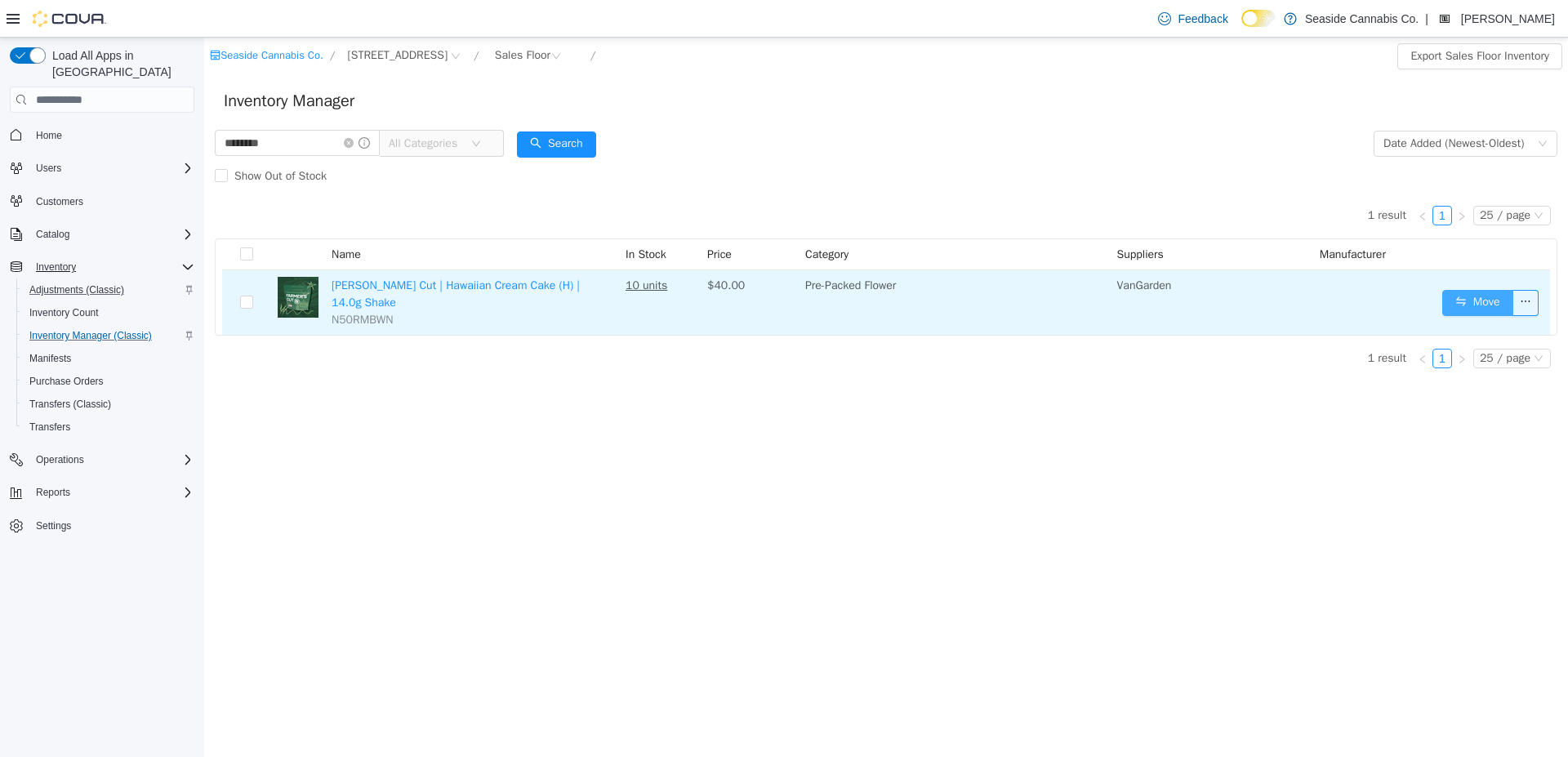 click on "Move" at bounding box center (1477, 303) 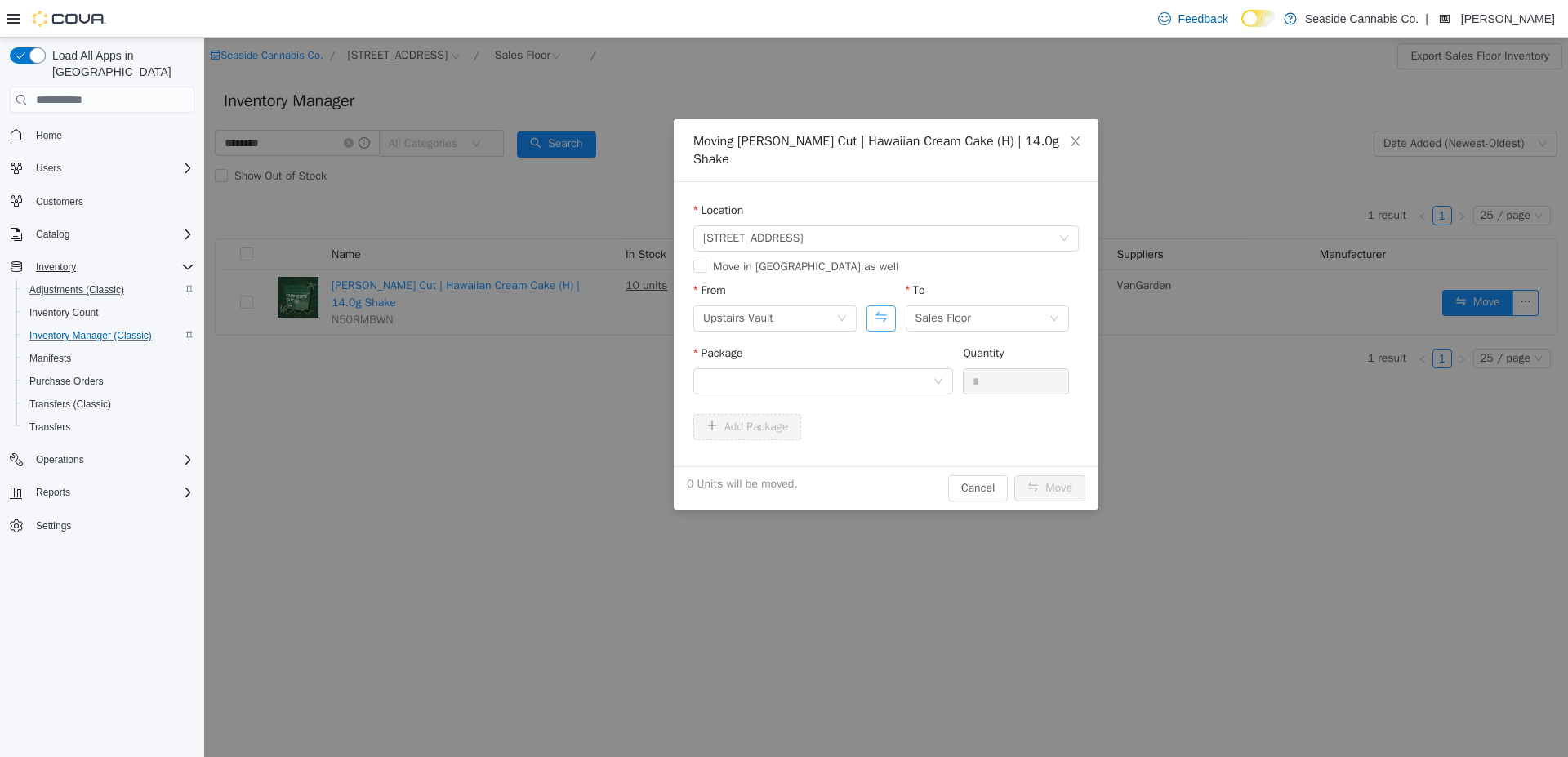 click at bounding box center (880, 318) 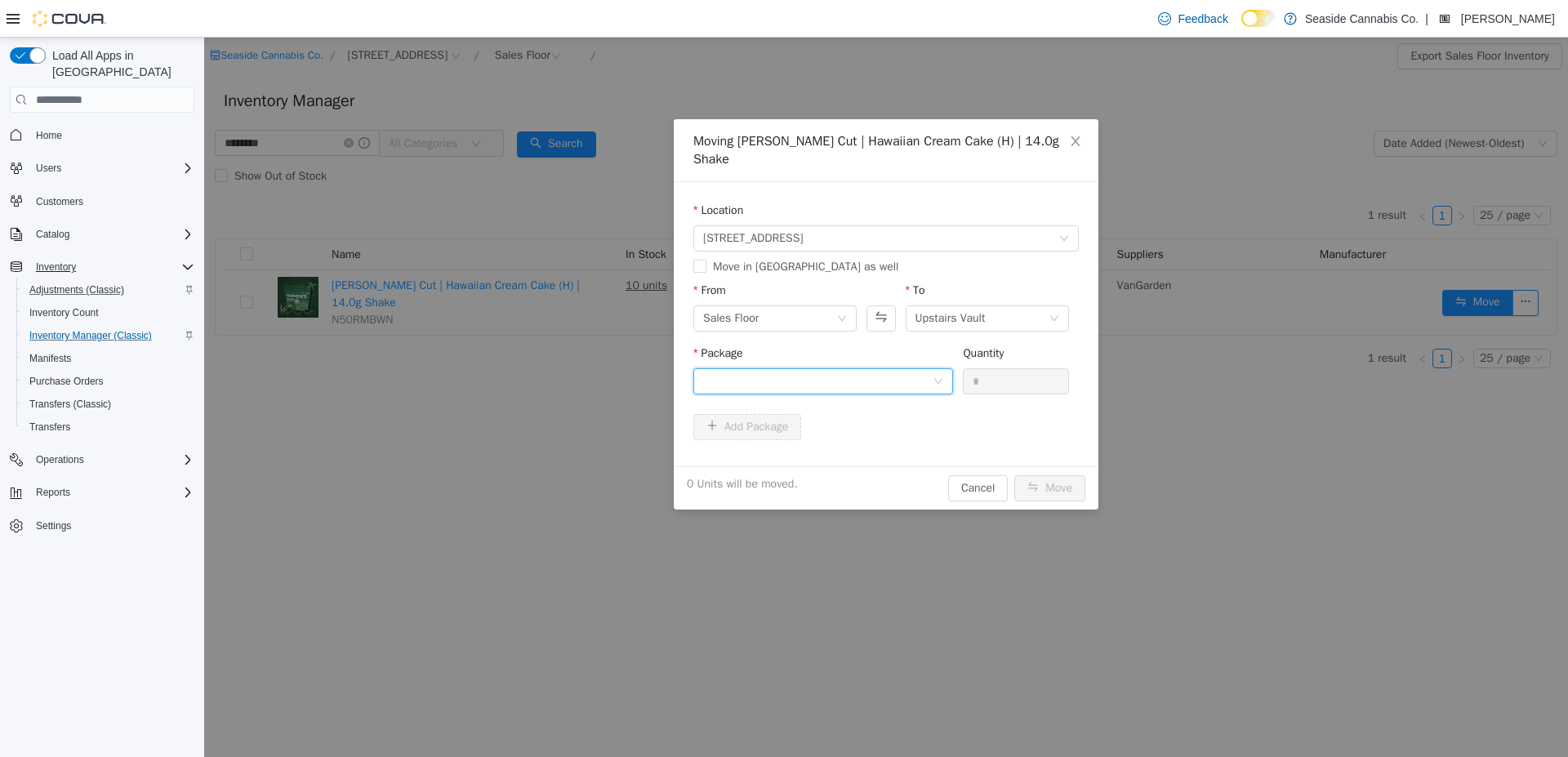 click at bounding box center (817, 381) 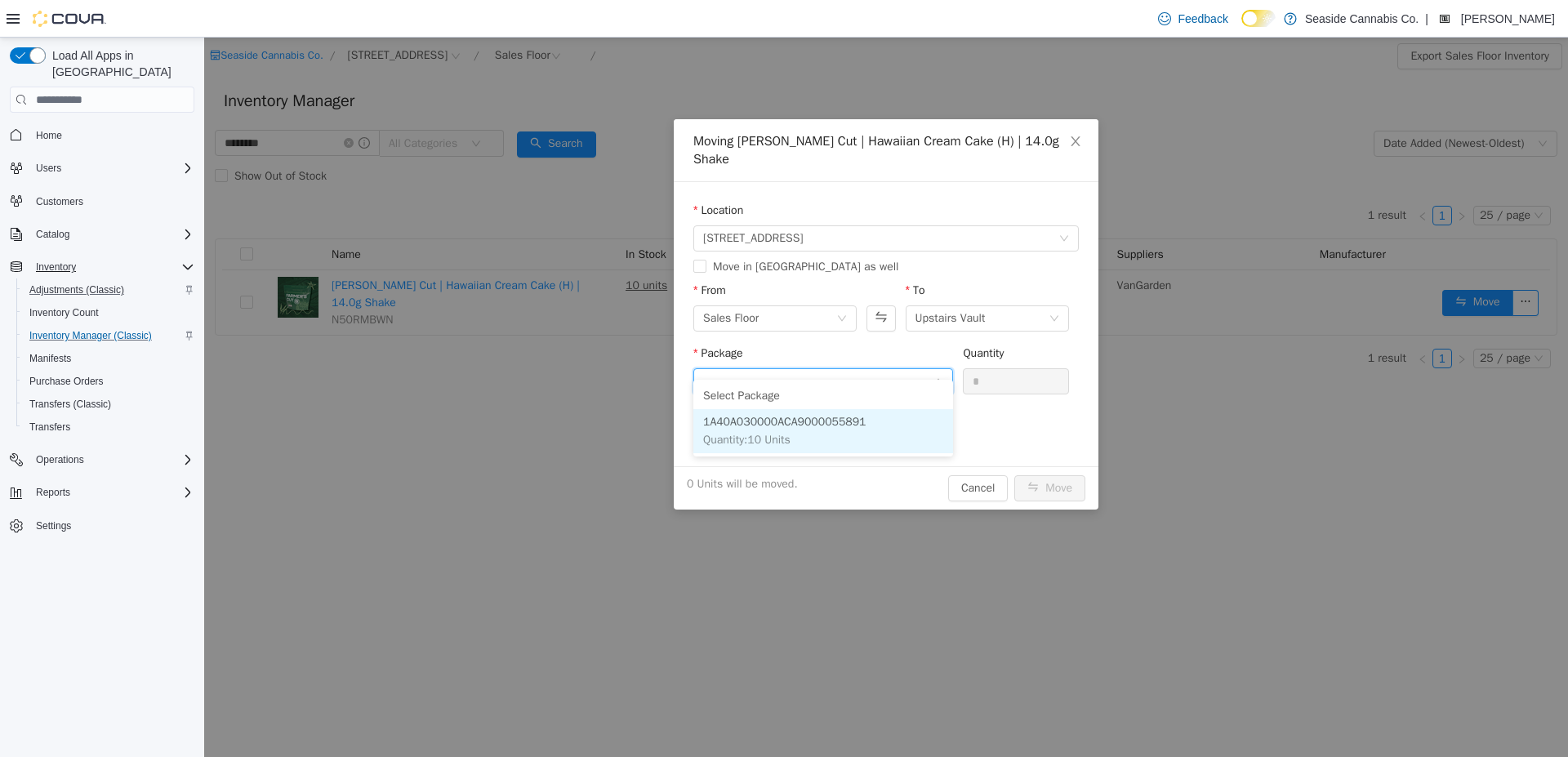 click on "1A40A030000ACA9000055891 Quantity :  10 Units" at bounding box center [823, 431] 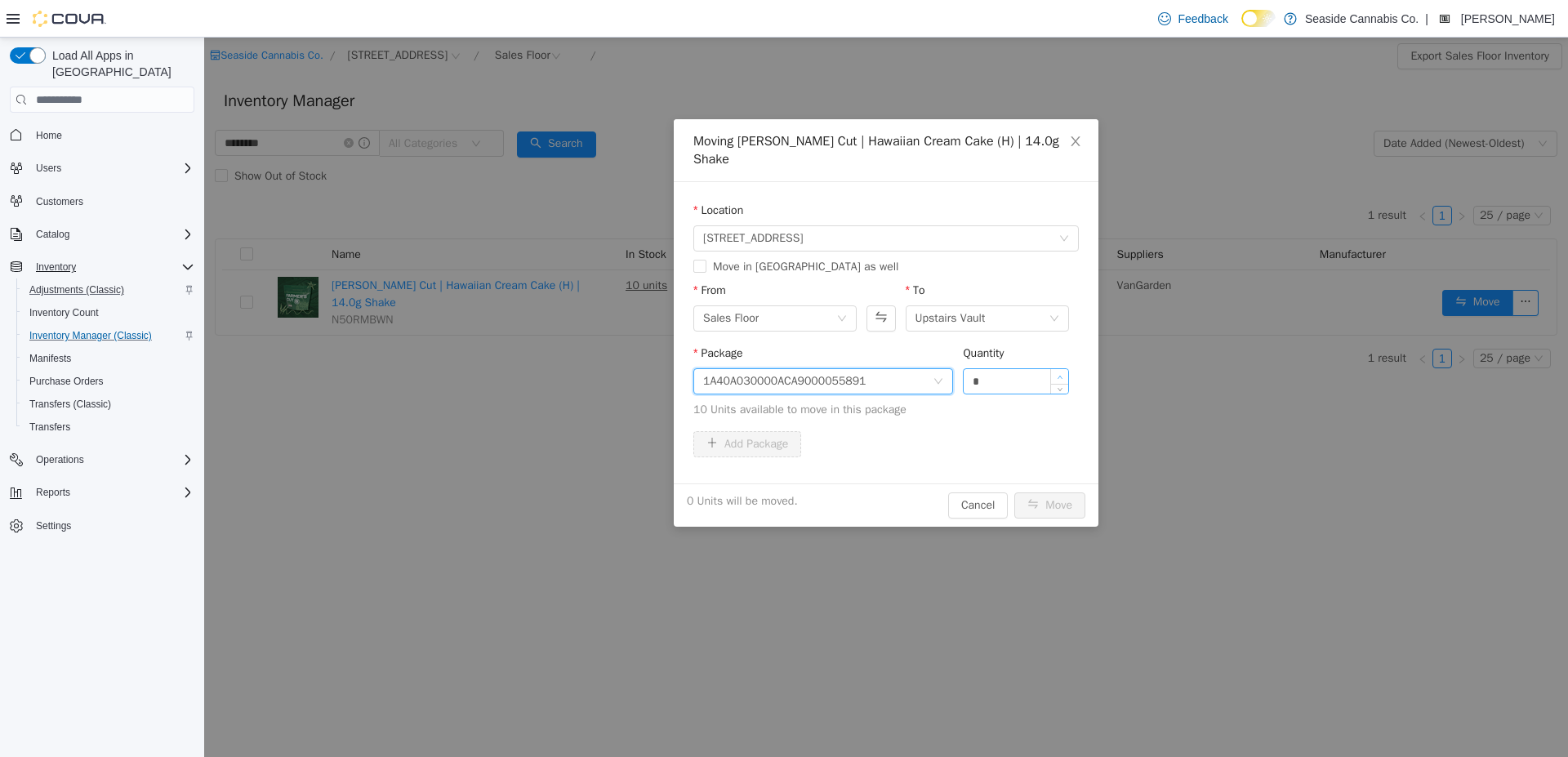 click at bounding box center (1059, 376) 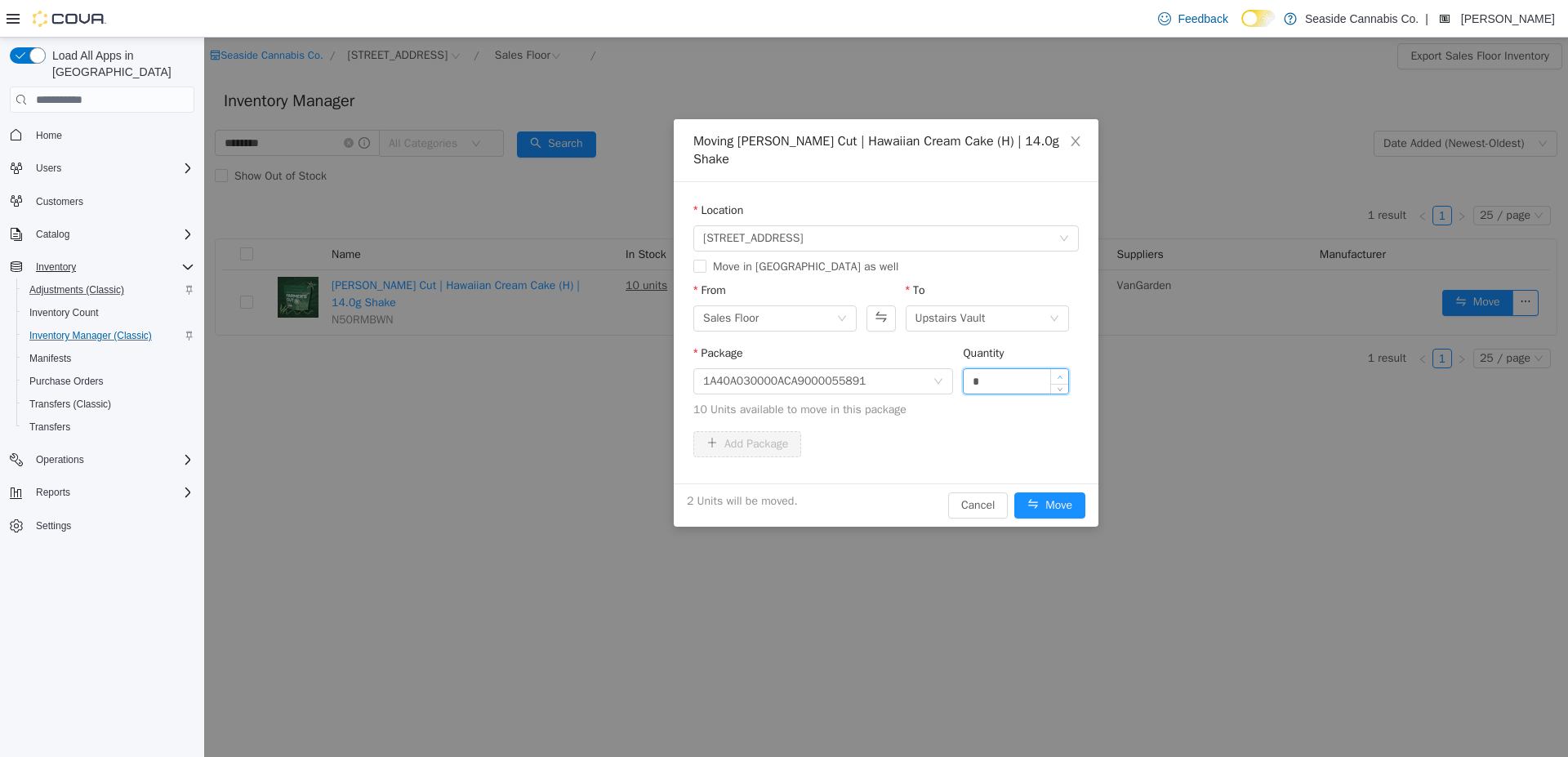 click at bounding box center (1059, 376) 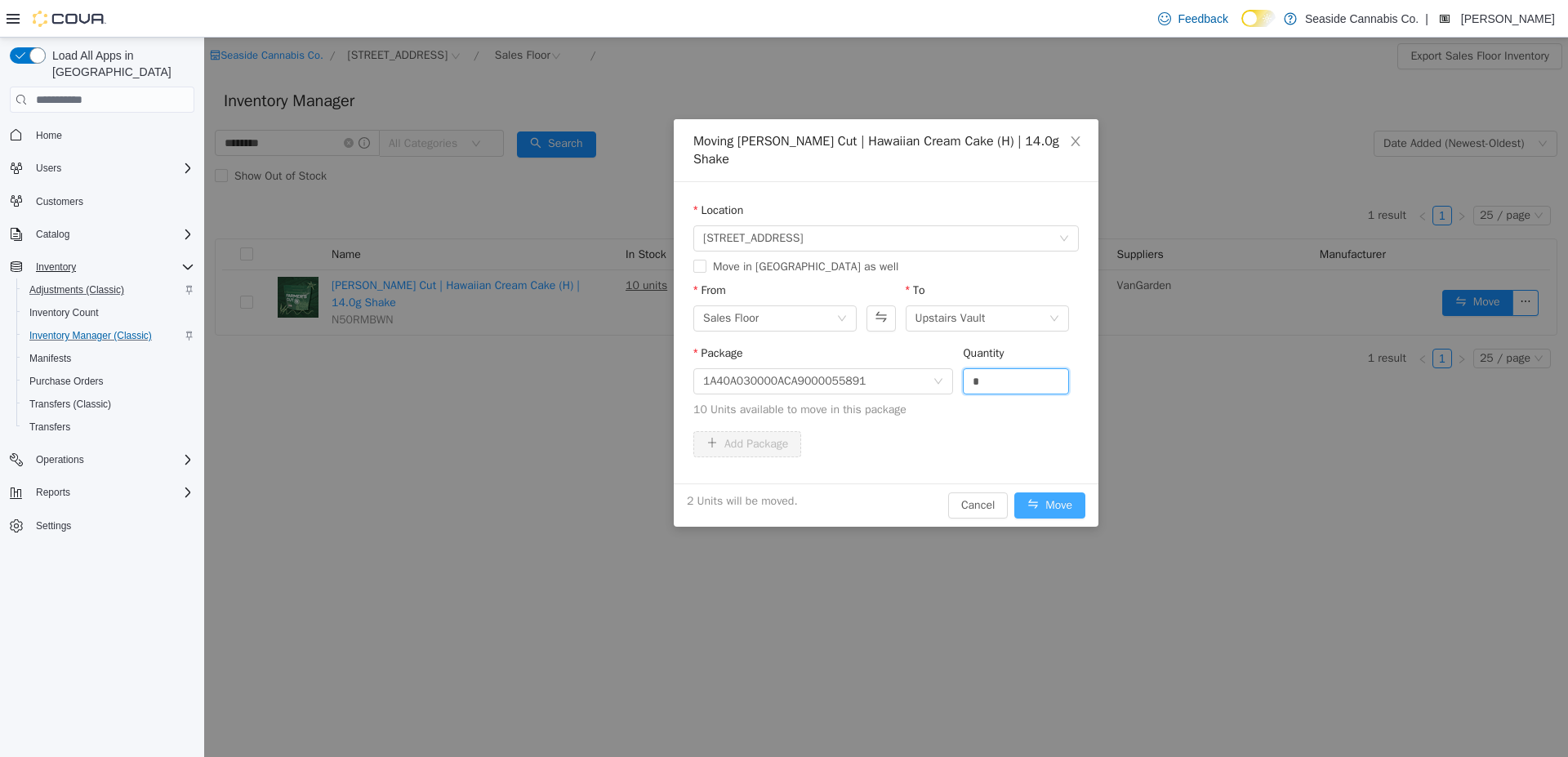 click on "Move" at bounding box center [1049, 505] 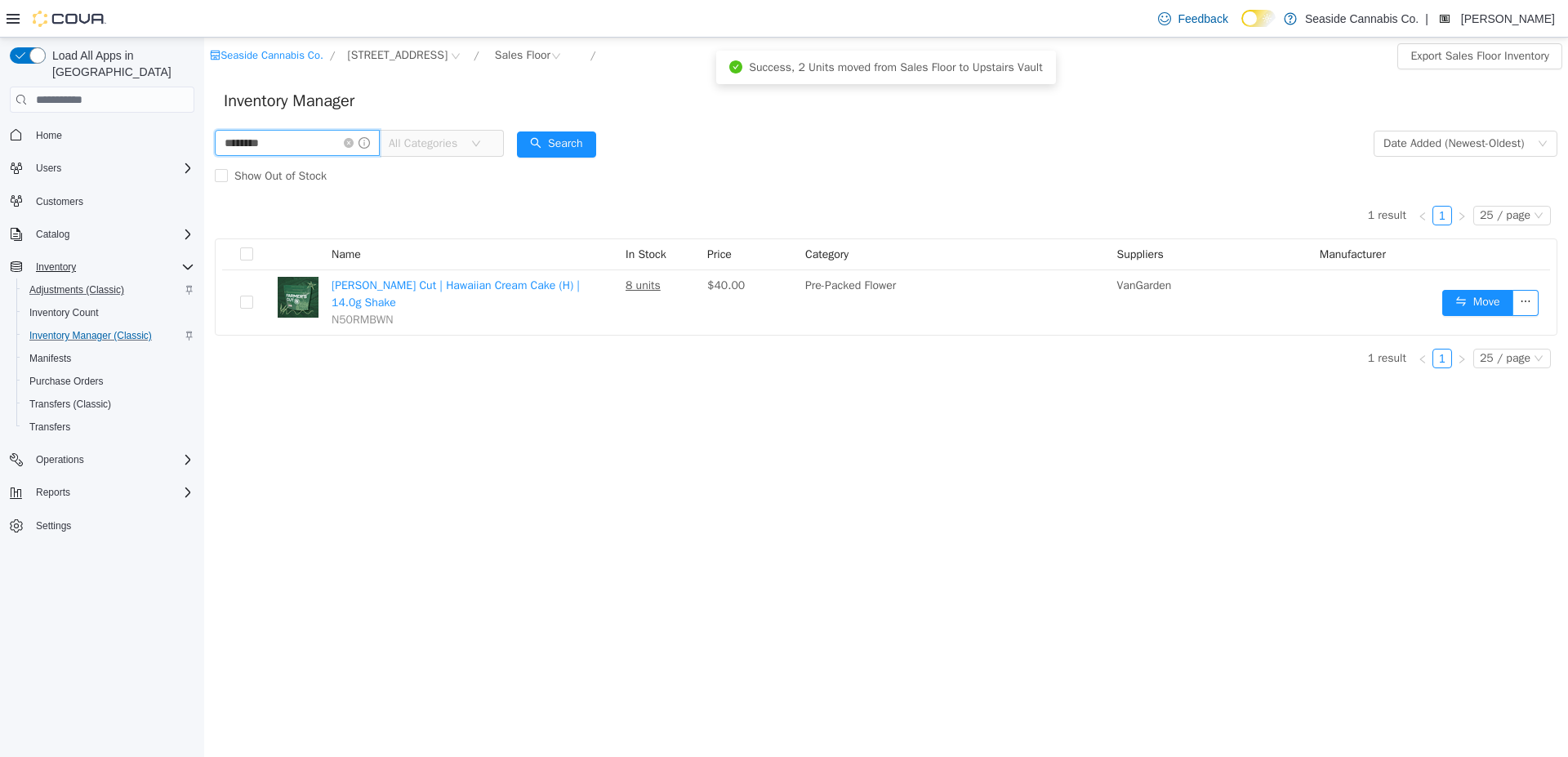click on "********" at bounding box center [297, 143] 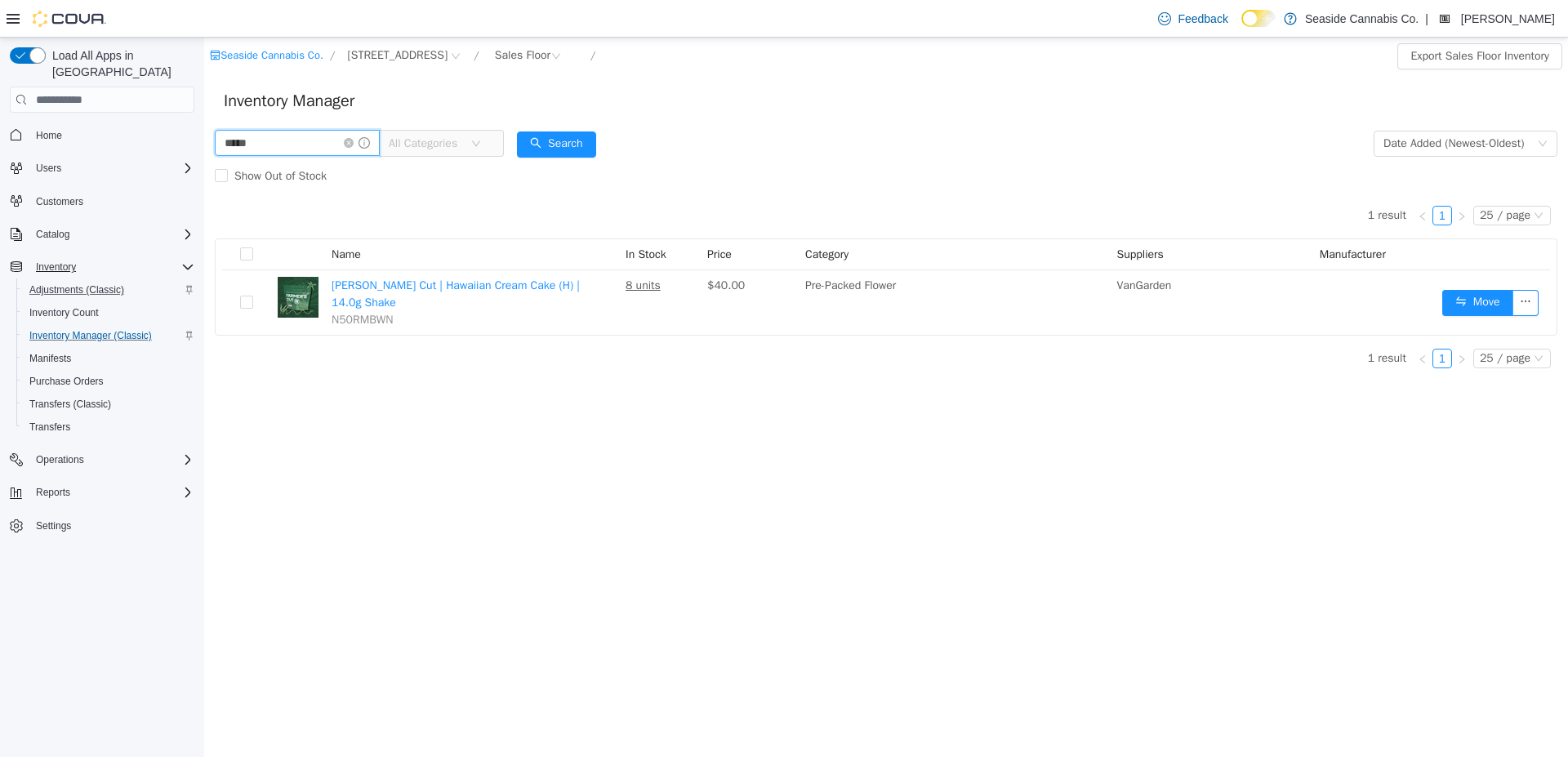 type on "*****" 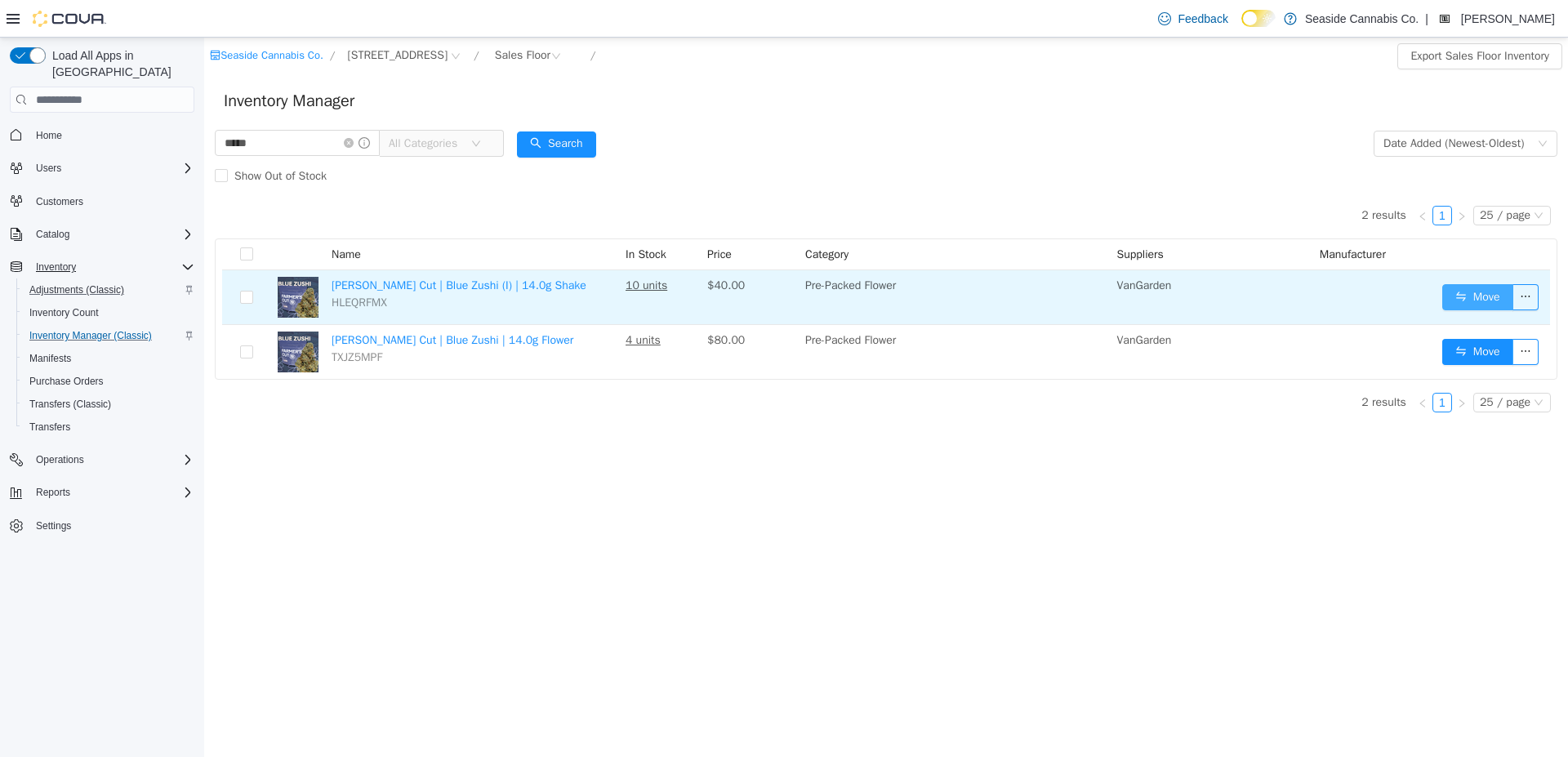 click on "Move" at bounding box center (1477, 297) 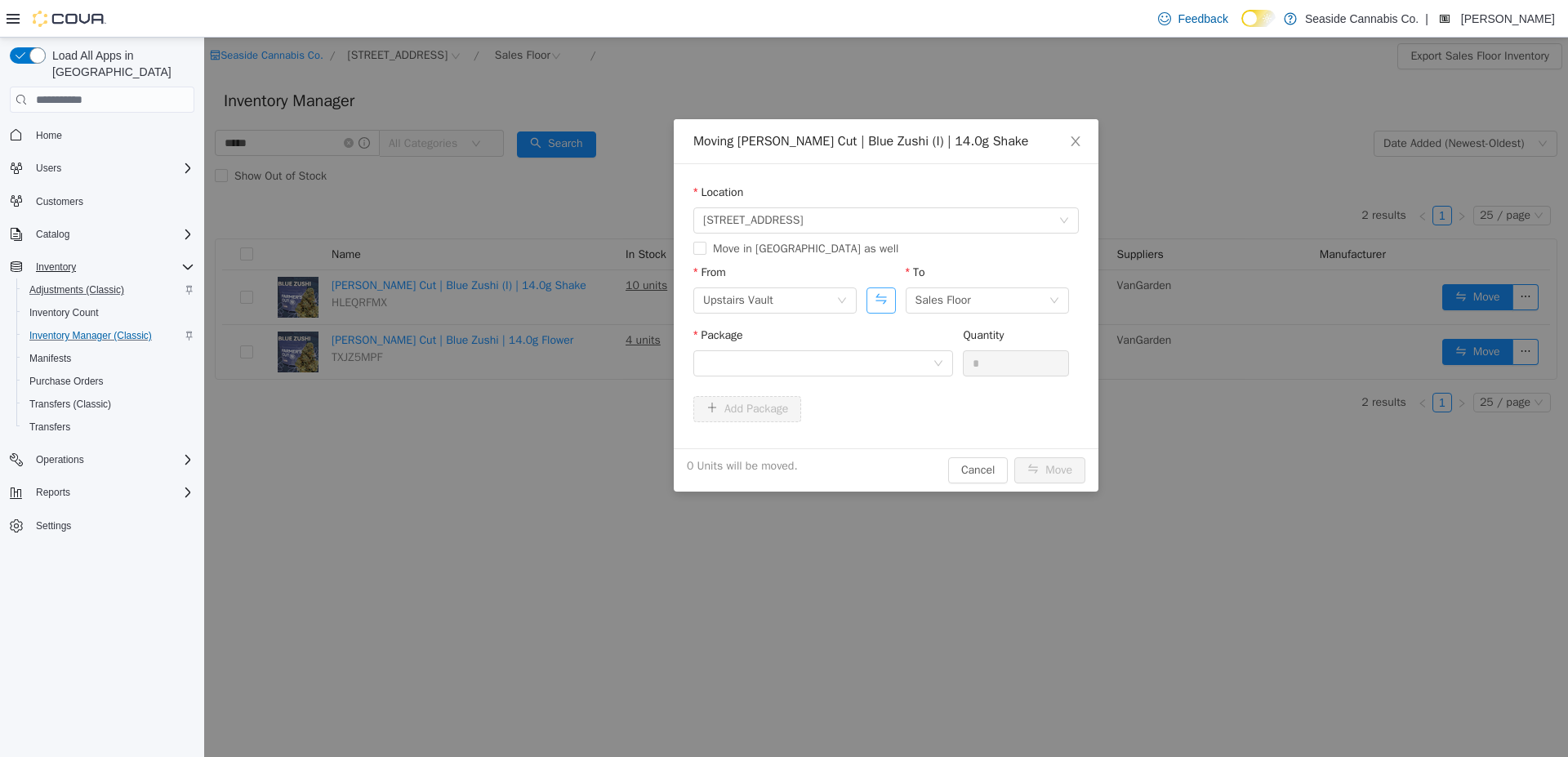click at bounding box center [880, 301] 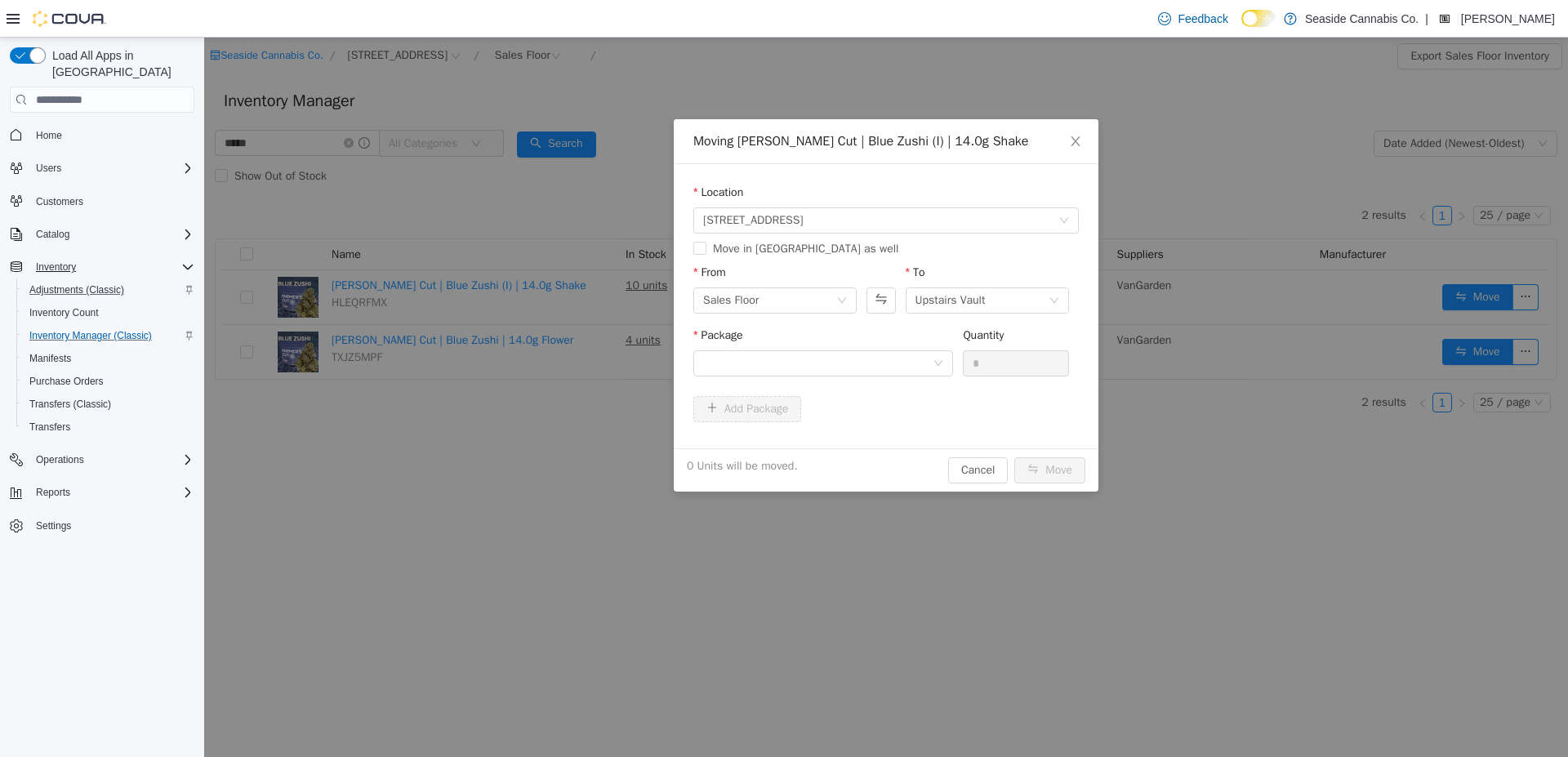 click on "Package" at bounding box center (823, 354) 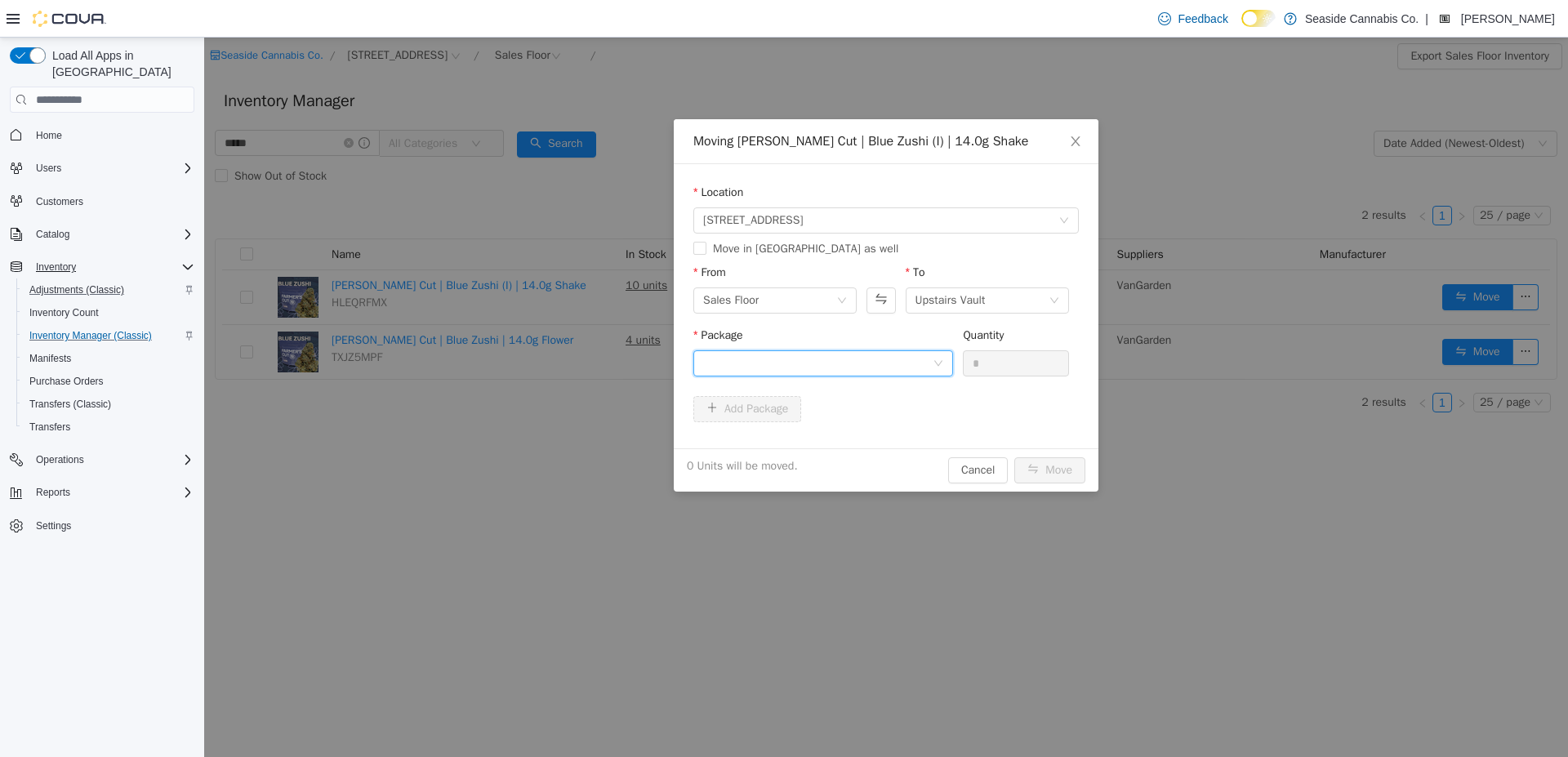 click at bounding box center [817, 363] 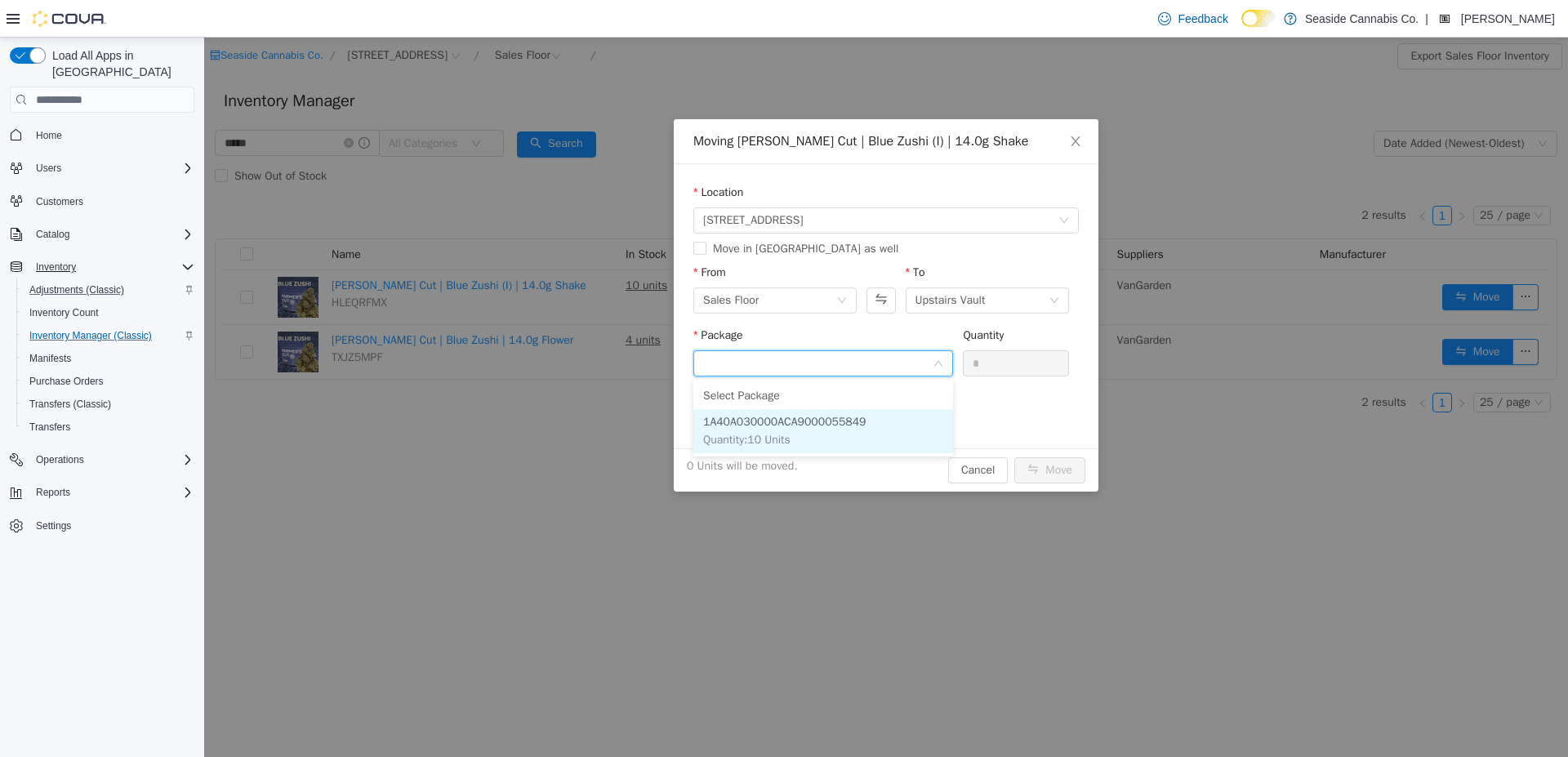 click on "1A40A030000ACA9000055849 Quantity :  10 Units" at bounding box center [823, 431] 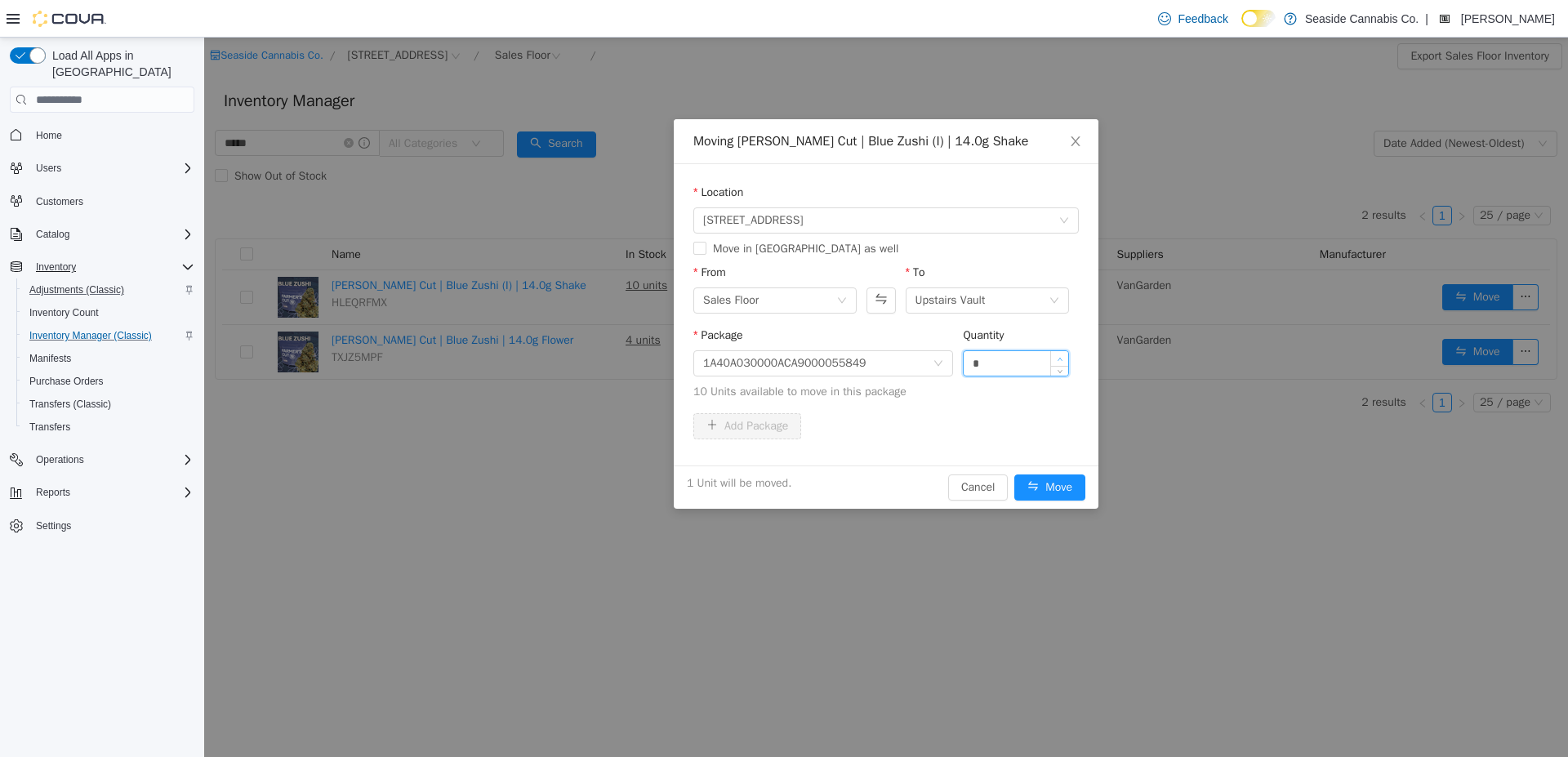 click at bounding box center [1059, 358] 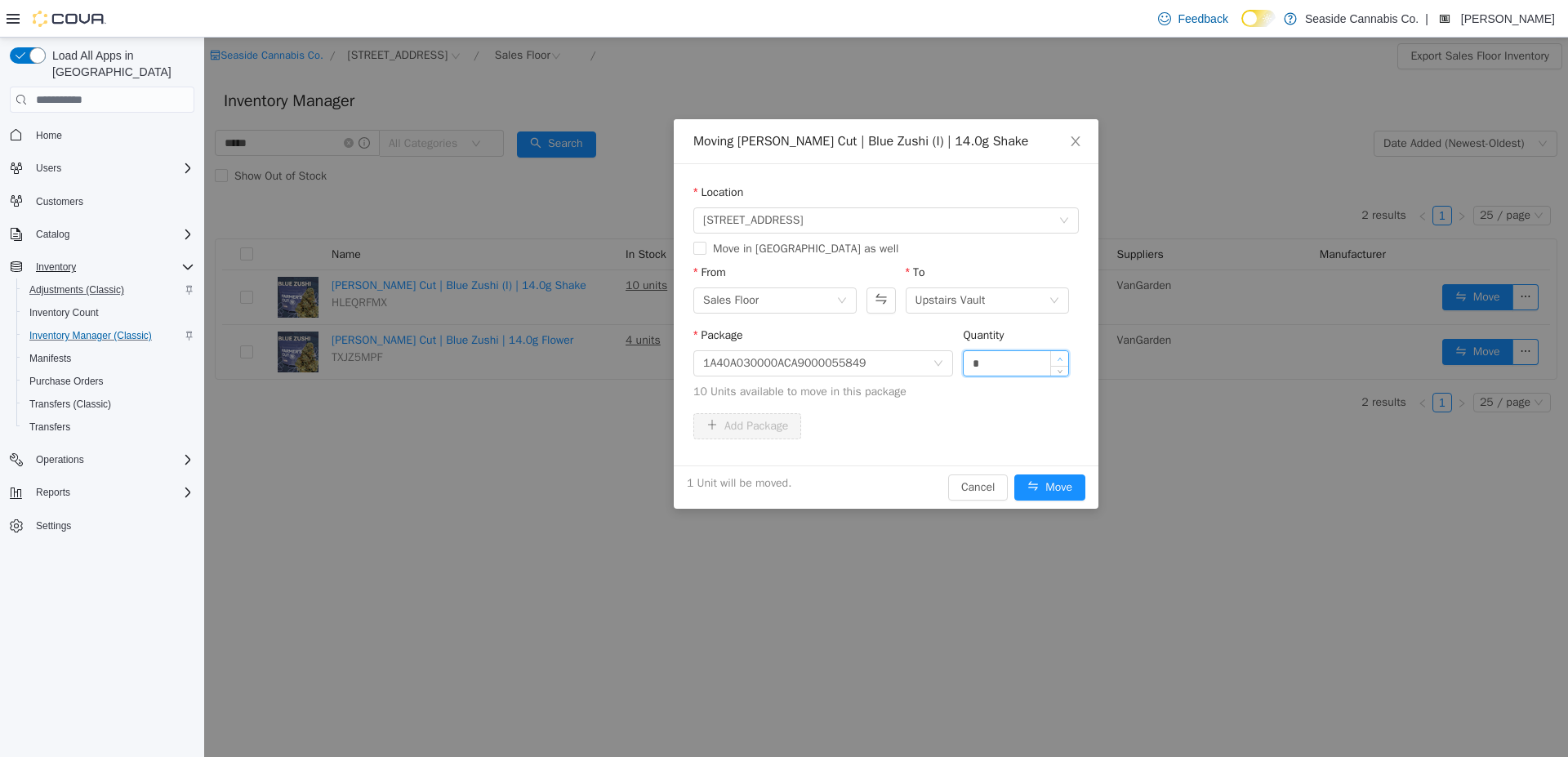 click at bounding box center [1059, 358] 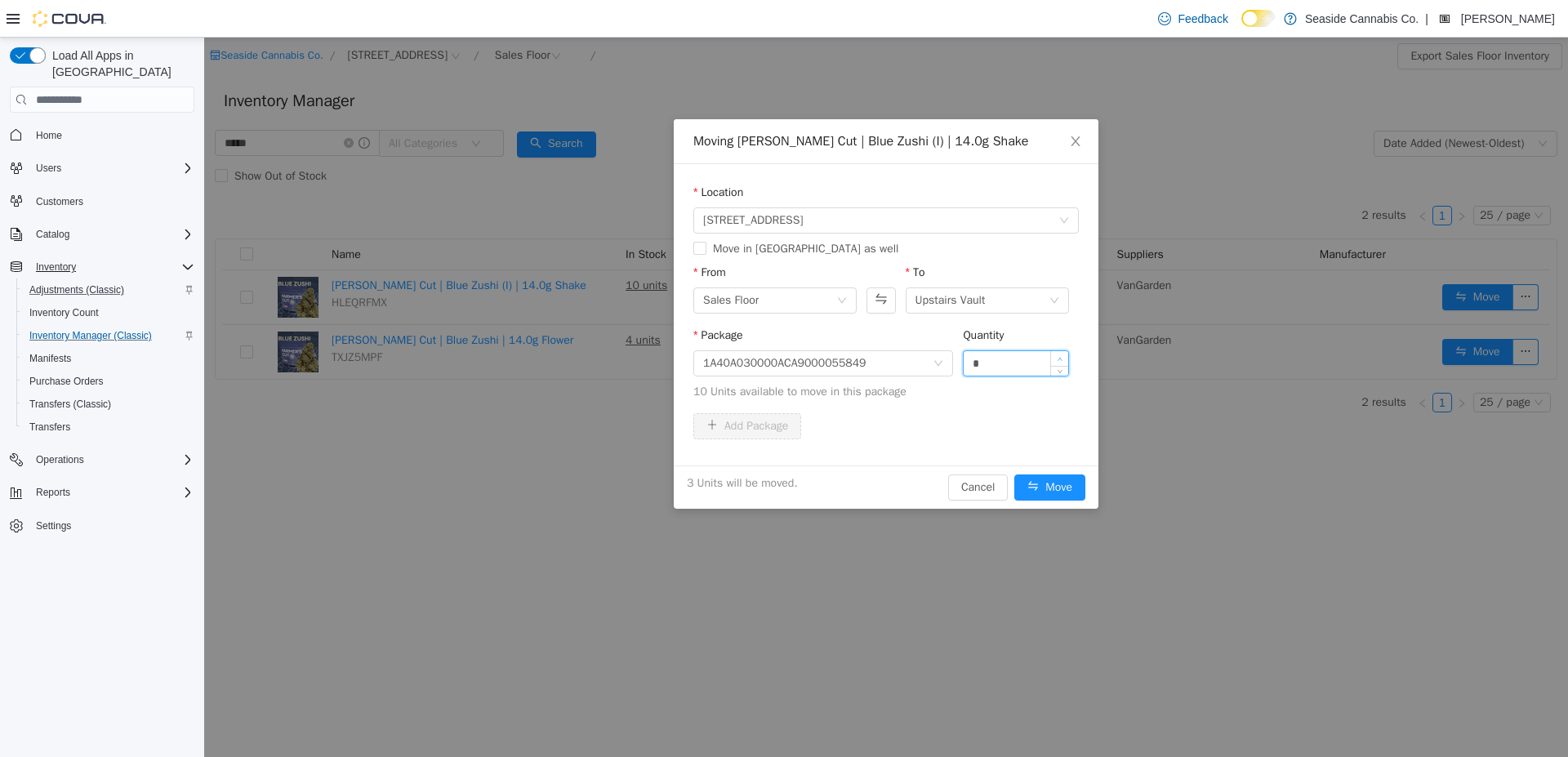 click at bounding box center [1059, 358] 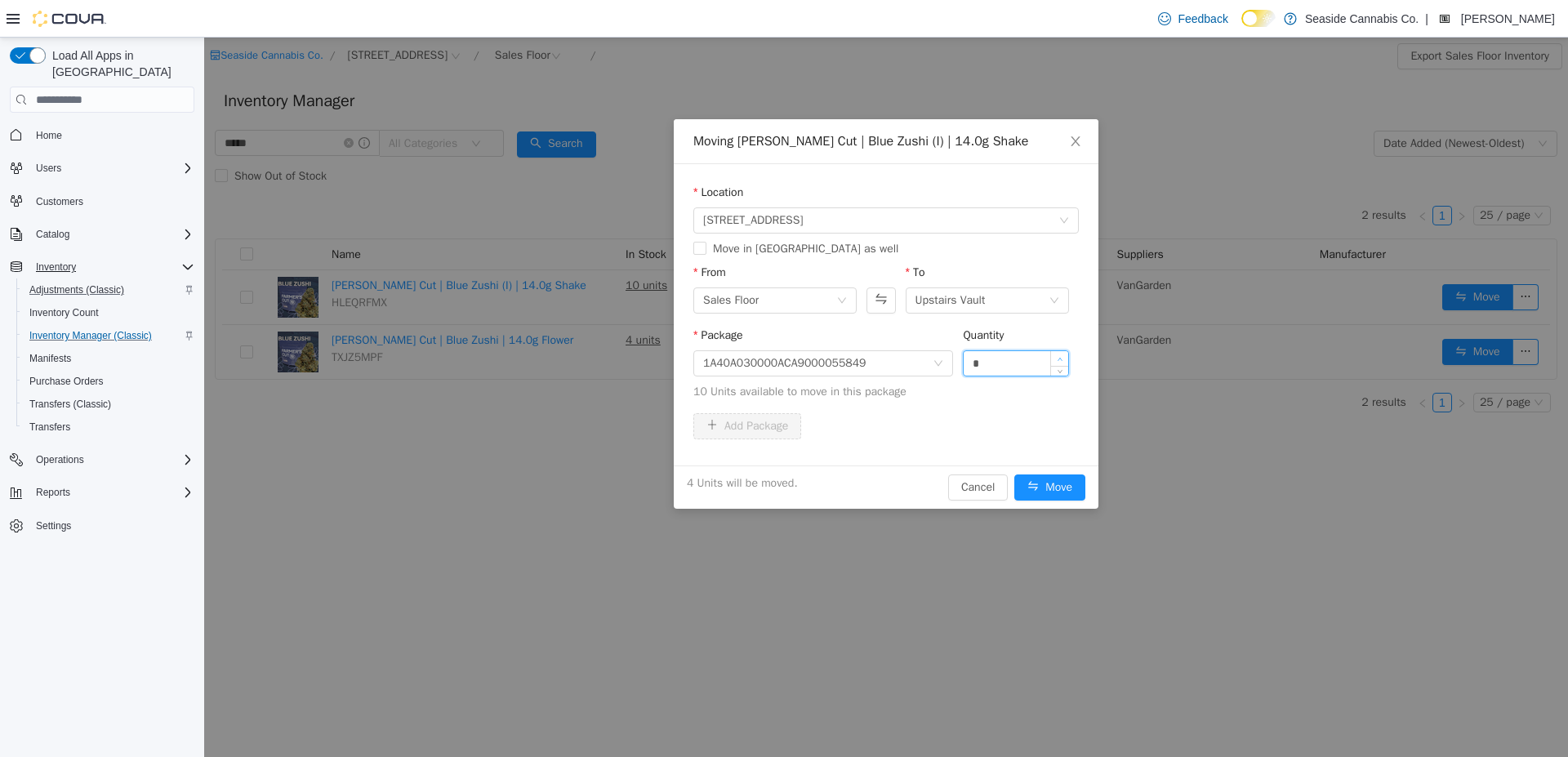 click at bounding box center [1059, 358] 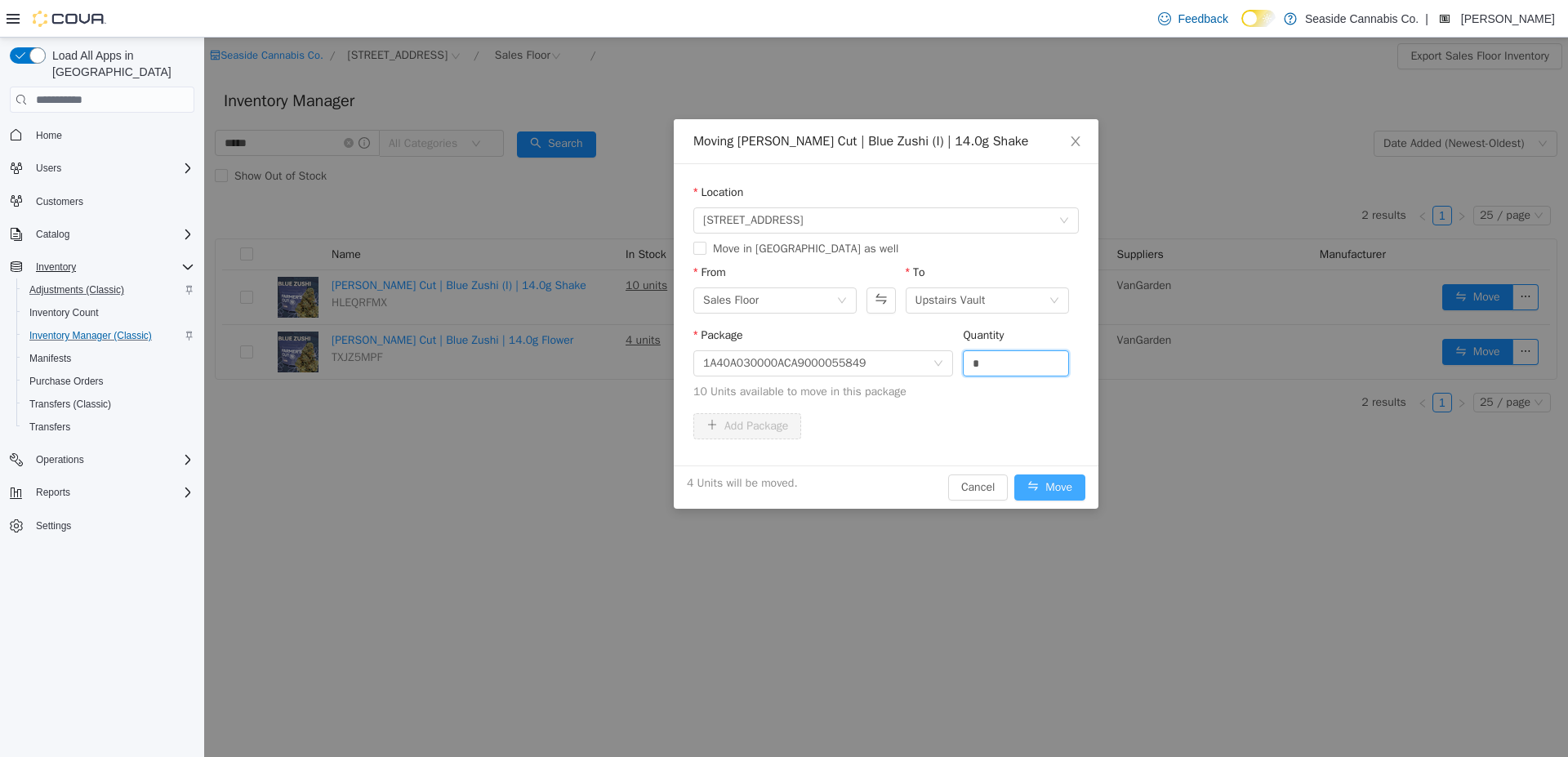 click on "Move" at bounding box center [1049, 488] 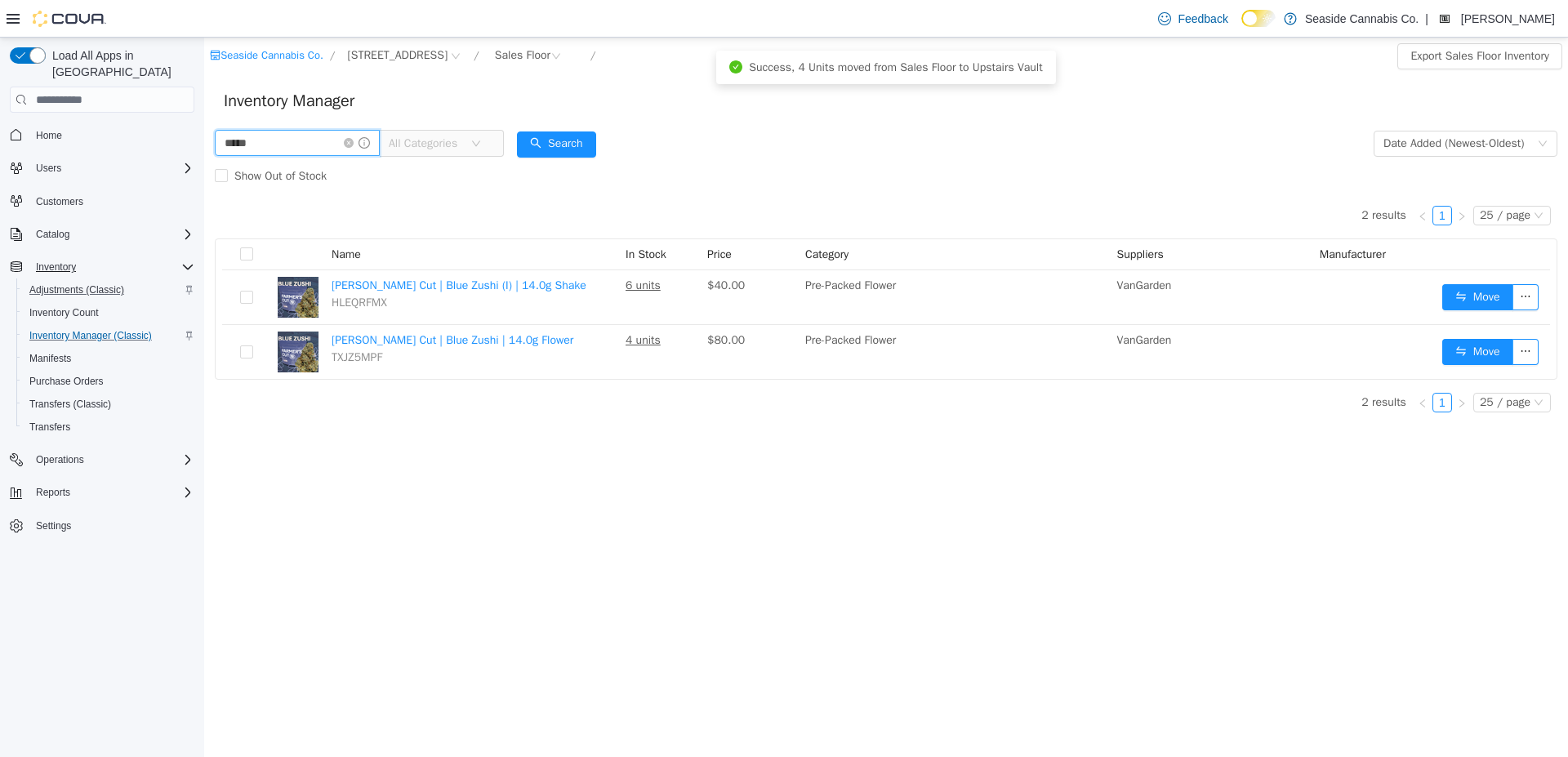 click on "*****" at bounding box center [297, 143] 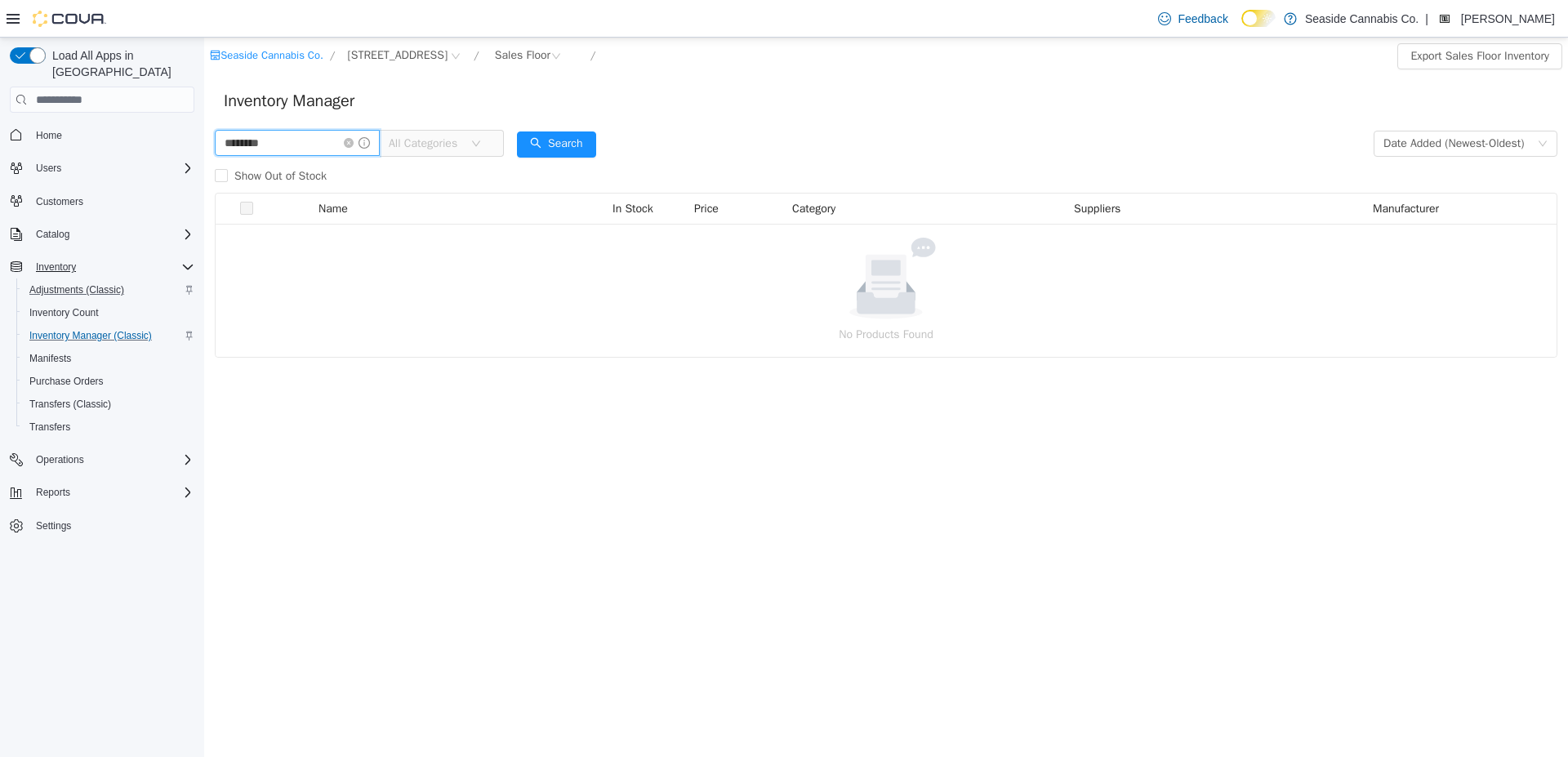 type on "********" 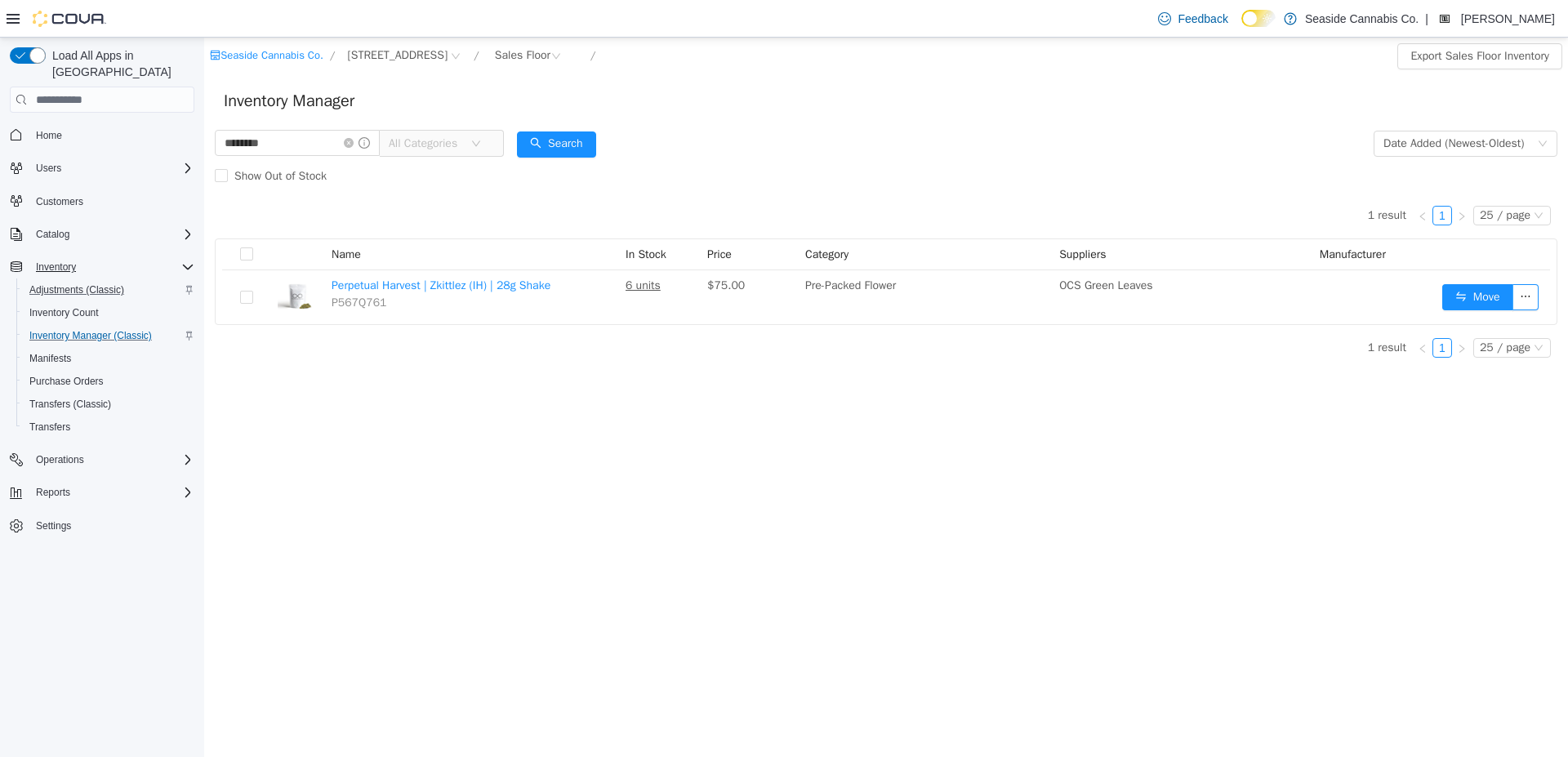 click on "All Categories" at bounding box center (425, 144) 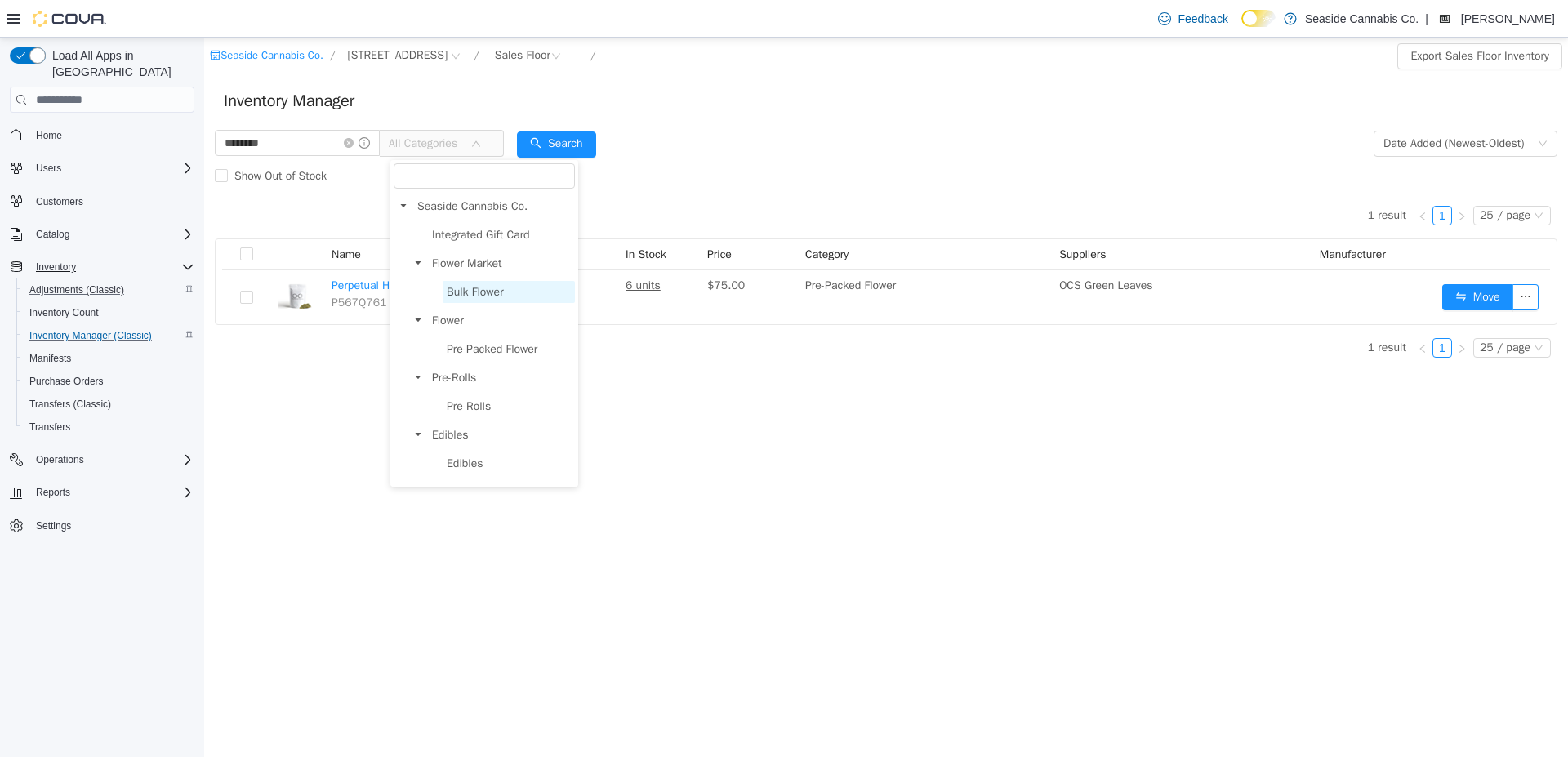 click on "Bulk Flower" at bounding box center [509, 292] 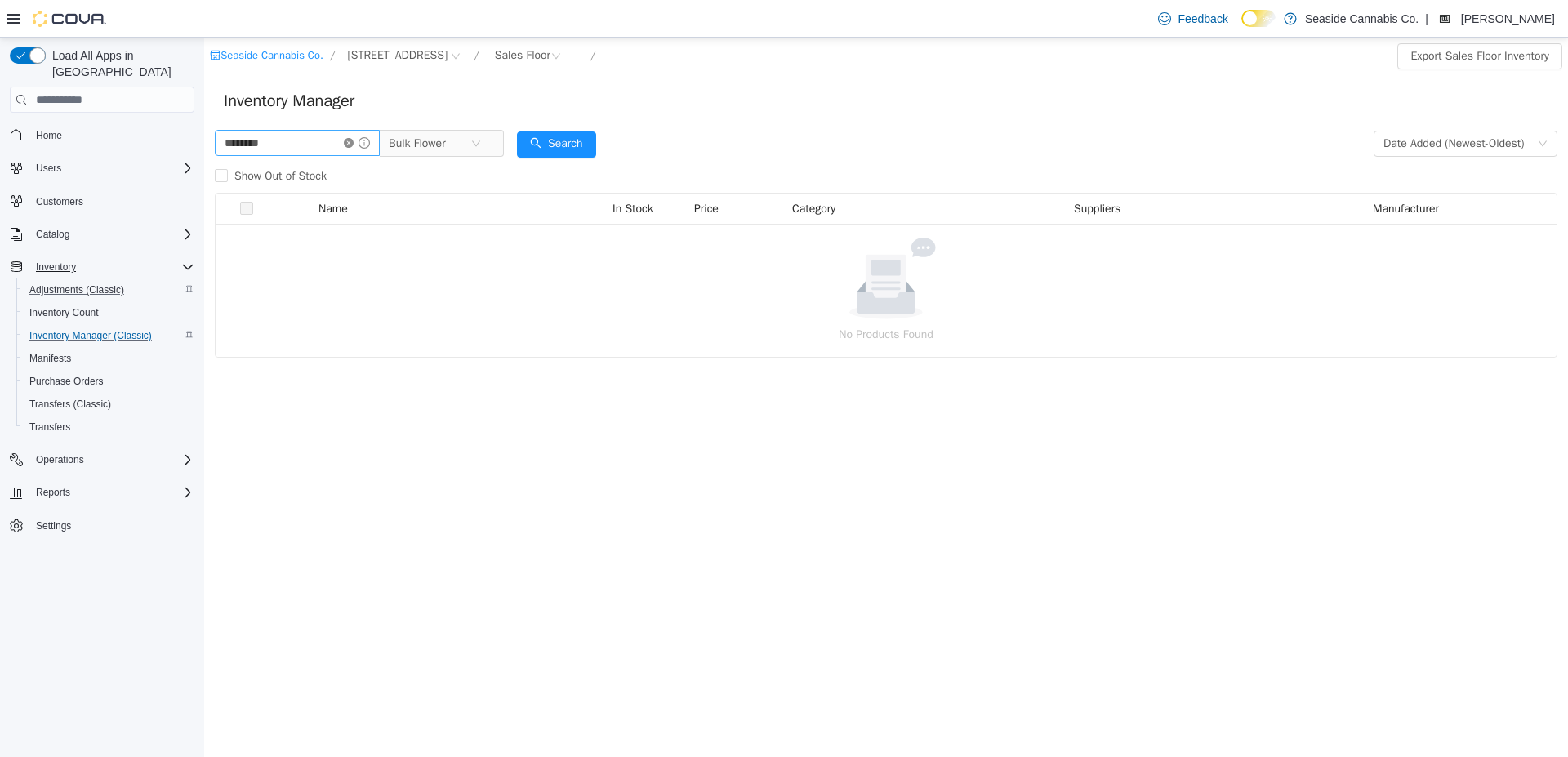 click 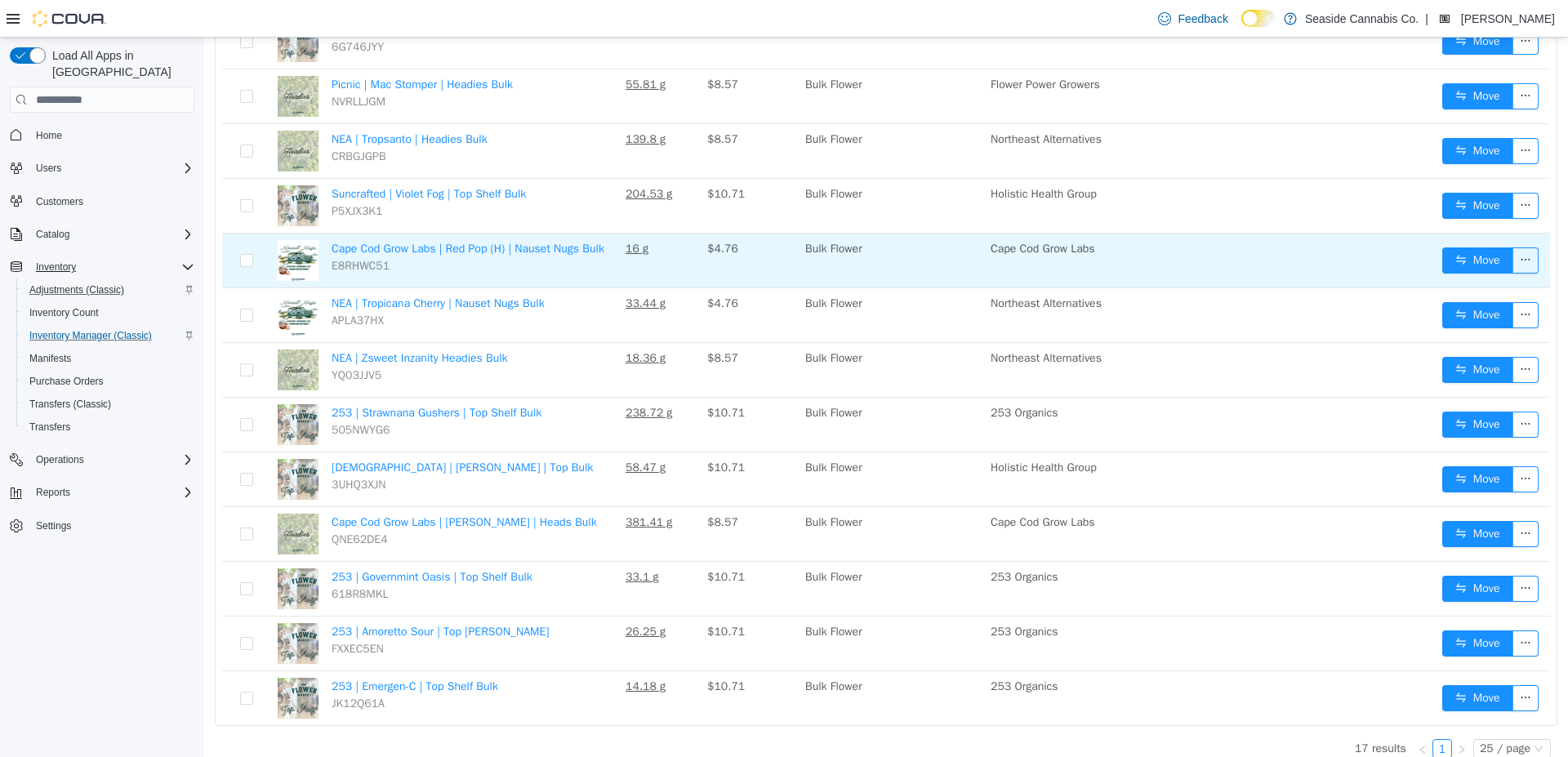 scroll, scrollTop: 505, scrollLeft: 0, axis: vertical 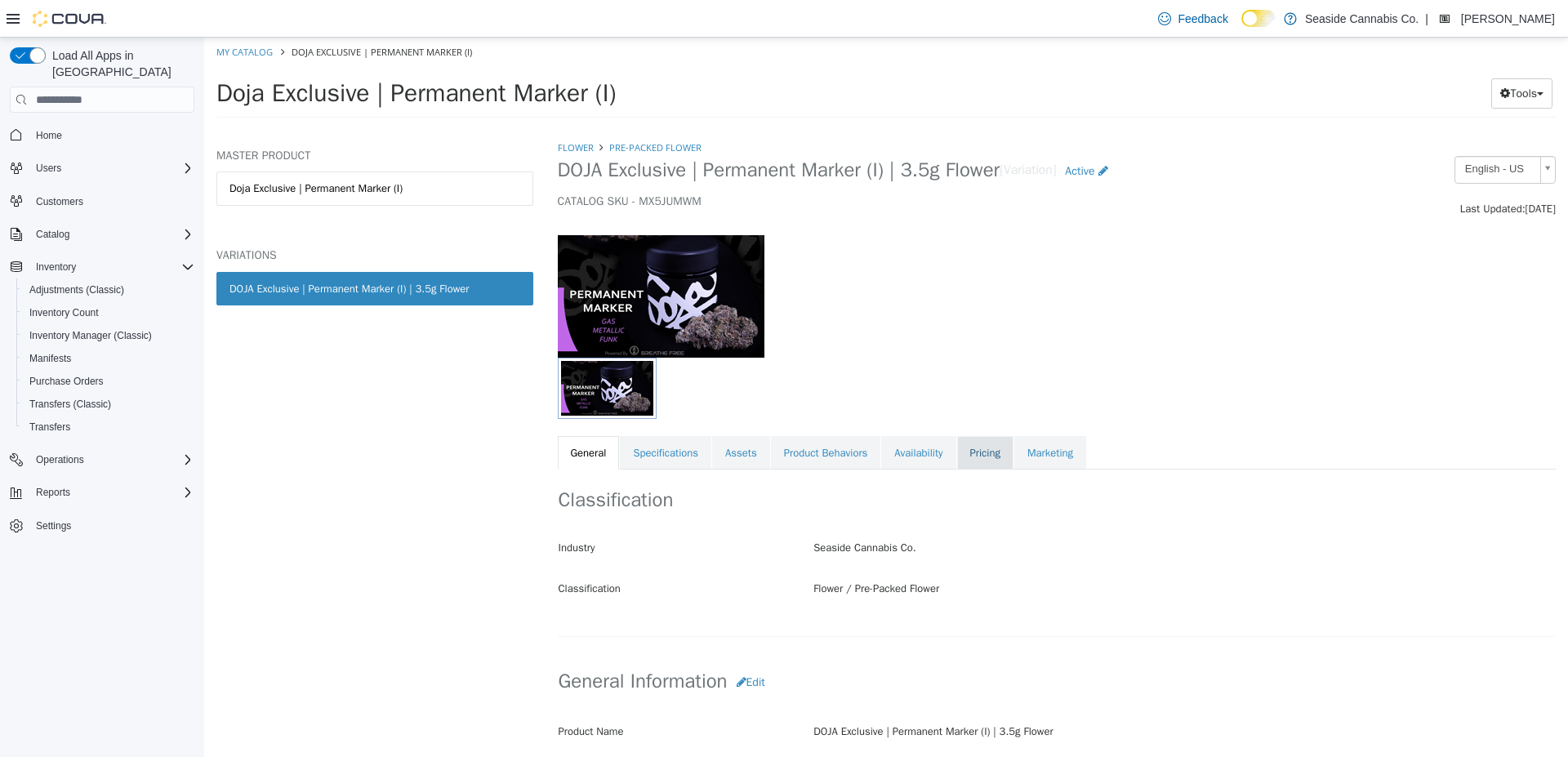 click on "Pricing" at bounding box center (985, 453) 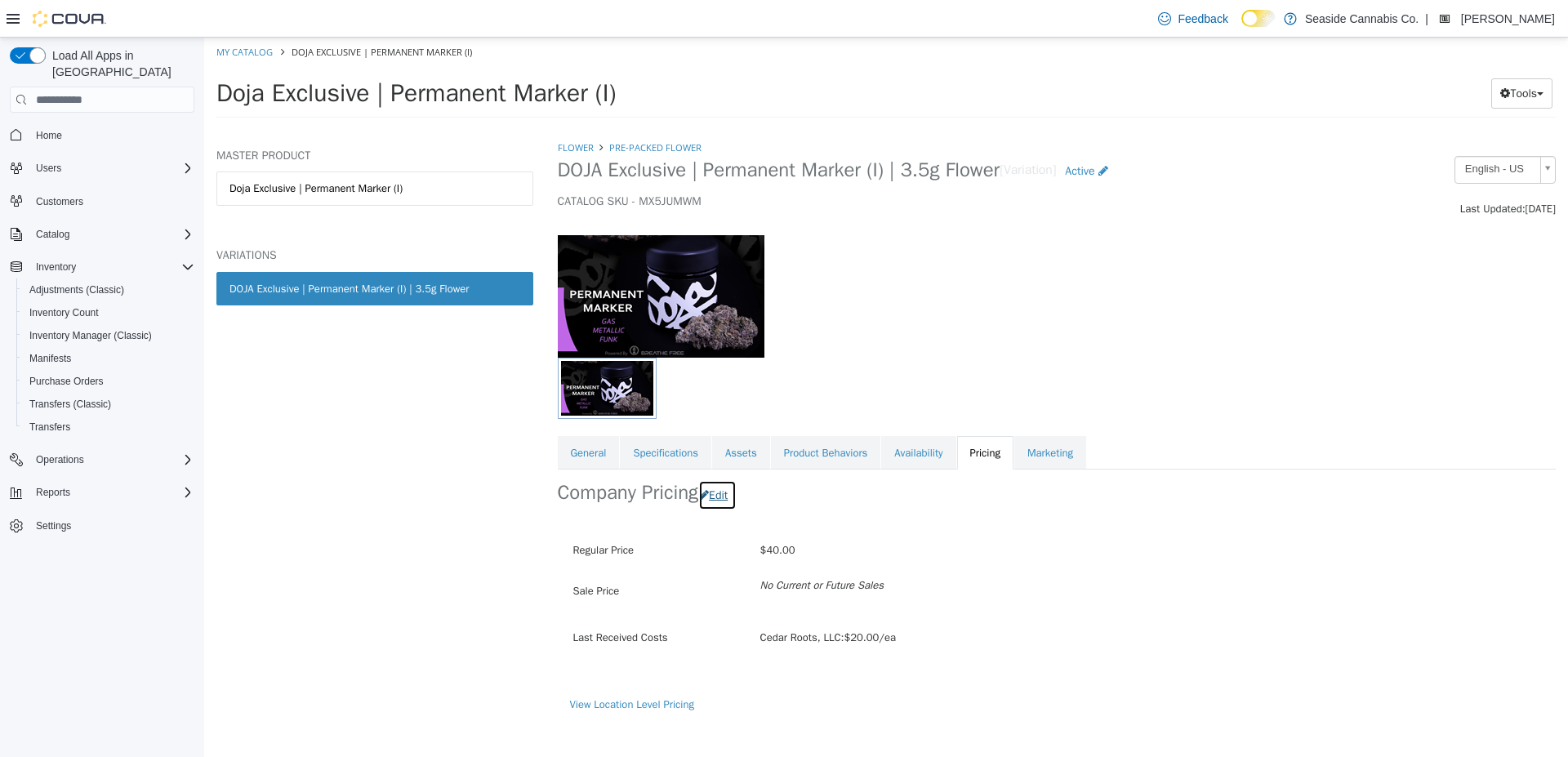 click on "Edit" at bounding box center (717, 495) 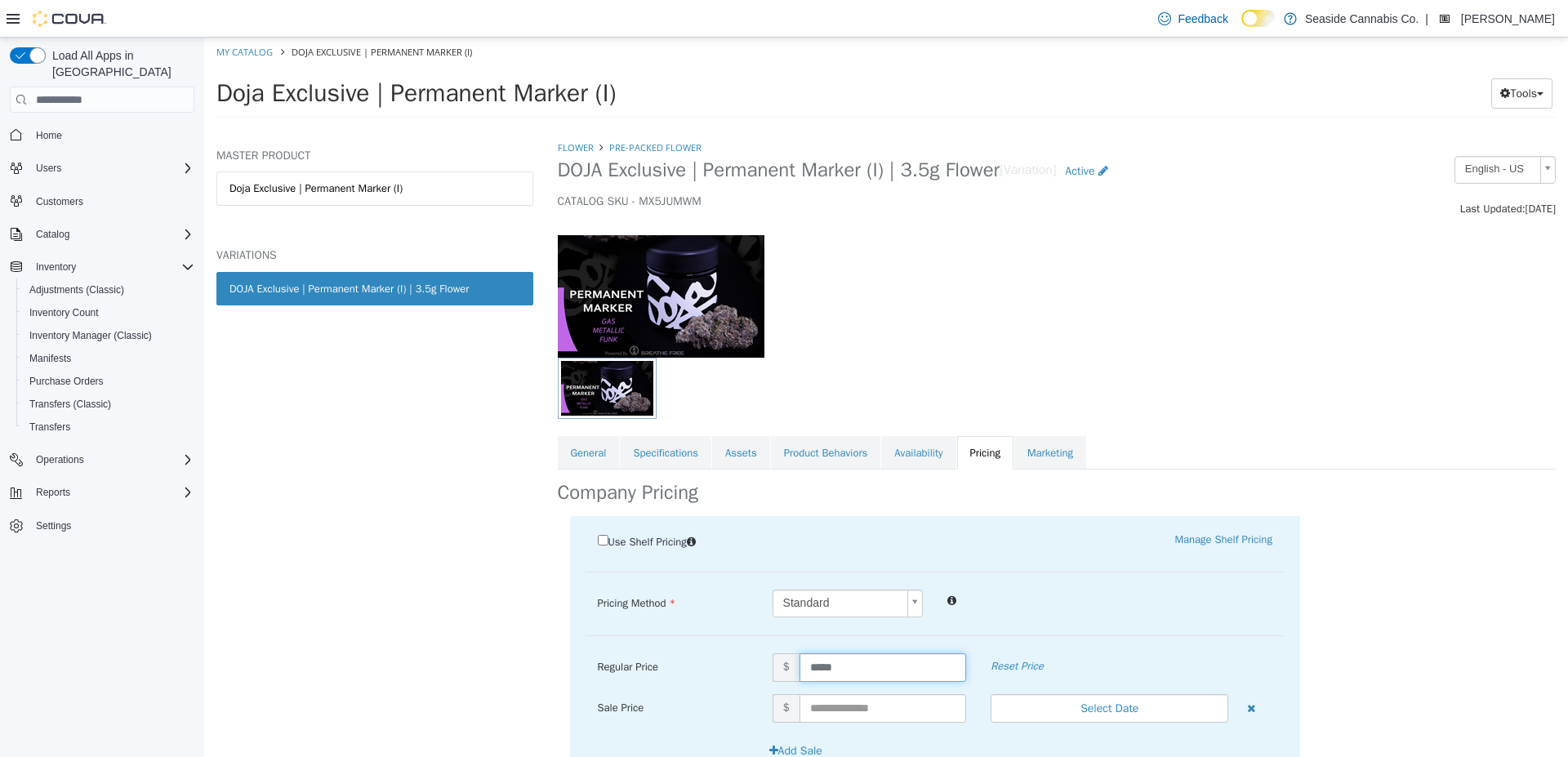 click on "*****" at bounding box center (883, 667) 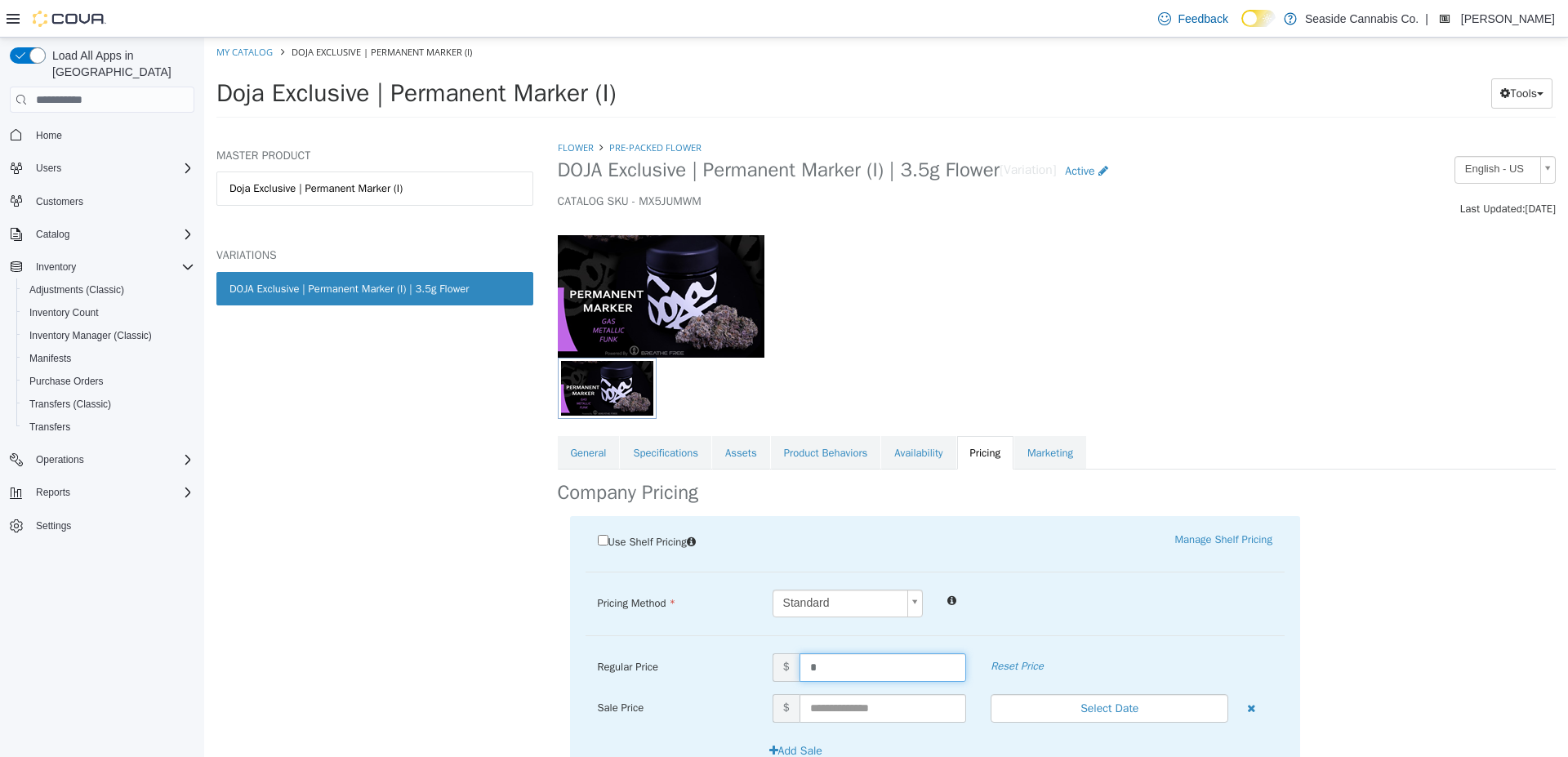 type on "**" 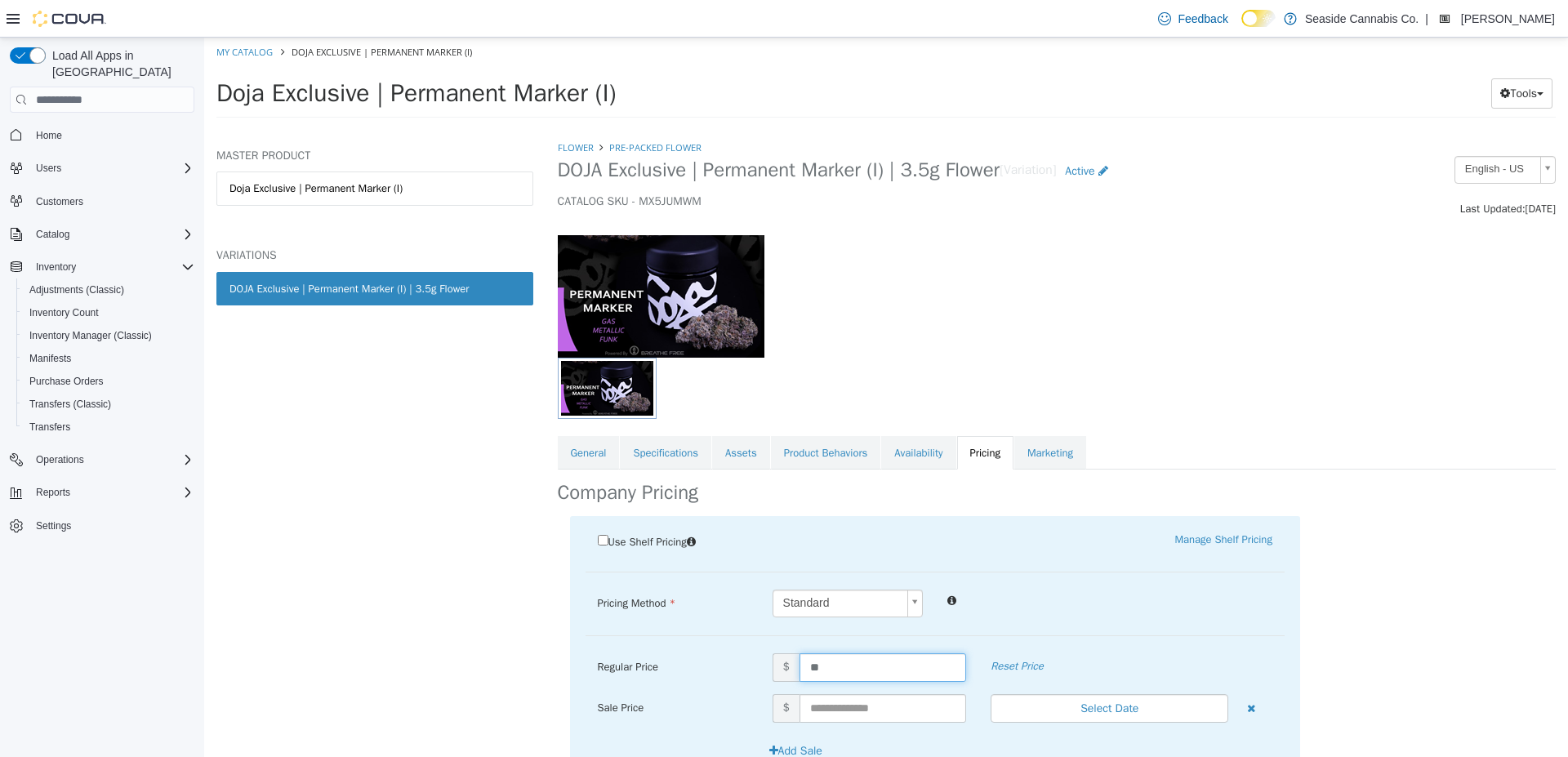 click on "Use Shelf Pricing    Manage Shelf Pricing Shelf Price     Select a Shelf Price                             Shelf Price is required Pricing Method     Standard                             * Regular Price $ ** Reset Price Sale Price $ Select Date     (UTC-4) New_York                                Add Sale Seniors $ Employees $ Veterans $ Cancel Save" at bounding box center (1057, 739) 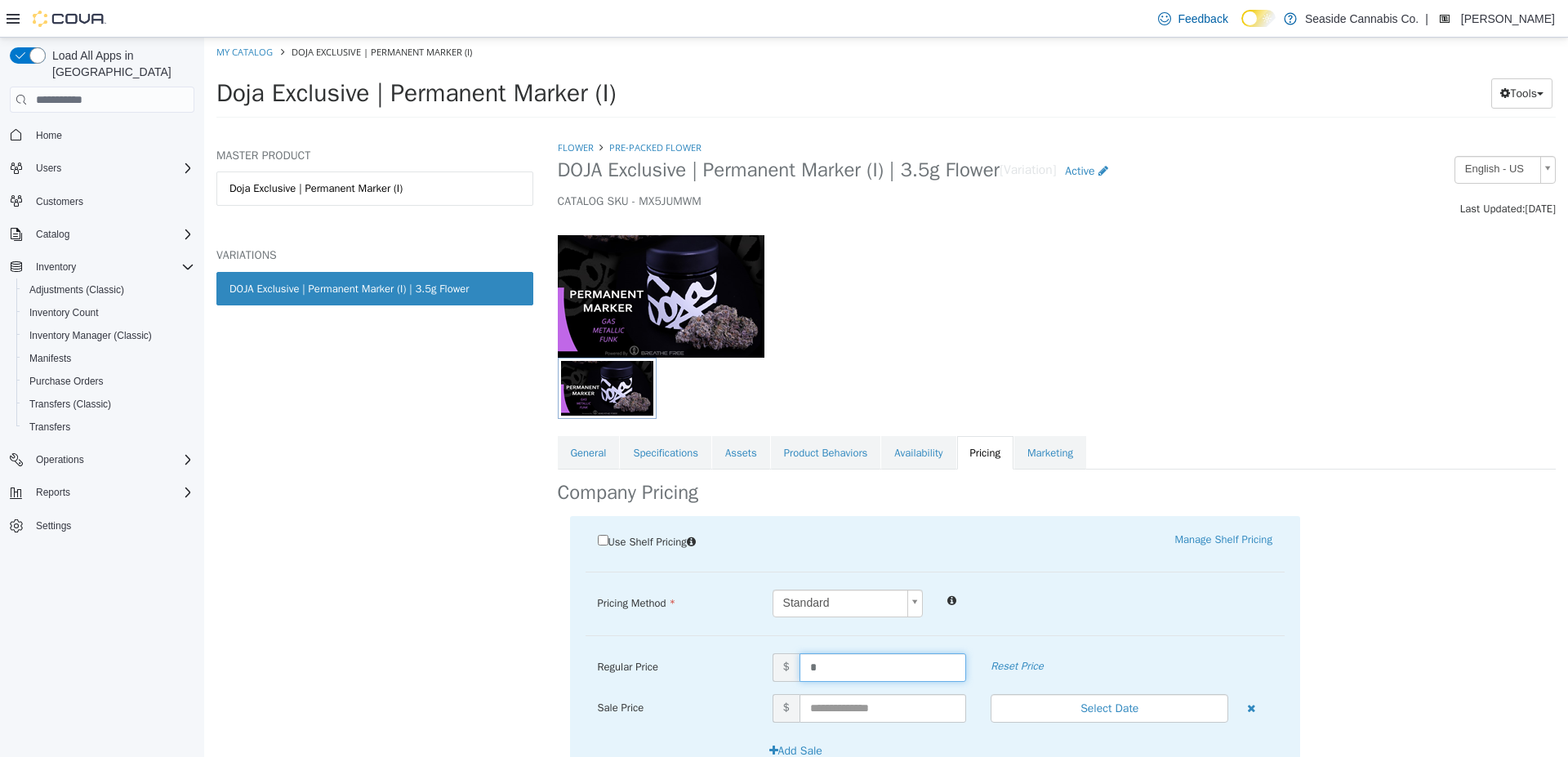 type on "**" 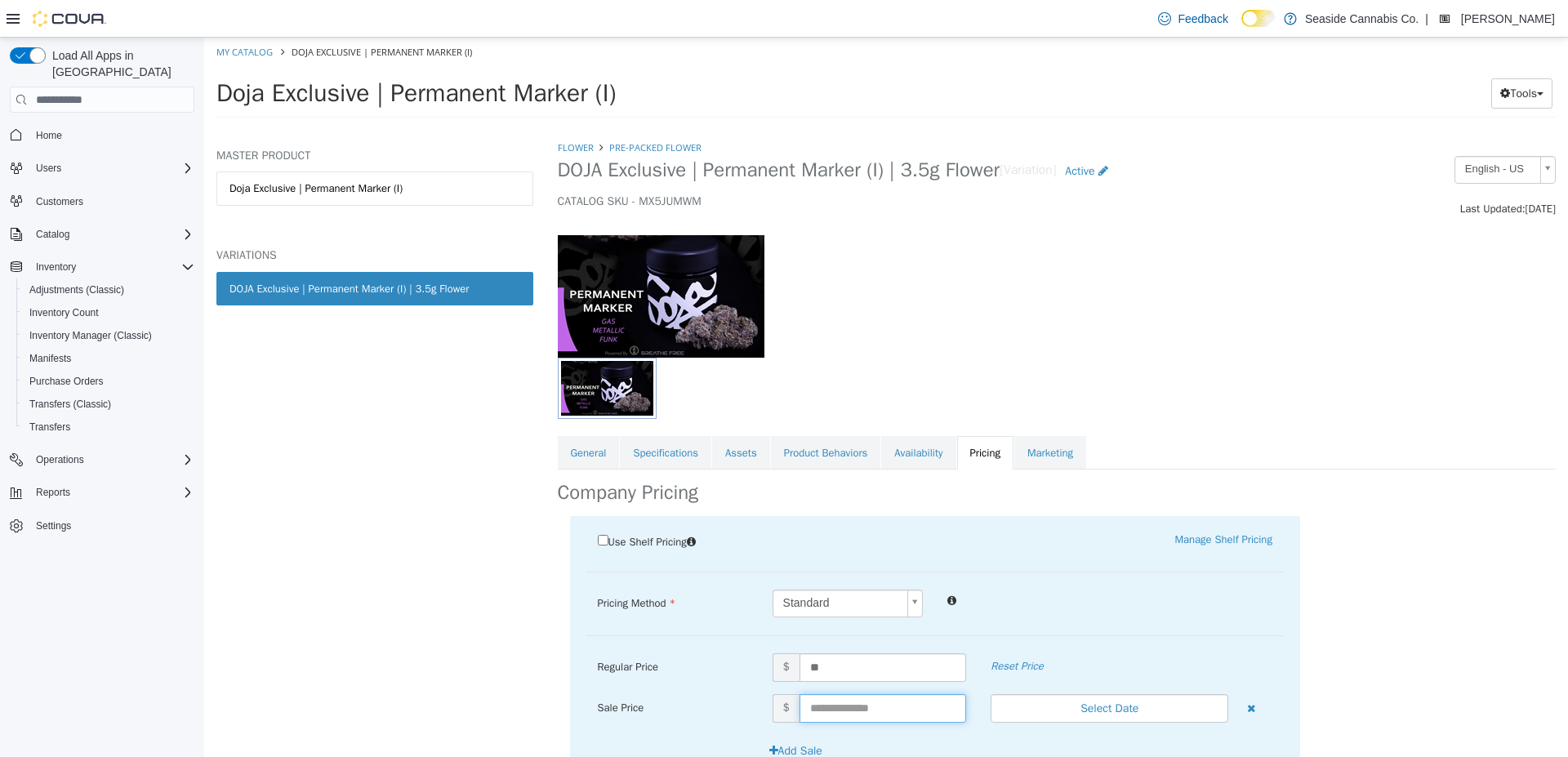 click at bounding box center [883, 708] 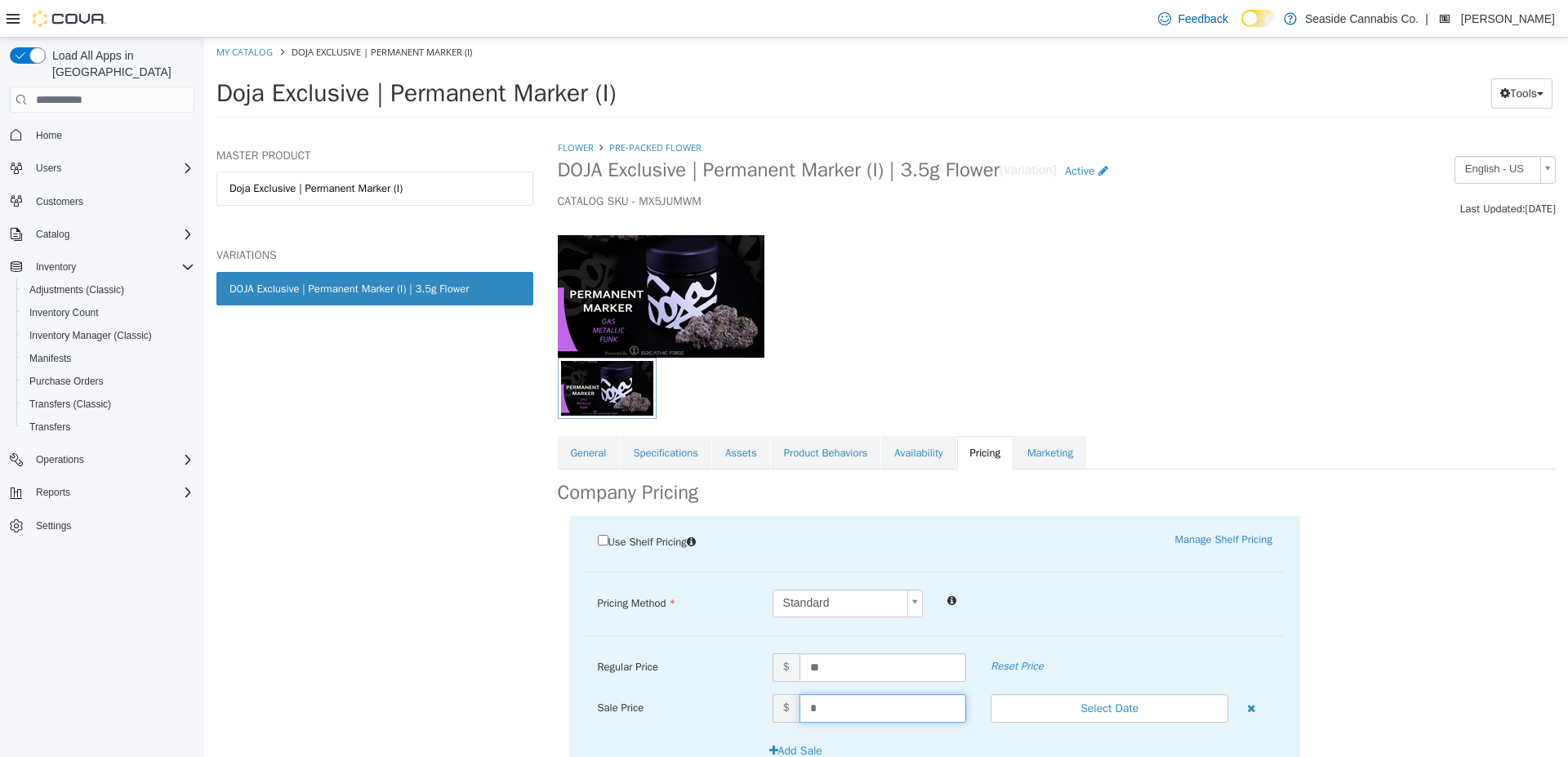 type on "**" 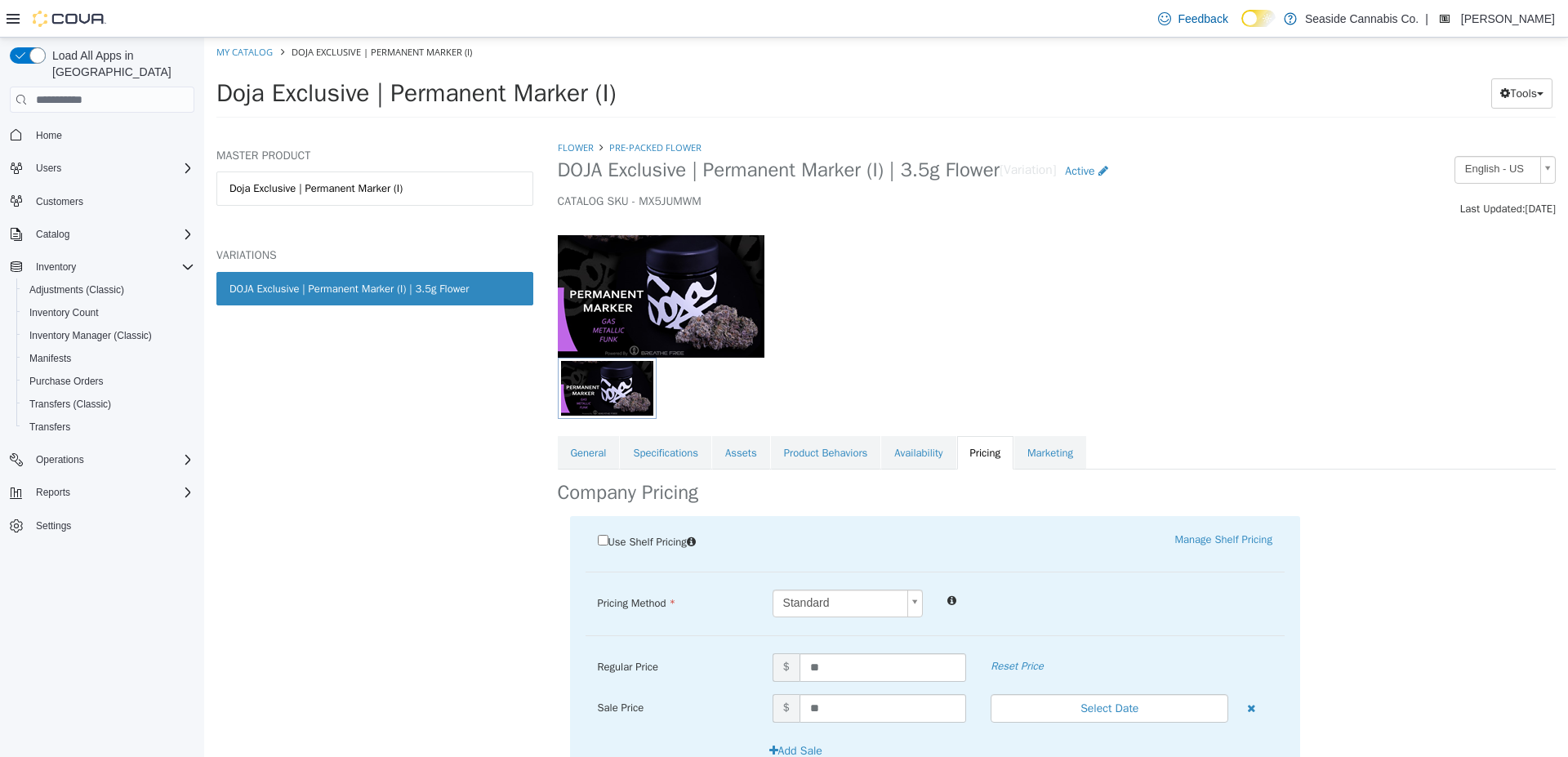 click on "Use Shelf Pricing    Manage Shelf Pricing Shelf Price     Select a Shelf Price                             Shelf Price is required Pricing Method     Standard                             * Regular Price $ ** Reset Price Sale Price $ ** Select Date     (UTC-4) New_York                                Add Sale Seniors $ Employees $ Veterans $ Cancel Save" at bounding box center [1057, 739] 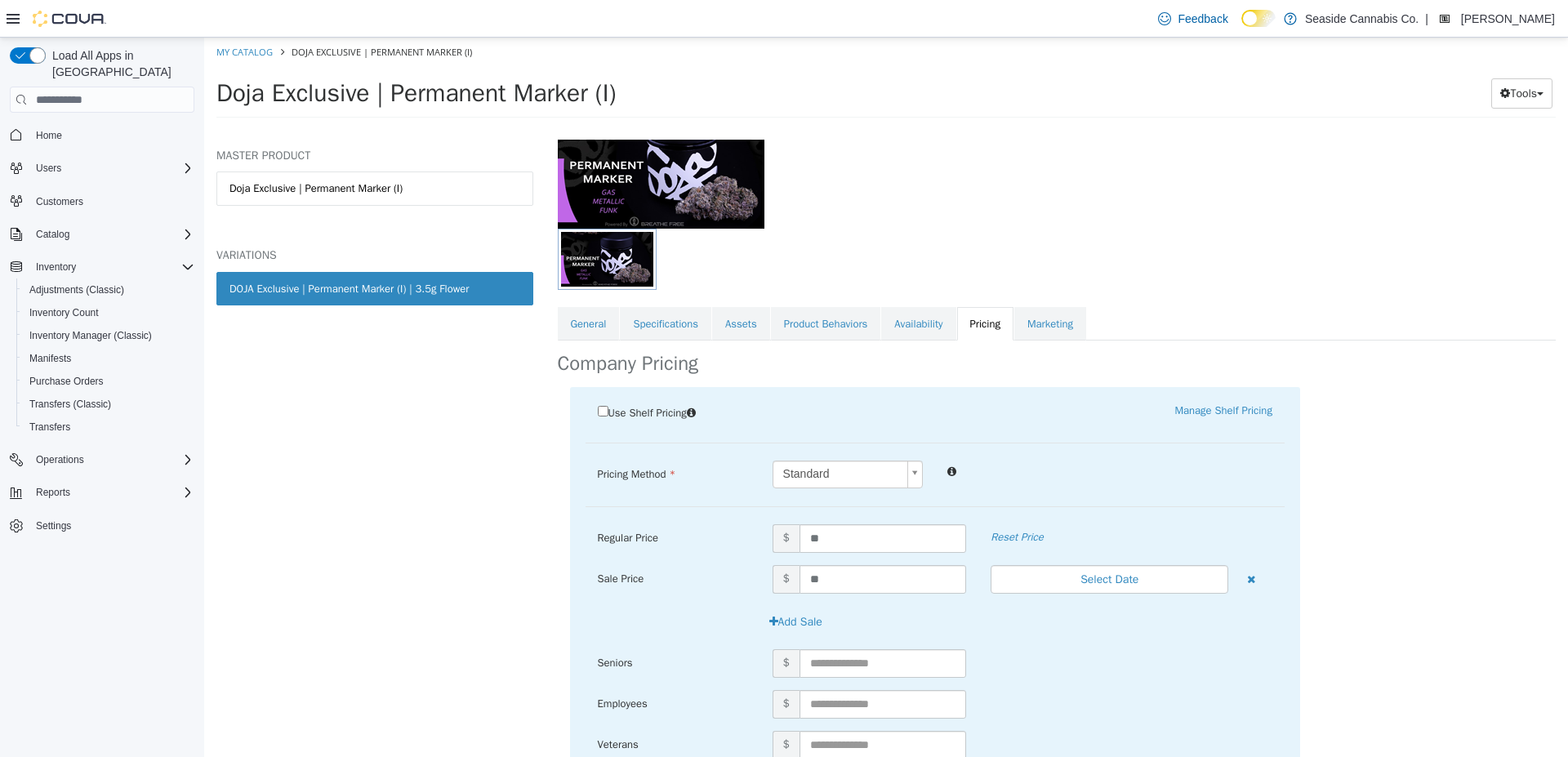 scroll, scrollTop: 230, scrollLeft: 0, axis: vertical 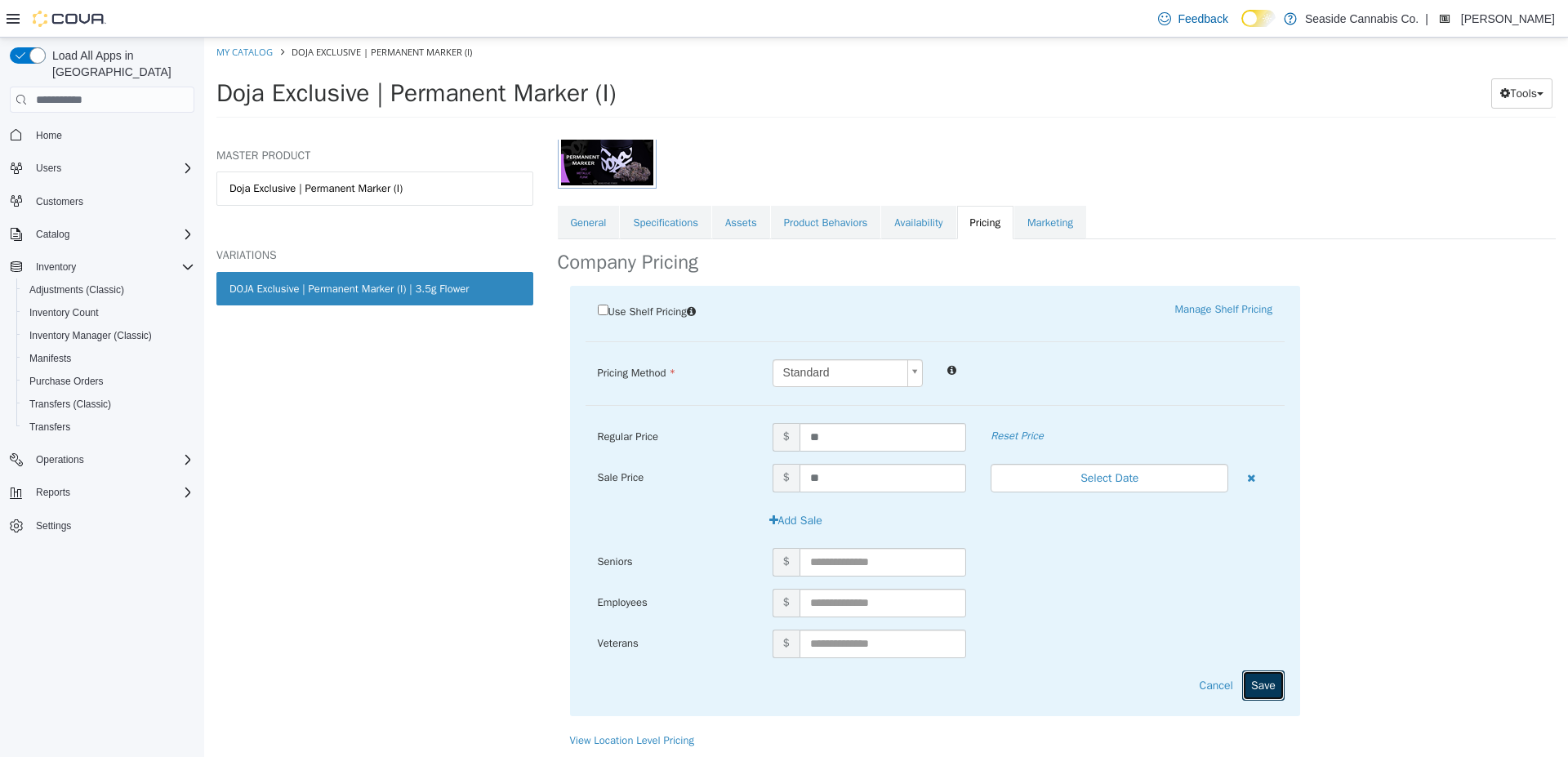 click on "Save" at bounding box center [1263, 685] 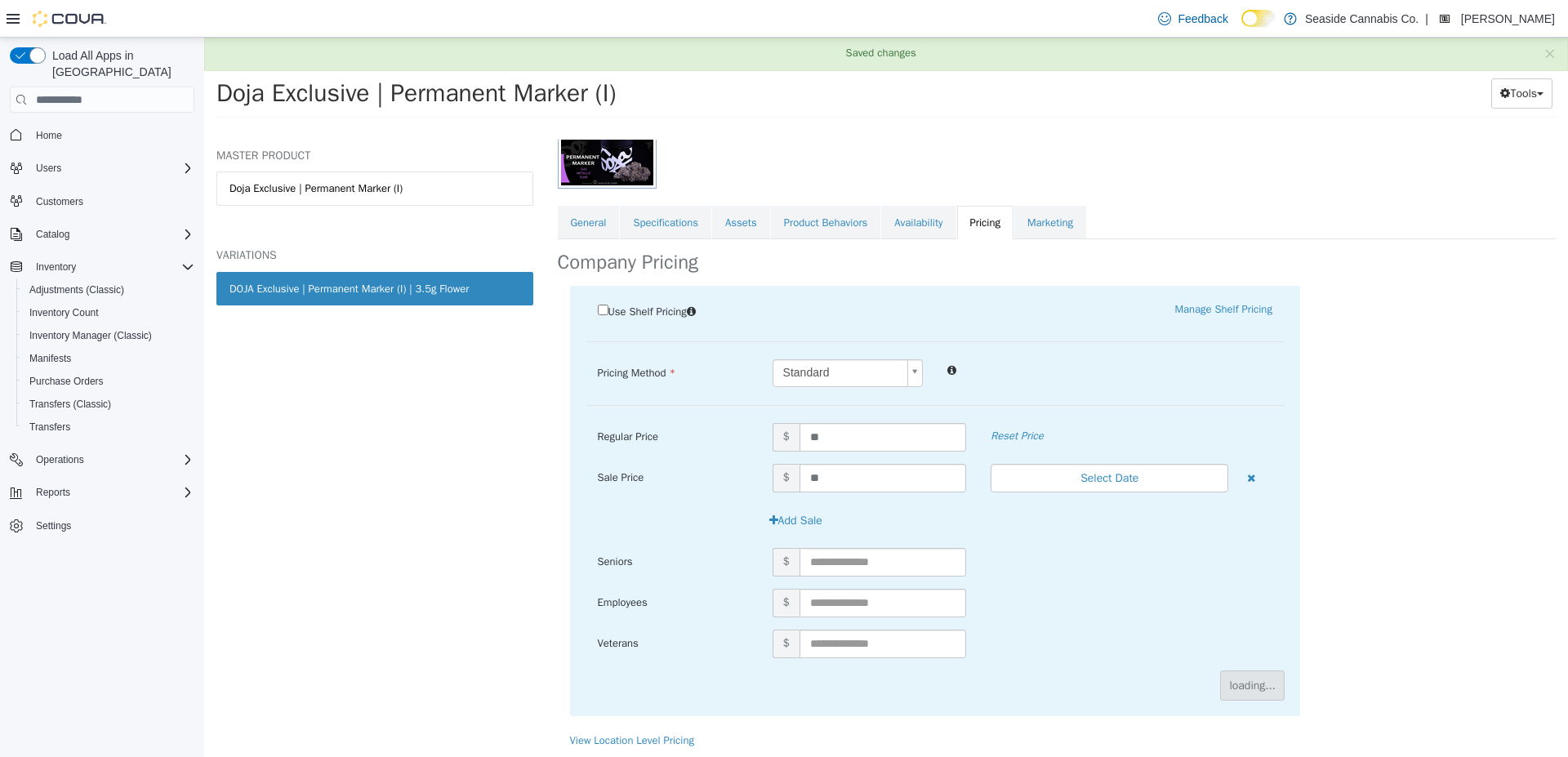 scroll, scrollTop: 0, scrollLeft: 0, axis: both 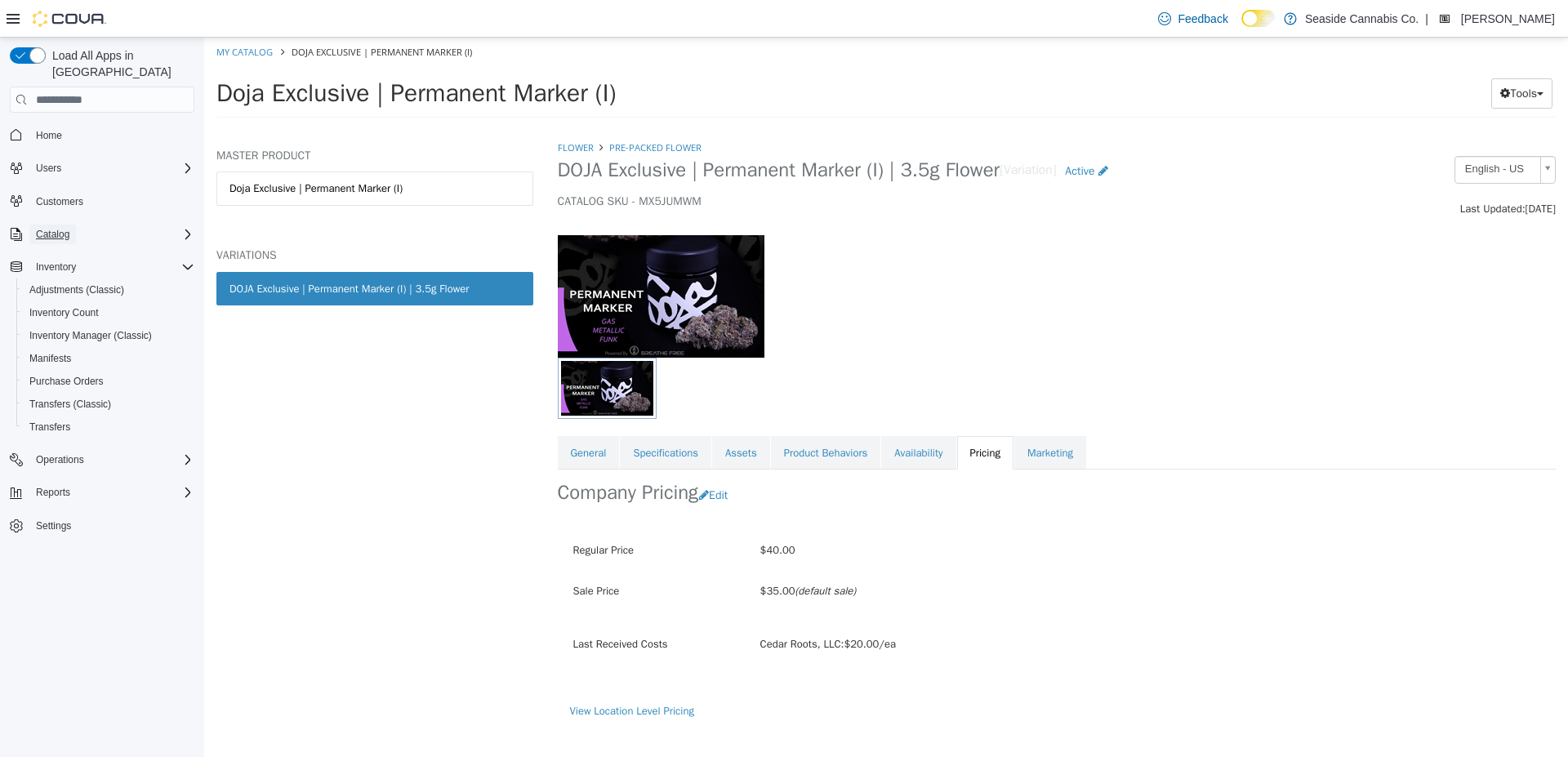 click on "Catalog" at bounding box center (52, 234) 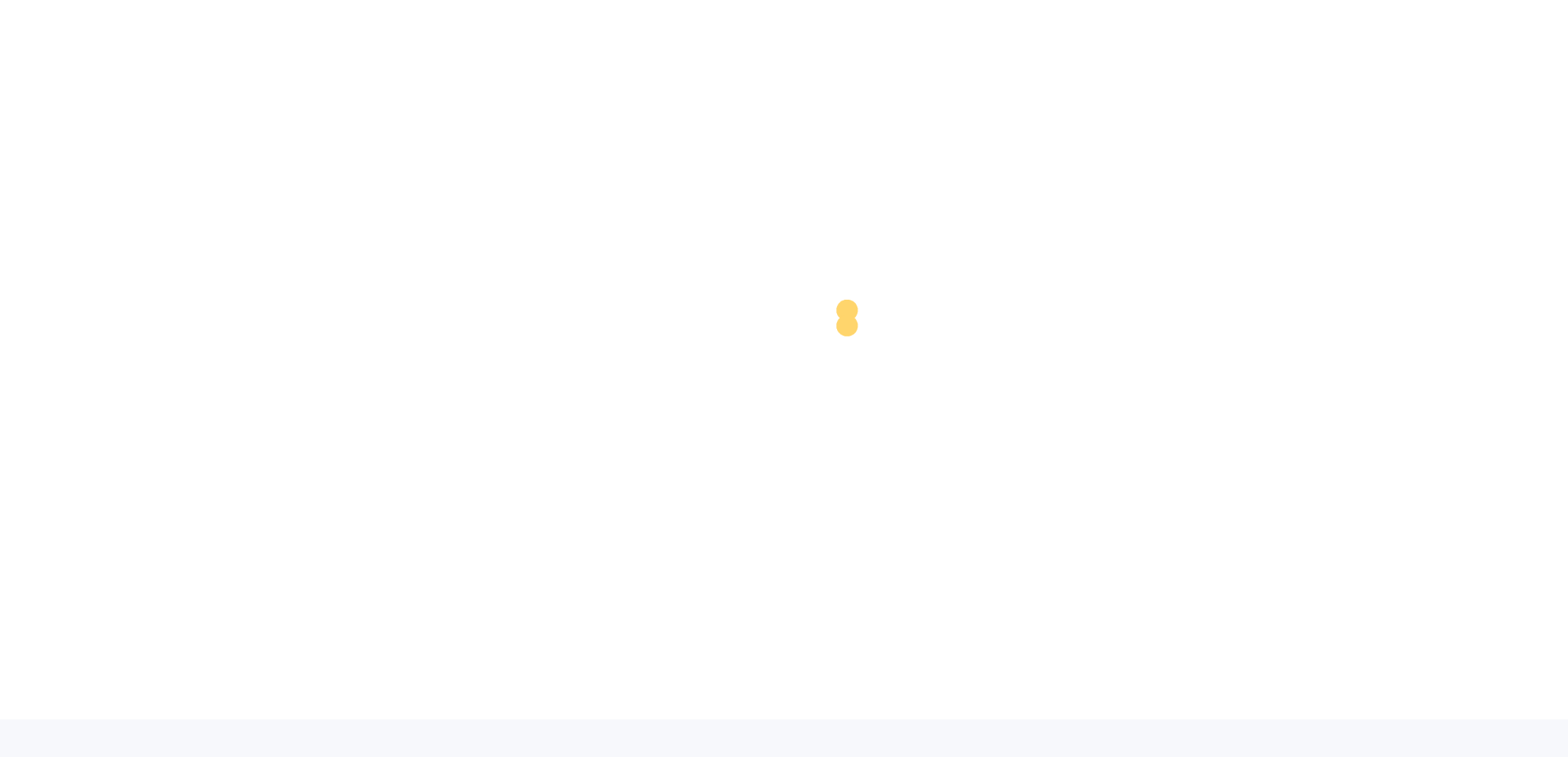 scroll, scrollTop: 0, scrollLeft: 0, axis: both 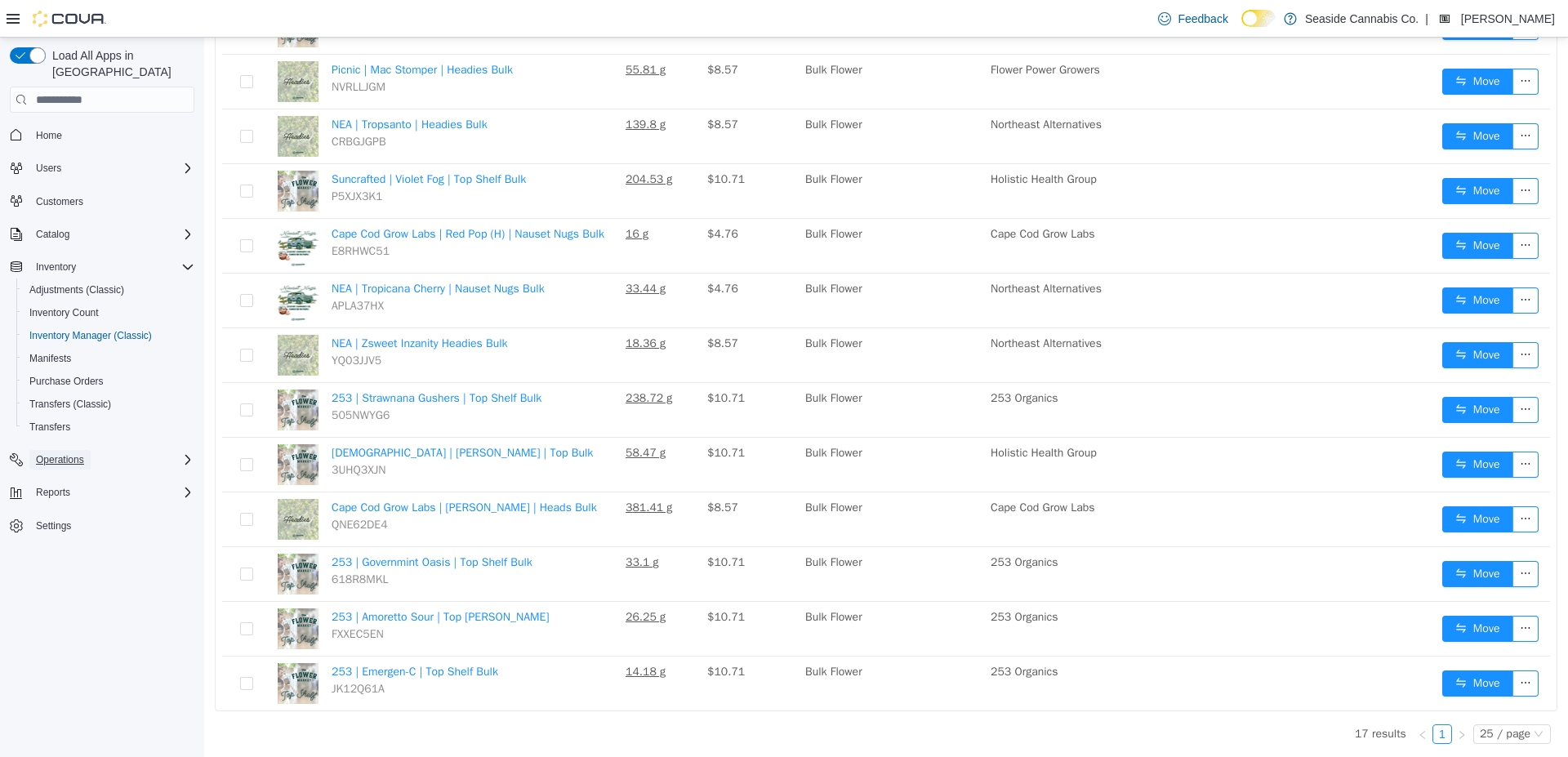 click on "Operations" at bounding box center [60, 460] 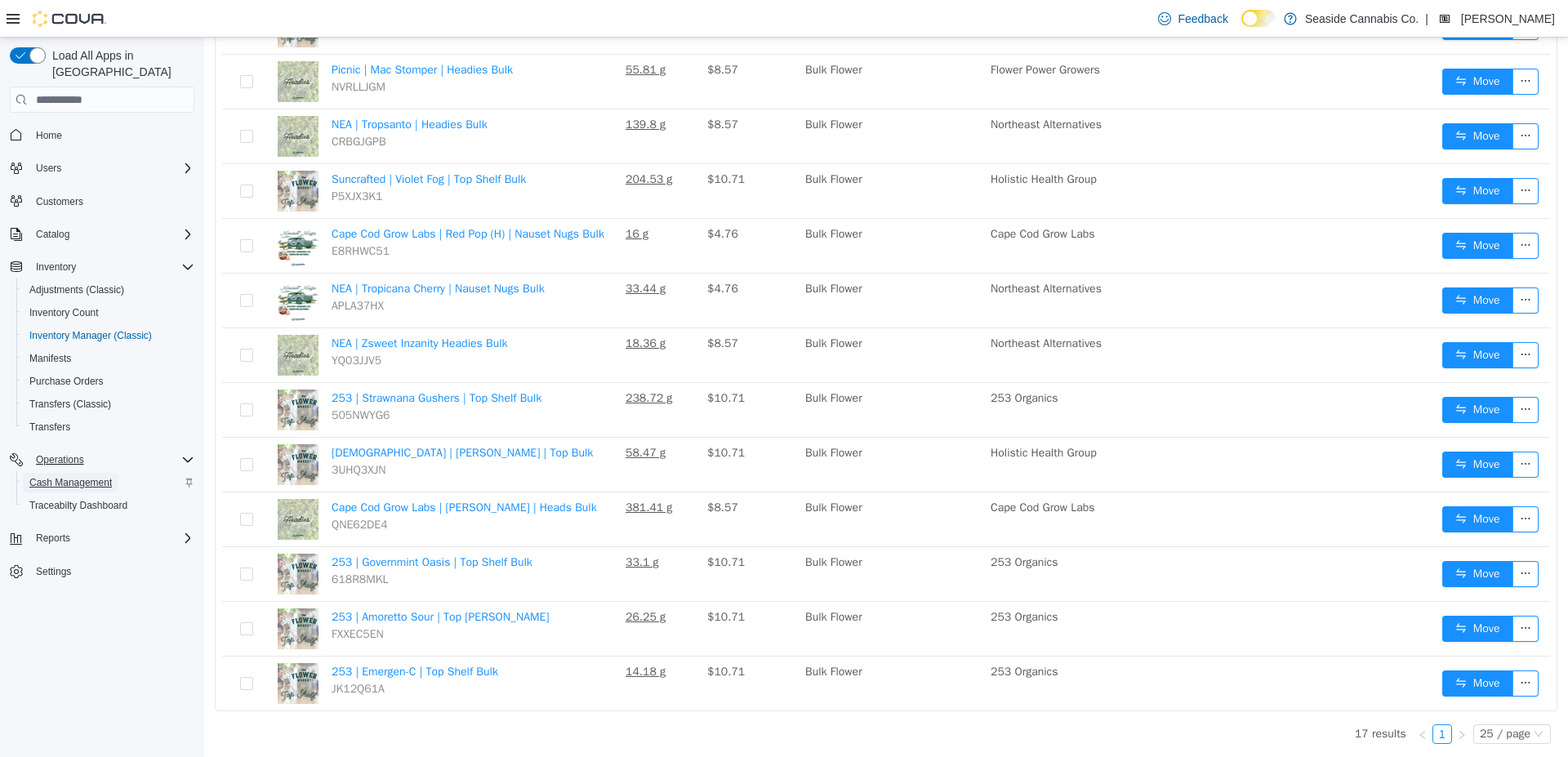 click on "Cash Management" at bounding box center (70, 483) 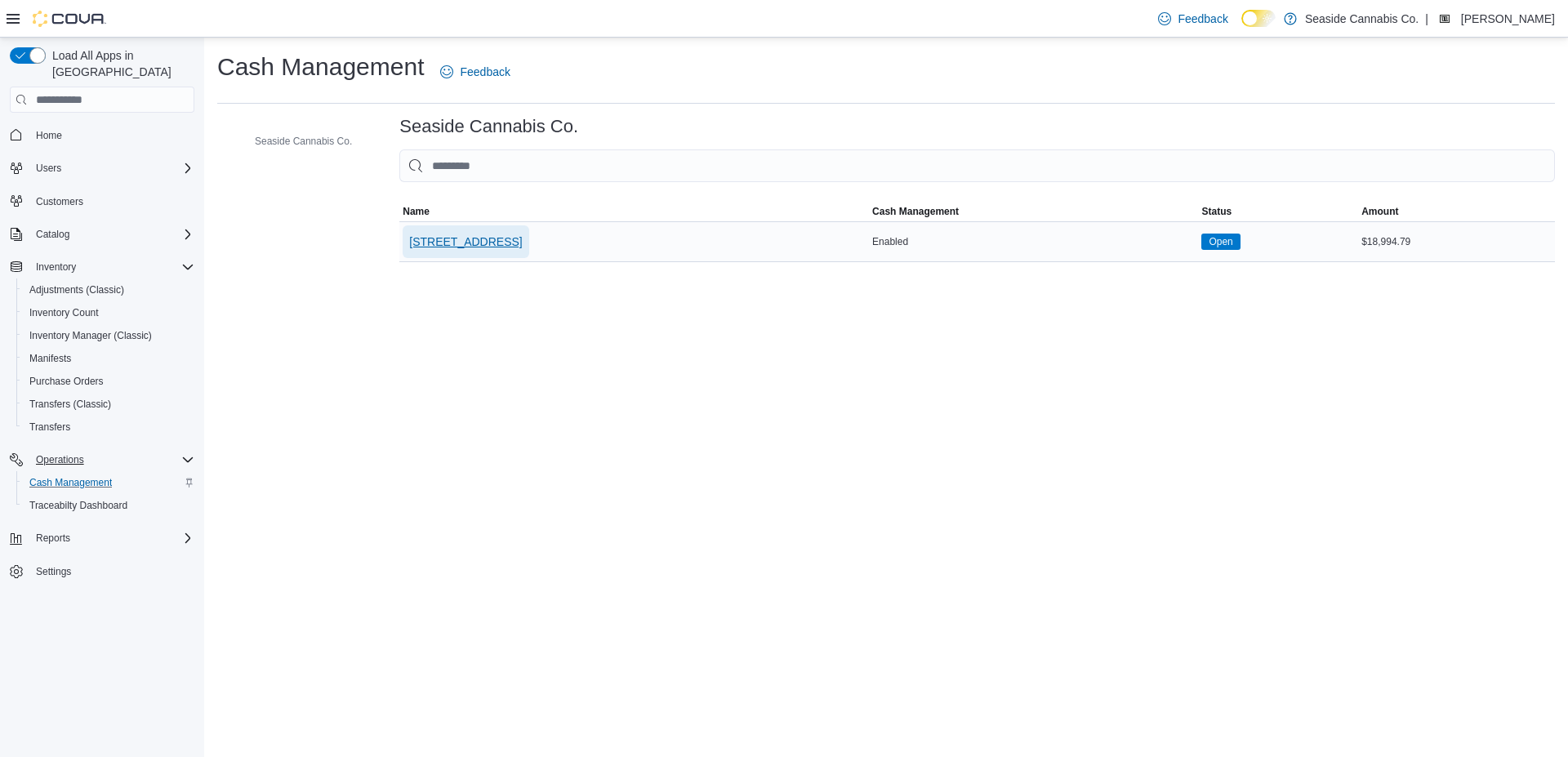 click on "[STREET_ADDRESS]" at bounding box center (466, 242) 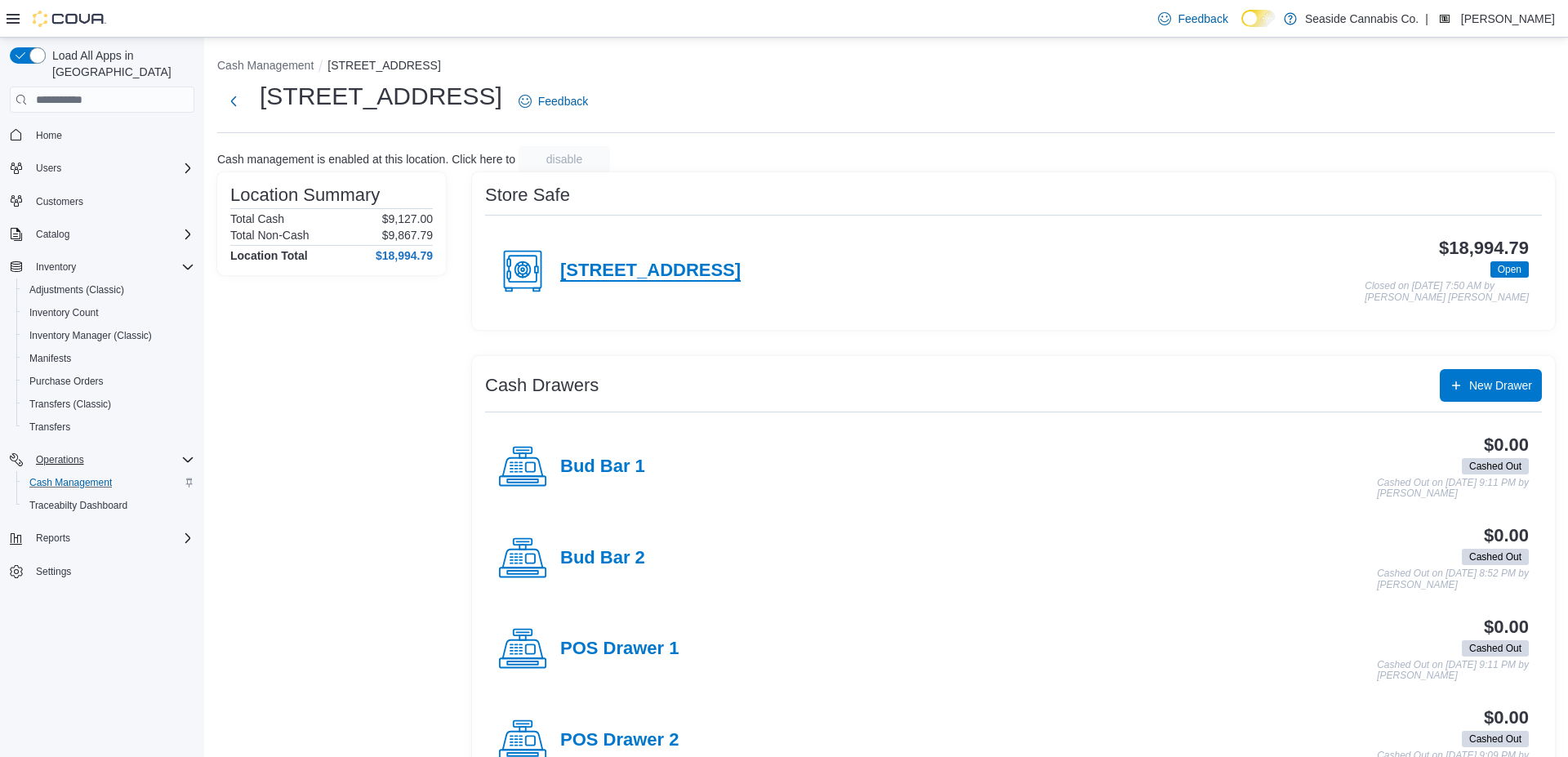 click on "[STREET_ADDRESS]" at bounding box center [650, 271] 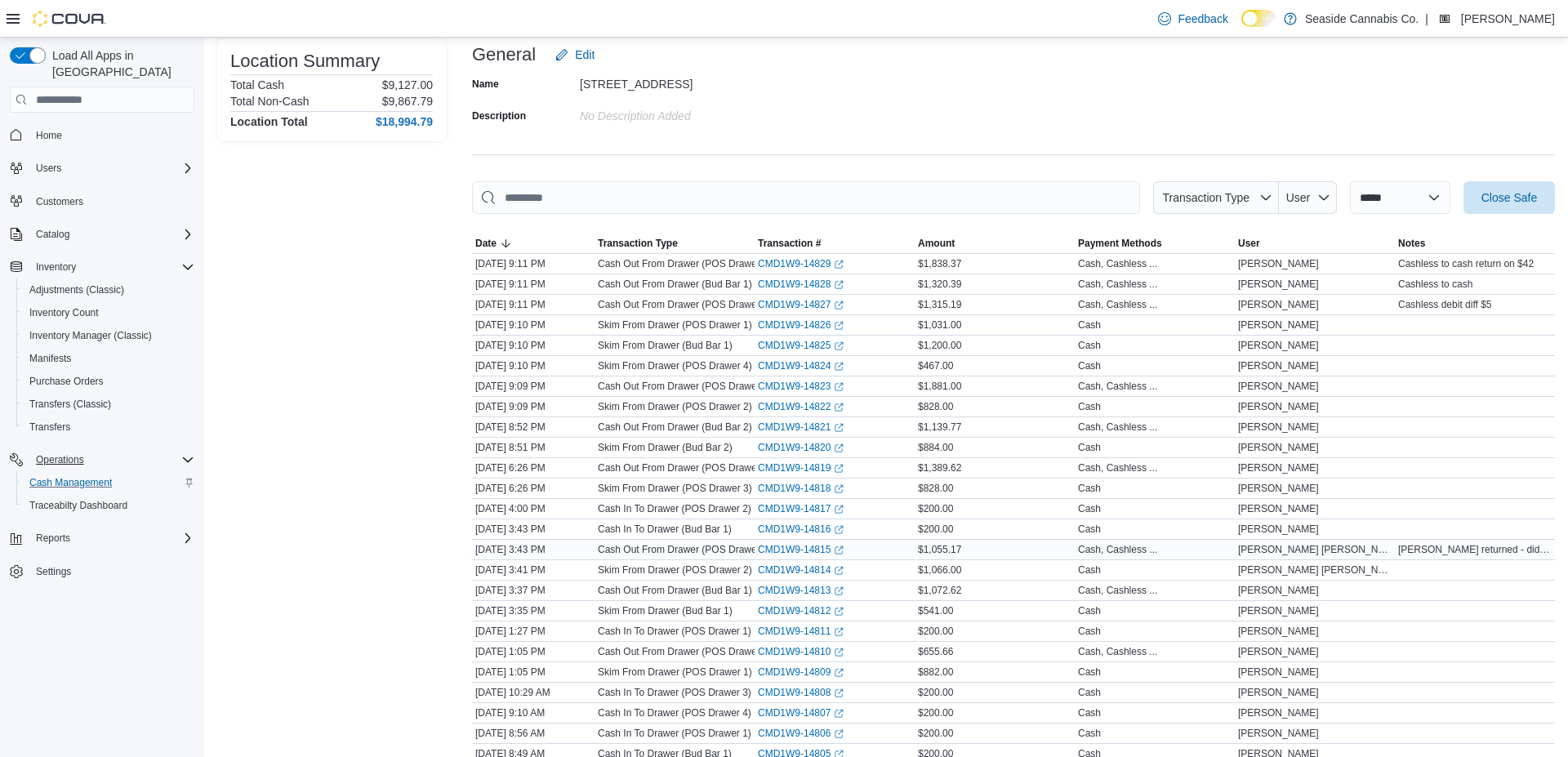 scroll, scrollTop: 95, scrollLeft: 0, axis: vertical 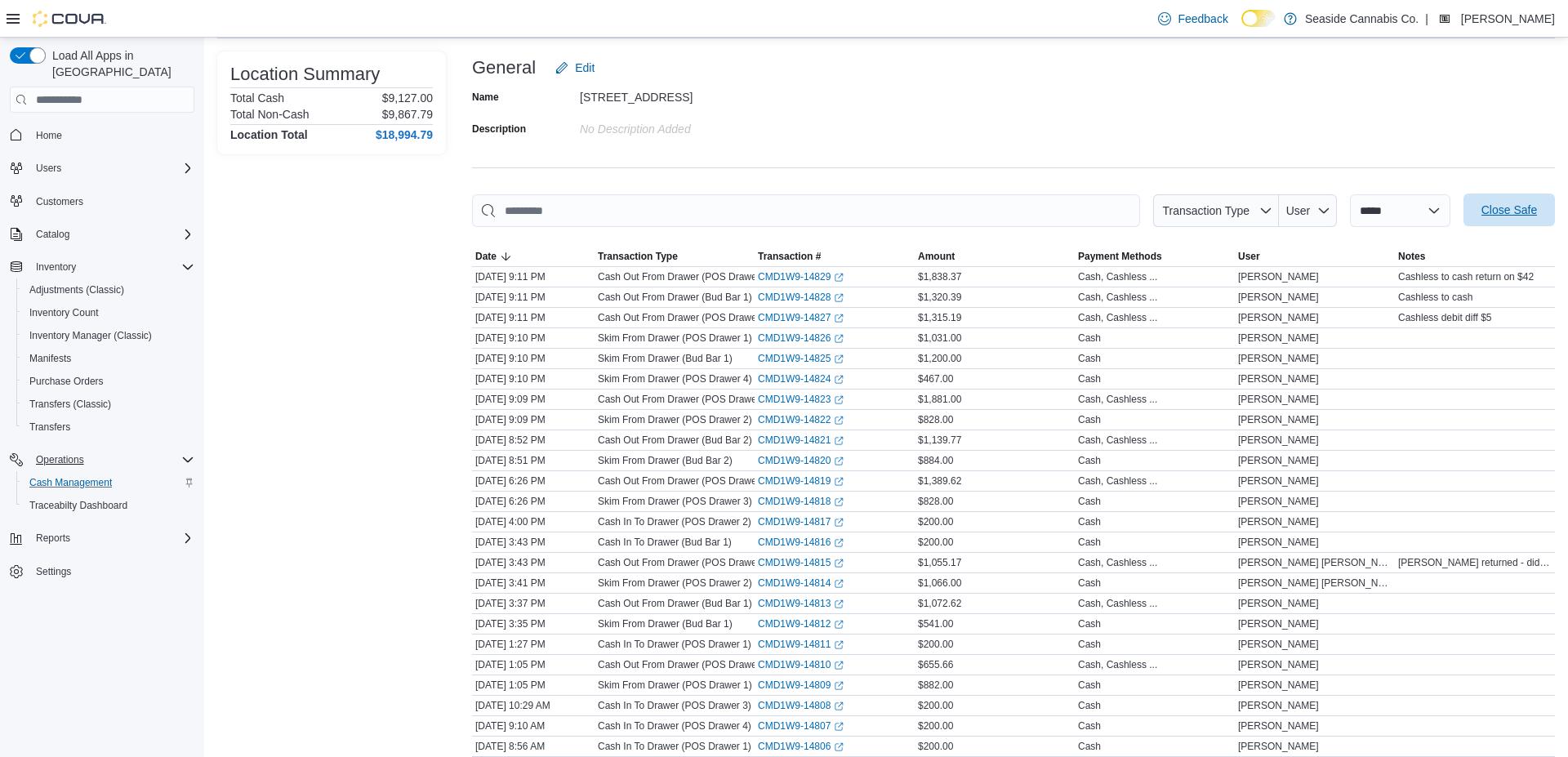 click on "Close Safe" at bounding box center [1509, 210] 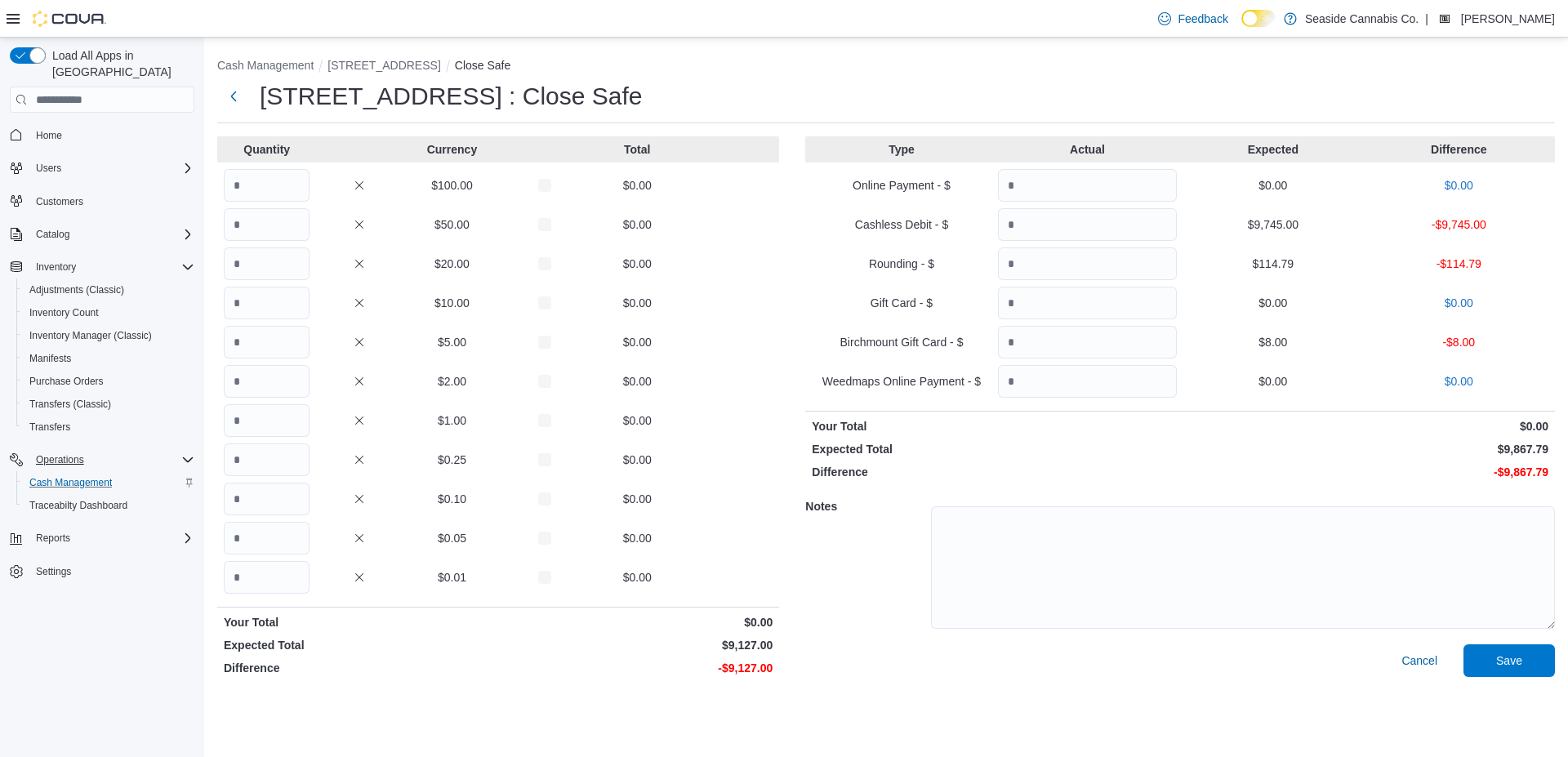 scroll, scrollTop: 0, scrollLeft: 0, axis: both 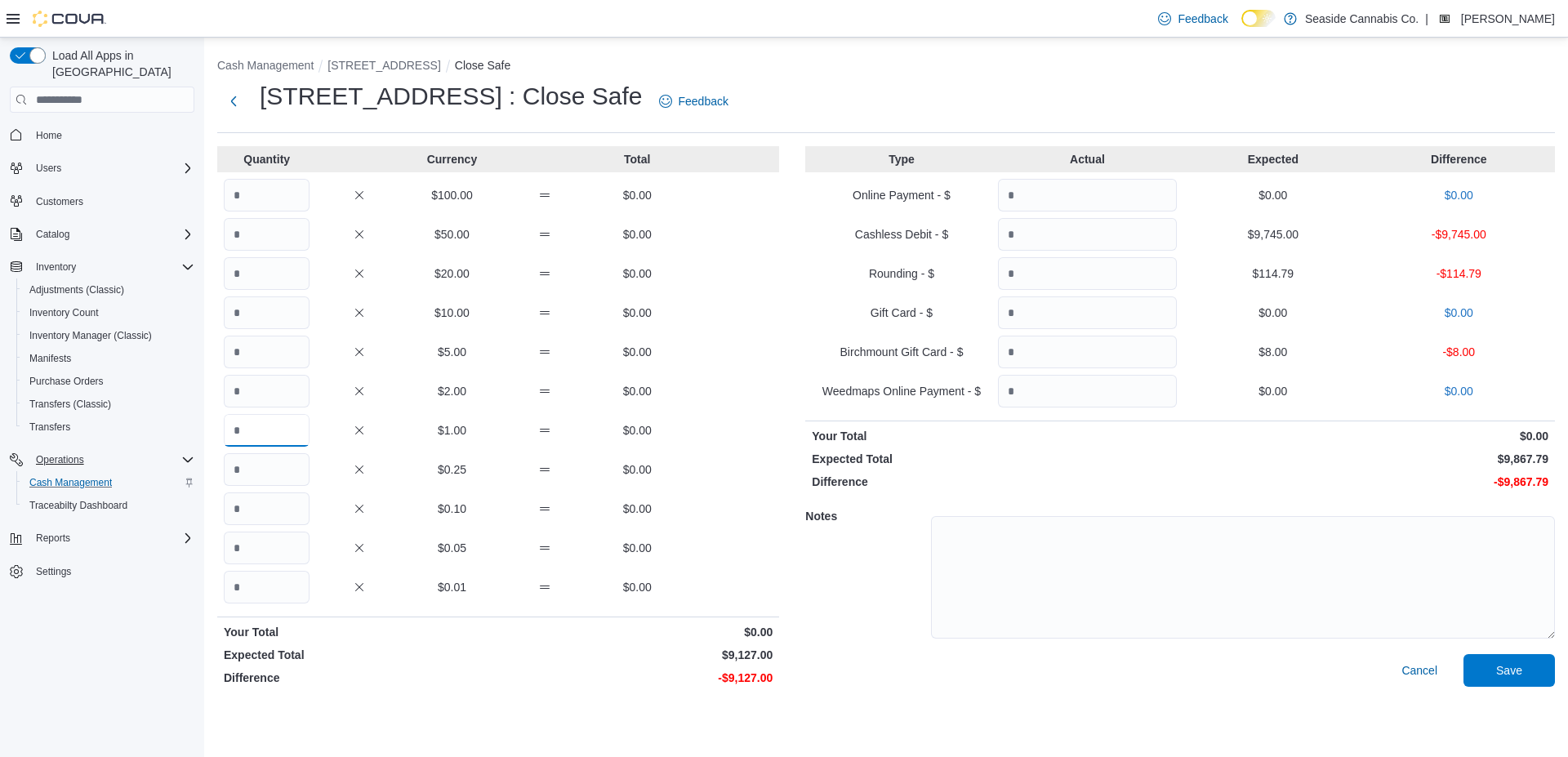 click at bounding box center [266, 430] 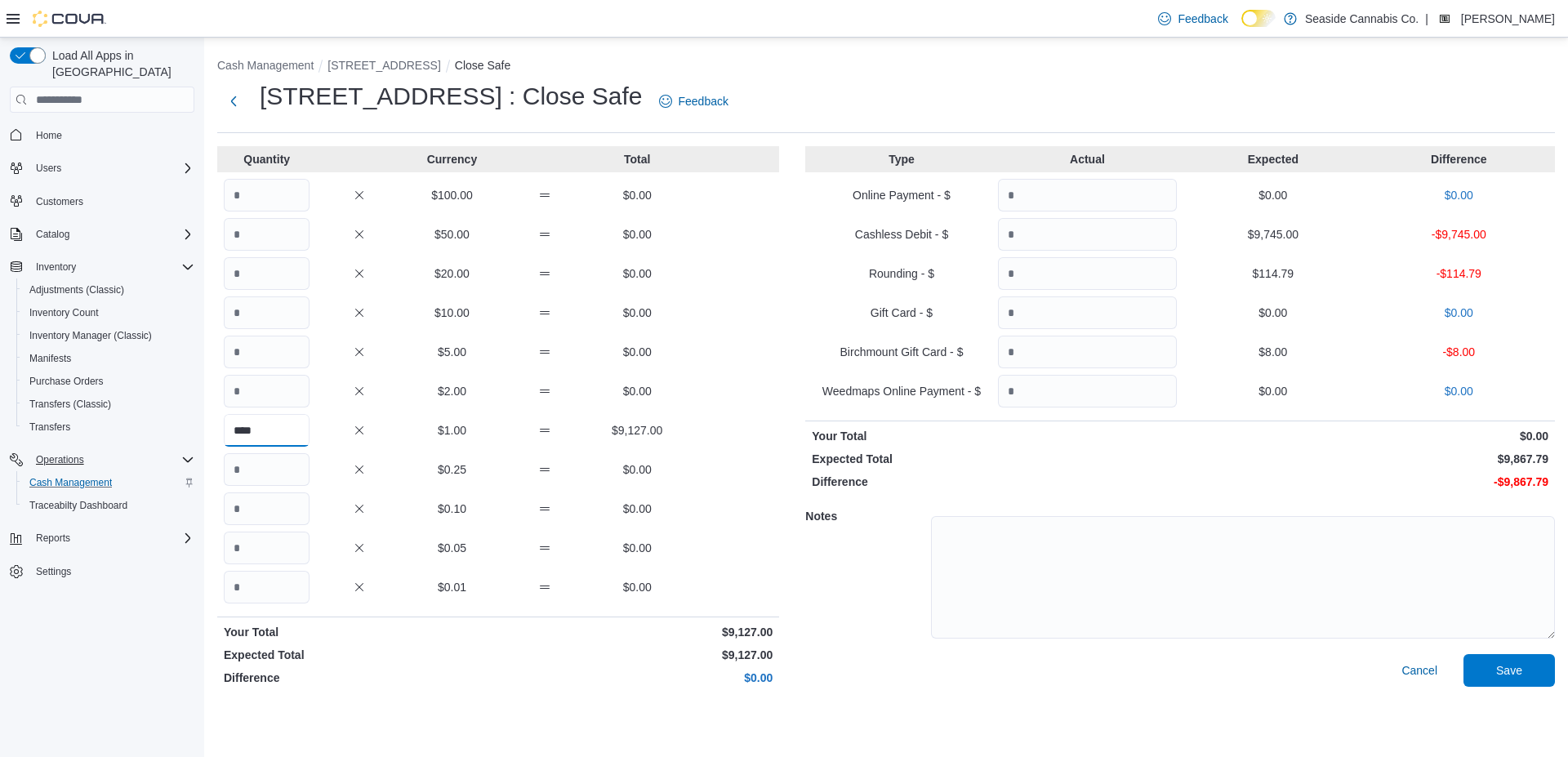 type on "****" 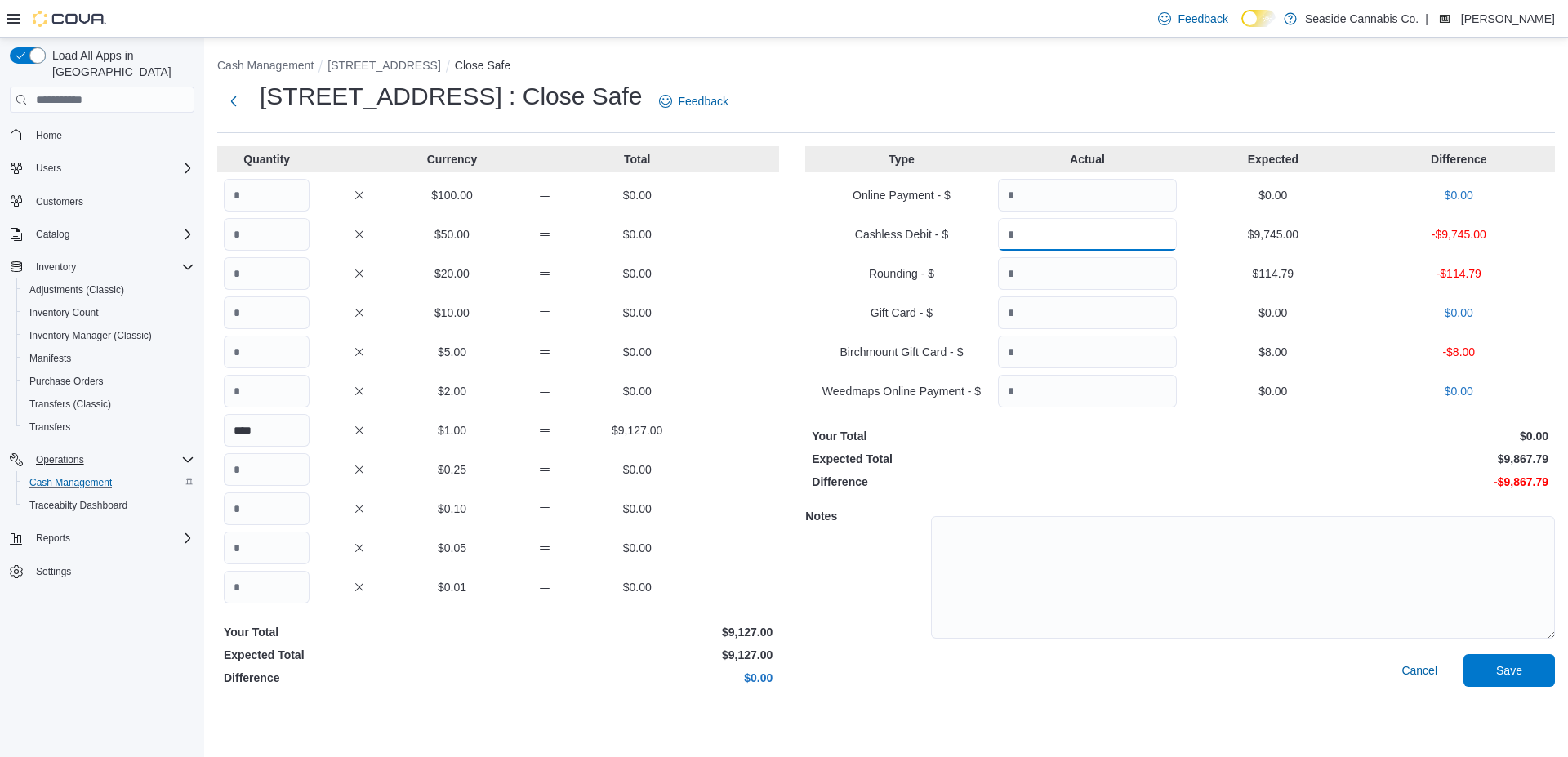 click at bounding box center (1087, 234) 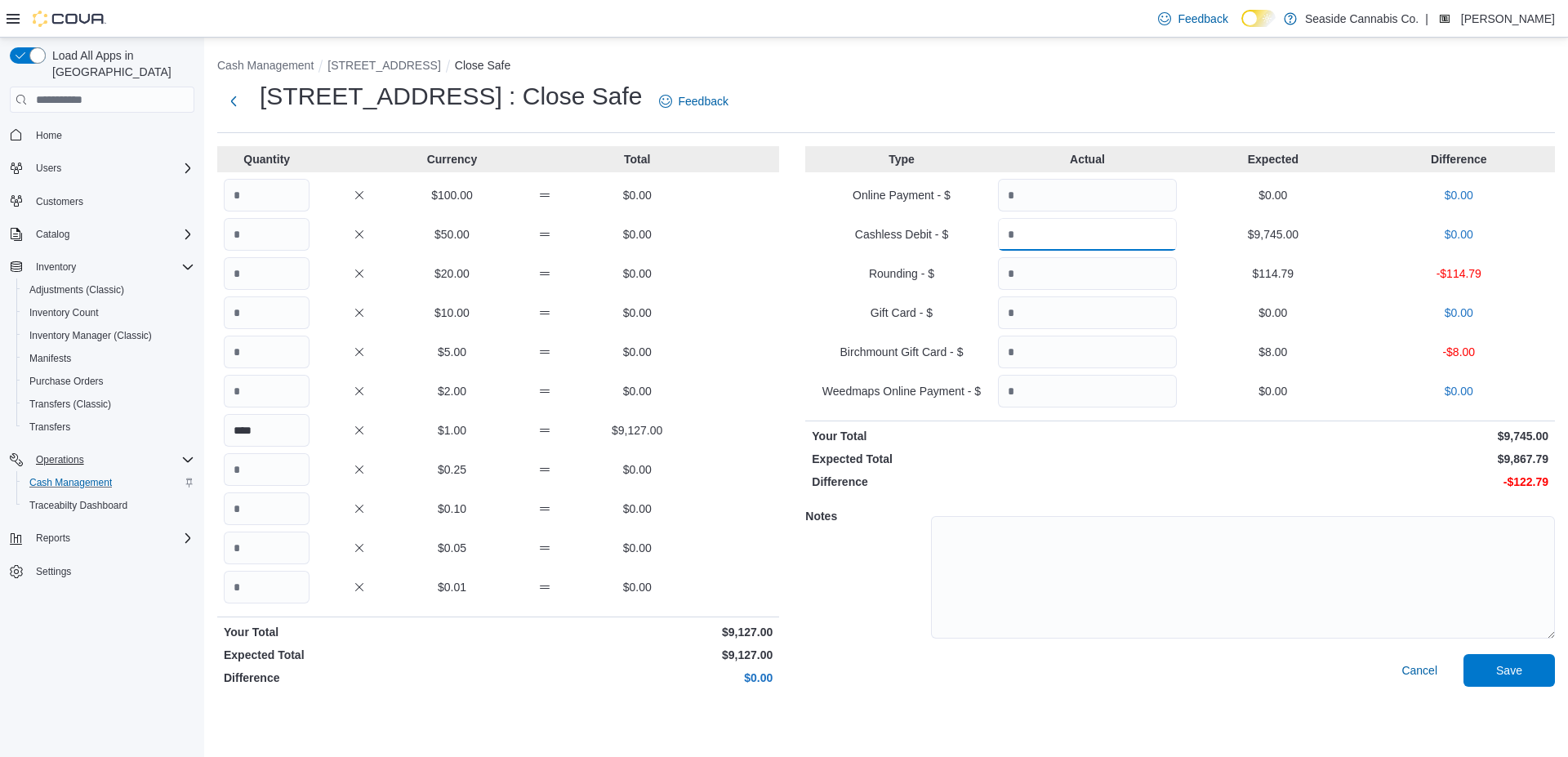 type on "****" 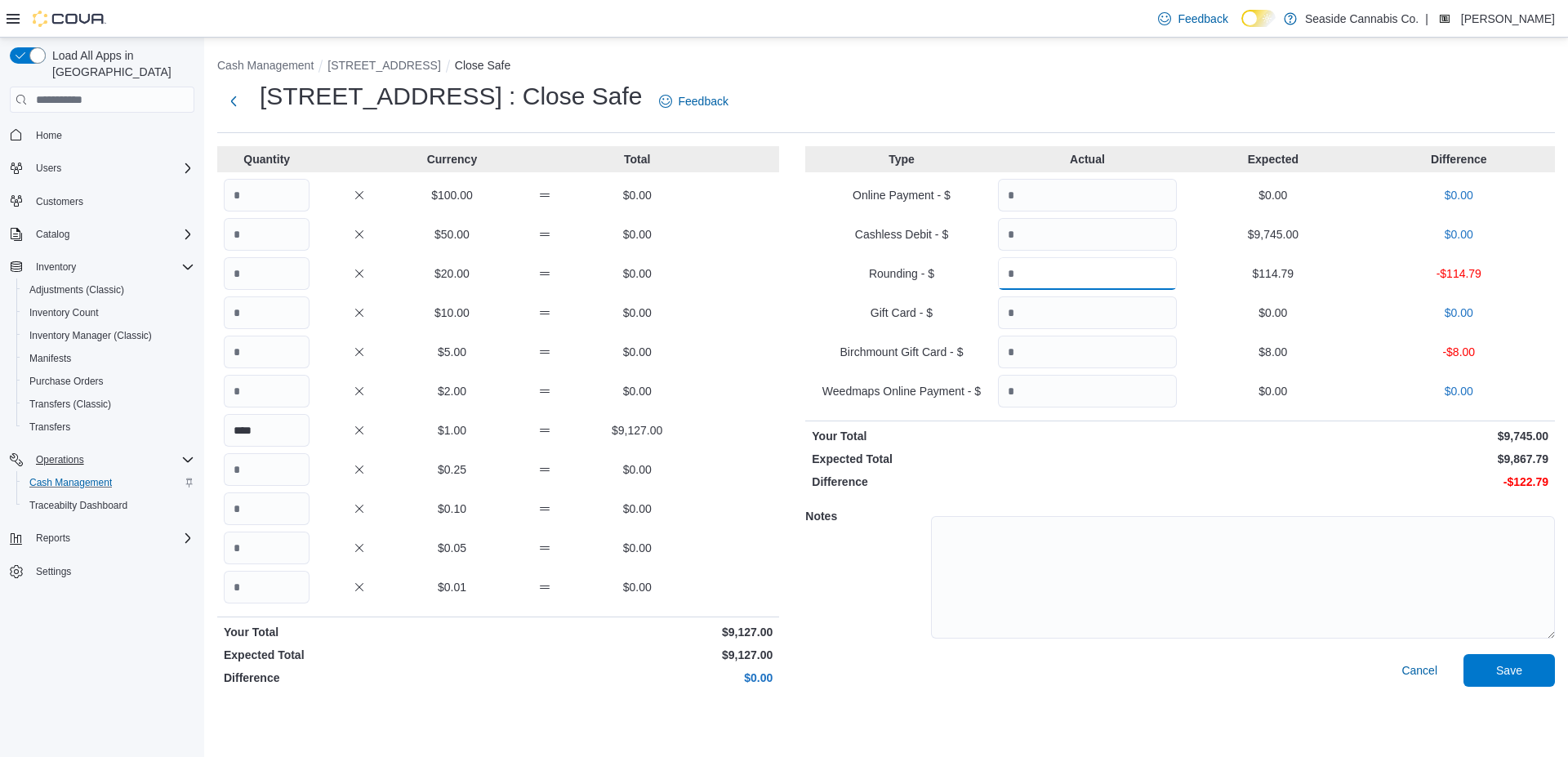 click at bounding box center (1087, 274) 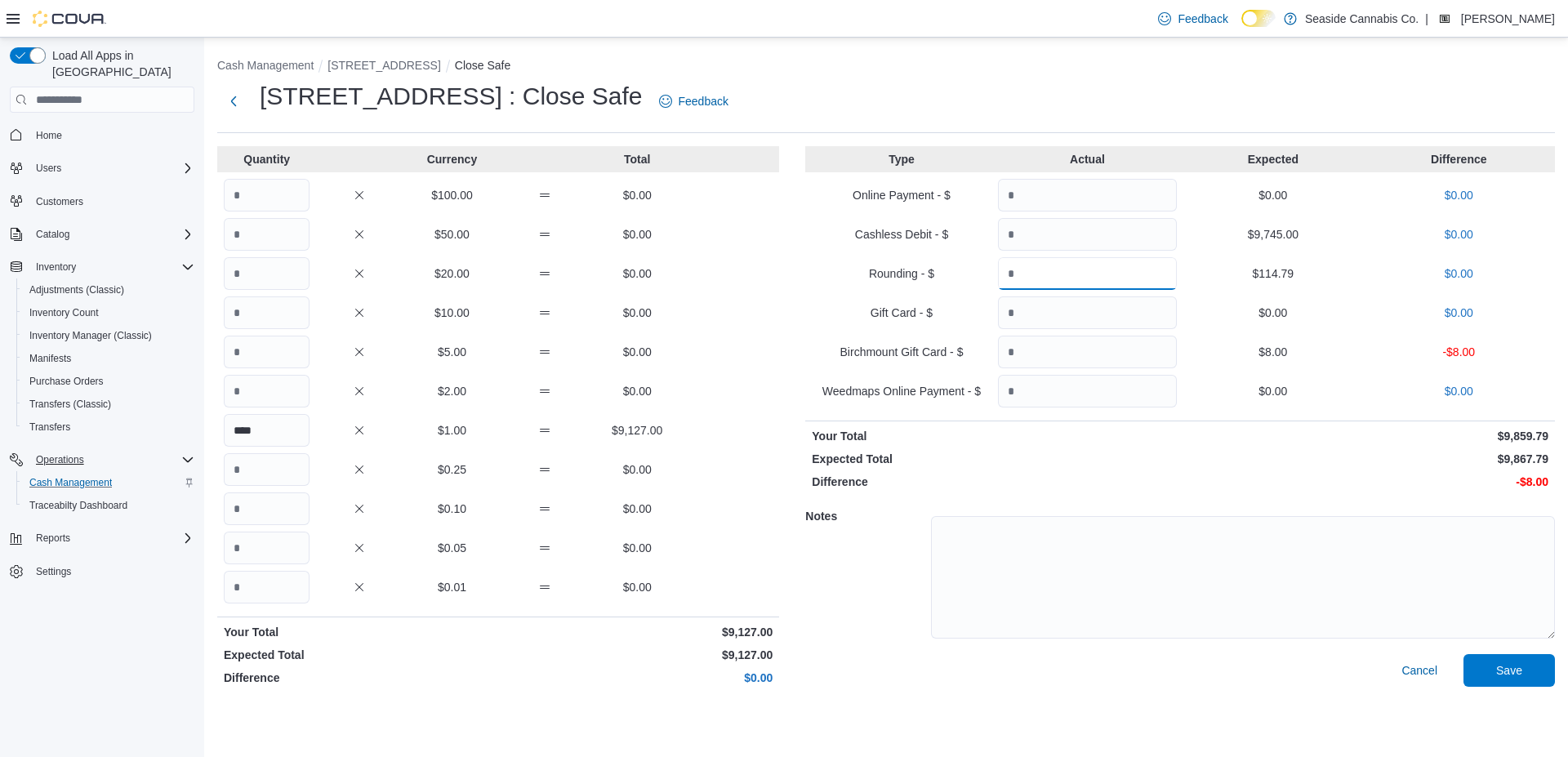 type on "******" 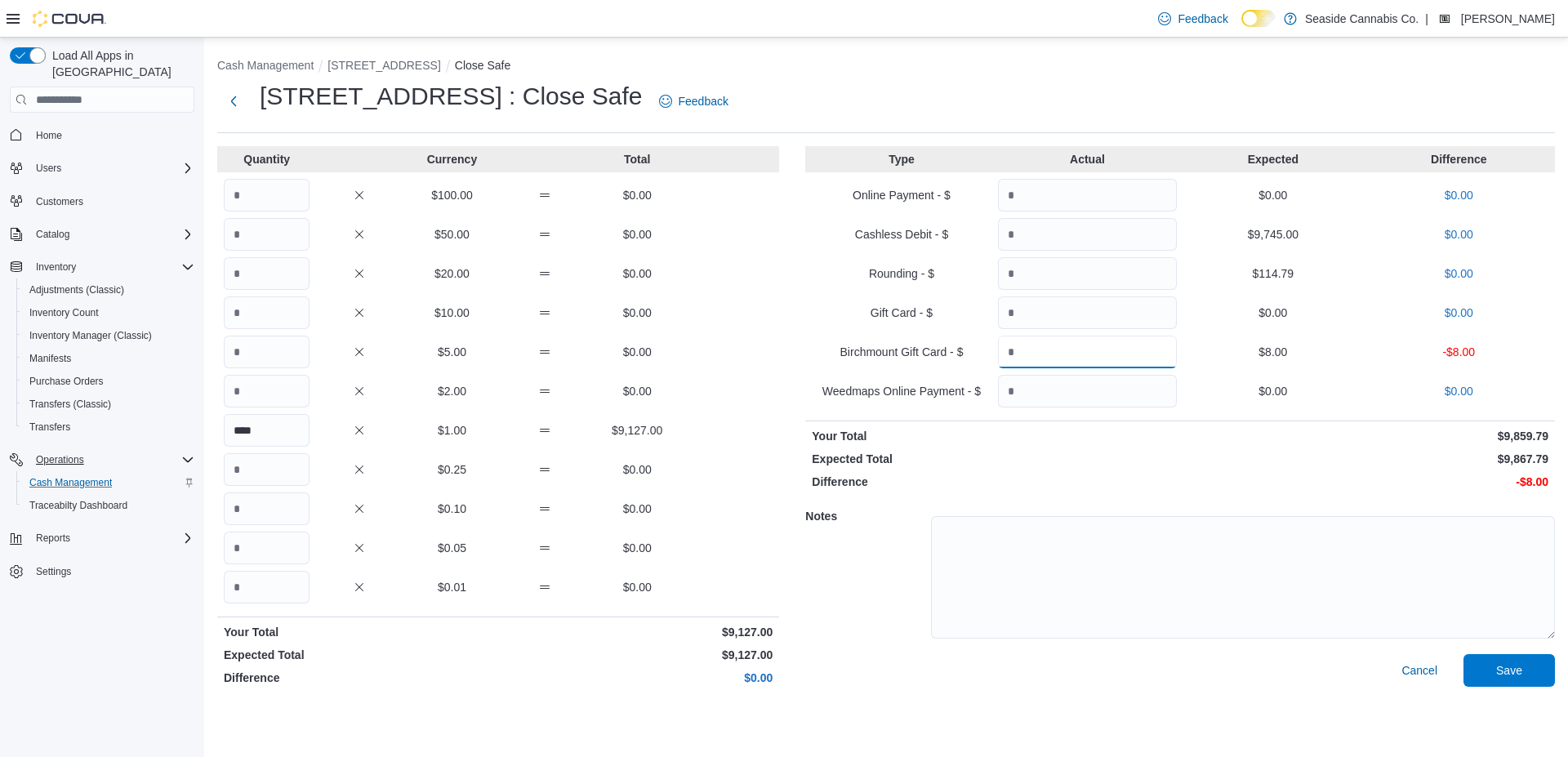 click at bounding box center [1087, 352] 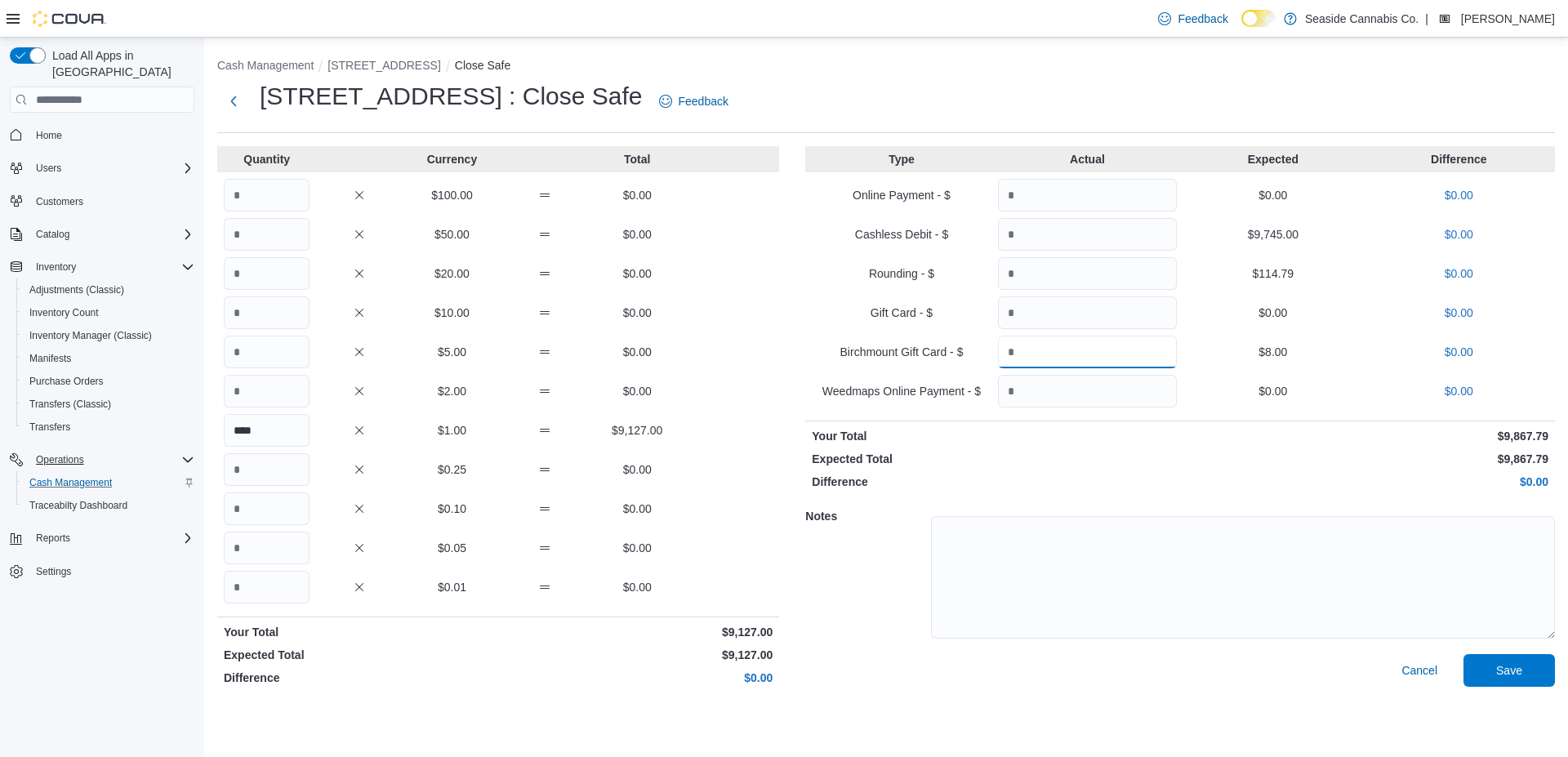 type on "*" 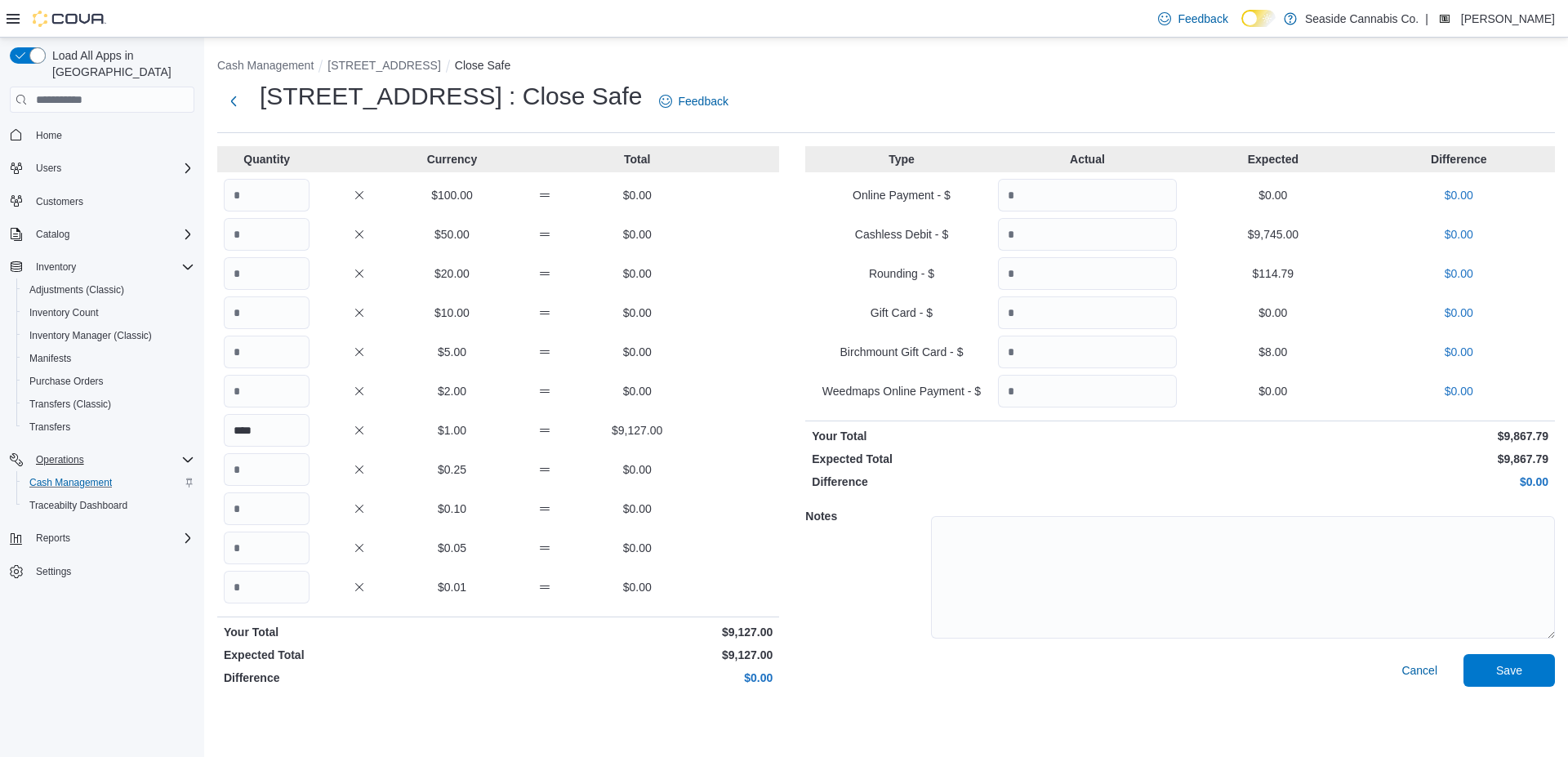 click on "Your Total" at bounding box center (994, 436) 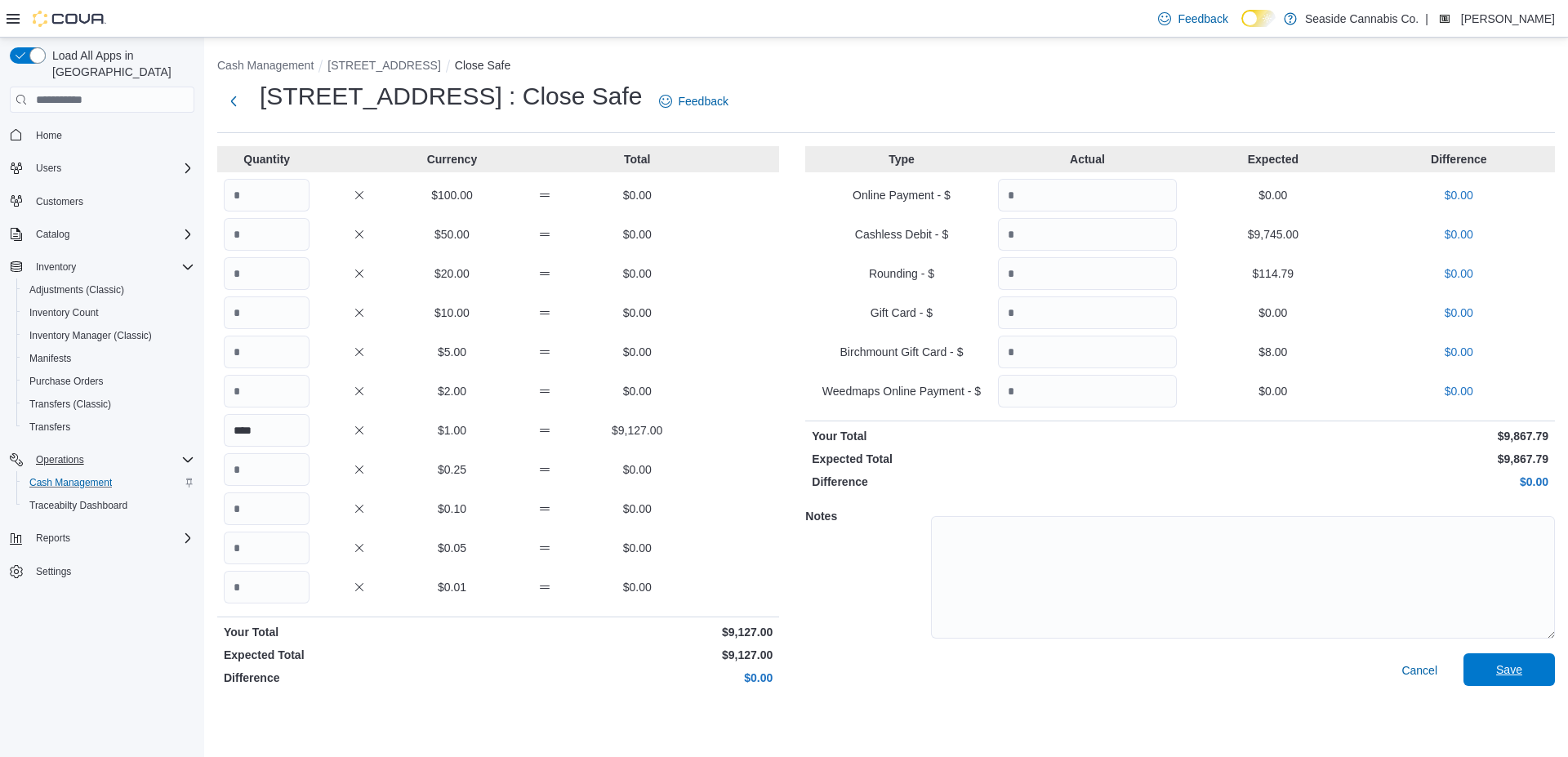 click on "Save" at bounding box center (1509, 670) 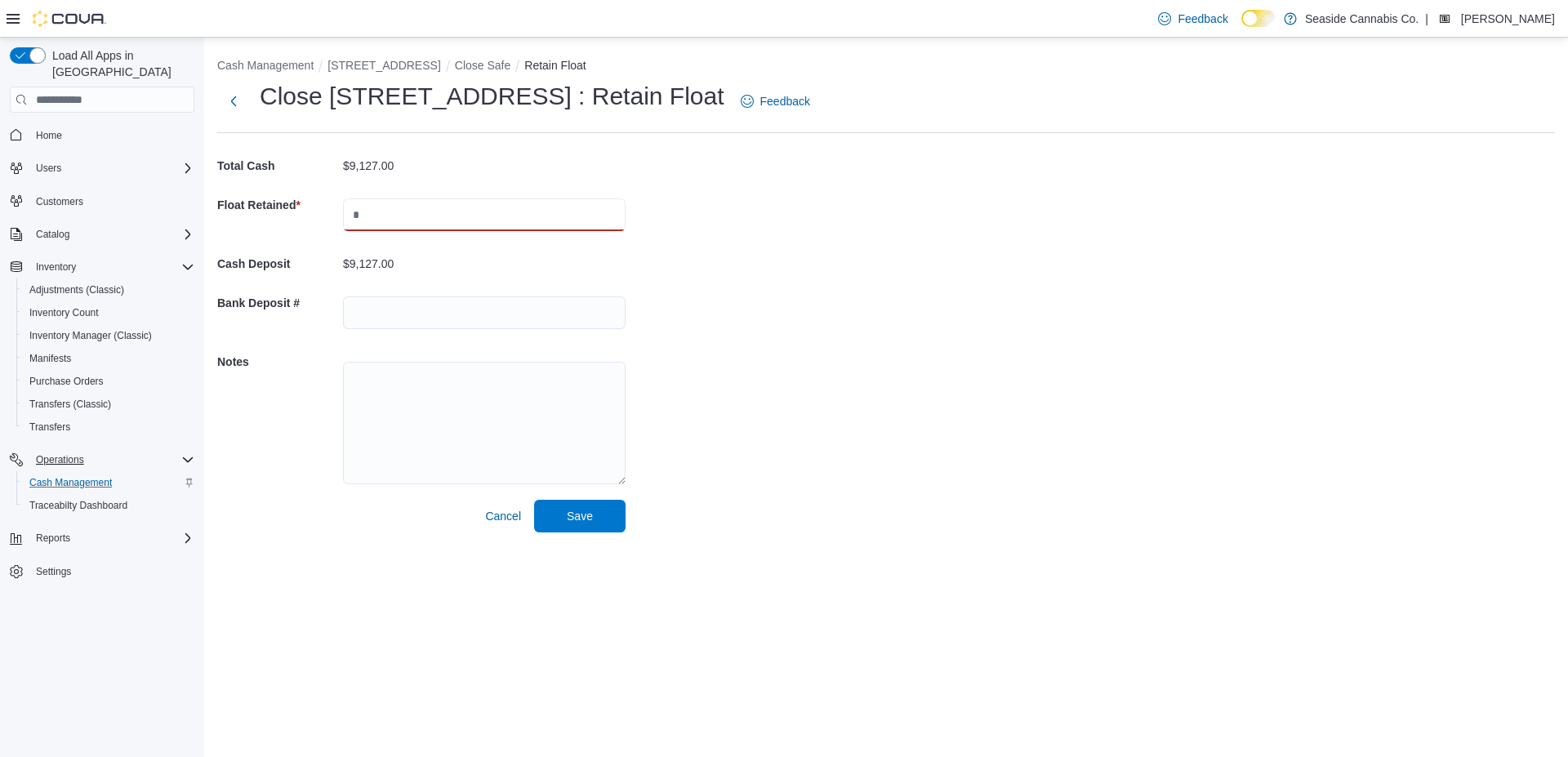 click at bounding box center [484, 215] 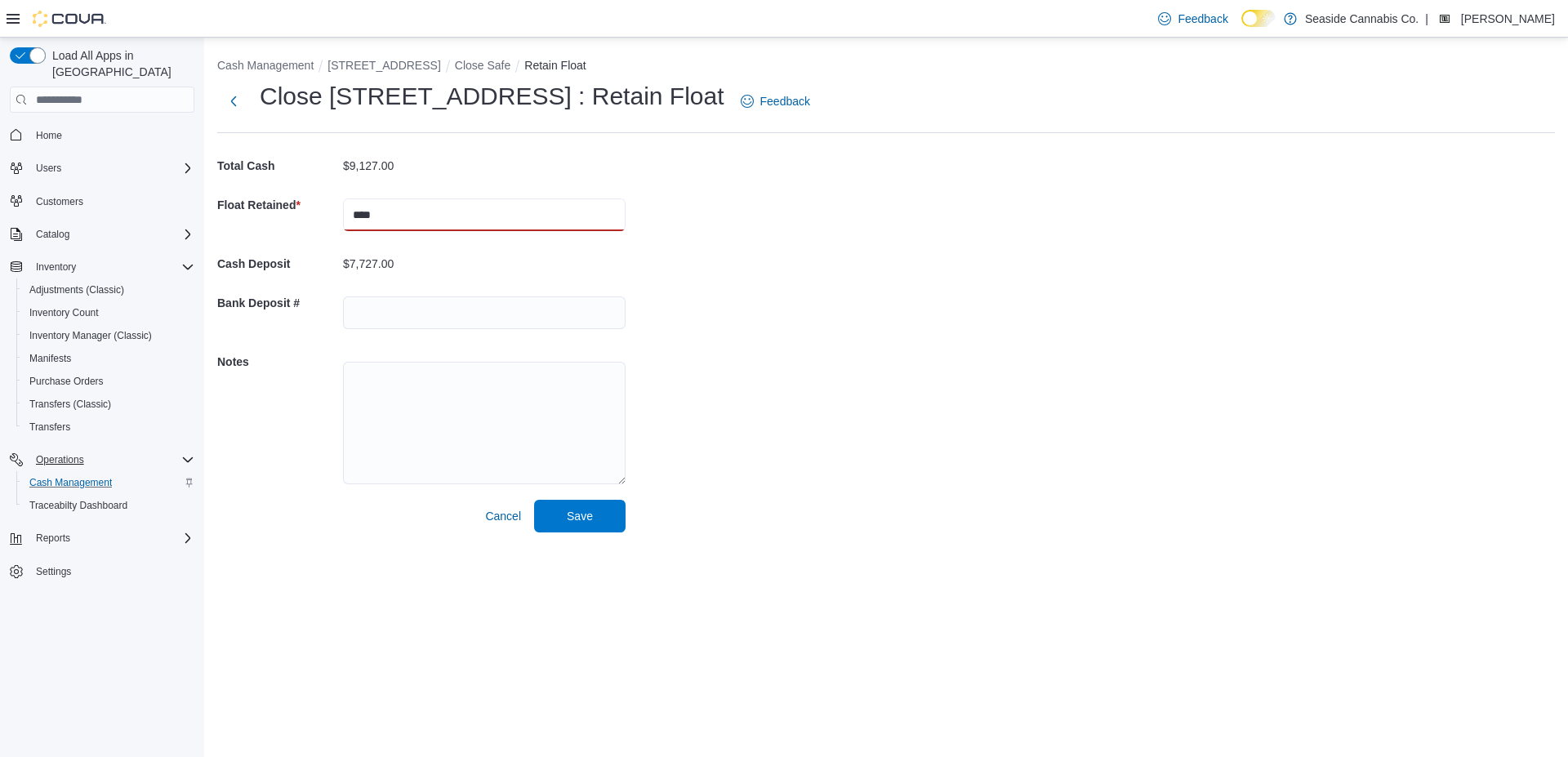 type on "****" 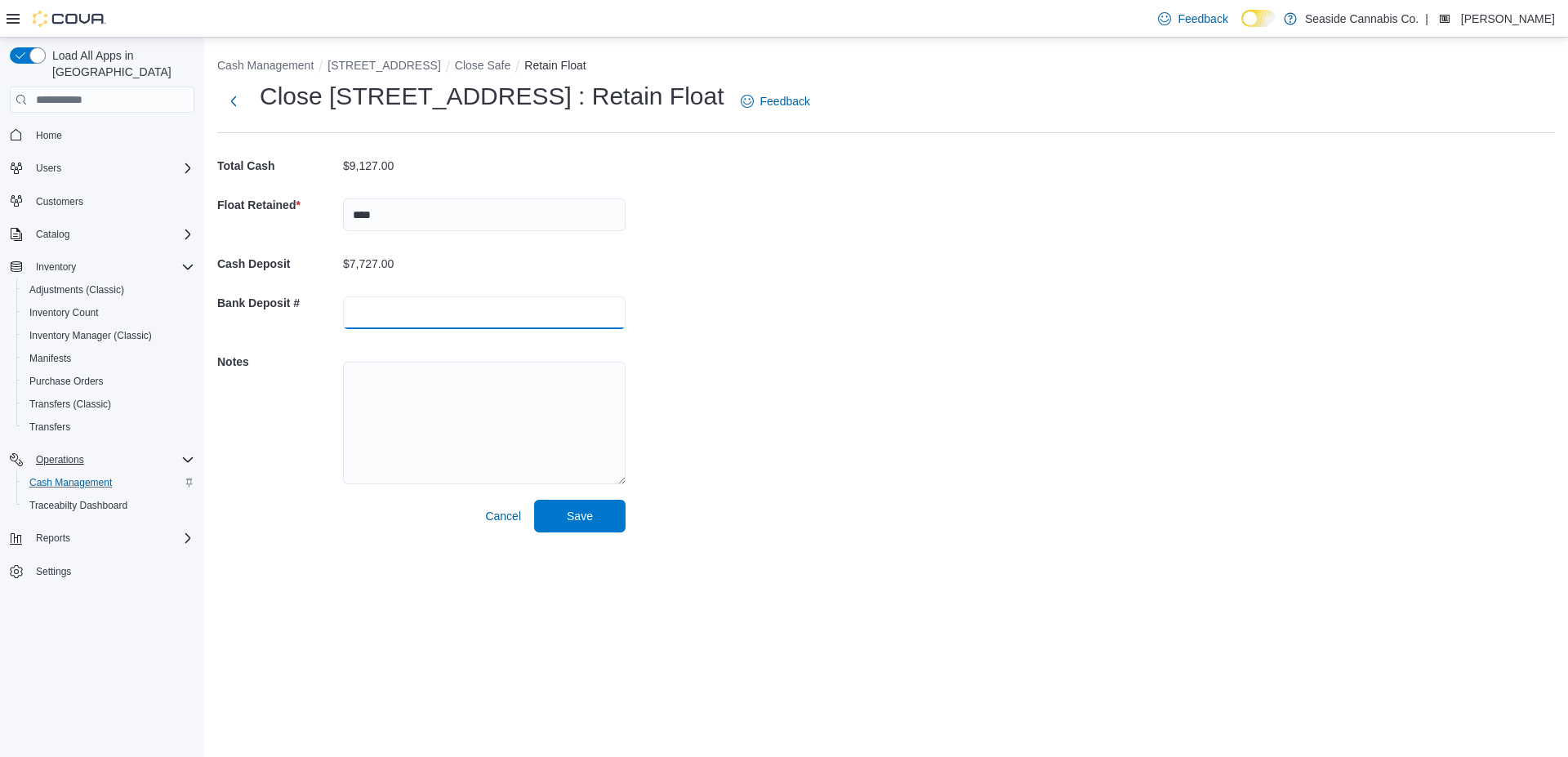 click at bounding box center [484, 313] 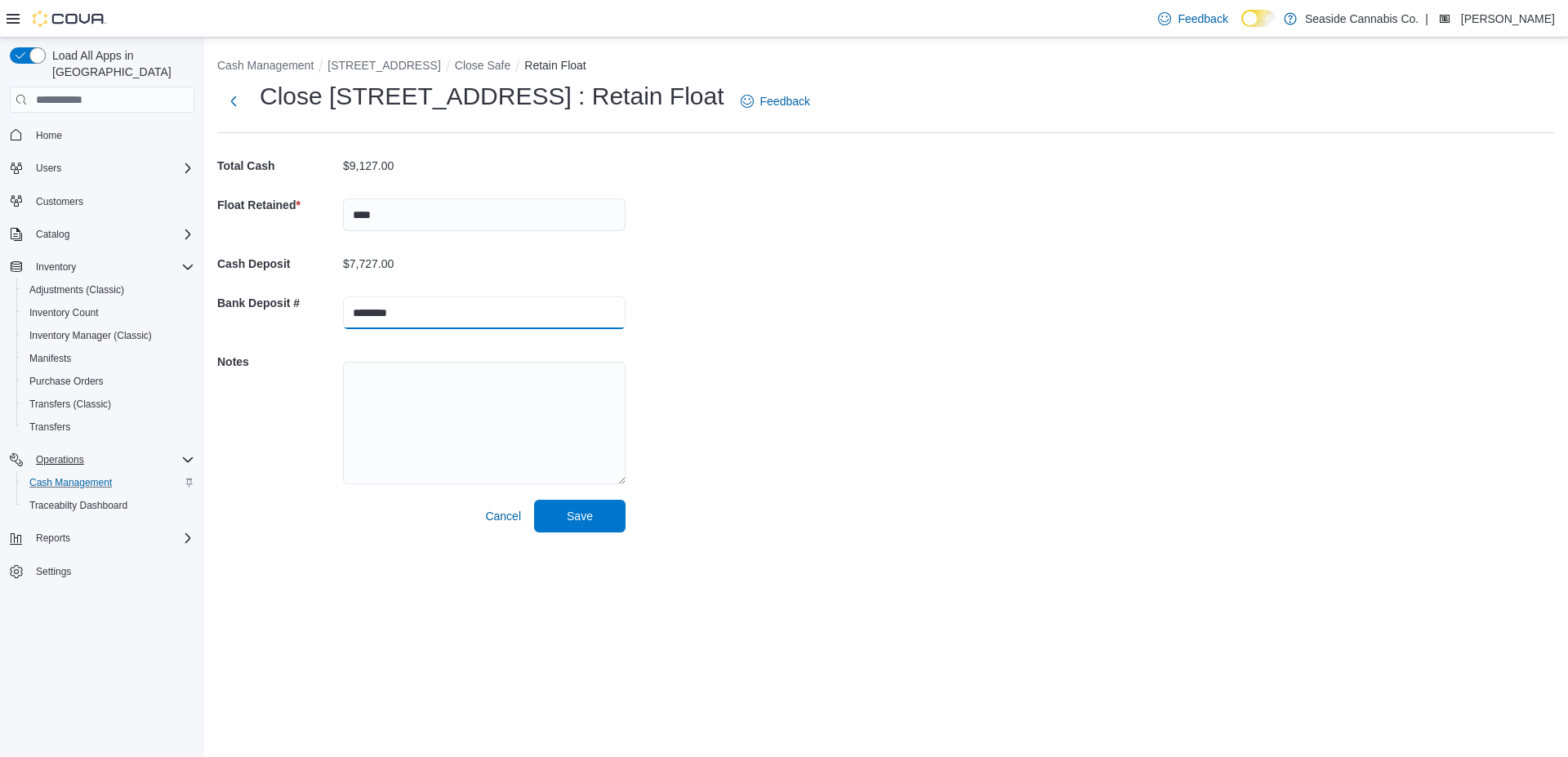 type on "********" 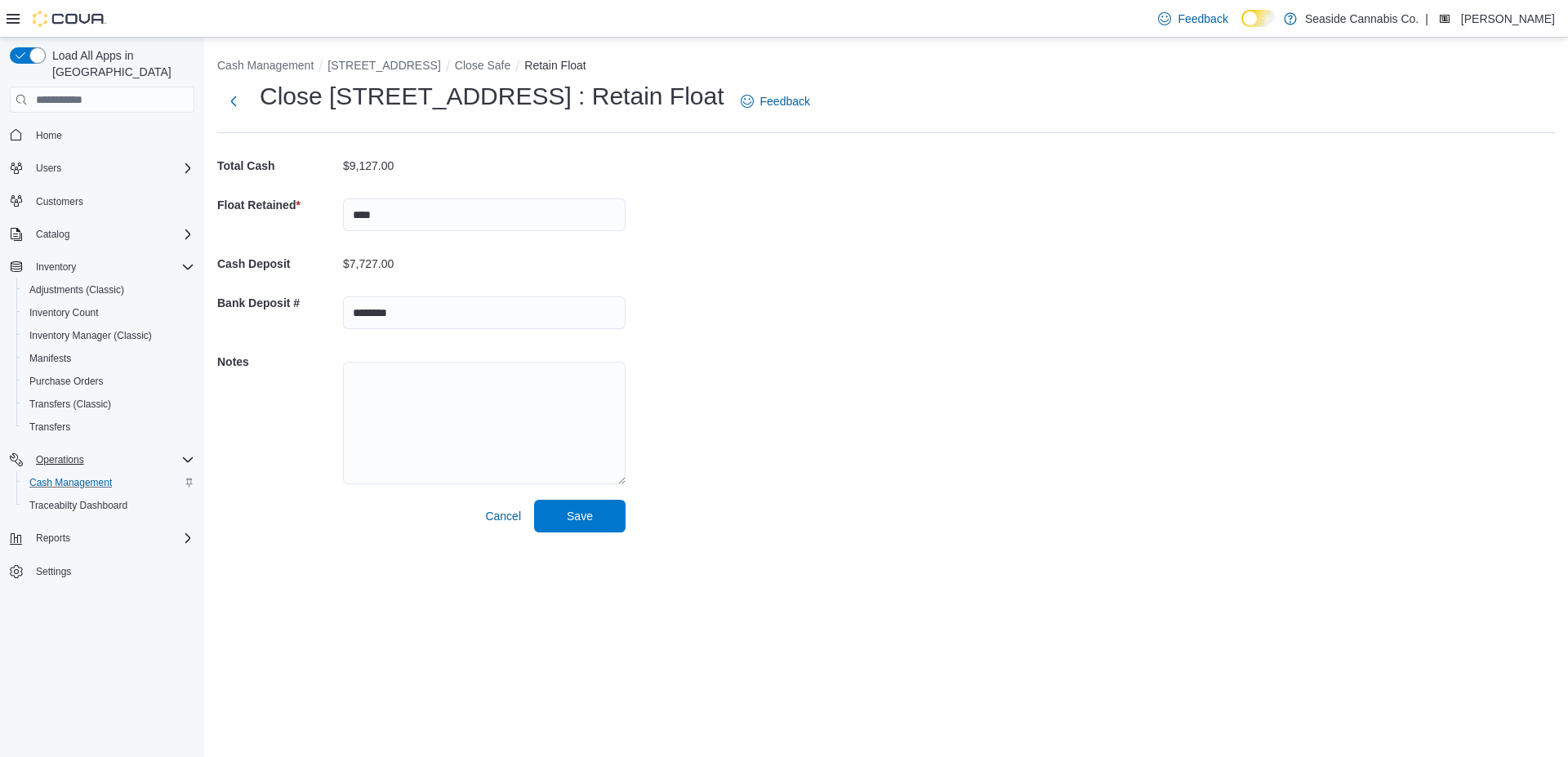 click on "Cash Management [STREET_ADDRESS] Close Safe Retain Float Close [GEOGRAPHIC_DATA] : Retain Float Feedback   Total Cash $9,127.00 Float Retained  * **** Cash Deposit $7,727.00 Bank Deposit # ******** Notes Cancel Save" at bounding box center (886, 292) 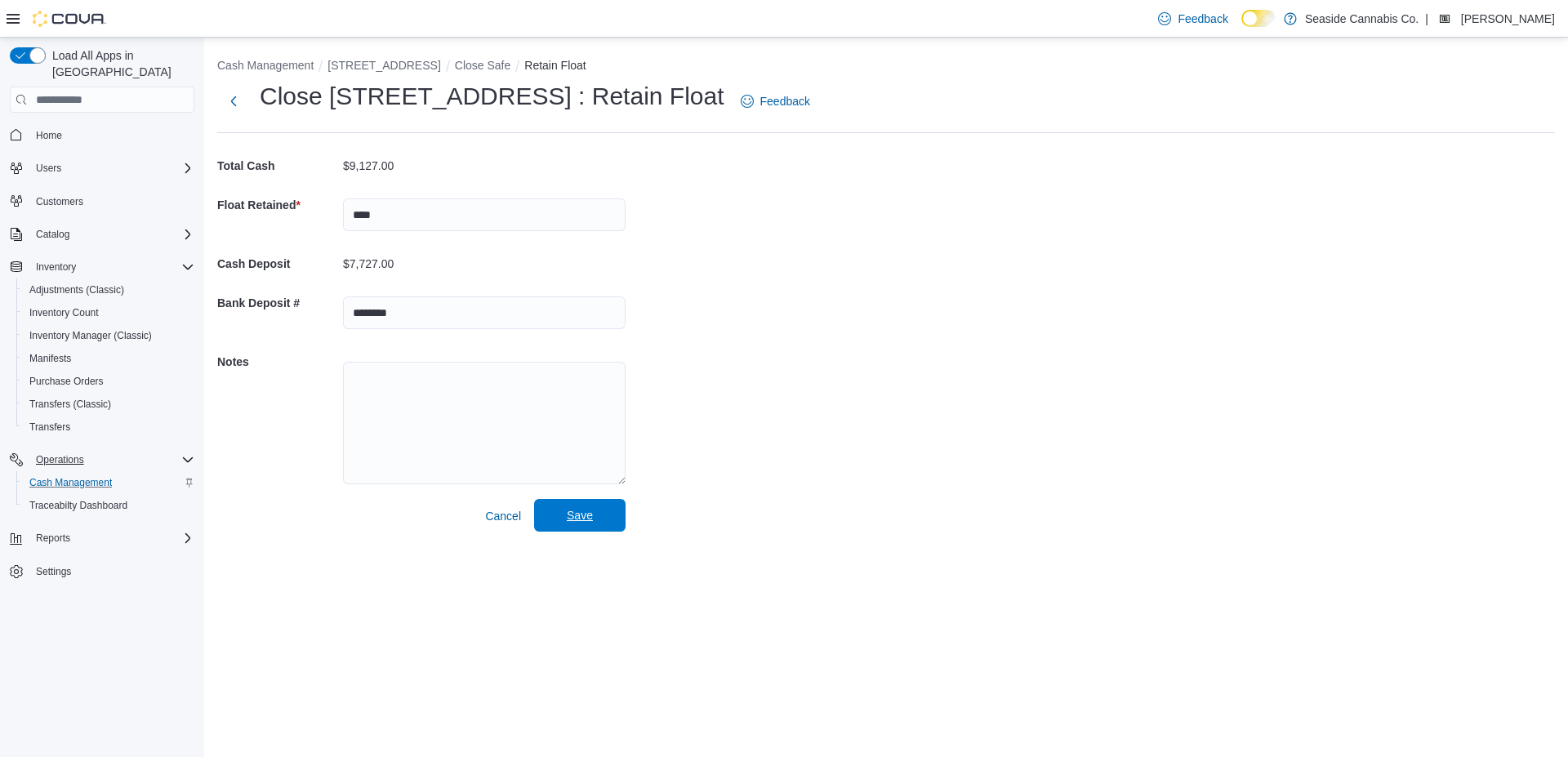 click on "Save" at bounding box center [580, 515] 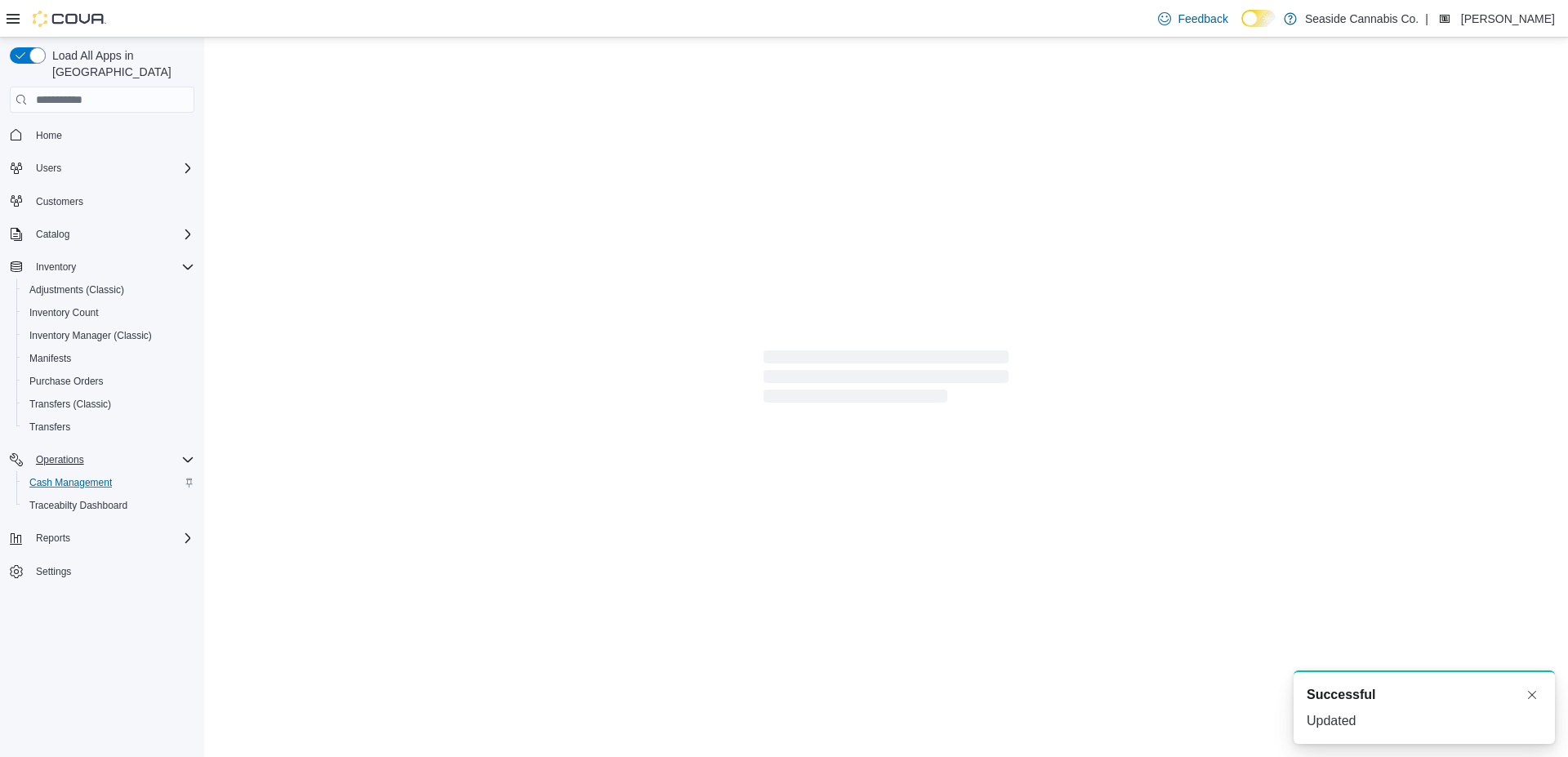 scroll, scrollTop: 0, scrollLeft: 0, axis: both 